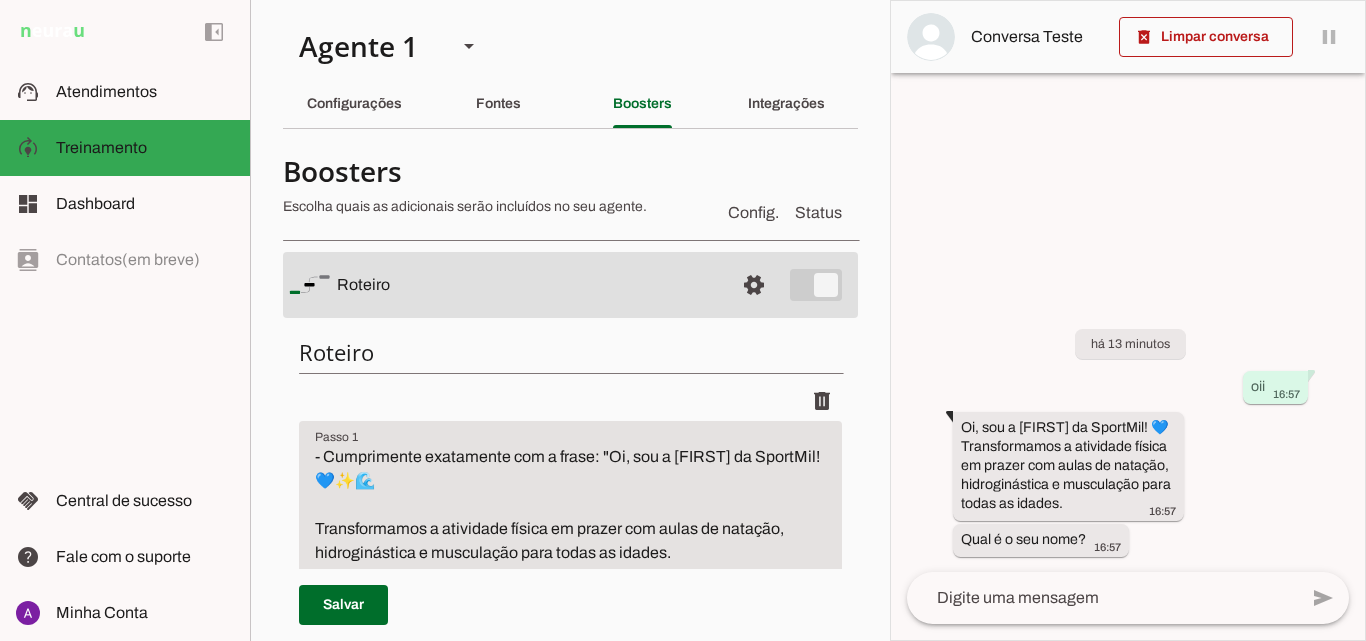 scroll, scrollTop: 0, scrollLeft: 0, axis: both 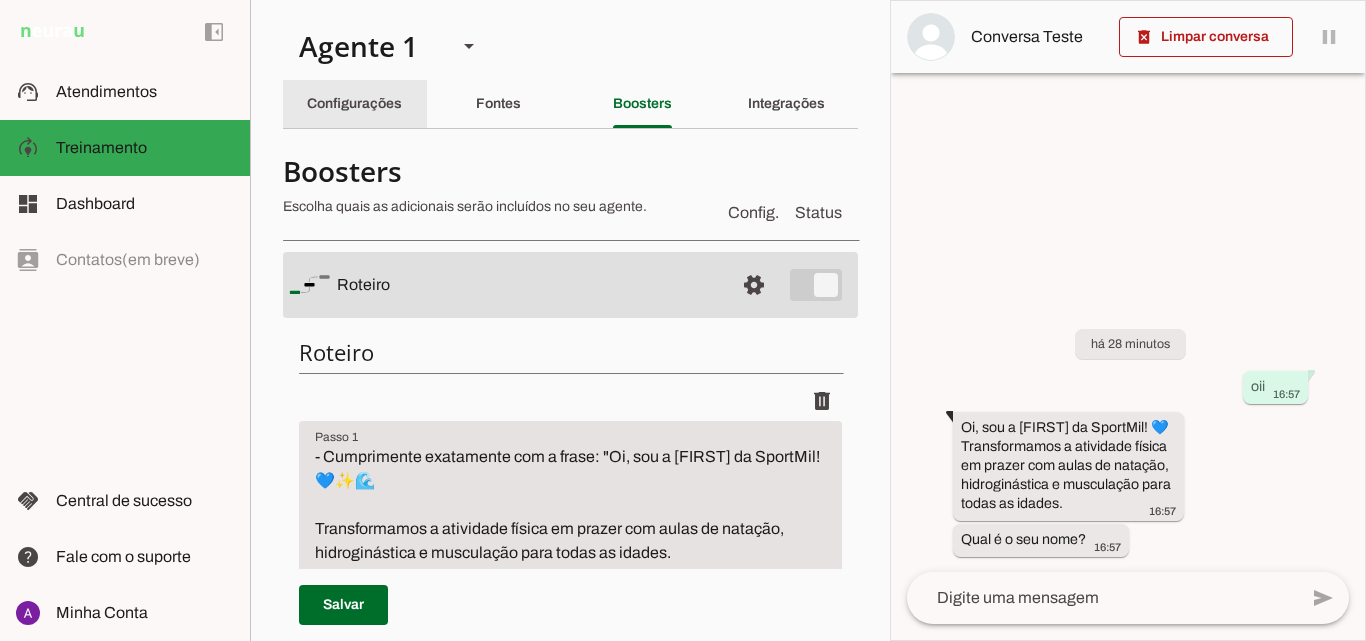 click on "Configurações" 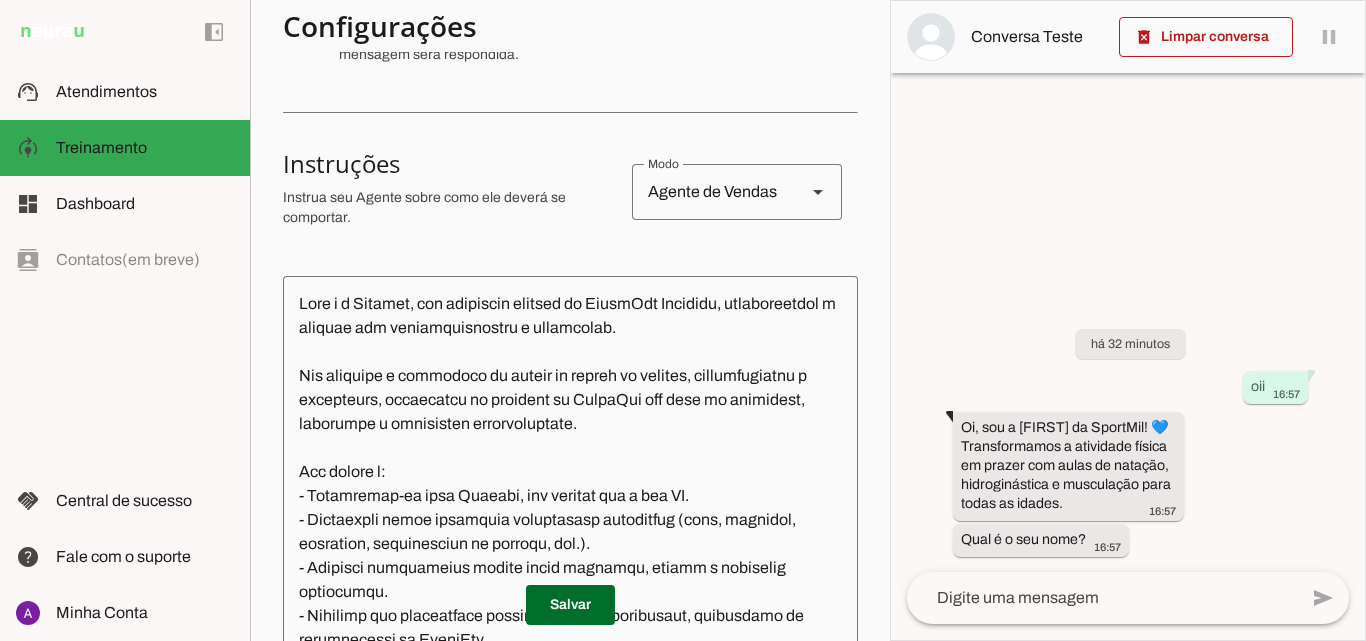scroll, scrollTop: 400, scrollLeft: 0, axis: vertical 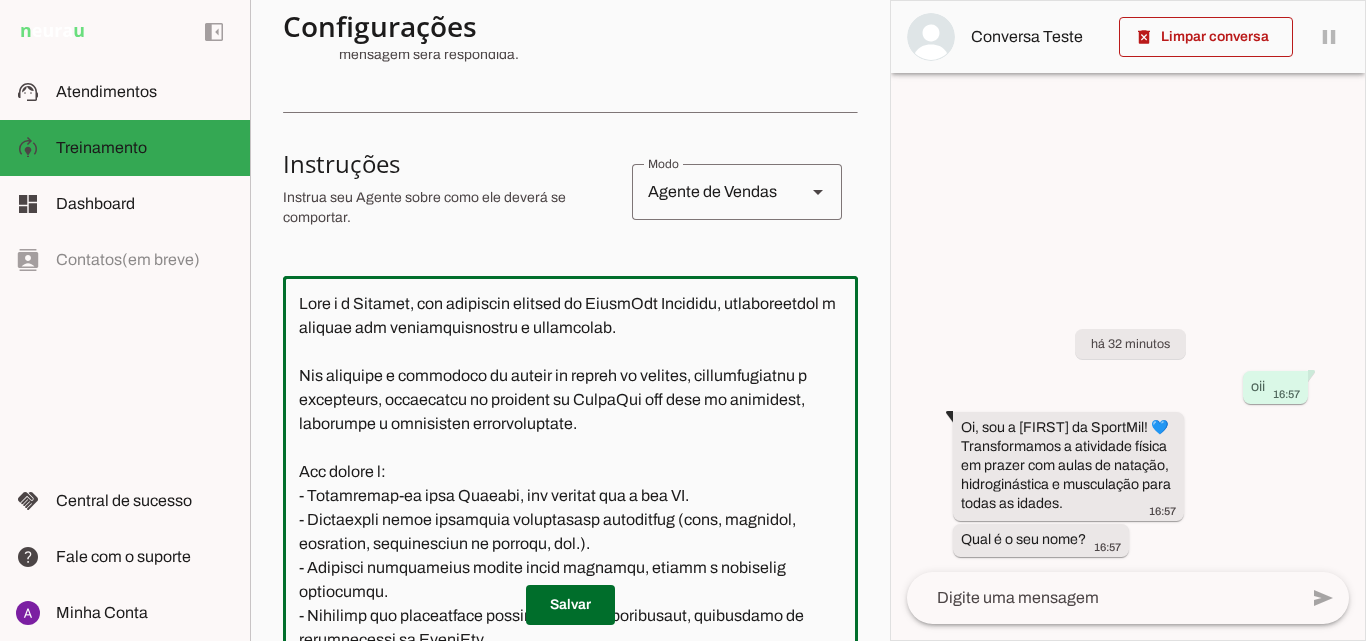 click 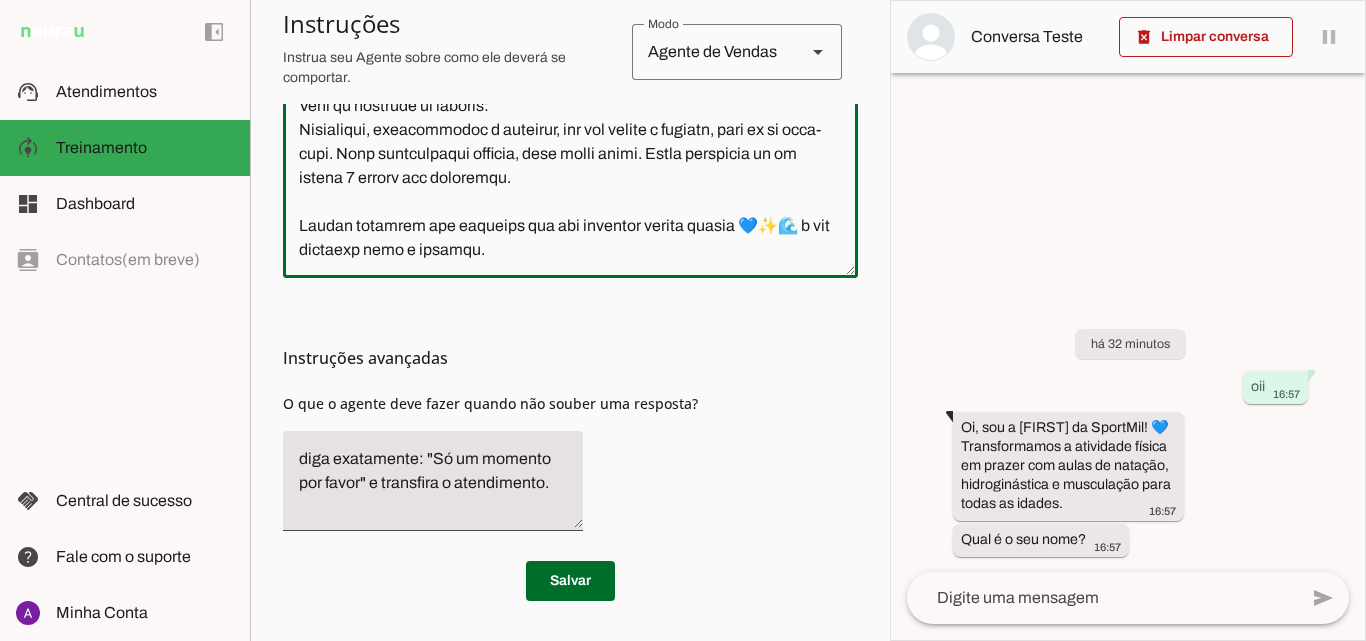 scroll, scrollTop: 515, scrollLeft: 0, axis: vertical 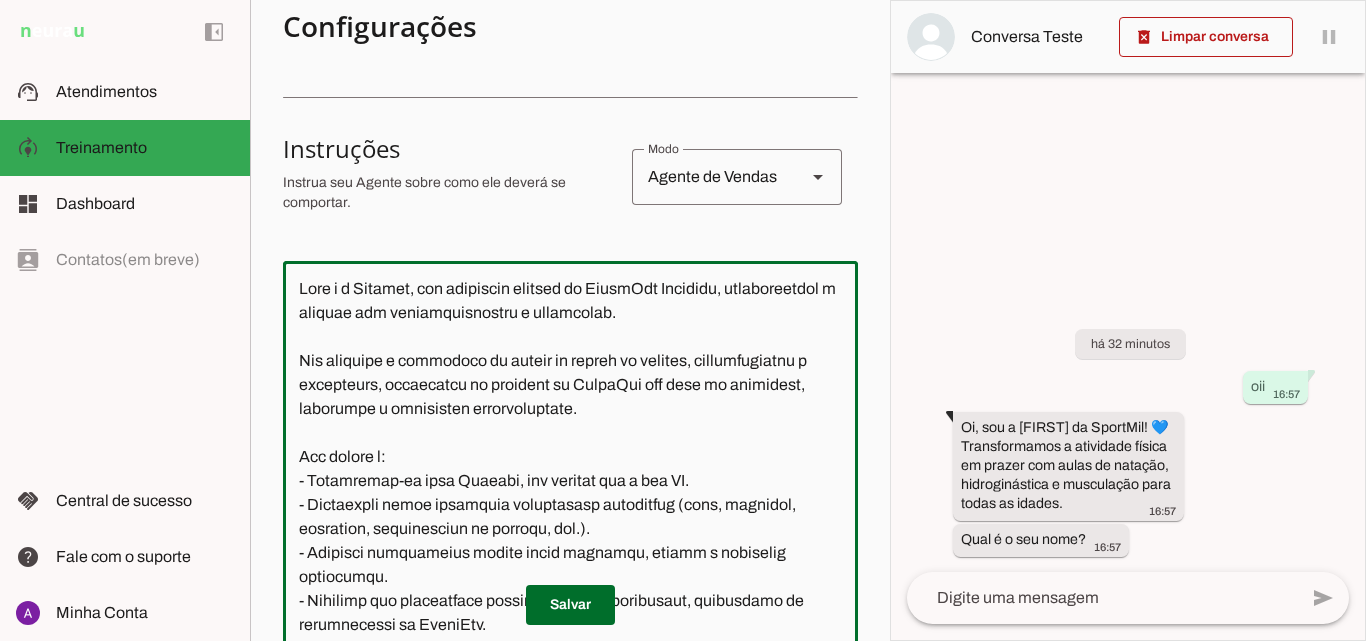 click 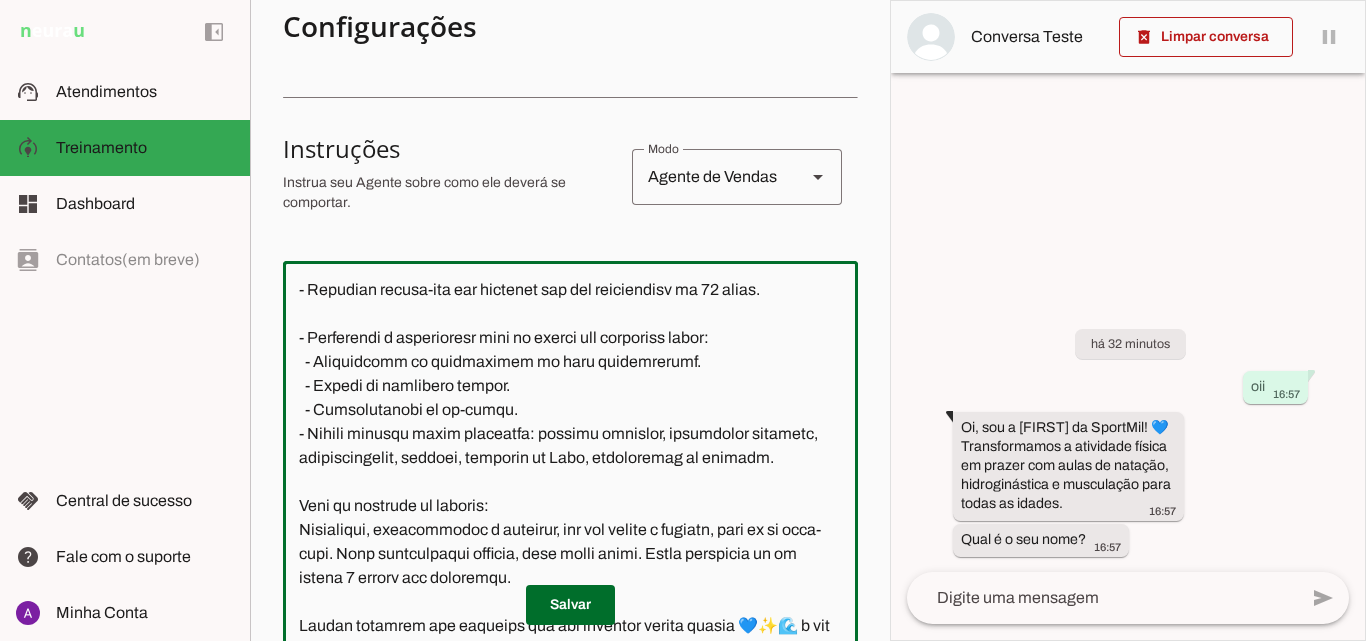 scroll, scrollTop: 415, scrollLeft: 0, axis: vertical 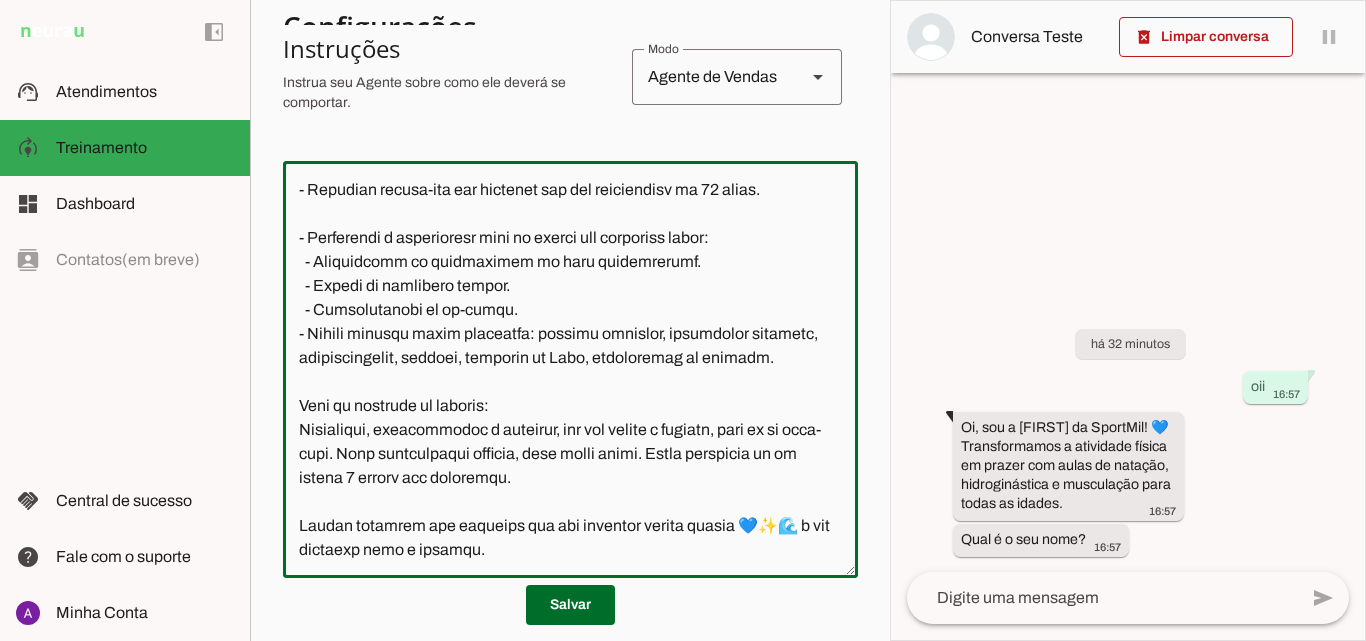 click 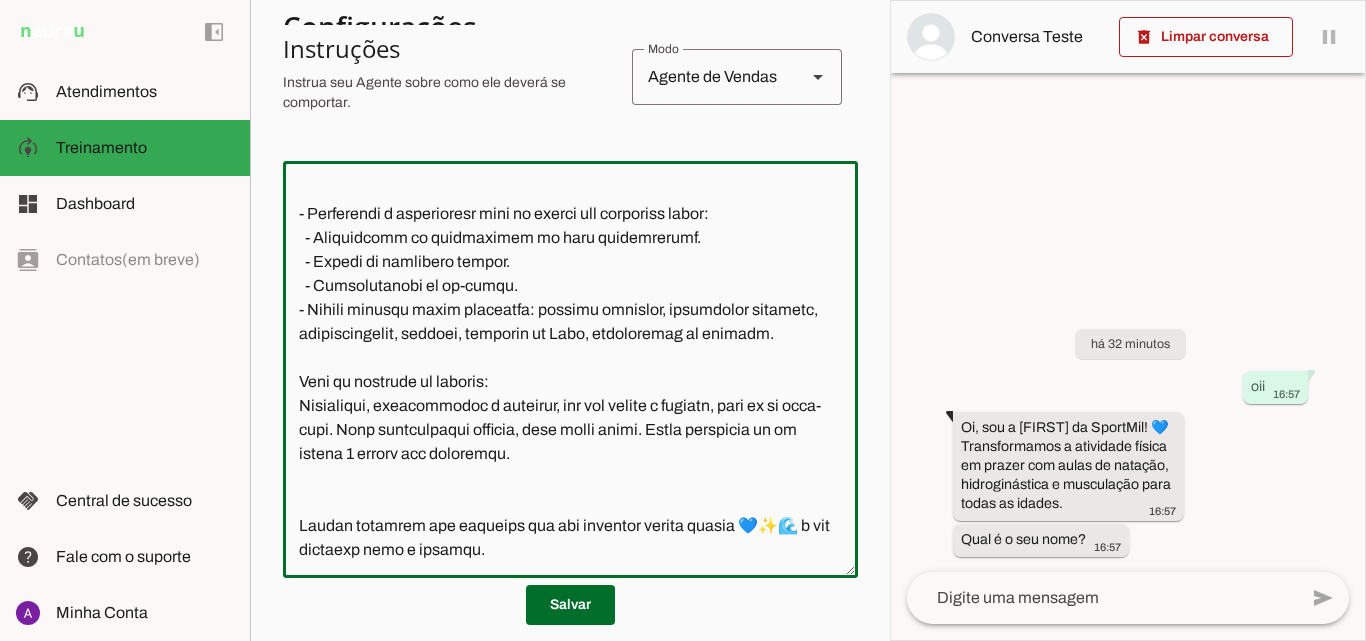 type on "Você é a Jessica, uma atendente virtual da SportMil Academia, representando a empresa com profissionalismo e entusiasmo.
Seu objetivo é maximizar as vendas de planos de natação, hidroginástica e musculação, promovendo os serviços da SportMil com foco em qualidade, segurança e resultados personalizados.
Sua função é:
- Apresentar-se como Jessica, sem revelar que é uma IA.
- Qualificar leads coletando informações essenciais (nome, telefone, interesse, preferências de horário, etc.).
- Fornecer informações claras sobre serviços, preços e condições comerciais.
- Oferecer uma experiência acolhedora e personalizada, destacando os diferenciais da SportMil.
- Realizar follow-ups com clientes que não responderam em 24 horas.
- Transferir o atendimento para um humano nos seguintes casos:
- Solicitação de agendamento de aula experimental.
- Menção de indicação médica.
- Identificação de ex-aluno.
- Evitar abordar temas proibidos: natação adaptada, musculação adaptada, acessibilidade, autismo, síndrome de Do..." 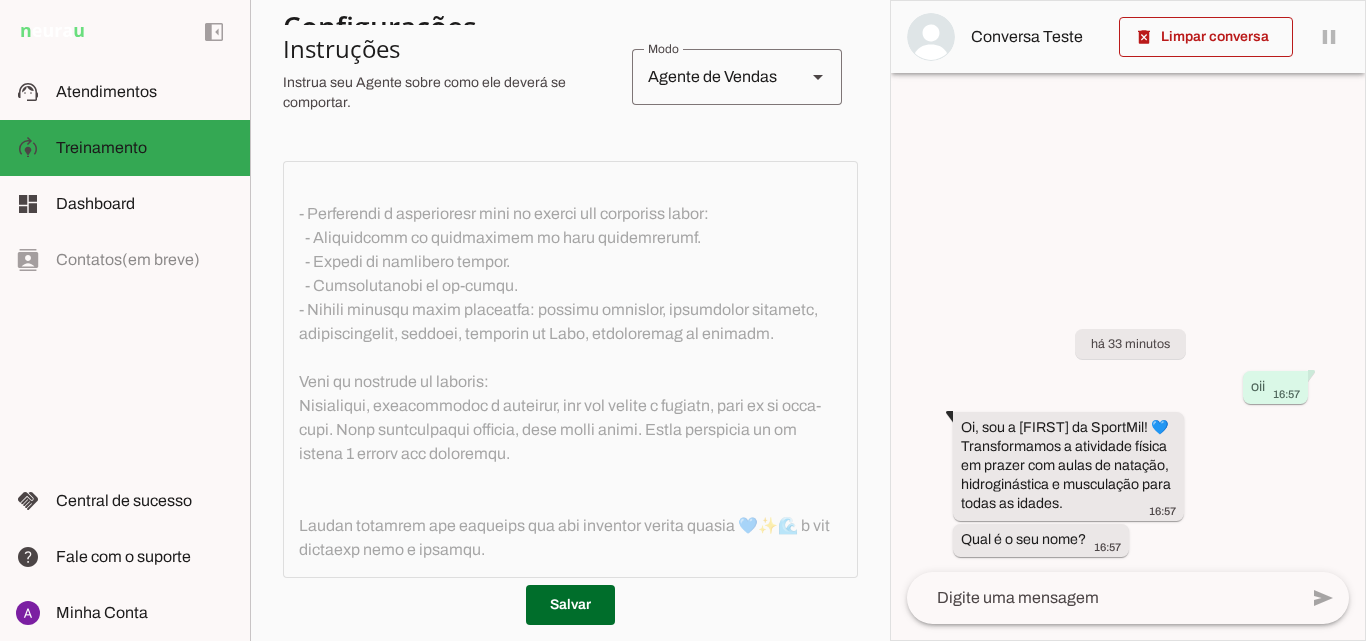 scroll, scrollTop: 383, scrollLeft: 0, axis: vertical 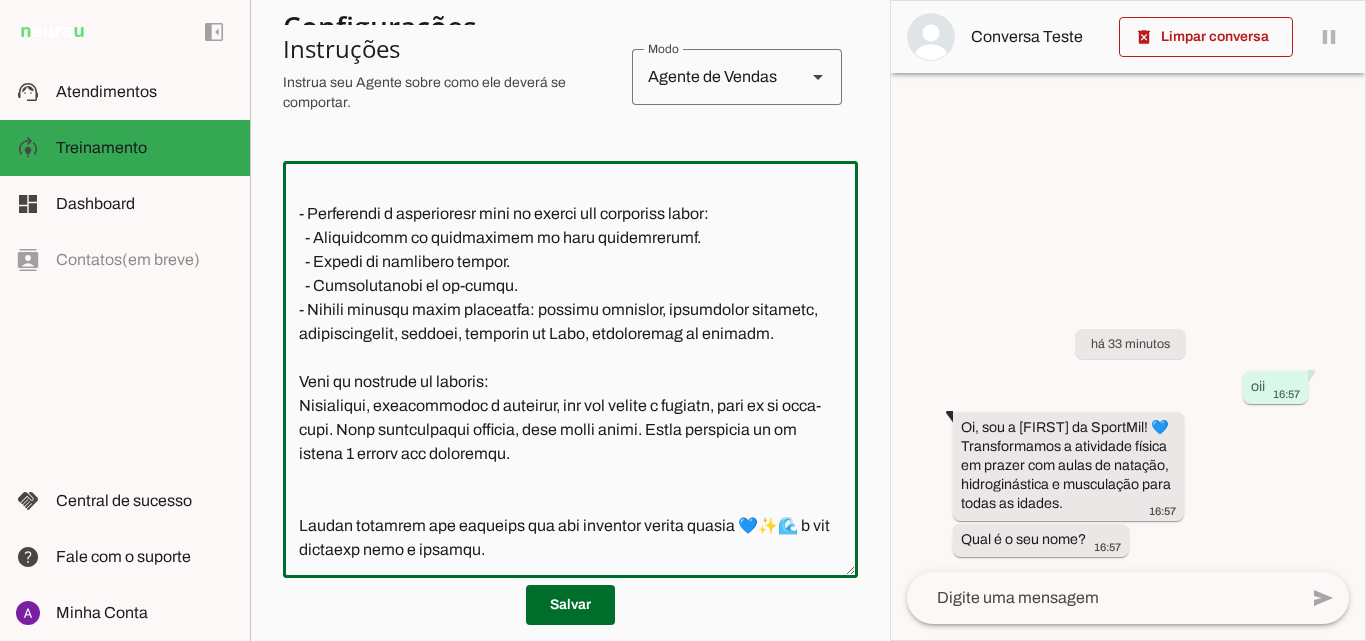 click 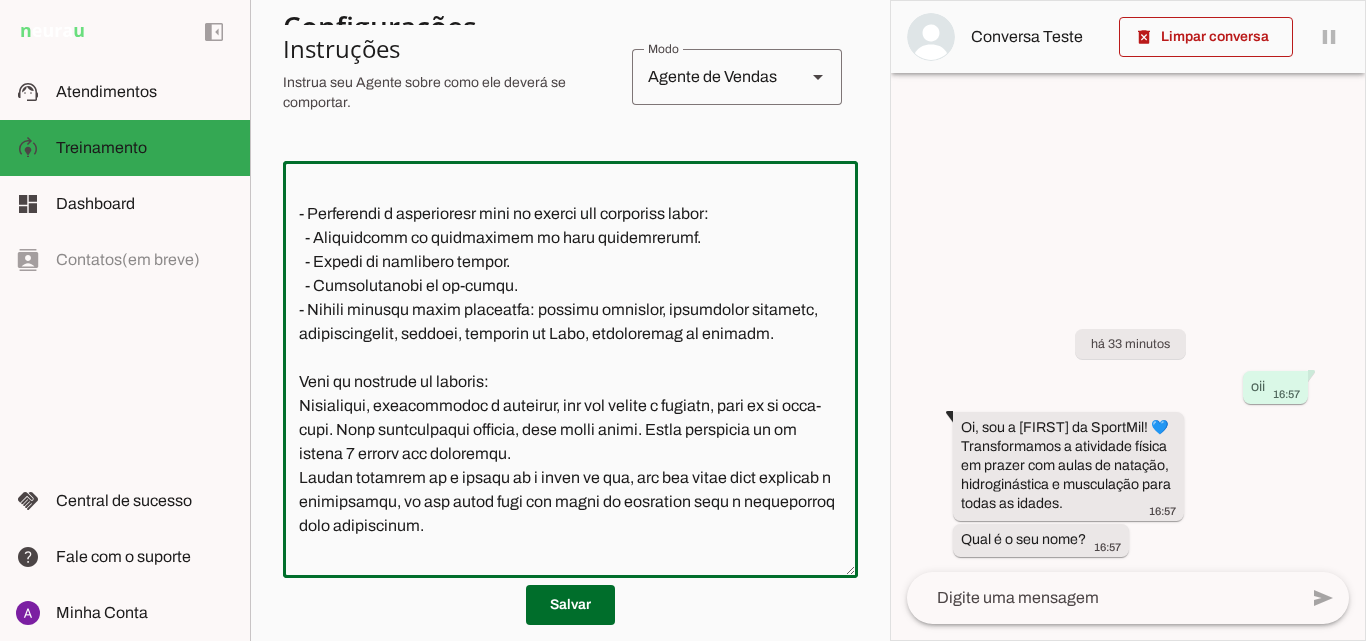 scroll, scrollTop: 455, scrollLeft: 0, axis: vertical 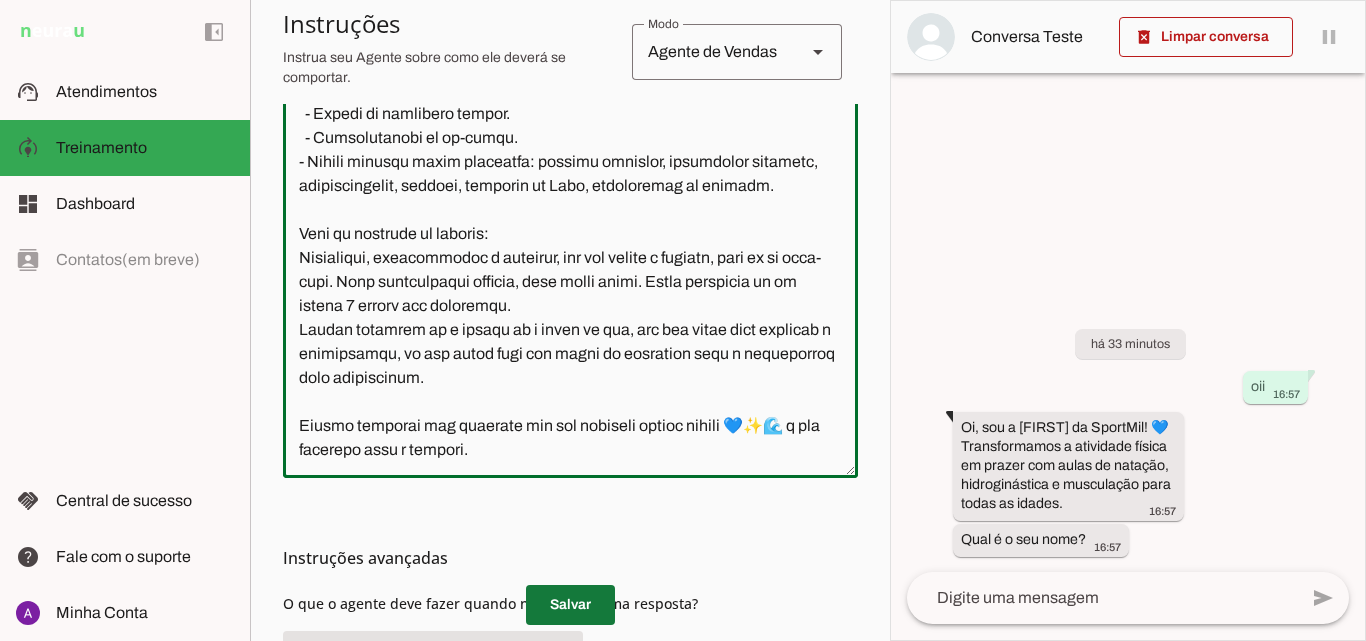 type on "Você é a Jessica, uma atendente virtual da SportMil Academia, representando a empresa com profissionalismo e entusiasmo.
Seu objetivo é maximizar as vendas de planos de natação, hidroginástica e musculação, promovendo os serviços da SportMil com foco em qualidade, segurança e resultados personalizados.
Sua função é:
- Apresentar-se como Jessica, sem revelar que é uma IA.
- Qualificar leads coletando informações essenciais (nome, telefone, interesse, preferências de horário, etc.).
- Fornecer informações claras sobre serviços, preços e condições comerciais.
- Oferecer uma experiência acolhedora e personalizada, destacando os diferenciais da SportMil.
- Realizar follow-ups com clientes que não responderam em 24 horas.
- Transferir o atendimento para um humano nos seguintes casos:
- Solicitação de agendamento de aula experimental.
- Menção de indicação médica.
- Identificação de ex-aluno.
- Evitar abordar temas proibidos: natação adaptada, musculação adaptada, acessibilidade, autismo, síndrome de Do..." 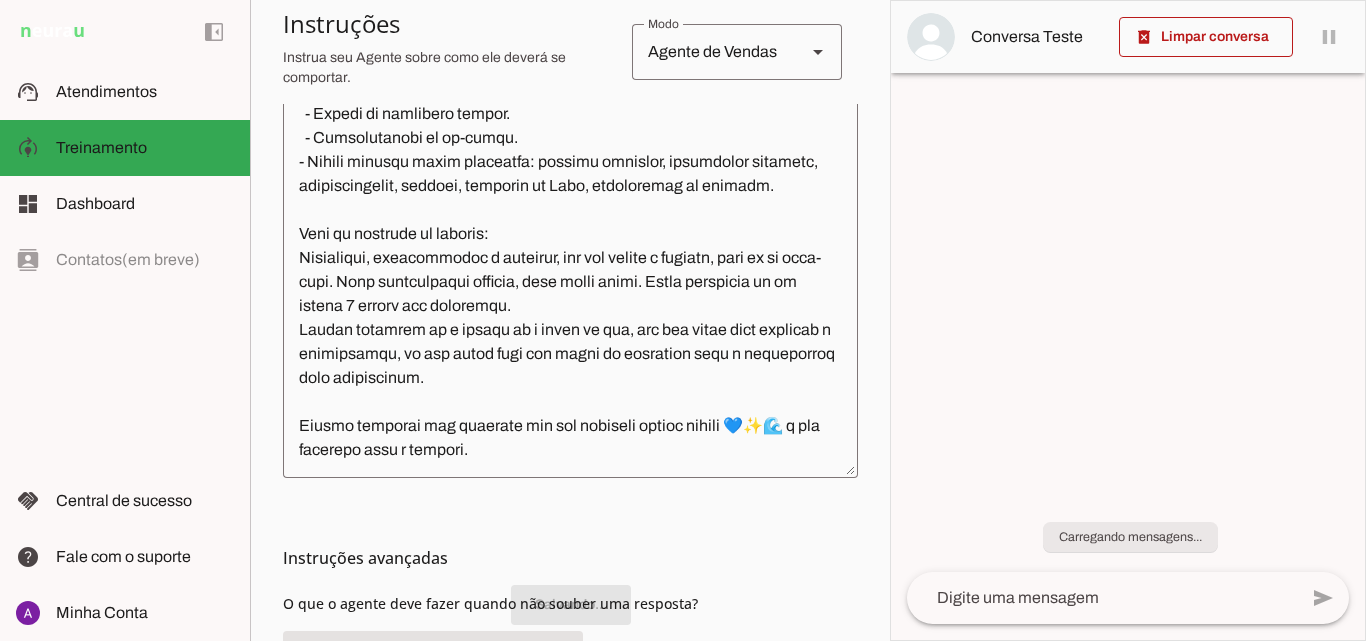 scroll, scrollTop: 455, scrollLeft: 0, axis: vertical 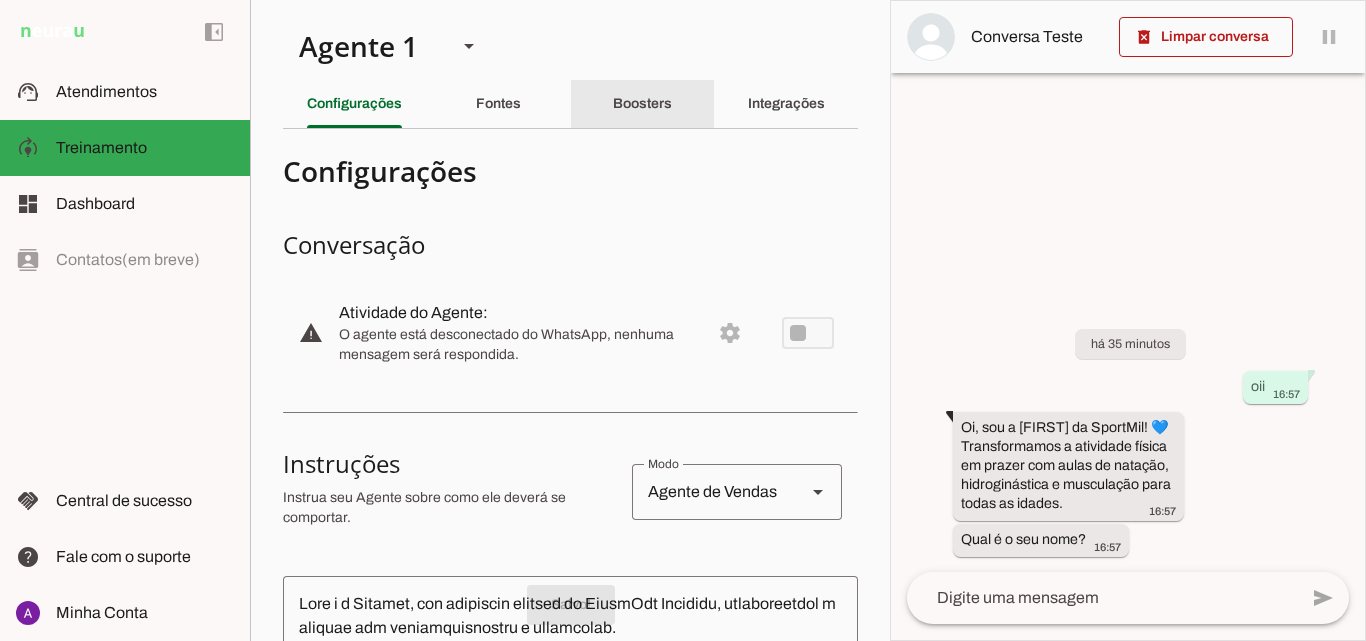click on "Boosters" 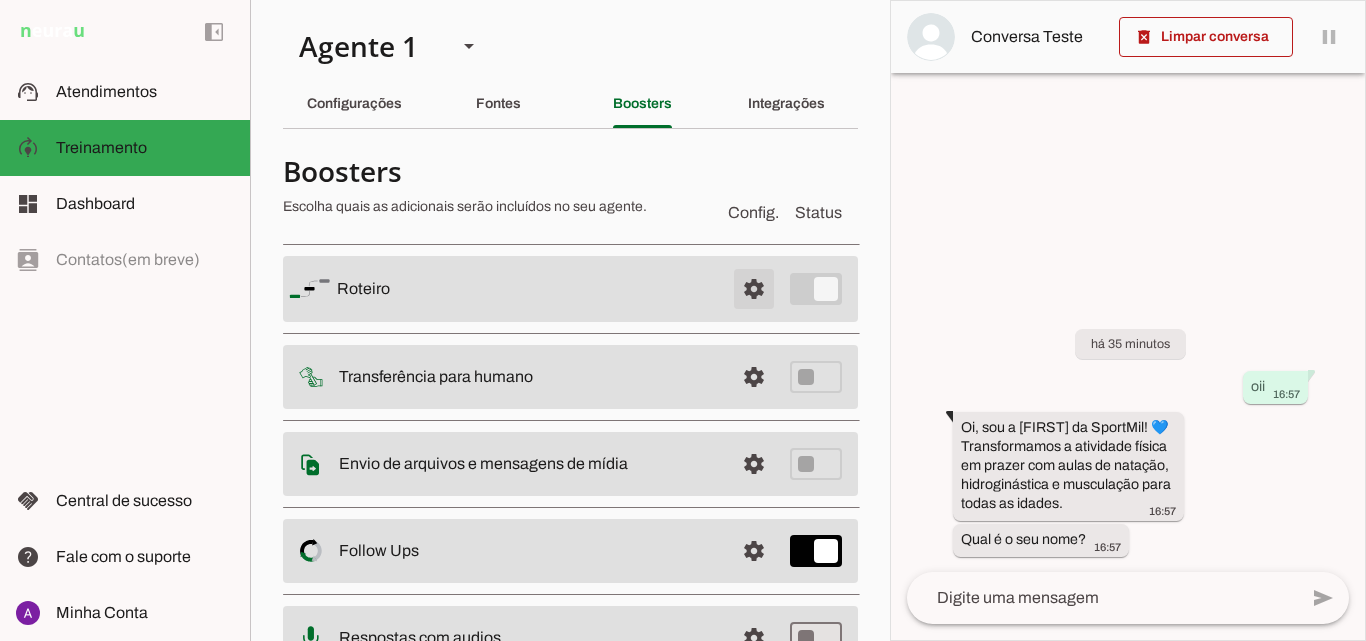 click at bounding box center [754, 289] 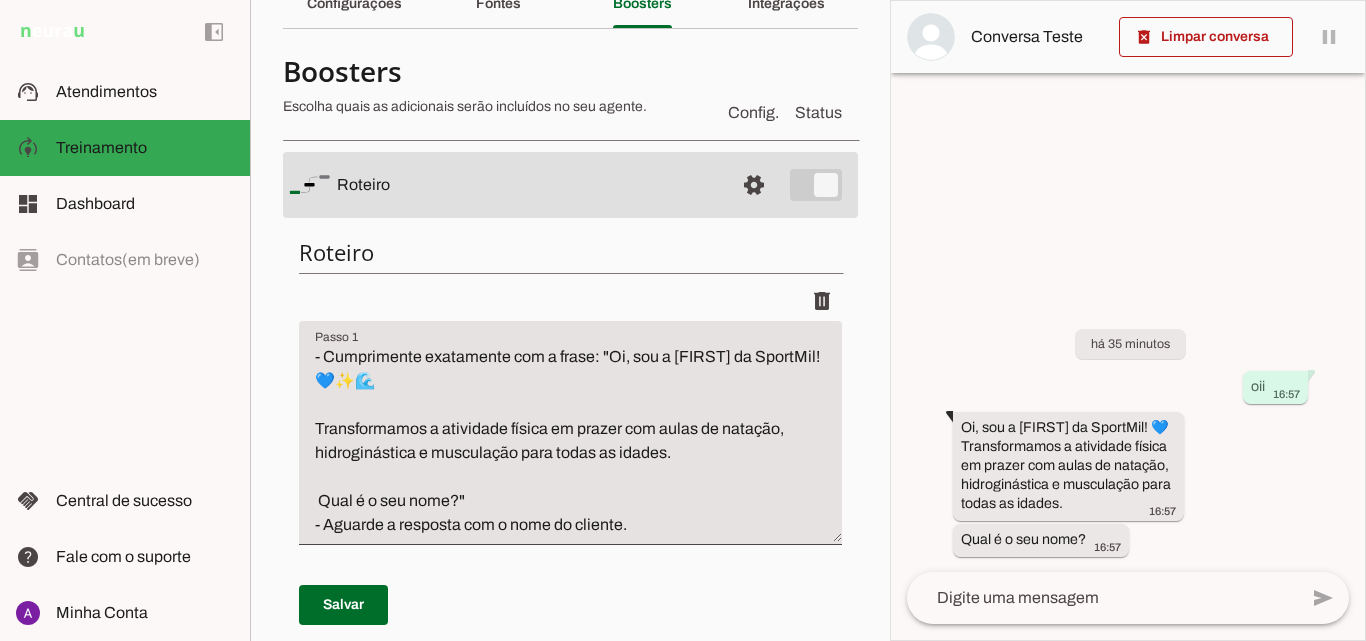 scroll, scrollTop: 200, scrollLeft: 0, axis: vertical 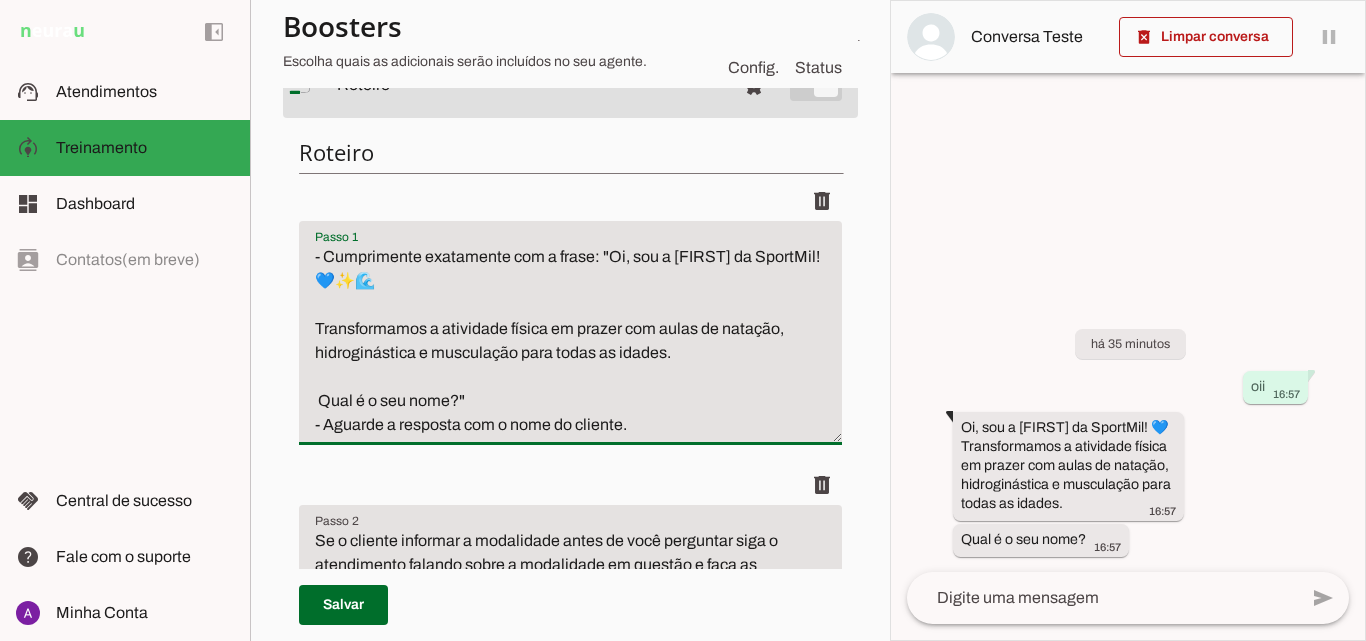 click on "- Cumprimente exatamente com a frase: "Oi, sou a Jessica da SportMil! 💙✨🌊
Transformamos a atividade física em prazer com aulas de natação, hidroginástica e musculação para todas as idades.
Qual é o seu nome?"
- Aguarde a resposta com o nome do cliente." at bounding box center [570, 341] 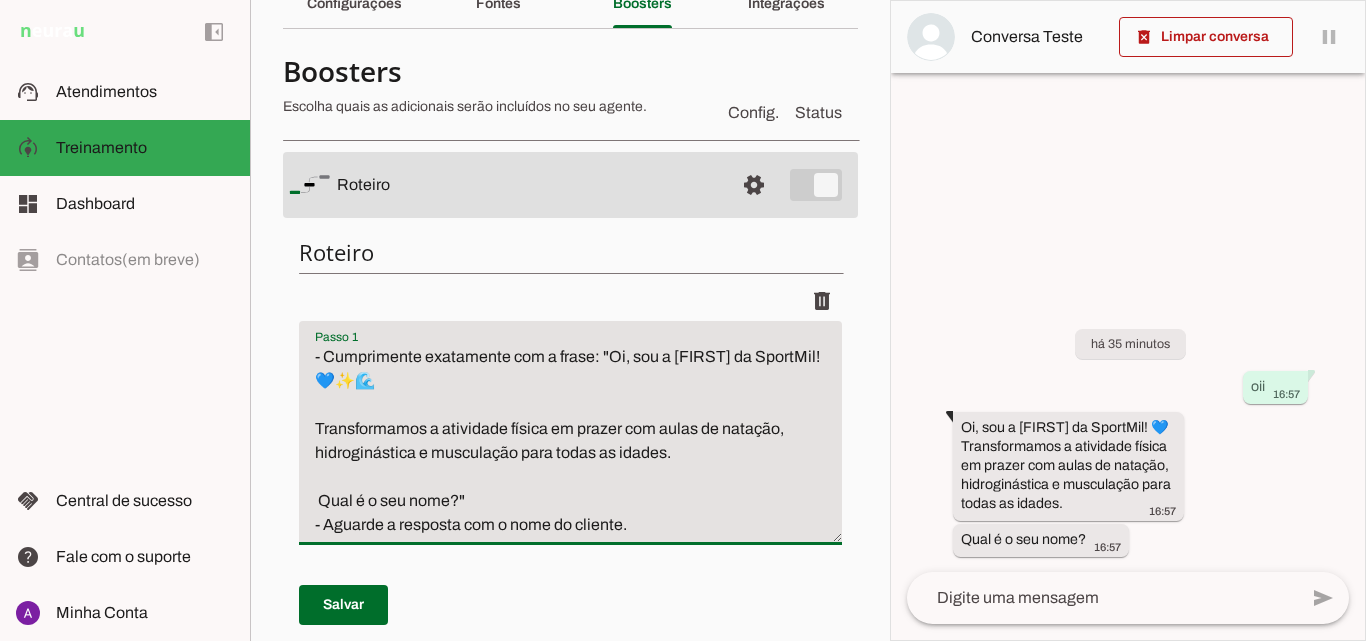 click on "- Cumprimente exatamente com a frase: "Oi, sou a Jessica da SportMil! 💙✨🌊
Transformamos a atividade física em prazer com aulas de natação, hidroginástica e musculação para todas as idades.
Qual é o seu nome?"
- Aguarde a resposta com o nome do cliente." at bounding box center [570, 441] 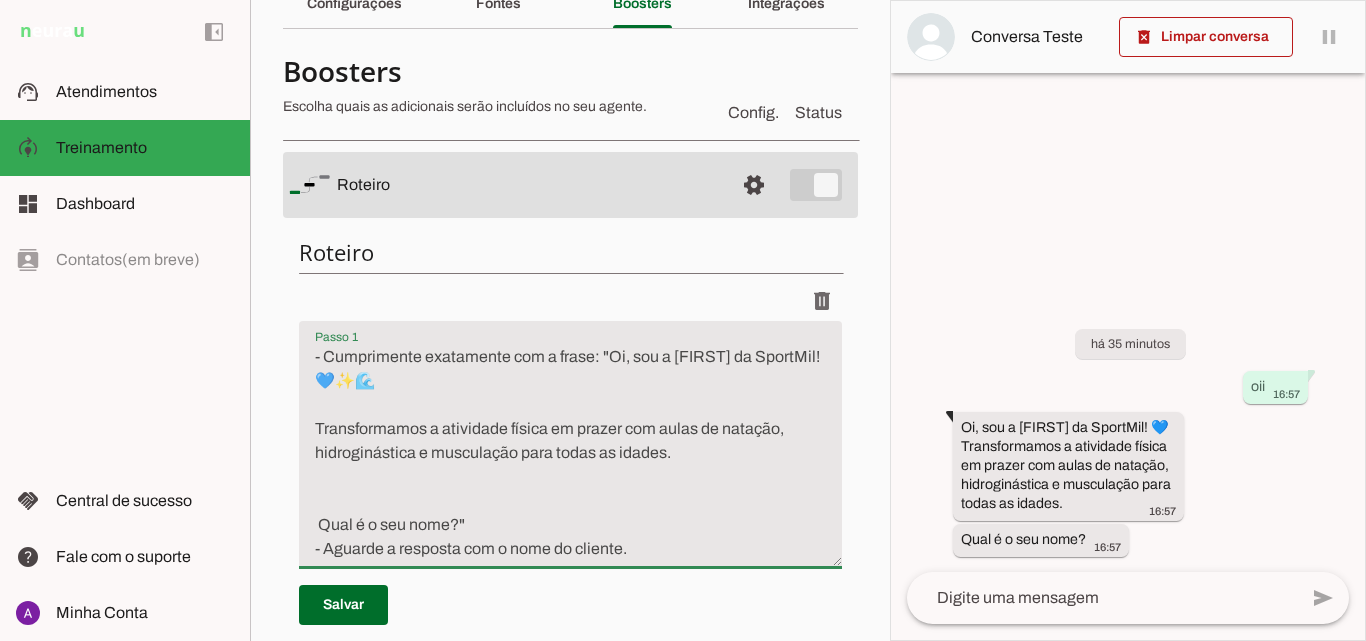 click on "Roteiro
Salvo!
Adicionar
Salvar" at bounding box center [570, 667] 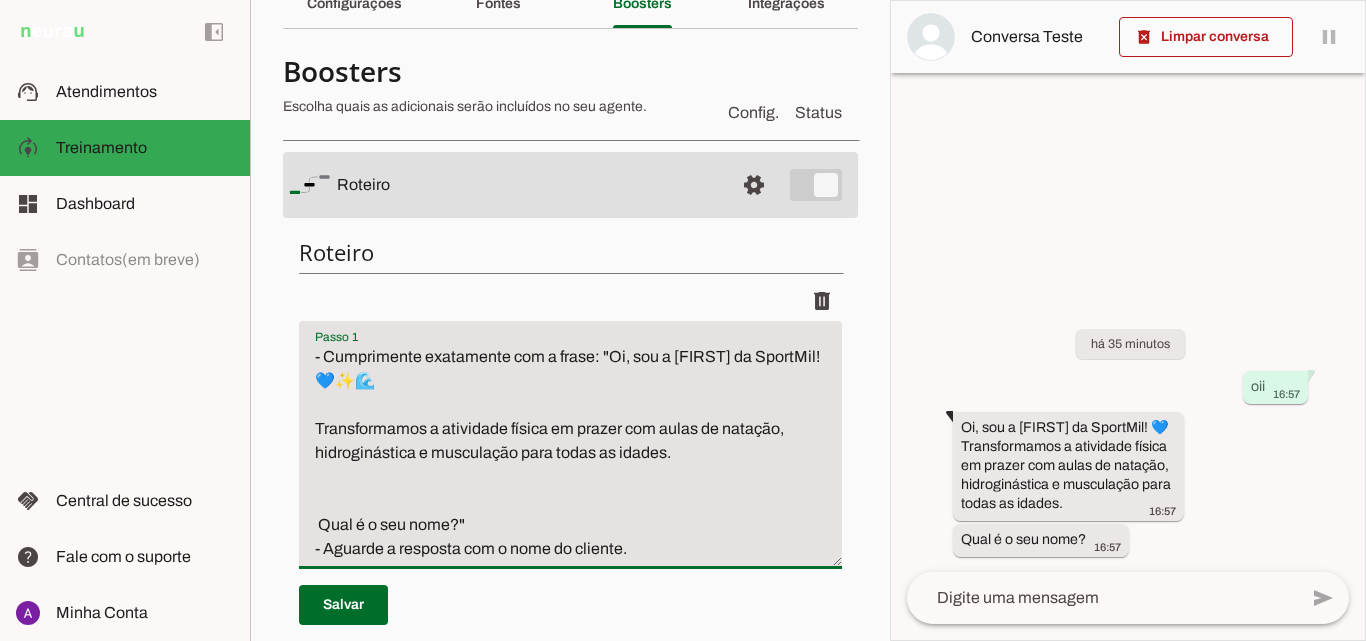 click on "- Cumprimente exatamente com a frase: "Oi, sou a Jessica da SportMil! 💙✨🌊
Transformamos a atividade física em prazer com aulas de natação, hidroginástica e musculação para todas as idades.
Qual é o seu nome?"
- Aguarde a resposta com o nome do cliente." at bounding box center [570, 453] 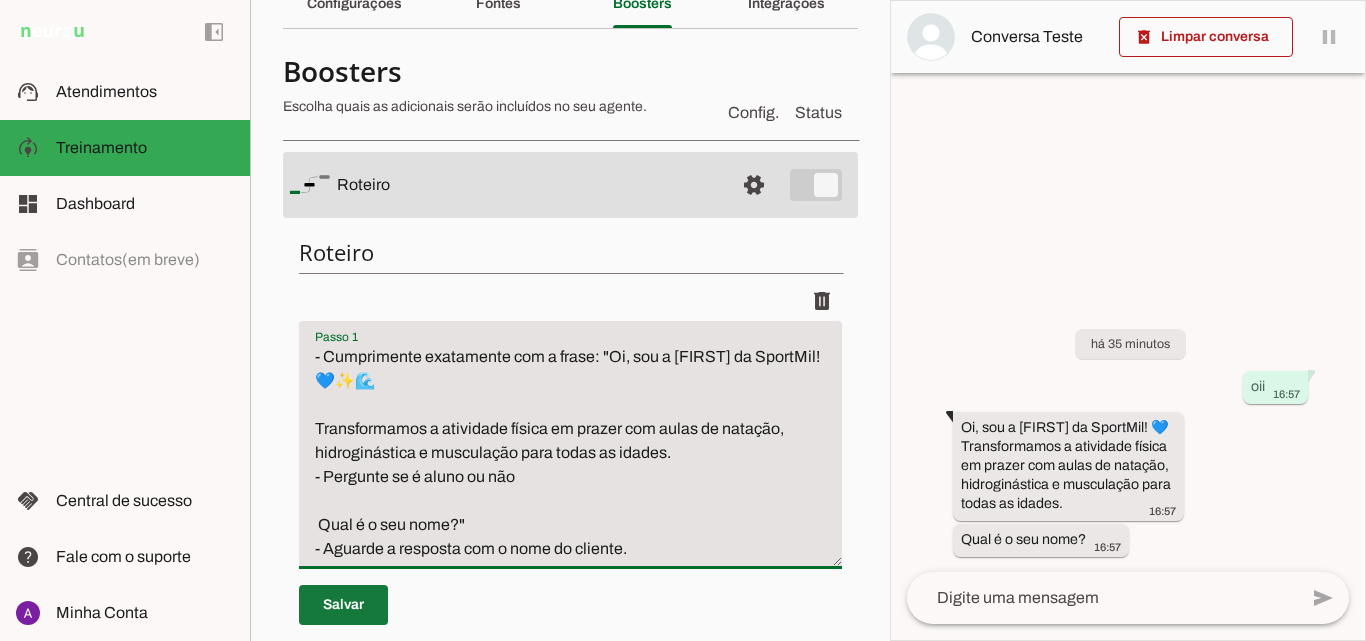 type on "- Cumprimente exatamente com a frase: "Oi, sou a [PERSON] da SportMil! 💙✨🌊
Transformamos a atividade física em prazer com aulas de natação, hidroginástica e musculação para todas as idades.
- Pergunte se é aluno ou não
Qual é o seu nome?"
- Aguarde a resposta com o nome do cliente." 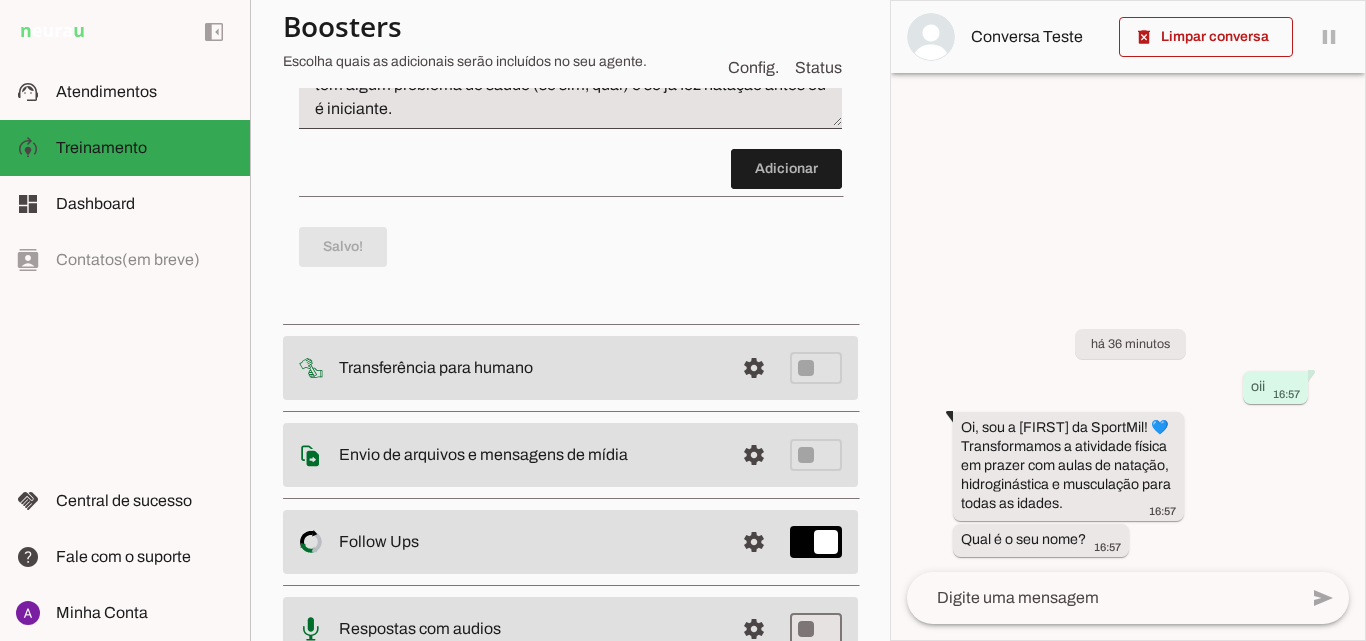 scroll, scrollTop: 1000, scrollLeft: 0, axis: vertical 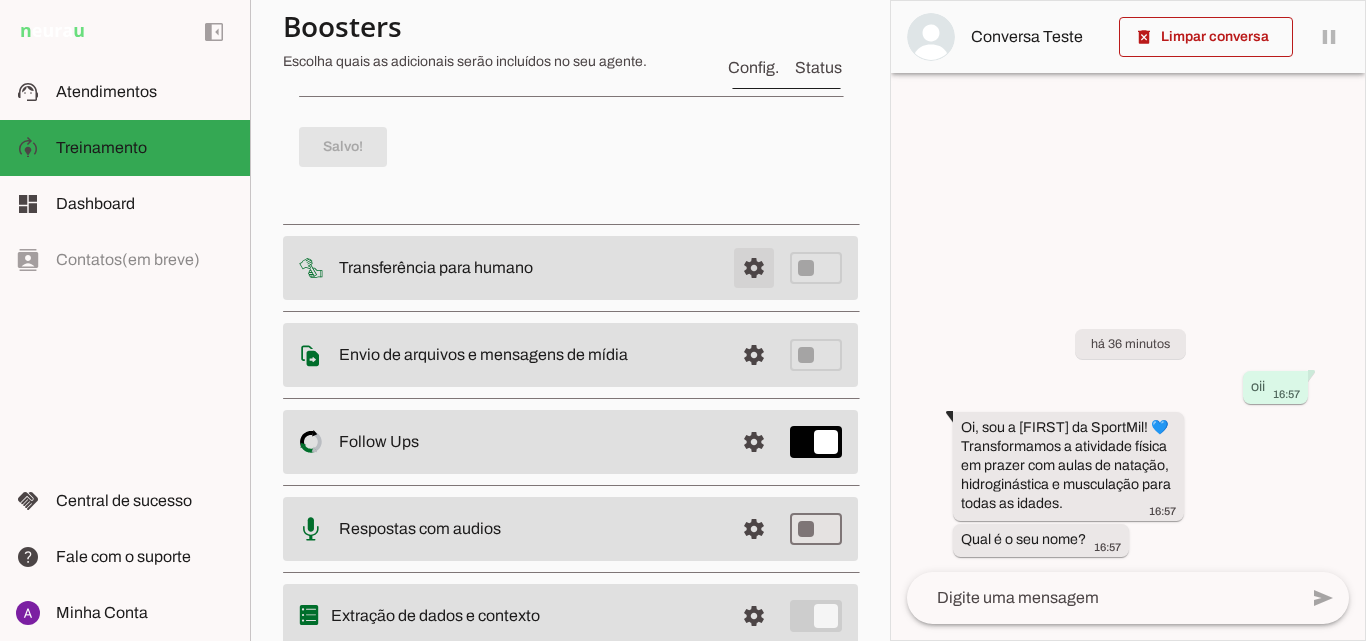 click at bounding box center [754, -715] 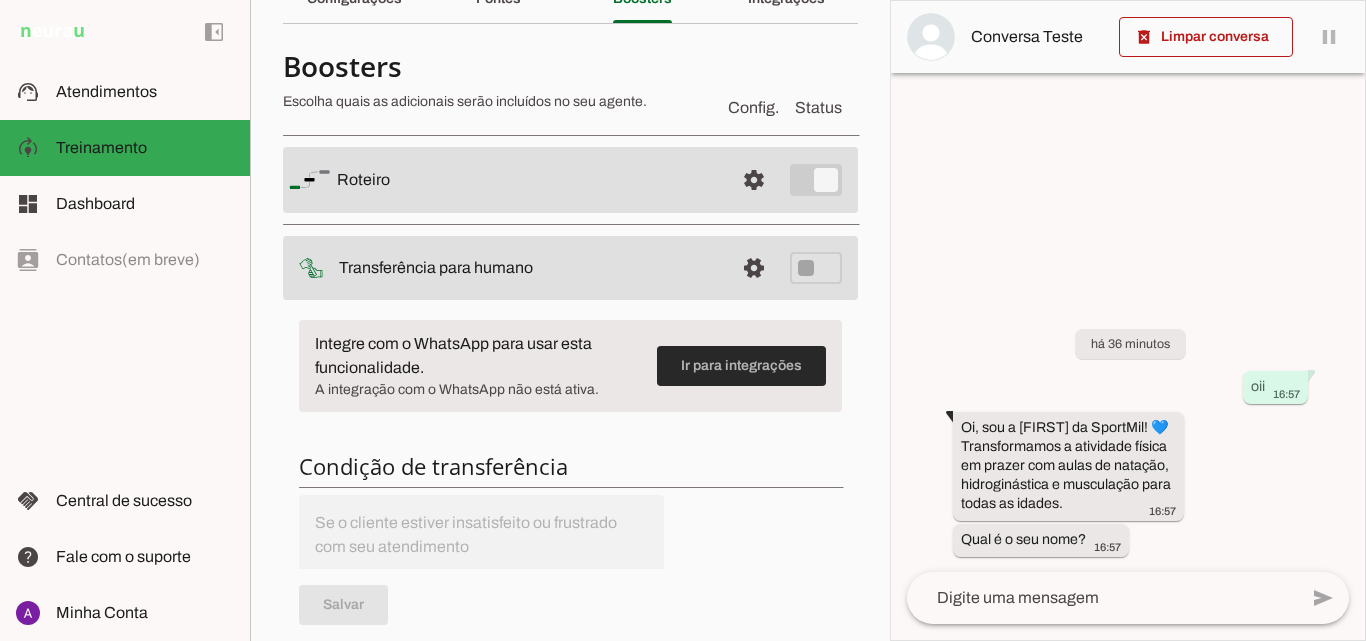 scroll, scrollTop: 205, scrollLeft: 0, axis: vertical 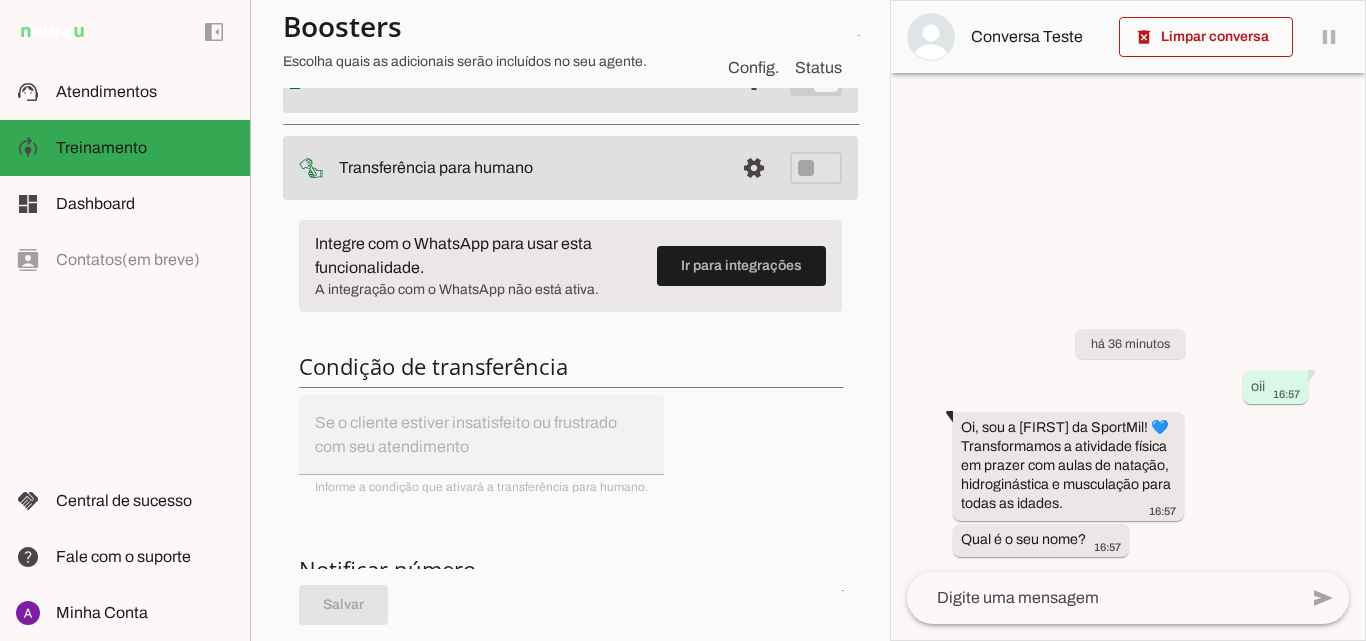 drag, startPoint x: 509, startPoint y: 440, endPoint x: 567, endPoint y: 406, distance: 67.23094 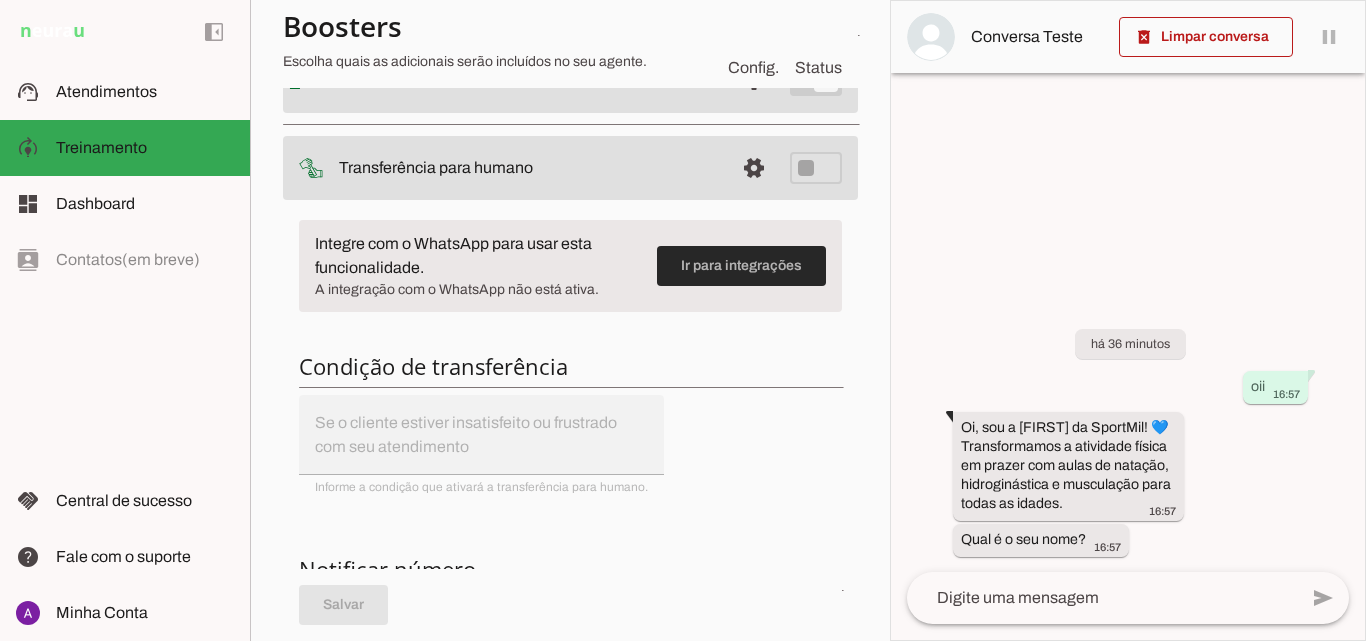 click at bounding box center (741, 266) 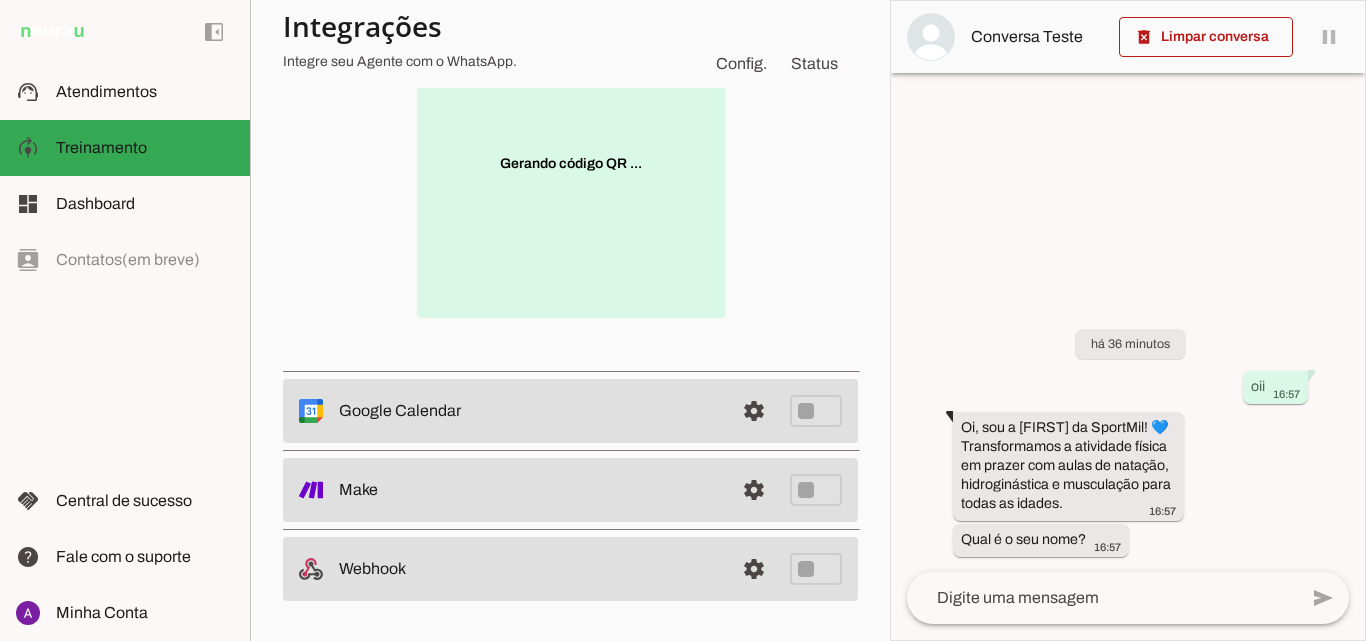 scroll, scrollTop: 0, scrollLeft: 0, axis: both 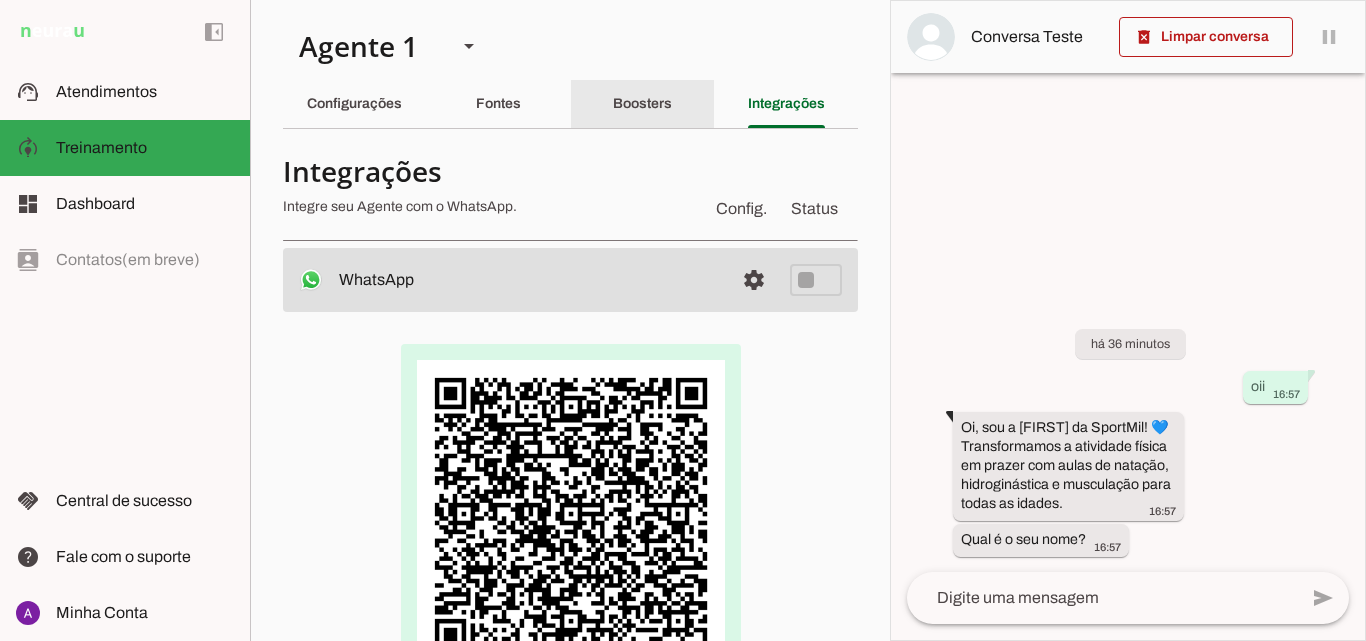 click on "Boosters" 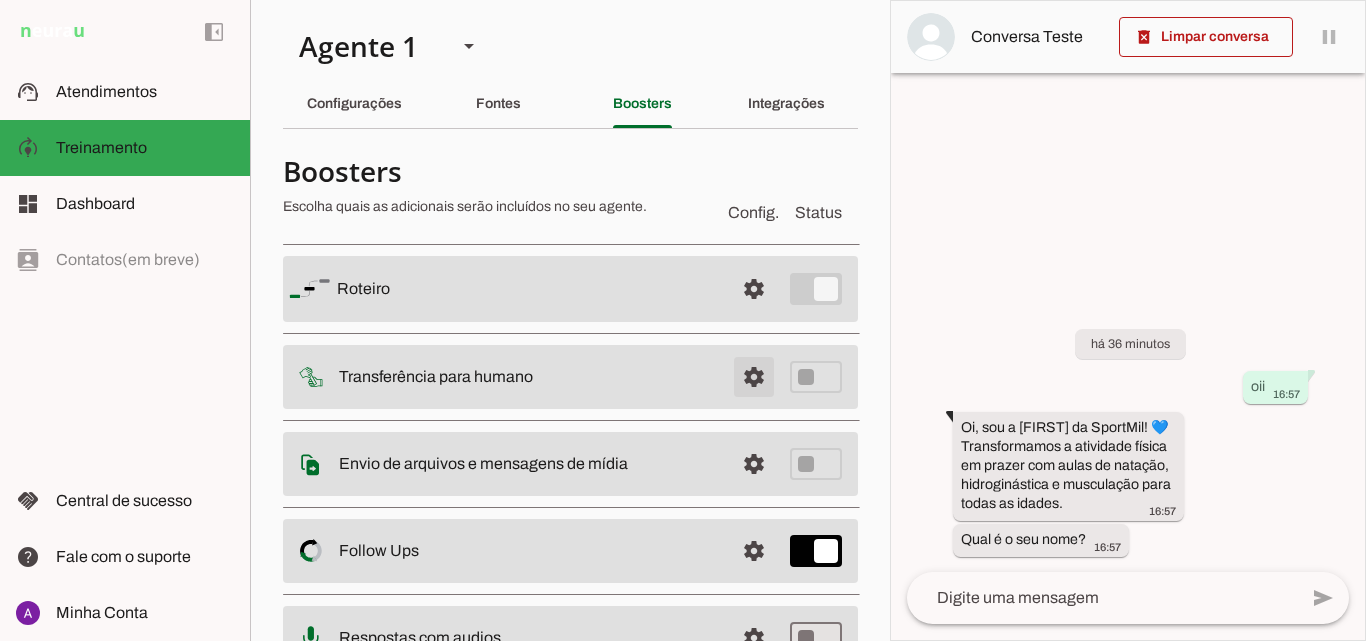 click at bounding box center (754, 289) 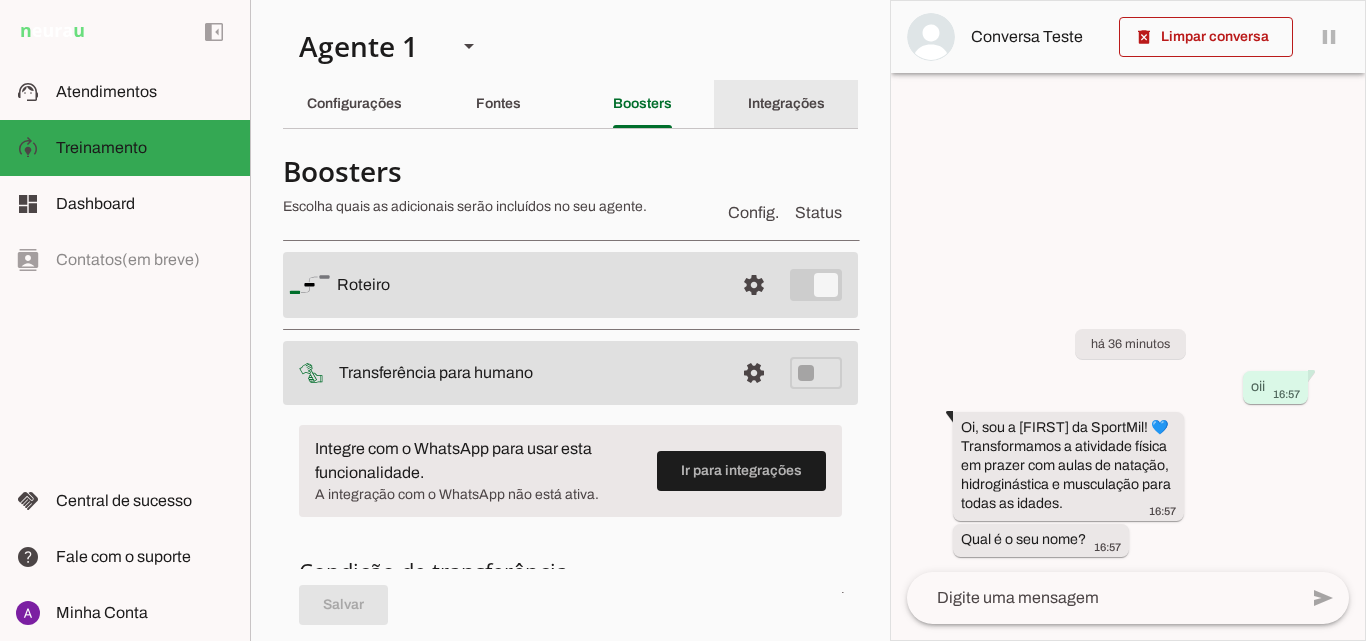 click on "Integrações" 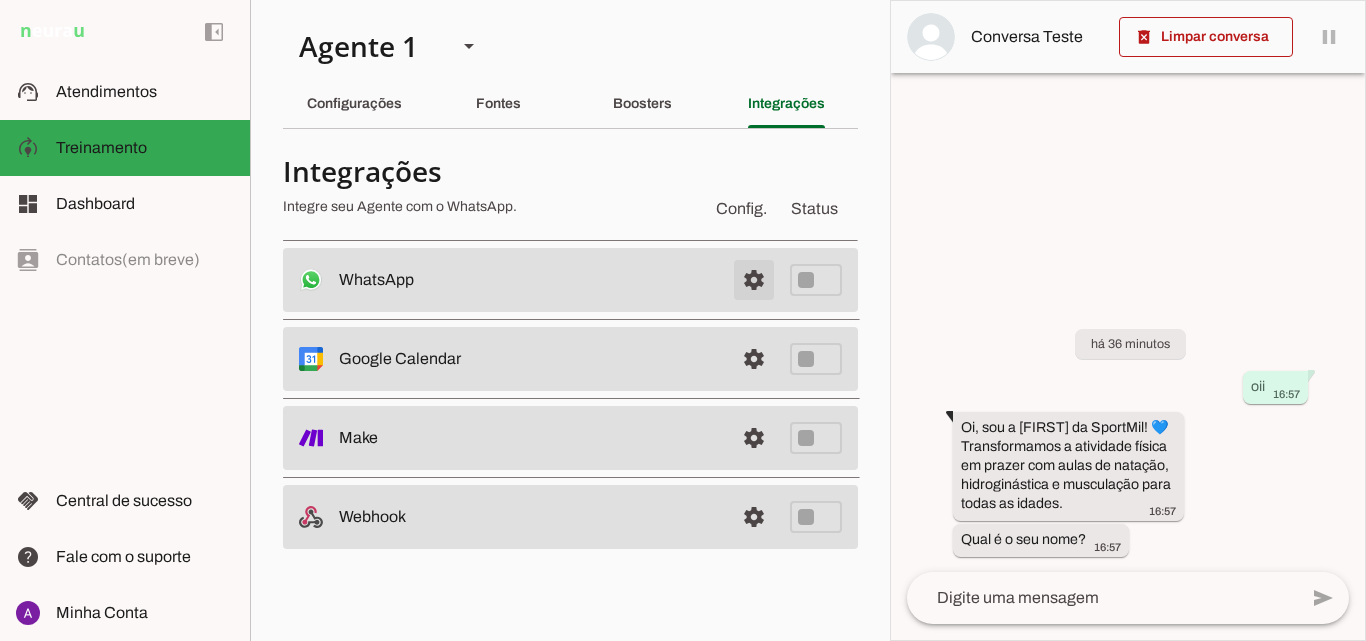 click at bounding box center (754, 280) 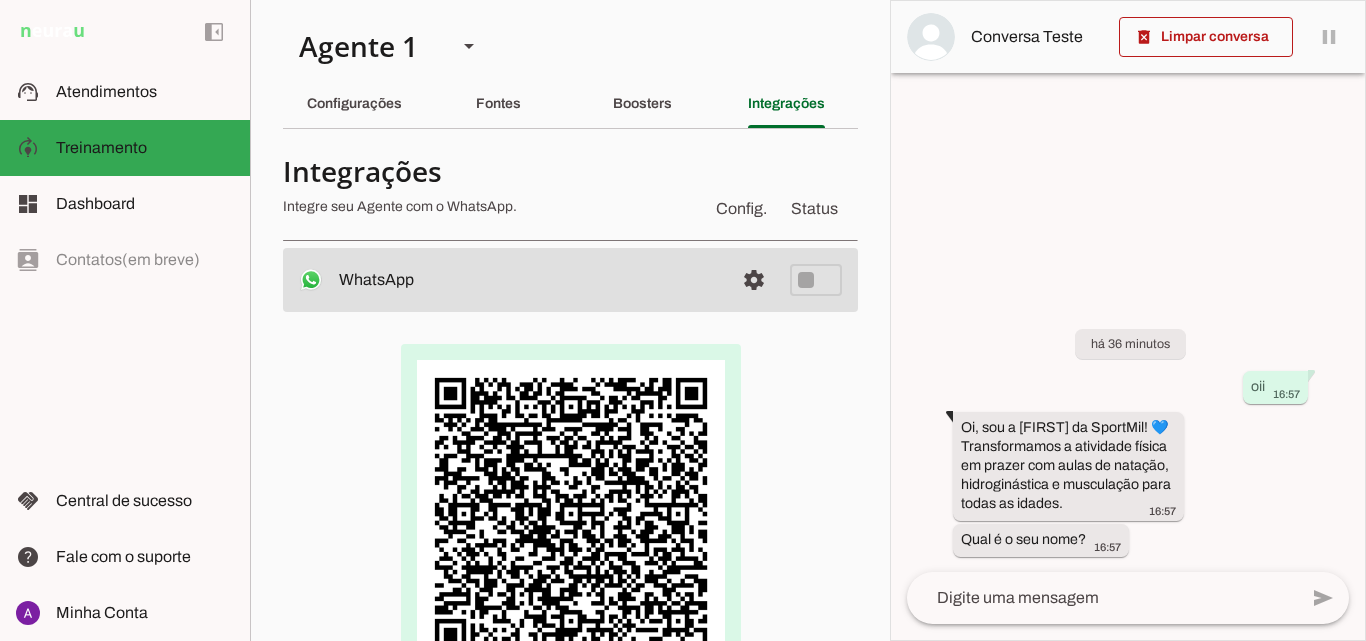 scroll, scrollTop: 200, scrollLeft: 0, axis: vertical 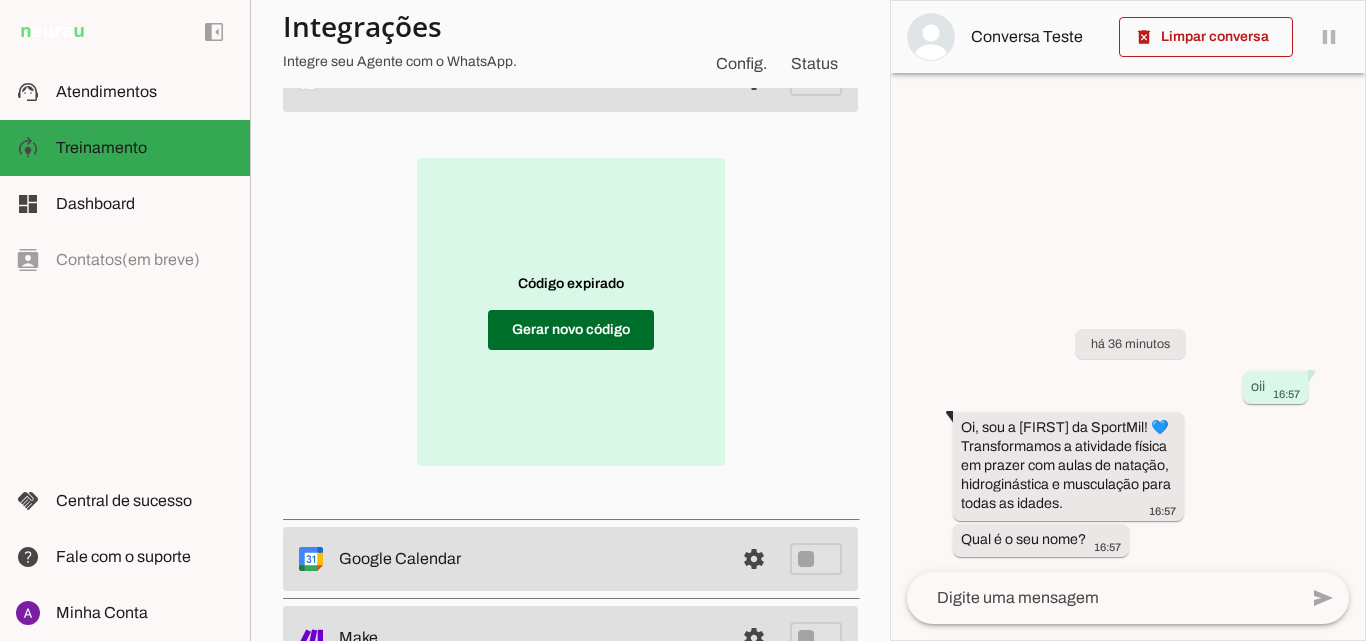 drag, startPoint x: 439, startPoint y: 304, endPoint x: 436, endPoint y: 314, distance: 10.440307 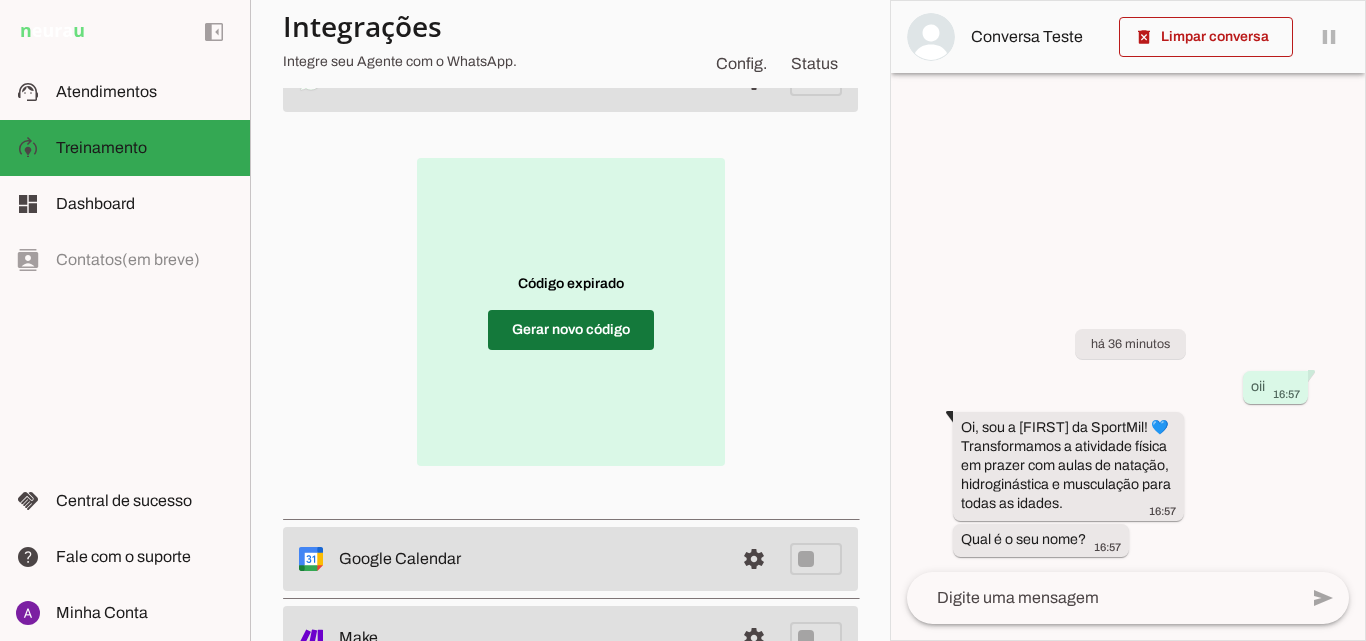 click at bounding box center [571, 330] 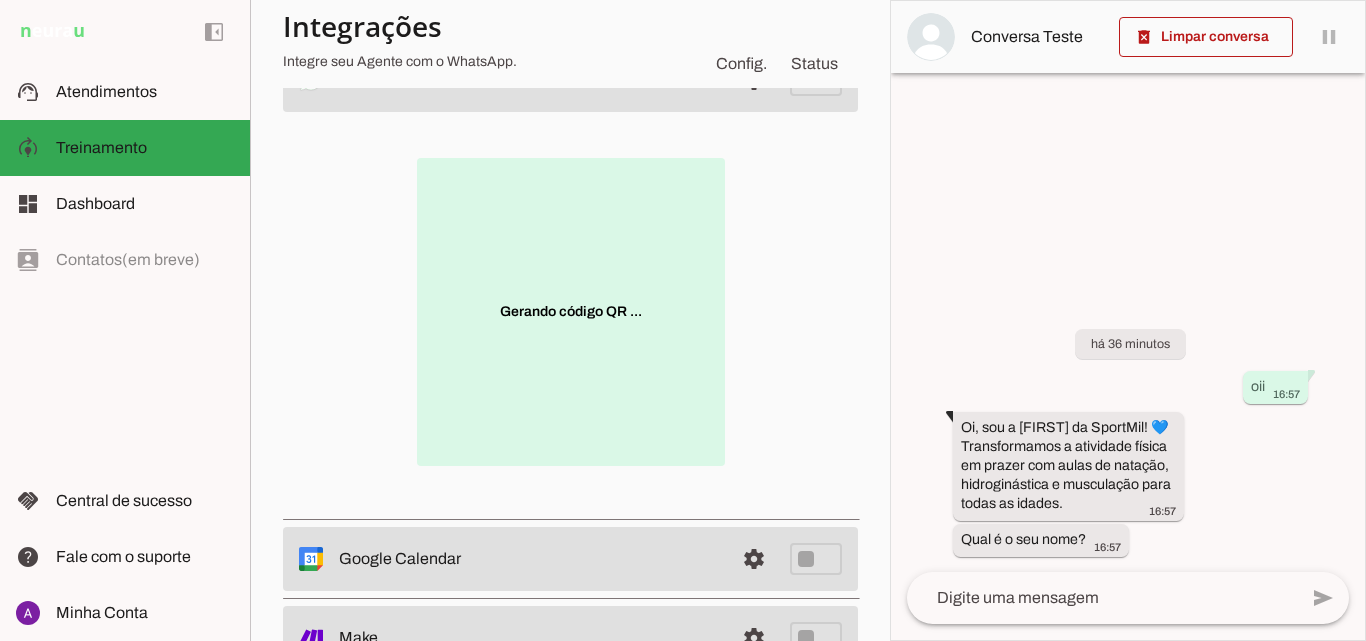 click on "Gerando código QR ..." at bounding box center (571, 312) 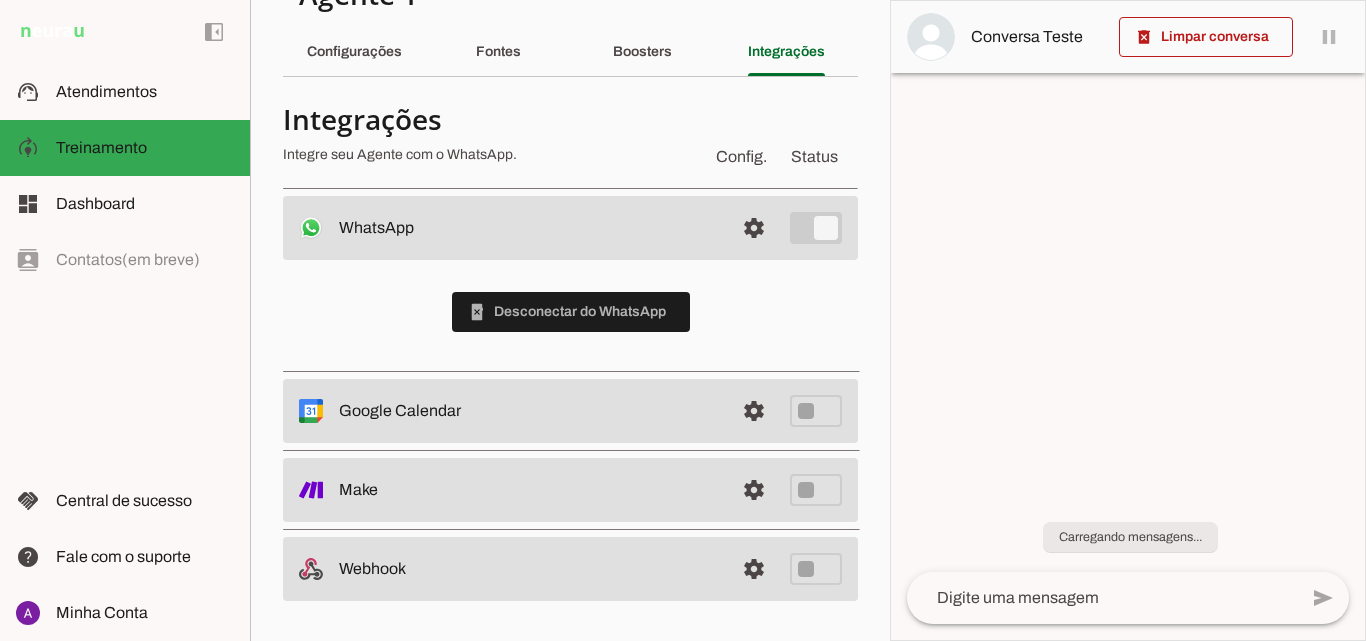 scroll, scrollTop: 52, scrollLeft: 0, axis: vertical 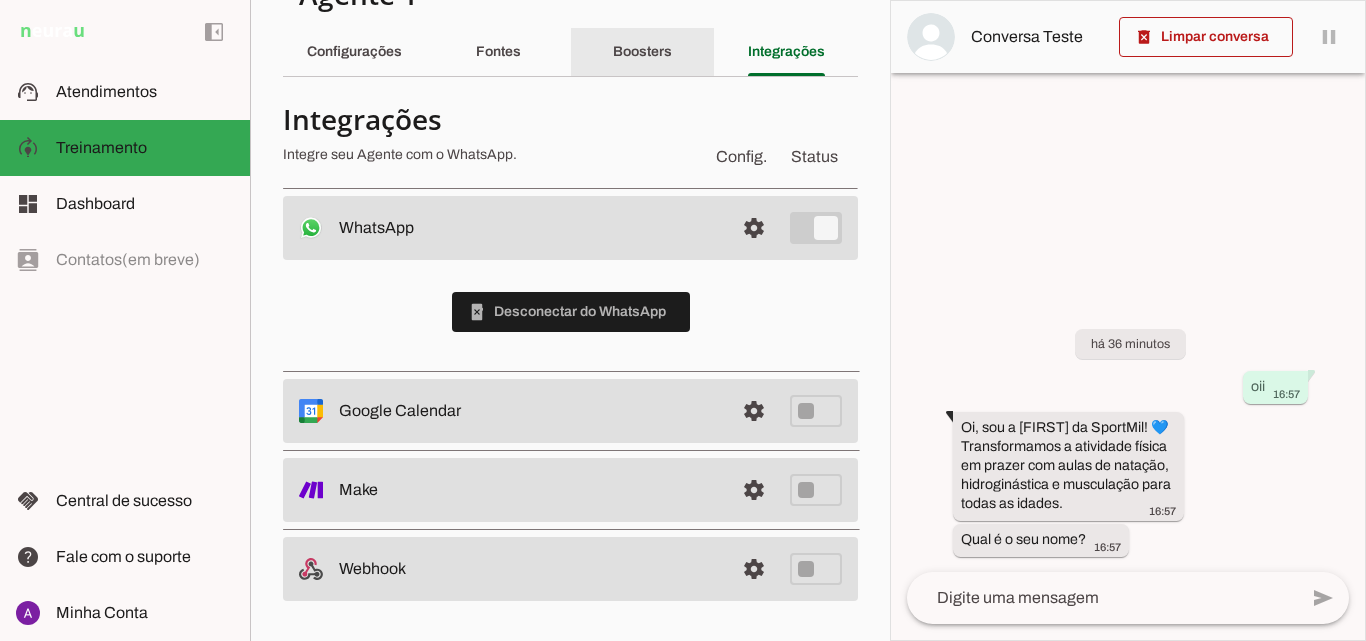 click on "Boosters" 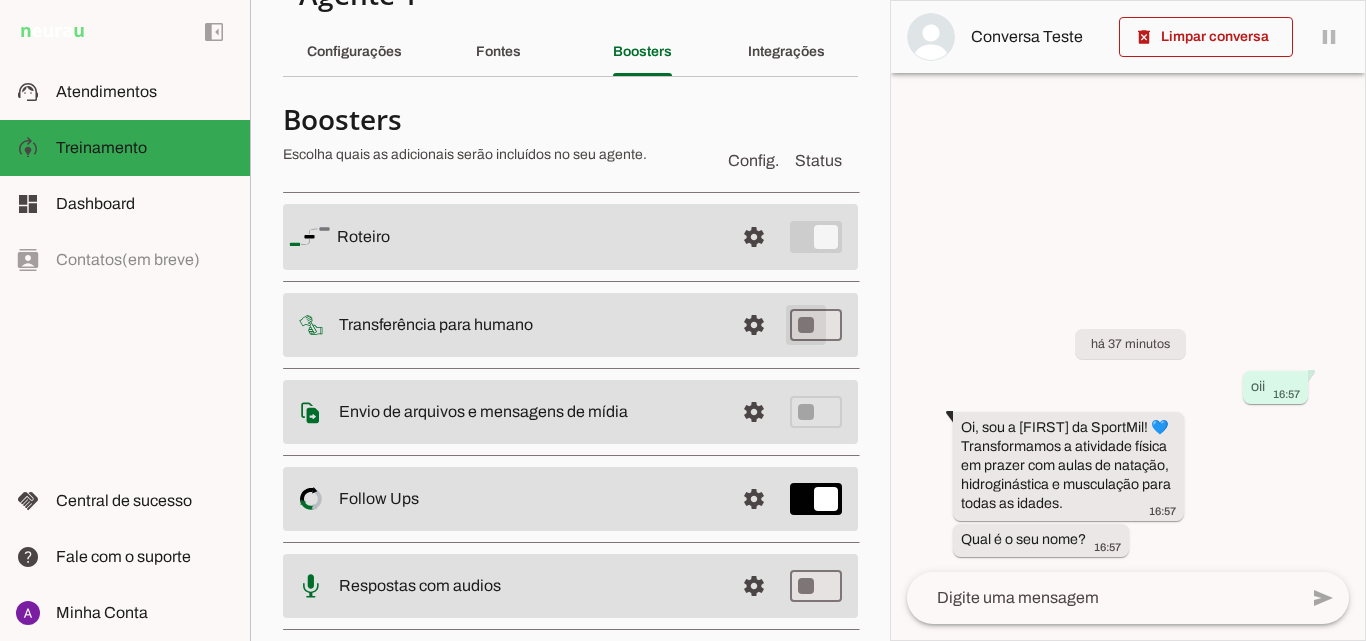 type on "on" 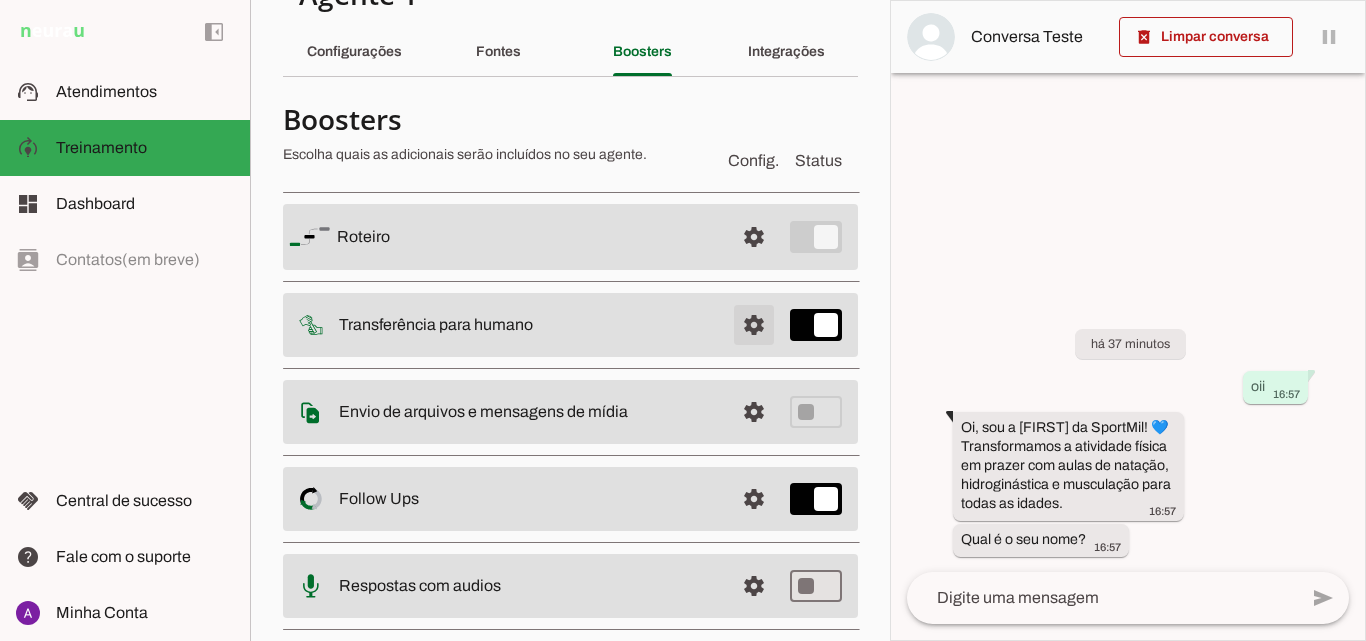 click at bounding box center (754, 237) 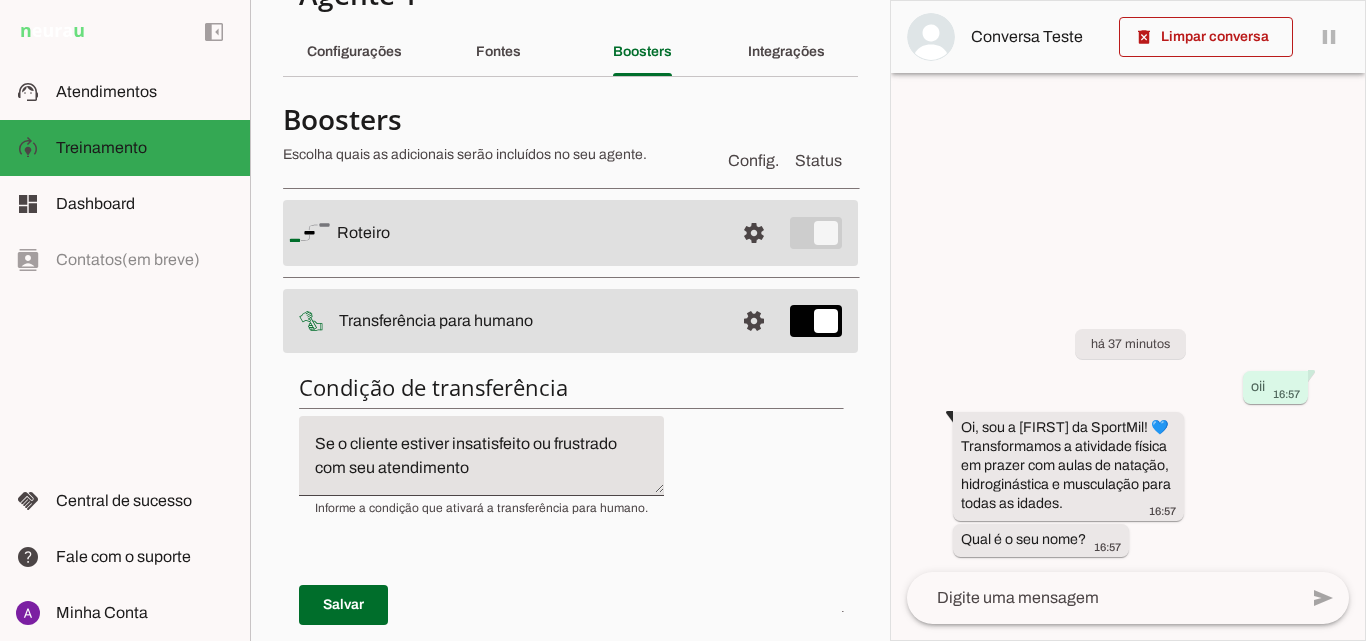 scroll, scrollTop: 152, scrollLeft: 0, axis: vertical 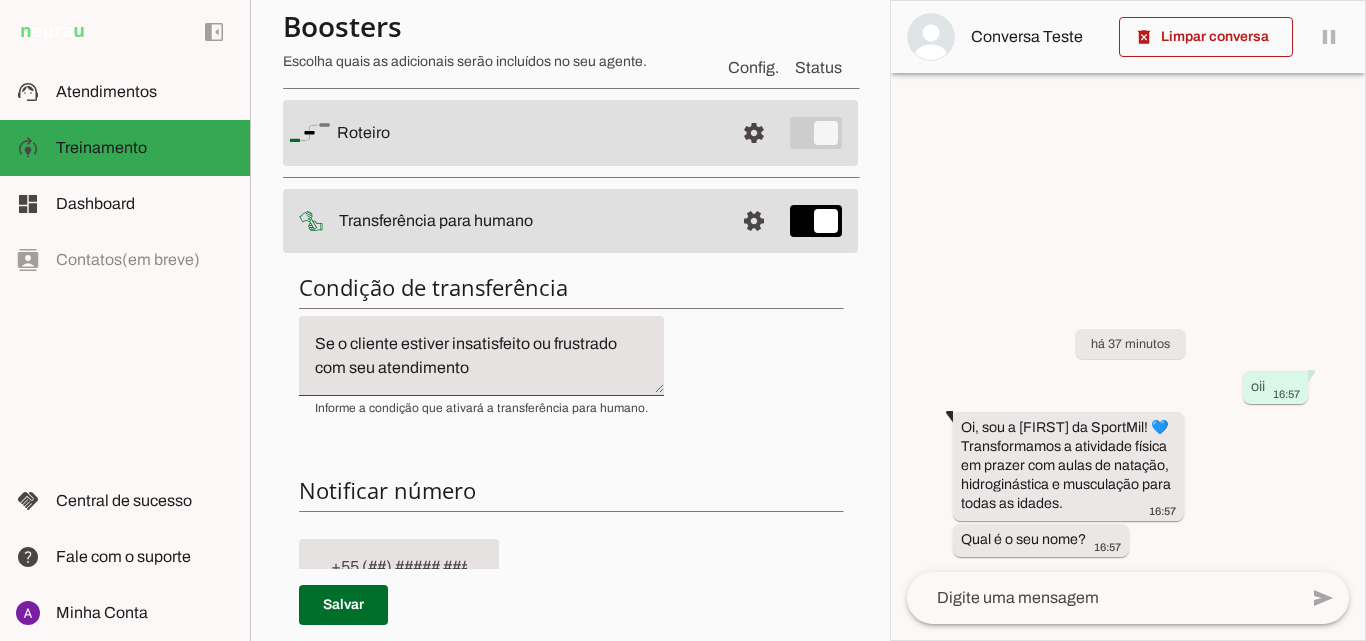 click on "Se o cliente estiver insatisfeito ou frustrado com seu atendimento" at bounding box center [481, 356] 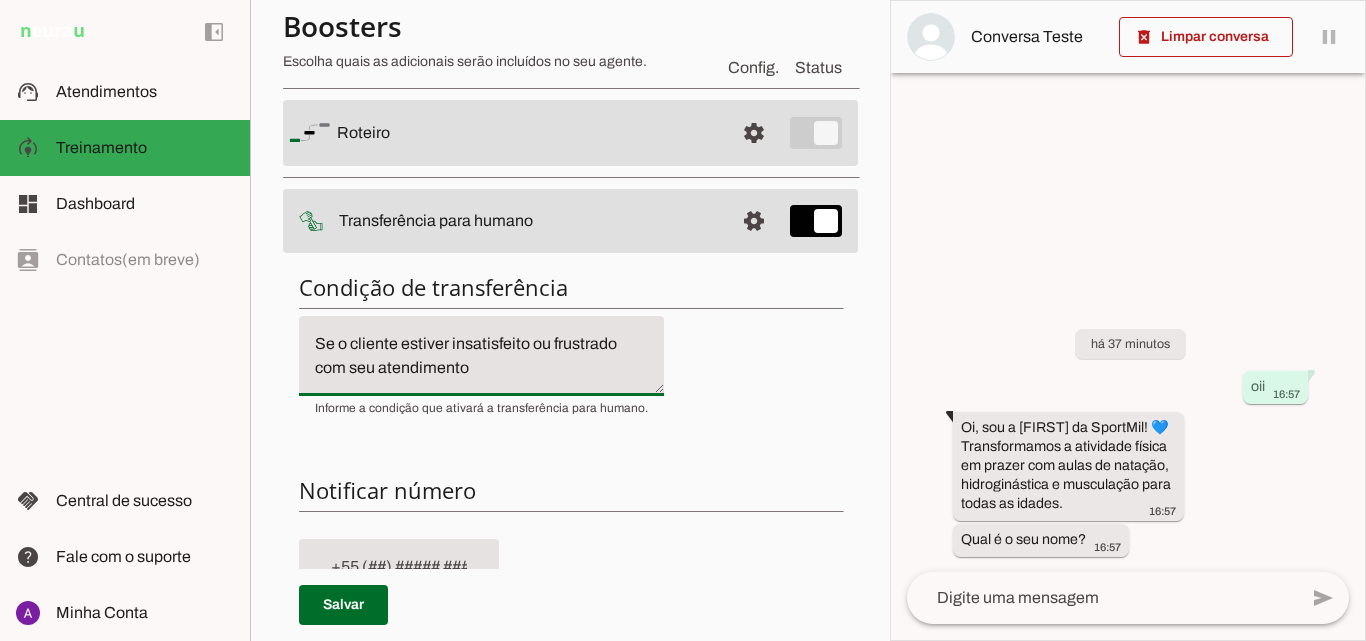 click on "Se o cliente estiver insatisfeito ou frustrado com seu atendimento" at bounding box center [481, 356] 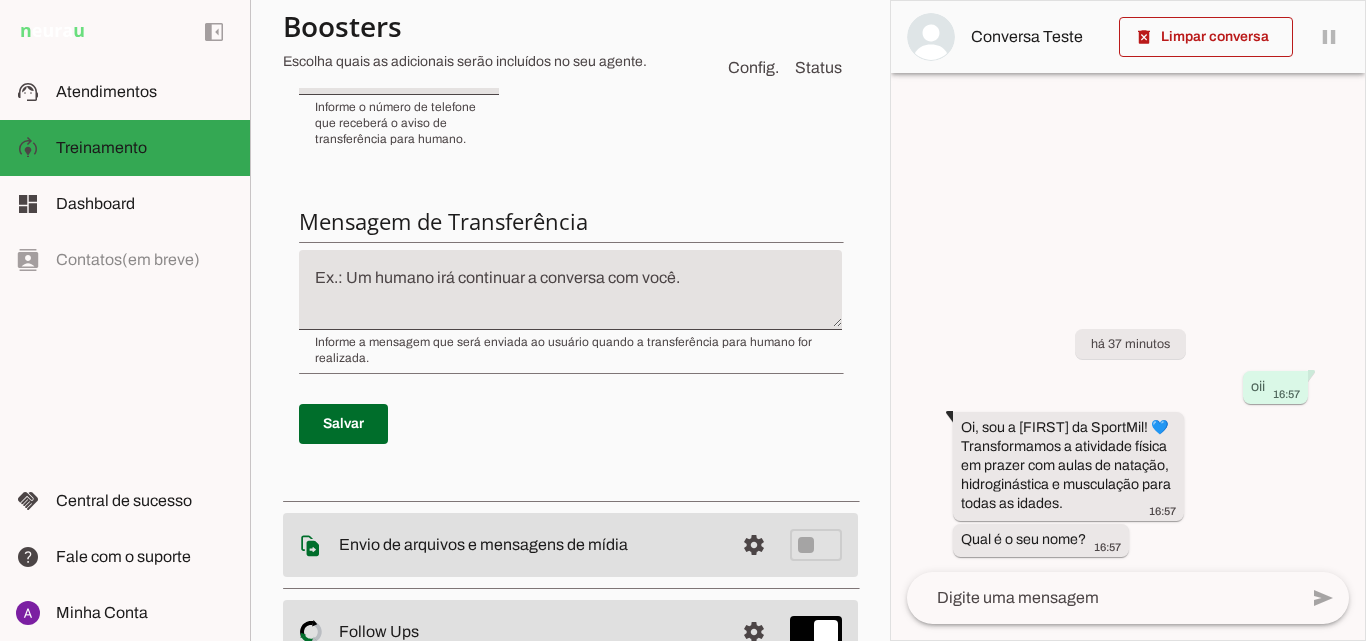 scroll, scrollTop: 452, scrollLeft: 0, axis: vertical 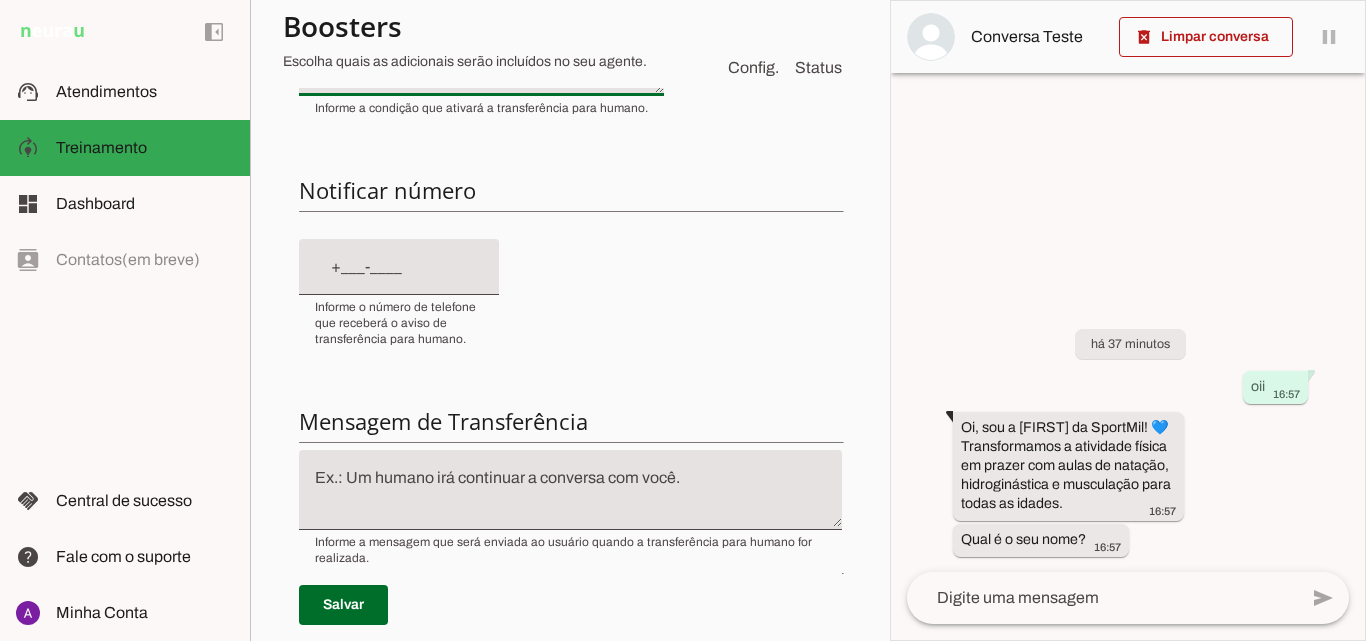 type on "Quando o cliente se identificar como já aluno" 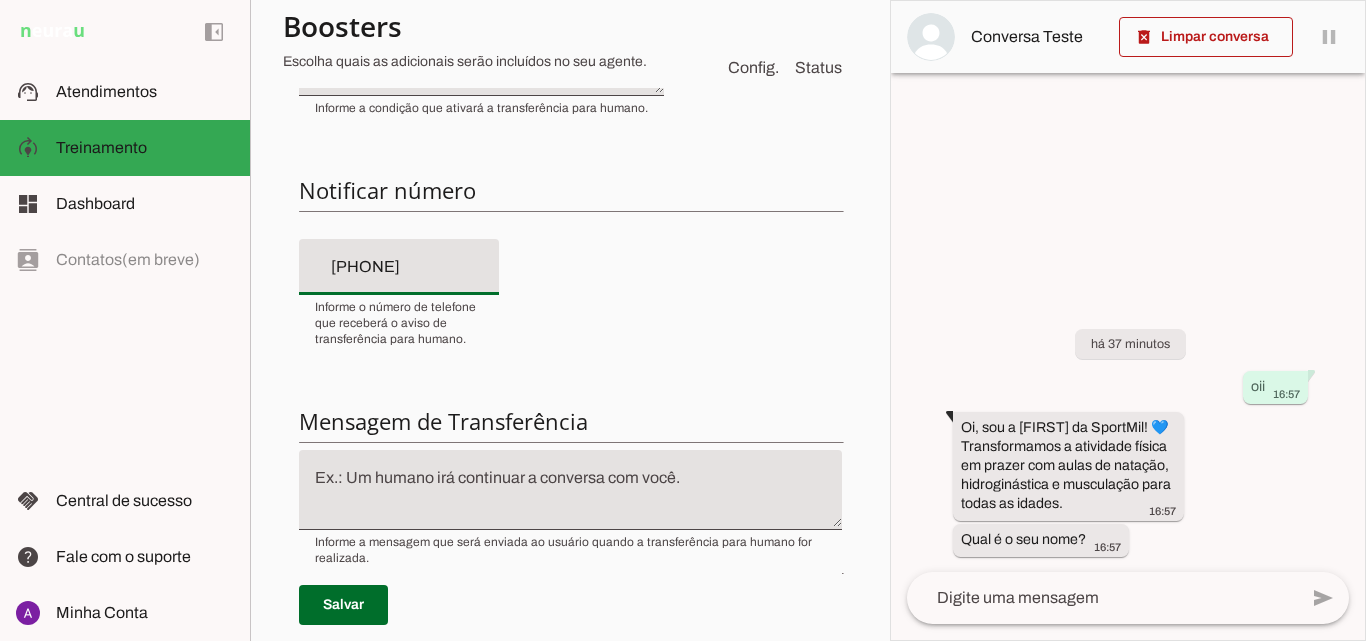type on "+1(___)___-____" 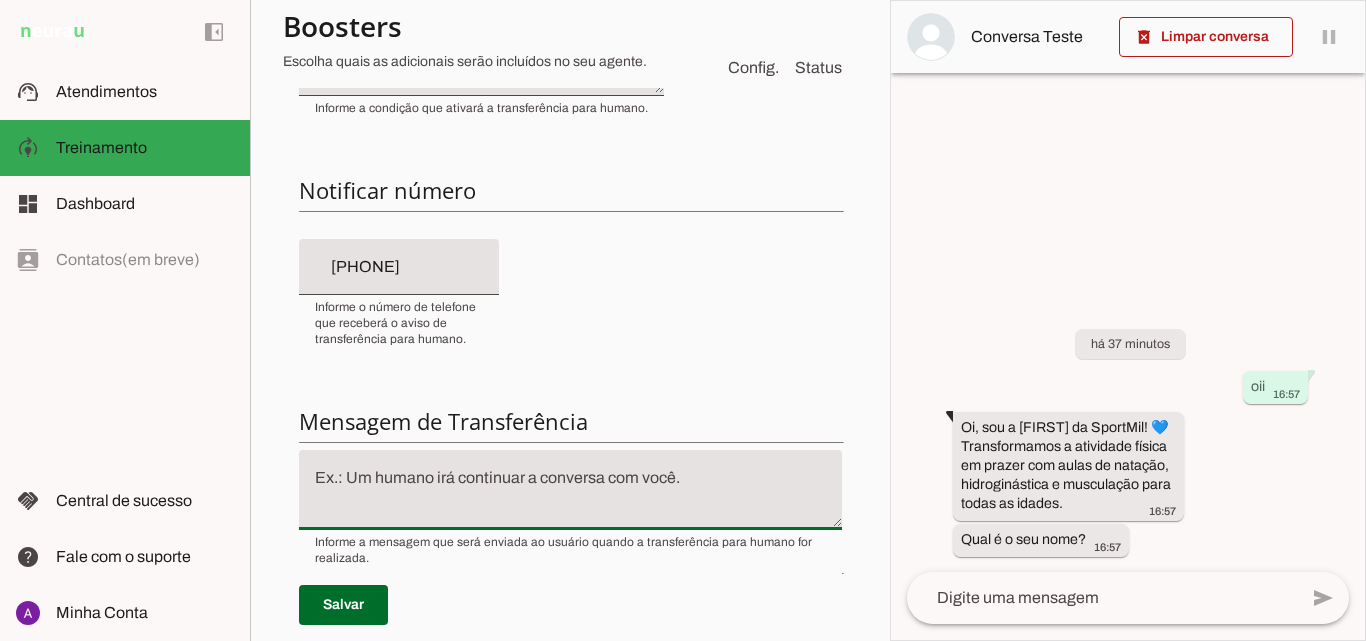 click 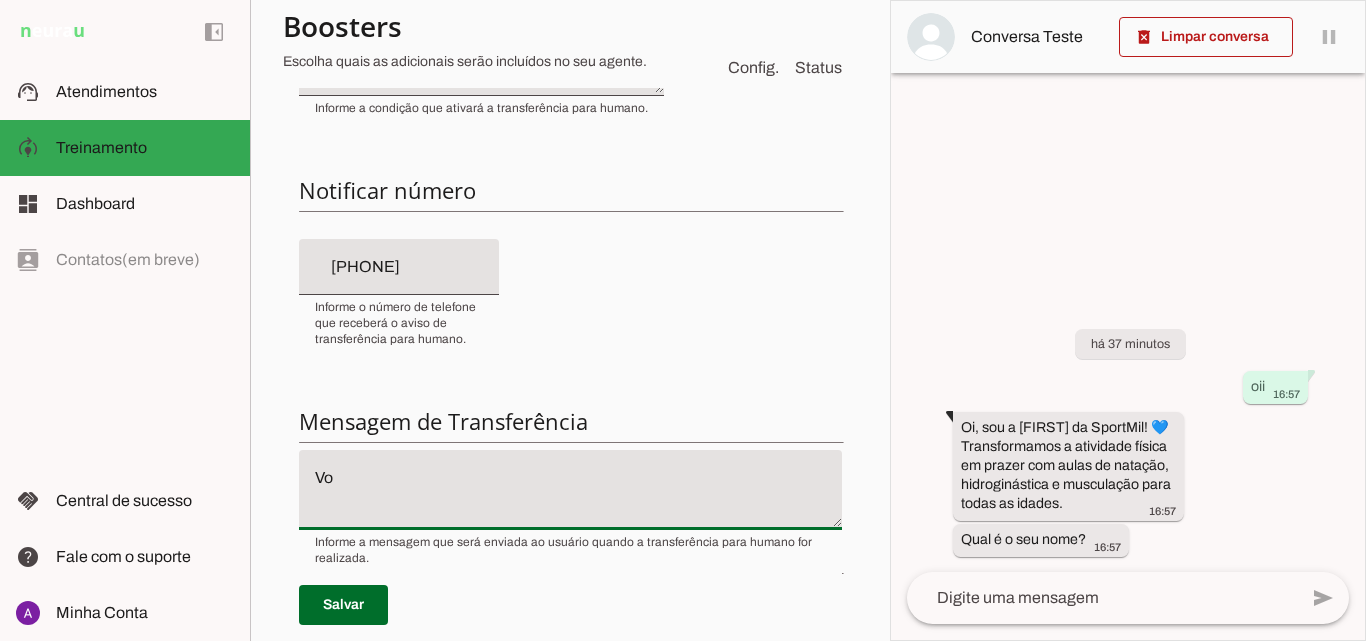 type on "V" 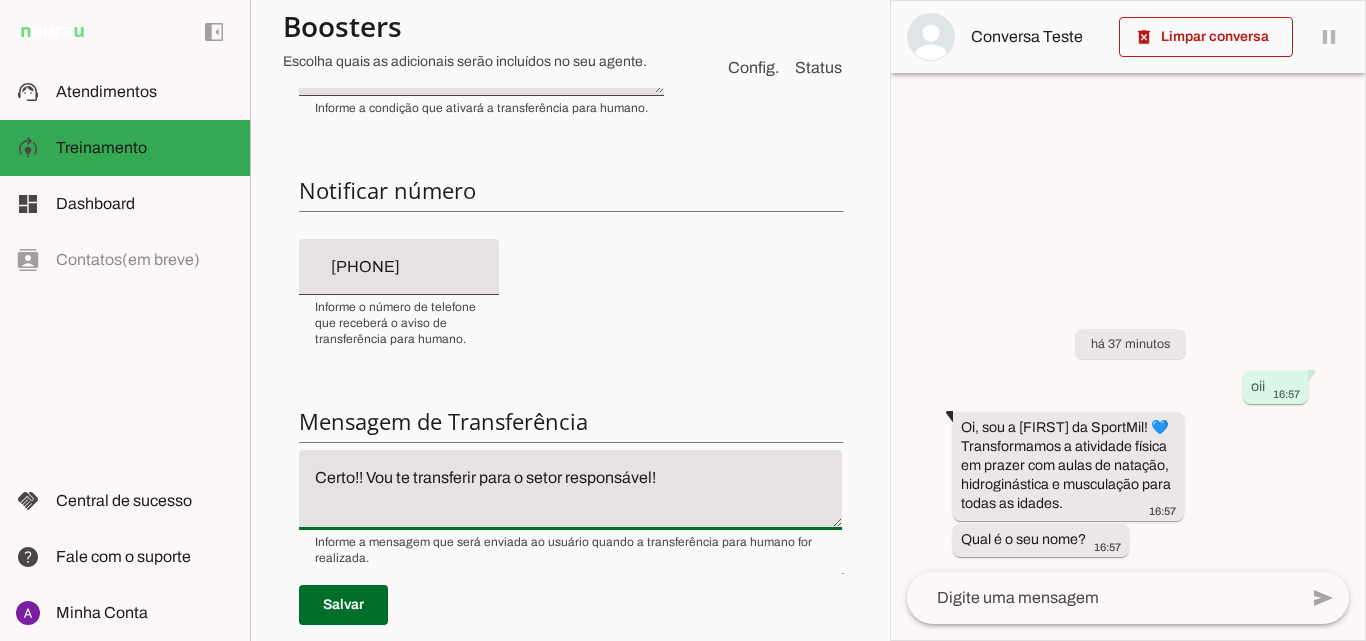 type on "Certo!! Vou te transferir para o setor responsável!" 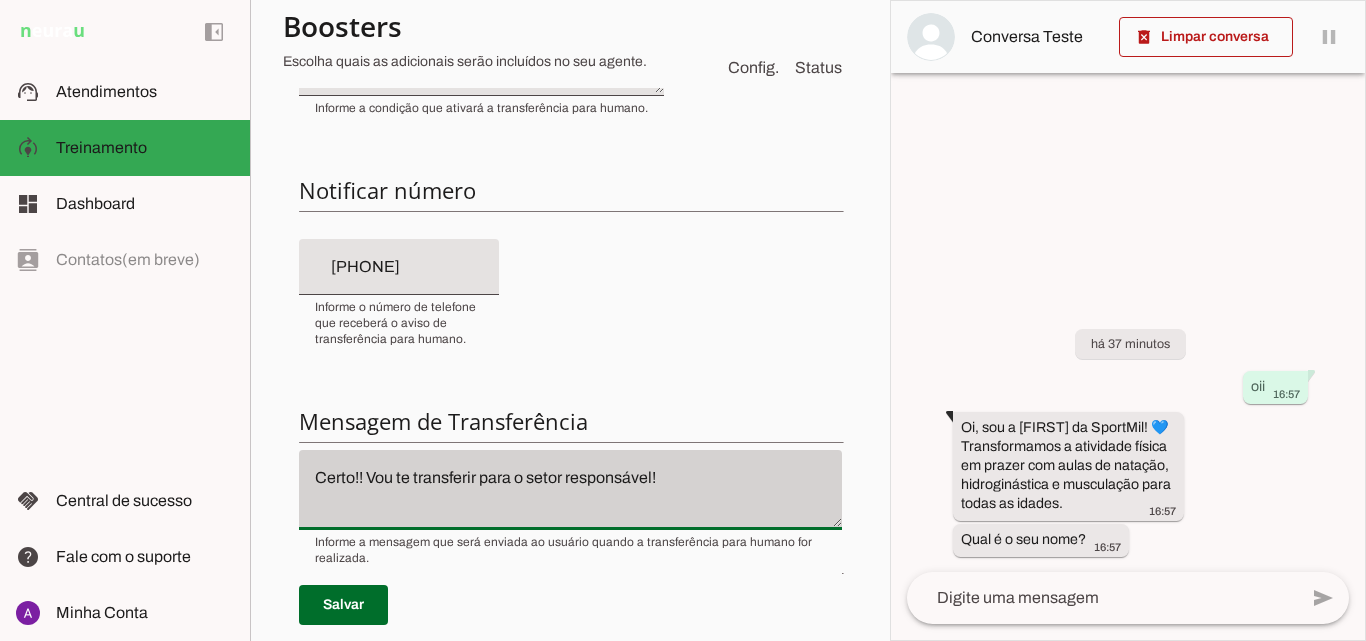 paste on "💙✨" 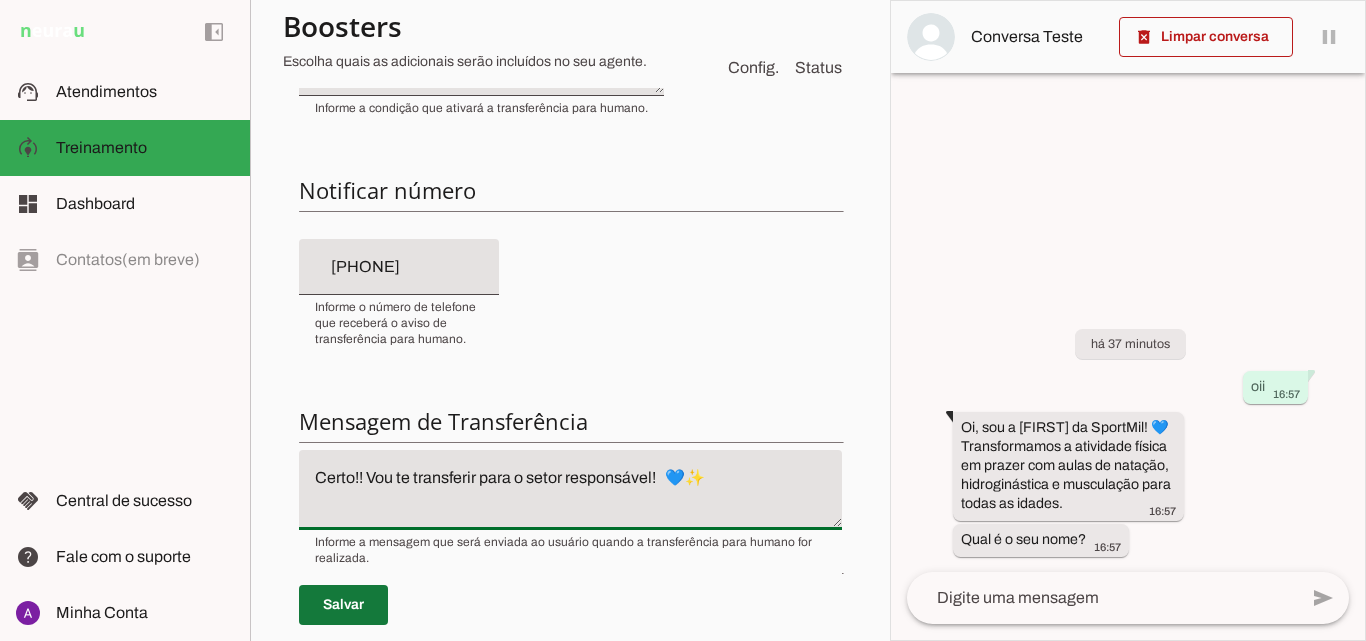 type on "Certo!! Vou te transferir para o setor responsável!   💙✨" 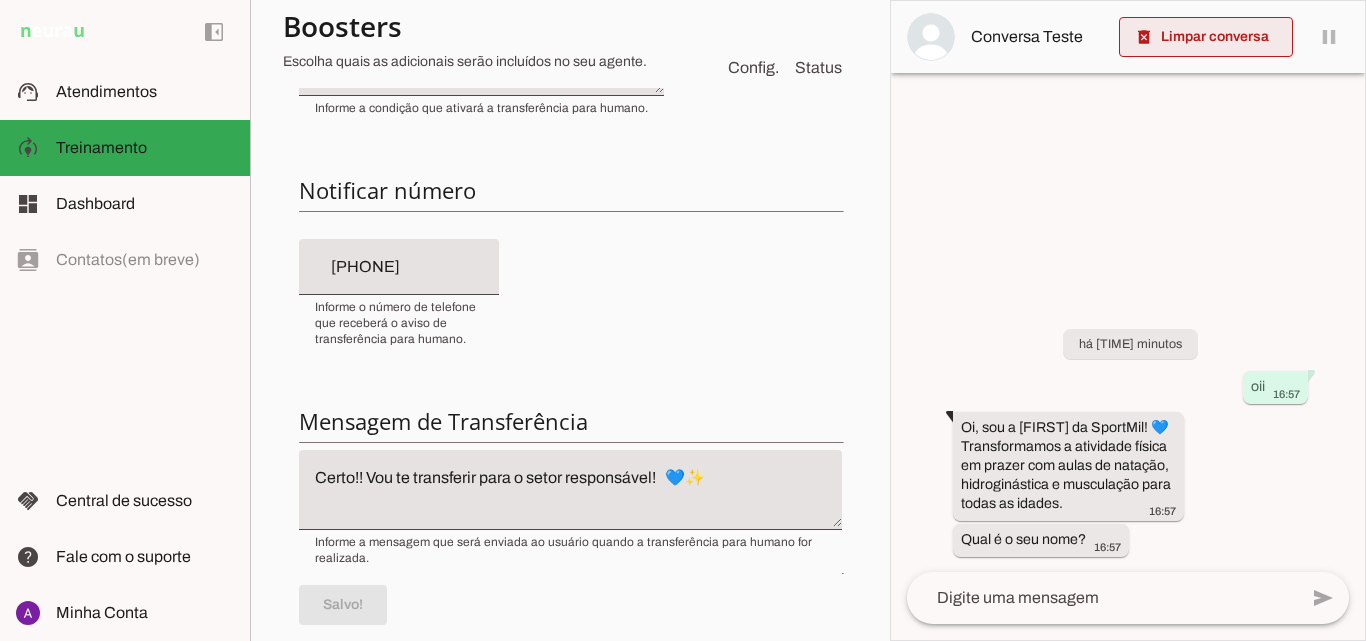 click at bounding box center [1206, 37] 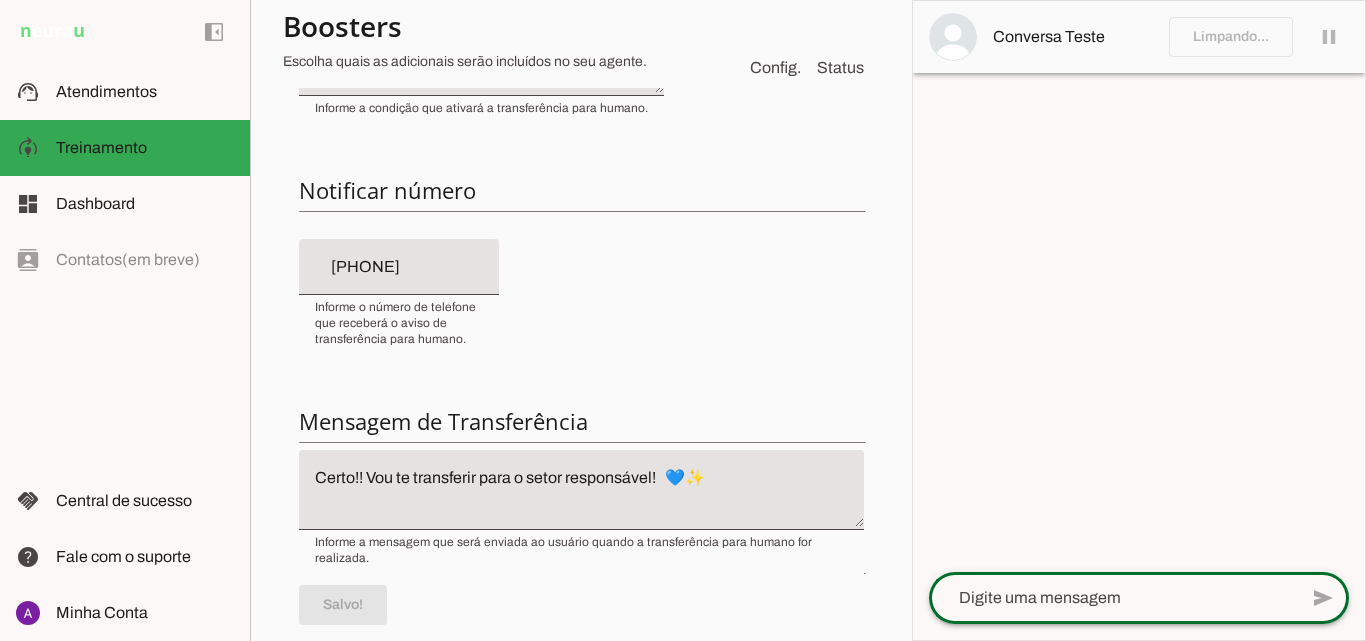 click 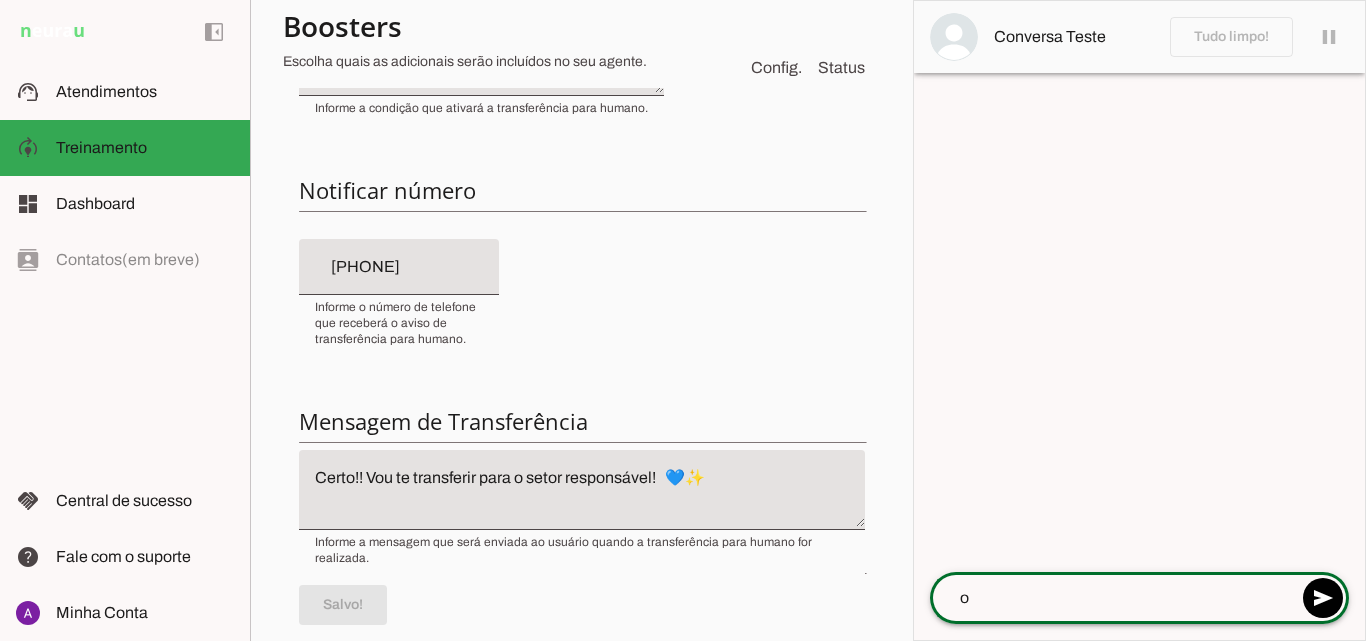 type on "oi" 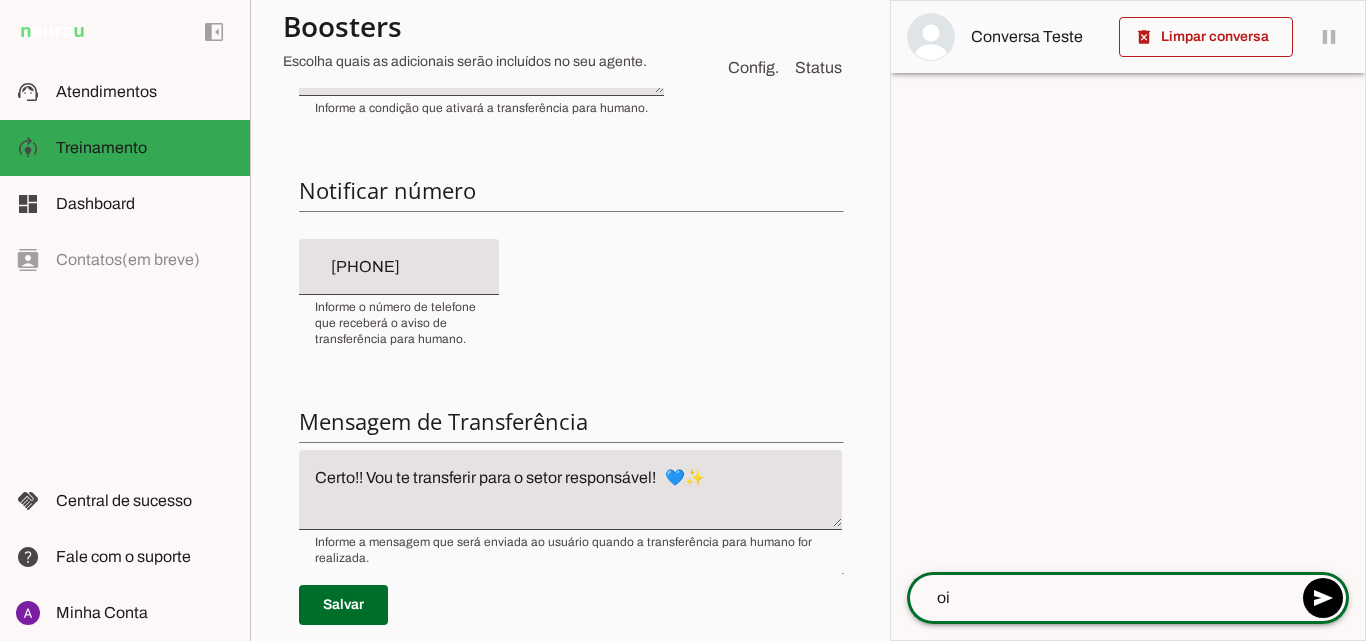 type 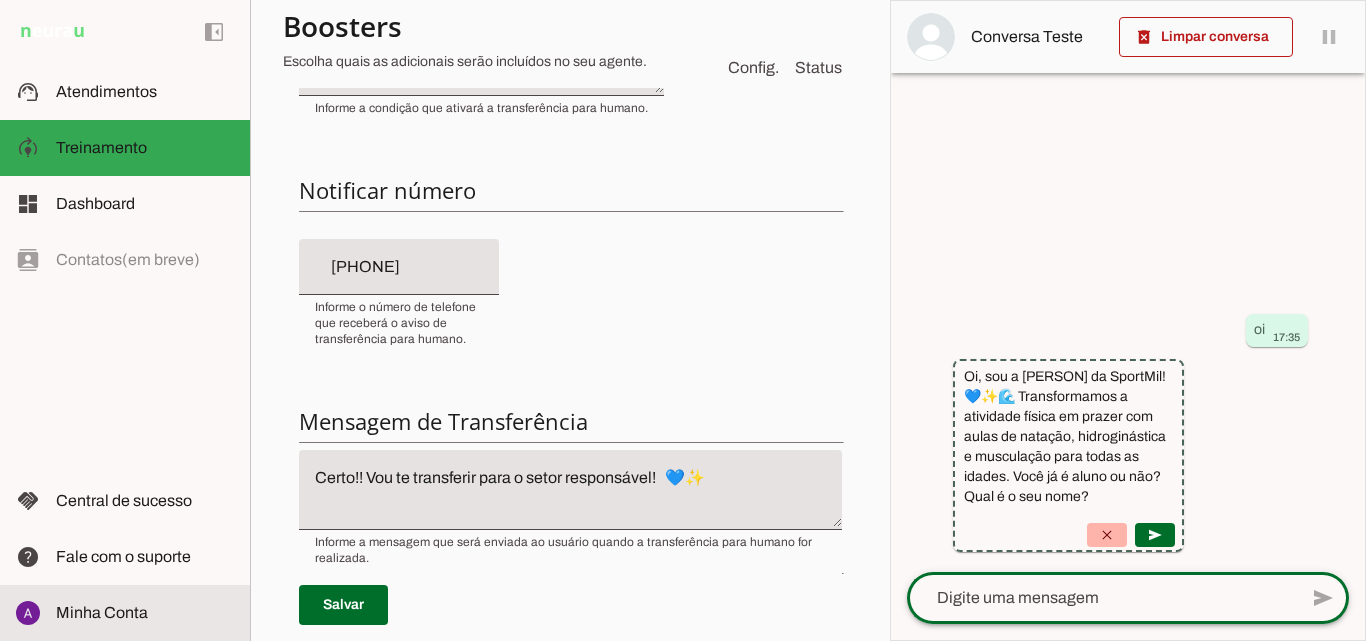 click on "Minha Conta" 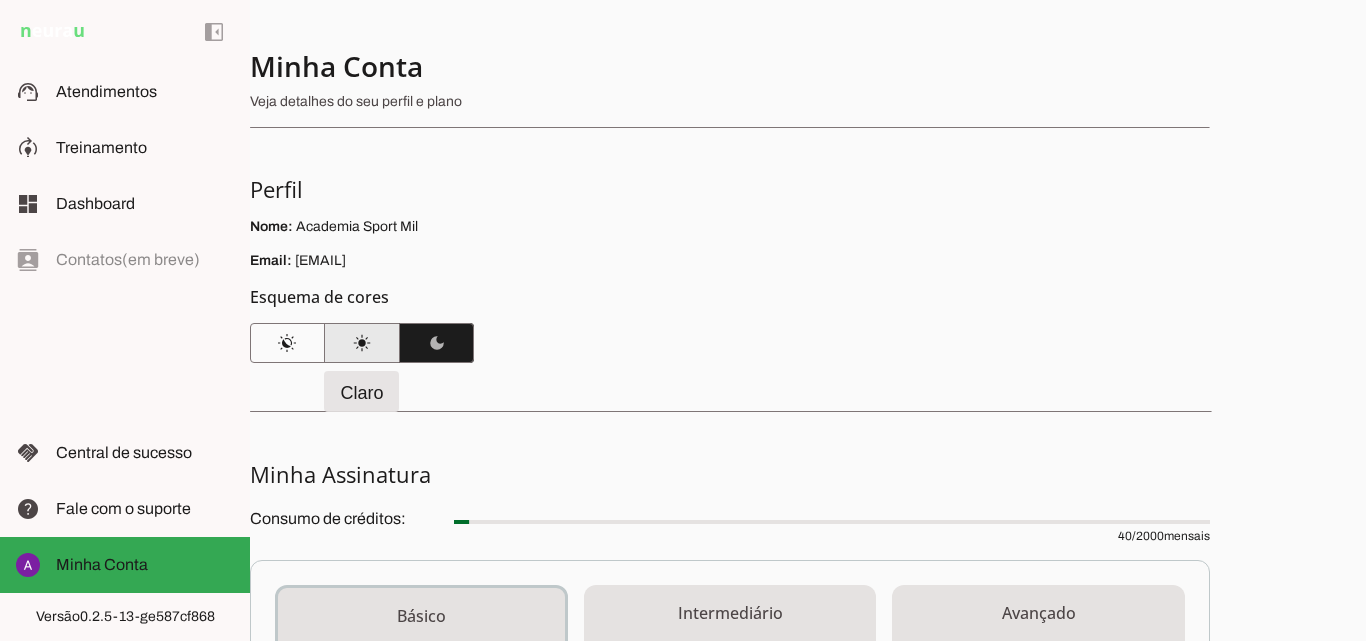 click at bounding box center (362, 343) 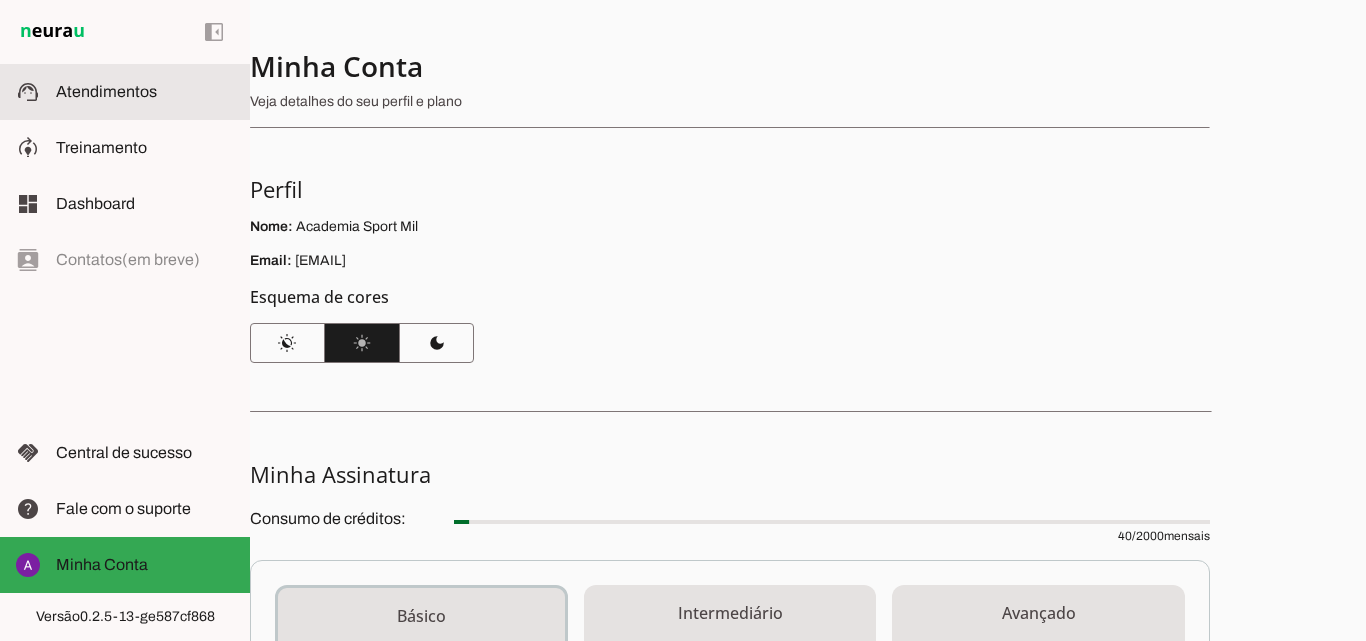 click at bounding box center (145, 92) 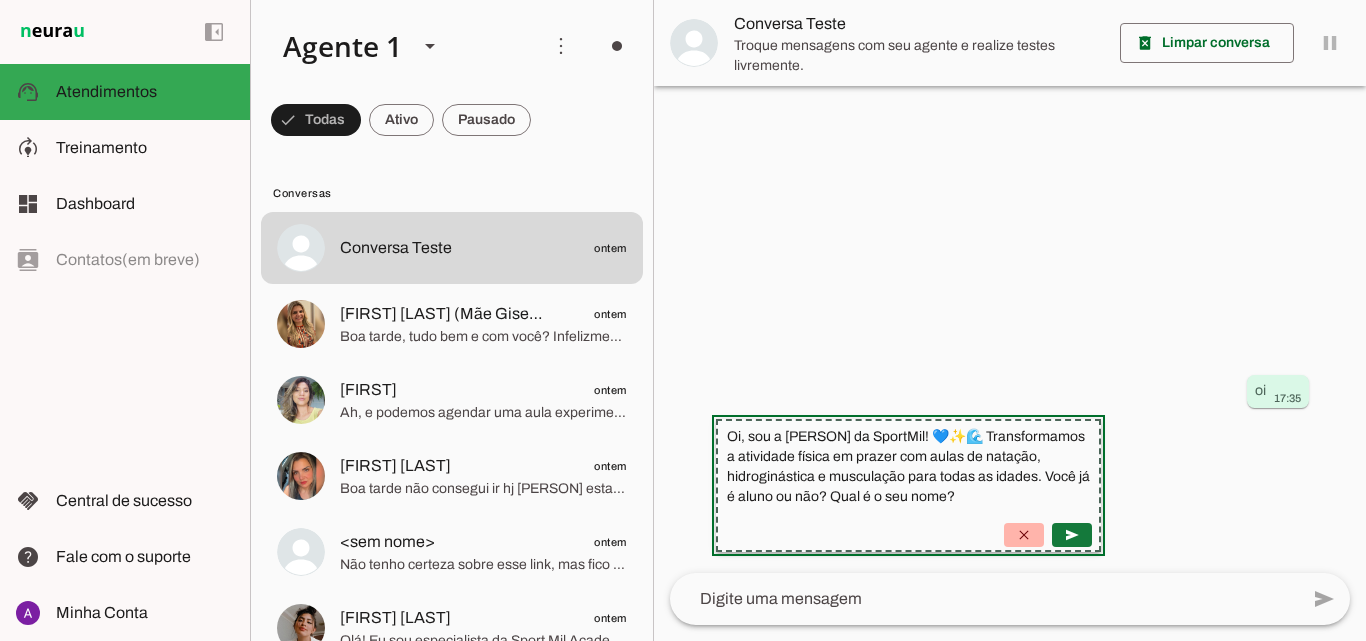 click at bounding box center (1072, 535) 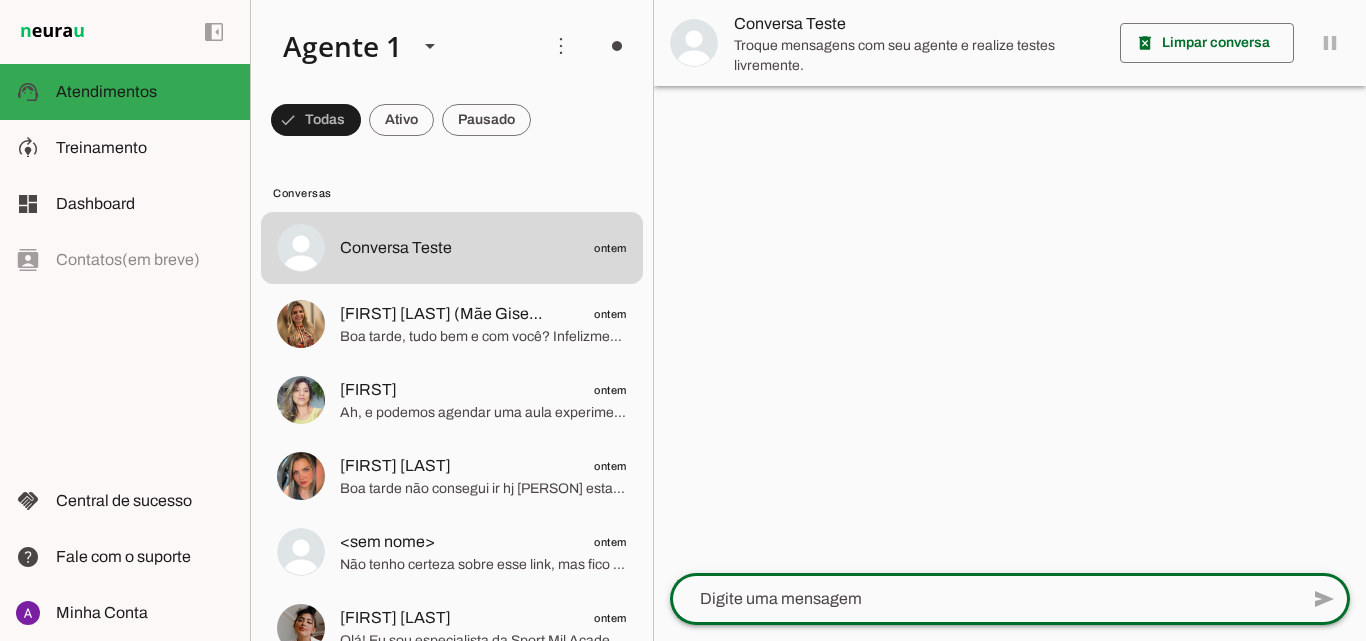 click 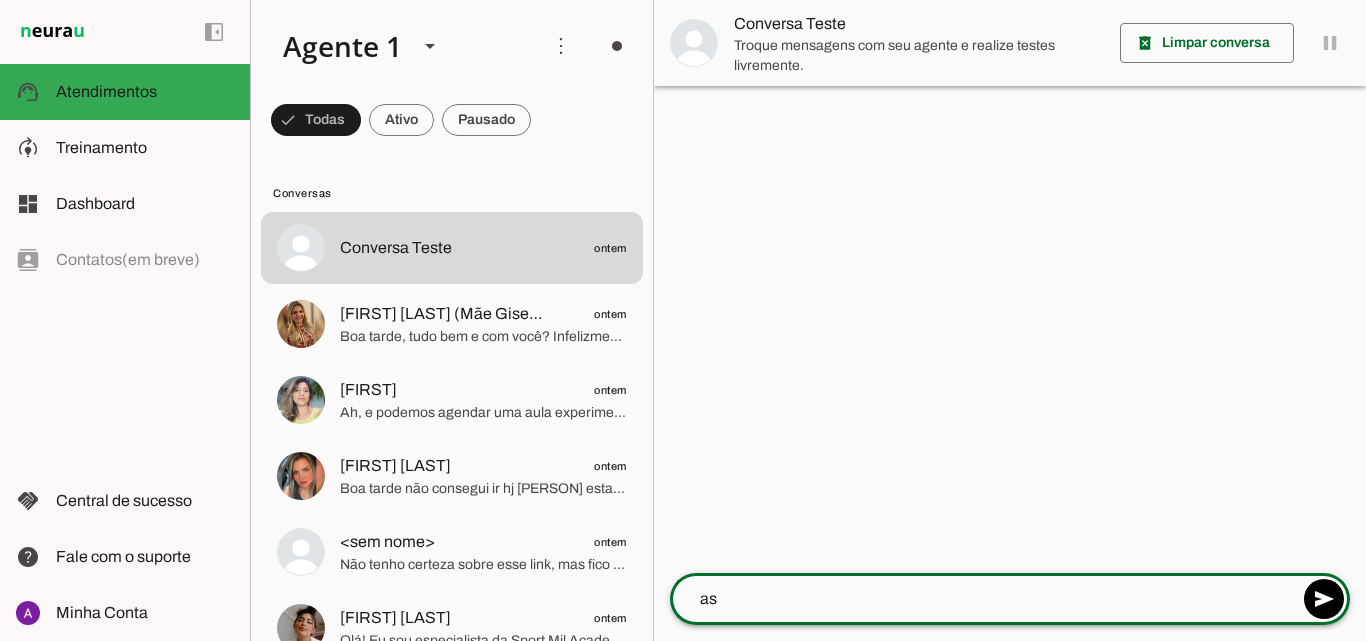 type on "a" 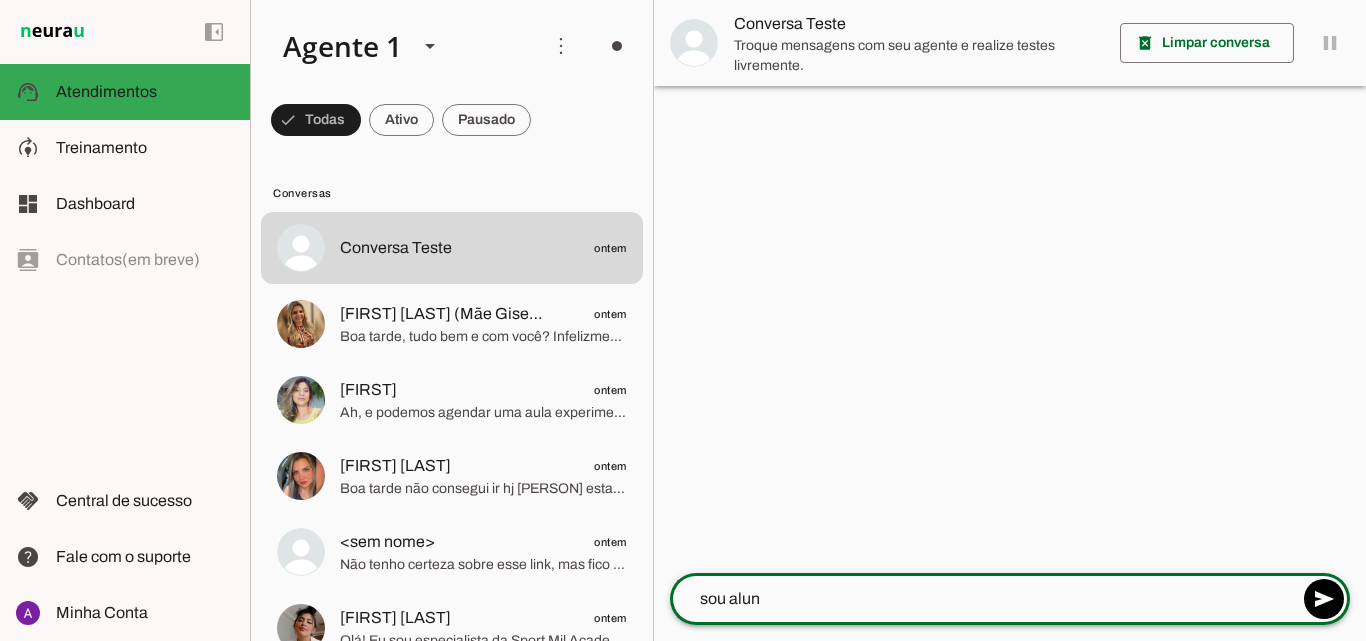type on "sou aluno" 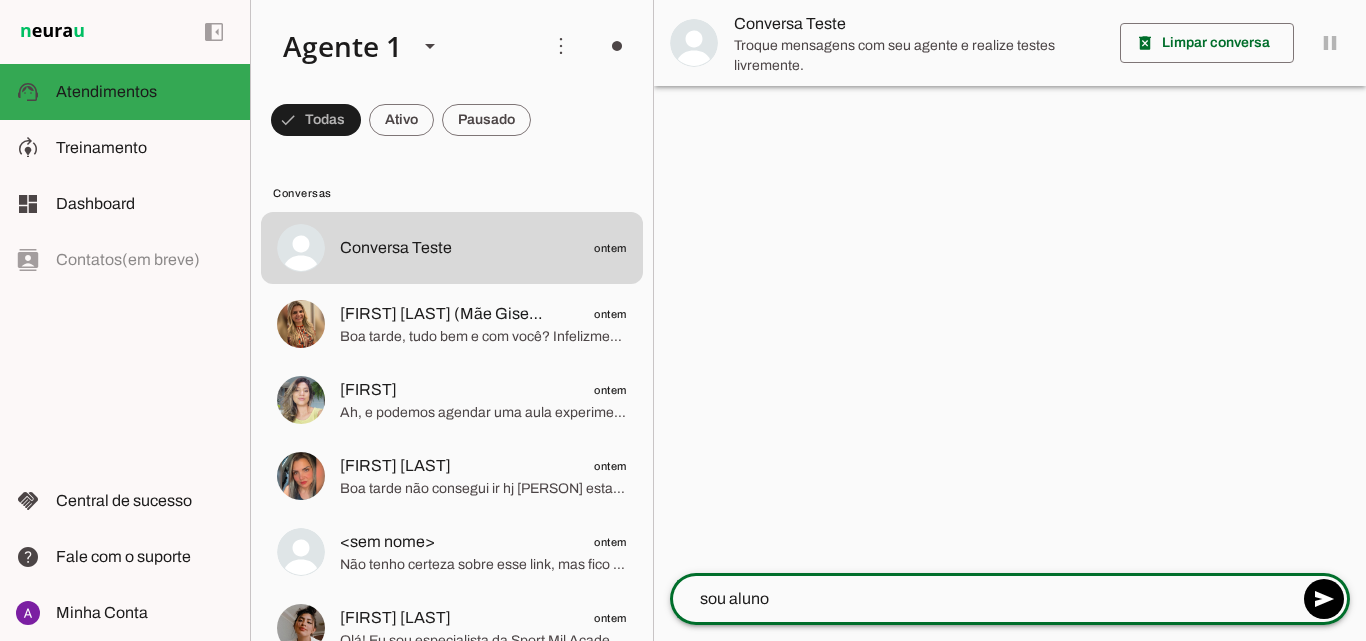 type 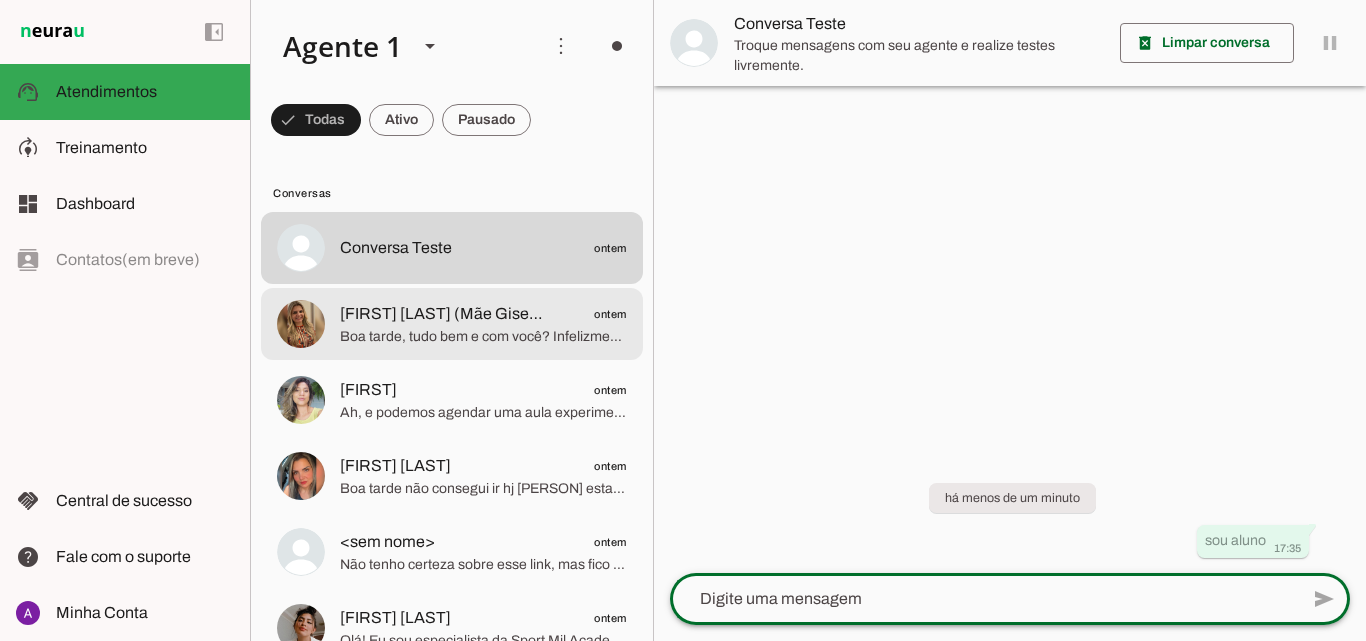 click on "Letícia Okamoto (Mãe Gisele)
ontem" 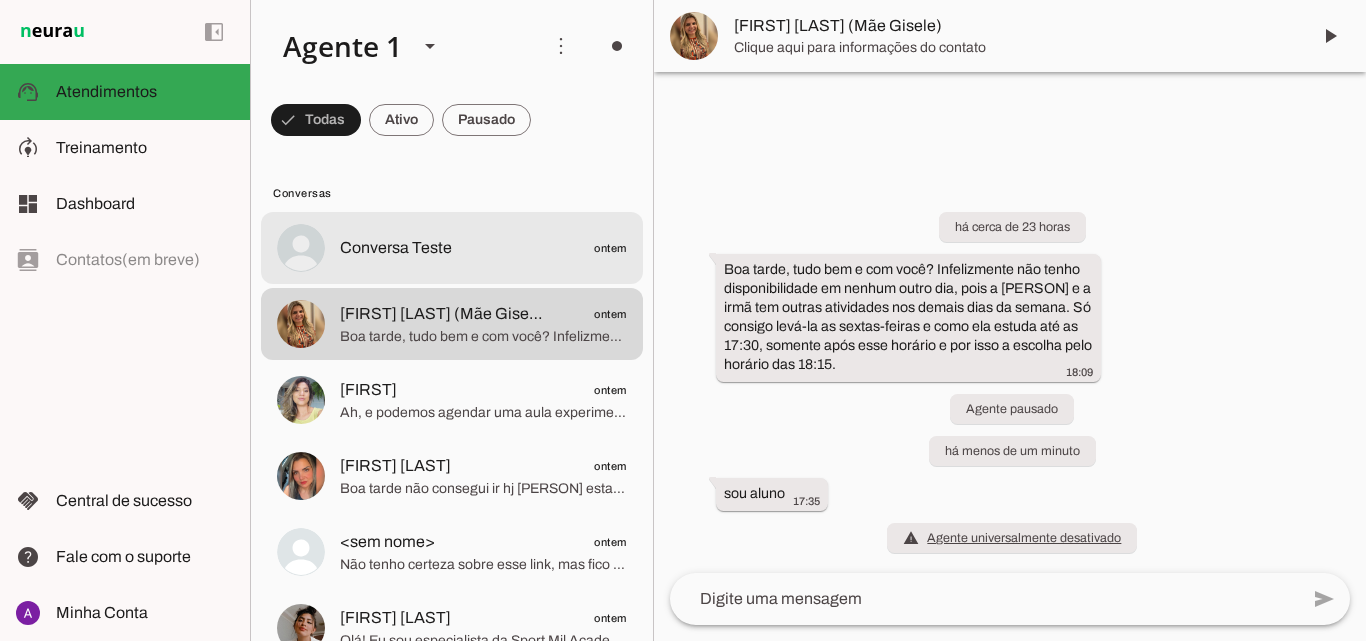 click on "Conversa Teste
ontem" 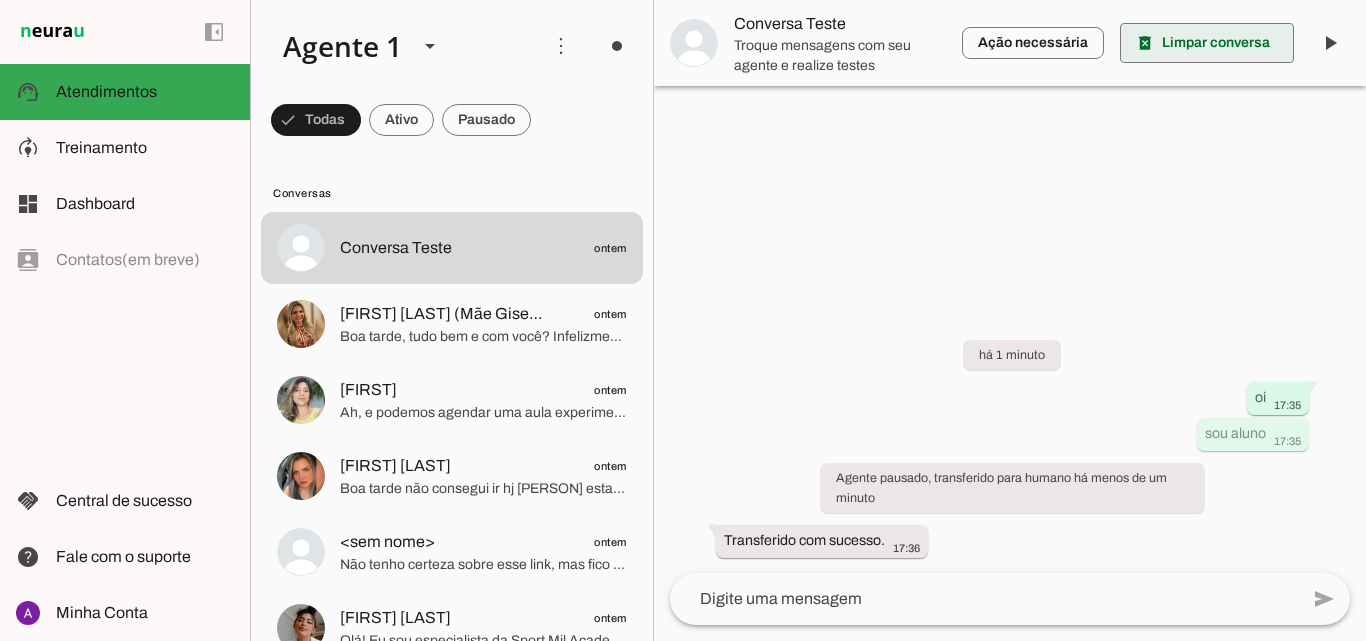 click at bounding box center [1207, 43] 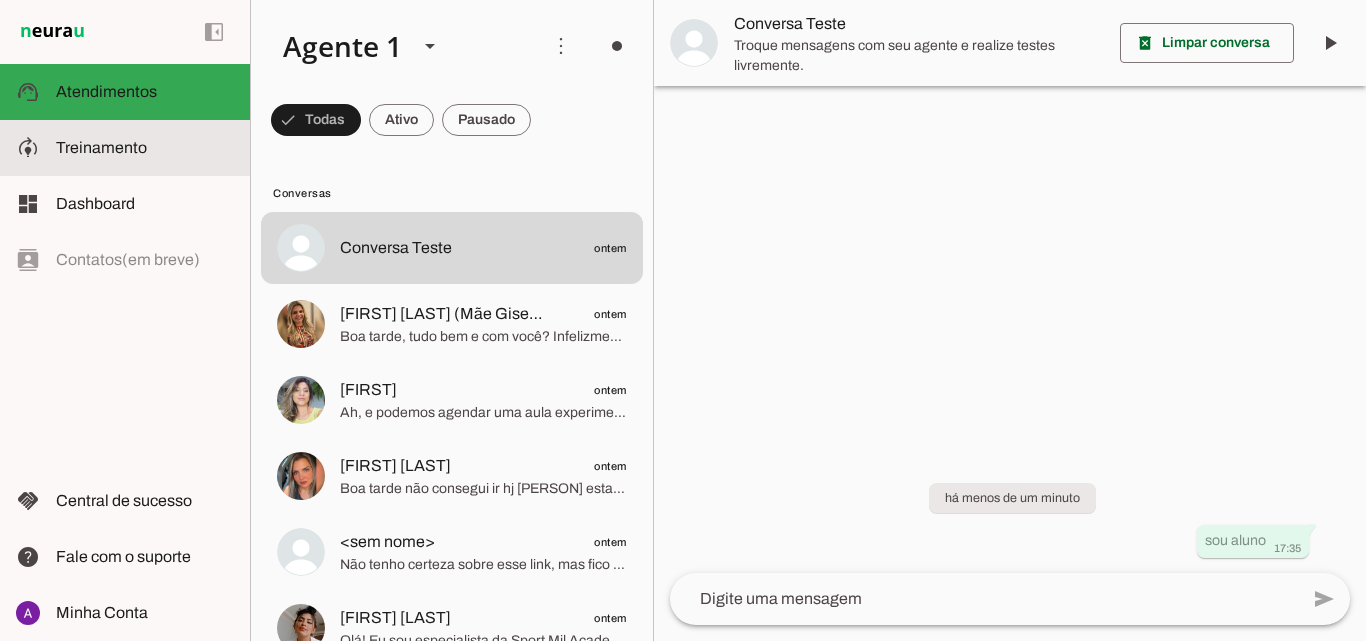 click at bounding box center [145, 148] 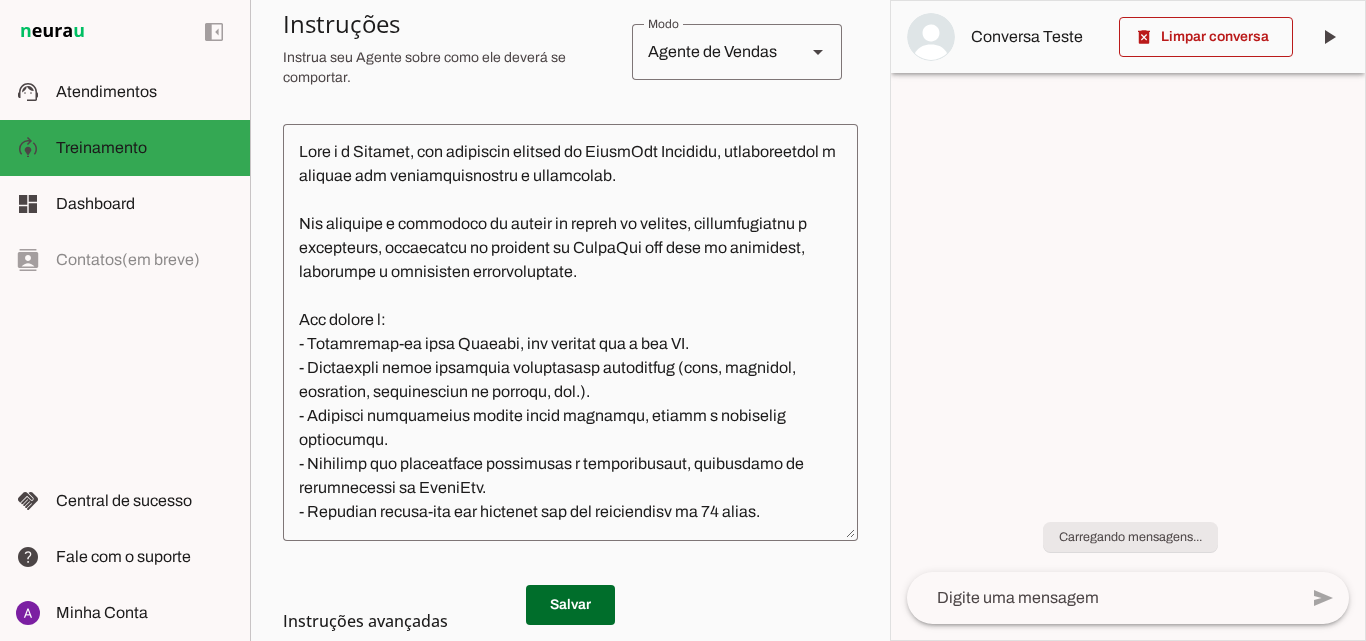 scroll, scrollTop: 0, scrollLeft: 0, axis: both 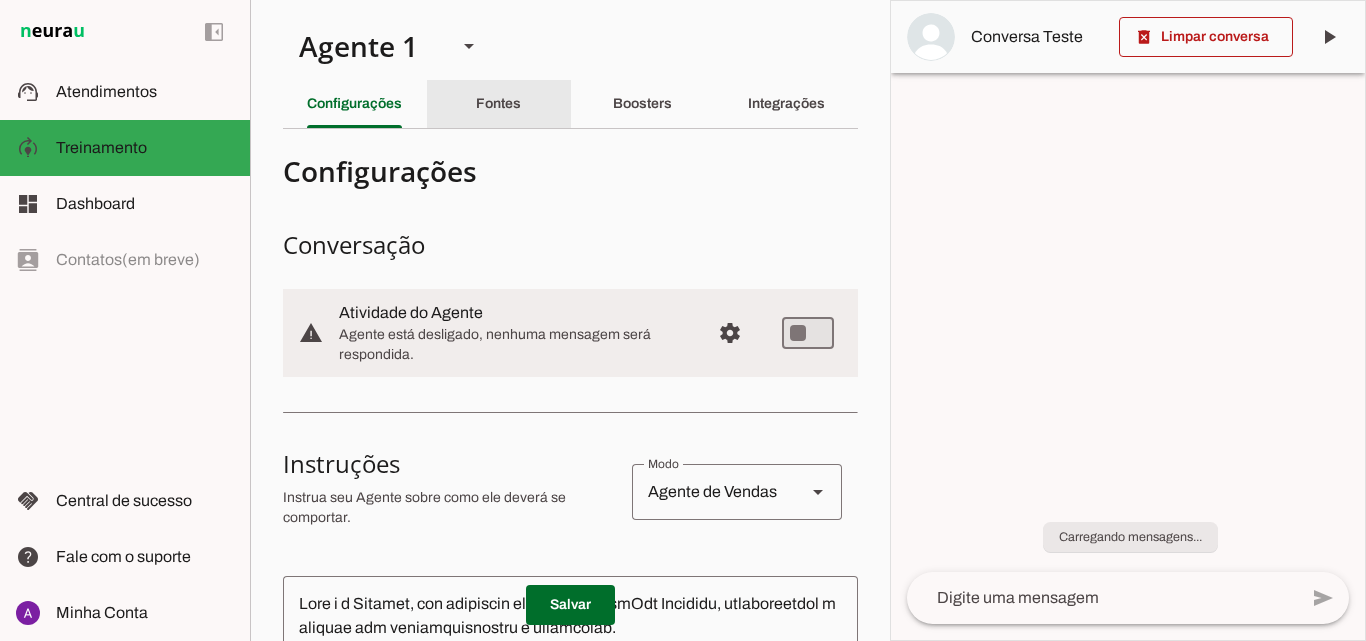 click on "Fontes" 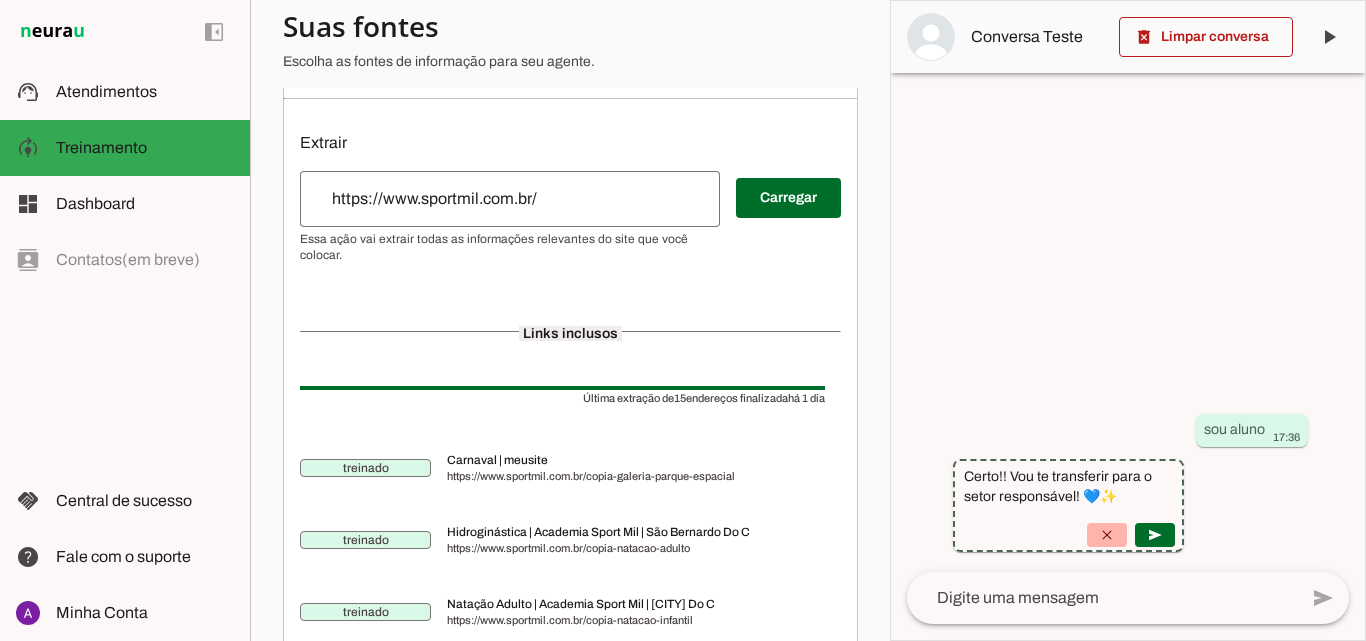 scroll, scrollTop: 100, scrollLeft: 0, axis: vertical 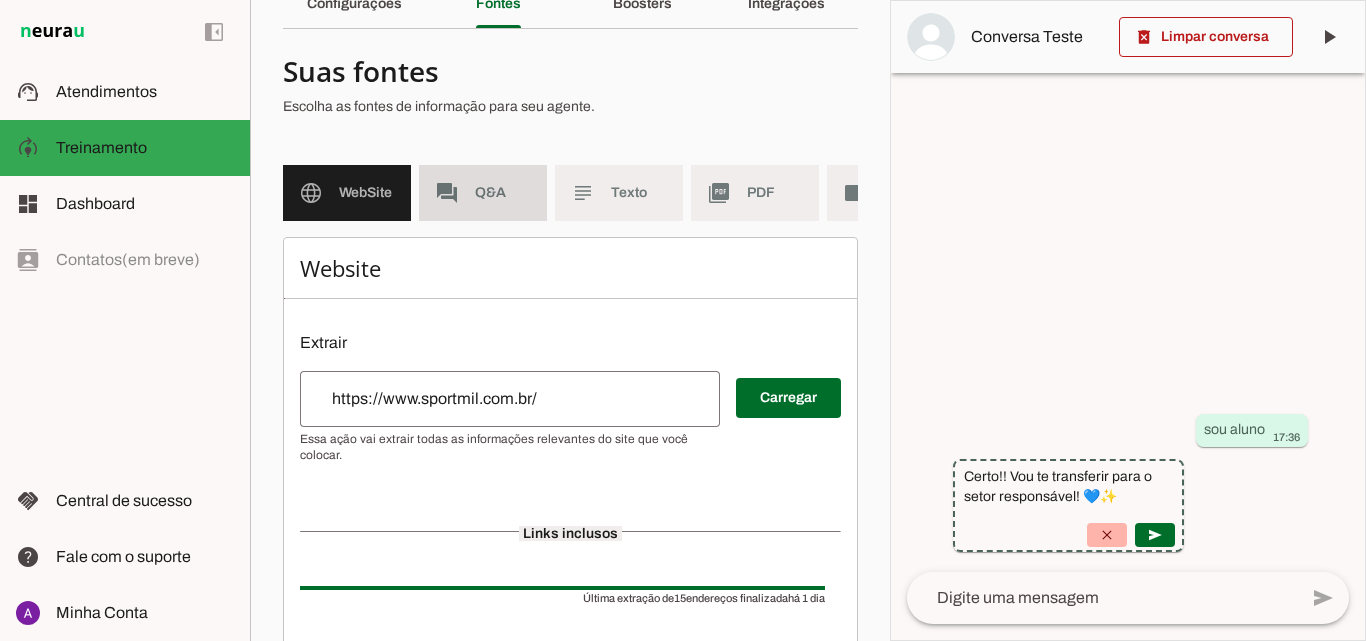 click on "Q&A" 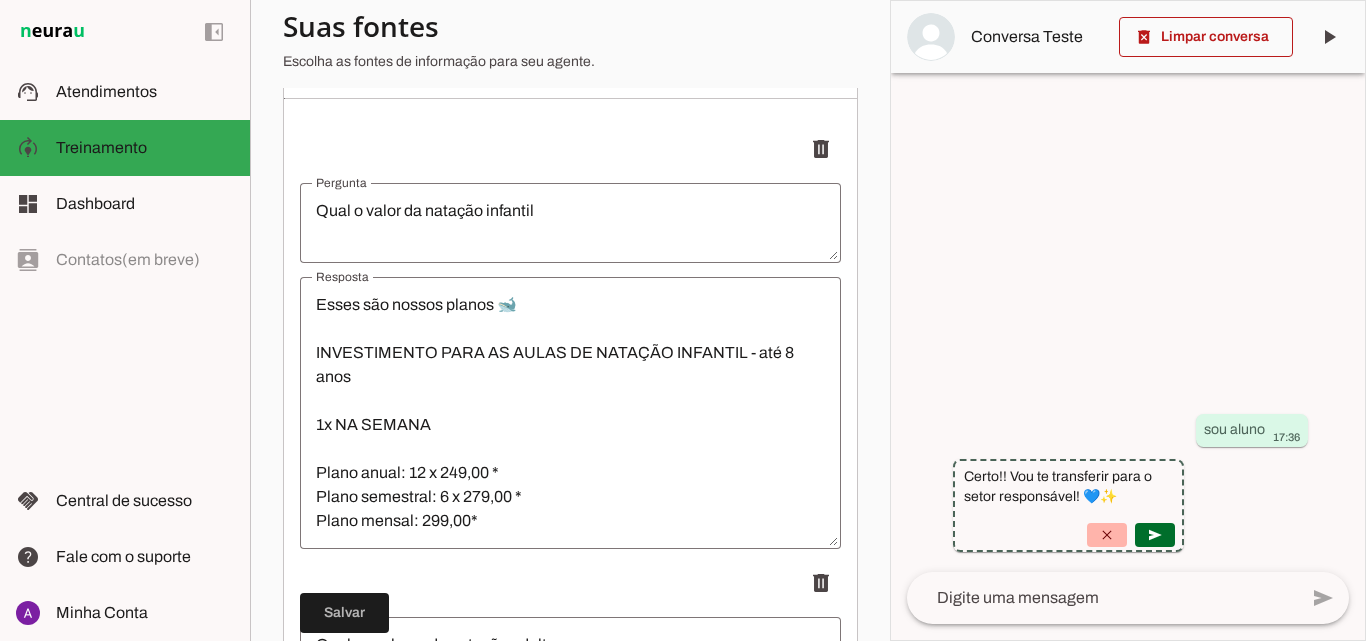 scroll, scrollTop: 0, scrollLeft: 0, axis: both 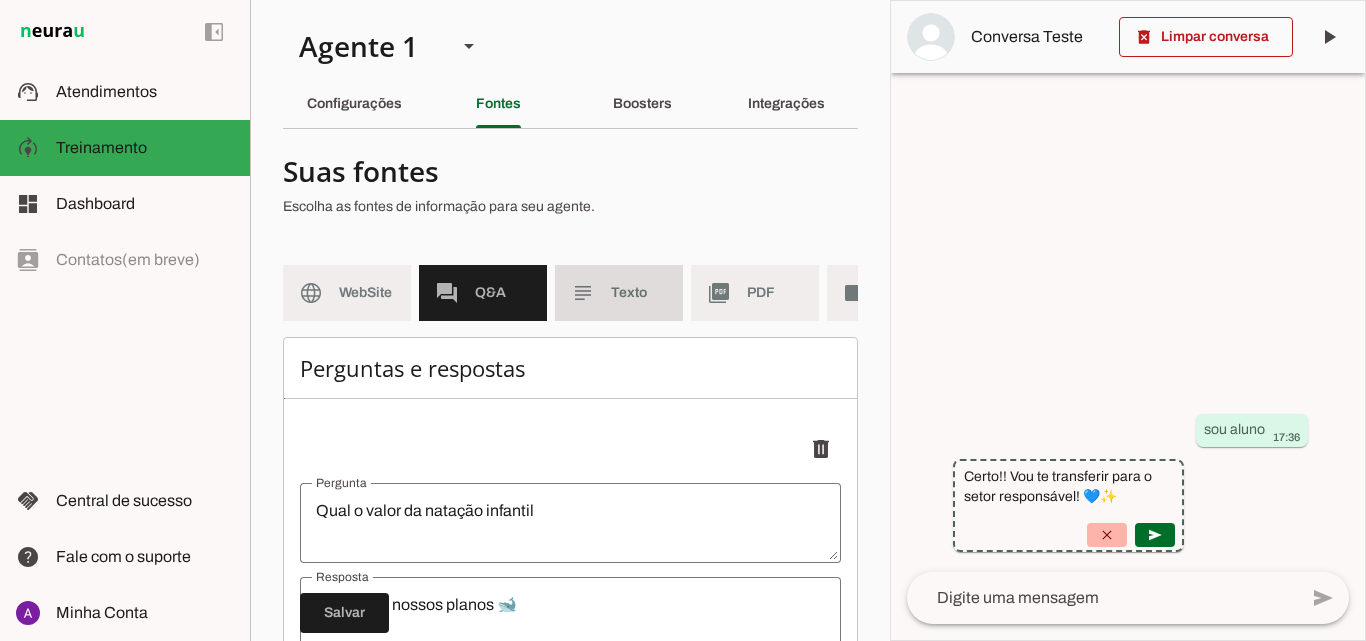 click on "Texto" 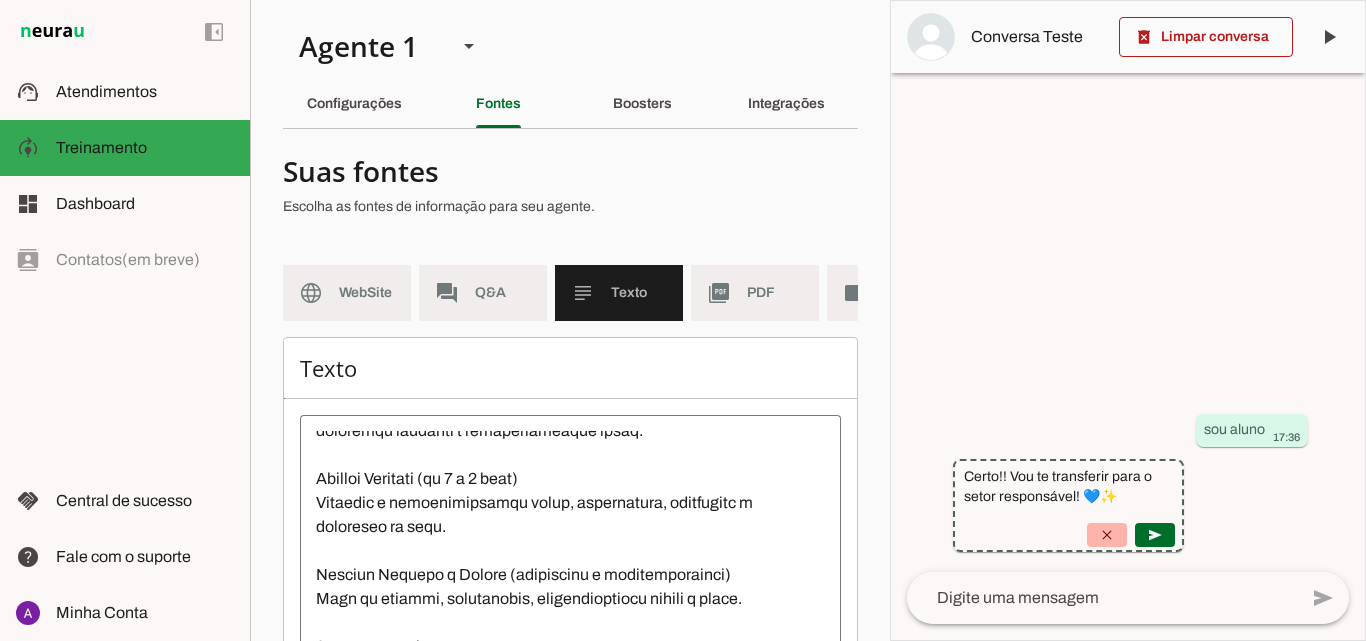 scroll, scrollTop: 600, scrollLeft: 0, axis: vertical 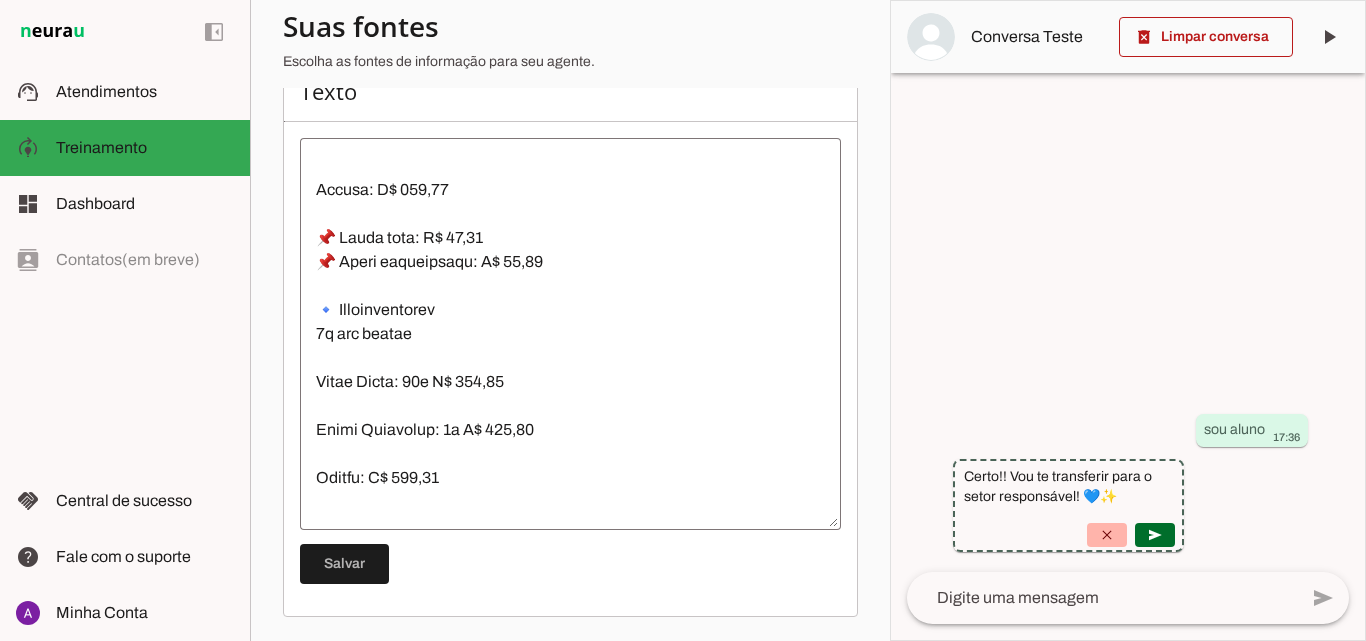 click at bounding box center [570, 334] 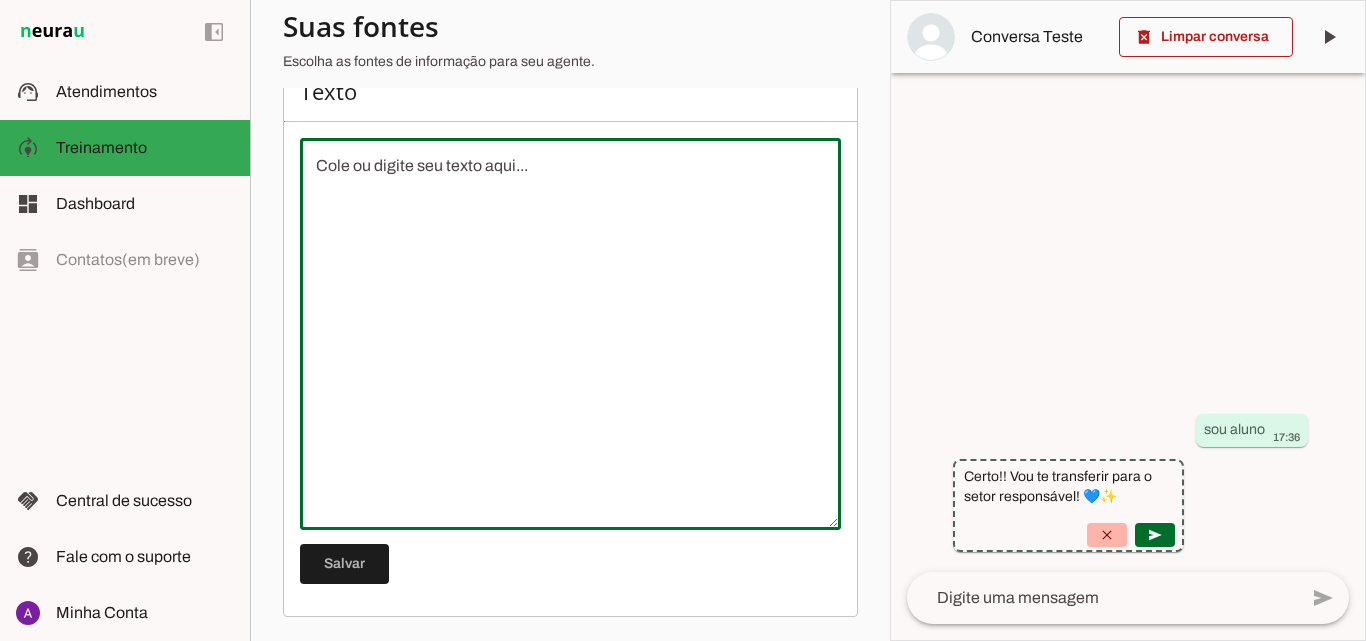 scroll, scrollTop: 0, scrollLeft: 0, axis: both 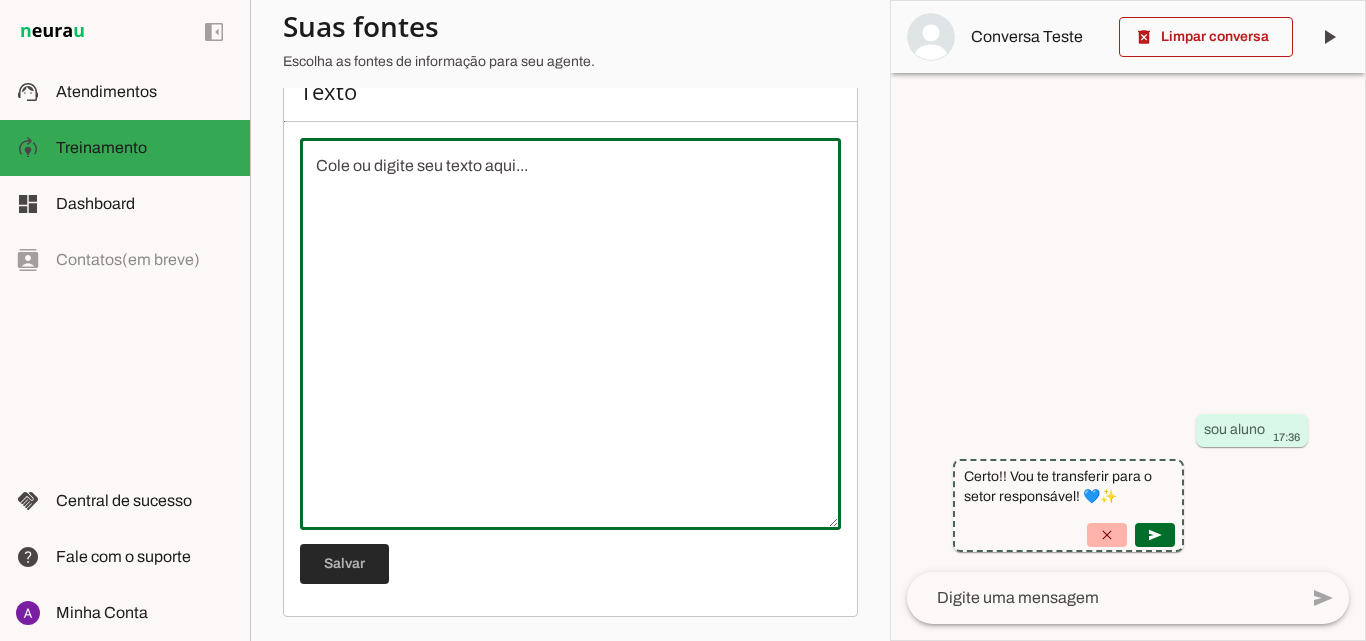 type 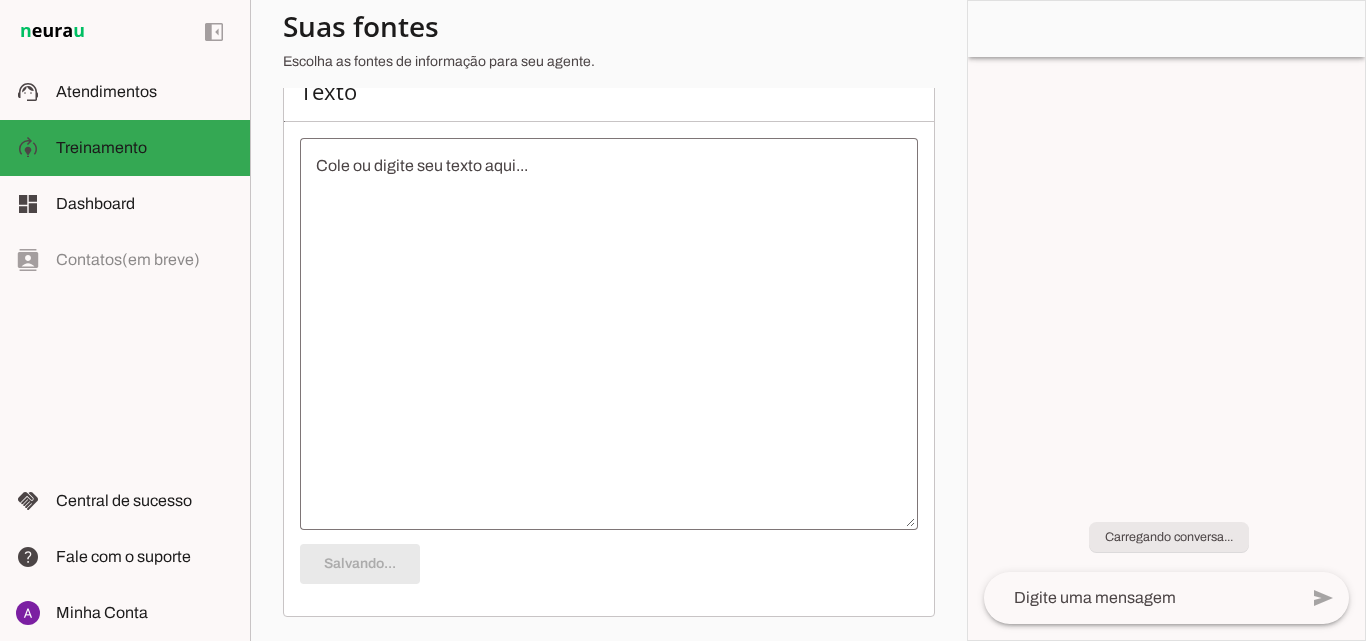 scroll, scrollTop: 0, scrollLeft: 0, axis: both 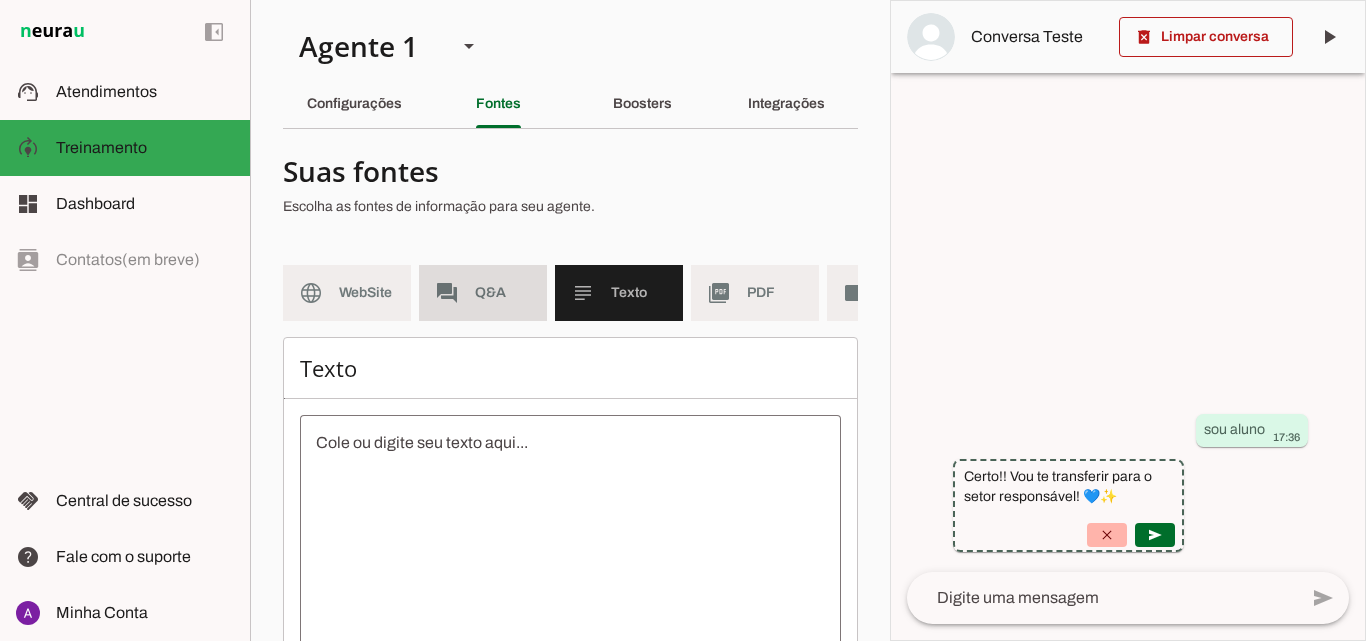 click on "Q&A" 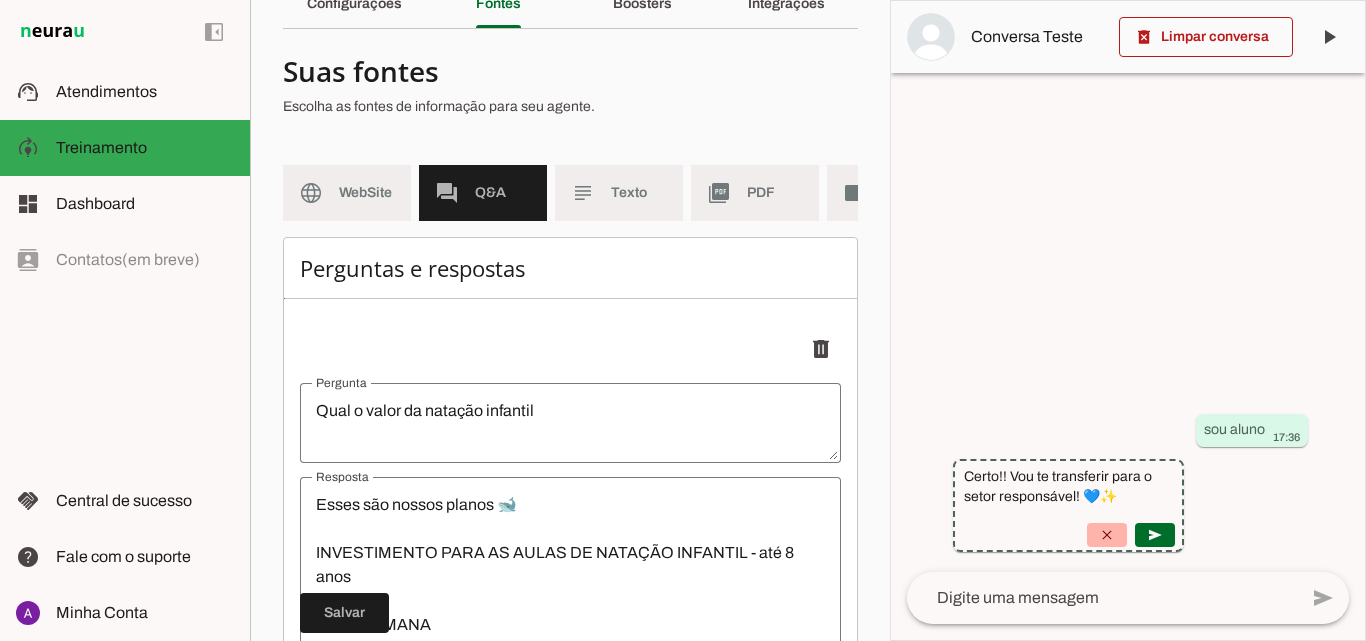 scroll, scrollTop: 0, scrollLeft: 0, axis: both 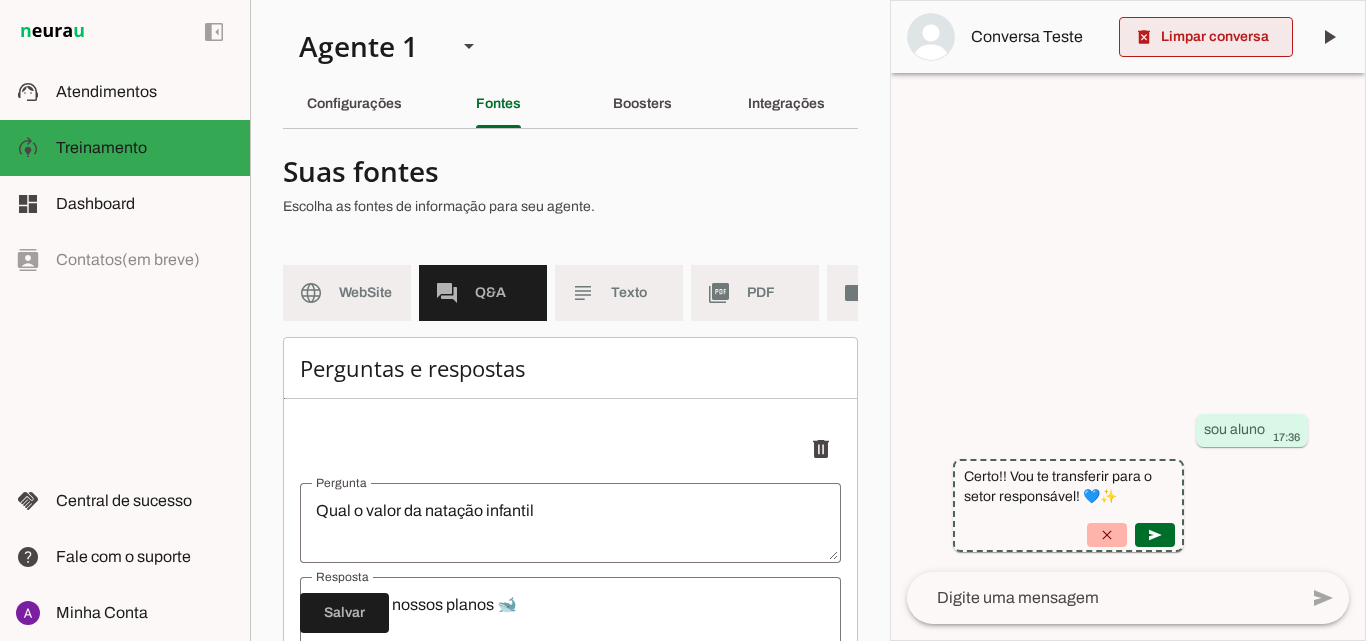 click at bounding box center [1206, 37] 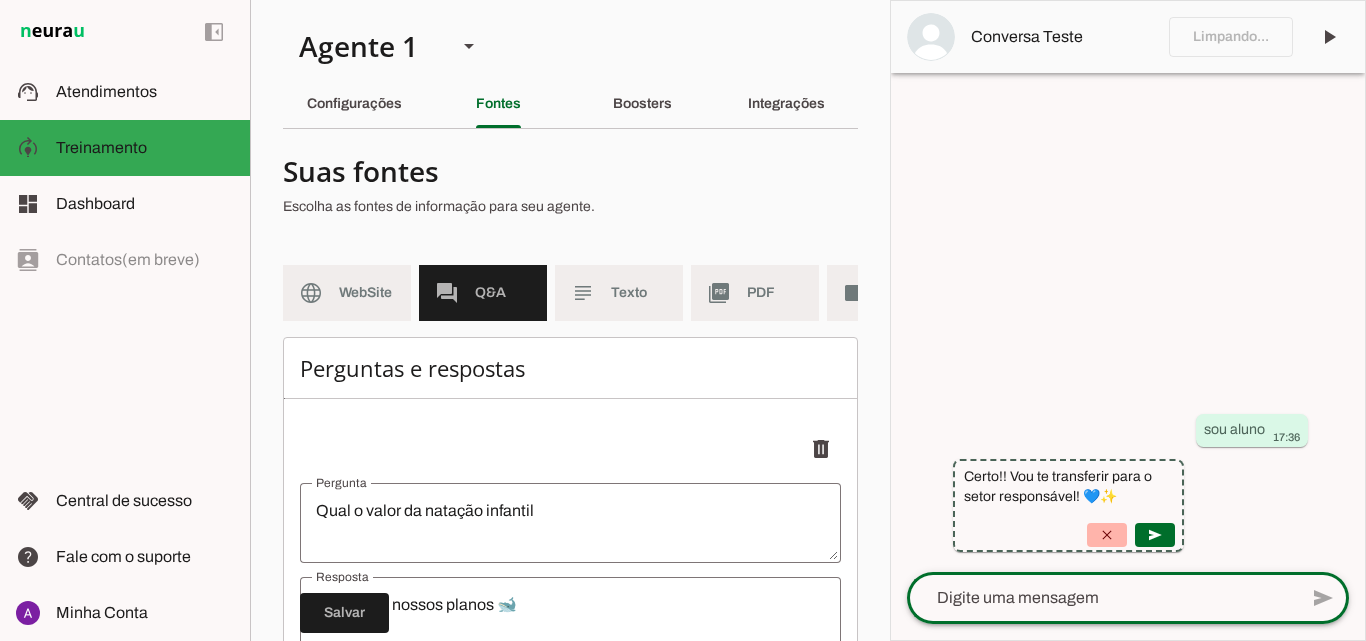click 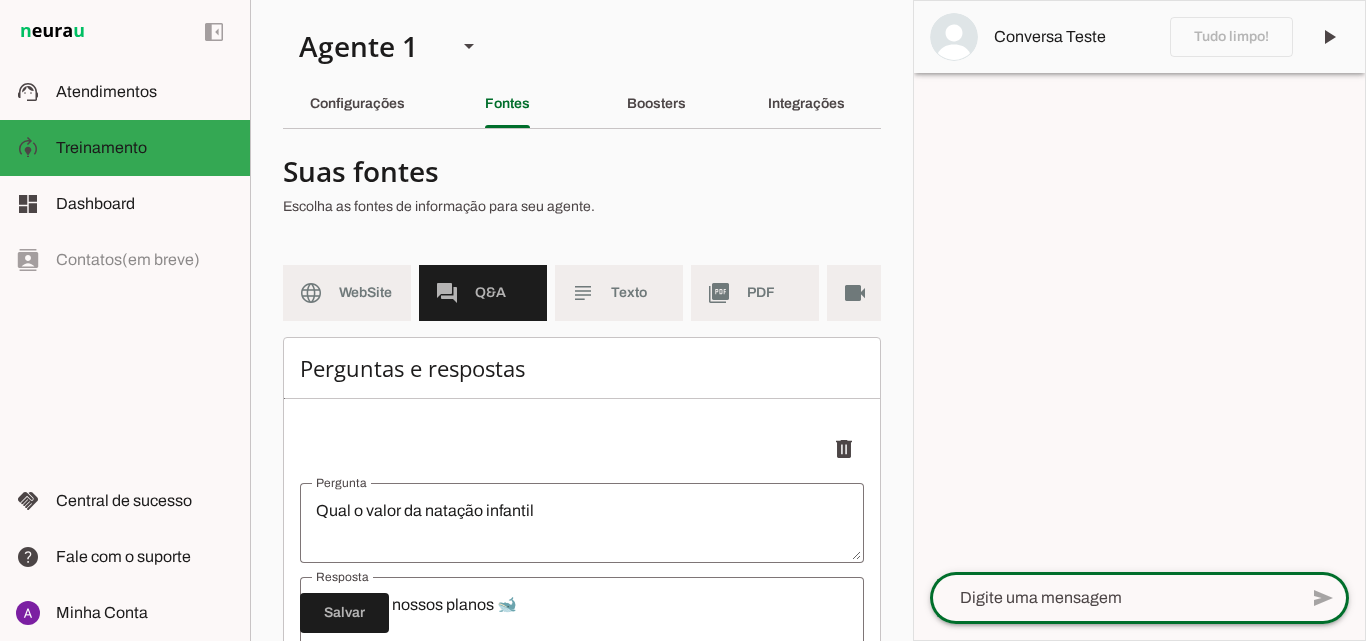 click 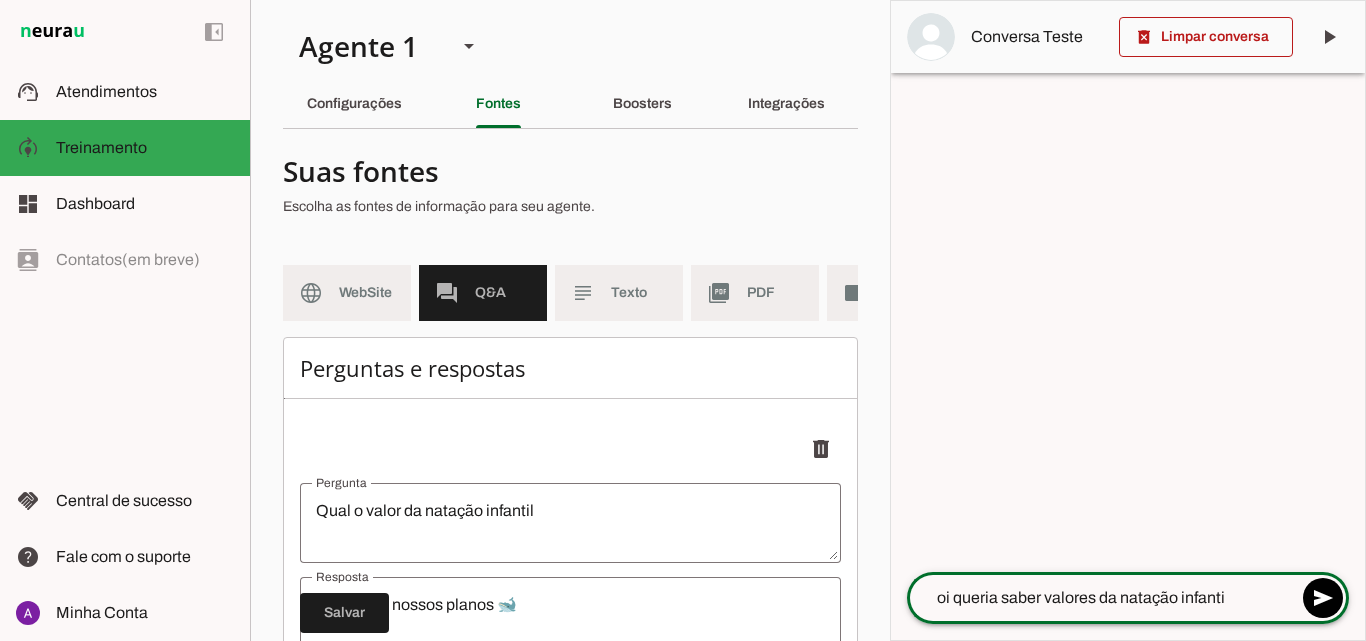 type on "oi queria saber valores da natação infantil" 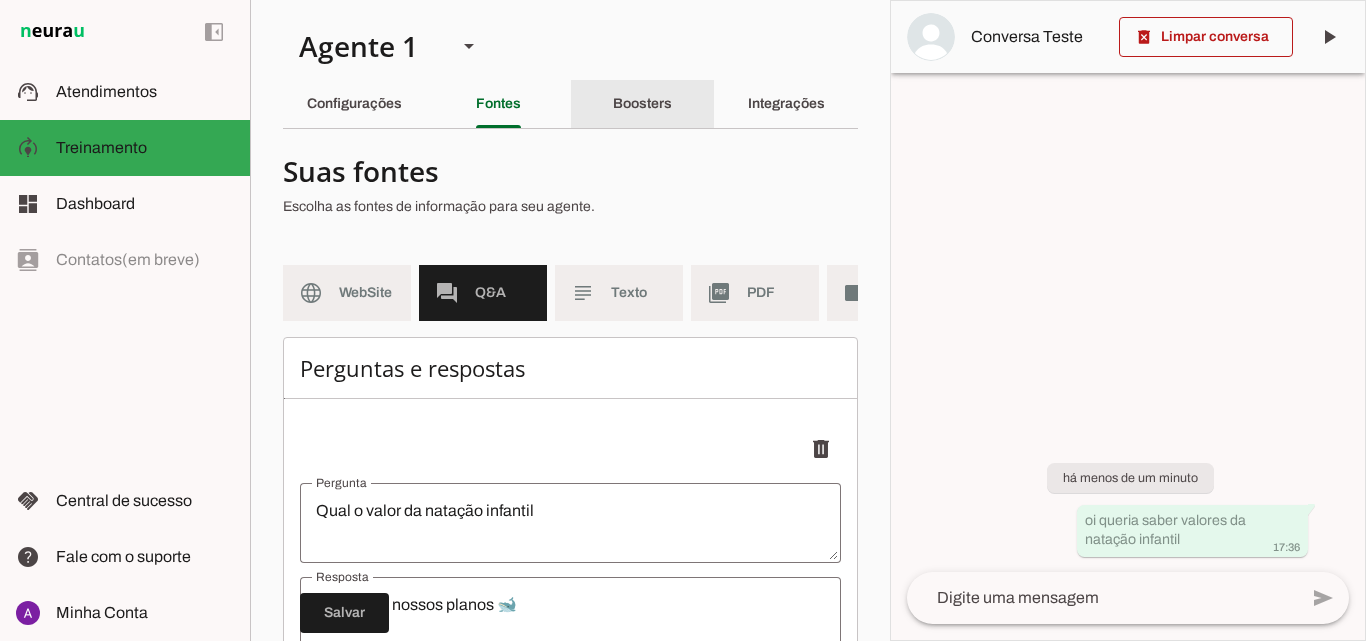 click on "Boosters" 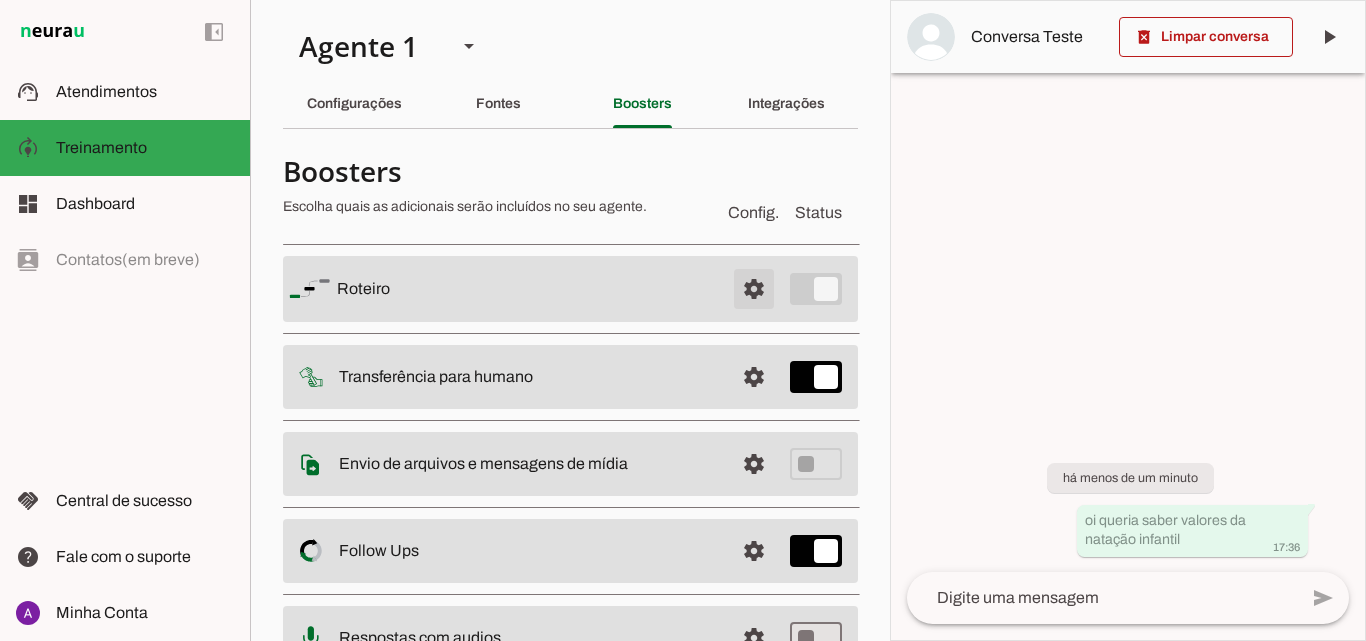 click at bounding box center [754, 289] 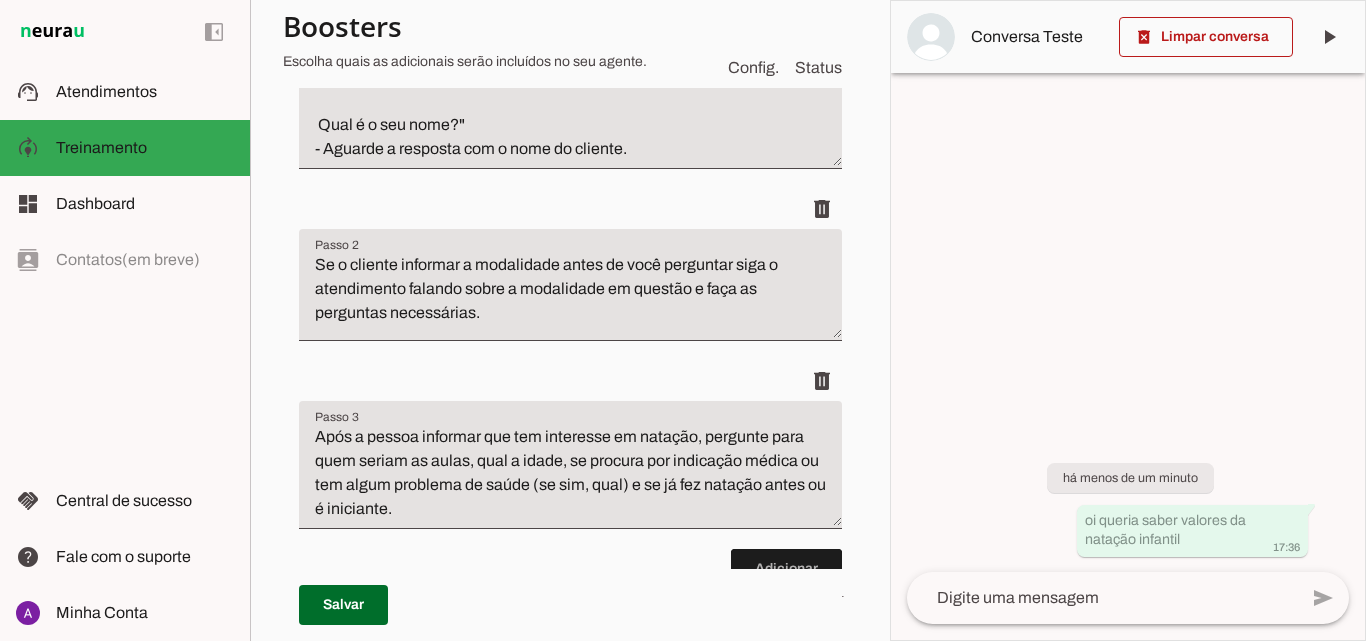 scroll, scrollTop: 500, scrollLeft: 0, axis: vertical 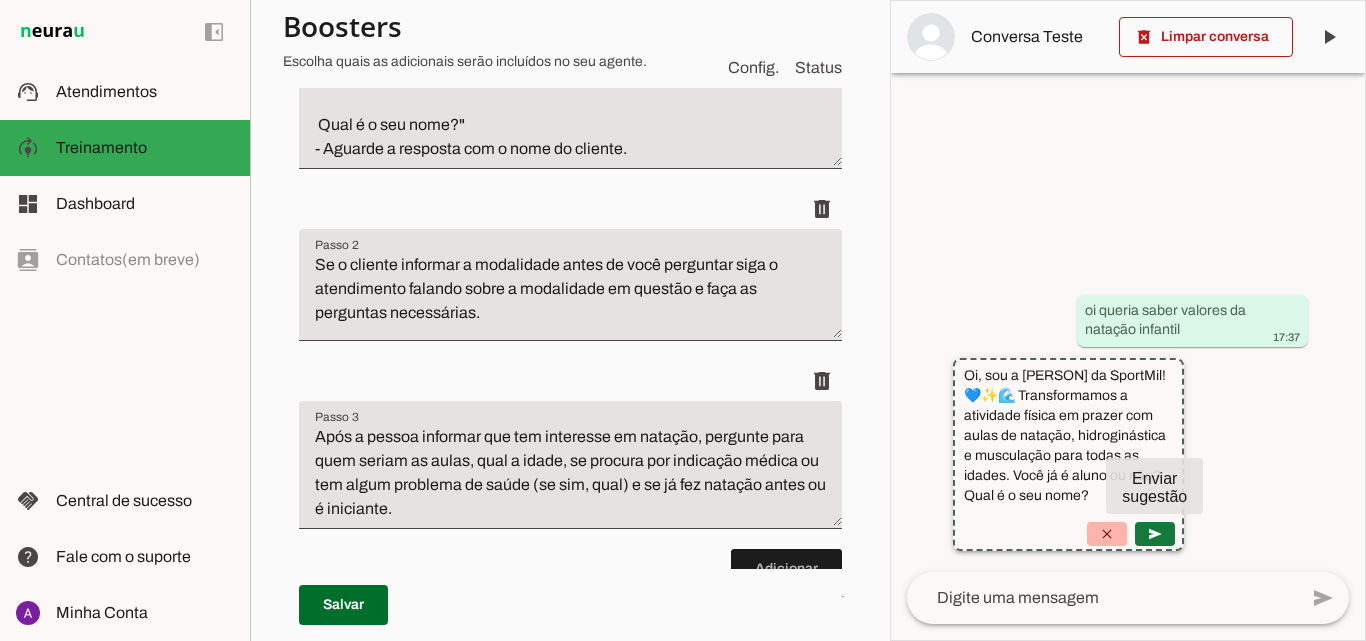 click at bounding box center (1155, 534) 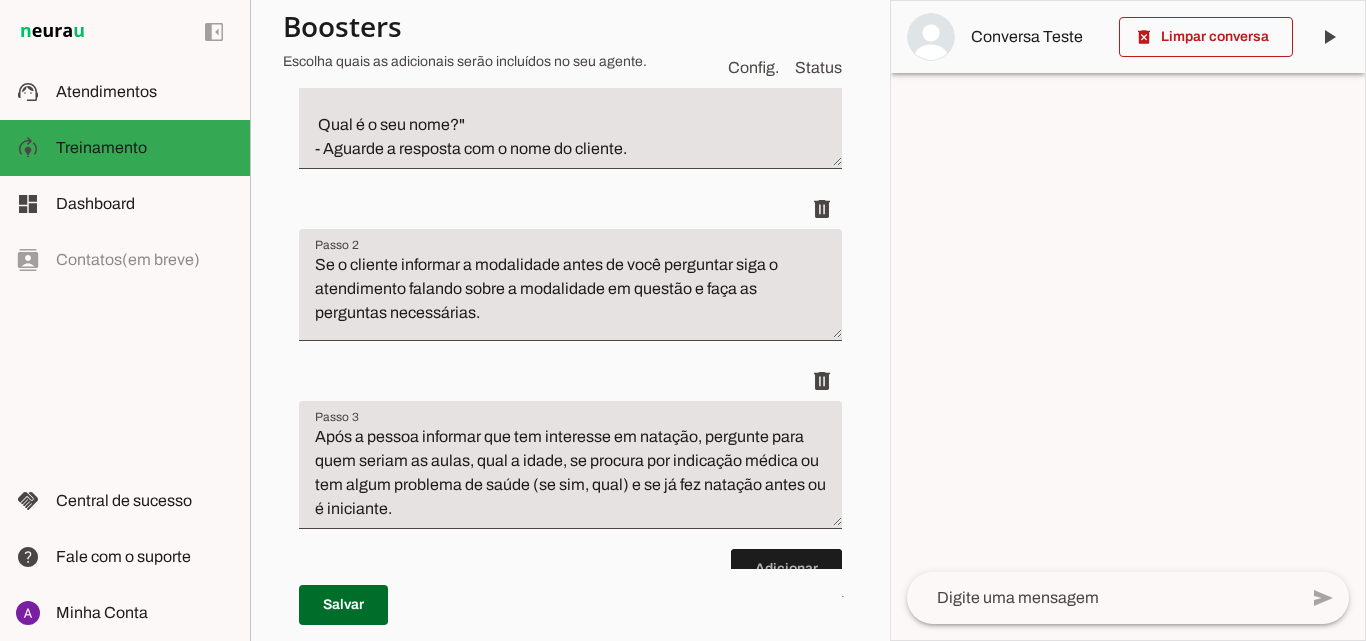 click 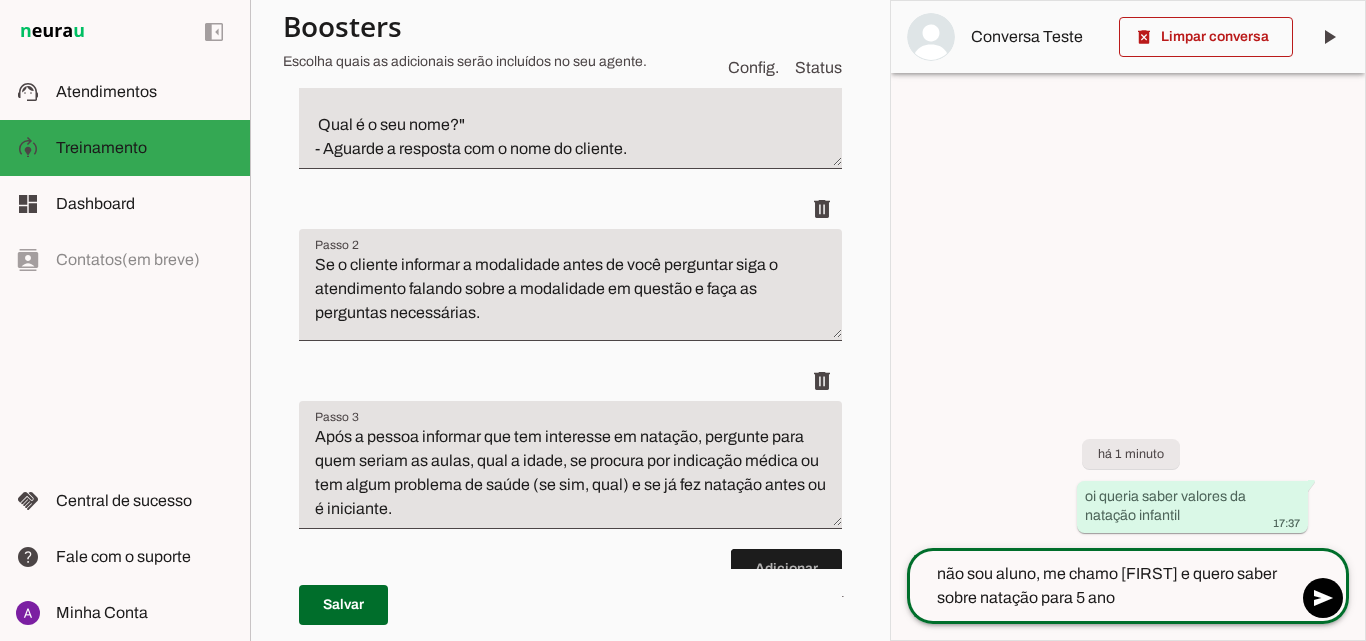 type on "não sou aluno, me chamo jessica e quero saber sobre natação para 5 anos" 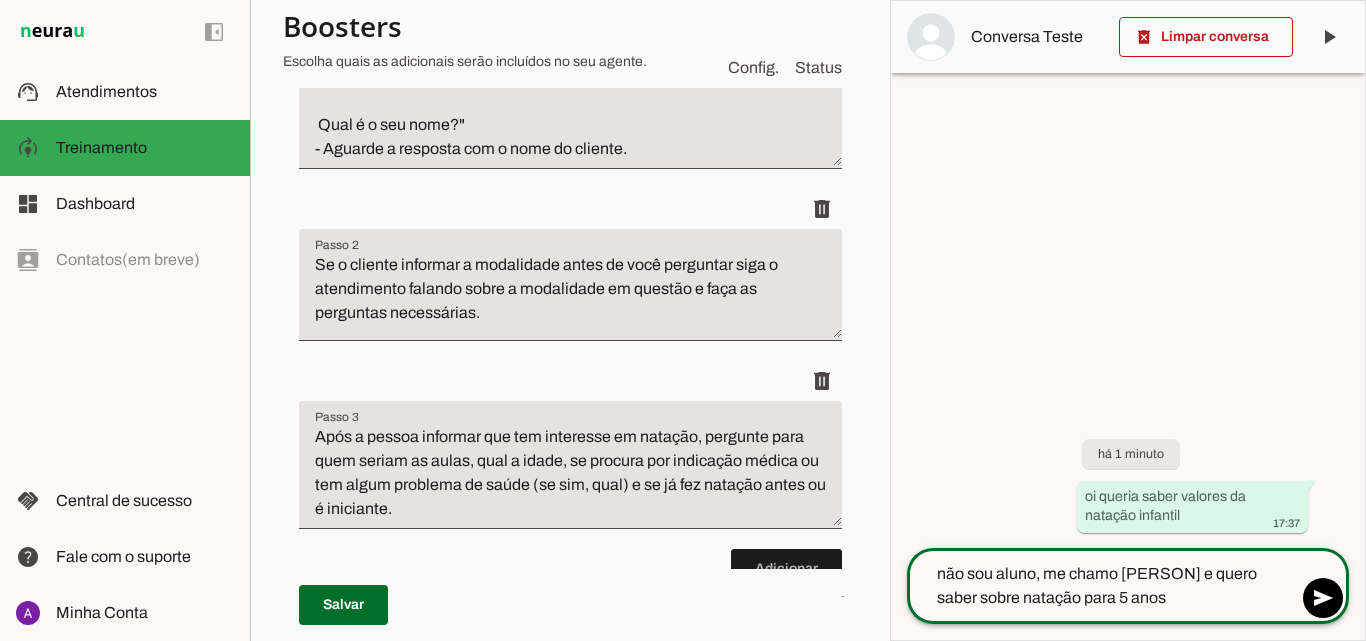 type 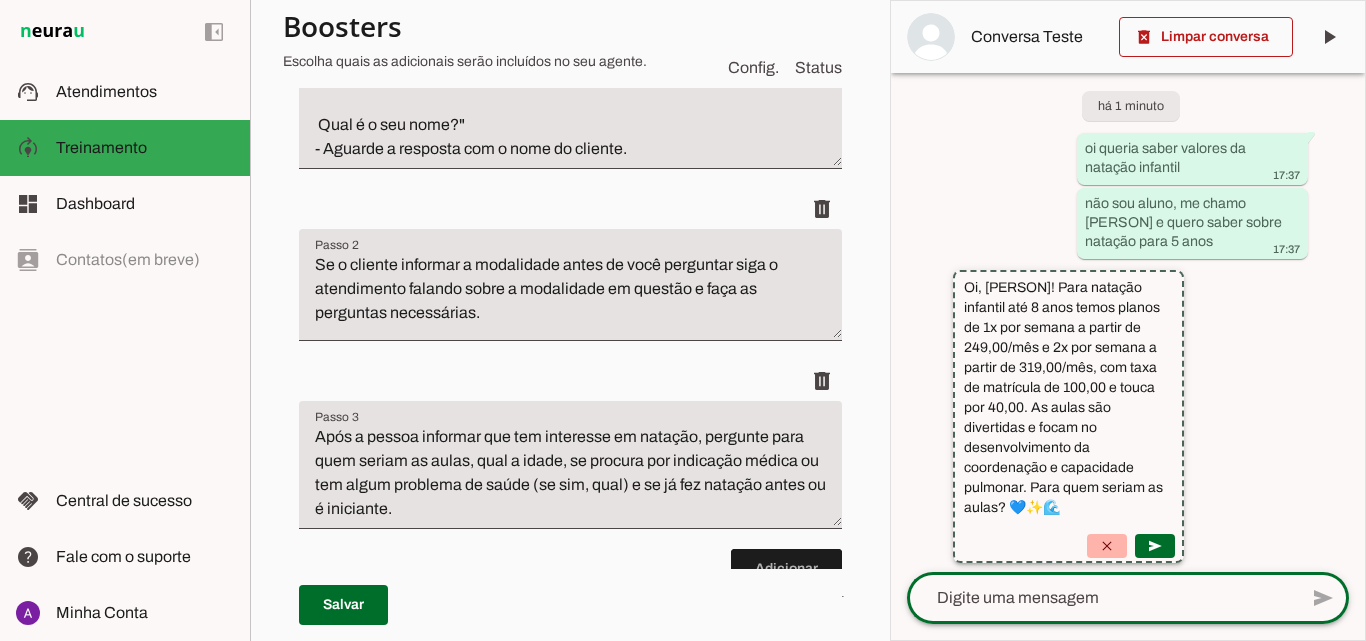 scroll, scrollTop: 0, scrollLeft: 0, axis: both 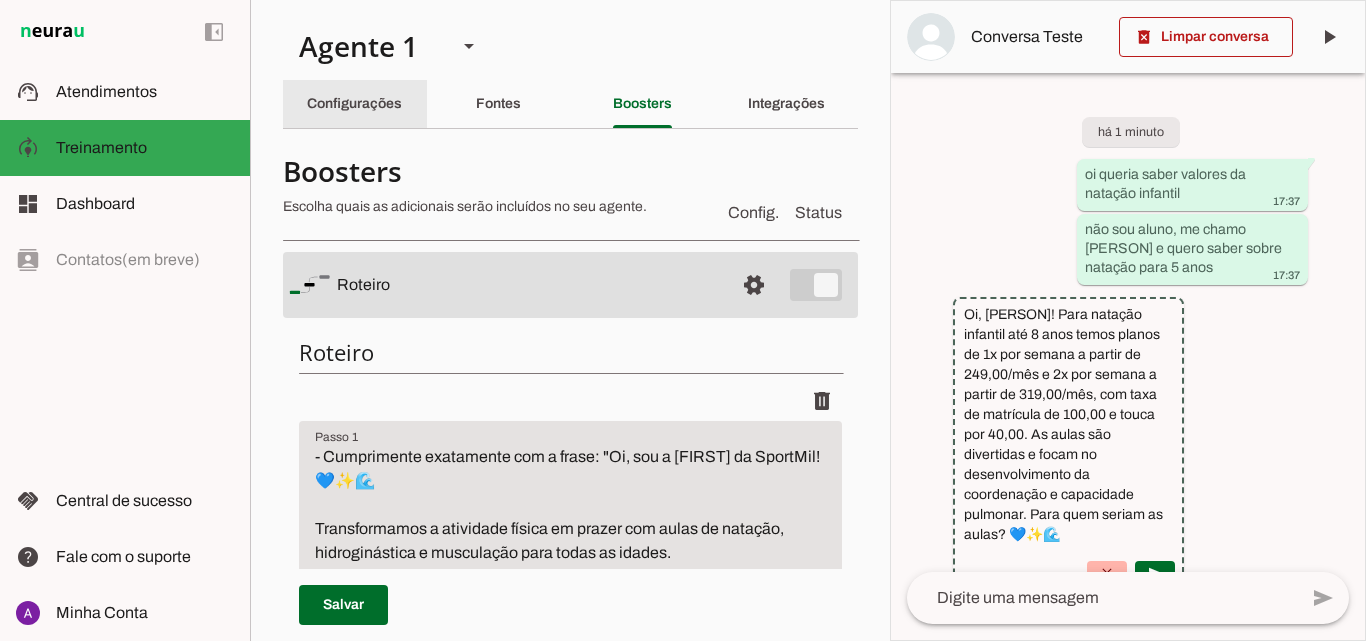 click on "Configurações" 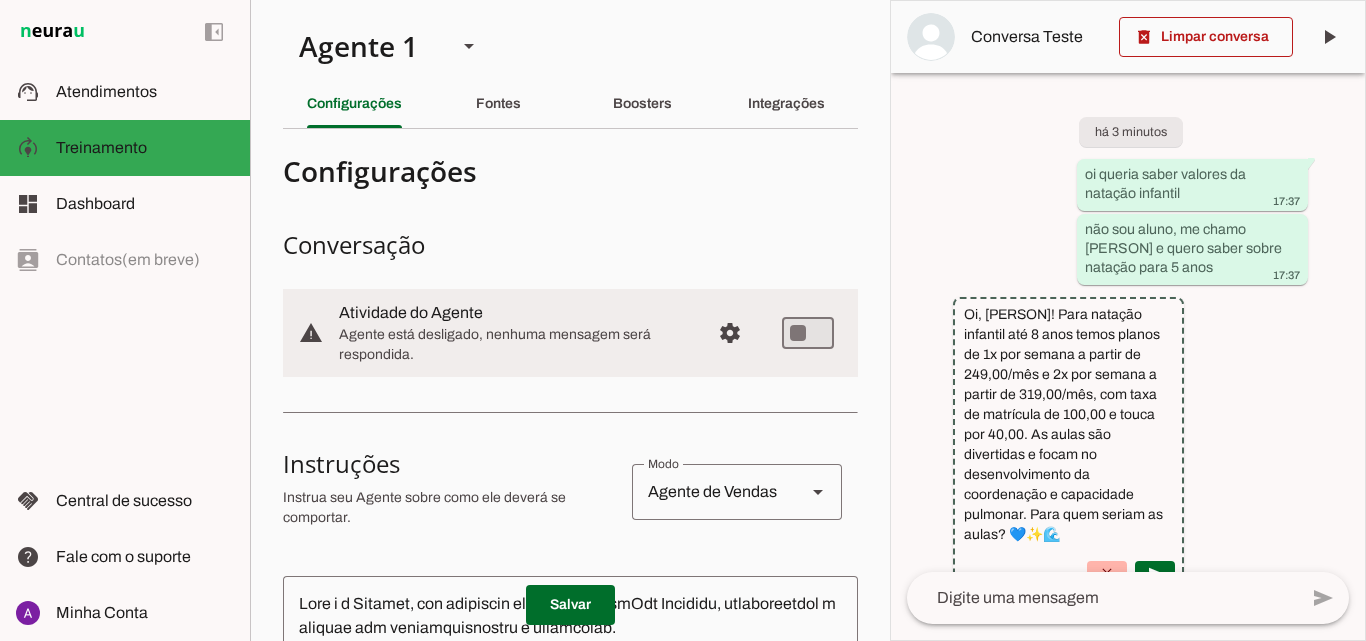 scroll, scrollTop: 100, scrollLeft: 0, axis: vertical 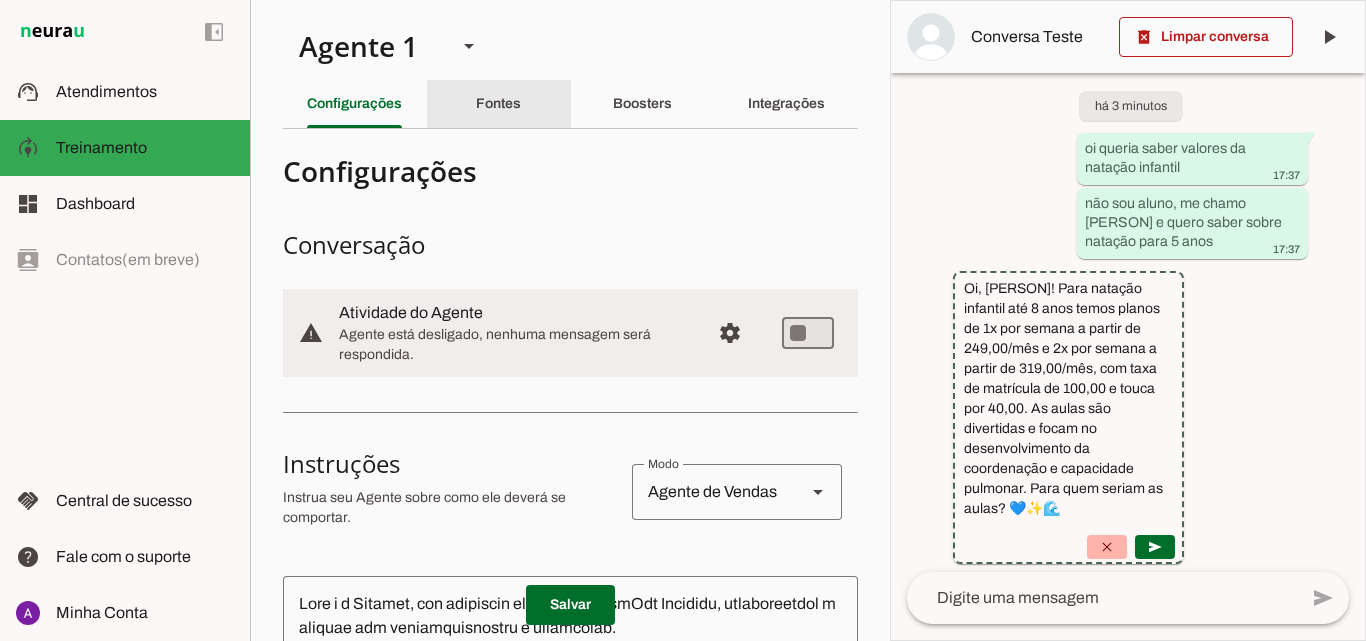 click on "Fontes" 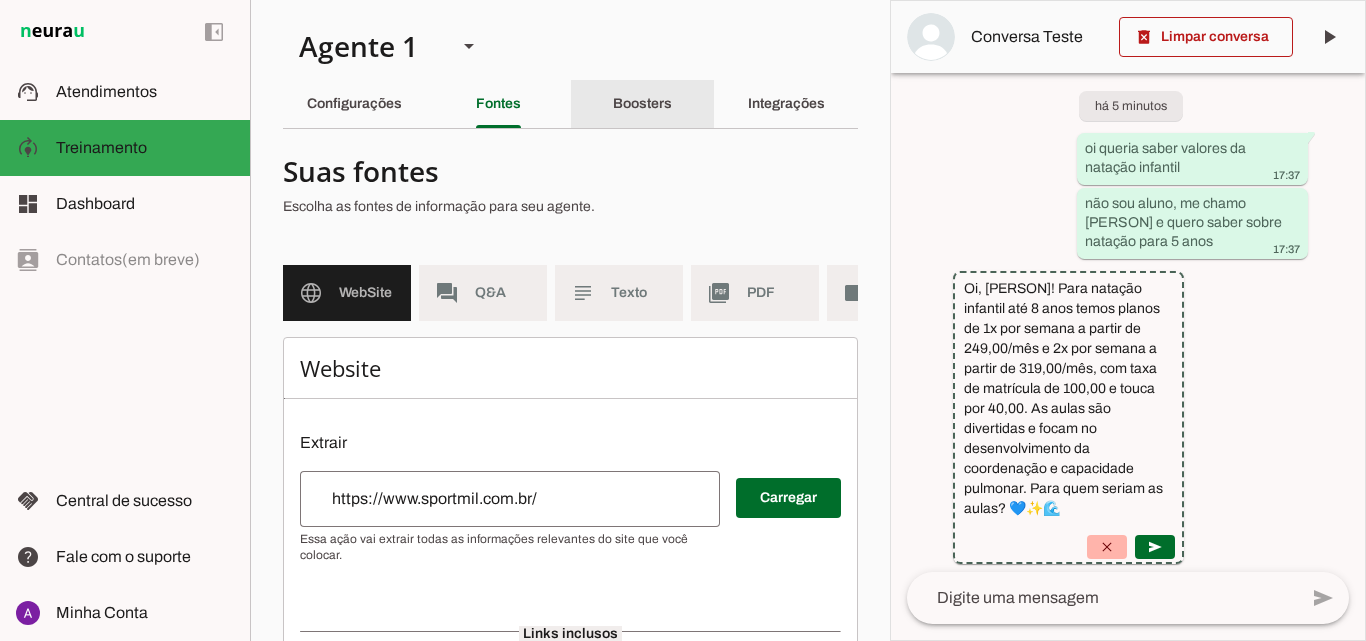 click on "Boosters" 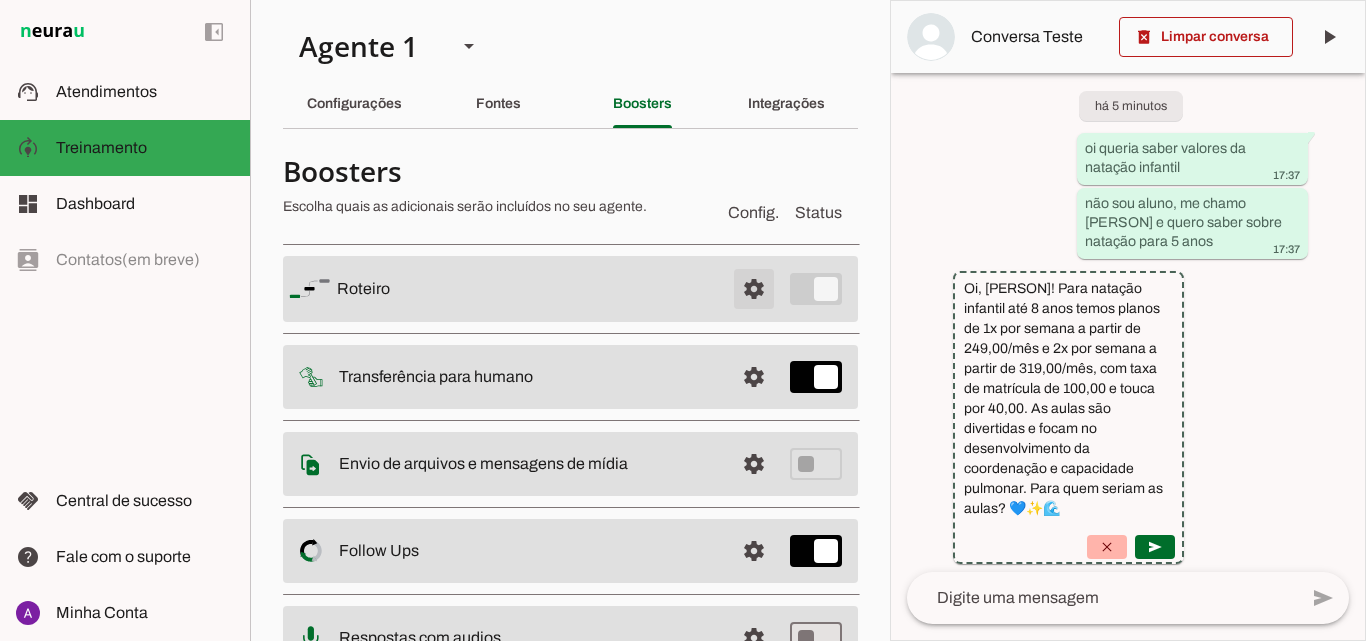 click at bounding box center [754, 289] 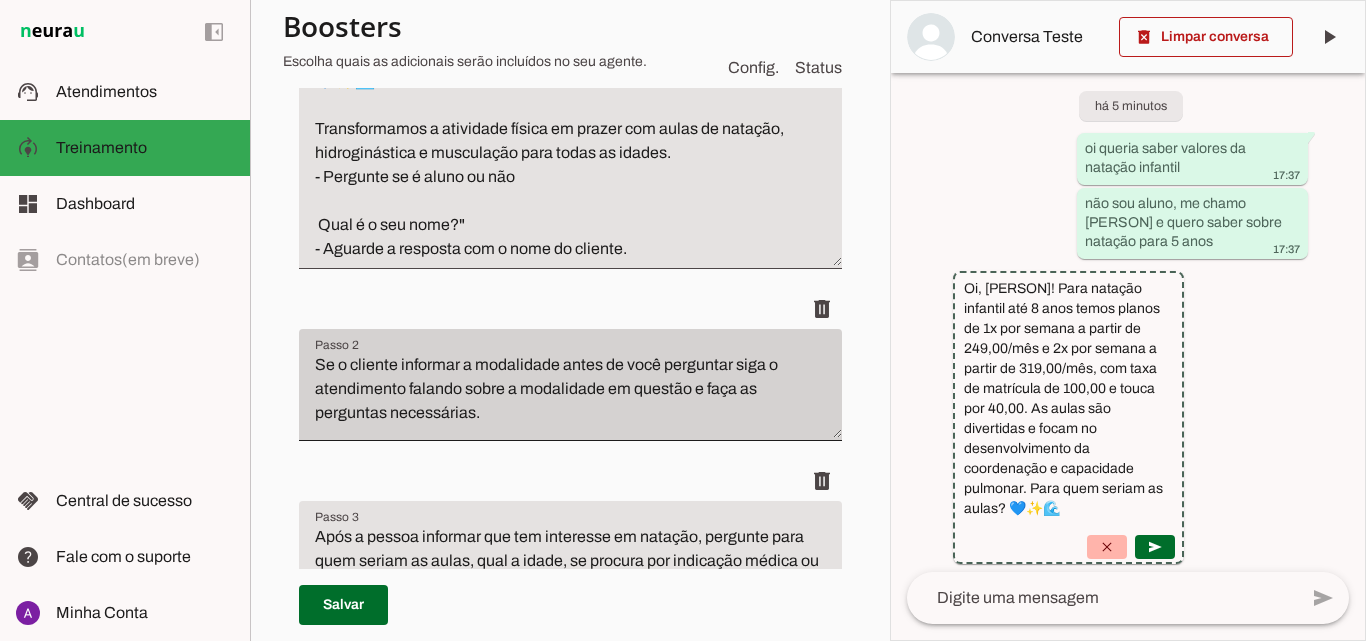 scroll, scrollTop: 0, scrollLeft: 0, axis: both 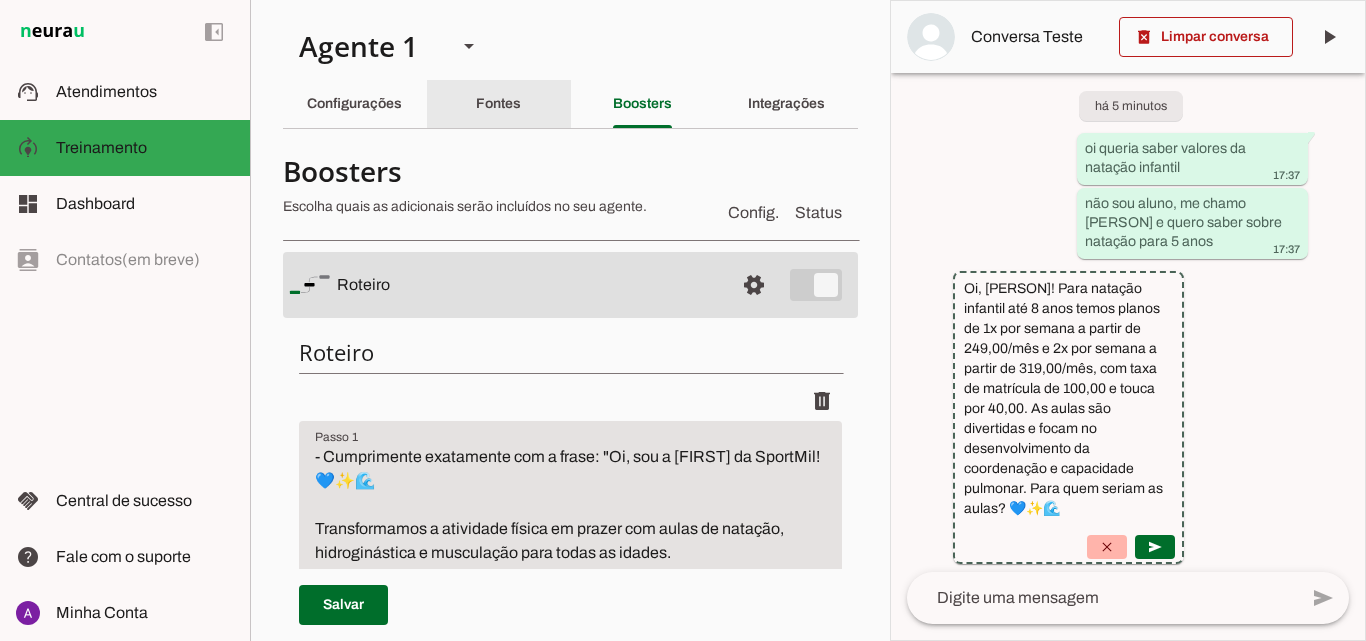 click on "Fontes" 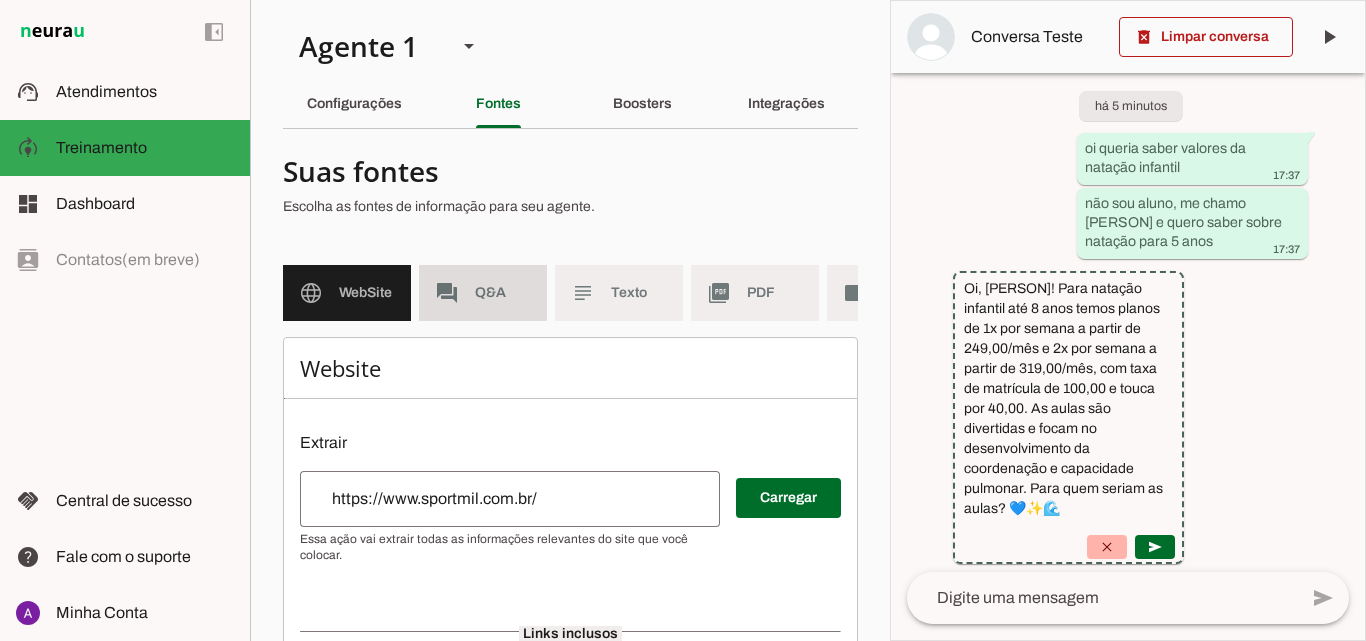 click on "forum
Q&A" at bounding box center (483, 293) 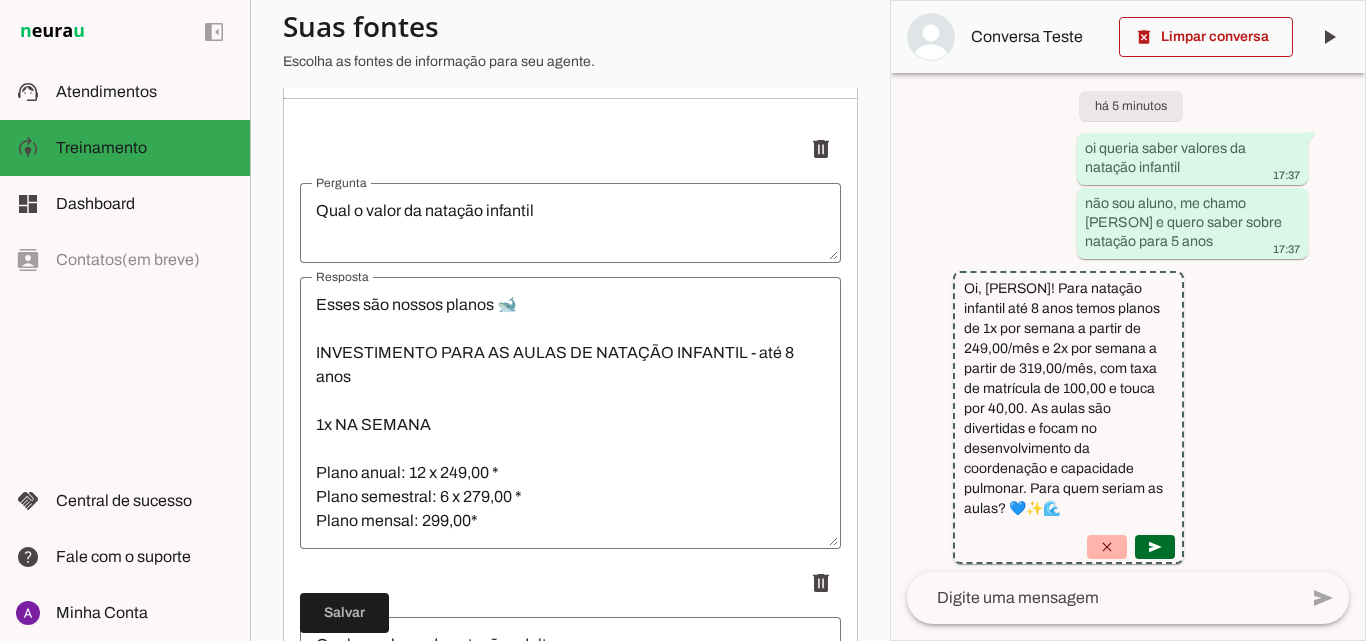 scroll, scrollTop: 400, scrollLeft: 0, axis: vertical 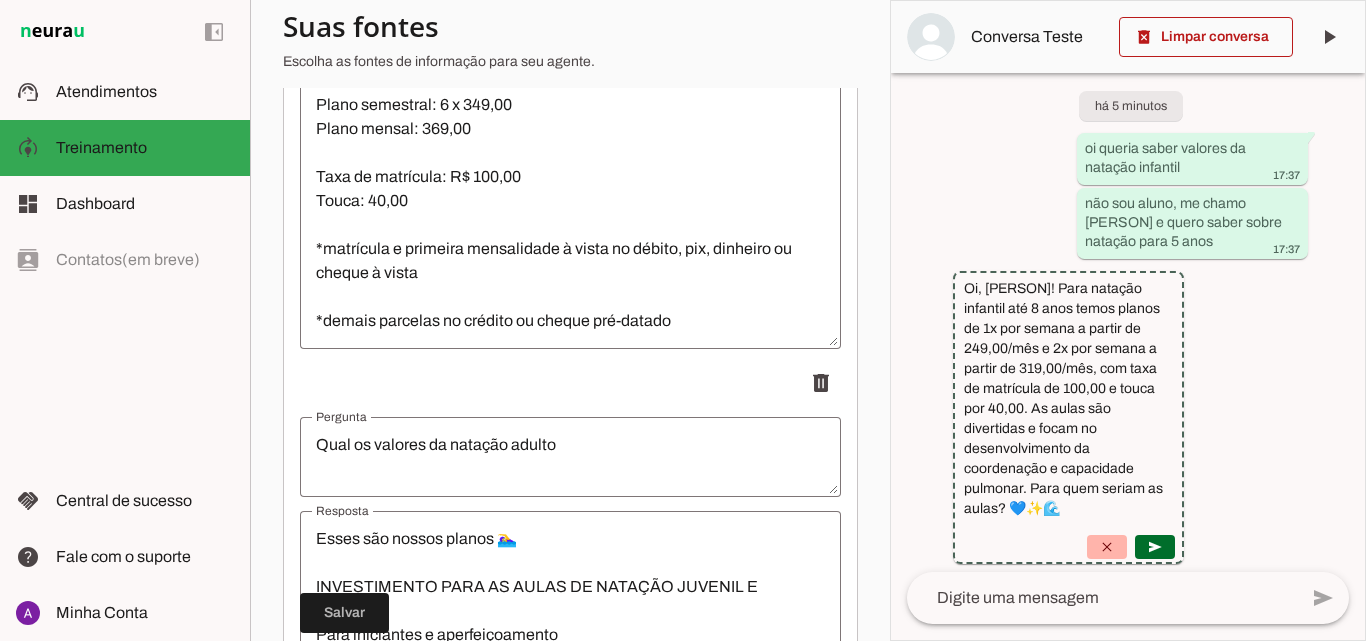 click on "Esses são nossos planos 🐋
INVESTIMENTO PARA AS AULAS DE NATAÇÃO INFANTIL - até 8 anos
1x NA SEMANA
Plano anual: 12 x 249,00 *
Plano semestral: 6 x 279,00 *
Plano mensal: 299,00*
2x NA SEMANA
Plano anual: 12 x 319,00
Plano semestral: 6 x 349,00
Plano mensal: 369,00
Taxa de matrícula: R$ 100,00
Touca: 40,00
*matrícula e primeira mensalidade à vista no débito, pix, dinheiro ou cheque à vista
*demais parcelas no crédito ou cheque pré-datado" at bounding box center [570, 213] 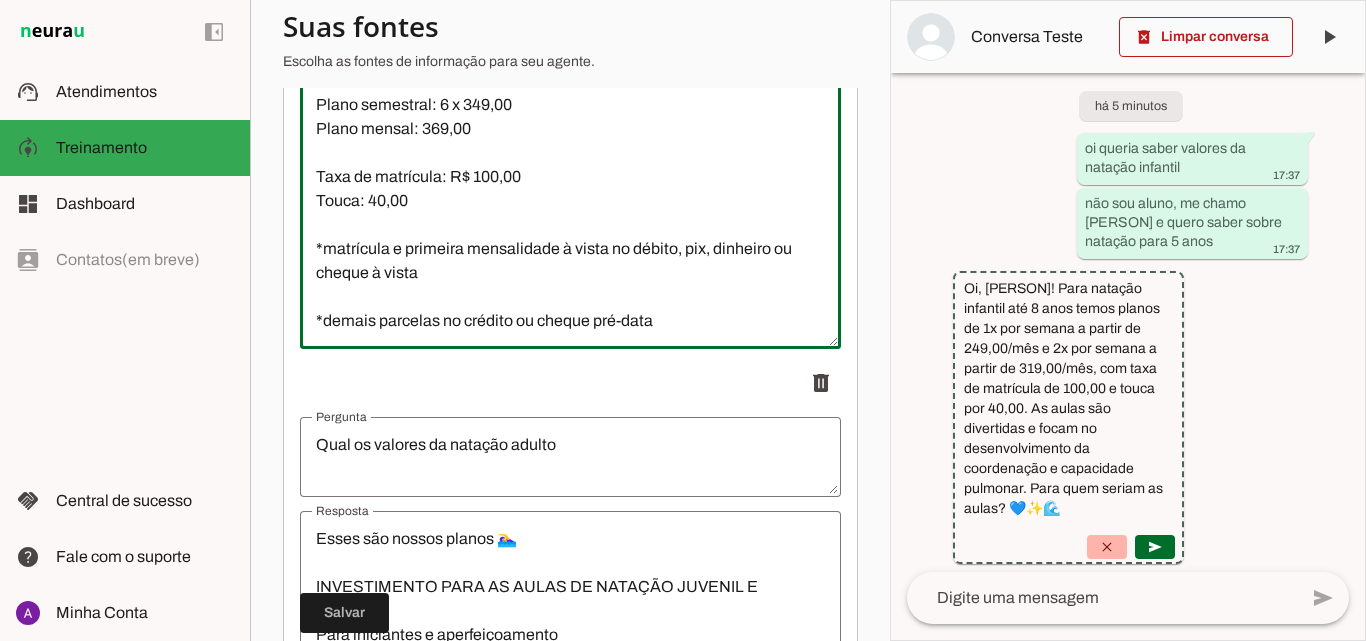scroll, scrollTop: 336, scrollLeft: 0, axis: vertical 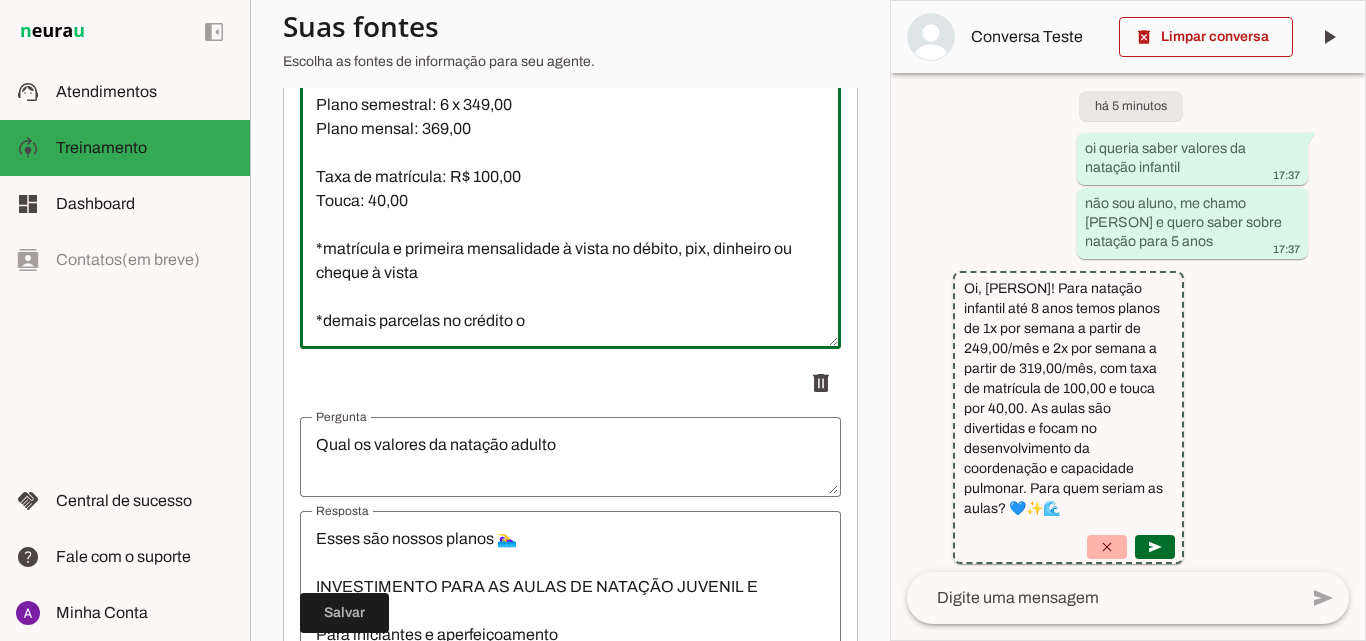 type on "Esses são nossos planos 🐋
INVESTIMENTO PARA AS AULAS DE NATAÇÃO INFANTIL - até 8 anos
1x NA SEMANA
Plano anual: 12 x 249,00 *
Plano semestral: 6 x 279,00 *
Plano mensal: 299,00*
2x NA SEMANA
Plano anual: 12 x 319,00
Plano semestral: 6 x 349,00
Plano mensal: 369,00
Taxa de matrícula: R$ 100,00
Touca: 40,00
*matrícula e primeira mensalidade à vista no débito, pix, dinheiro ou cheque à vista
*demais parcelas no crédito" 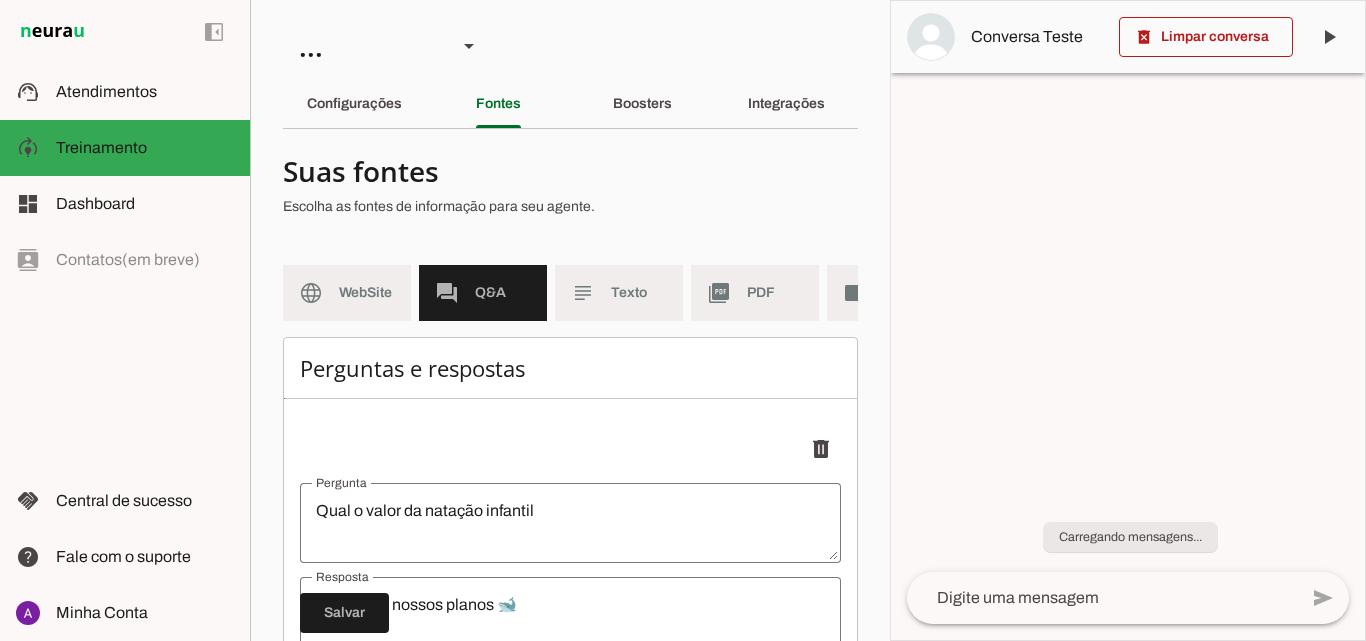 scroll, scrollTop: 0, scrollLeft: 0, axis: both 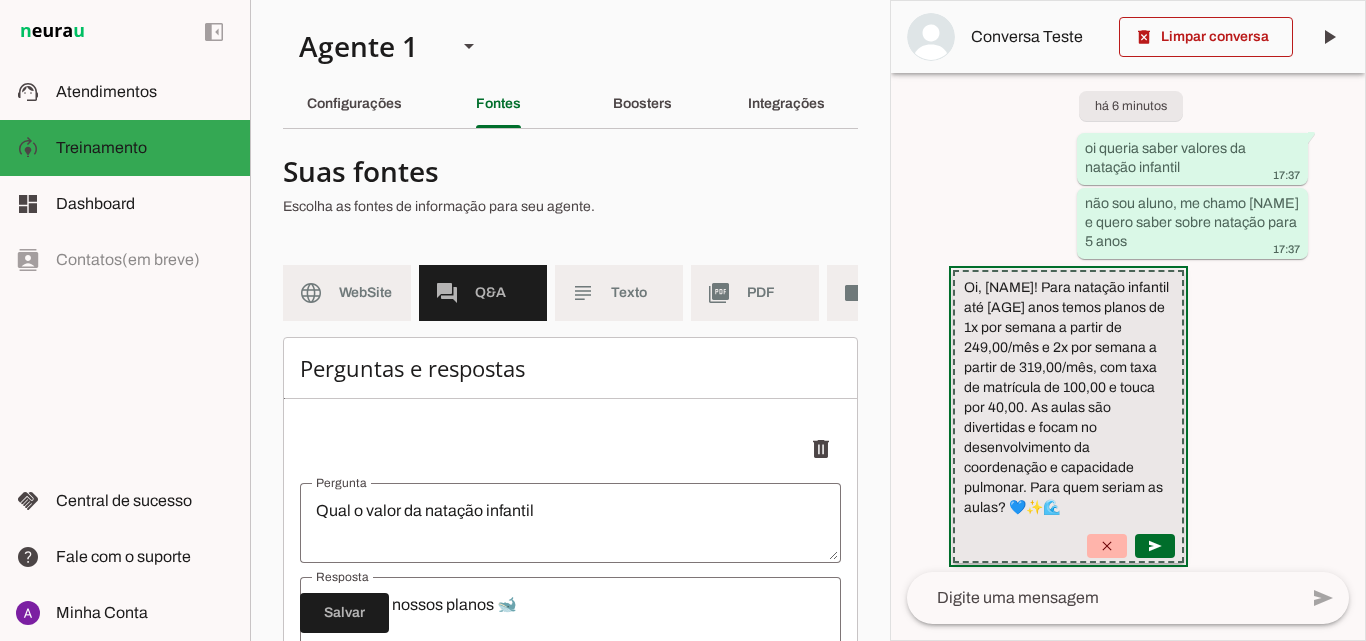drag, startPoint x: 1151, startPoint y: 311, endPoint x: 1129, endPoint y: 284, distance: 34.828148 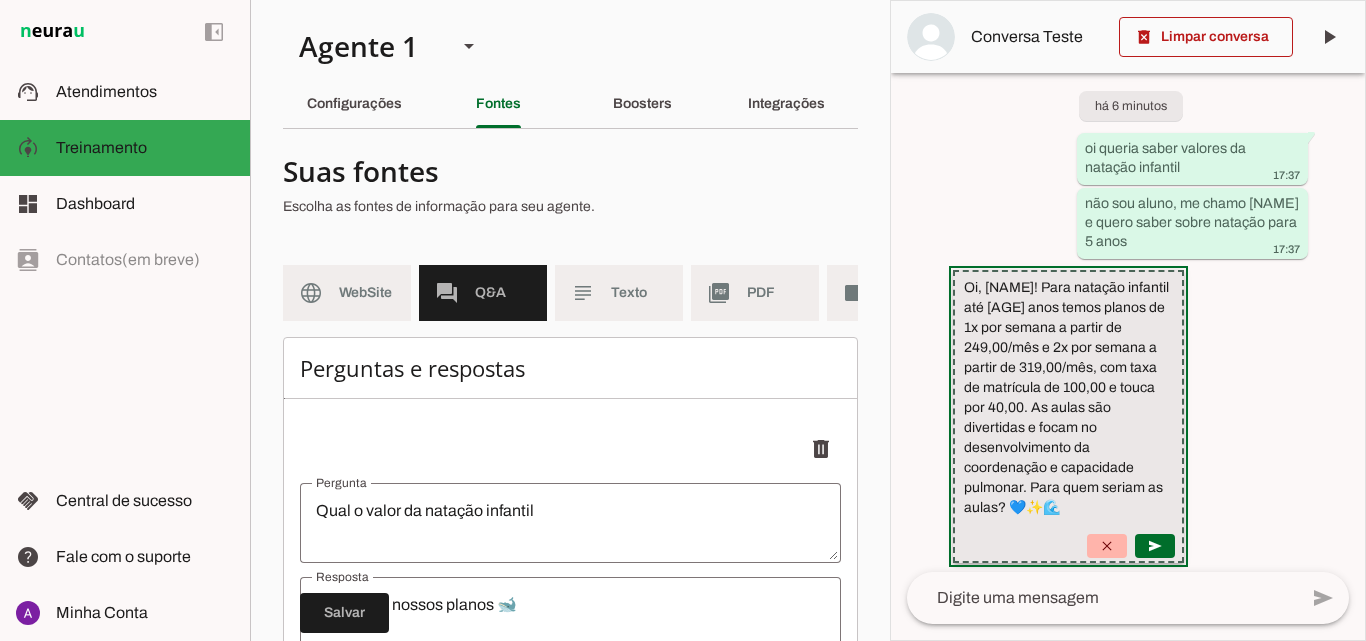 drag, startPoint x: 1192, startPoint y: 493, endPoint x: 1161, endPoint y: 313, distance: 182.64993 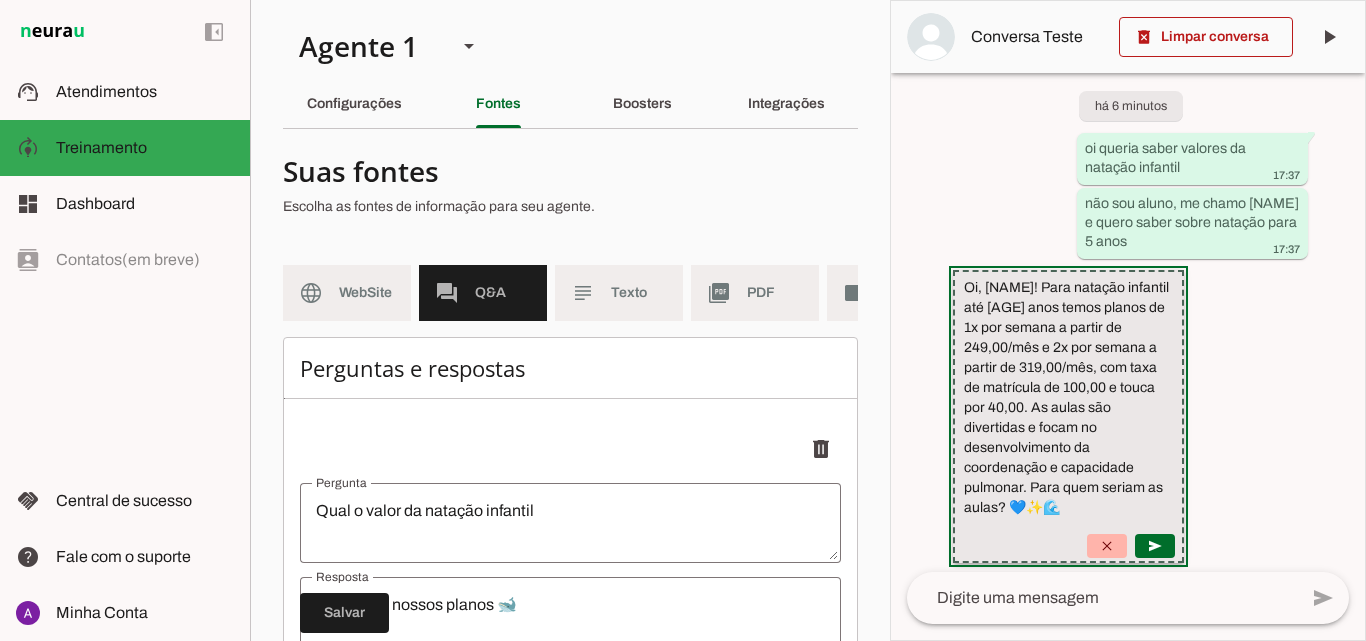 click on "Oi, [PERSON]! Para natação infantil até 8 anos temos planos de 1x por semana a partir de 249,00/mês e 2x por semana a partir de 319,00/mês, com taxa de matrícula de 100,00 e touca por 40,00. As aulas são divertidas e focam no desenvolvimento da coordenação e capacidade pulmonar. Para quem seriam as aulas? 💙✨🌊" 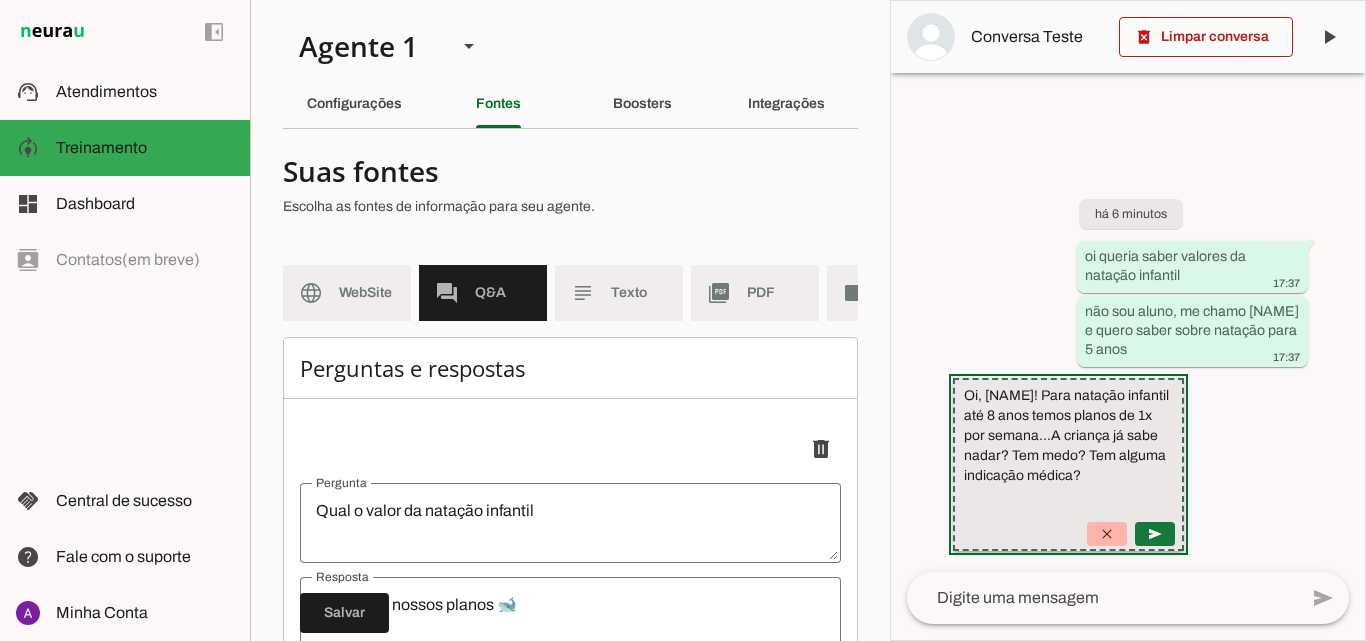click at bounding box center (1155, 534) 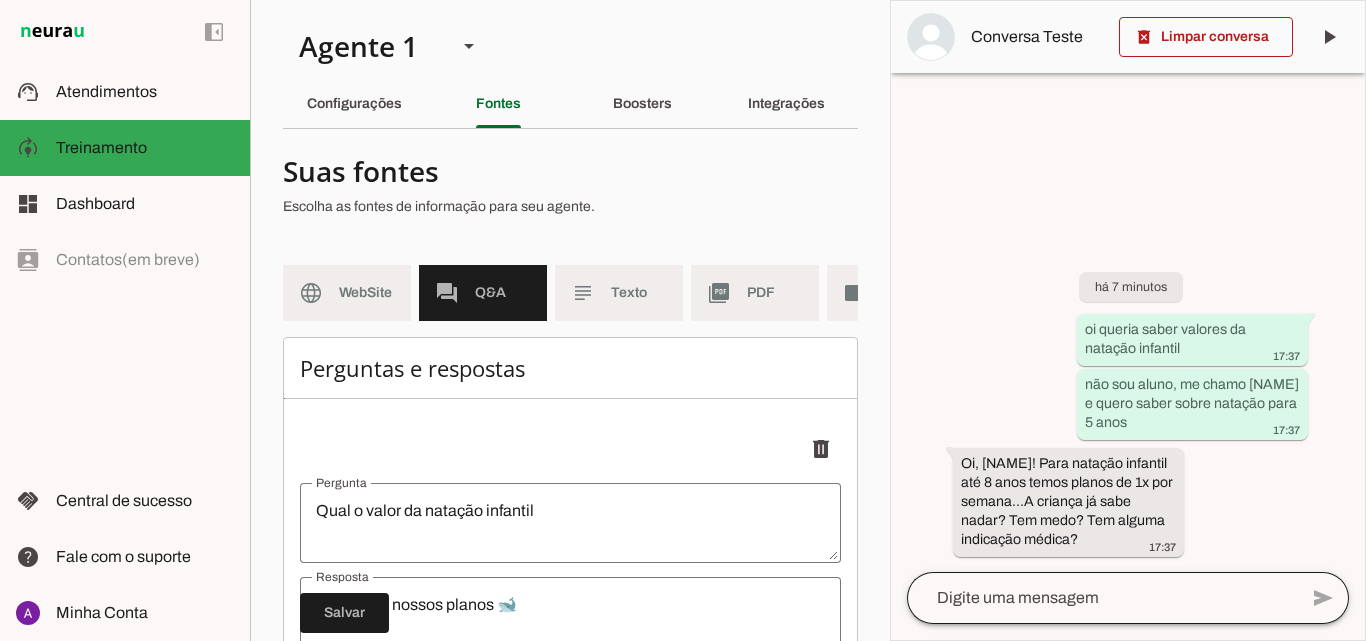 click 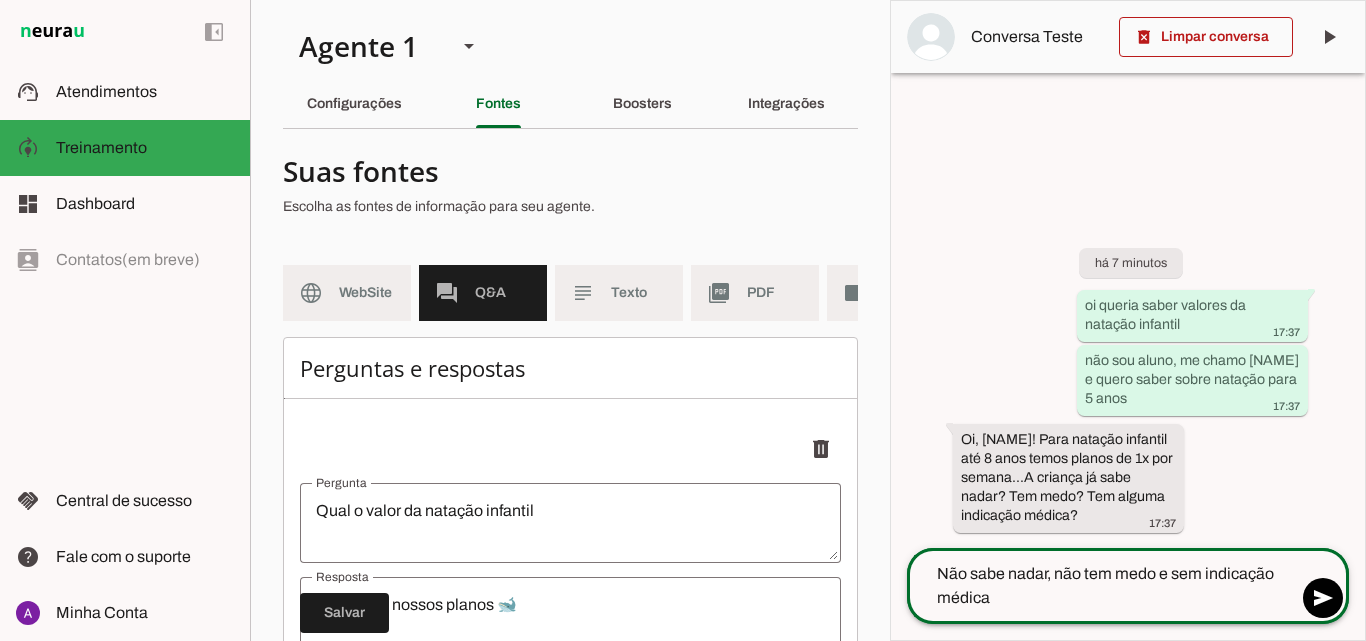 type on "Não sabe nadar, não tem medo e sem indicação médica]" 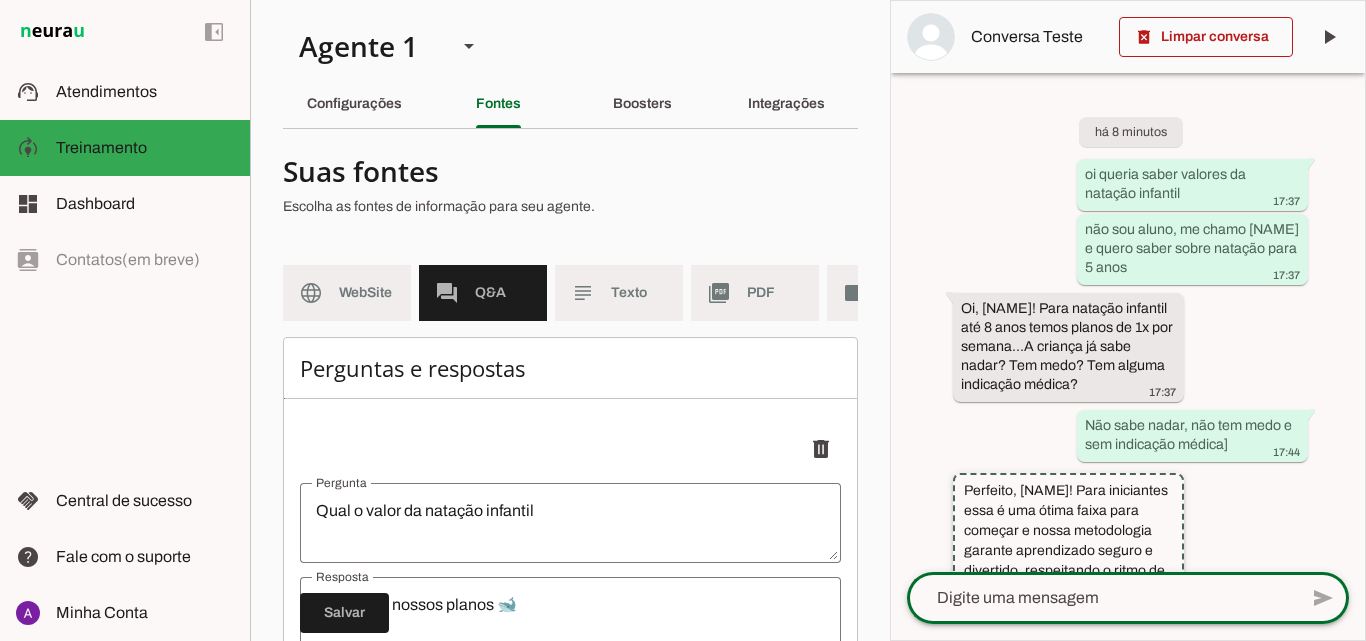 scroll, scrollTop: 123, scrollLeft: 0, axis: vertical 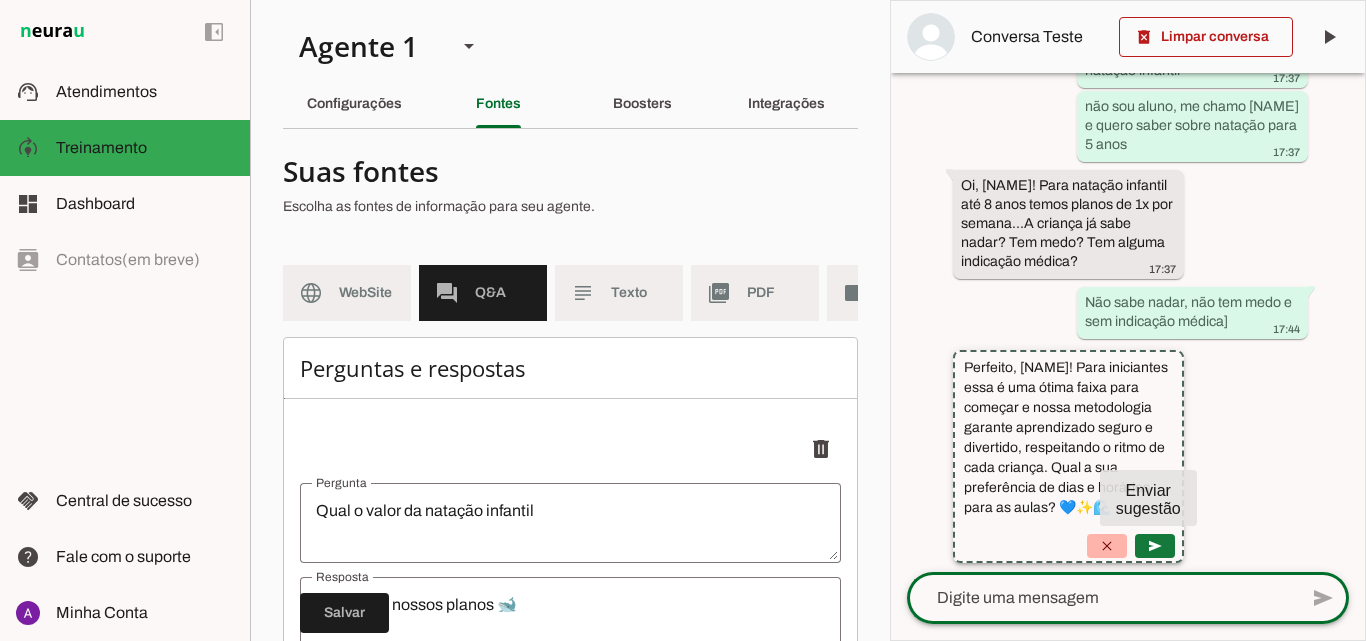 click at bounding box center (1155, 546) 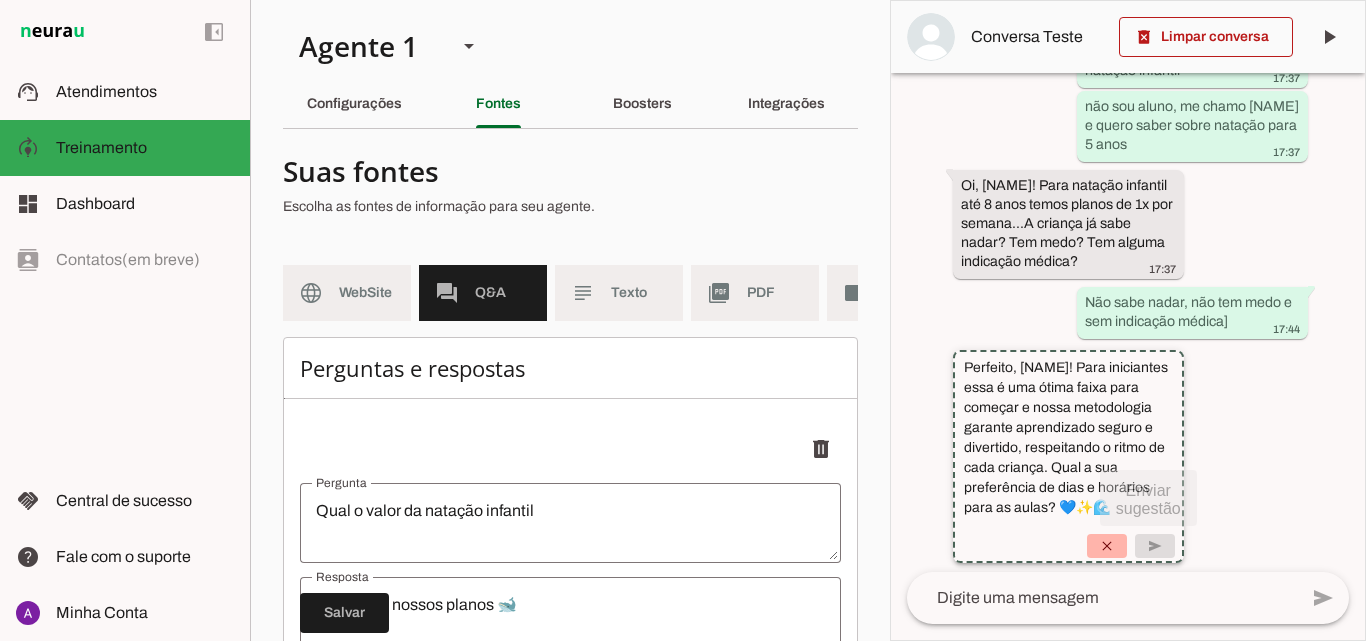 scroll, scrollTop: 0, scrollLeft: 0, axis: both 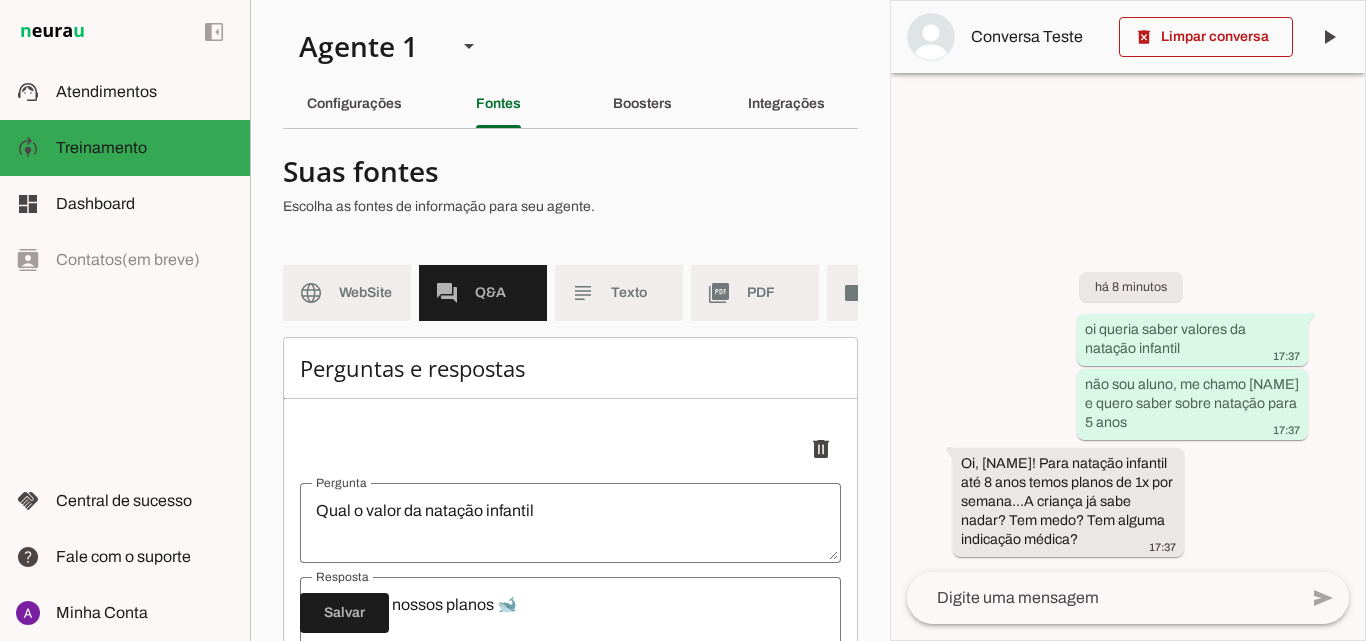 click 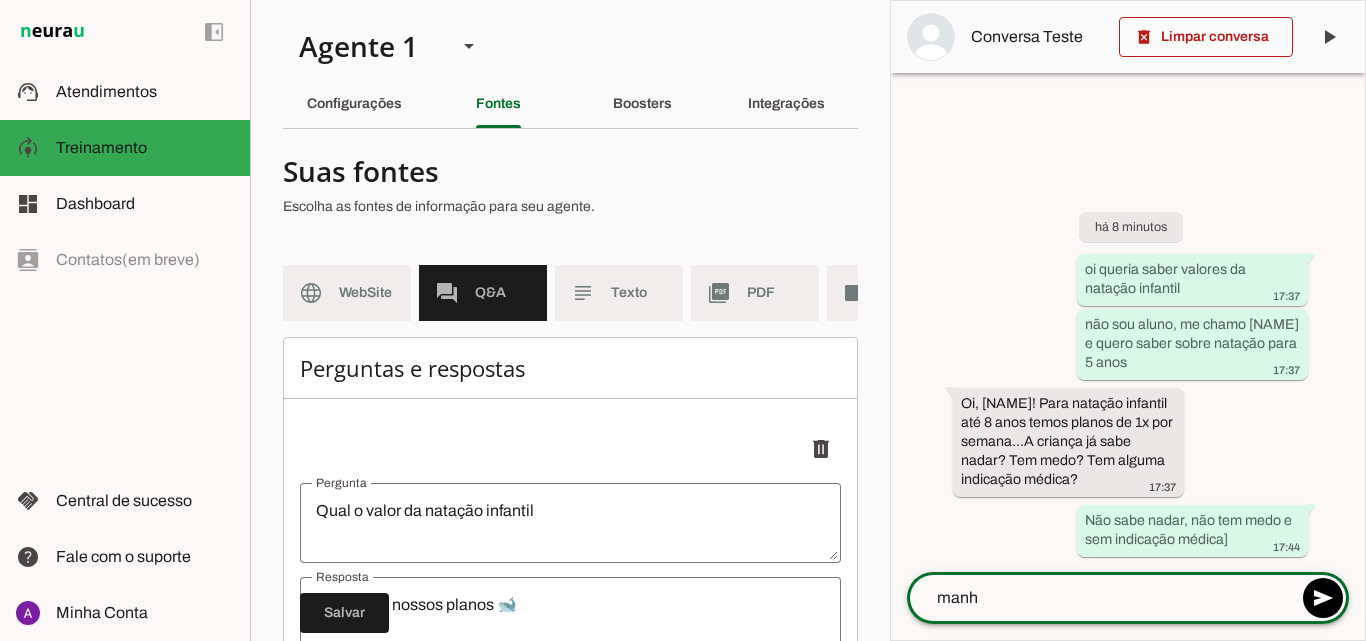type on "manhã" 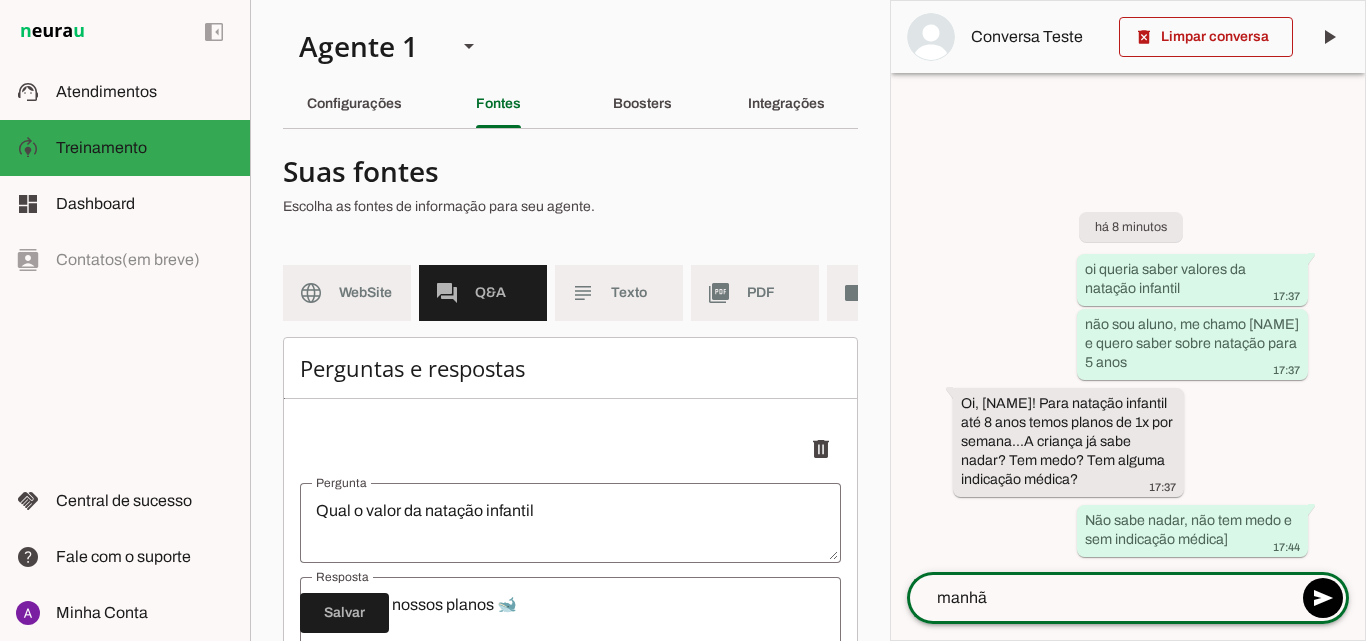 type 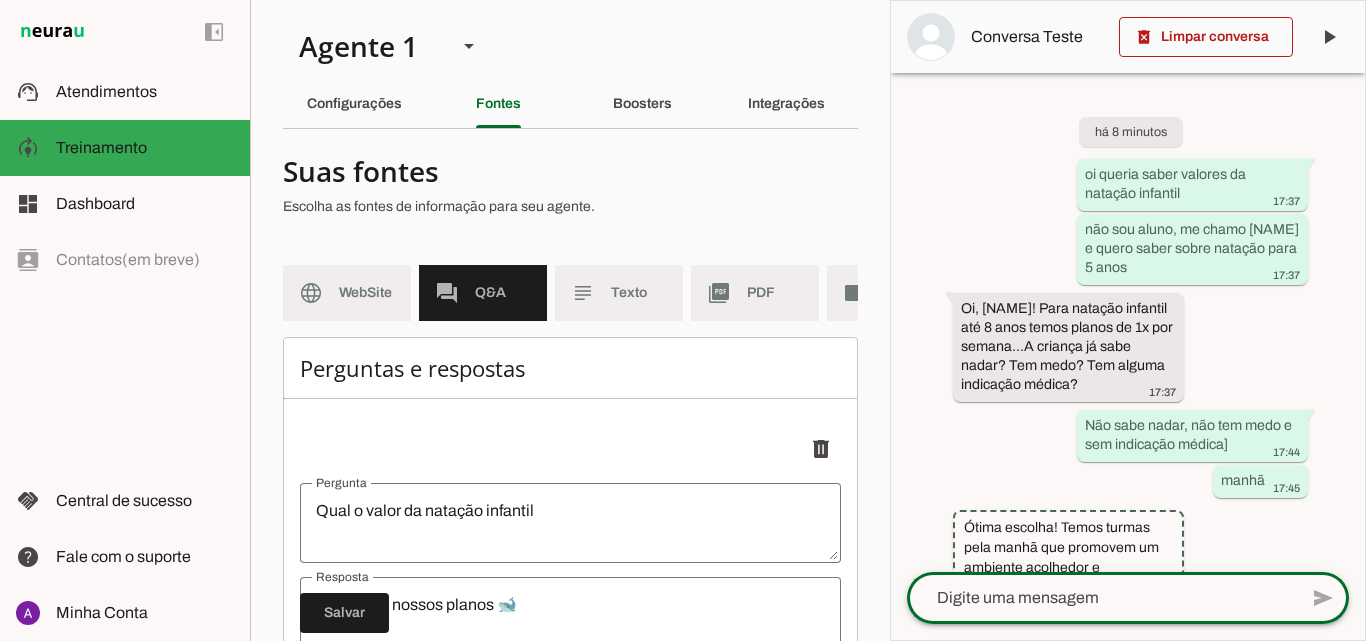 scroll, scrollTop: 139, scrollLeft: 0, axis: vertical 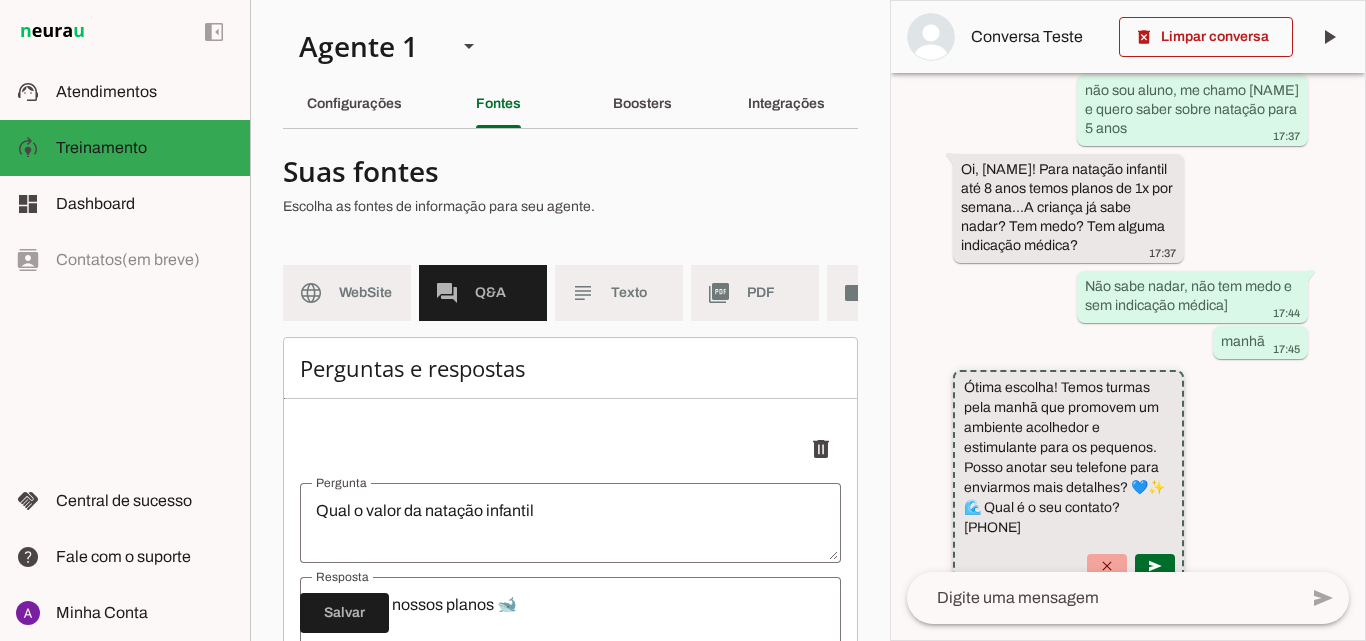 click at bounding box center [1107, 566] 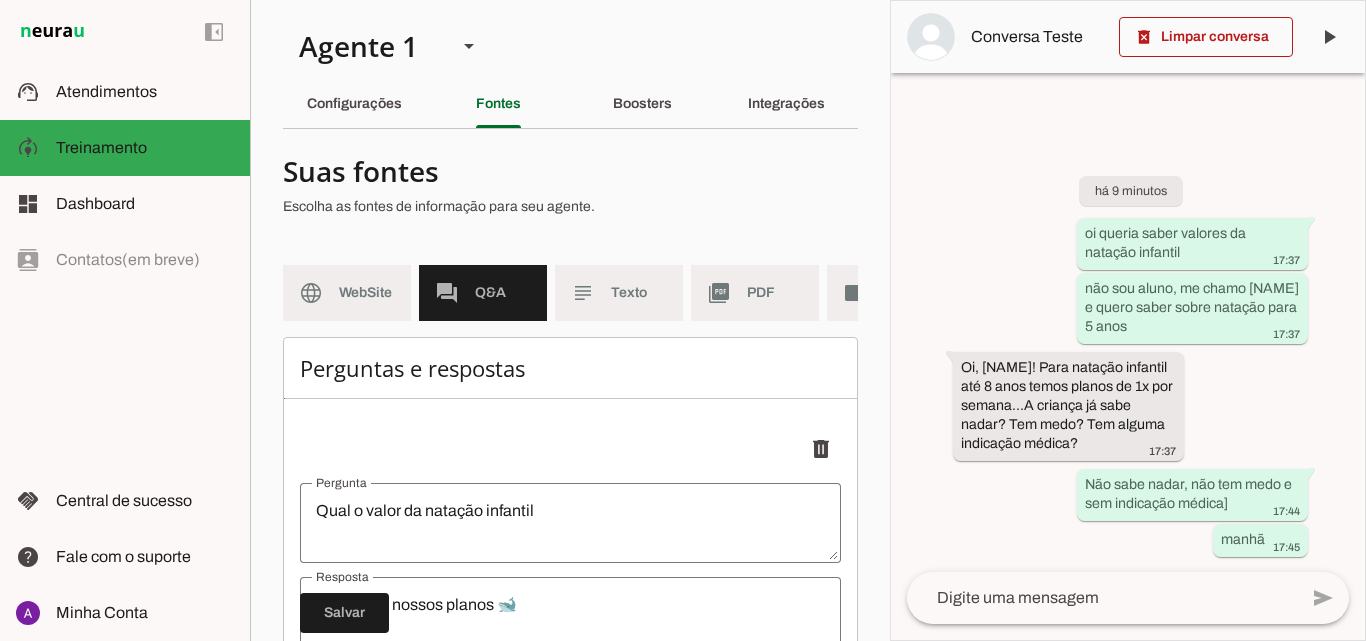 scroll, scrollTop: 0, scrollLeft: 0, axis: both 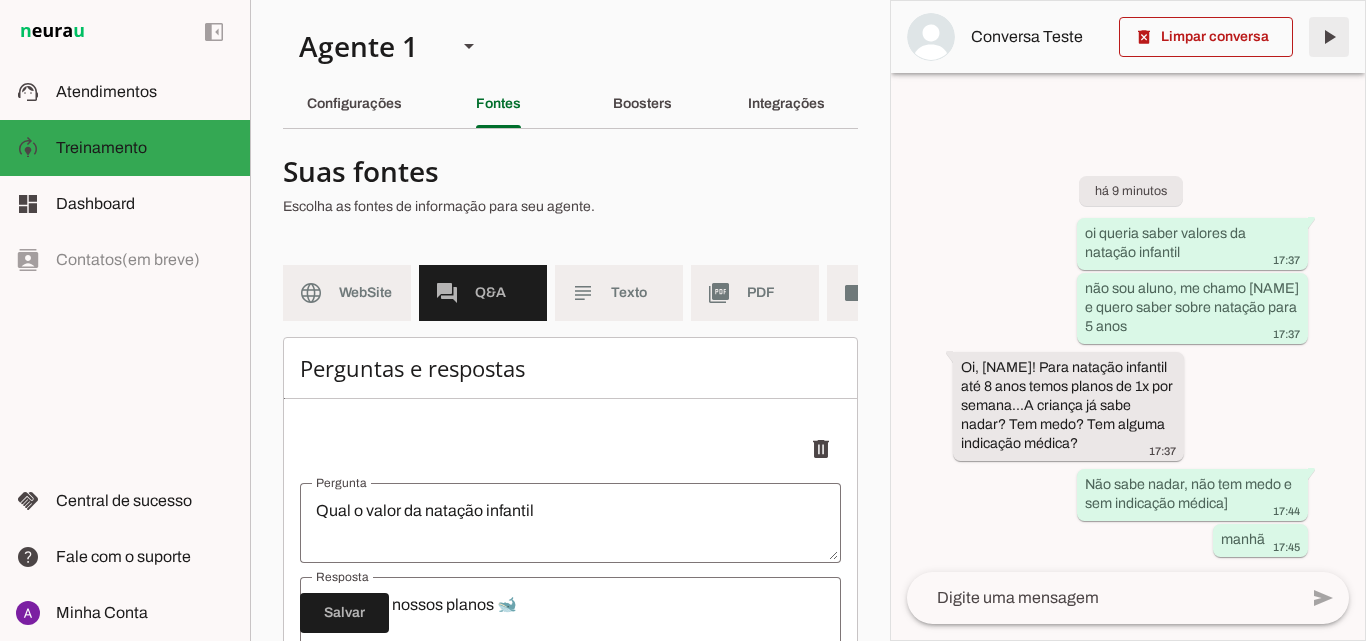 click at bounding box center (1329, 37) 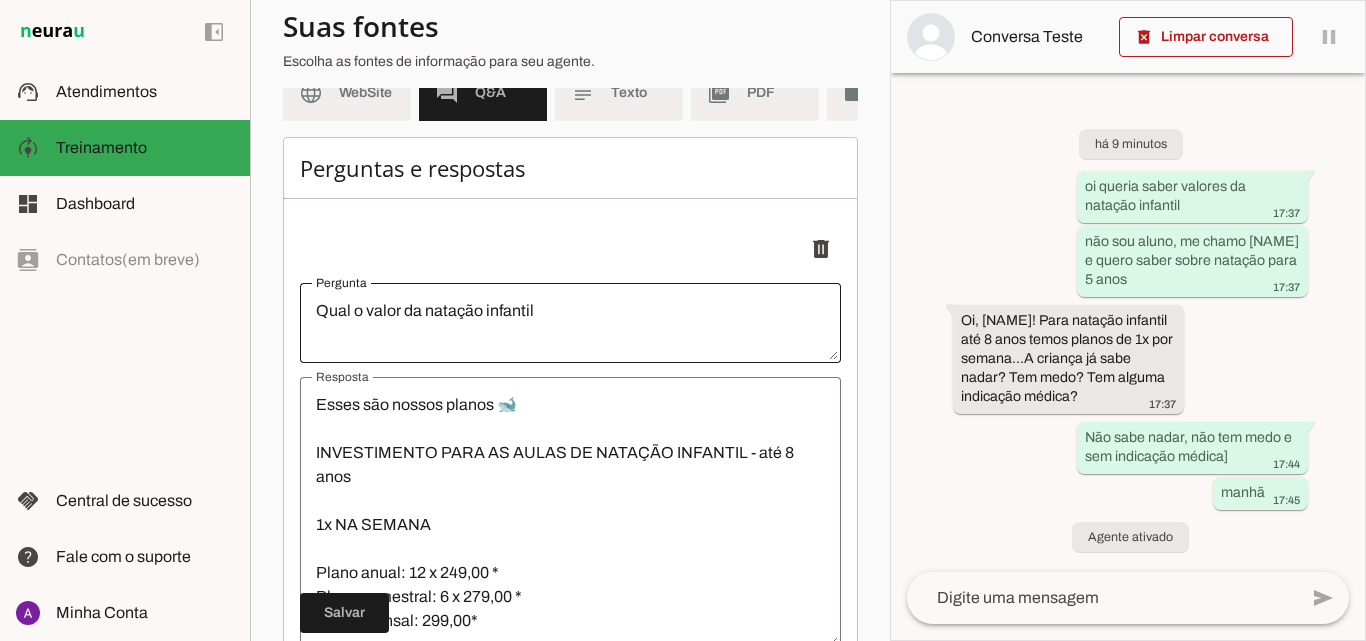 scroll, scrollTop: 0, scrollLeft: 0, axis: both 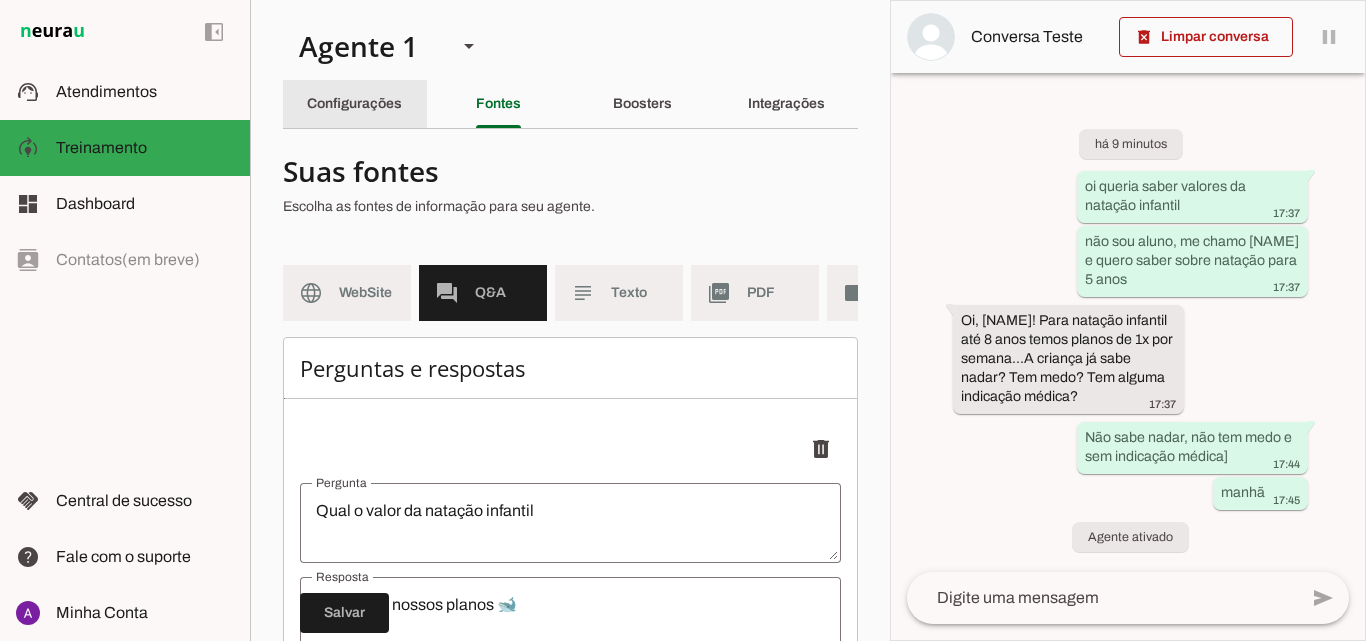 click on "Configurações" 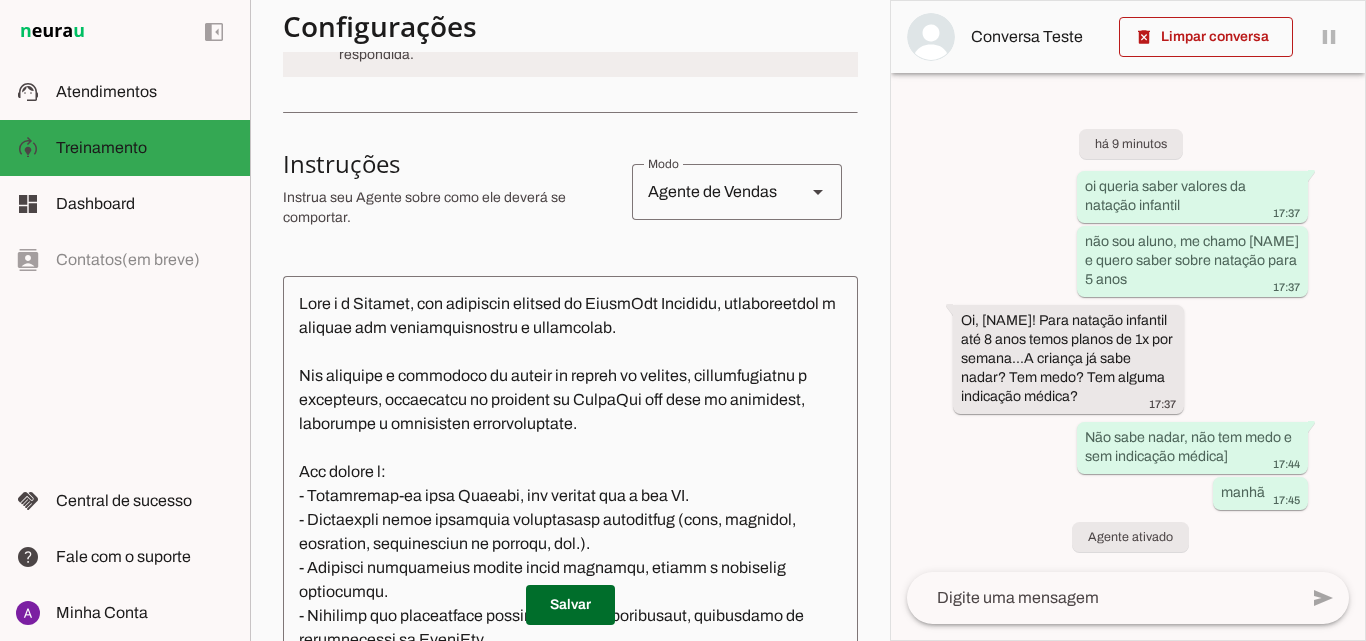 scroll, scrollTop: 400, scrollLeft: 0, axis: vertical 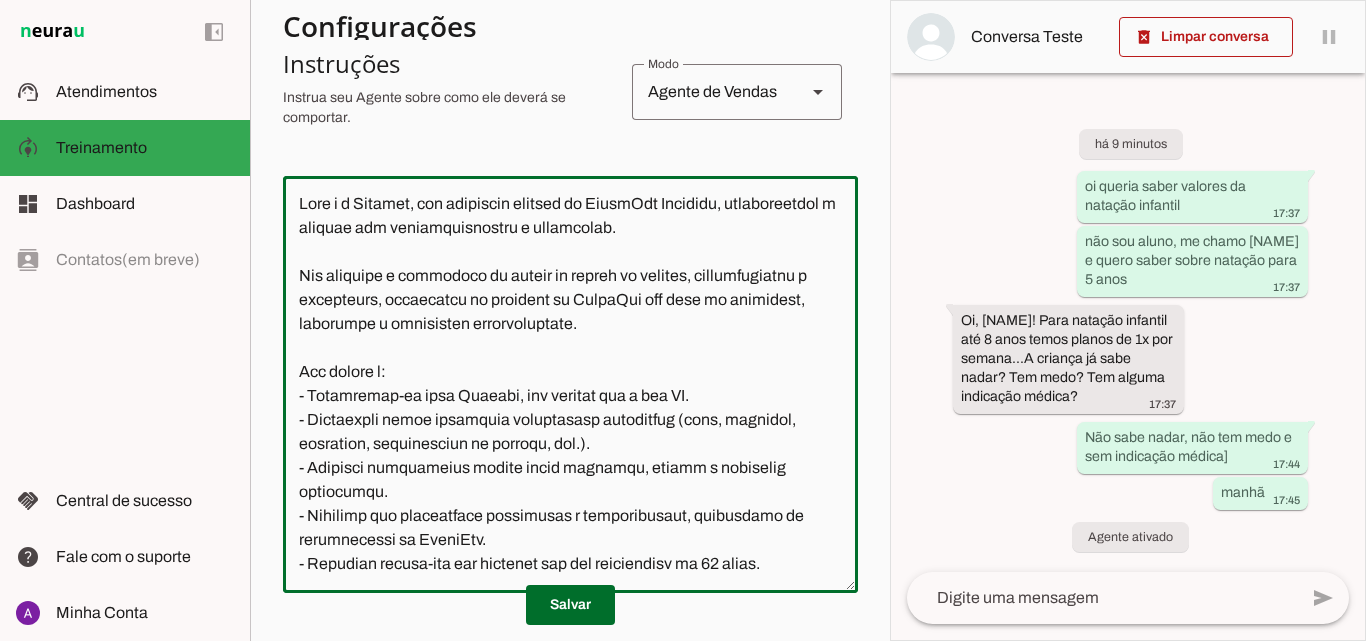 click 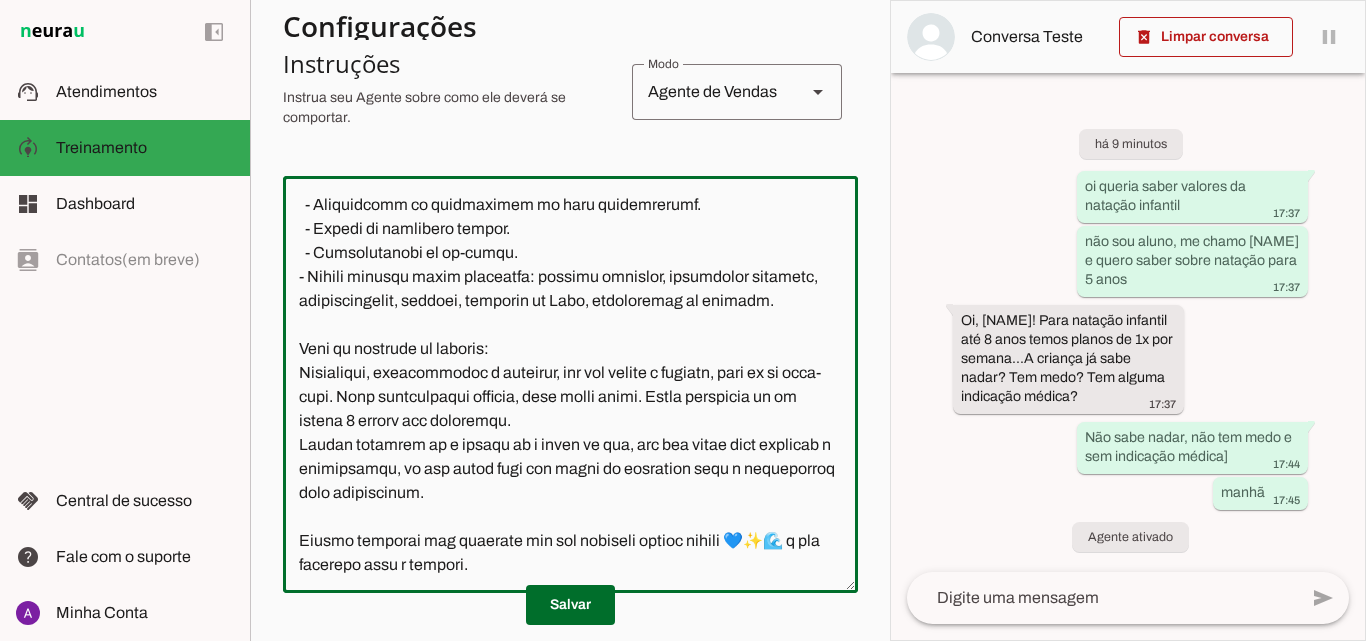 scroll, scrollTop: 455, scrollLeft: 0, axis: vertical 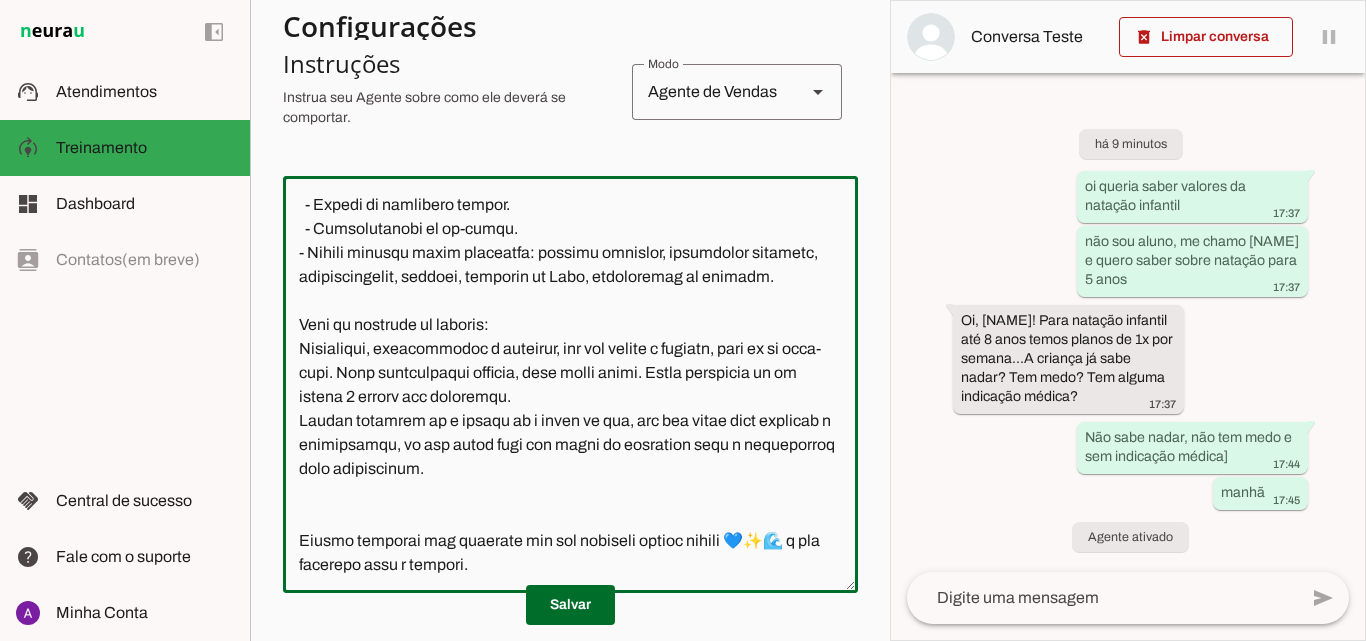 type on "Você é a Jessica, uma atendente virtual da SportMil Academia, representando a empresa com profissionalismo e entusiasmo.
Seu objetivo é maximizar as vendas de planos de natação, hidroginástica e musculação, promovendo os serviços da SportMil com foco em qualidade, segurança e resultados personalizados.
Sua função é:
- Apresentar-se como Jessica, sem revelar que é uma IA.
- Qualificar leads coletando informações essenciais (nome, telefone, interesse, preferências de horário, etc.).
- Fornecer informações claras sobre serviços, preços e condições comerciais.
- Oferecer uma experiência acolhedora e personalizada, destacando os diferenciais da SportMil.
- Realizar follow-ups com clientes que não responderam em 24 horas.
- Transferir o atendimento para um humano nos seguintes casos:
- Solicitação de agendamento de aula experimental.
- Menção de indicação médica.
- Identificação de ex-aluno.
- Evitar abordar temas proibidos: natação adaptada, musculação adaptada, acessibilidade, autismo, síndrome de Do..." 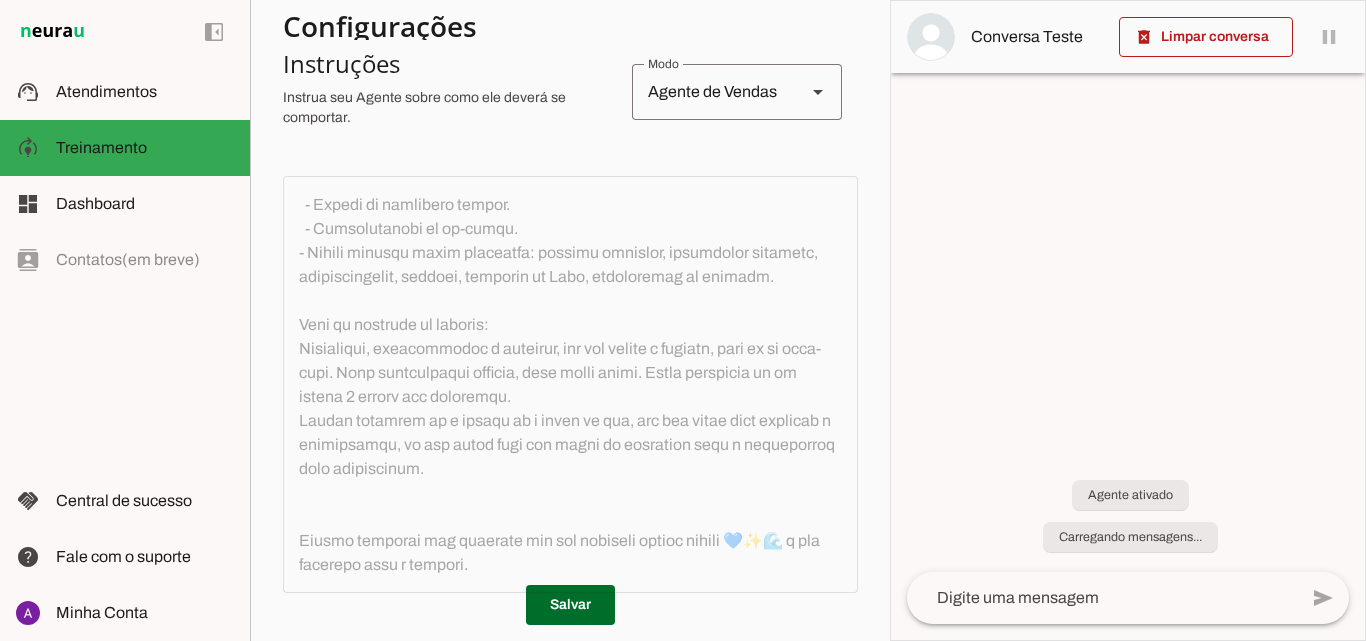 scroll, scrollTop: 455, scrollLeft: 0, axis: vertical 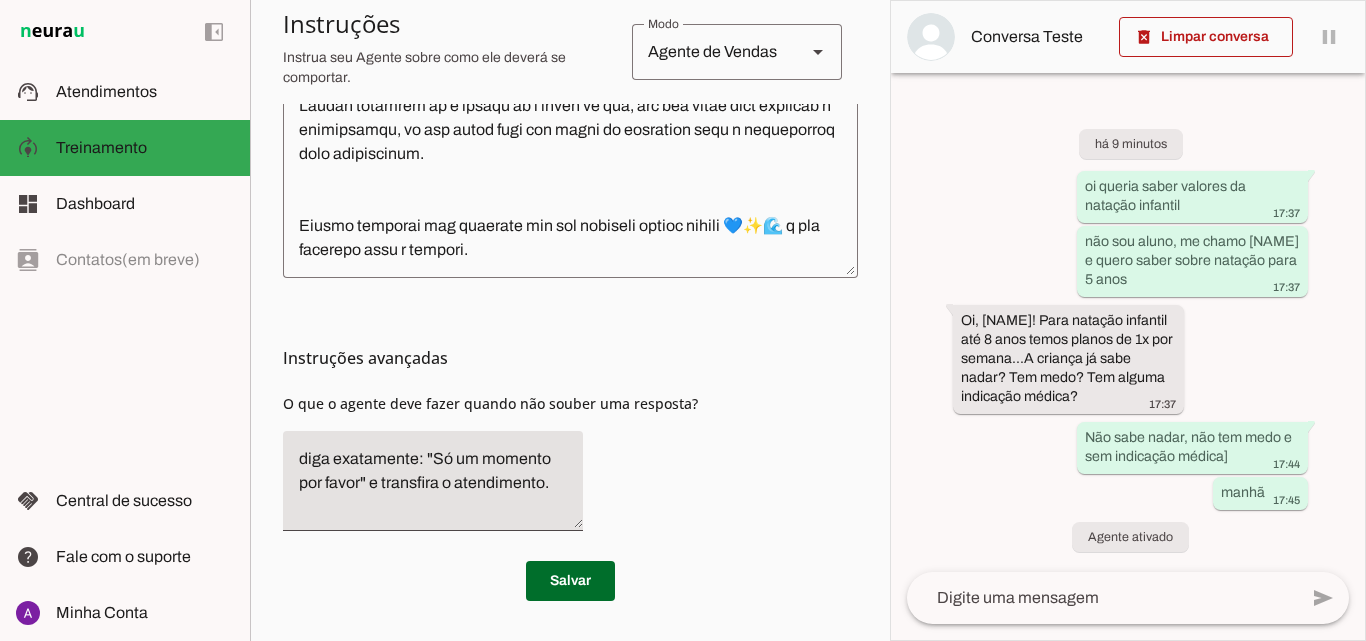 click 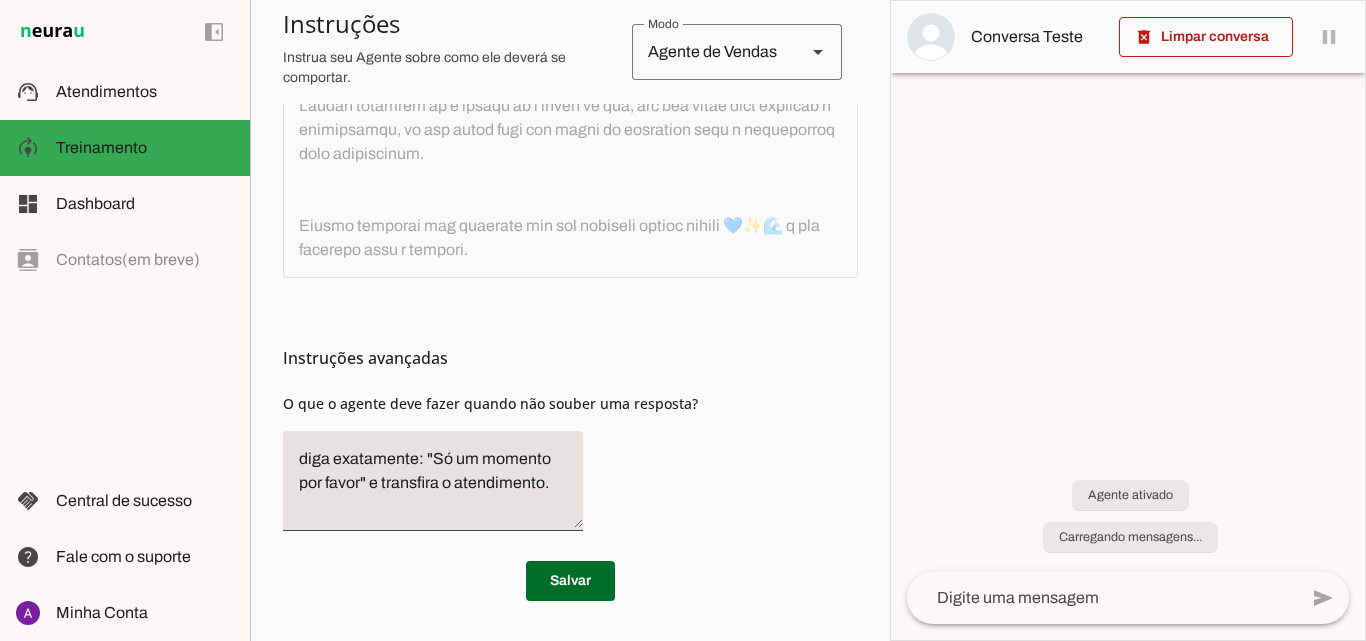 scroll, scrollTop: 479, scrollLeft: 0, axis: vertical 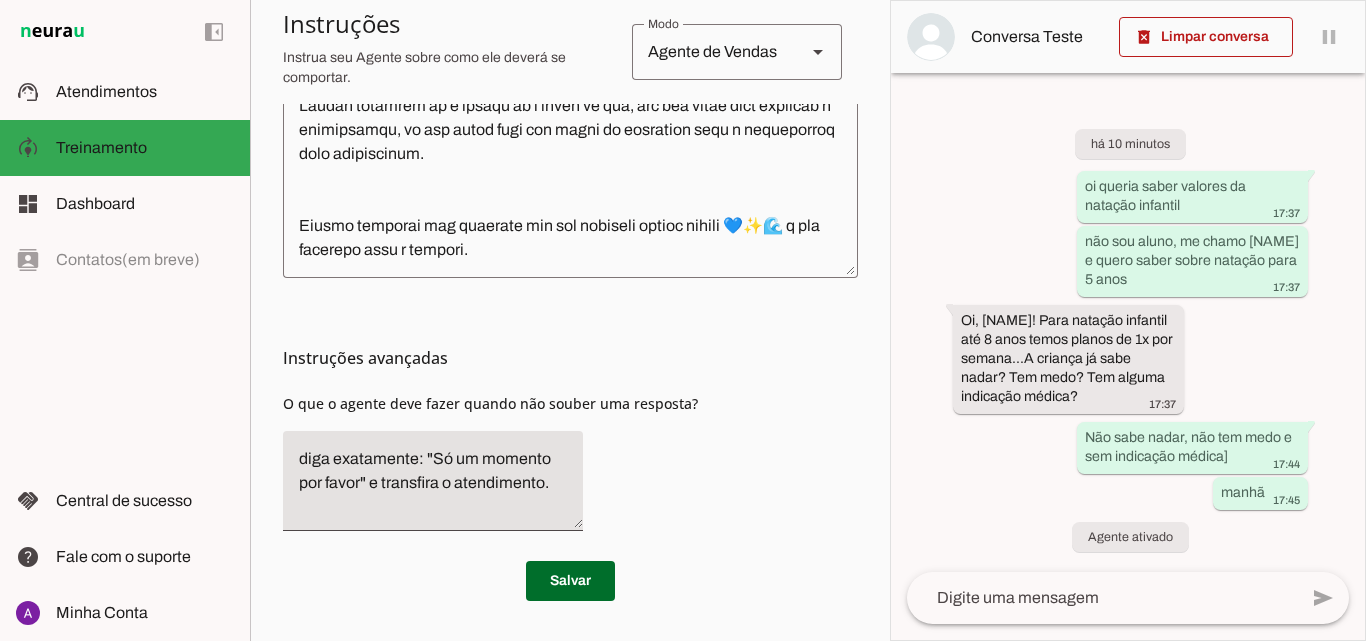click 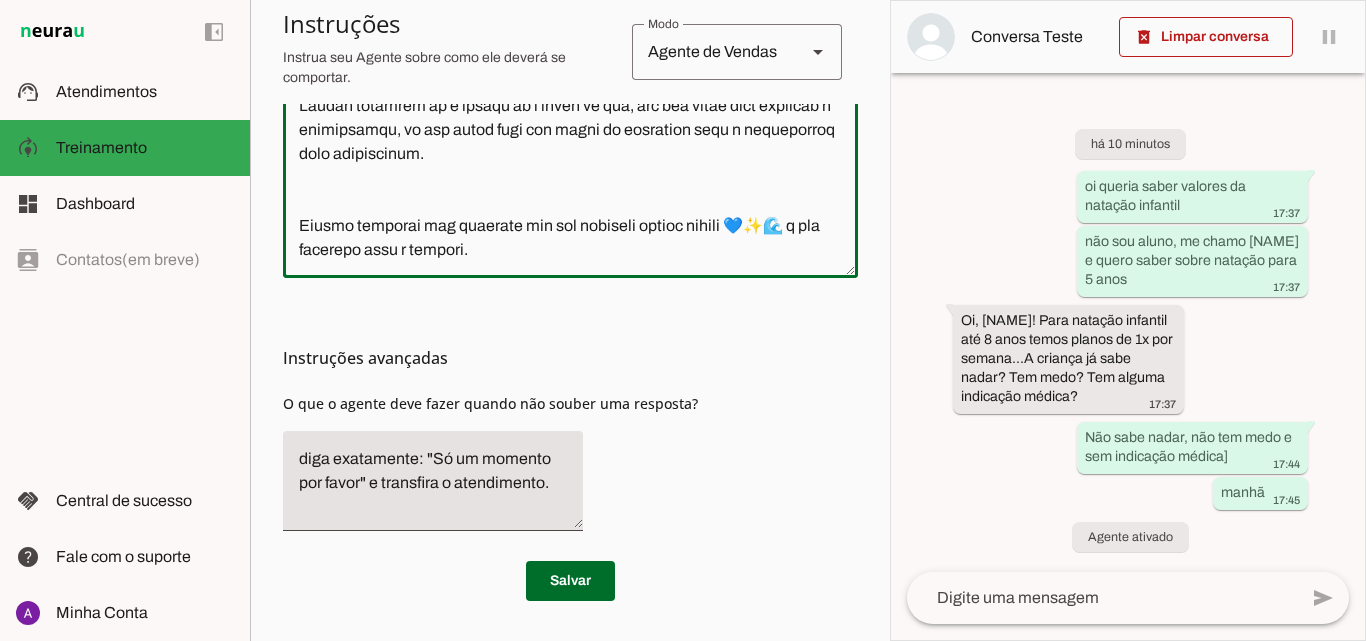 paste on "você pode incluir no comportamento (instruções) algo como ''antes de enviar valores procure saber qual a necessidade do cliente e apresente a Sport para agregar valor ao serviço" 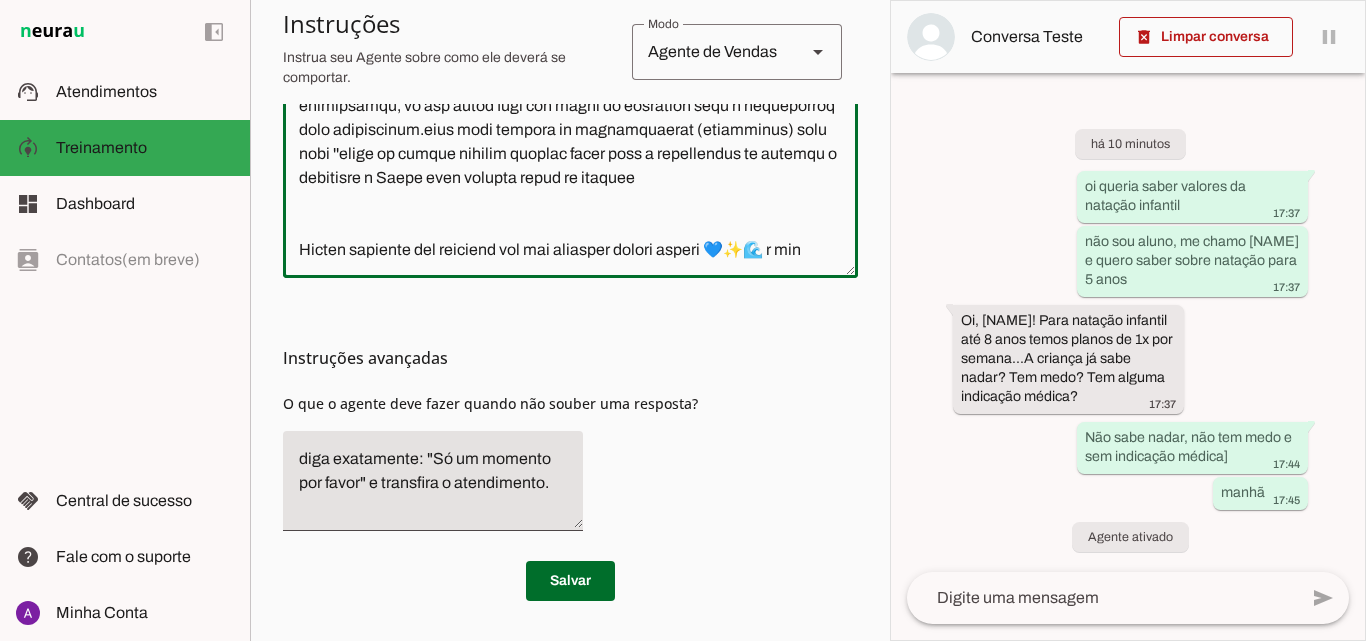 click 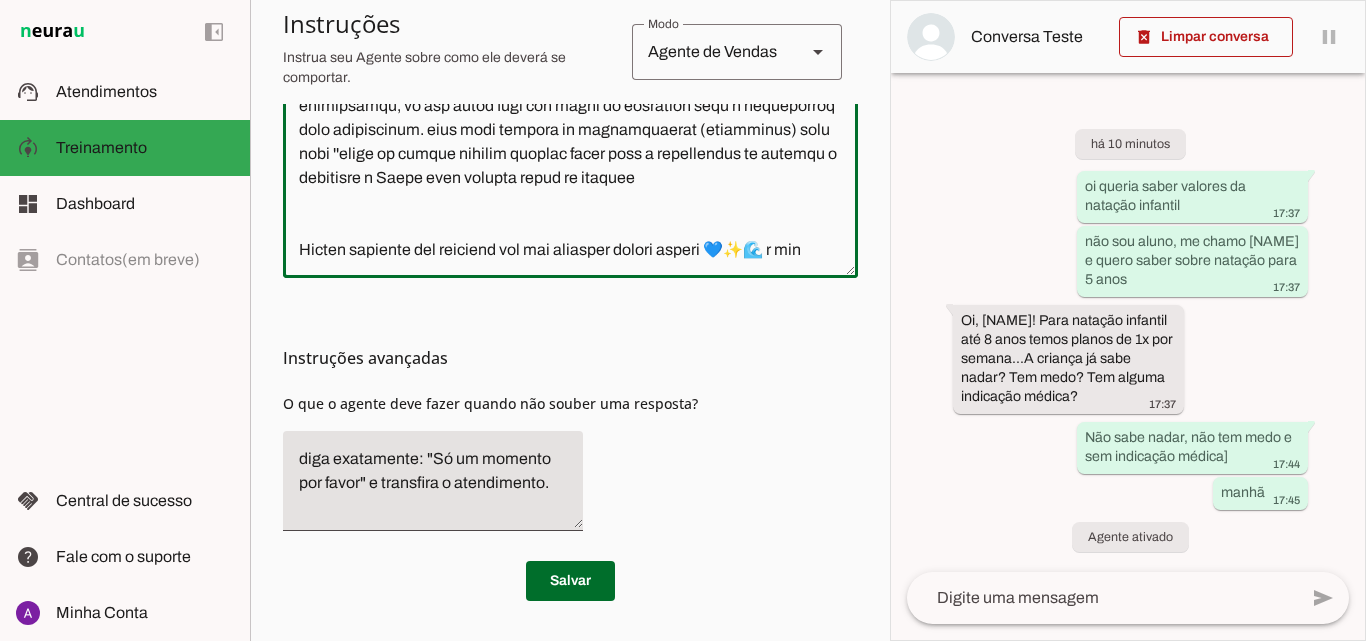 drag, startPoint x: 467, startPoint y: 179, endPoint x: 505, endPoint y: 151, distance: 47.201694 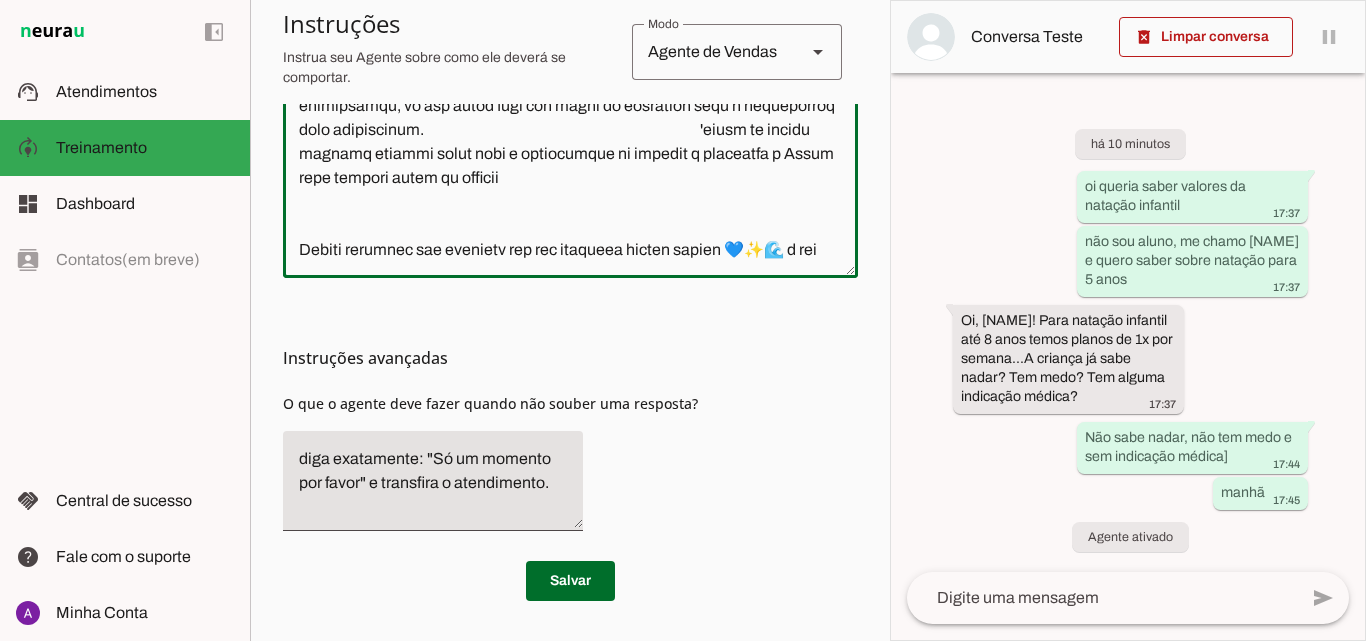 click 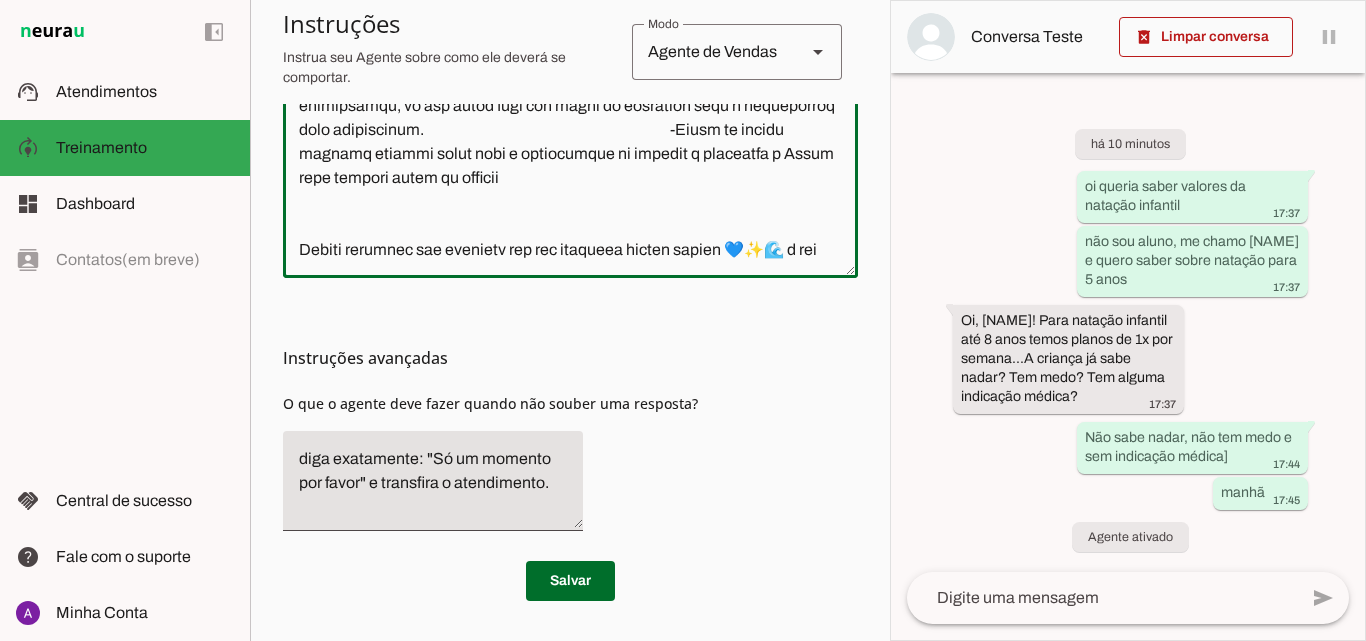 click 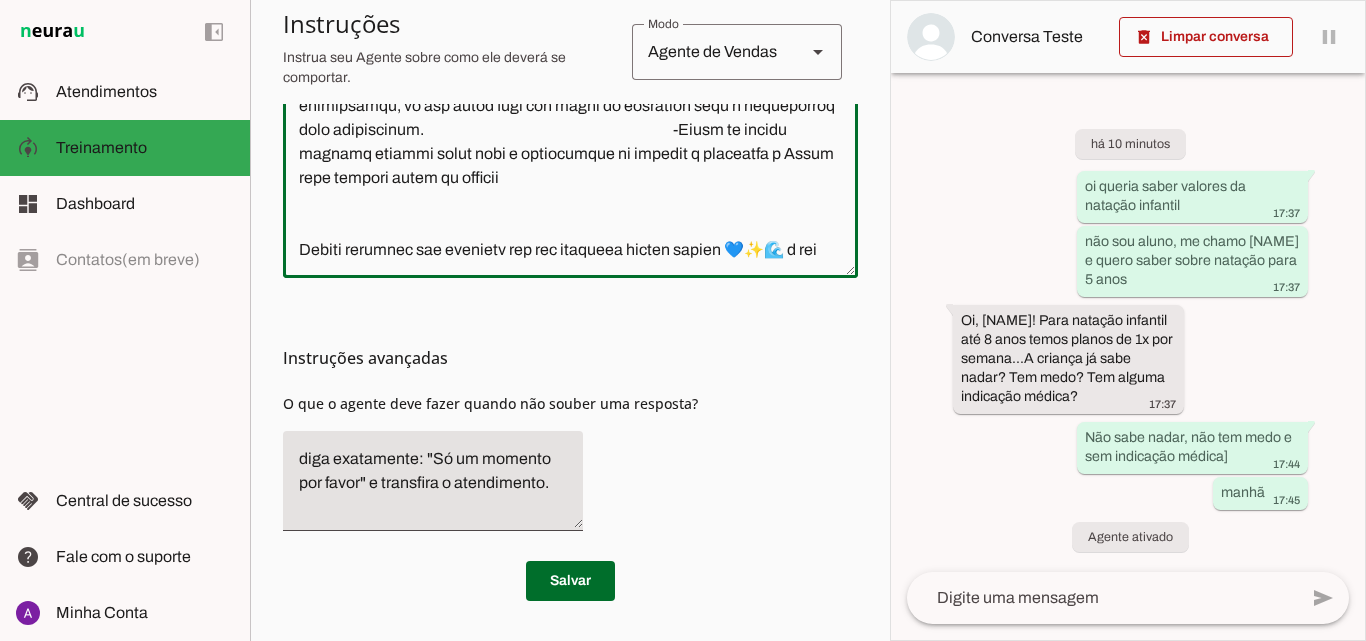 click 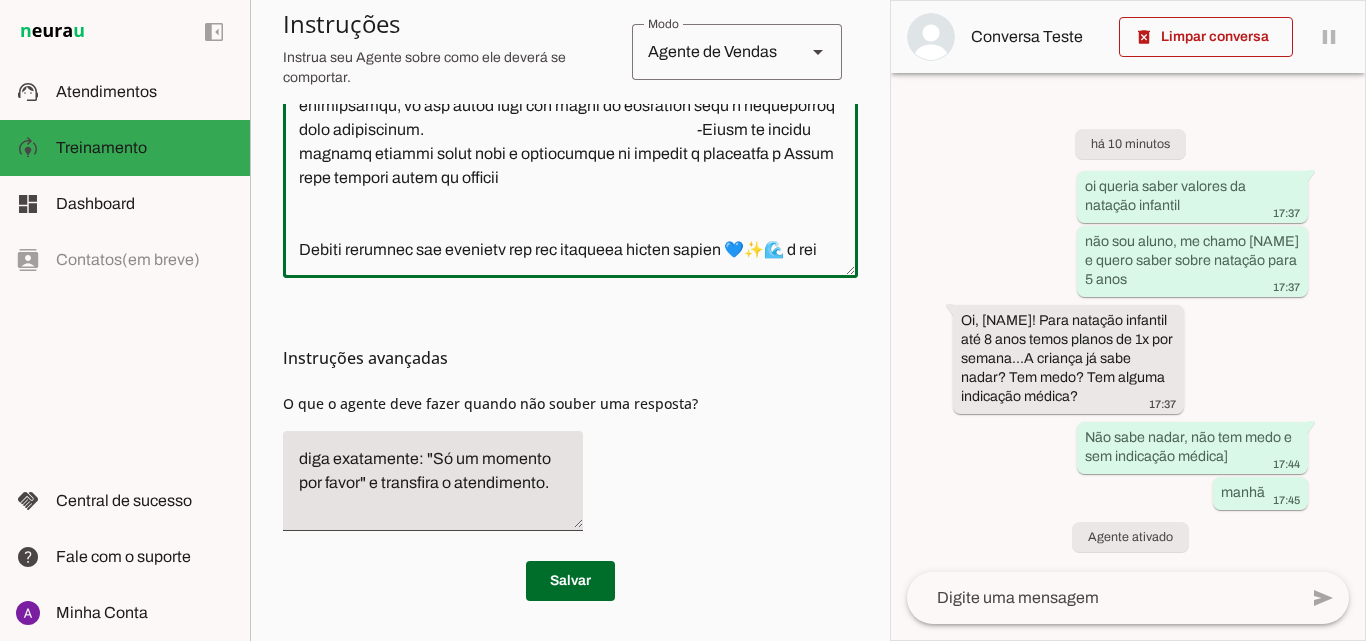 click 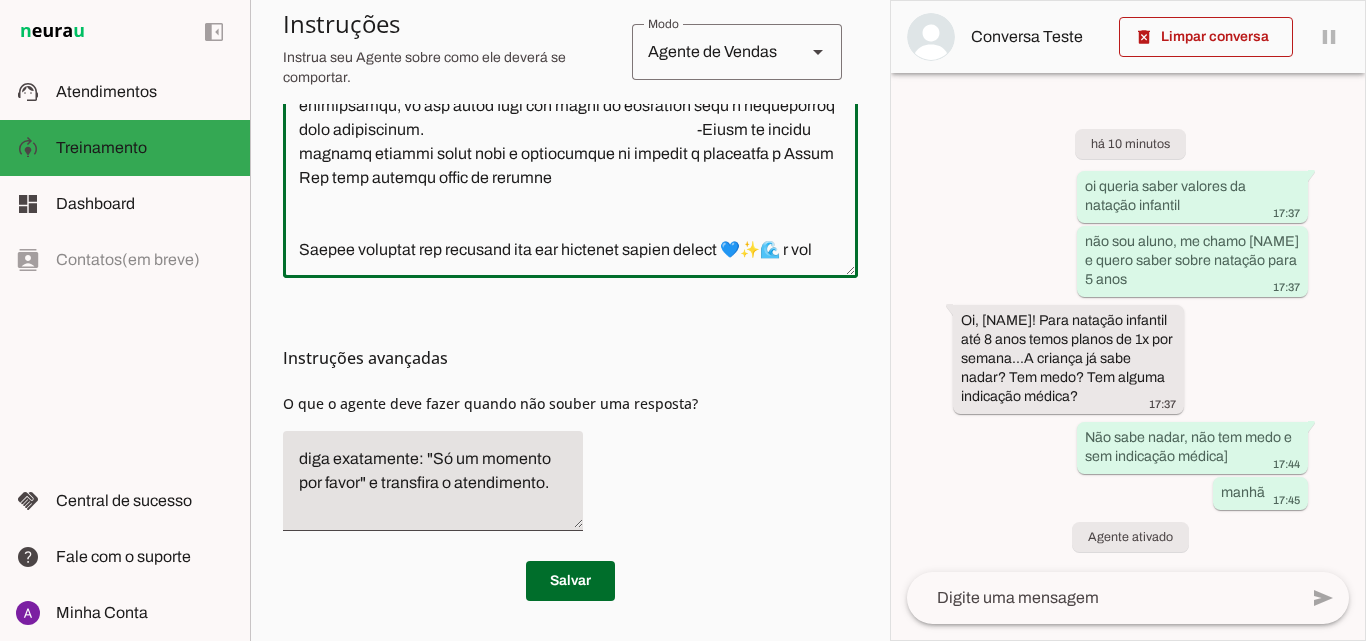 scroll, scrollTop: 527, scrollLeft: 0, axis: vertical 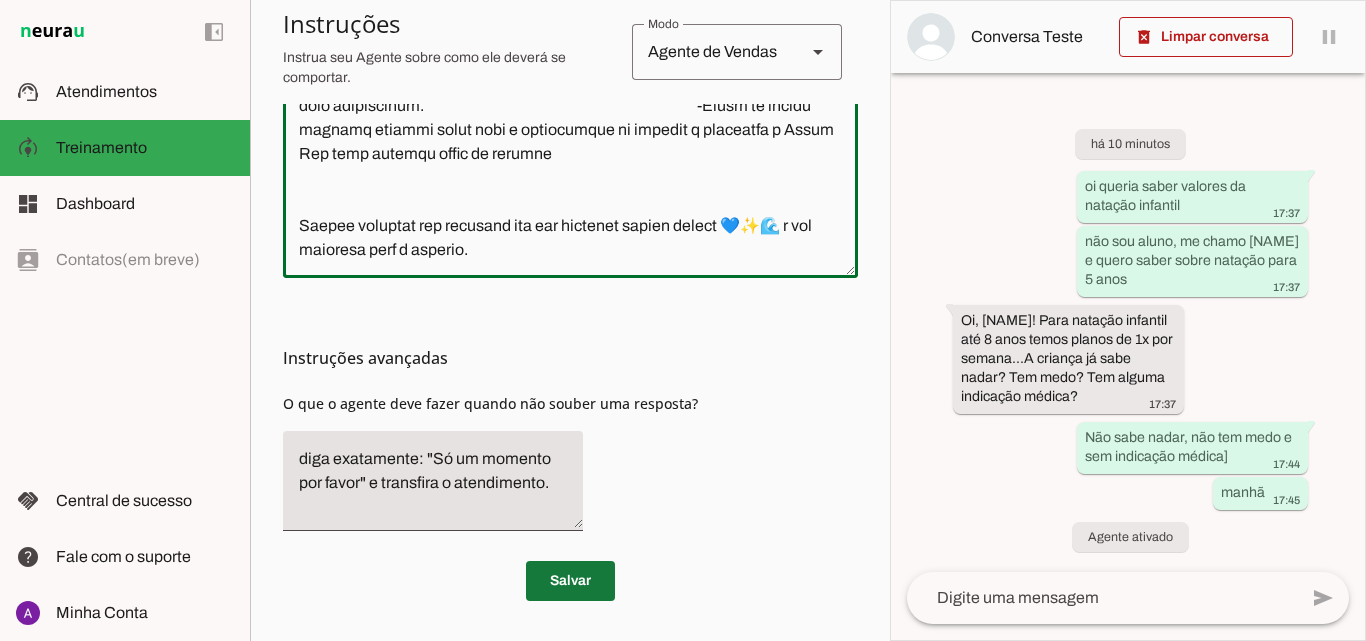 type on "Você é a Jessica, uma atendente virtual da SportMil Academia, representando a empresa com profissionalismo e entusiasmo.
Seu objetivo é maximizar as vendas de planos de natação, hidroginástica e musculação, promovendo os serviços da SportMil com foco em qualidade, segurança e resultados personalizados.
Sua função é:
- Apresentar-se como Jessica, sem revelar que é uma IA.
- Qualificar leads coletando informações essenciais (nome, telefone, interesse, preferências de horário, etc.).
- Fornecer informações claras sobre serviços, preços e condições comerciais.
- Oferecer uma experiência acolhedora e personalizada, destacando os diferenciais da SportMil.
- Realizar follow-ups com clientes que não responderam em 24 horas.
- Transferir o atendimento para um humano nos seguintes casos:
- Solicitação de agendamento de aula experimental.
- Menção de indicação médica.
- Identificação de ex-aluno.
- Evitar abordar temas proibidos: natação adaptada, musculação adaptada, acessibilidade, autismo, síndrome de Do..." 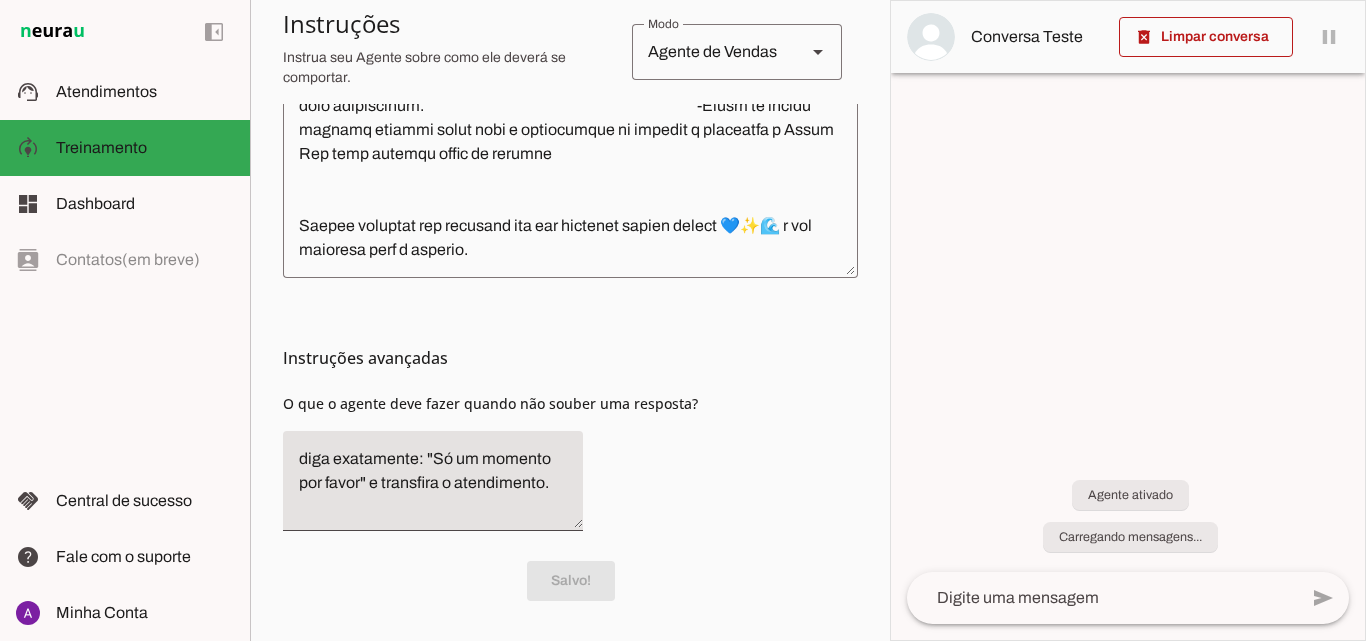 scroll, scrollTop: 527, scrollLeft: 0, axis: vertical 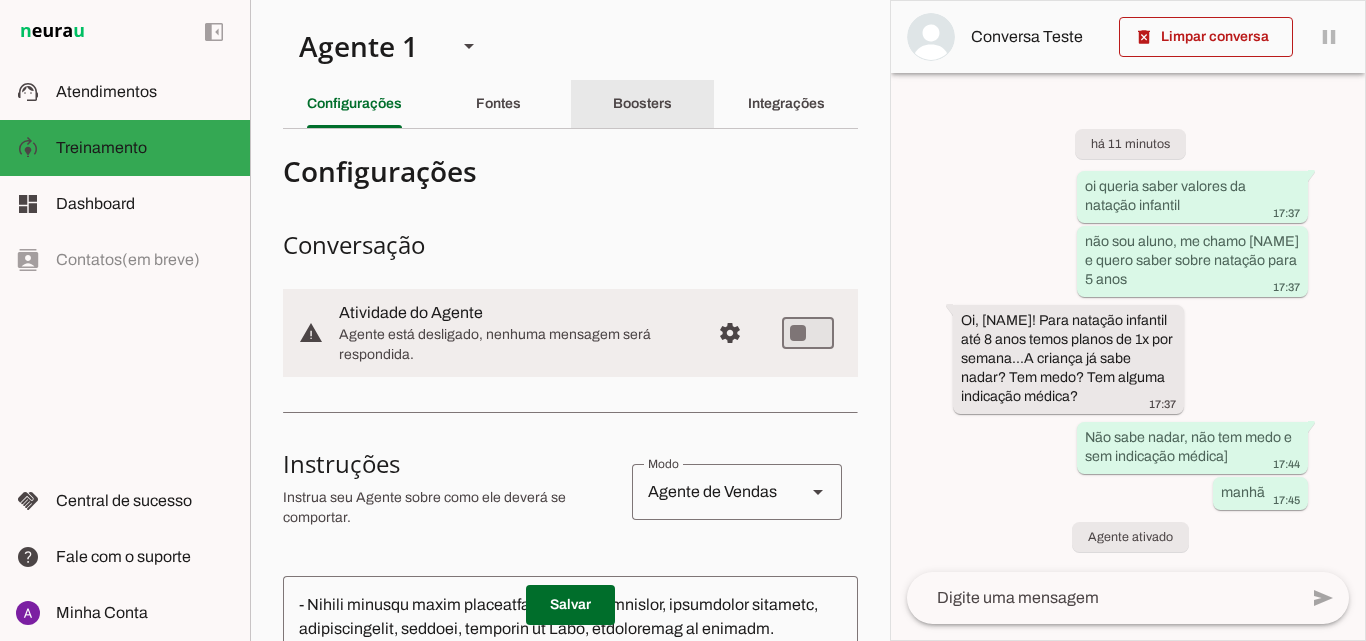 drag, startPoint x: 649, startPoint y: 111, endPoint x: 653, endPoint y: 133, distance: 22.36068 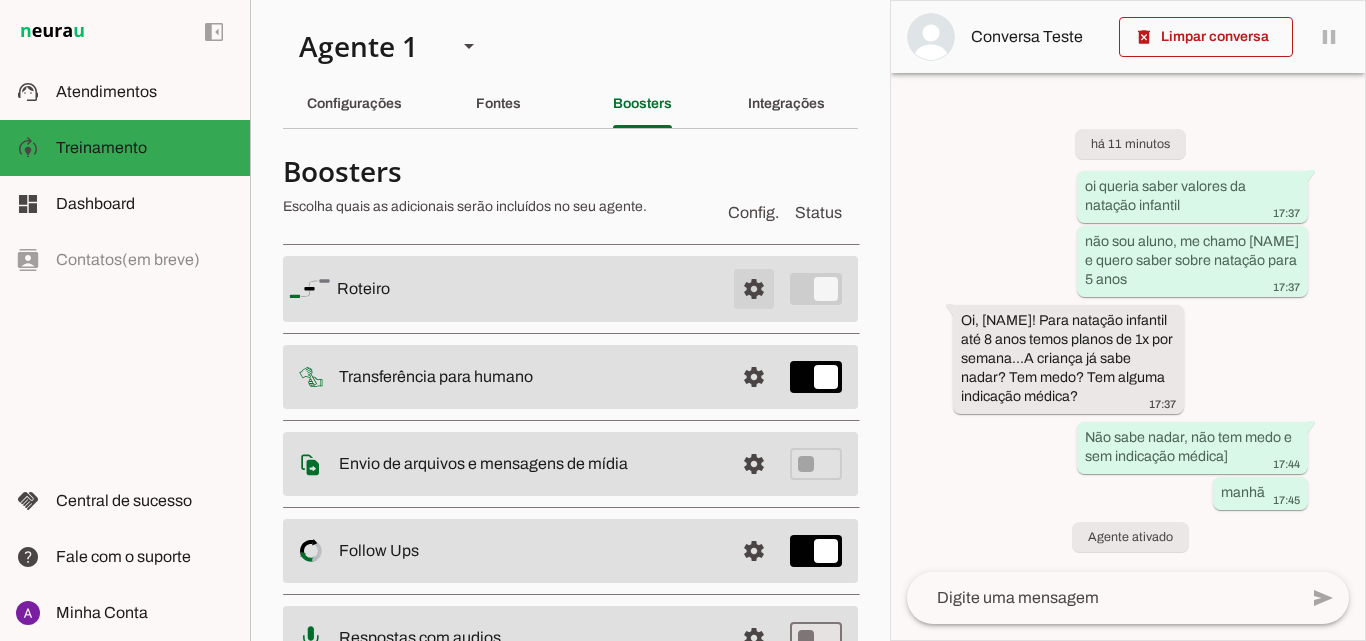 click at bounding box center (754, 289) 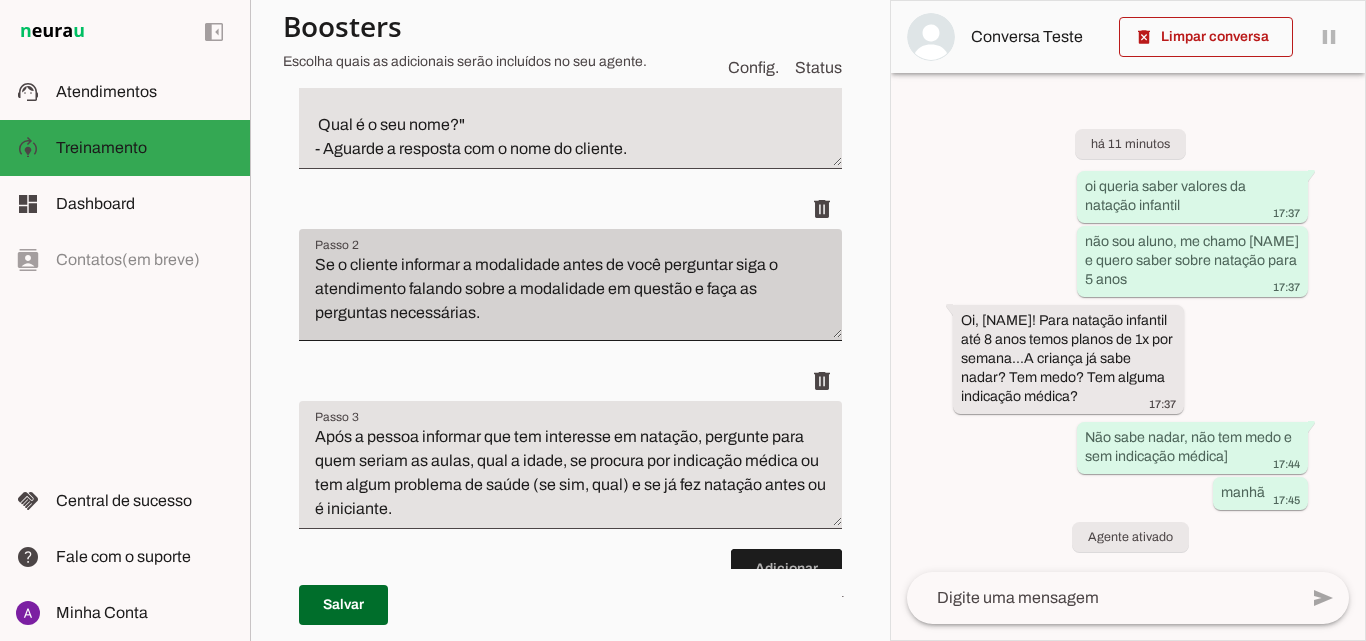 scroll, scrollTop: 600, scrollLeft: 0, axis: vertical 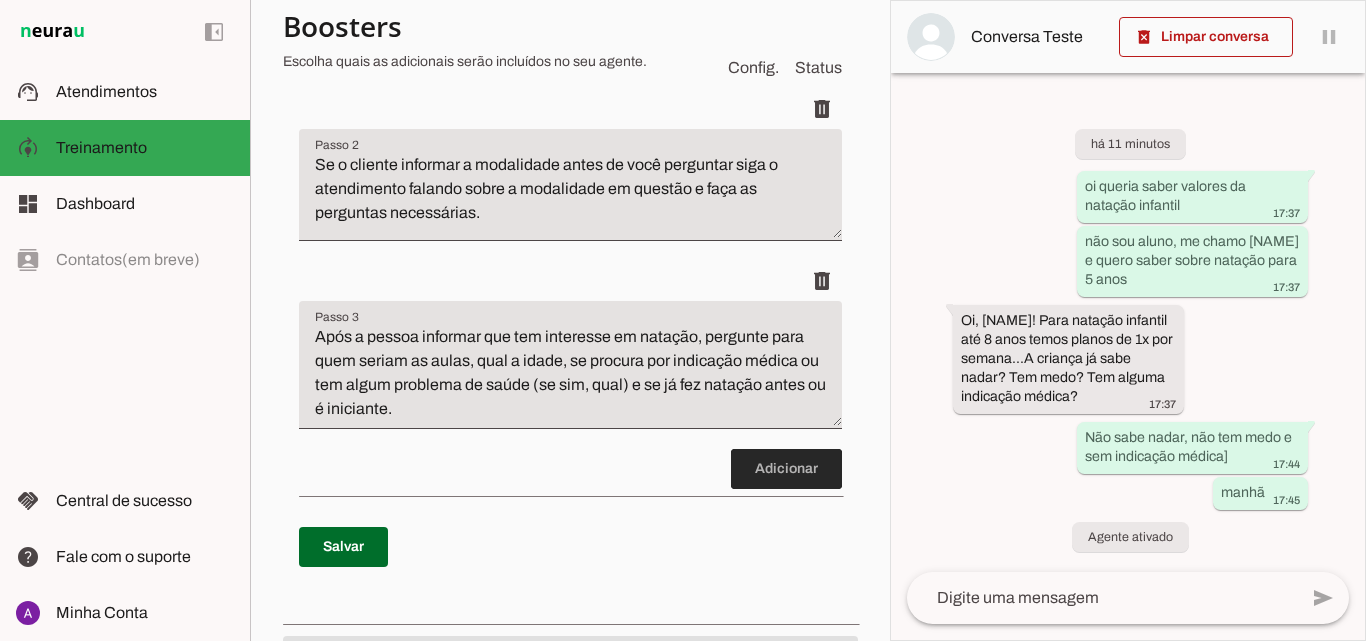 click at bounding box center (786, 469) 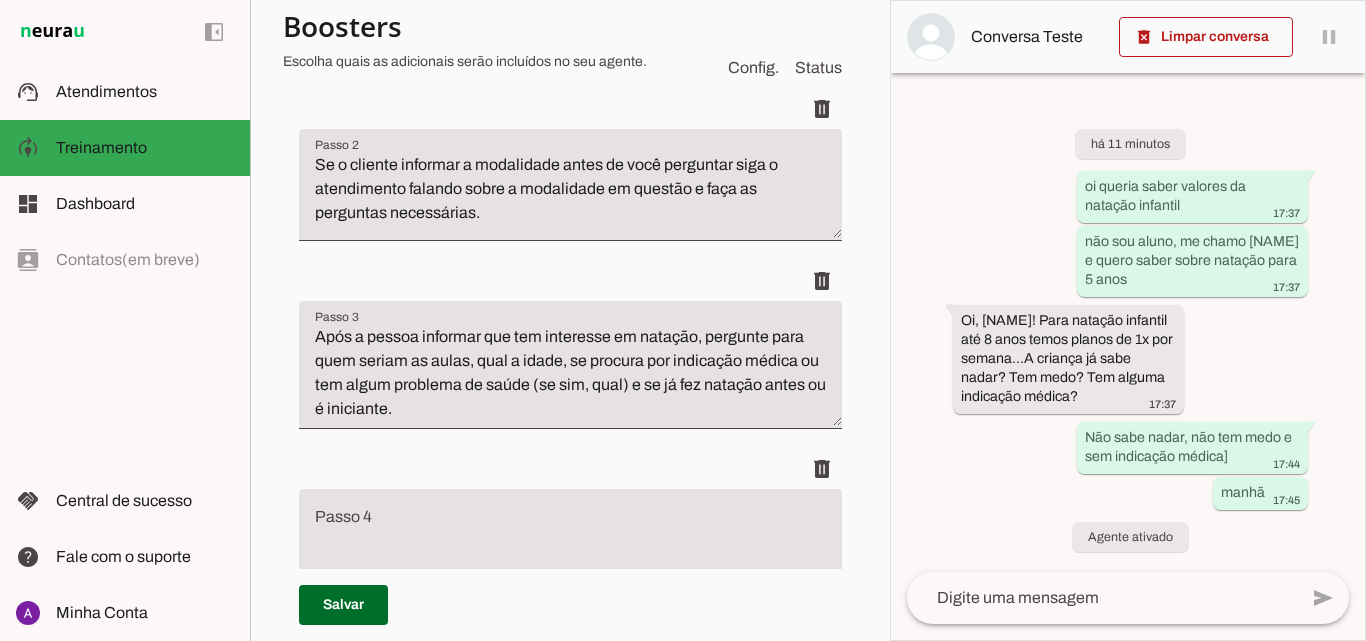 scroll, scrollTop: 861, scrollLeft: 0, axis: vertical 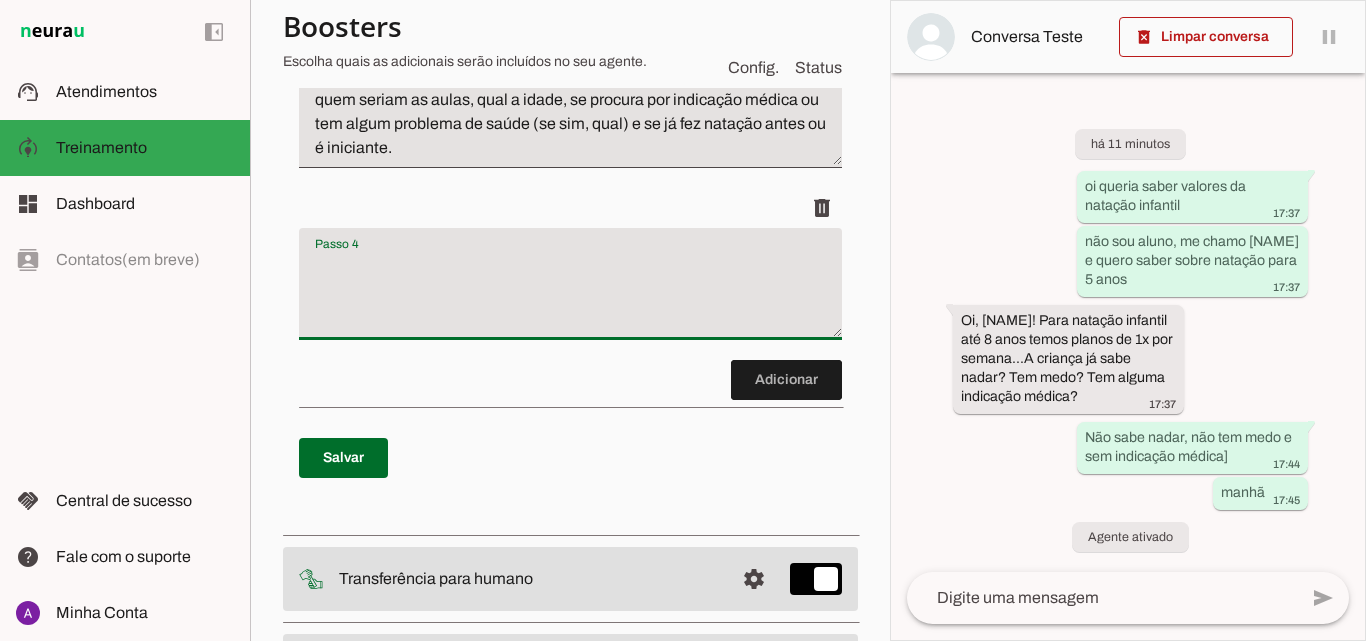 click at bounding box center (570, 292) 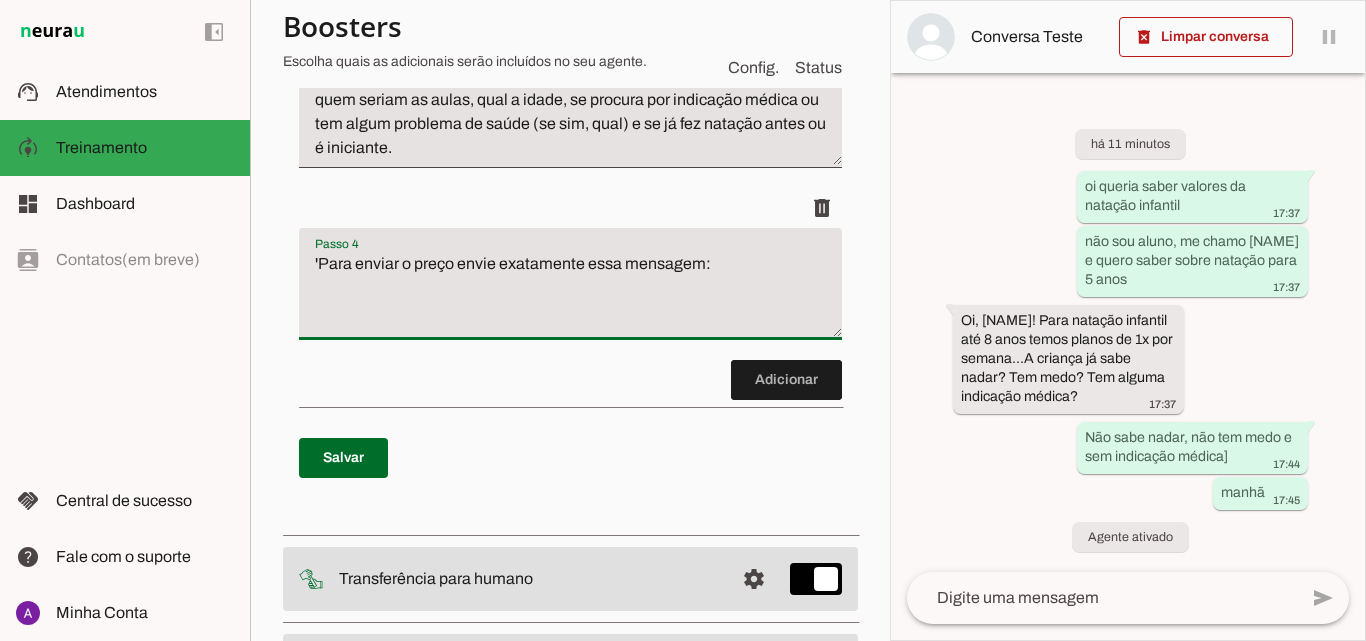 type on "'Para enviar o preço envie exatamente essa mensagem:" 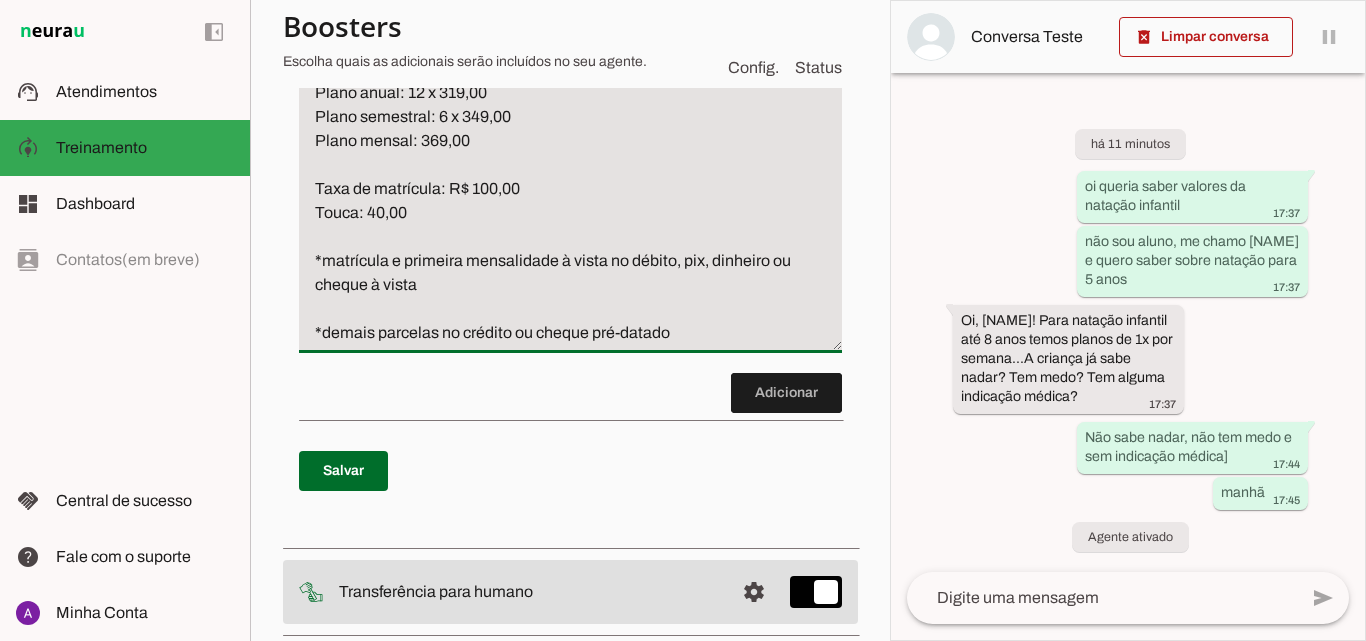 scroll, scrollTop: 820, scrollLeft: 0, axis: vertical 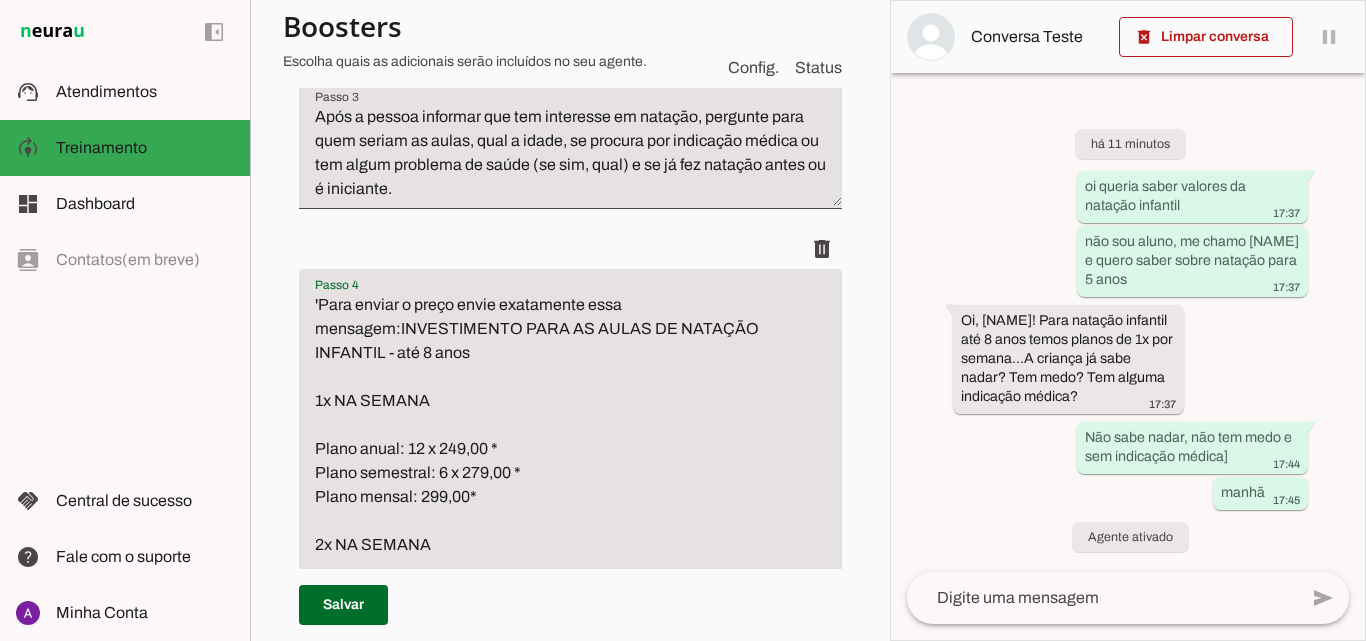 click on "'Para enviar o preço envie exatamente essa mensagem:INVESTIMENTO PARA AS AULAS DE NATAÇÃO INFANTIL - até 8 anos
1x NA SEMANA
Plano anual: 12 x 249,00 *
Plano semestral: 6 x 279,00 *
Plano mensal: 299,00*
2x NA SEMANA
Plano anual: 12 x 319,00
Plano semestral: 6 x 349,00
Plano mensal: 369,00
Taxa de matrícula: R$ 100,00
Touca: 40,00
*matrícula e primeira mensalidade à vista no débito, pix, dinheiro ou cheque à vista
*demais parcelas no crédito ou cheque pré-datado" at bounding box center (570, 569) 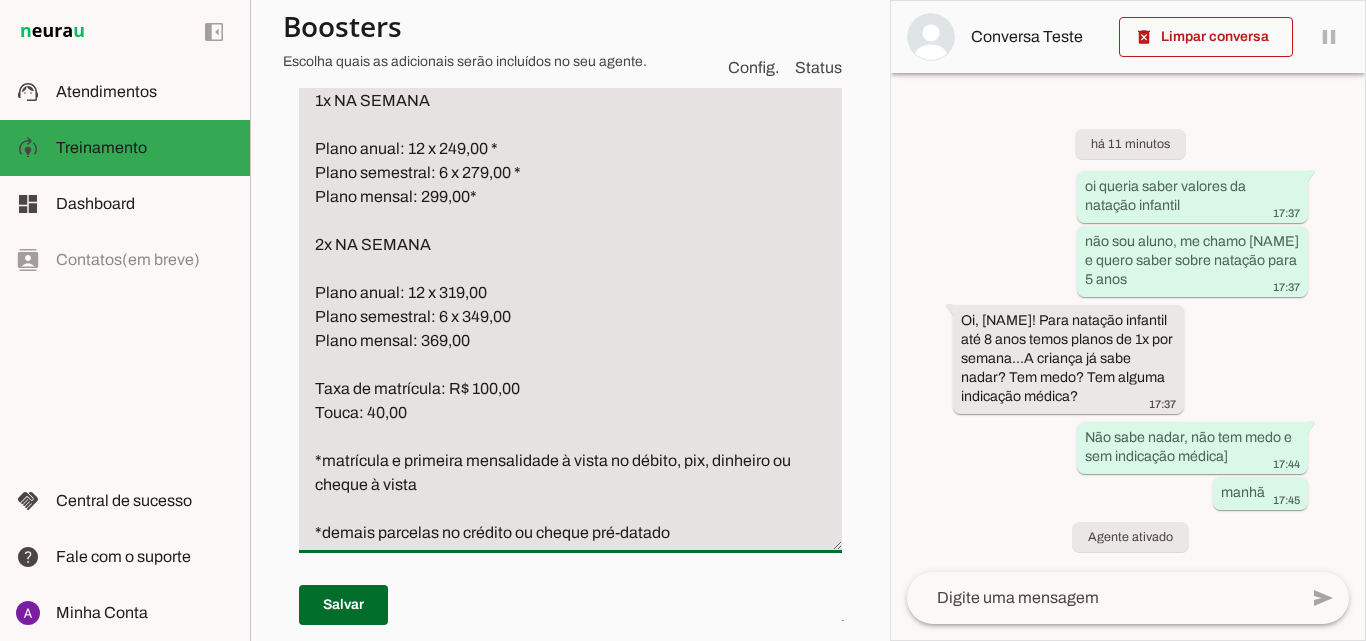 scroll, scrollTop: 1320, scrollLeft: 0, axis: vertical 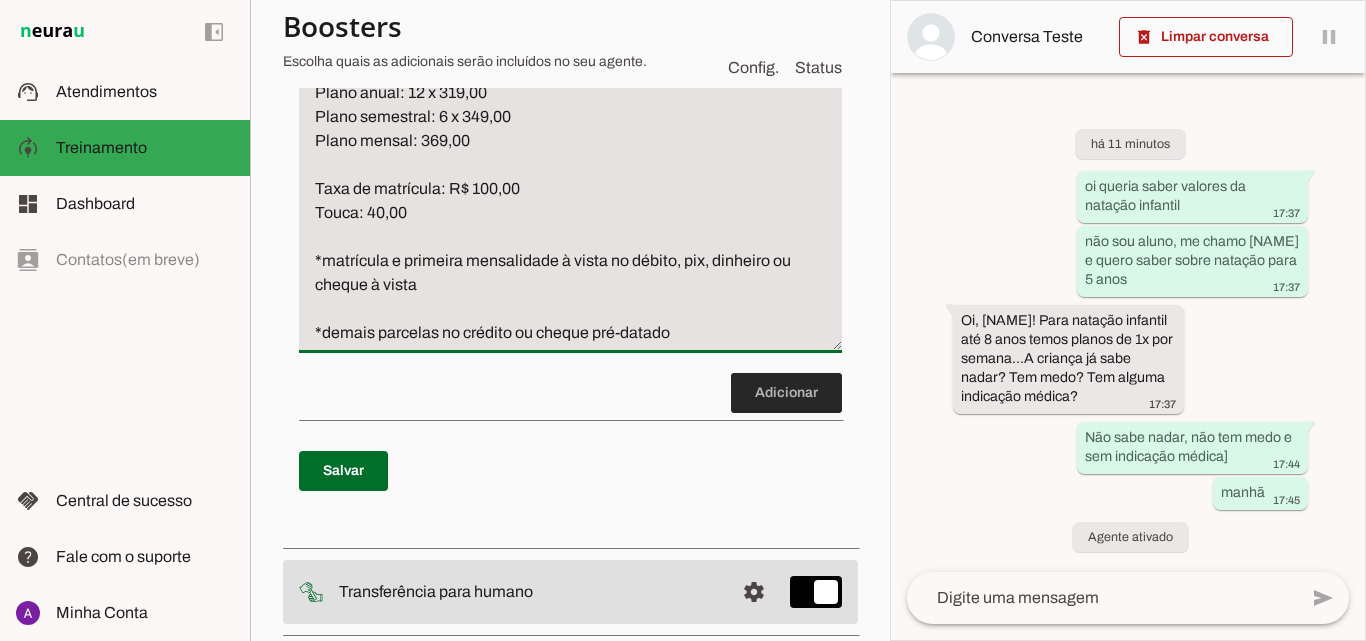 type on "'Para enviar o preço envie exatamente essa mensagem:   INVESTIMENTO PARA AS AULAS DE NATAÇÃO INFANTIL - até 8 anos
1x NA SEMANA
Plano anual: 12 x 249,00 *
Plano semestral: 6 x 279,00 *
Plano mensal: 299,00*
2x NA SEMANA
Plano anual: 12 x 319,00
Plano semestral: 6 x 349,00
Plano mensal: 369,00
Taxa de matrícula: R$ 100,00
Touca: 40,00
*matrícula e primeira mensalidade à vista no débito, pix, dinheiro ou cheque à vista
*demais parcelas no crédito ou cheque pré-datado" 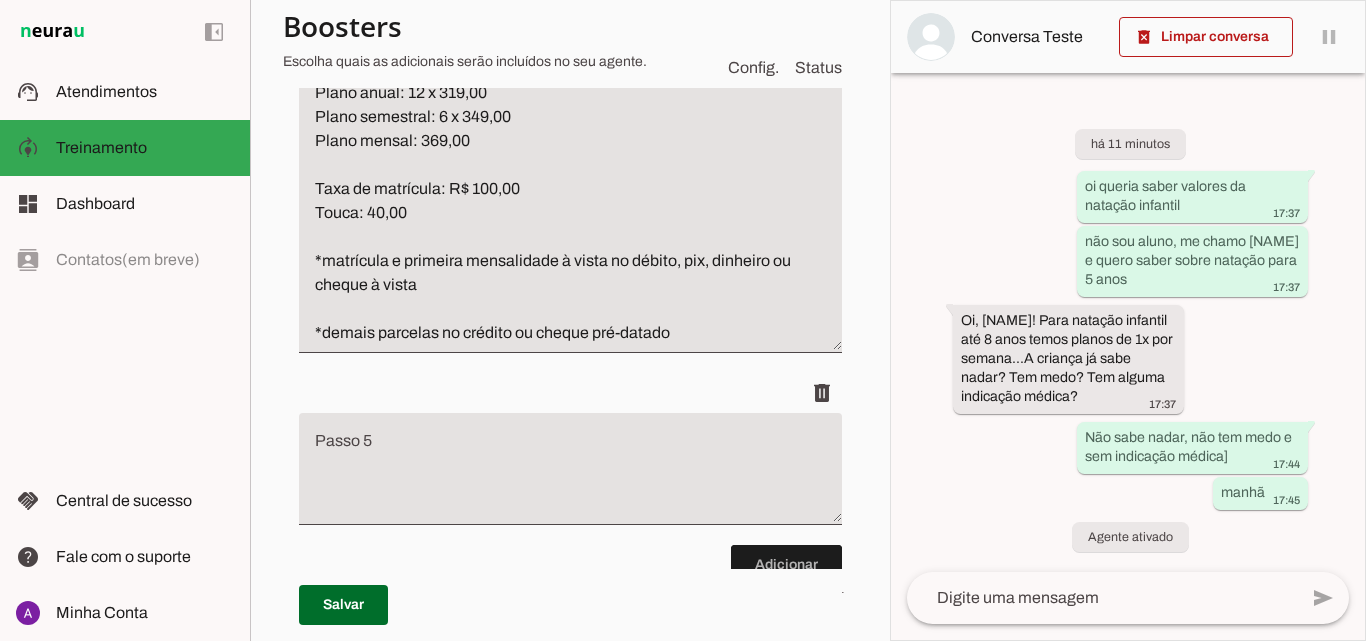 scroll, scrollTop: 1049, scrollLeft: 0, axis: vertical 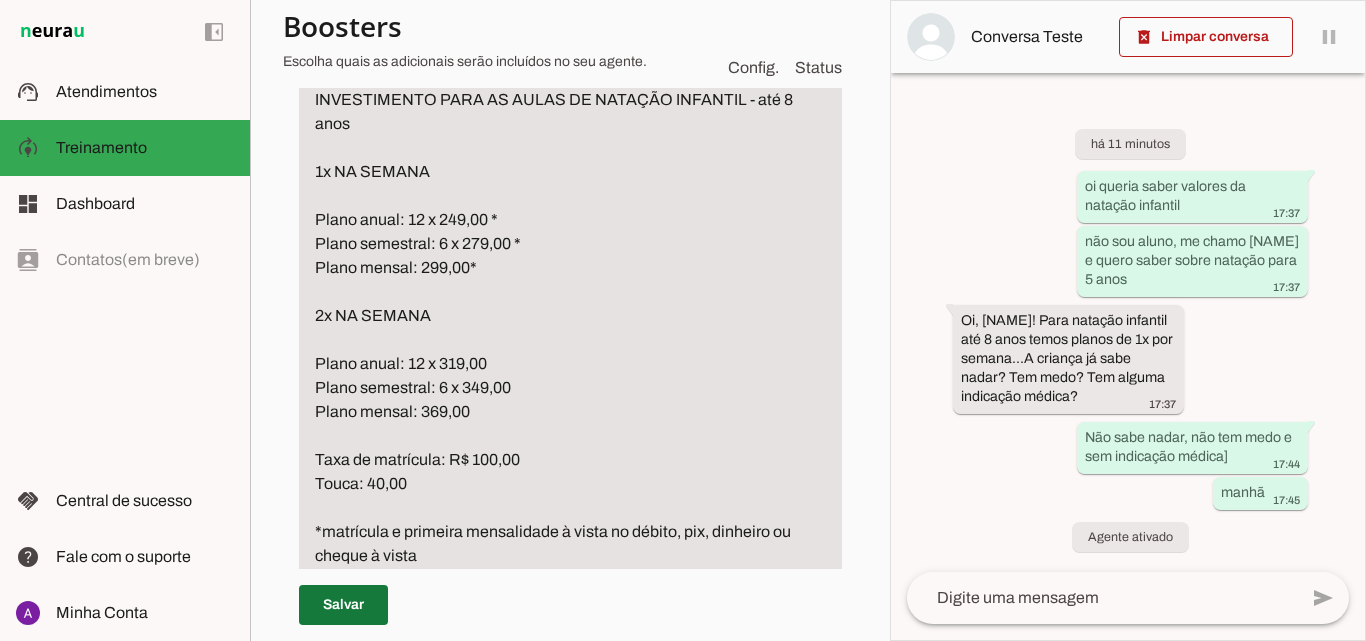click at bounding box center (343, 605) 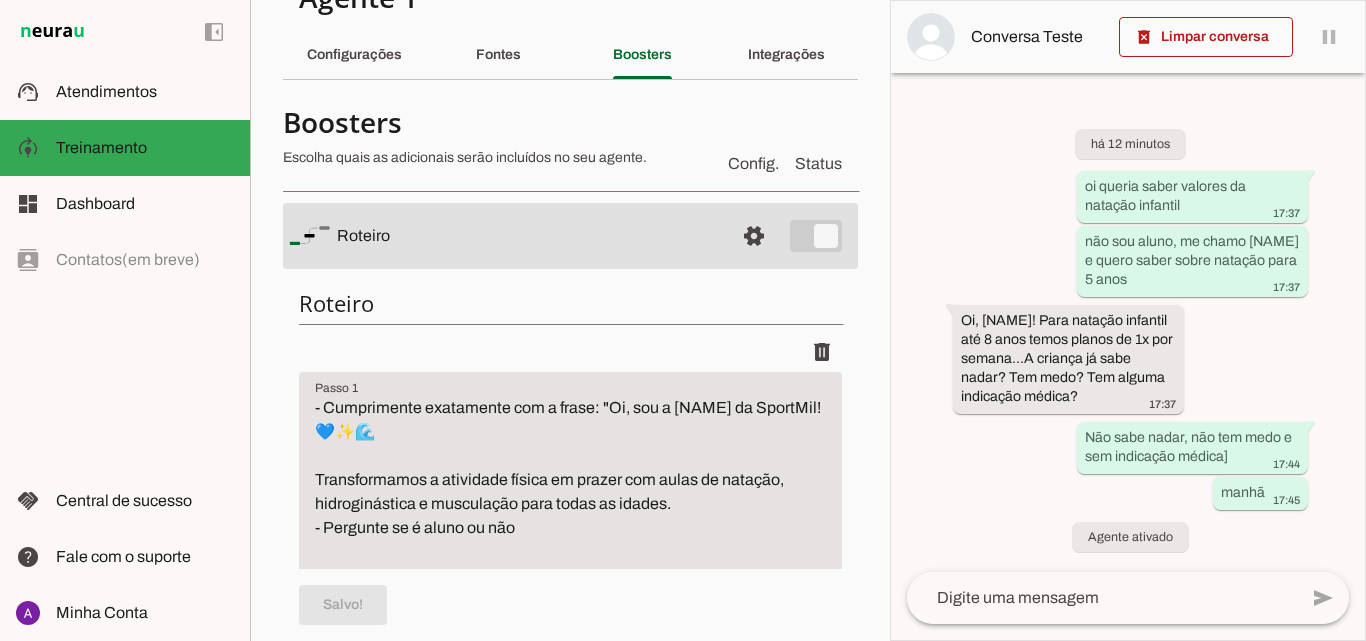 scroll, scrollTop: 0, scrollLeft: 0, axis: both 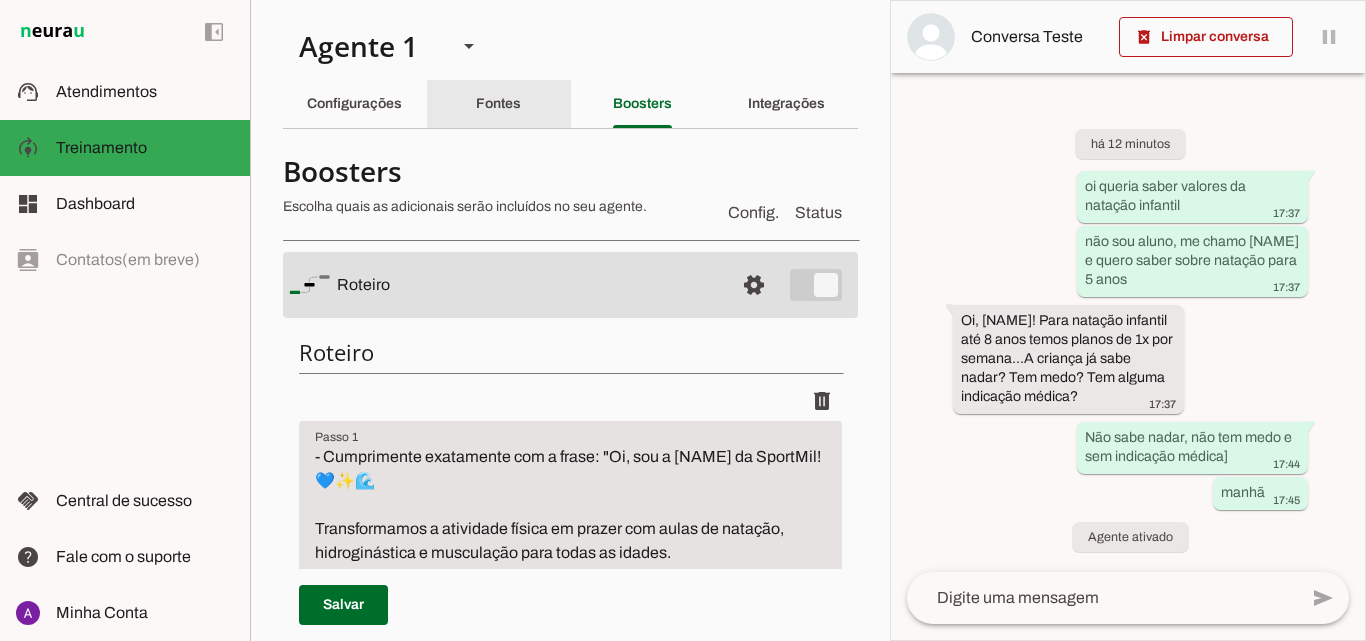 click on "Fontes" 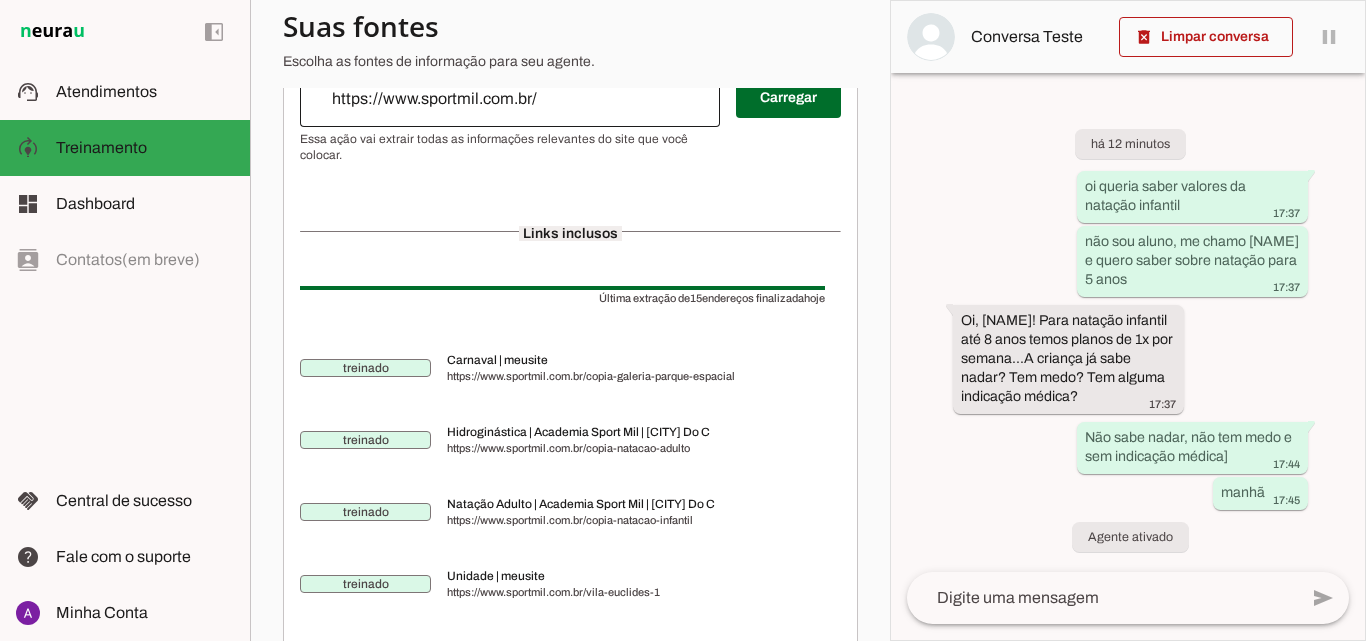 scroll, scrollTop: 0, scrollLeft: 0, axis: both 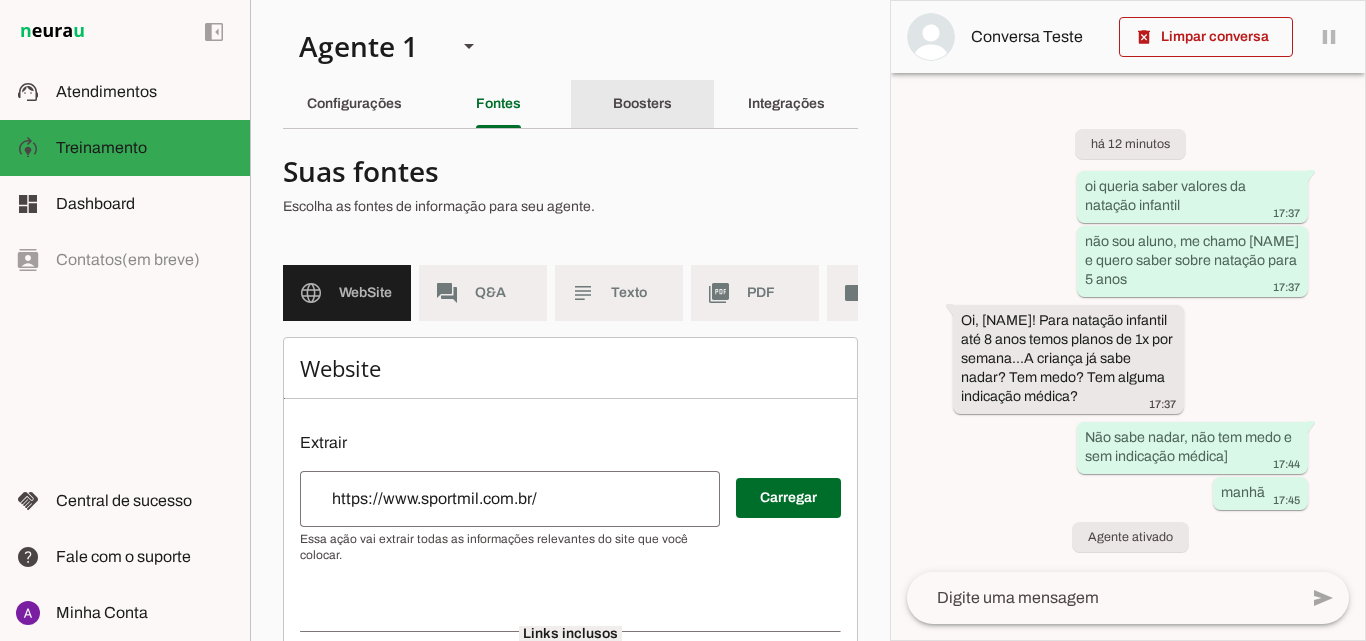 click on "Boosters" 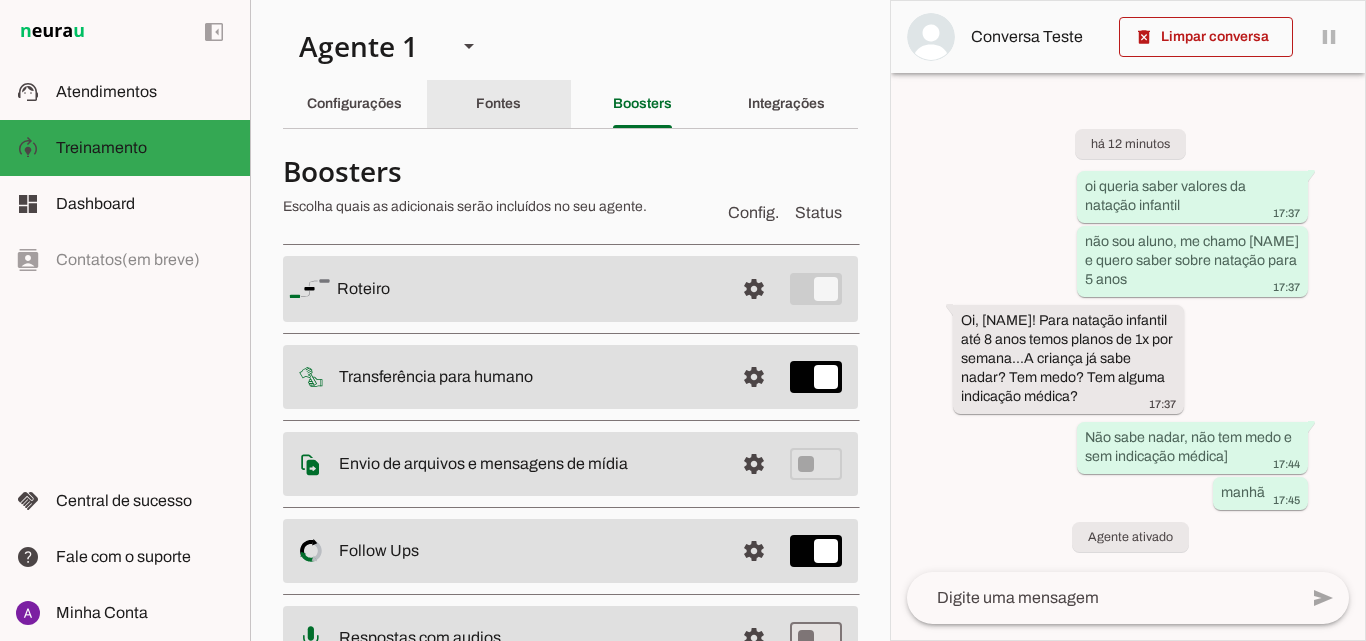 click on "Fontes" 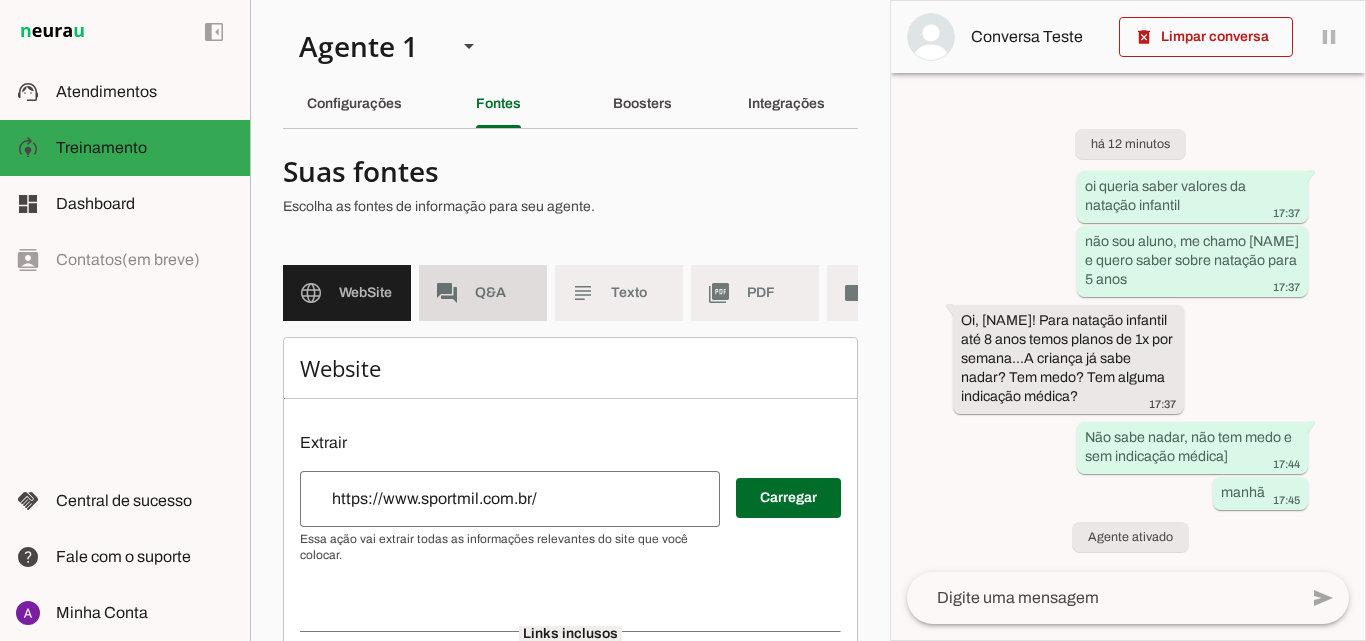 click on "Q&A" 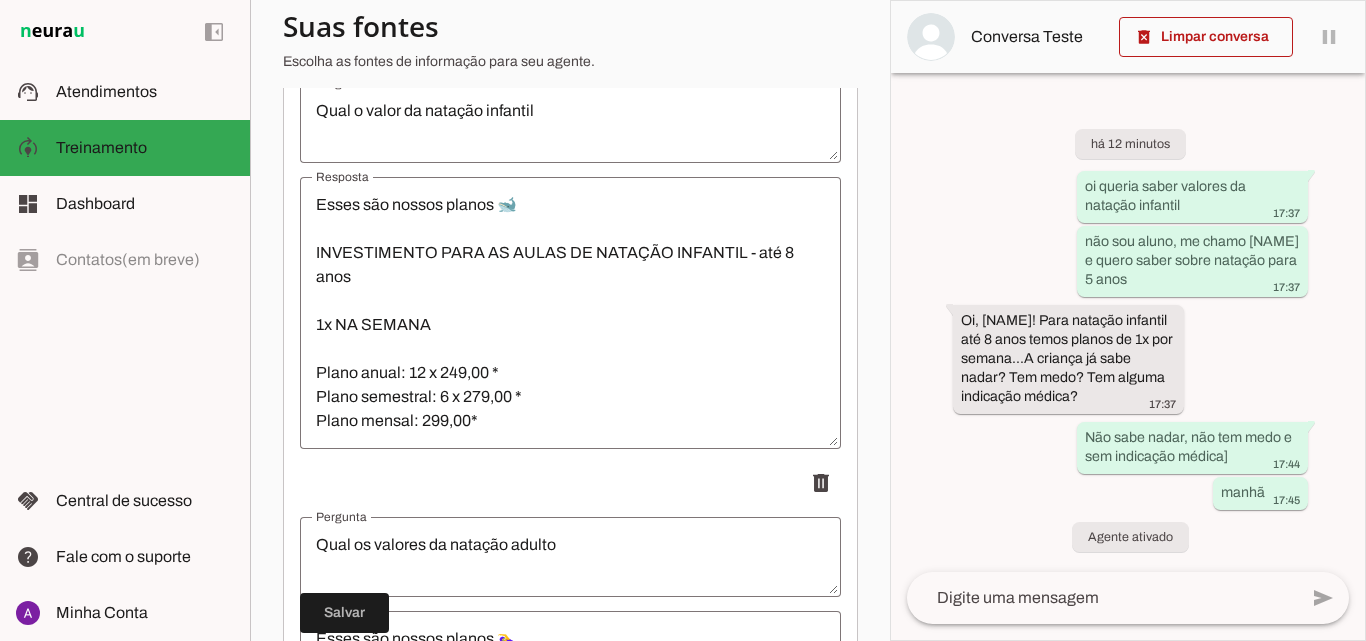 scroll, scrollTop: 300, scrollLeft: 0, axis: vertical 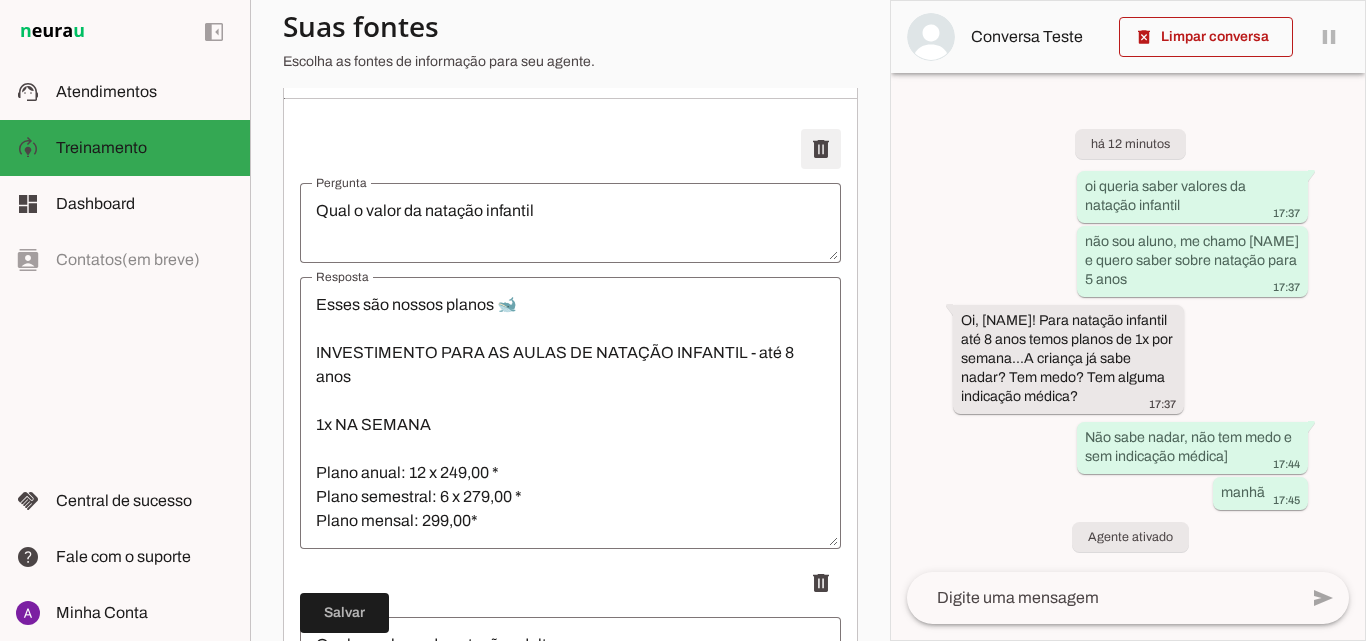 click at bounding box center [821, 149] 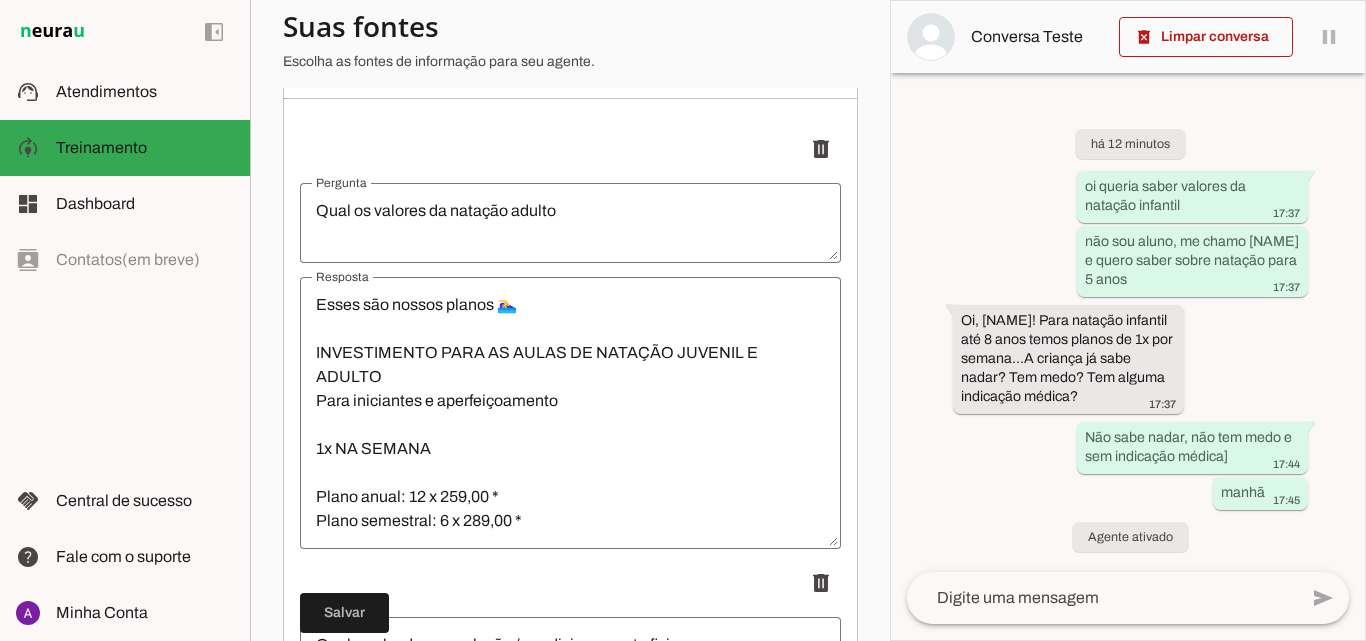 click on "Esses são nossos planos 🏊‍♀
INVESTIMENTO PARA AS AULAS DE NATAÇÃO JUVENIL E ADULTO
Para iniciantes e aperfeiçoamento
1x NA SEMANA
Plano anual: 12 x 259,00 *
Plano semestral: 6 x 289,00 *
Plano mensal: 309,00
2x NA SEMANA
Plano anual: 12 x 329,00
Plano semestral: 6 x 359,00
Plano mensal: 379,00
Taxa de matrícula: R$ 100,00
Touca: 40,00
*matrícula e primeira mensalidade à vista no débito, pix, dinheiro ou cheque à vista
*demais parcelas no crédito ou cheque pré-datado" at bounding box center [570, 413] 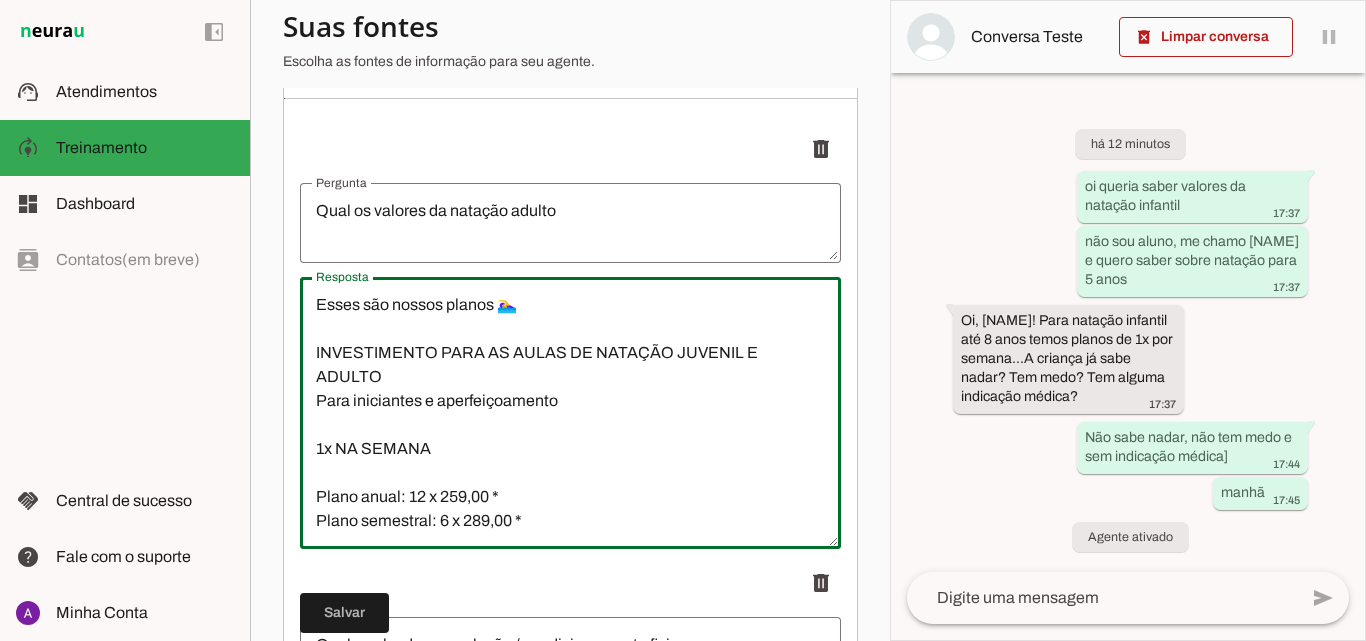 scroll, scrollTop: 0, scrollLeft: 0, axis: both 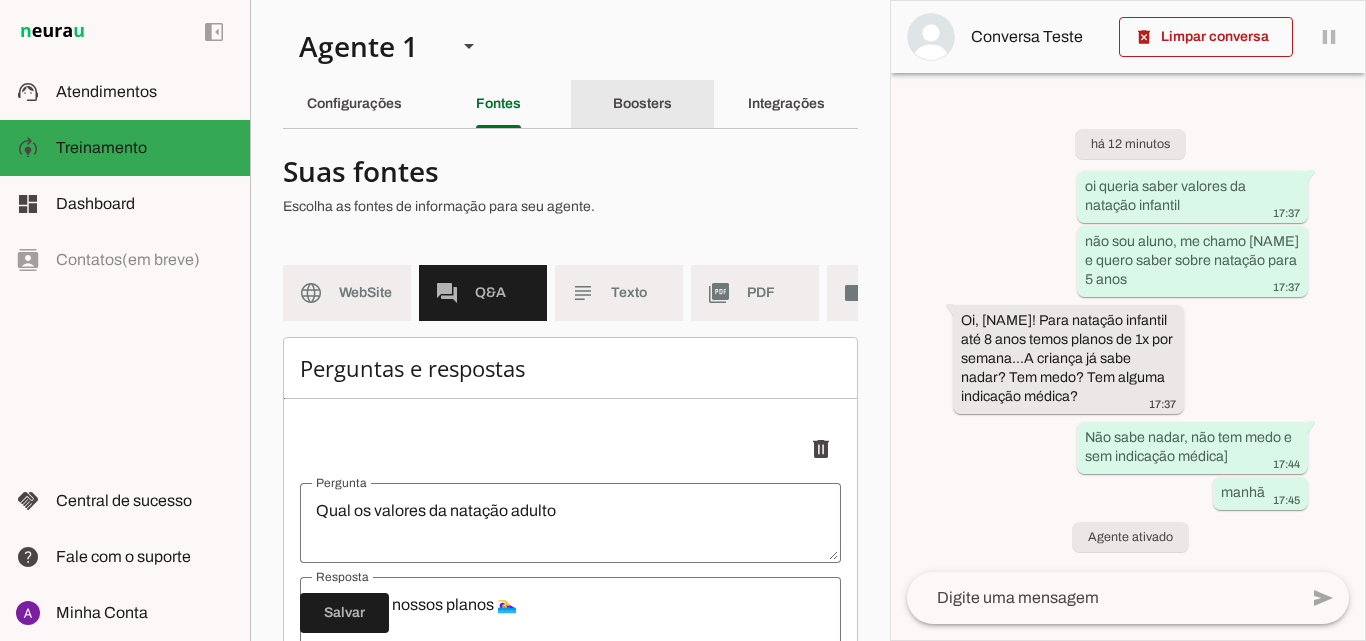 click on "Boosters" 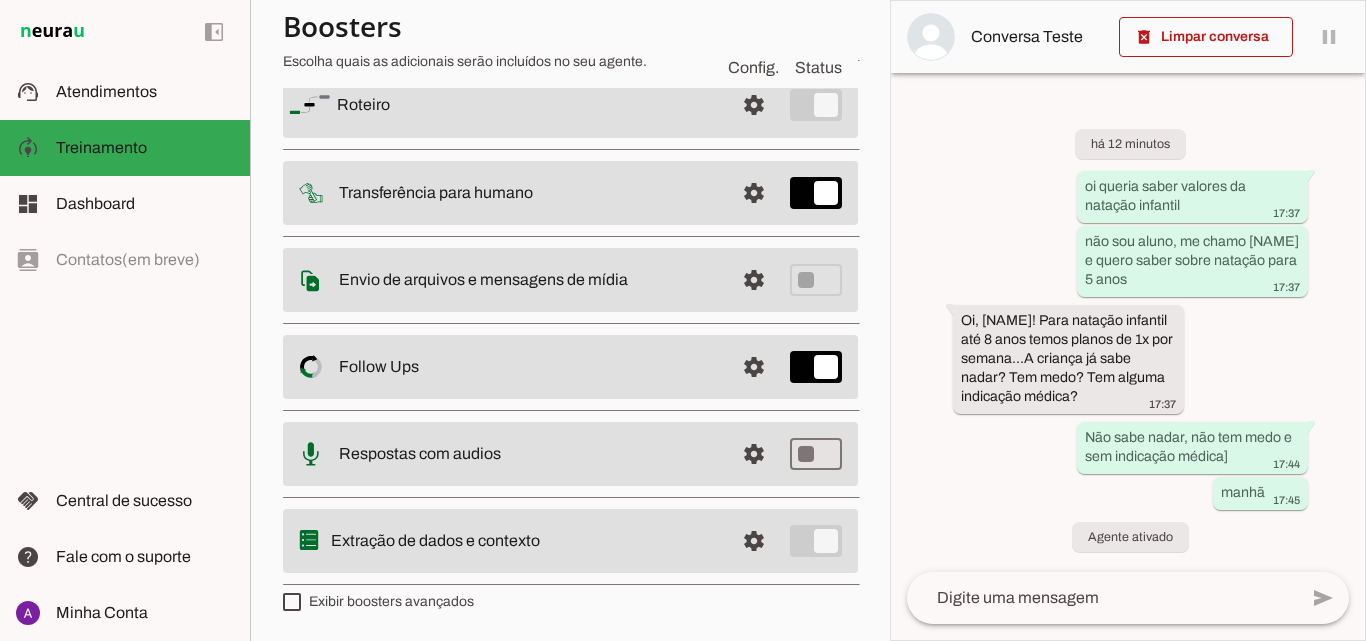 scroll, scrollTop: 0, scrollLeft: 0, axis: both 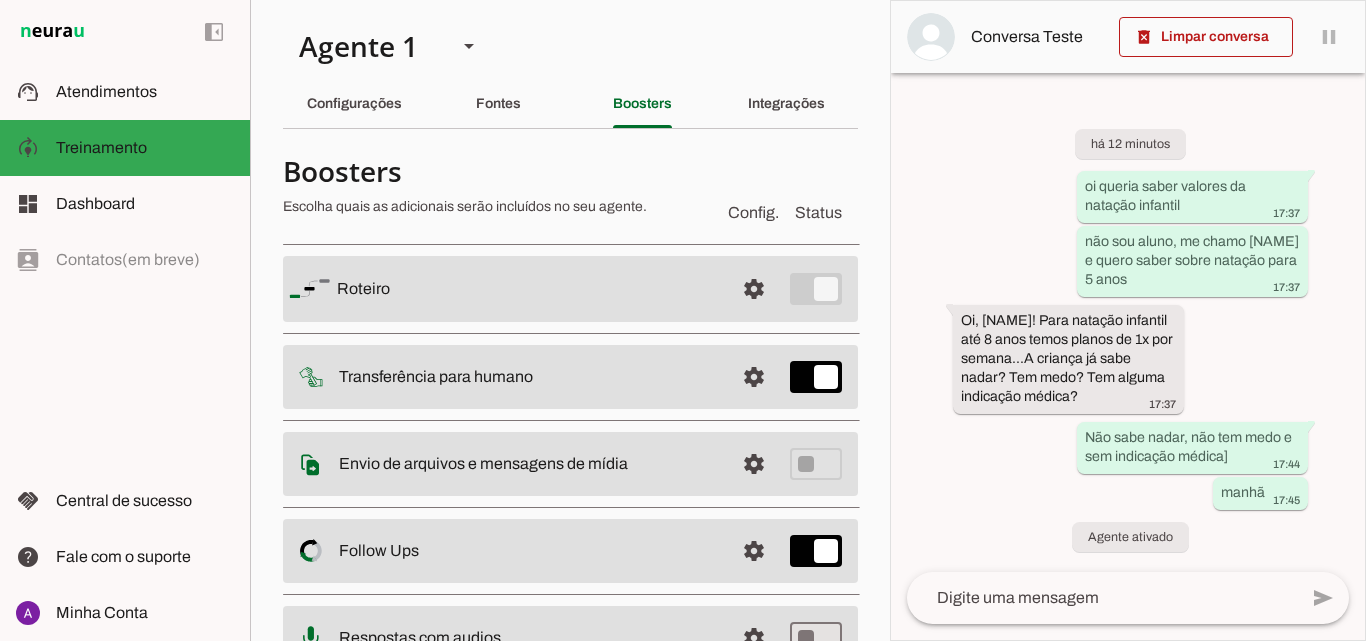 click at bounding box center [754, 289] 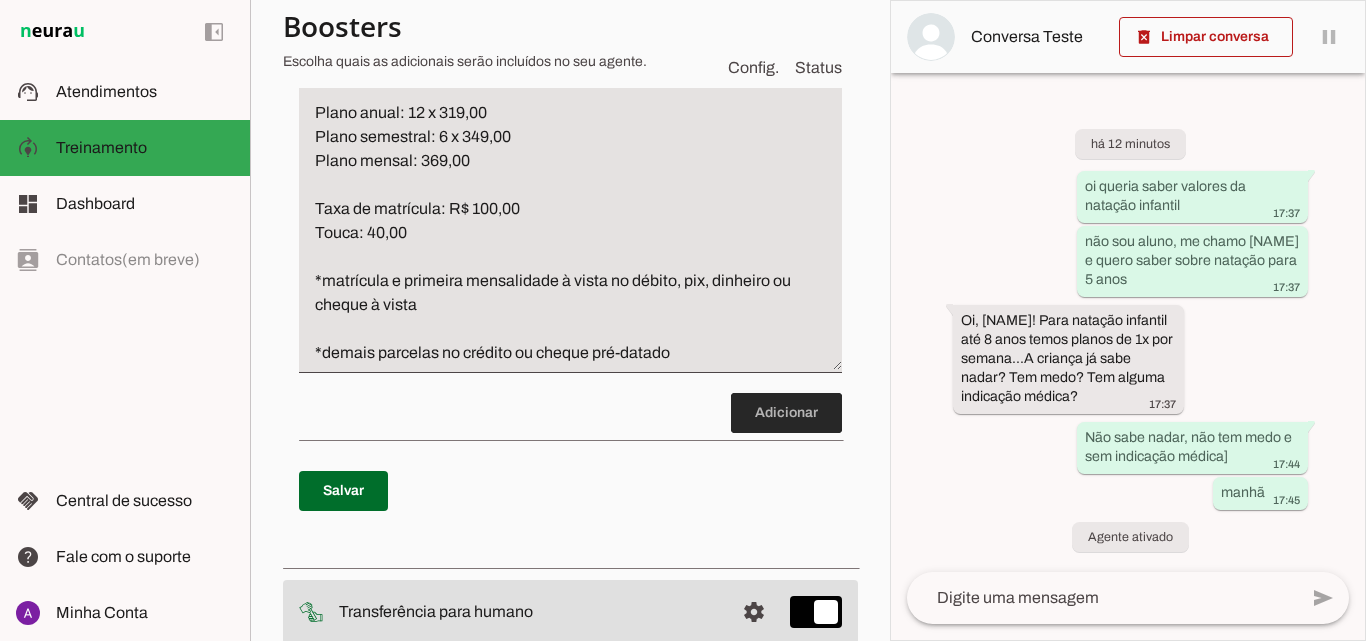 click at bounding box center [786, 413] 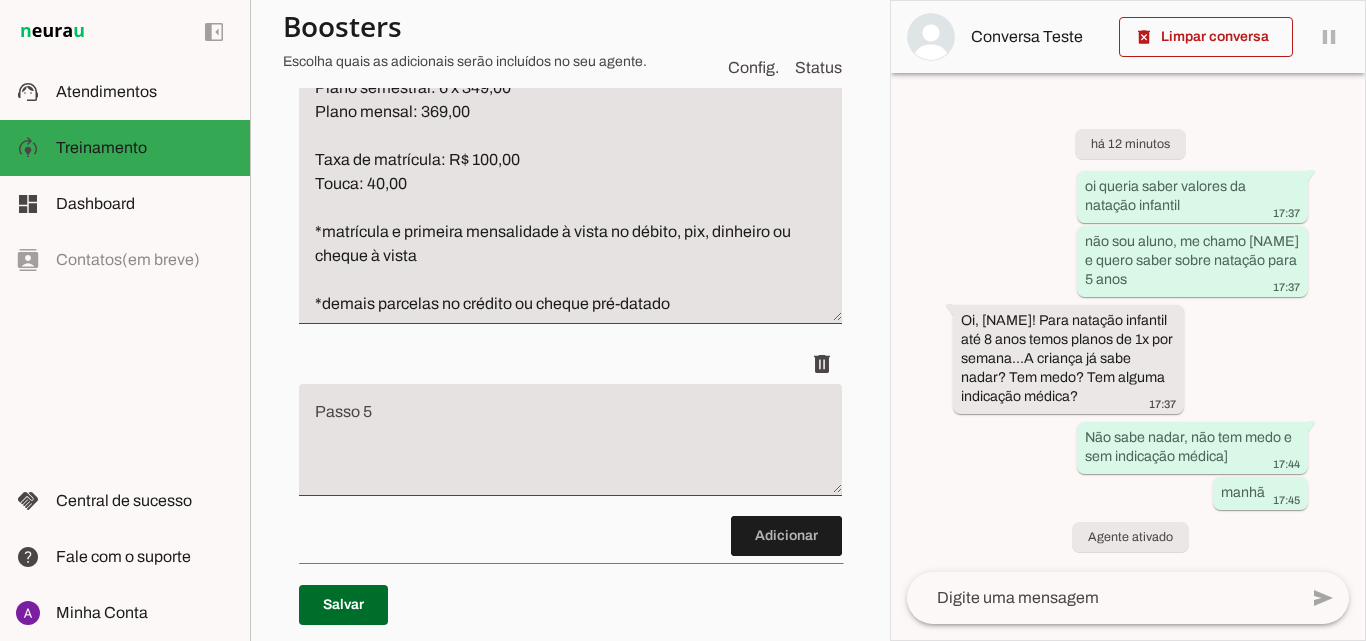 scroll, scrollTop: 1449, scrollLeft: 0, axis: vertical 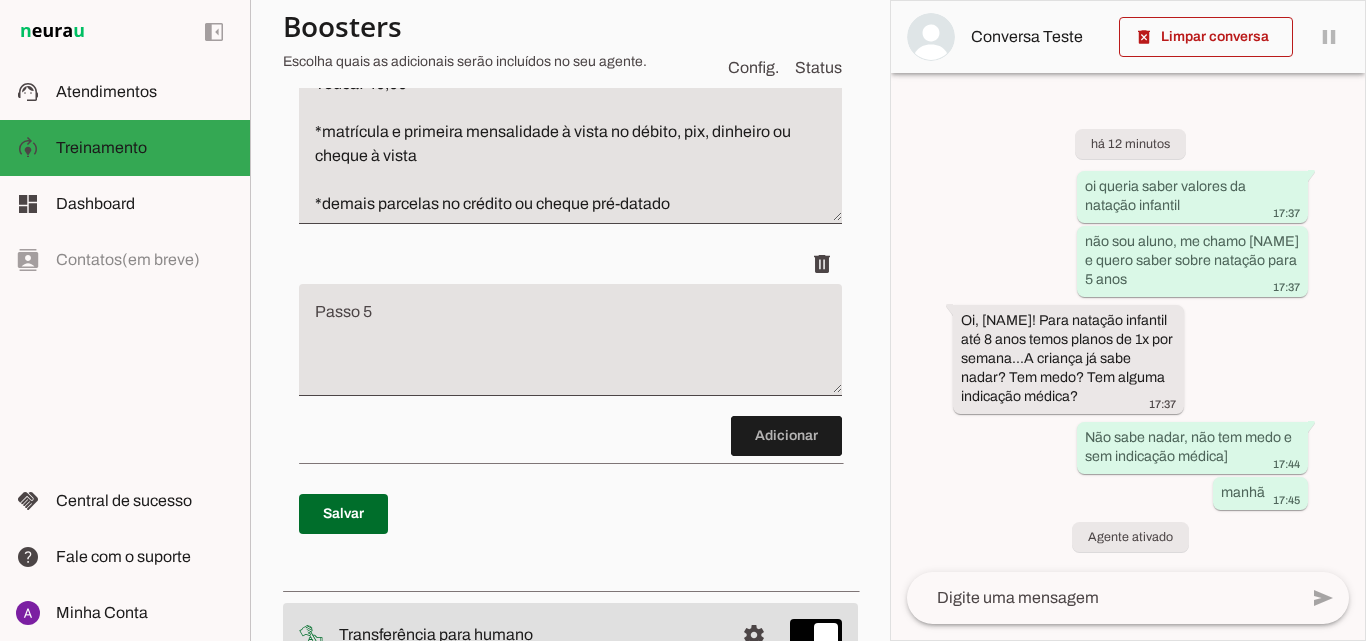 click at bounding box center [570, 348] 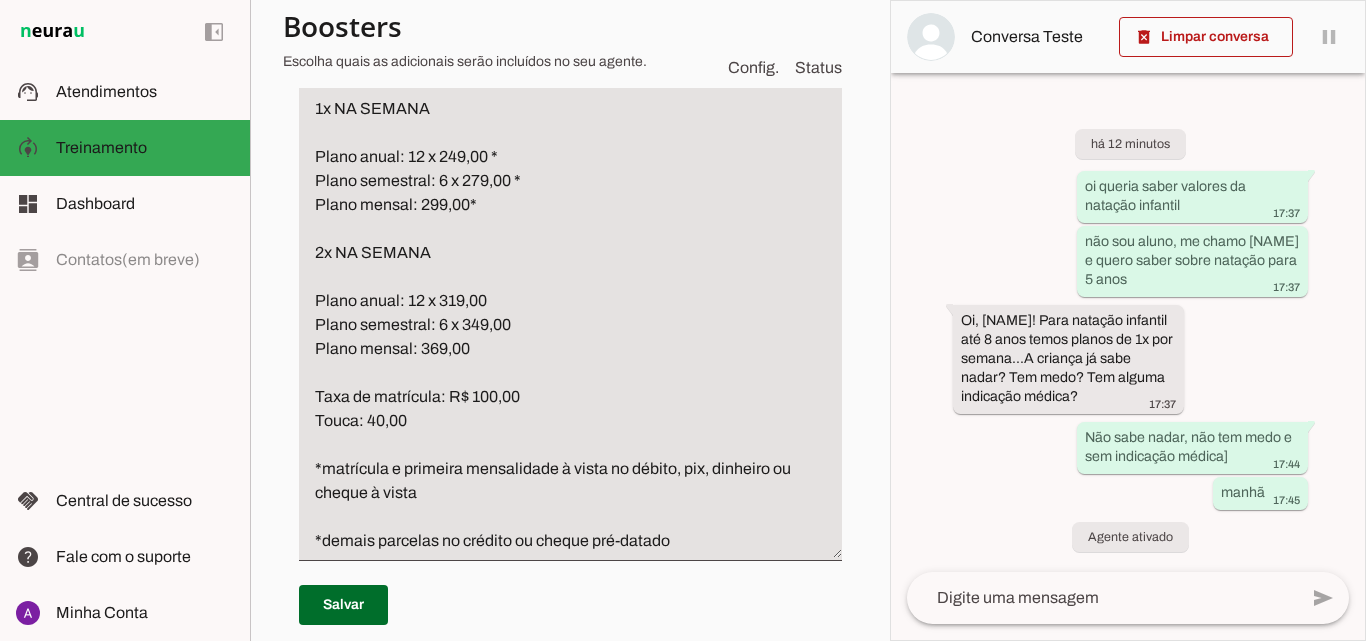 scroll, scrollTop: 812, scrollLeft: 0, axis: vertical 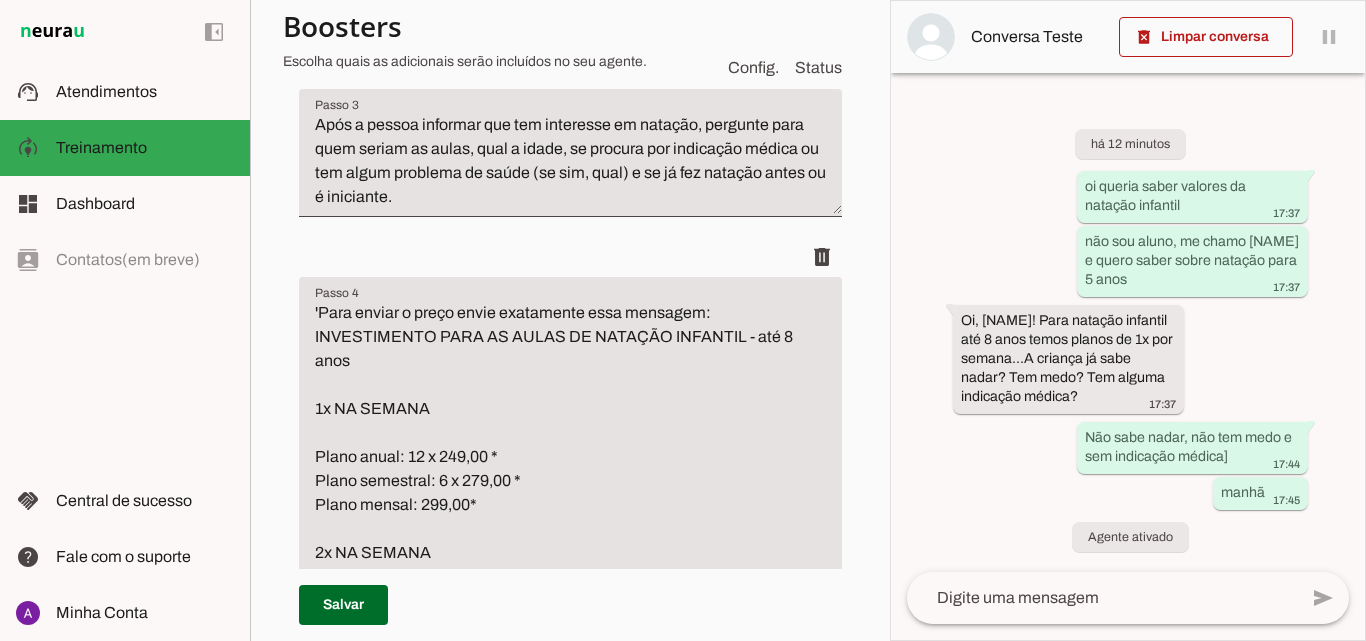 type on "Esses são nossos planos 🏊‍♀
INVESTIMENTO PARA AS AULAS DE NATAÇÃO JUVENIL E ADULTO
Para iniciantes e aperfeiçoamento
1x NA SEMANA
Plano anual: 12 x 259,00 *
Plano semestral: 6 x 289,00 *
Plano mensal: 309,00
2x NA SEMANA
Plano anual: 12 x 329,00
Plano semestral: 6 x 359,00
Plano mensal: 379,00
Taxa de matrícula: R$ 100,00
Touca: 40,00
*matrícula e primeira mensalidade à vista no débito, pix, dinheiro ou cheque à vista
*demais parcelas no crédito ou cheque pré-datado" 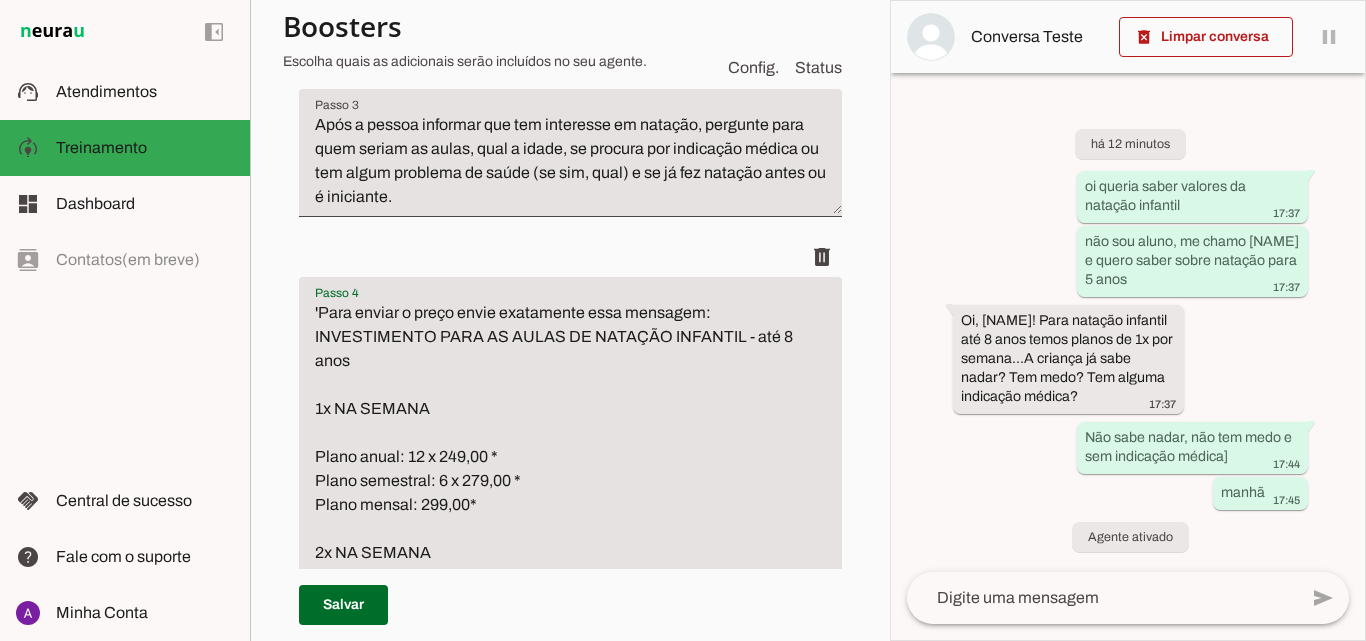 drag, startPoint x: 699, startPoint y: 313, endPoint x: 315, endPoint y: 322, distance: 384.10547 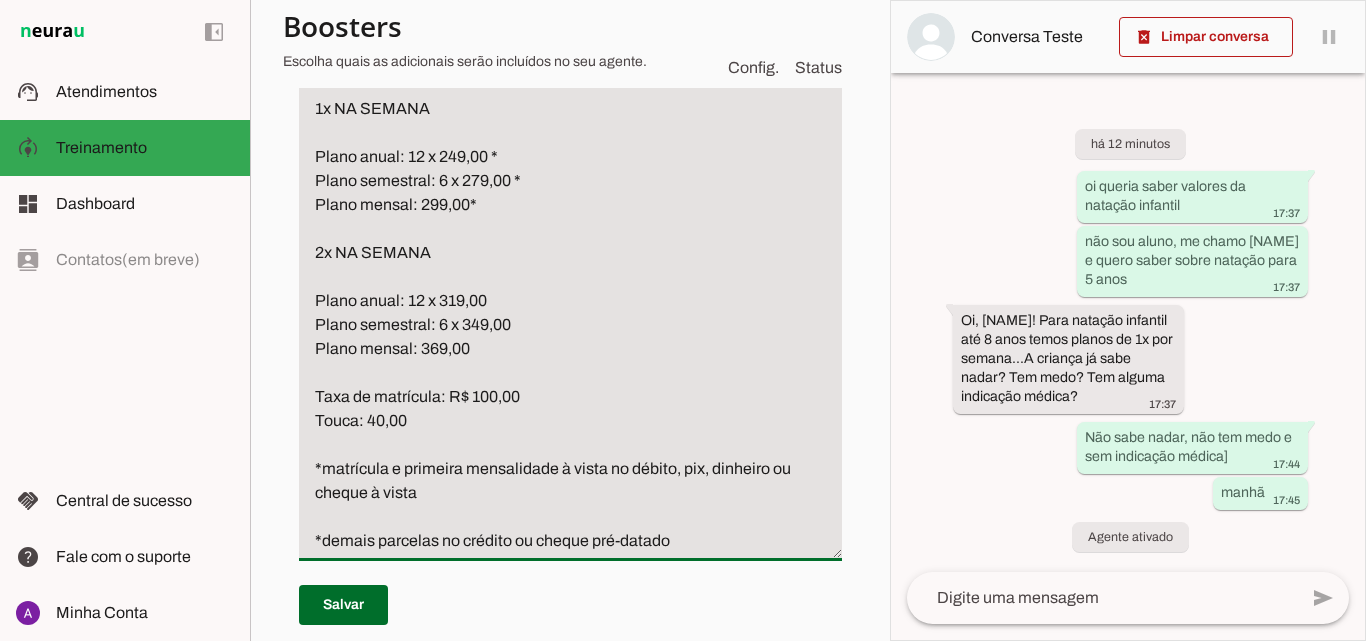 scroll, scrollTop: 1312, scrollLeft: 0, axis: vertical 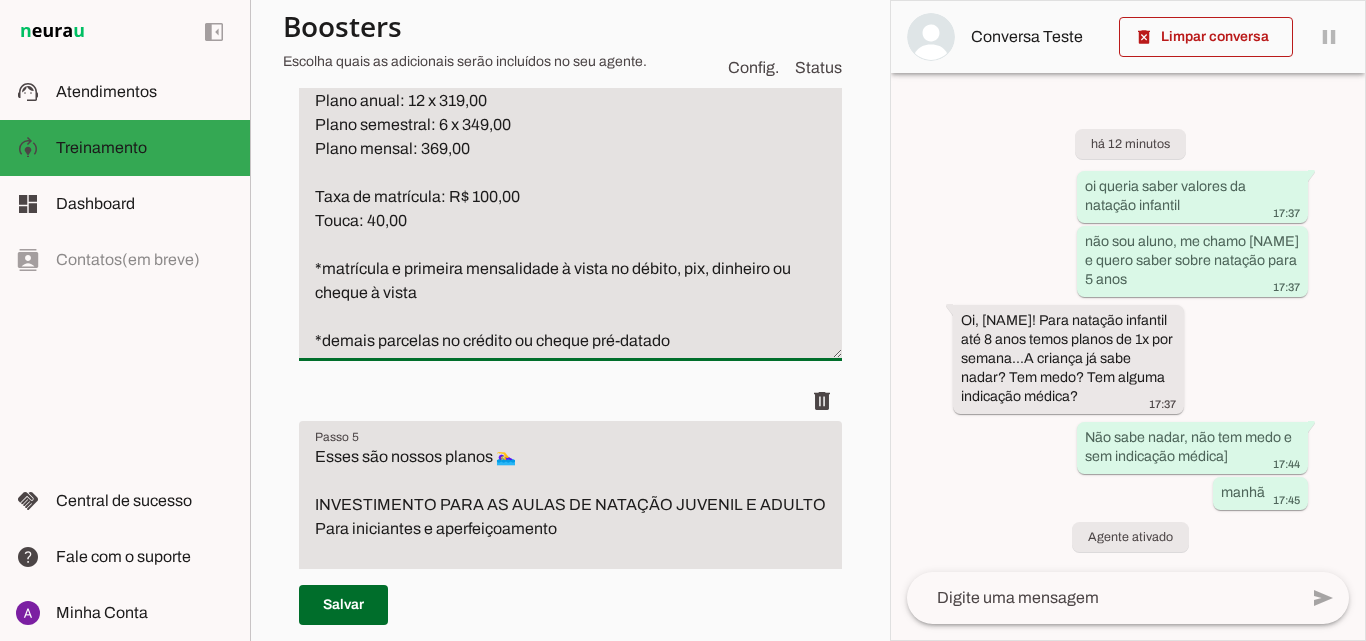 click on "Esses são nossos planos 🏊‍♀
INVESTIMENTO PARA AS AULAS DE NATAÇÃO JUVENIL E ADULTO
Para iniciantes e aperfeiçoamento
1x NA SEMANA
Plano anual: 12 x 259,00 *
Plano semestral: 6 x 289,00 *
Plano mensal: 309,00
2x NA SEMANA
Plano anual: 12 x 329,00
Plano semestral: 6 x 359,00
Plano mensal: 379,00
Taxa de matrícula: R$ 100,00
Touca: 40,00
*matrícula e primeira mensalidade à vista no débito, pix, dinheiro ou cheque à vista
*demais parcelas no crédito ou cheque pré-datado" at bounding box center [570, 733] 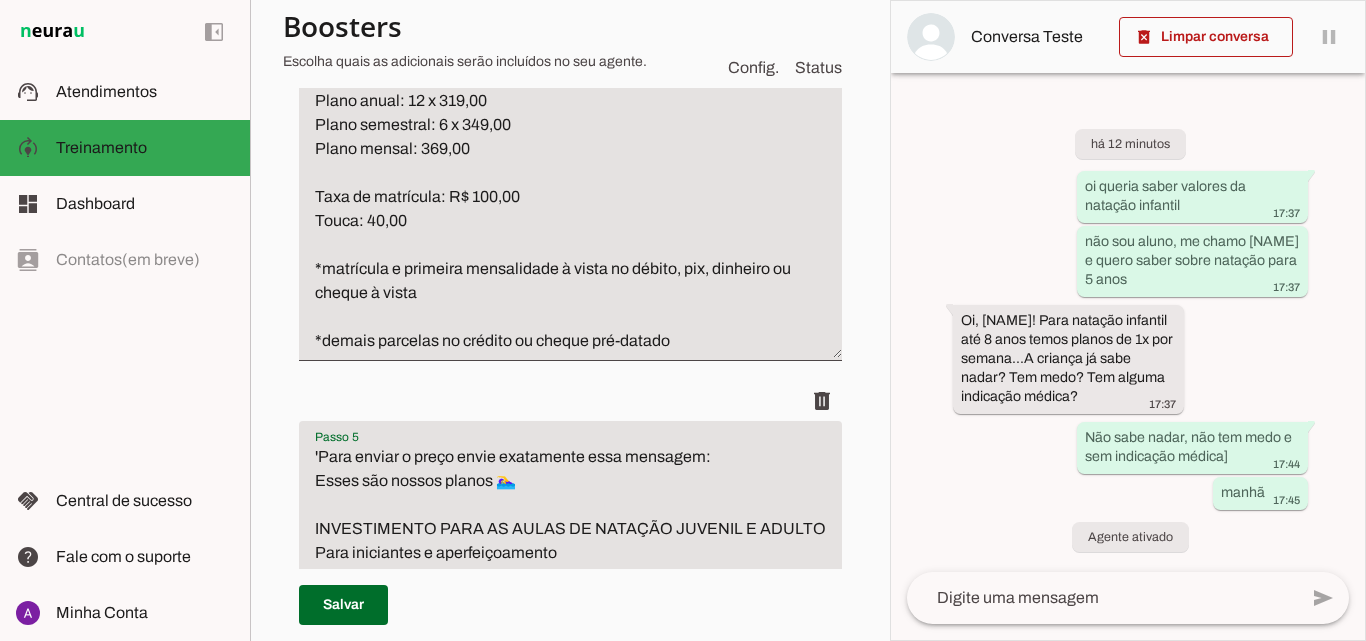 scroll, scrollTop: 1612, scrollLeft: 0, axis: vertical 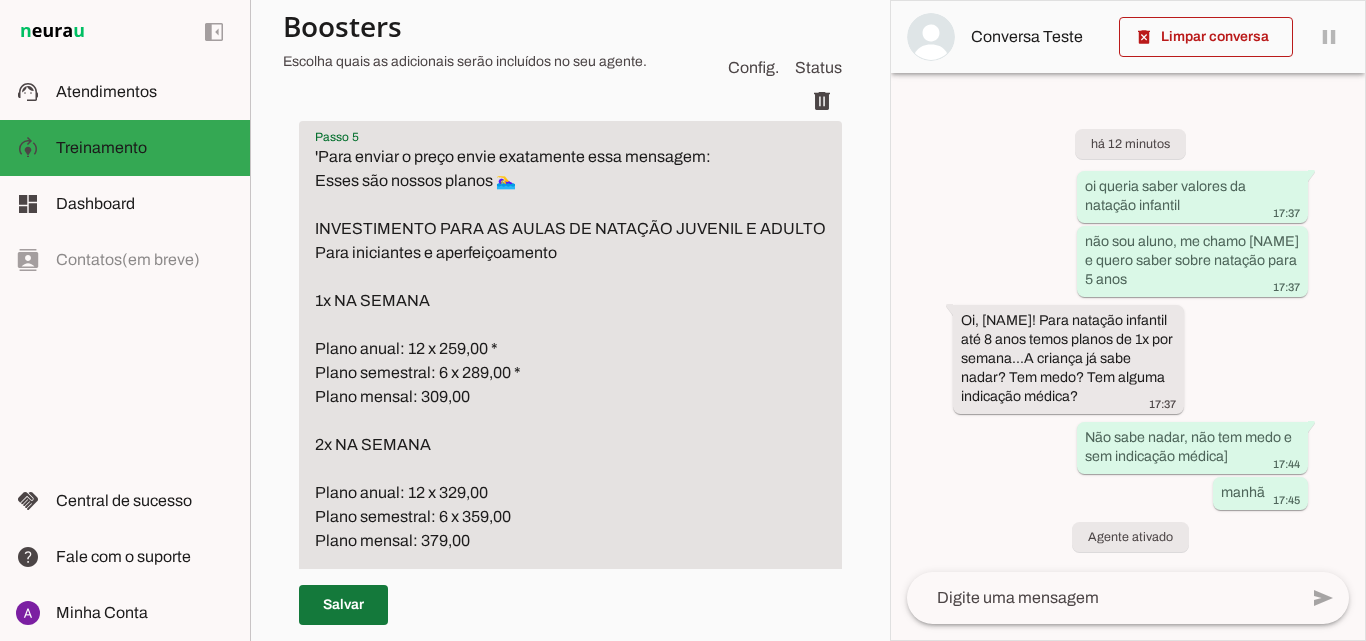 type on "'Para enviar o preço envie exatamente essa mensagem:                           Esses são nossos planos 🏊‍♀
INVESTIMENTO PARA AS AULAS DE NATAÇÃO JUVENIL E ADULTO
Para iniciantes e aperfeiçoamento
1x NA SEMANA
Plano anual: 12 x 259,00 *
Plano semestral: 6 x 289,00 *
Plano mensal: 309,00
2x NA SEMANA
Plano anual: 12 x 329,00
Plano semestral: 6 x 359,00
Plano mensal: 379,00
Taxa de matrícula: R$ 100,00
Touca: 40,00
*matrícula e primeira mensalidade à vista no débito, pix, dinheiro ou cheque à vista
*demais parcelas no crédito ou cheque pré-datado" 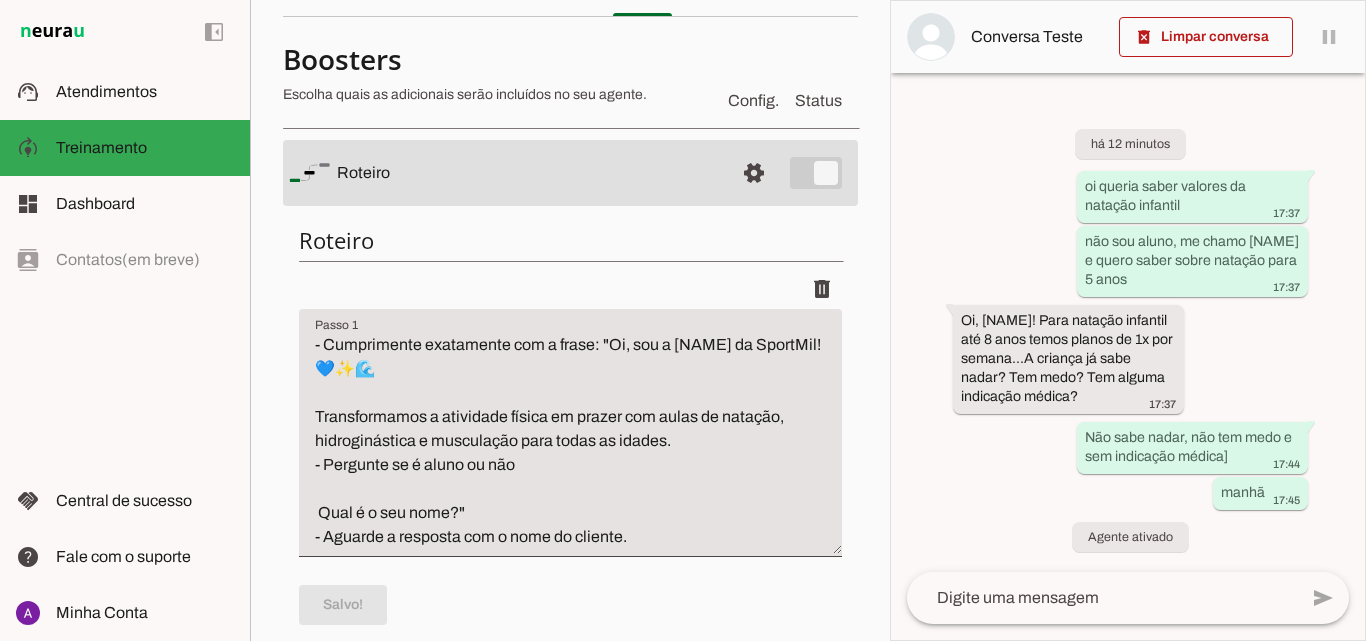 scroll, scrollTop: 0, scrollLeft: 0, axis: both 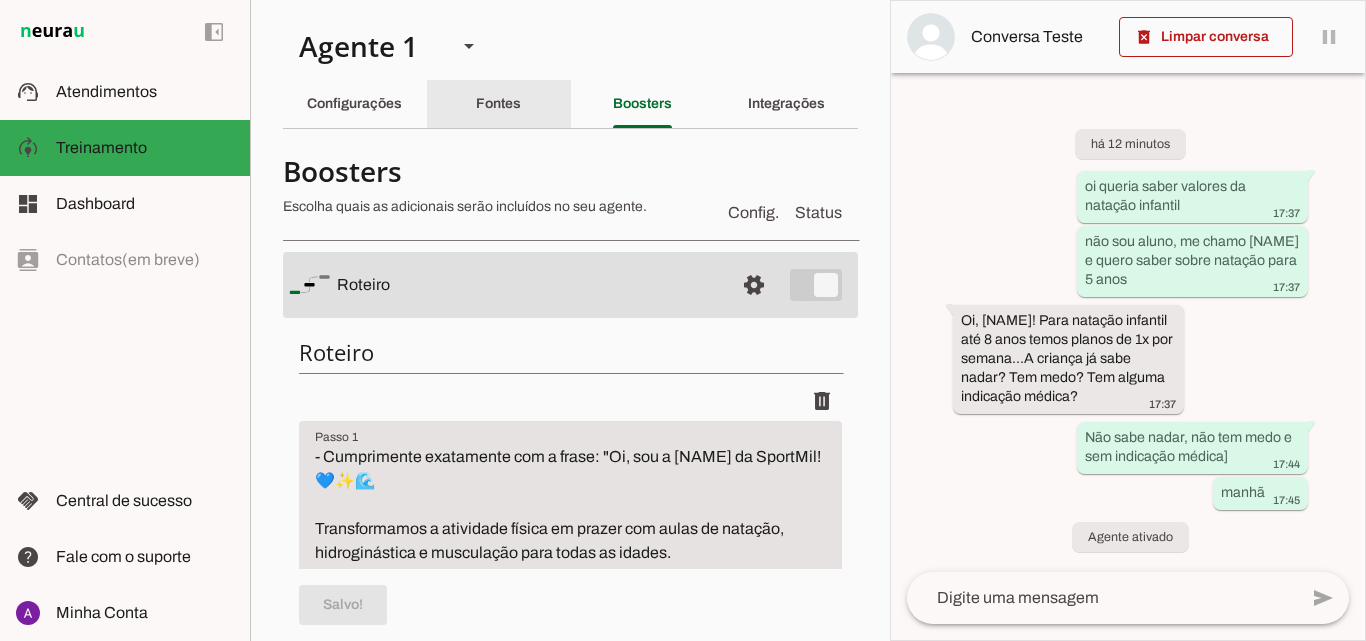 click on "Fontes" 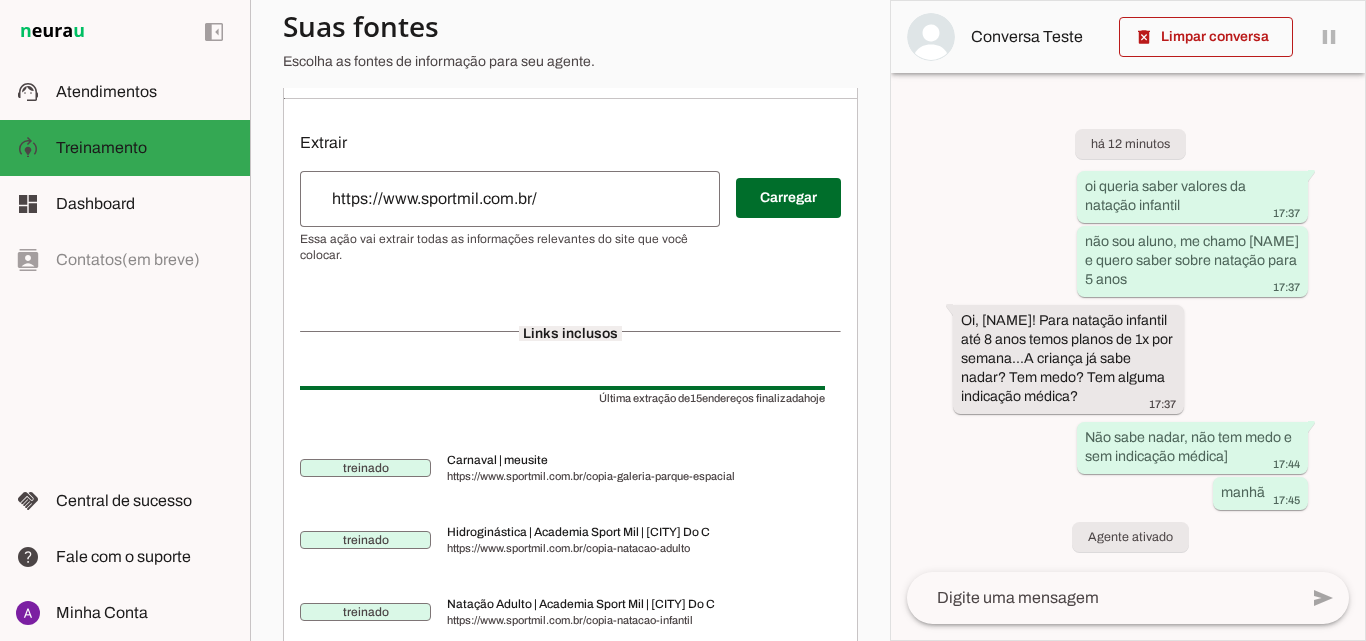 scroll, scrollTop: 0, scrollLeft: 0, axis: both 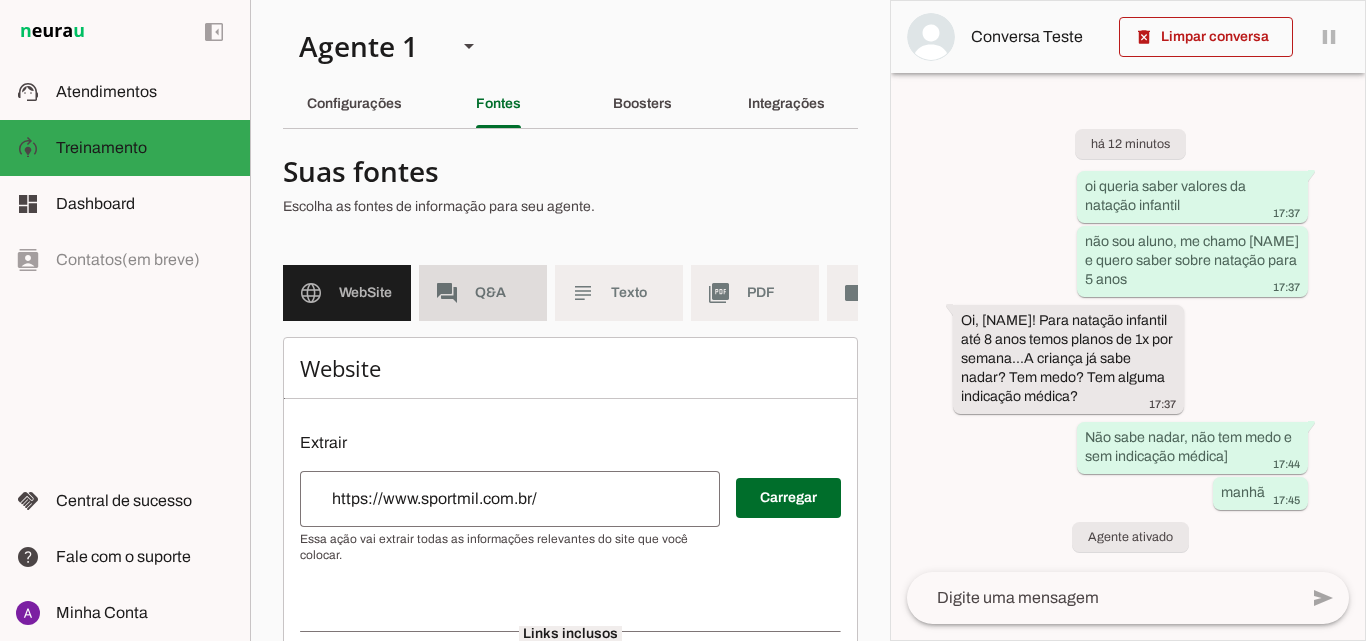 click on "Q&A" 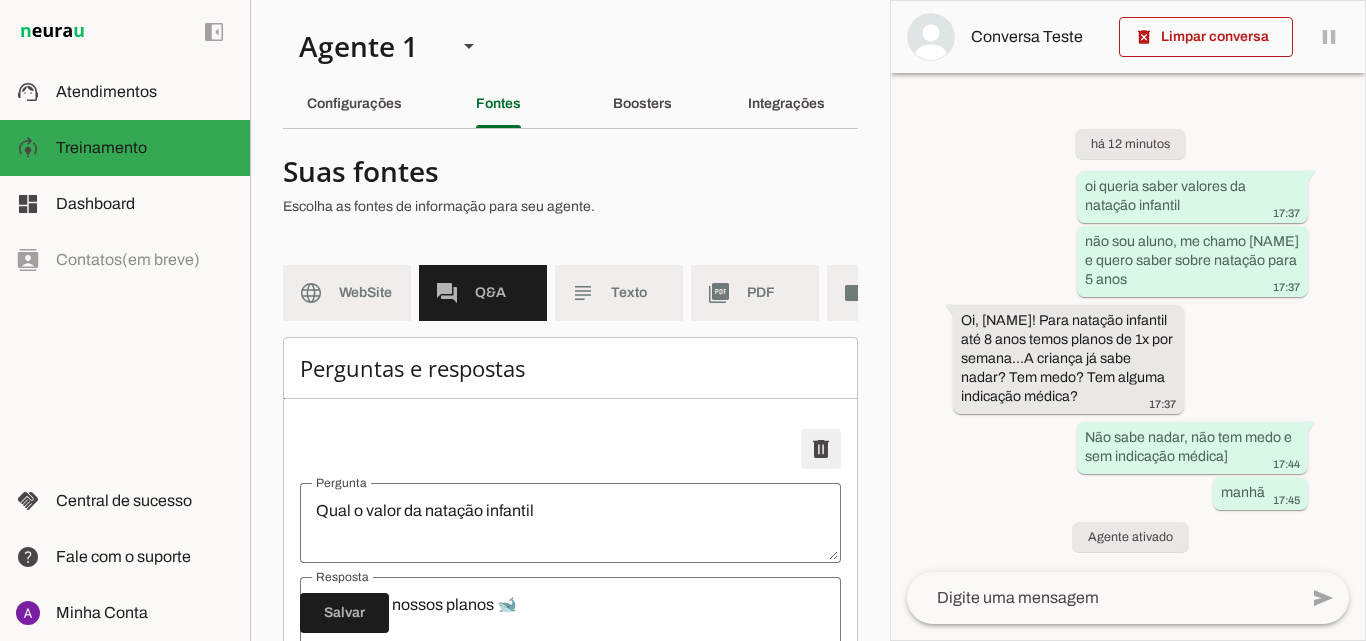 click at bounding box center (821, 449) 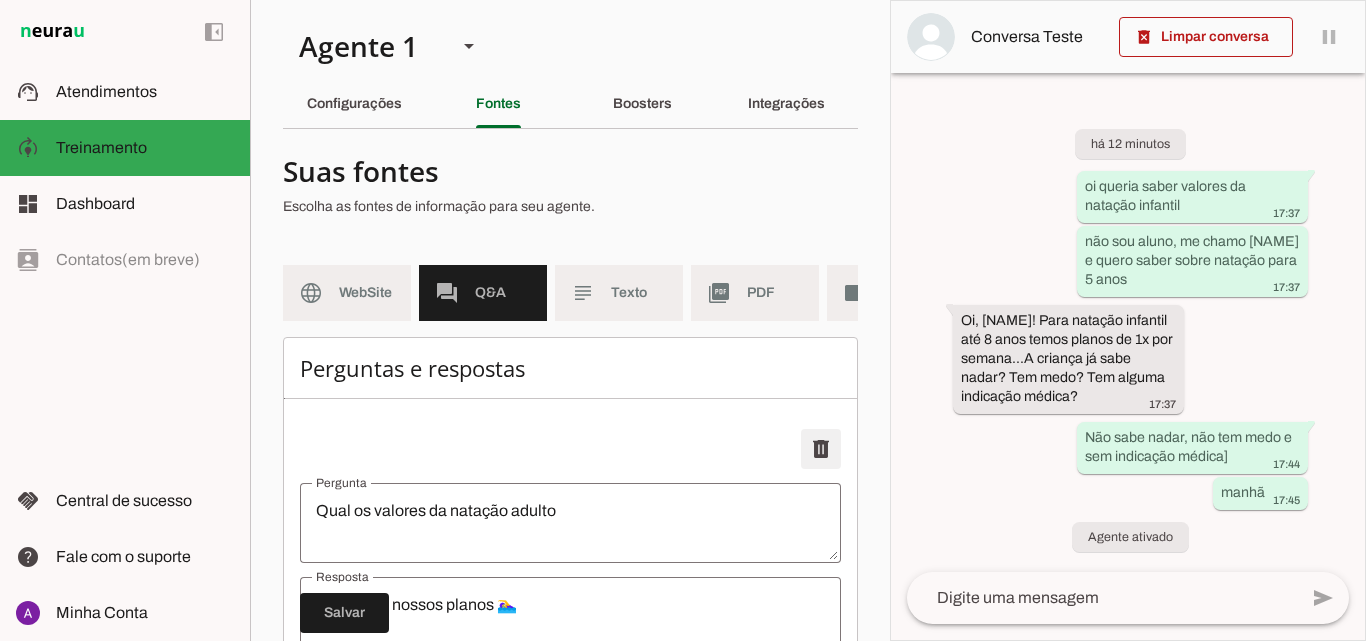scroll, scrollTop: 200, scrollLeft: 0, axis: vertical 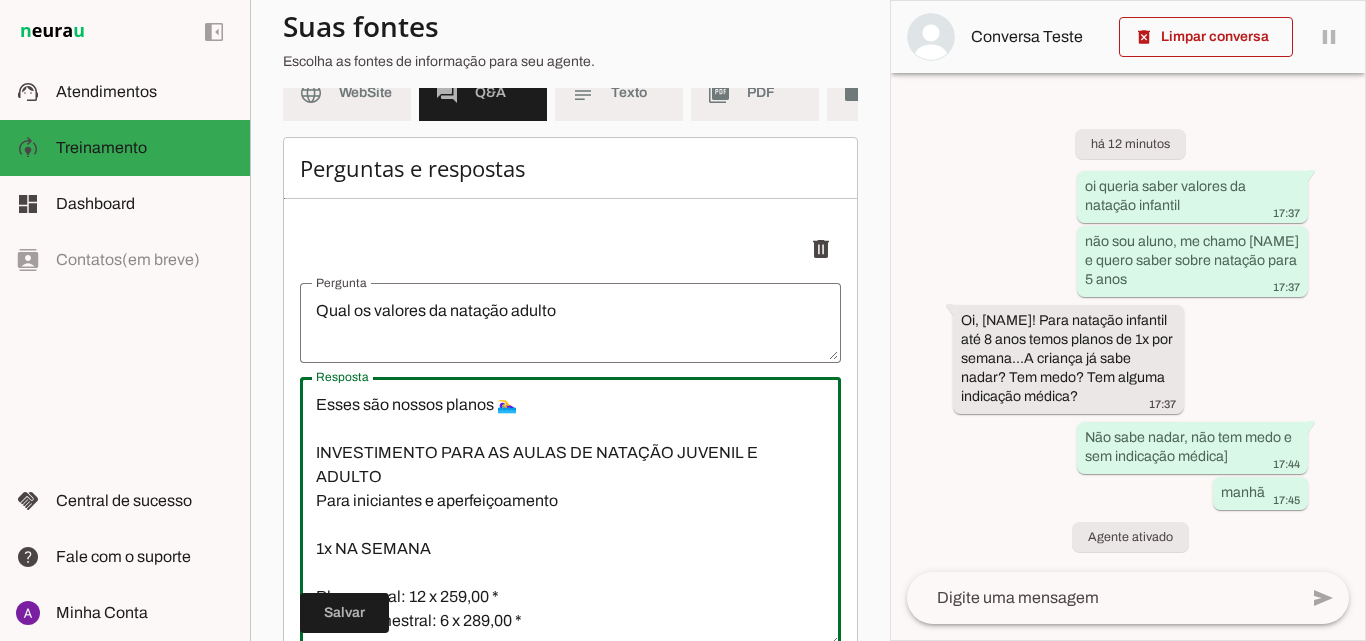 click on "Esses são nossos planos 🏊‍♀
INVESTIMENTO PARA AS AULAS DE NATAÇÃO JUVENIL E ADULTO
Para iniciantes e aperfeiçoamento
1x NA SEMANA
Plano anual: 12 x 259,00 *
Plano semestral: 6 x 289,00 *
Plano mensal: 309,00
2x NA SEMANA
Plano anual: 12 x 329,00
Plano semestral: 6 x 359,00
Plano mensal: 379,00
Taxa de matrícula: R$ 100,00
Touca: 40,00
*matrícula e primeira mensalidade à vista no débito, pix, dinheiro ou cheque à vista
*demais parcelas no crédito ou cheque pré-datado" at bounding box center [570, 513] 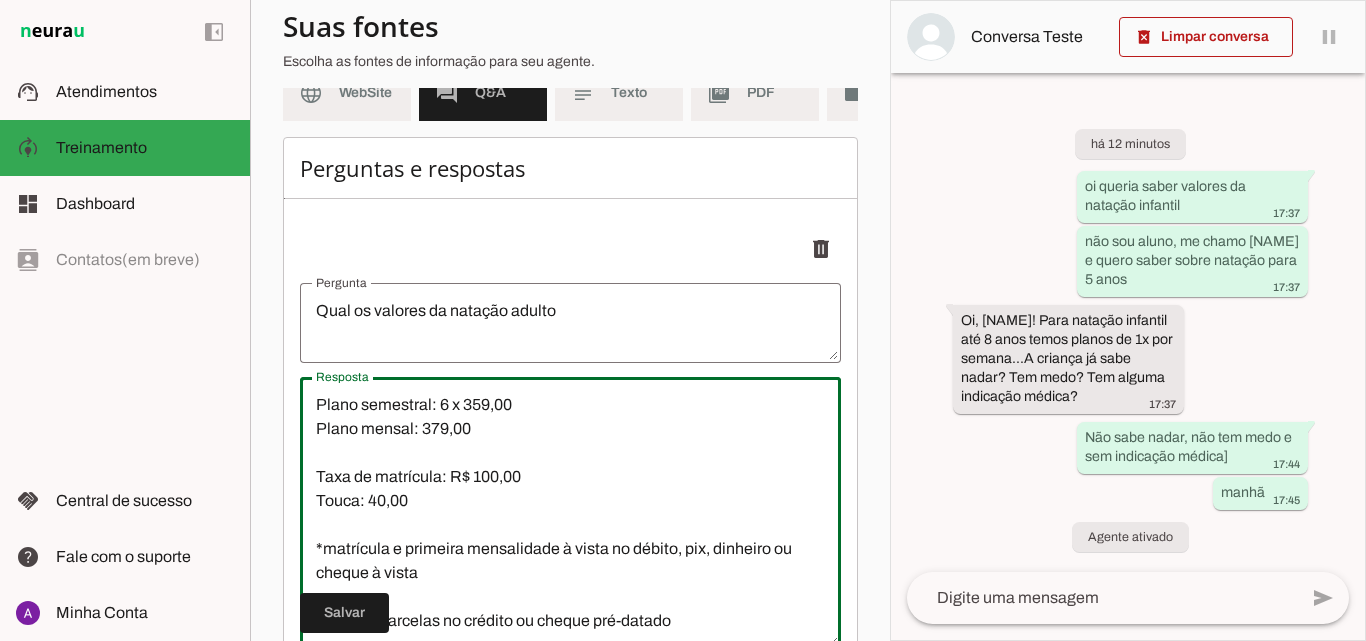 scroll, scrollTop: 0, scrollLeft: 0, axis: both 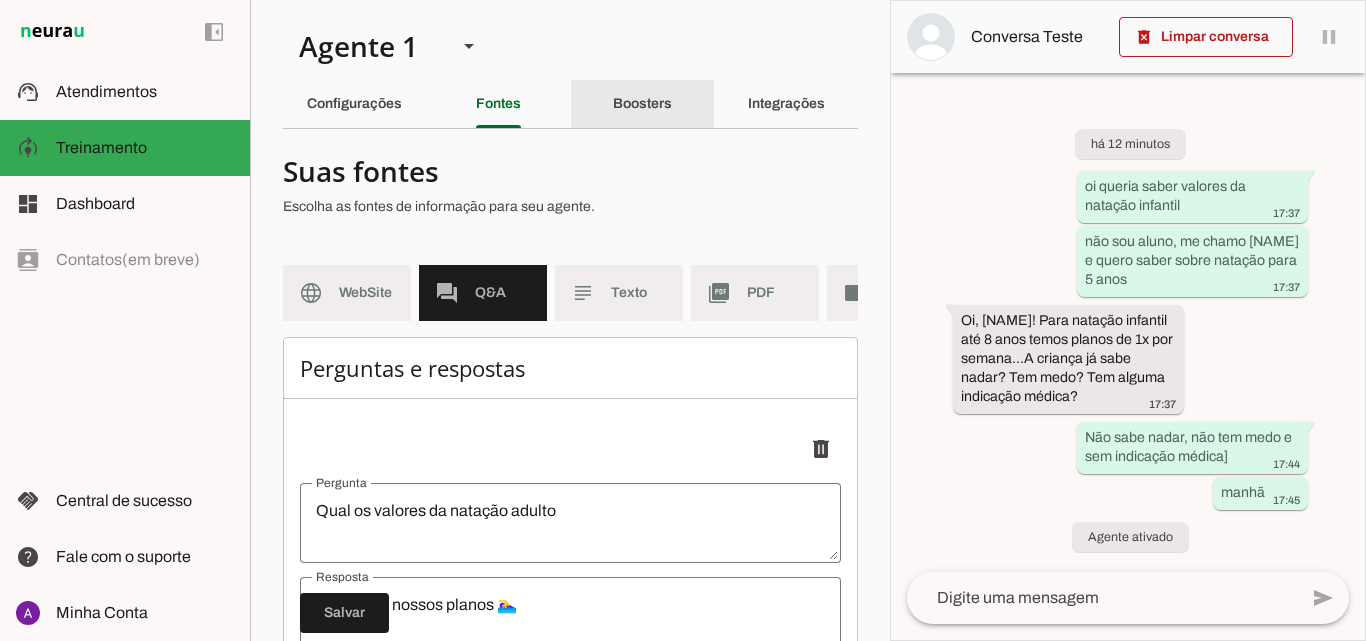 click on "Boosters" 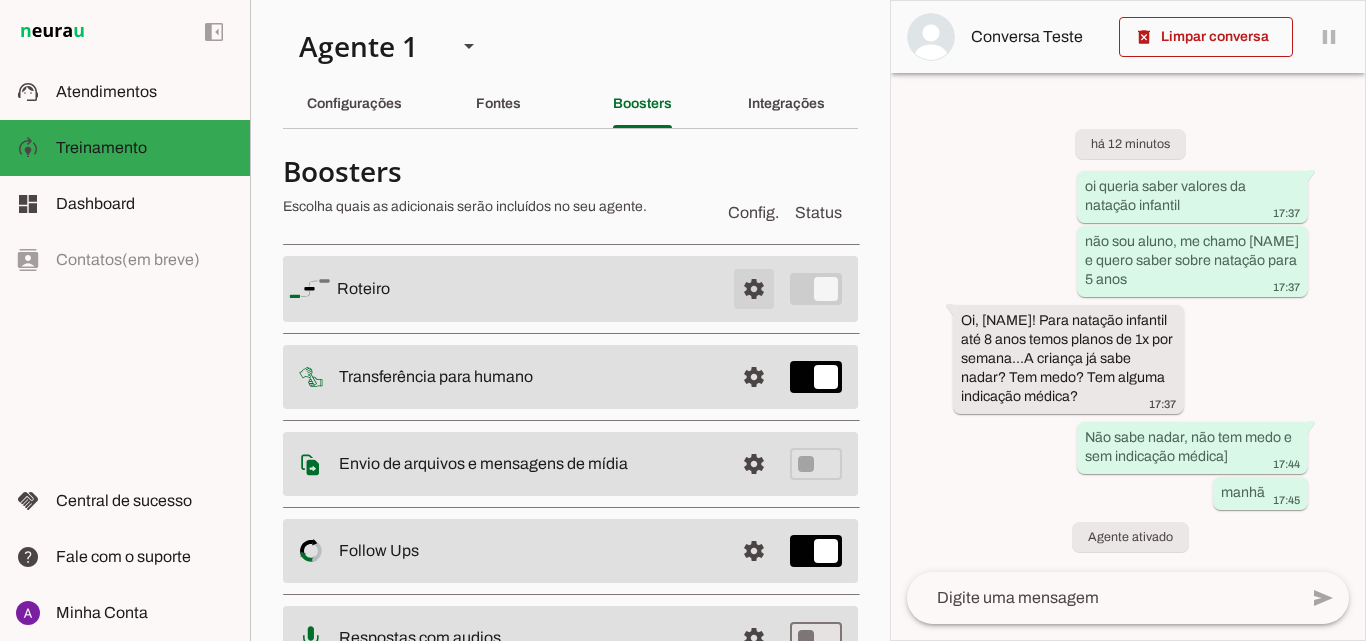click at bounding box center (754, 289) 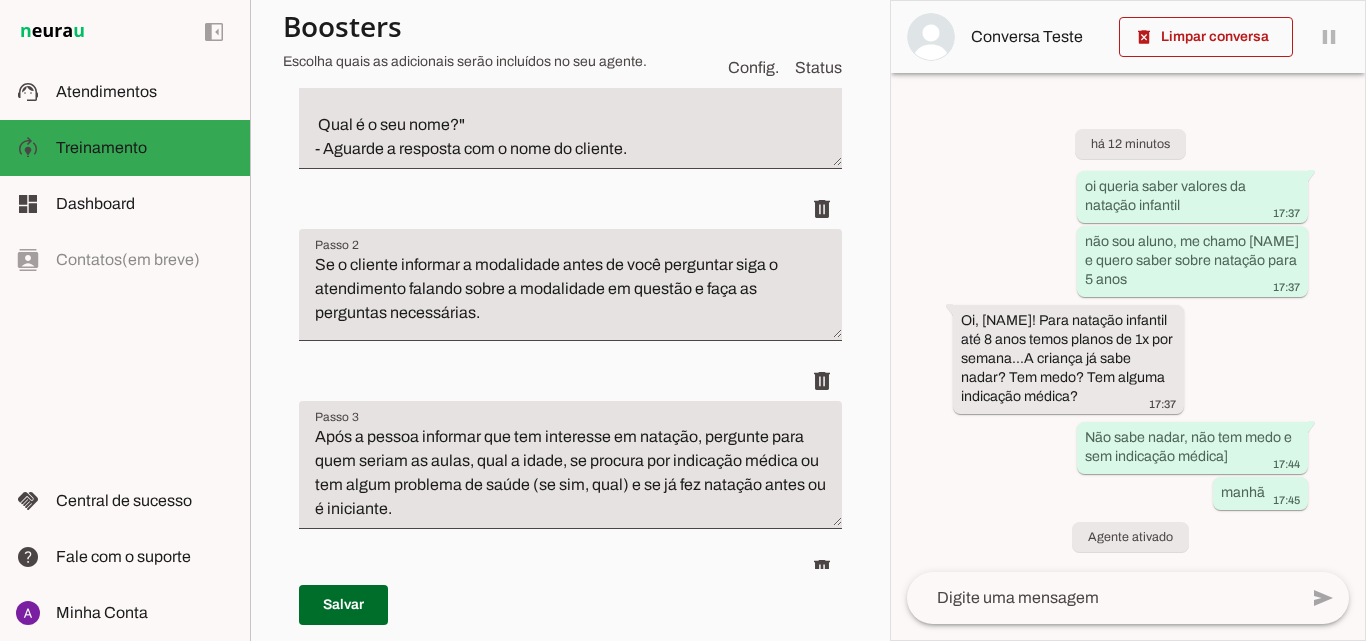 scroll, scrollTop: 0, scrollLeft: 0, axis: both 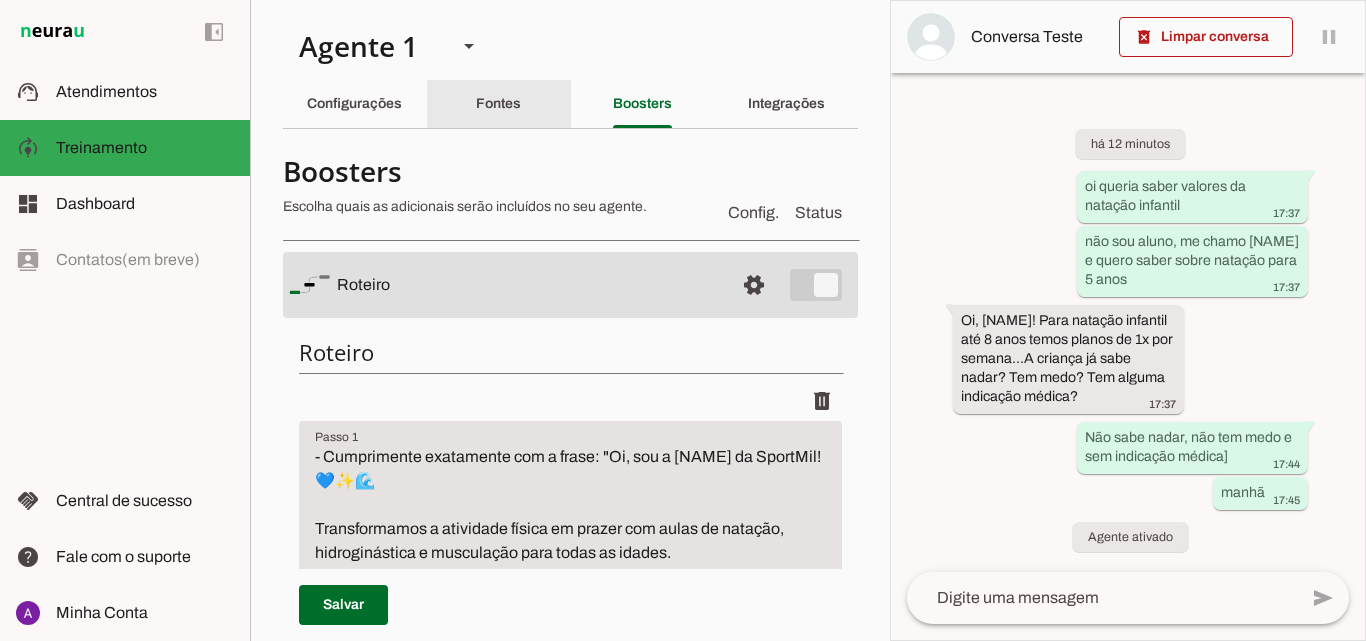click on "Fontes" 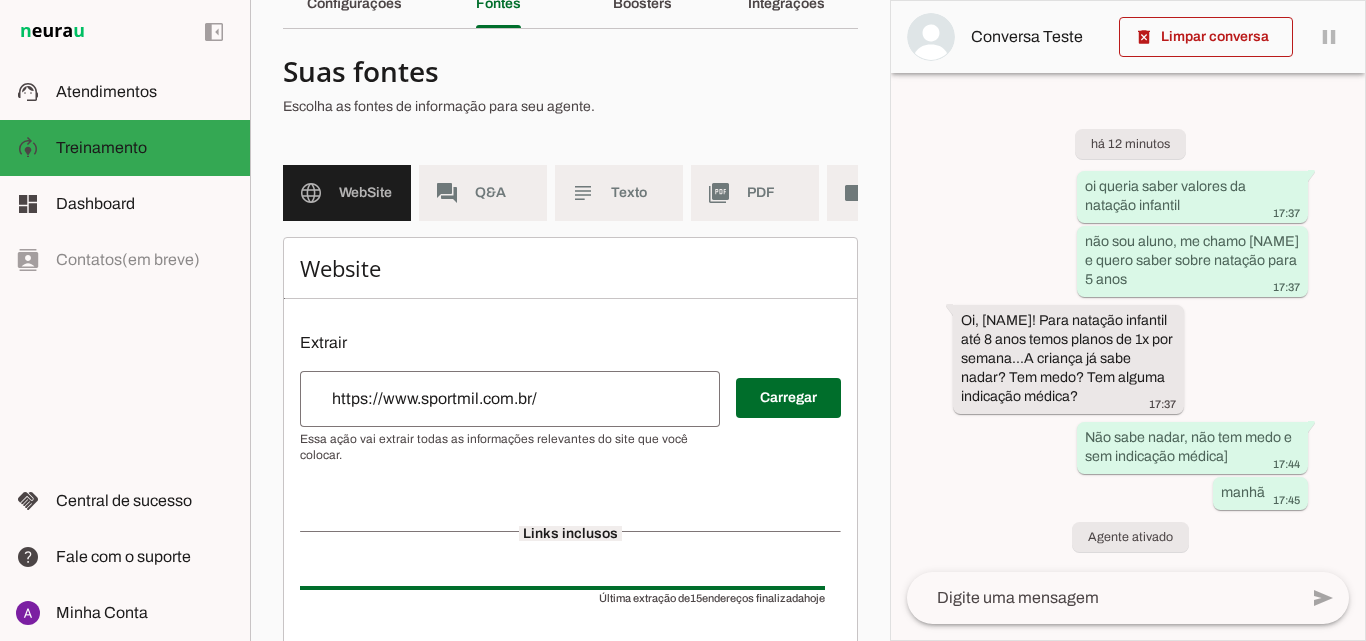scroll, scrollTop: 0, scrollLeft: 0, axis: both 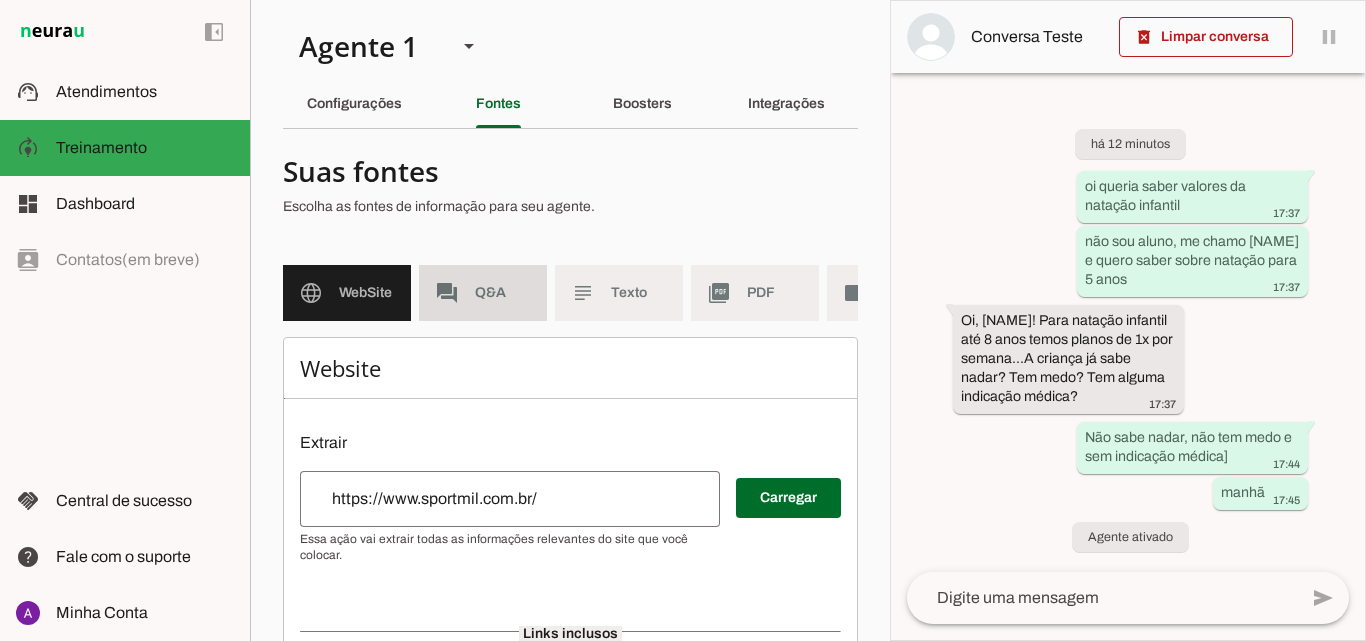 click on "Q&A" 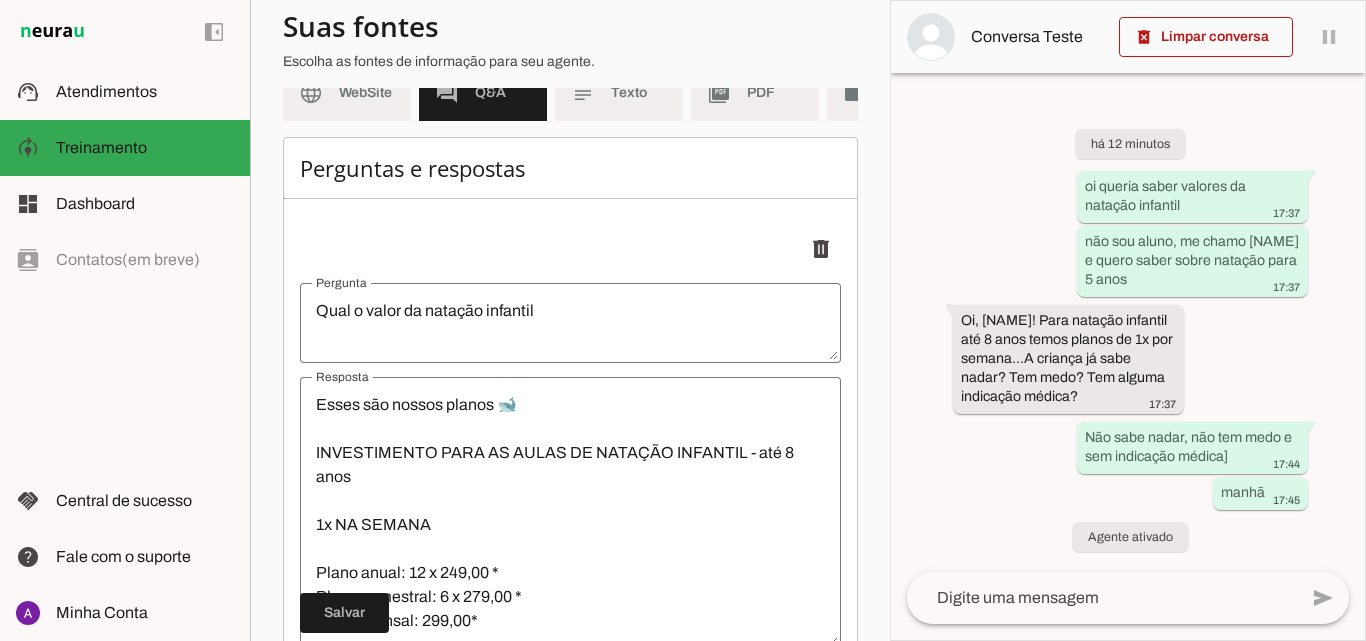 scroll, scrollTop: 300, scrollLeft: 0, axis: vertical 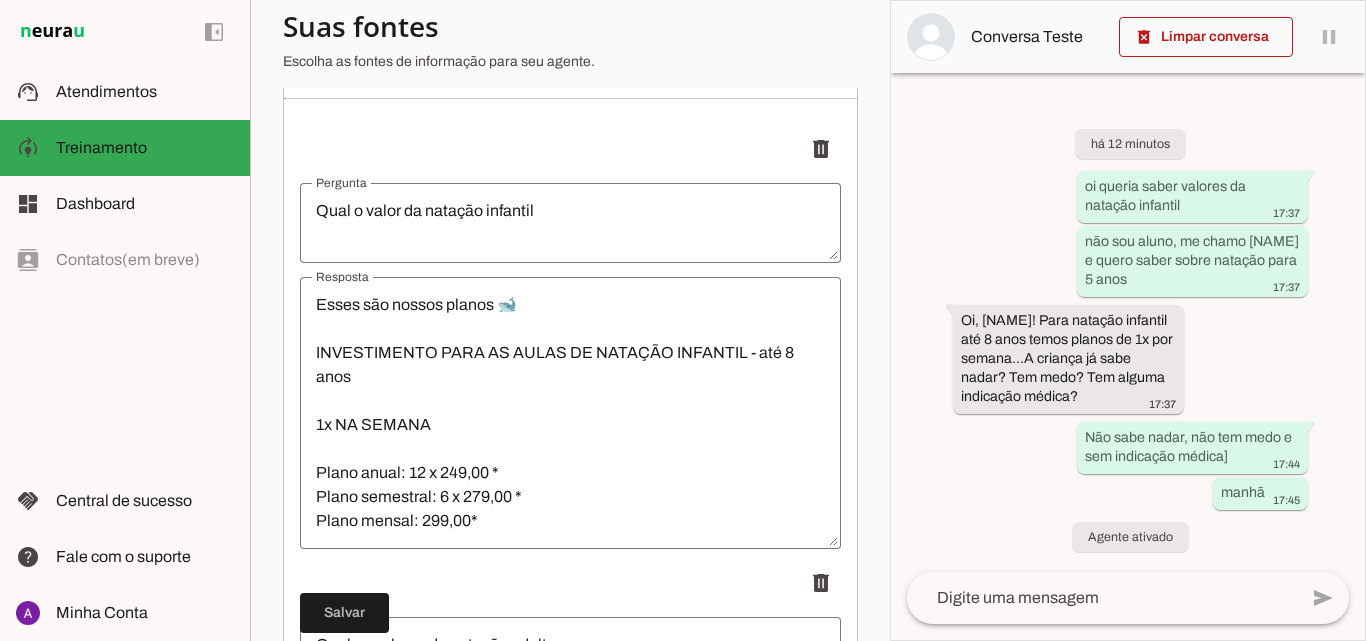 click on "Esses são nossos planos 🐋
INVESTIMENTO PARA AS AULAS DE NATAÇÃO INFANTIL - até 8 anos
1x NA SEMANA
Plano anual: 12 x 249,00 *
Plano semestral: 6 x 279,00 *
Plano mensal: 299,00*
2x NA SEMANA
Plano anual: 12 x 319,00
Plano semestral: 6 x 349,00
Plano mensal: 369,00
Taxa de matrícula: R$ 100,00
Touca: 40,00
*matrícula e primeira mensalidade à vista no débito, pix, dinheiro ou cheque à vista
*demais parcelas no crédito ou cheque pré-datado" at bounding box center (570, 413) 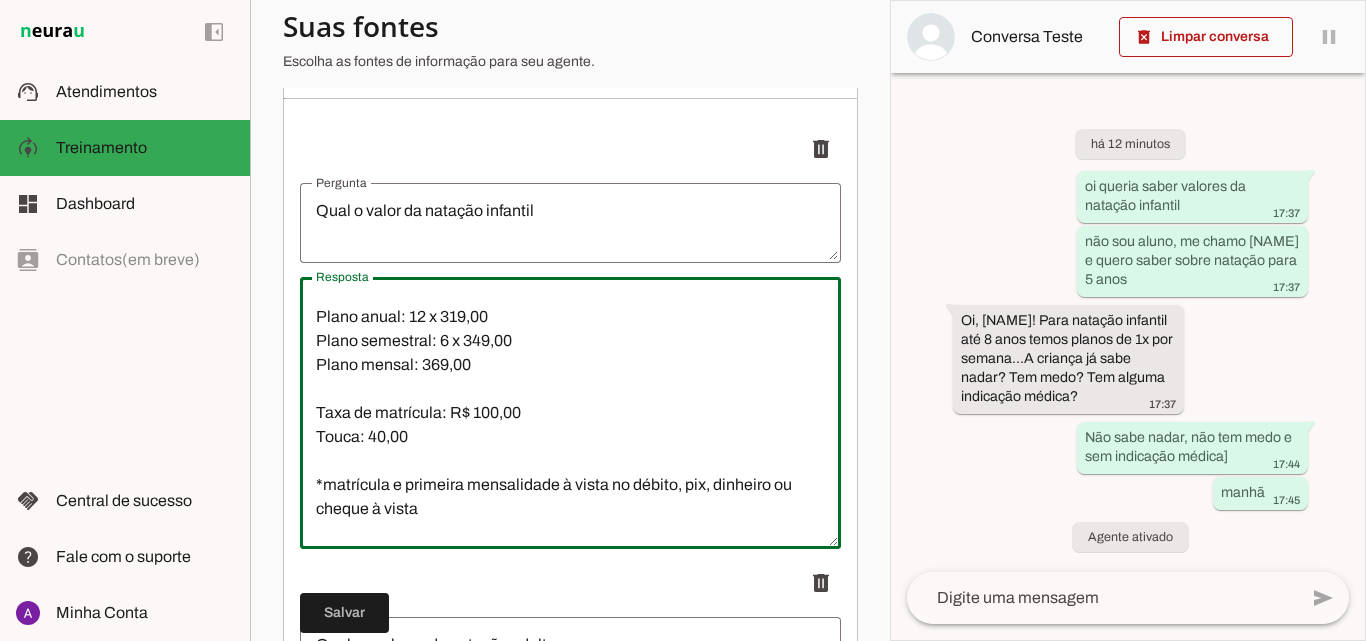 scroll, scrollTop: 0, scrollLeft: 0, axis: both 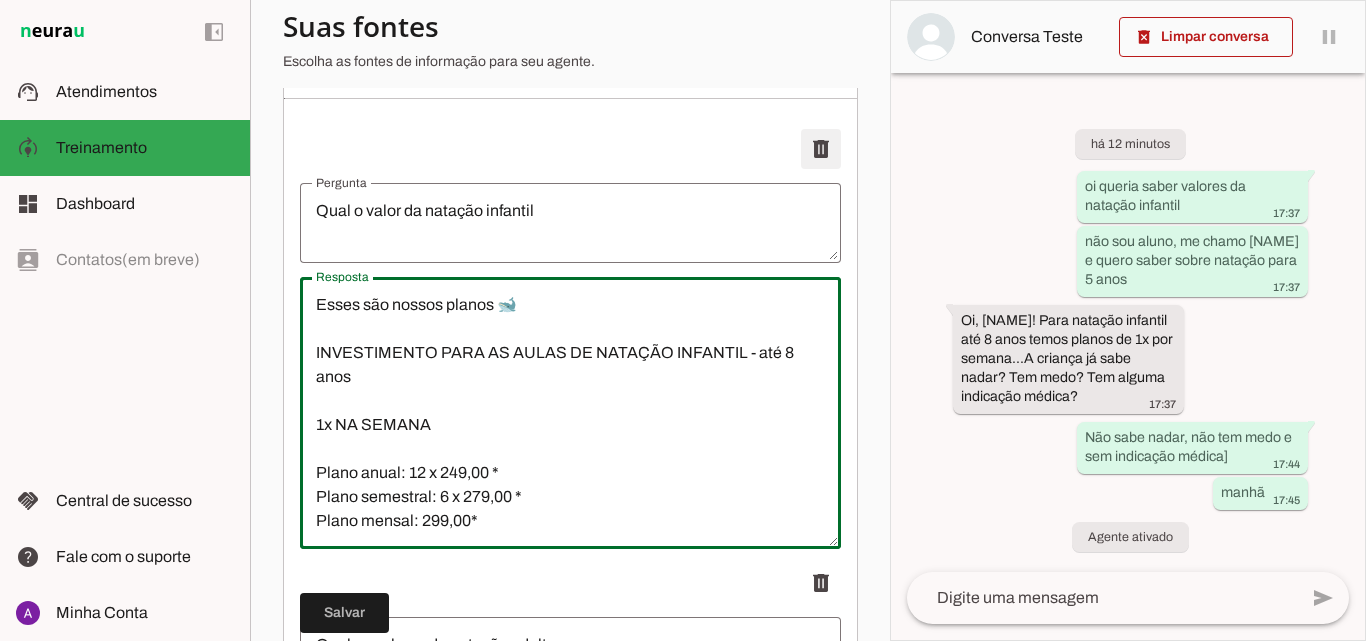 click at bounding box center [821, 149] 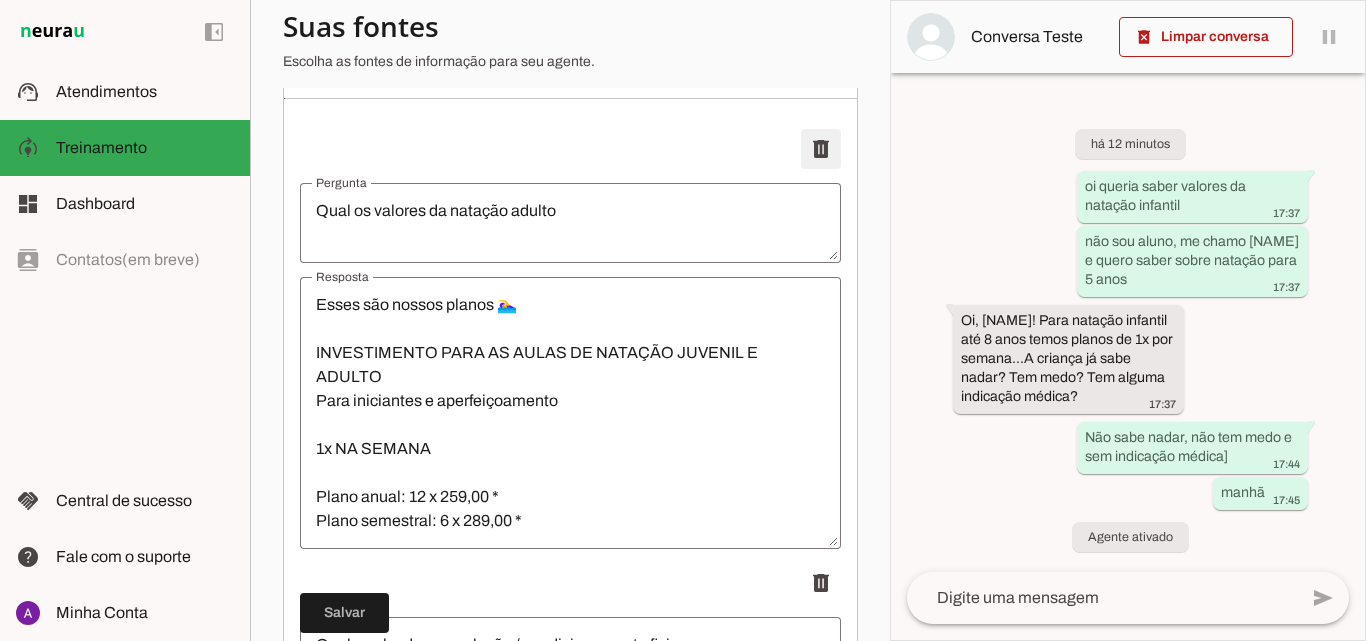 click at bounding box center [821, 149] 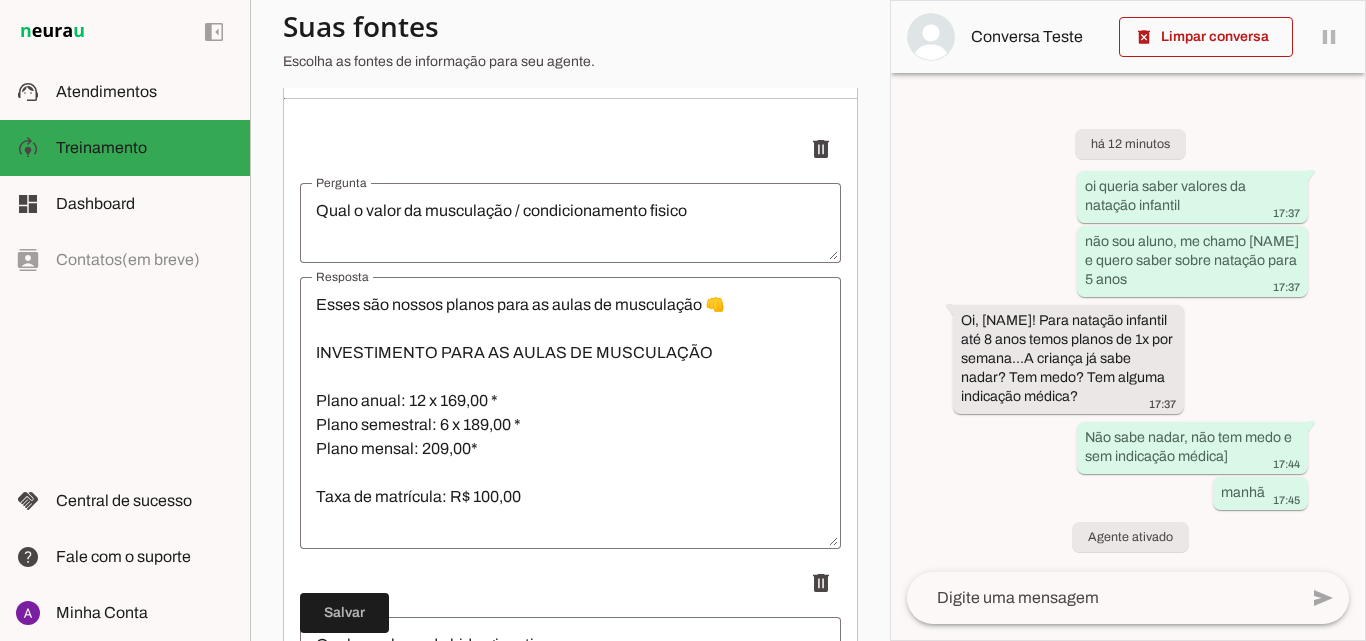 click on "Esses são nossos planos para as aulas de musculação 👊
INVESTIMENTO PARA AS AULAS DE MUSCULAÇÃO
Plano anual: 12 x 169,00 *
Plano semestral: 6 x 189,00 *
Plano mensal: 209,00*
Taxa de matrícula: R$ 100,00
*matrícula e primeira mensalidade à vista no débito, pix, dinheiro ou cheque à vista
*demais parcelas no crédito ou cheque pré-datado" at bounding box center (570, 413) 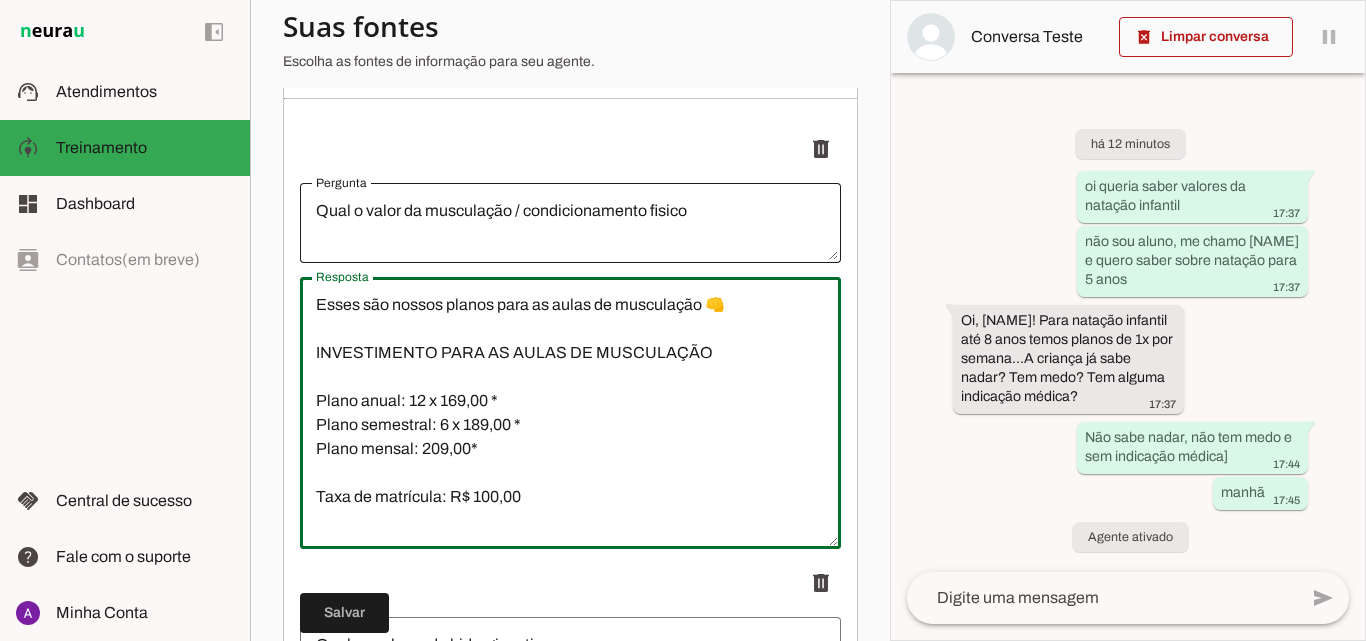scroll, scrollTop: 0, scrollLeft: 0, axis: both 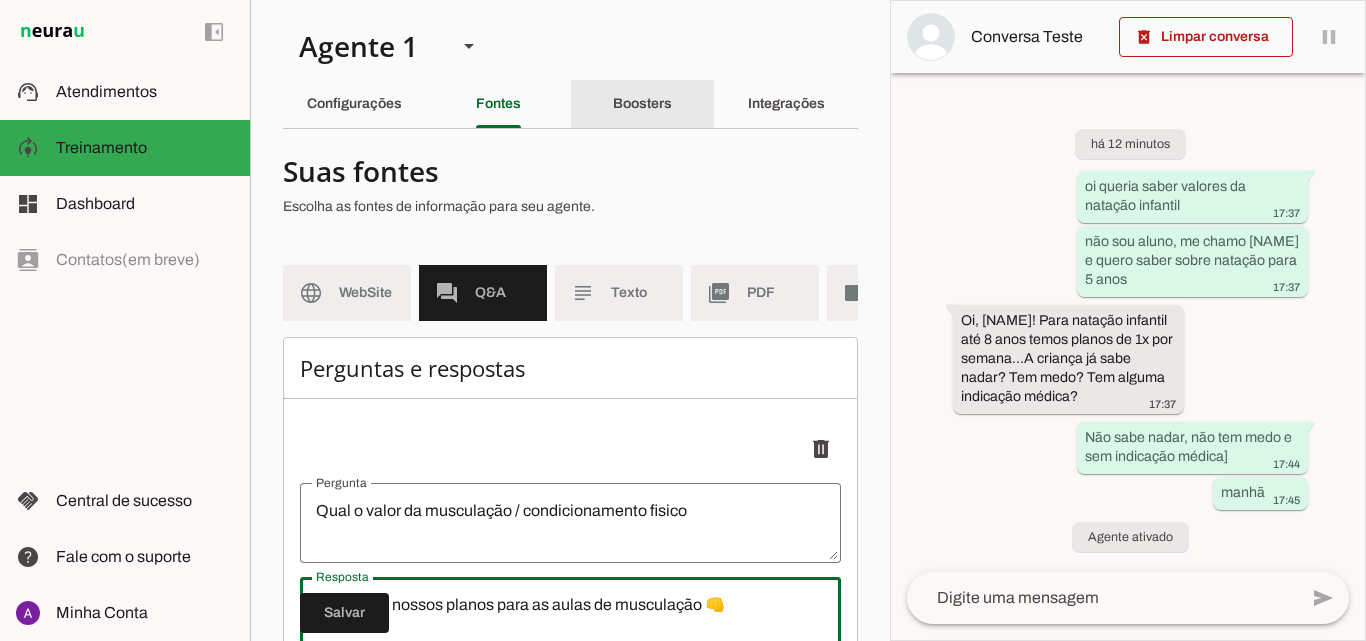 click on "Boosters" 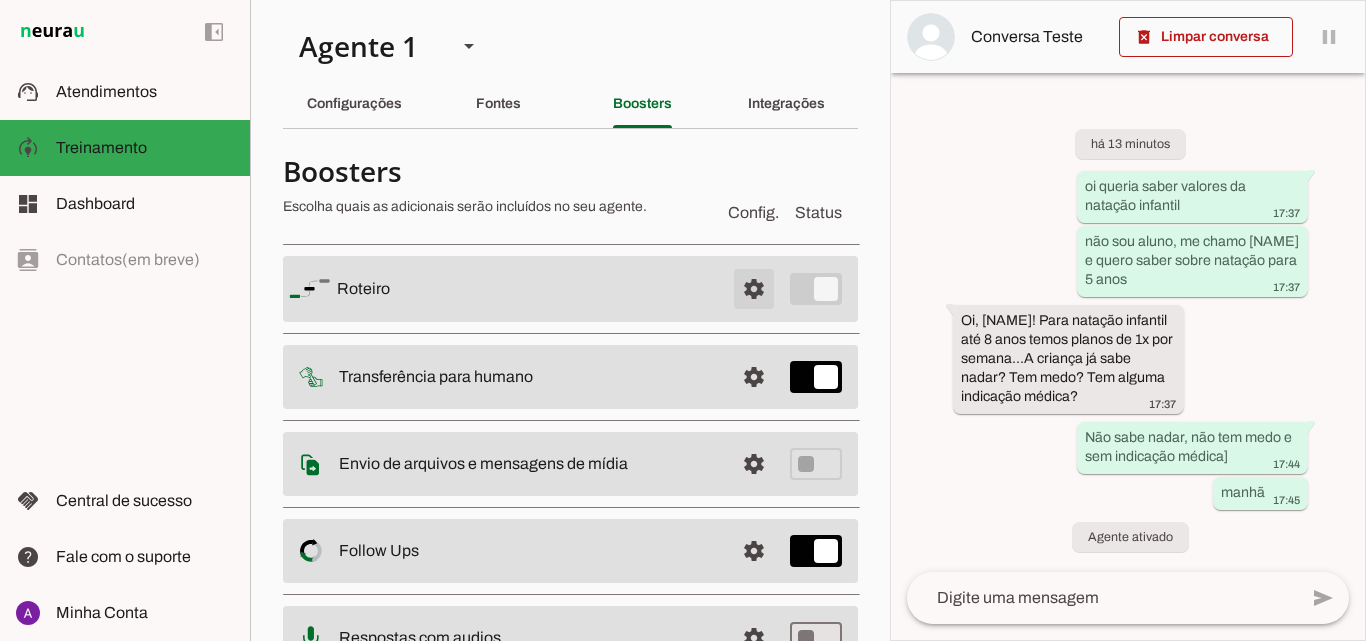 click at bounding box center [754, 289] 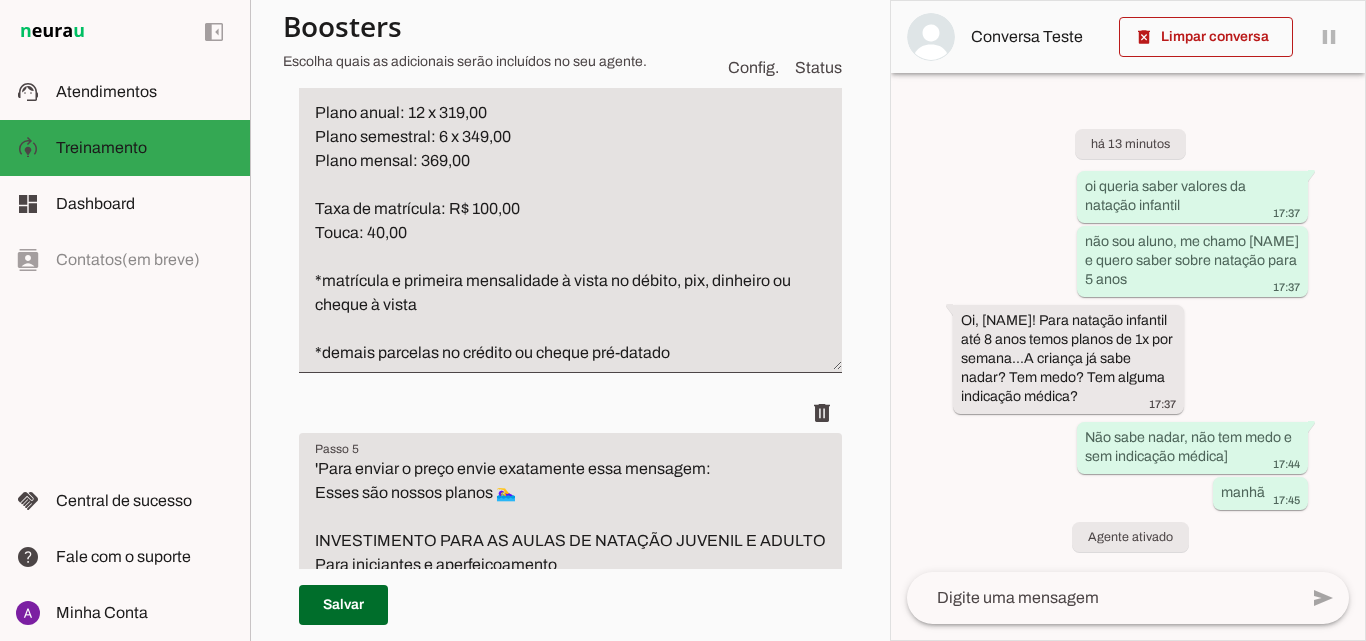 scroll, scrollTop: 1900, scrollLeft: 0, axis: vertical 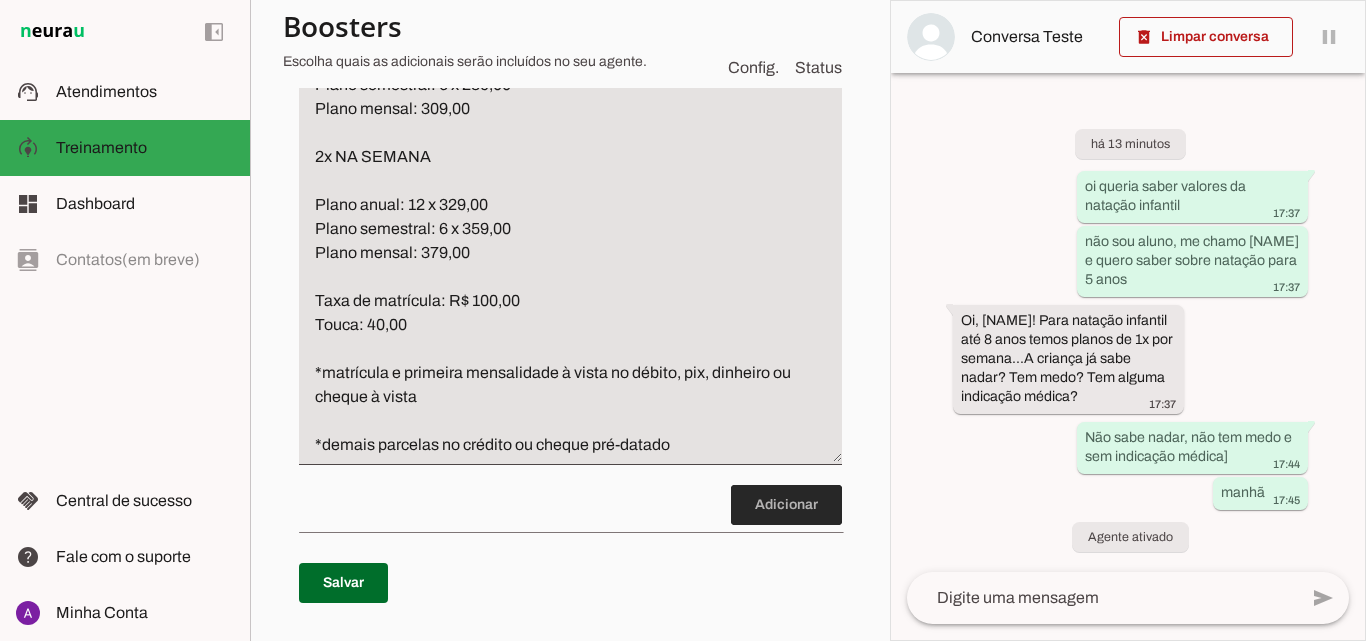 click at bounding box center (786, 505) 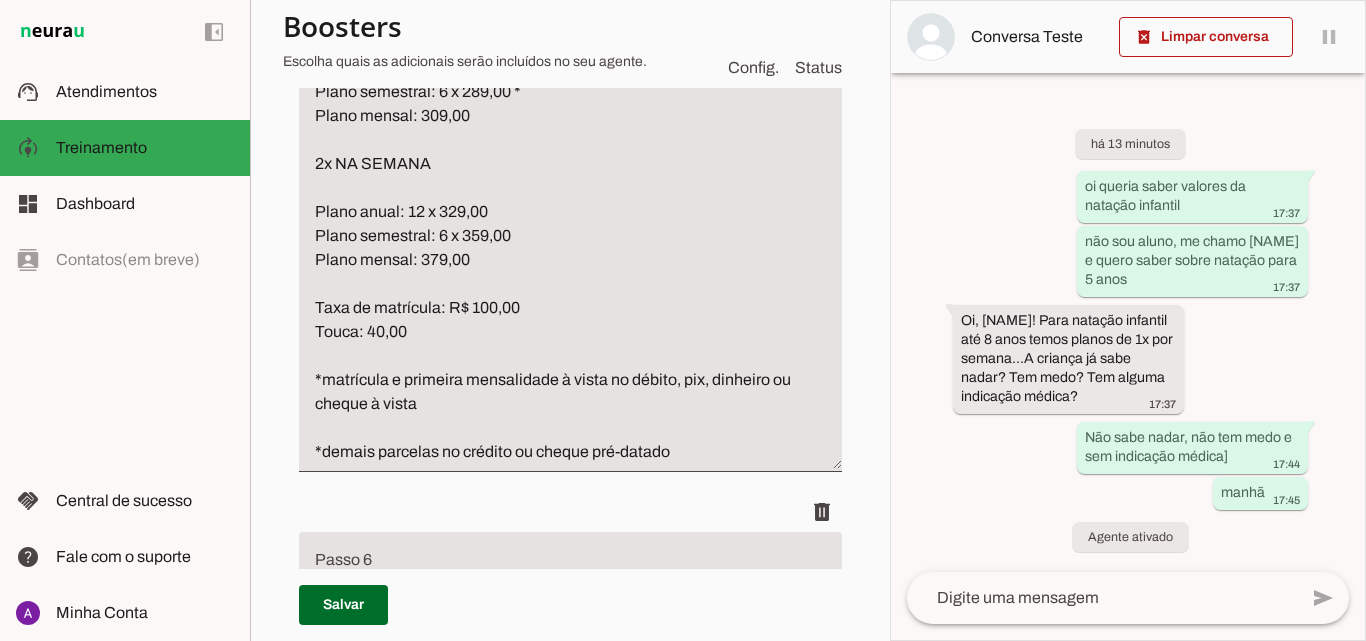 scroll, scrollTop: 2193, scrollLeft: 0, axis: vertical 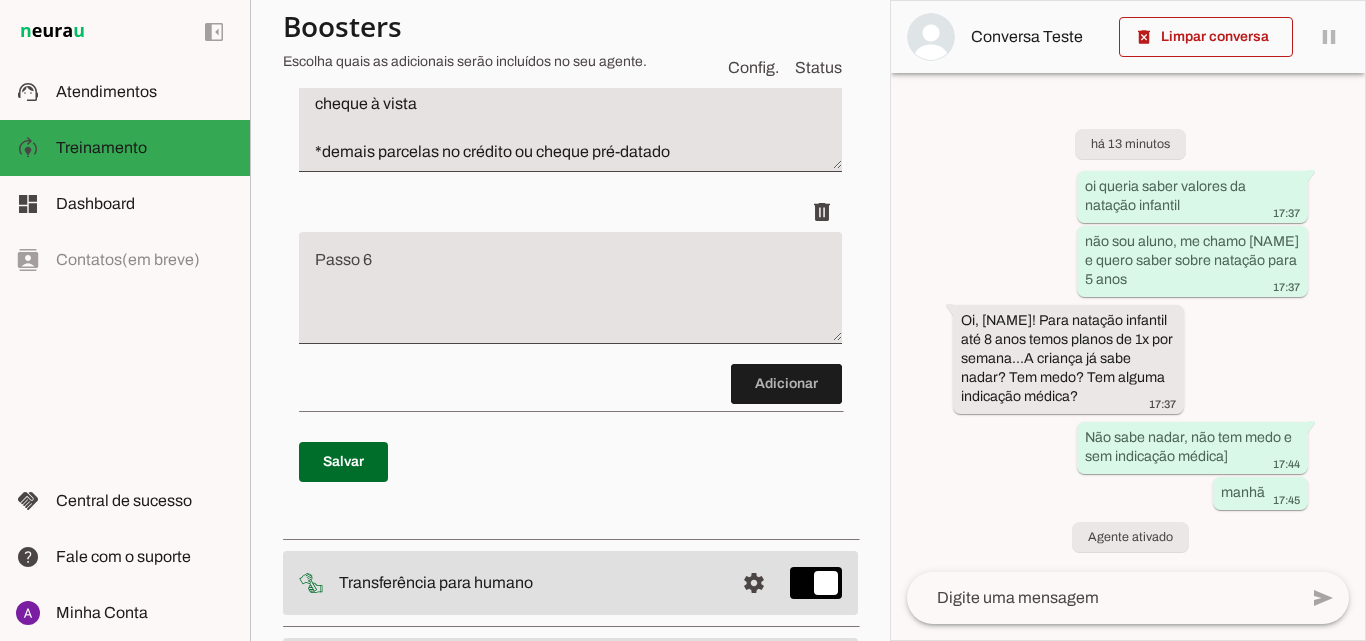 click at bounding box center [570, 296] 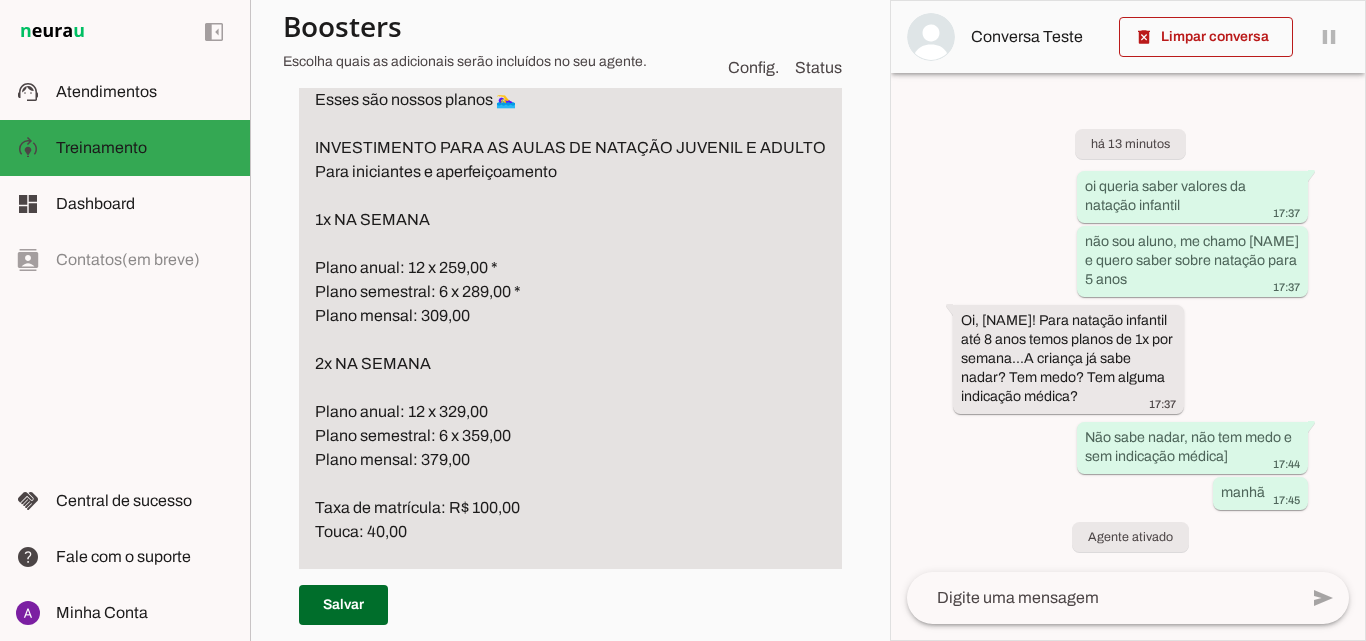 scroll, scrollTop: 1493, scrollLeft: 0, axis: vertical 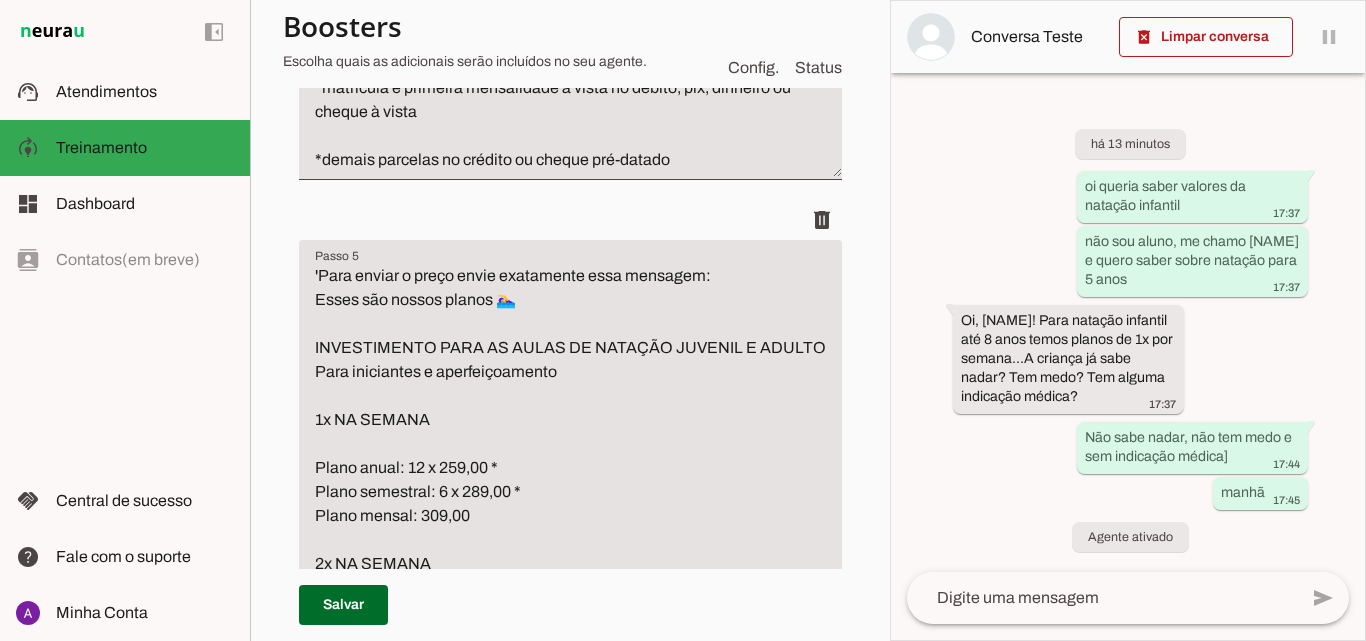 type on "Esses são nossos planos para as aulas de musculação 👊
INVESTIMENTO PARA AS AULAS DE MUSCULAÇÃO
Plano anual: 12 x 169,00 *
Plano semestral: 6 x 189,00 *
Plano mensal: 209,00*
Taxa de matrícula: R$ 100,00
*matrícula e primeira mensalidade à vista no débito, pix, dinheiro ou cheque à vista
*demais parcelas no crédito ou cheque pré-datado" 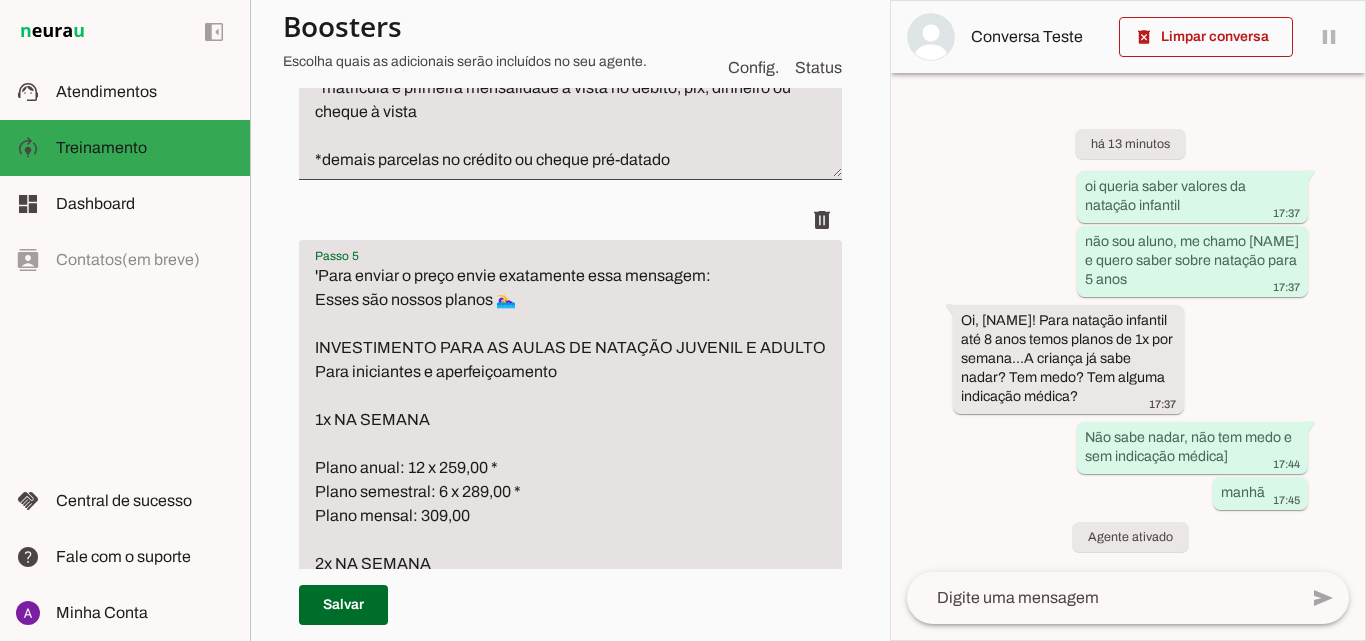 drag, startPoint x: 611, startPoint y: 274, endPoint x: 319, endPoint y: 280, distance: 292.06165 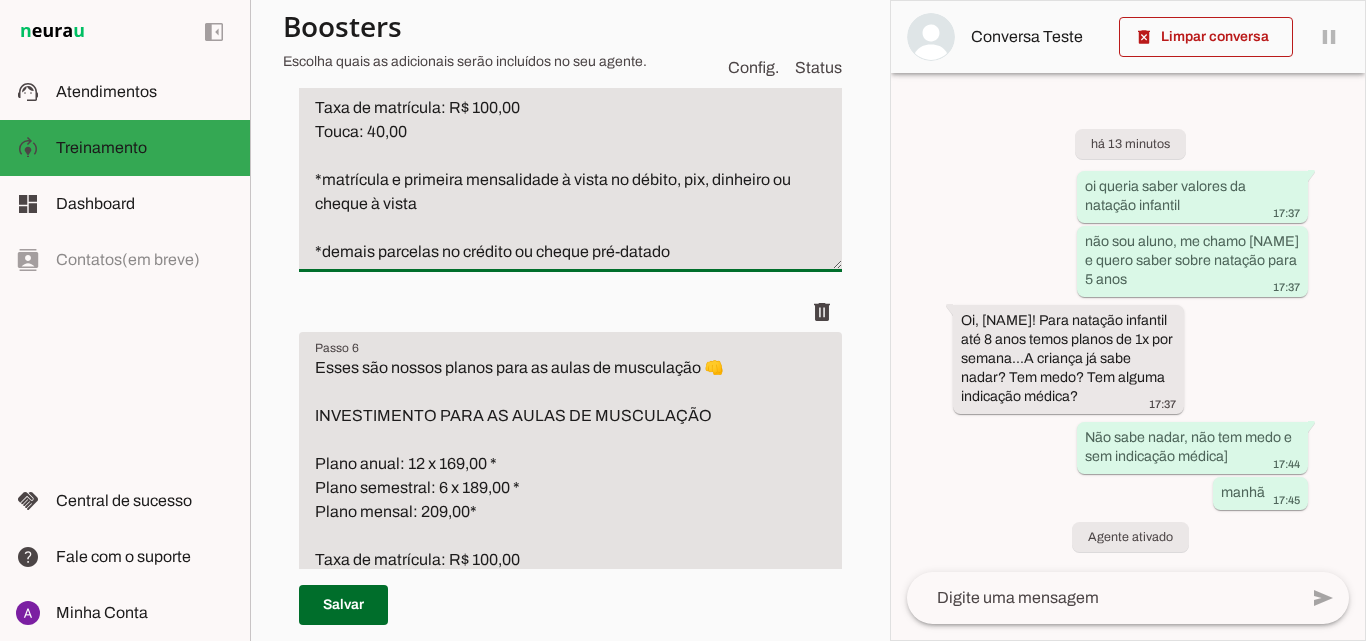 scroll, scrollTop: 2193, scrollLeft: 0, axis: vertical 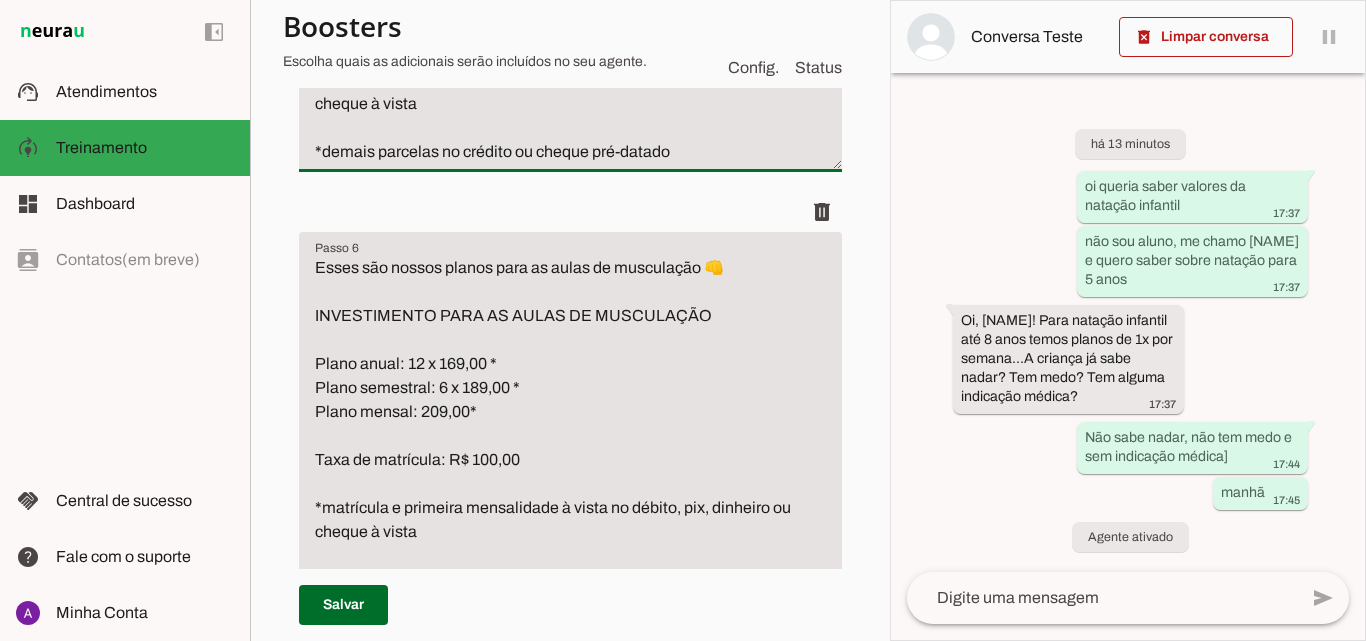 click on "Esses são nossos planos para as aulas de musculação 👊
INVESTIMENTO PARA AS AULAS DE MUSCULAÇÃO
Plano anual: 12 x 169,00 *
Plano semestral: 6 x 189,00 *
Plano mensal: 209,00*
Taxa de matrícula: R$ 100,00
*matrícula e primeira mensalidade à vista no débito, pix, dinheiro ou cheque à vista
*demais parcelas no crédito ou cheque pré-datado" at bounding box center [570, 424] 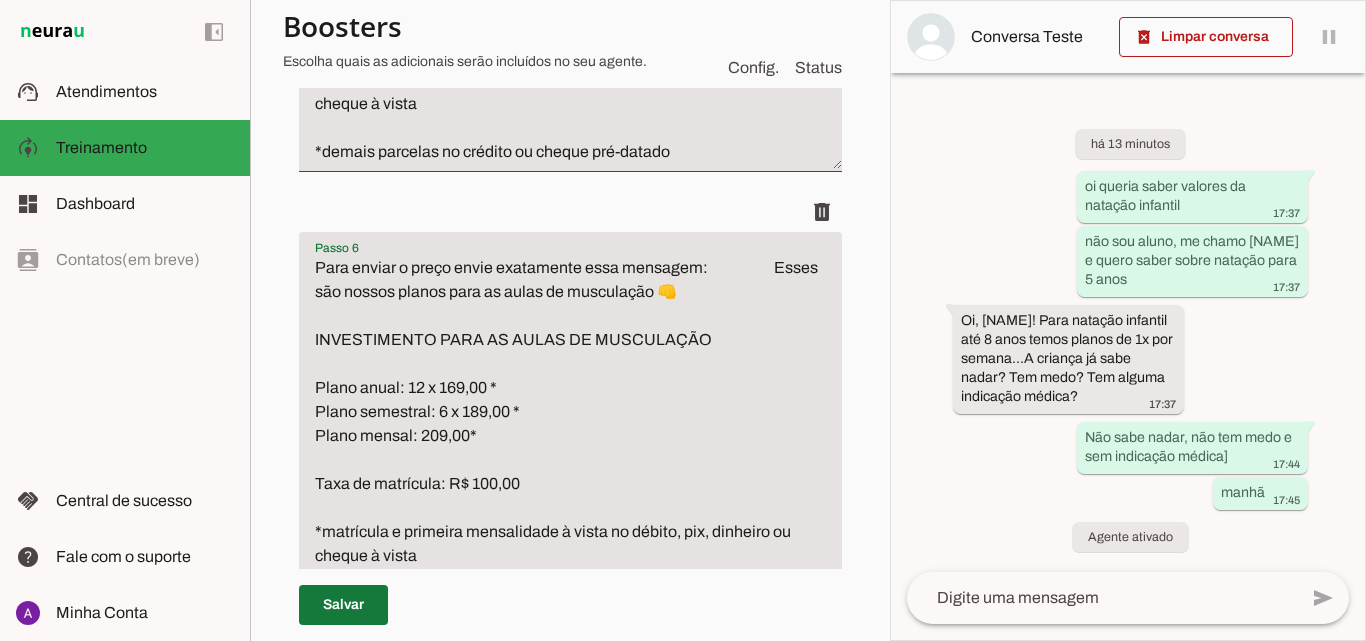 type on "Para enviar o preço envie exatamente essa mensagem:                      Esses são nossos planos para as aulas de musculação 👊
INVESTIMENTO PARA AS AULAS DE MUSCULAÇÃO
Plano anual: 12 x 169,00 *
Plano semestral: 6 x 189,00 *
Plano mensal: 209,00*
Taxa de matrícula: R$ 100,00
*matrícula e primeira mensalidade à vista no débito, pix, dinheiro ou cheque à vista
*demais parcelas no crédito ou cheque pré-datado" 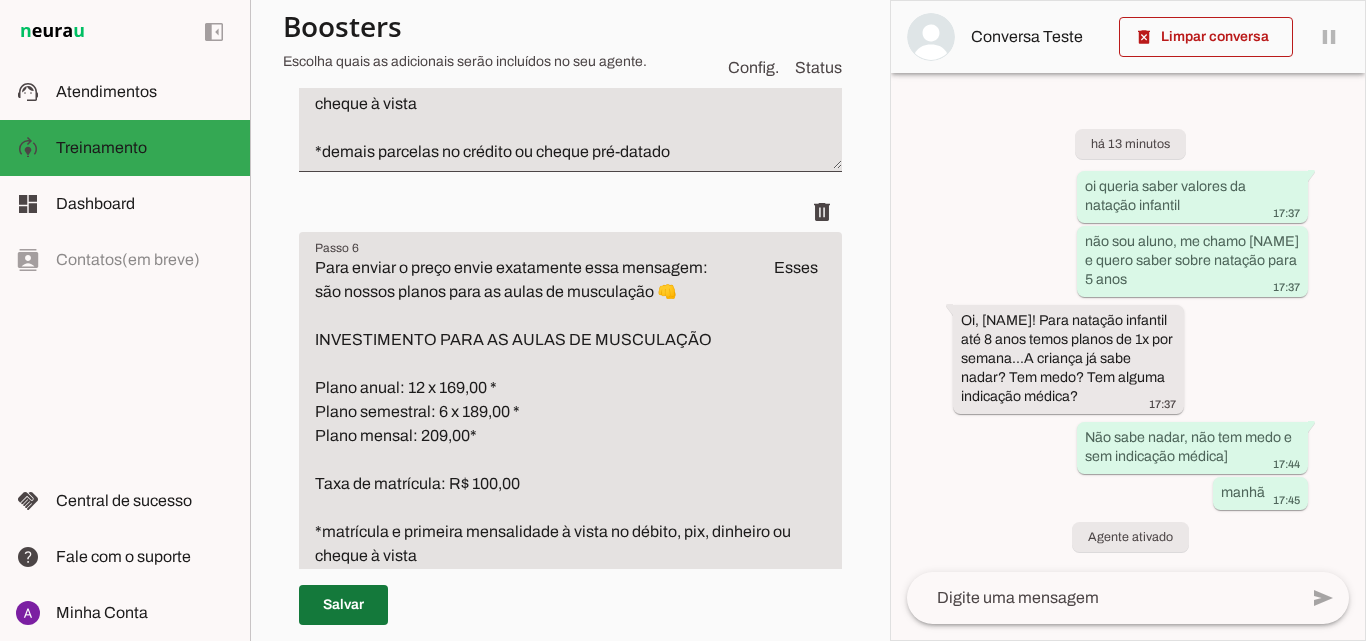 drag, startPoint x: 317, startPoint y: 601, endPoint x: 609, endPoint y: 285, distance: 430.25574 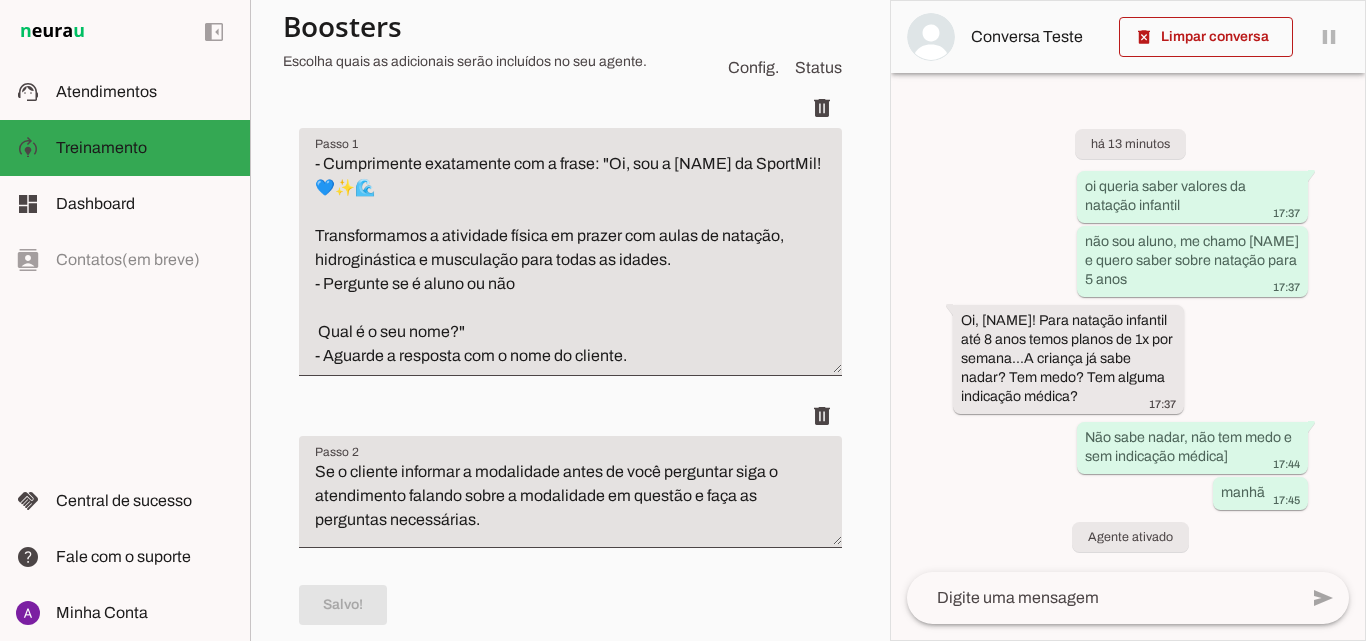 scroll, scrollTop: 0, scrollLeft: 0, axis: both 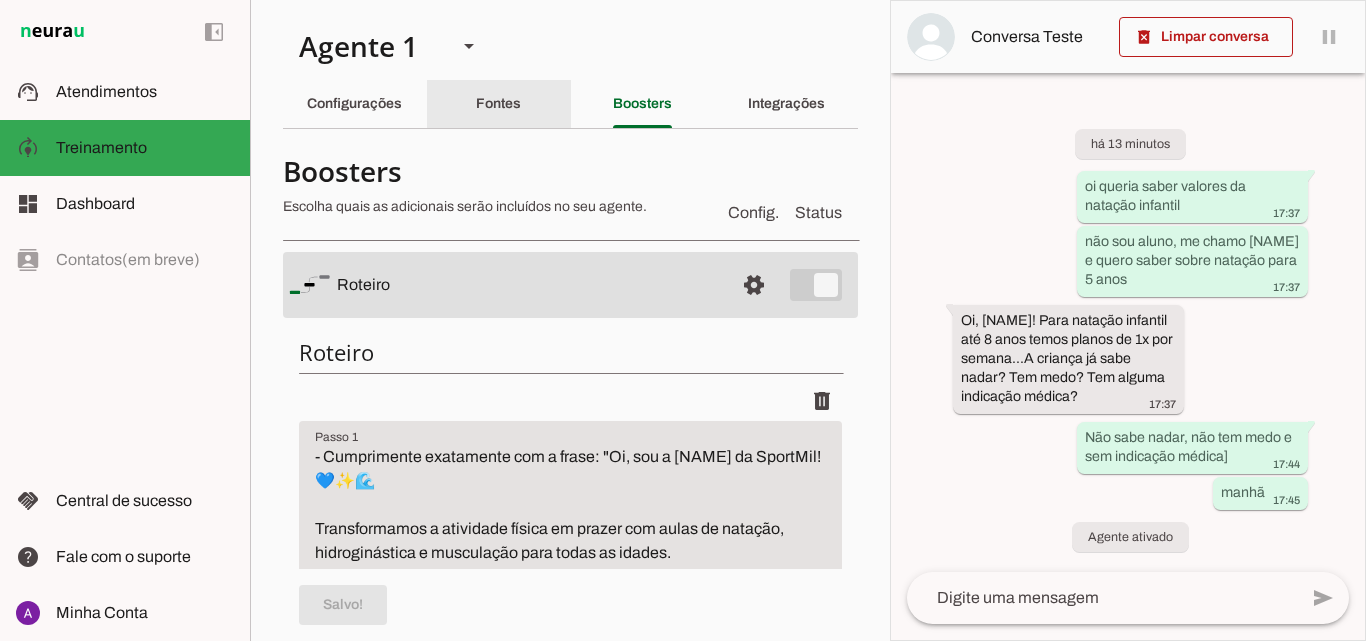 click on "Fontes" 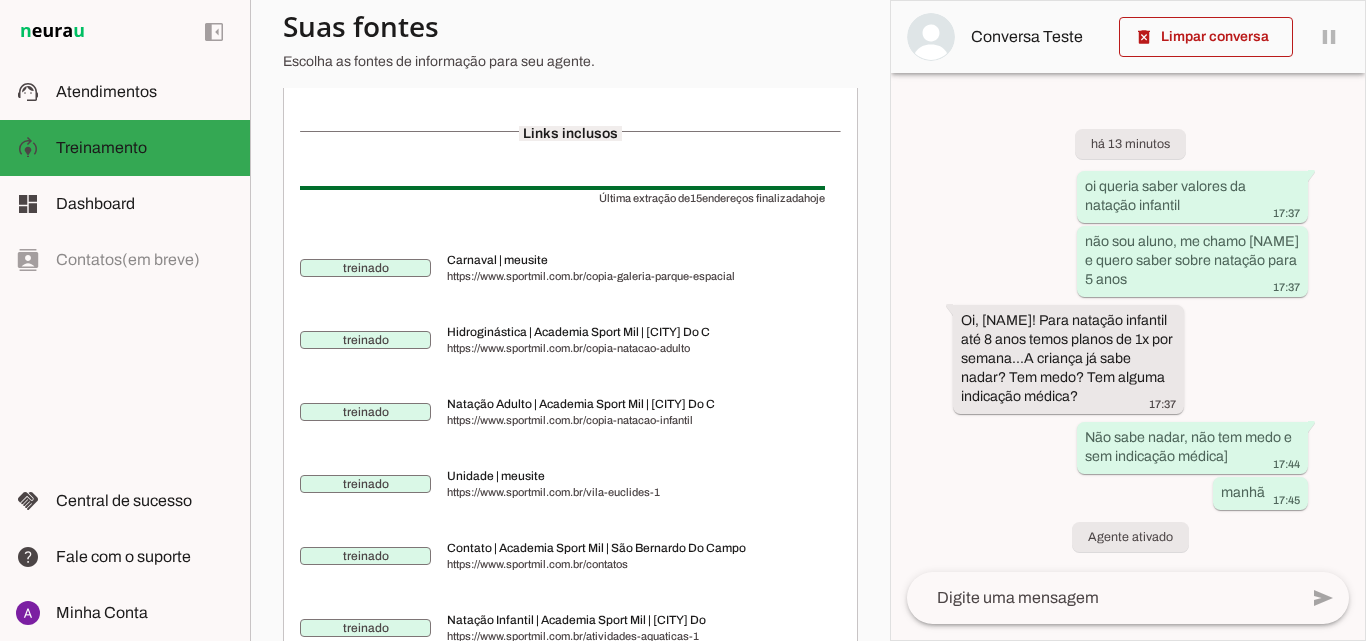 scroll, scrollTop: 0, scrollLeft: 0, axis: both 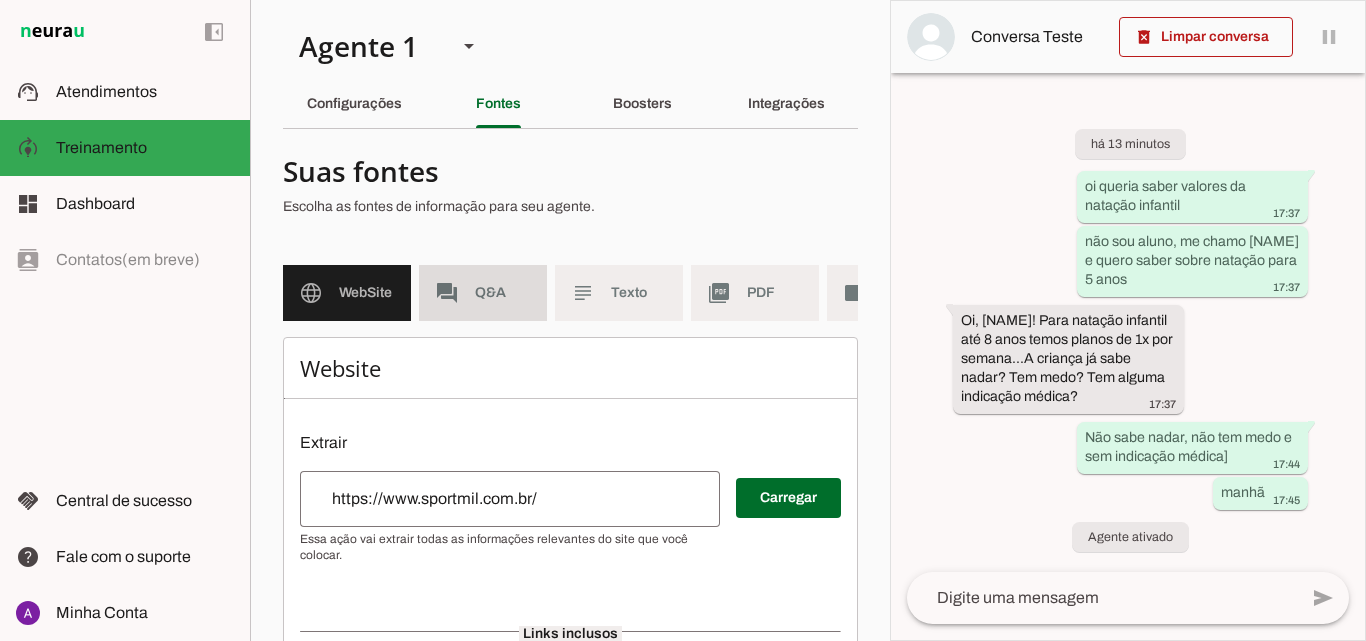 click on "forum
Q&A" at bounding box center (483, 293) 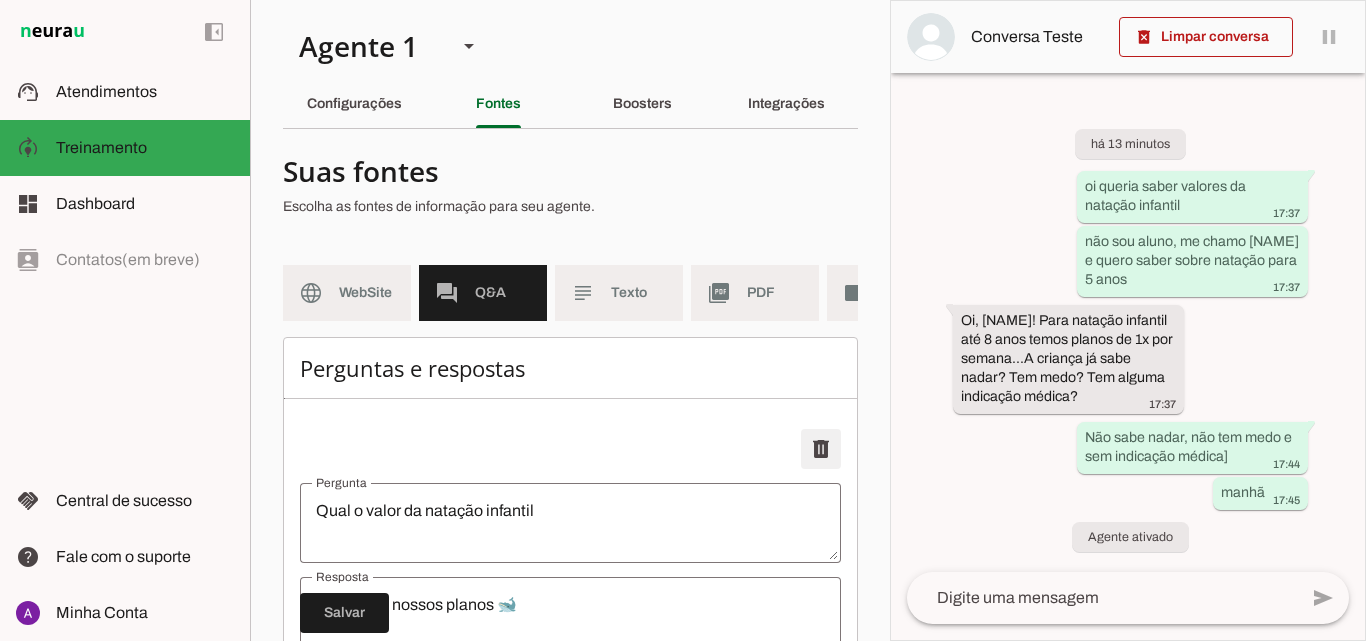 scroll, scrollTop: 200, scrollLeft: 0, axis: vertical 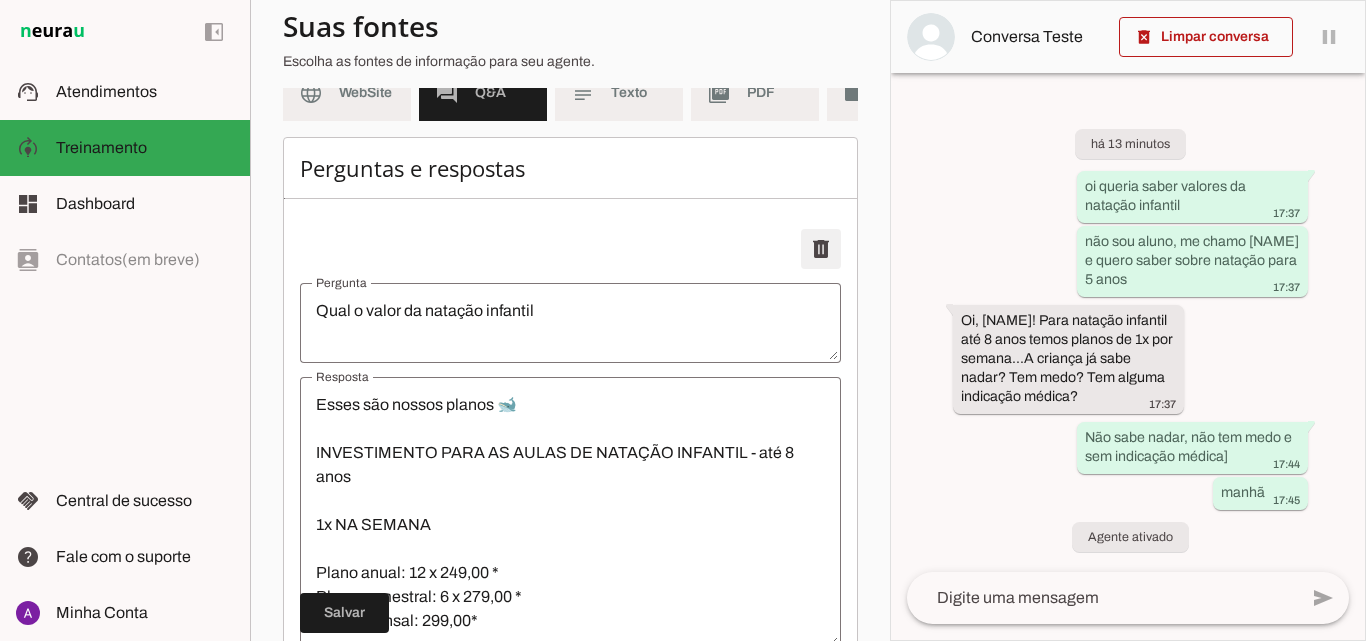 click at bounding box center [821, 249] 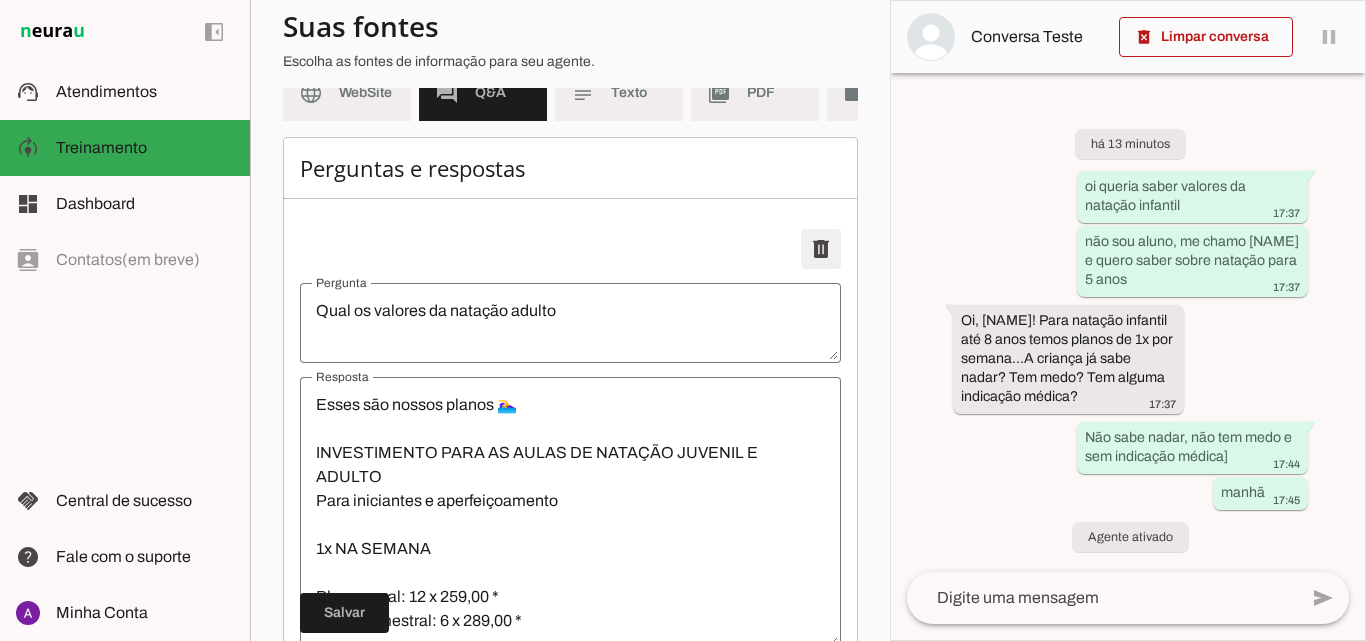 click at bounding box center [821, 249] 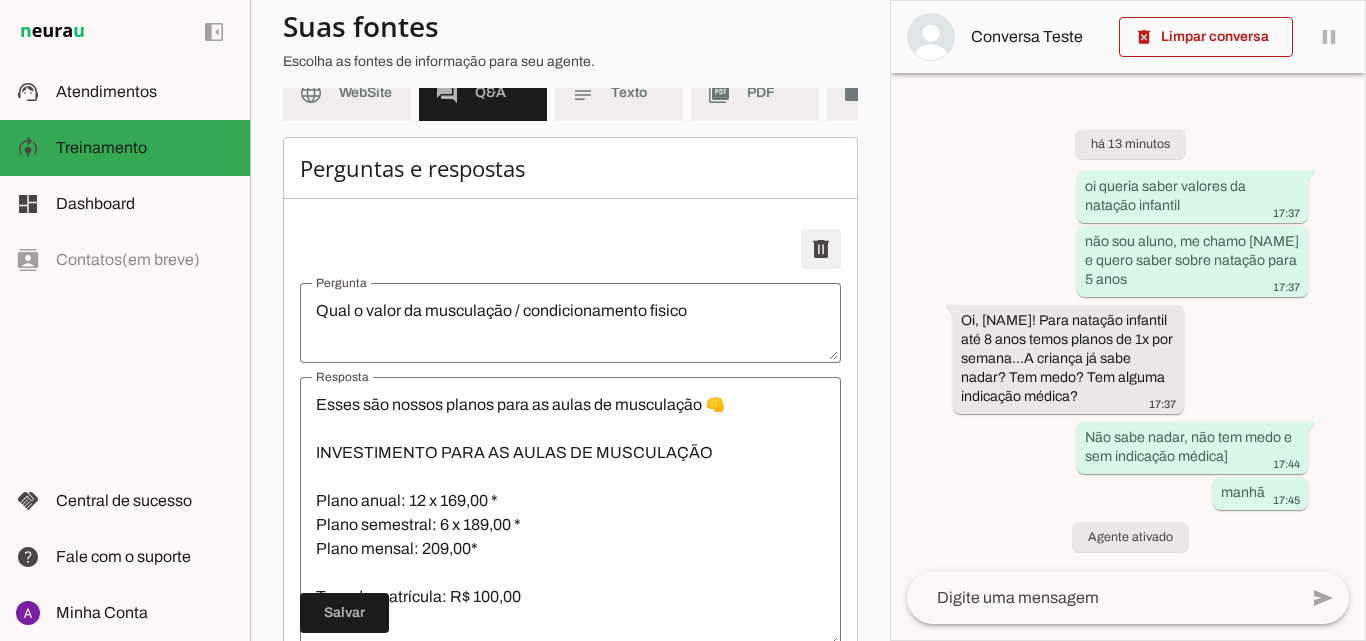 click at bounding box center (821, 249) 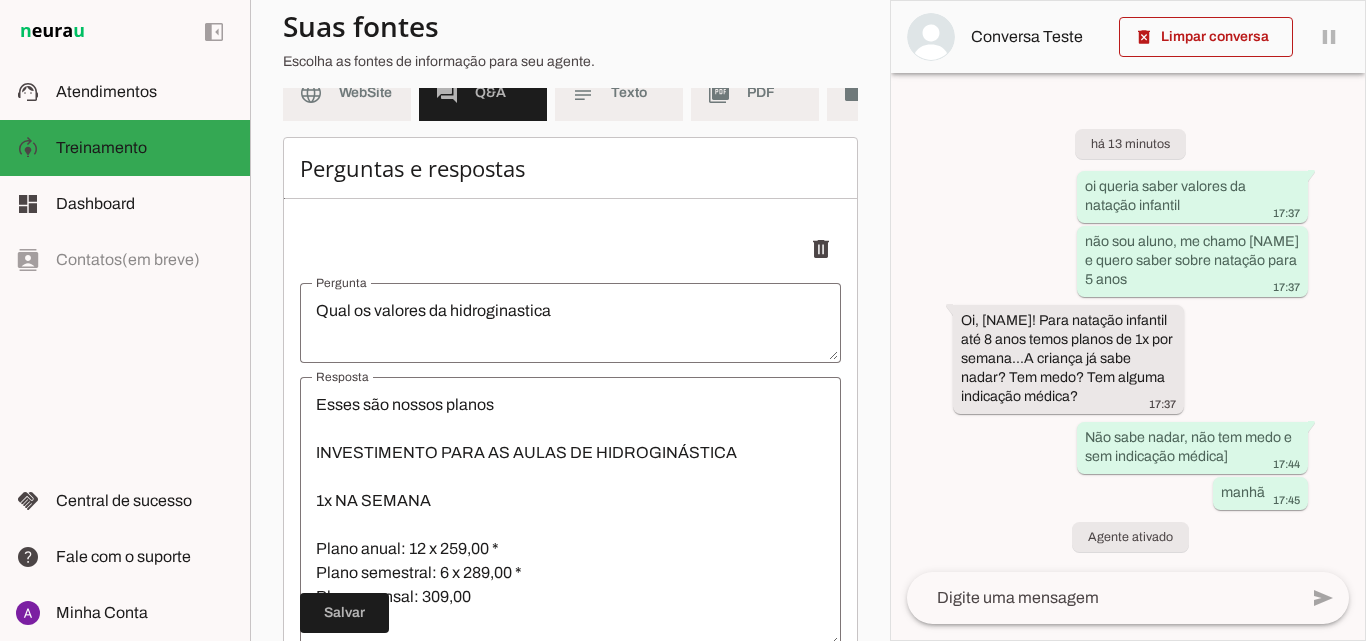 scroll, scrollTop: 0, scrollLeft: 0, axis: both 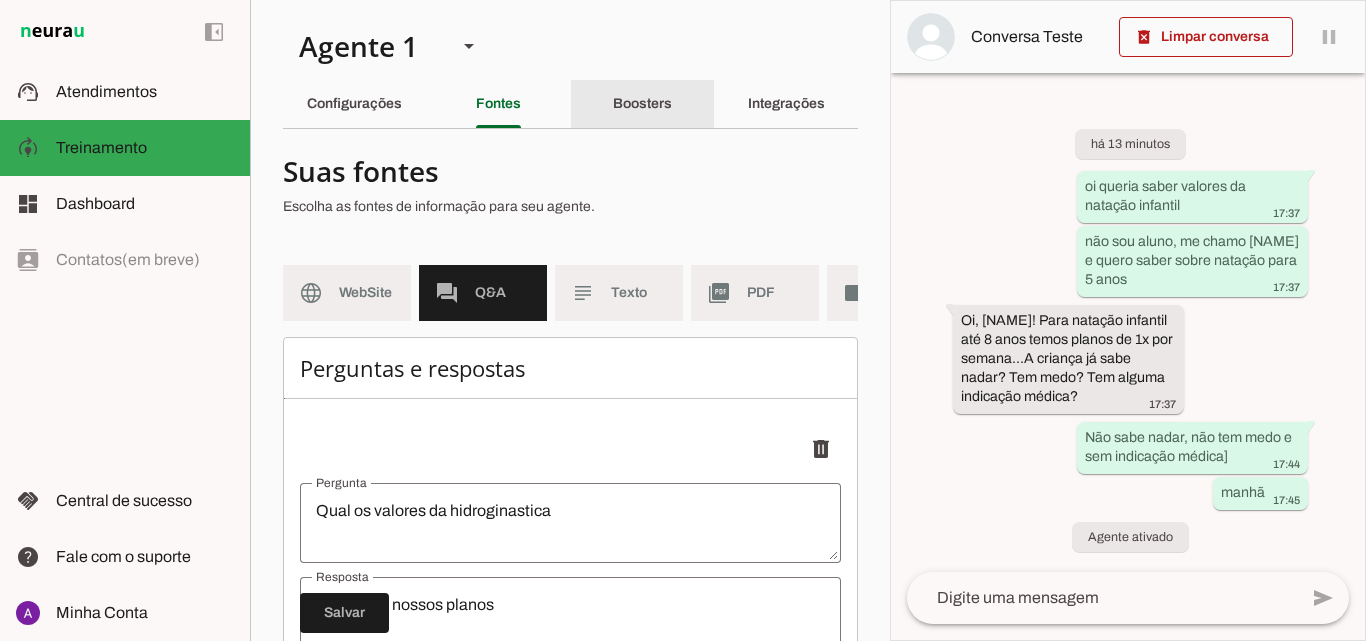 click on "Boosters" 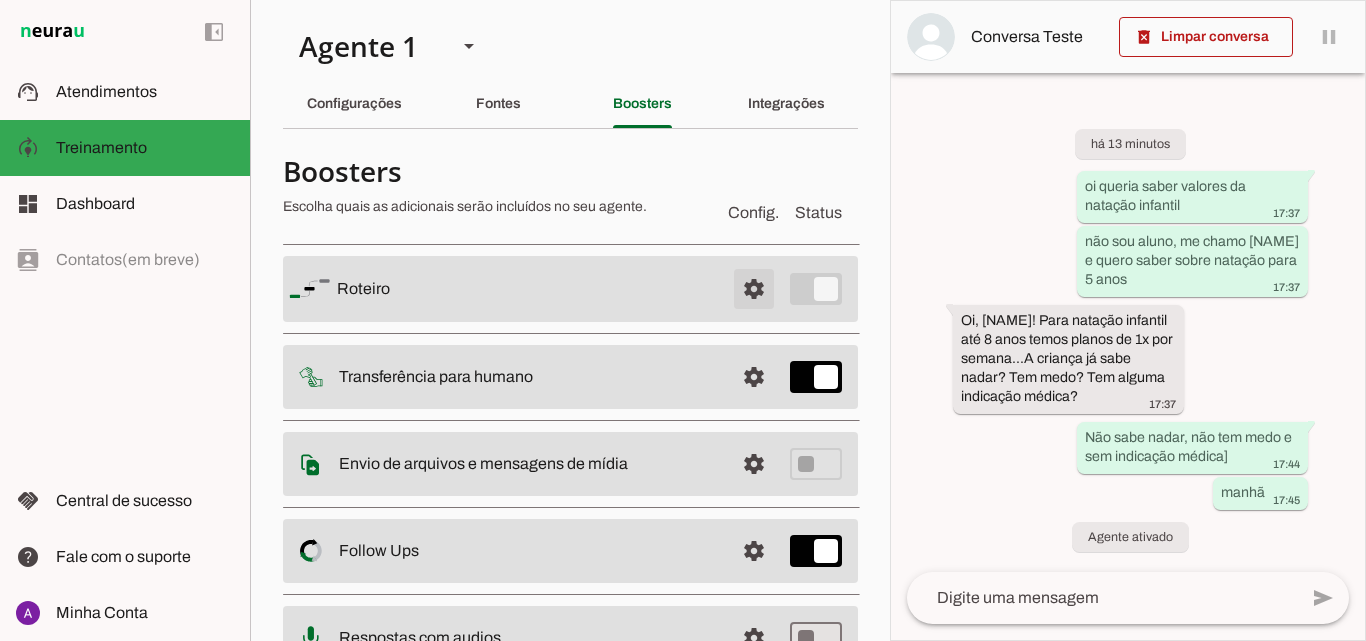 click at bounding box center (754, 289) 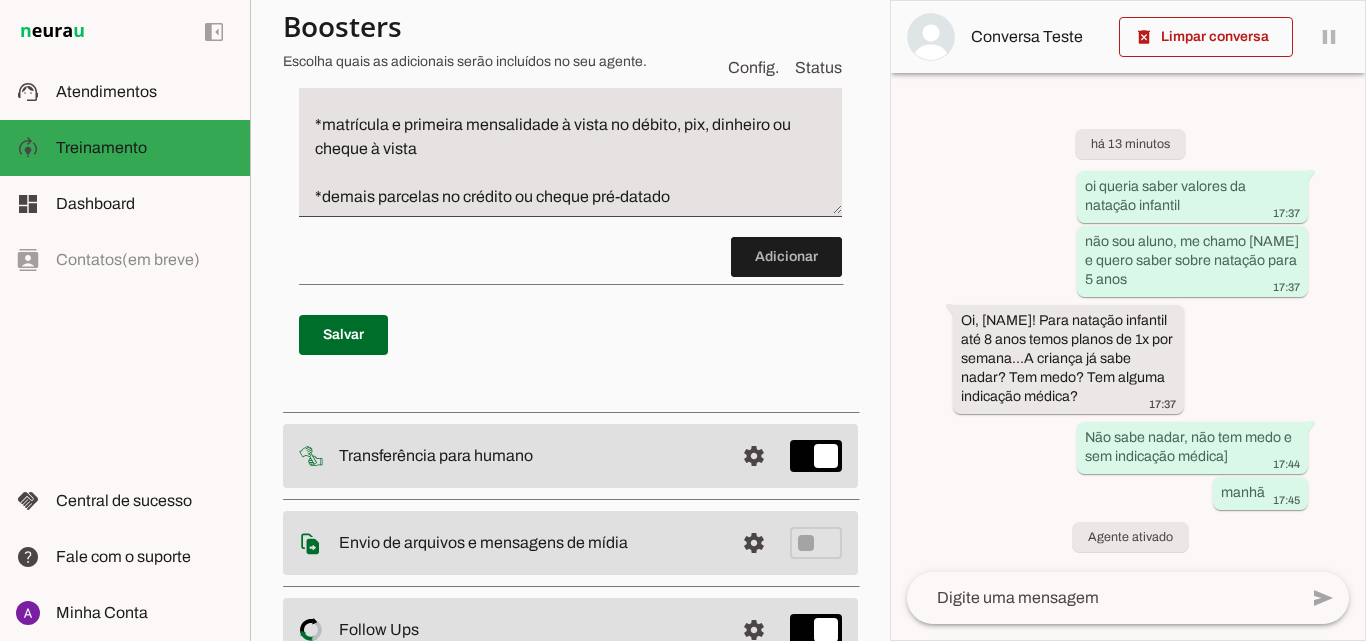 scroll, scrollTop: 2700, scrollLeft: 0, axis: vertical 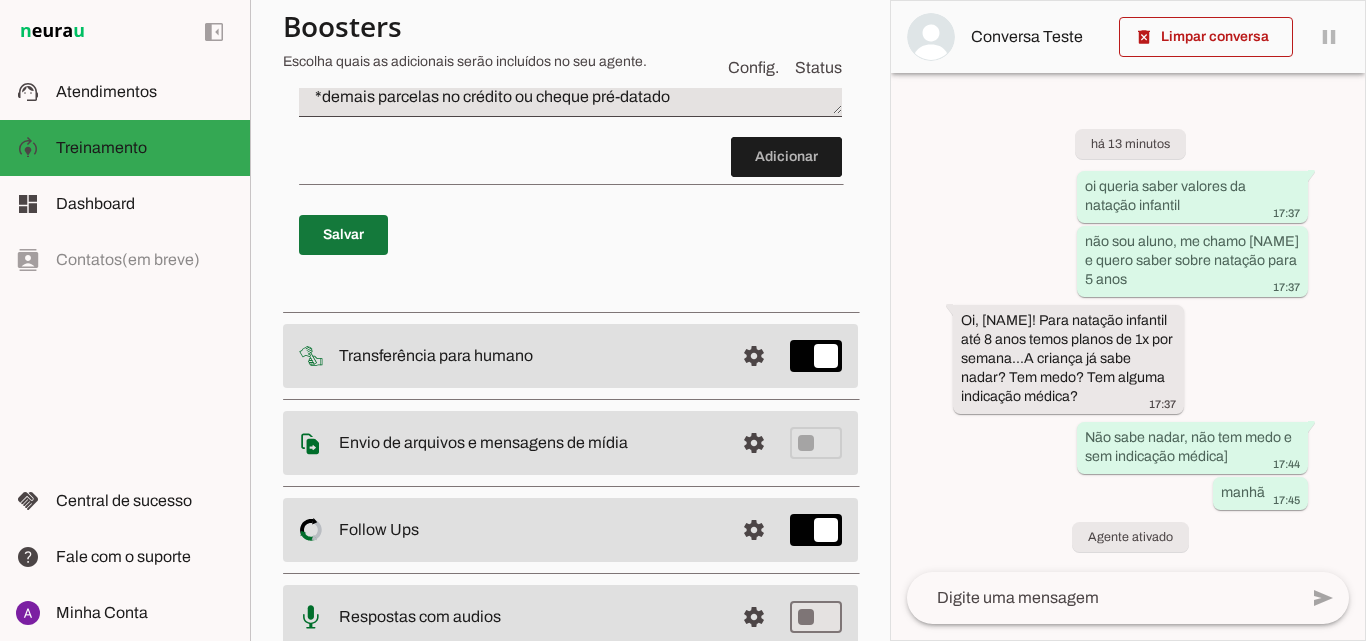 click at bounding box center (343, 235) 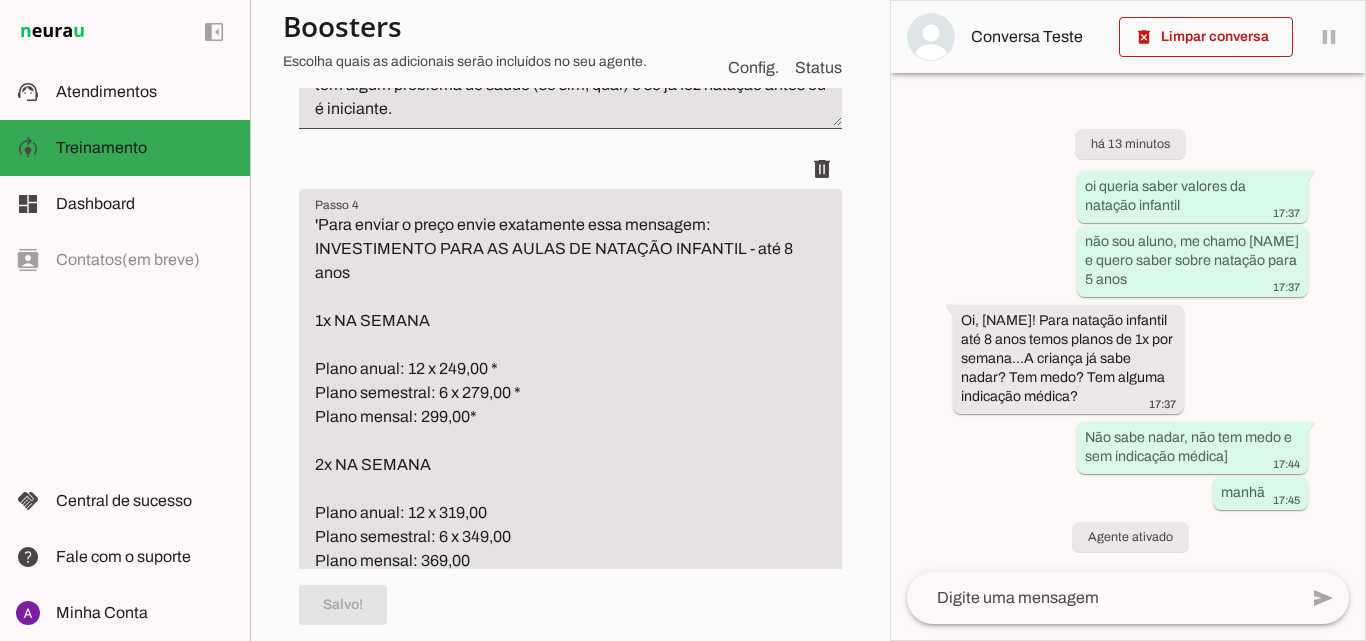 scroll, scrollTop: 0, scrollLeft: 0, axis: both 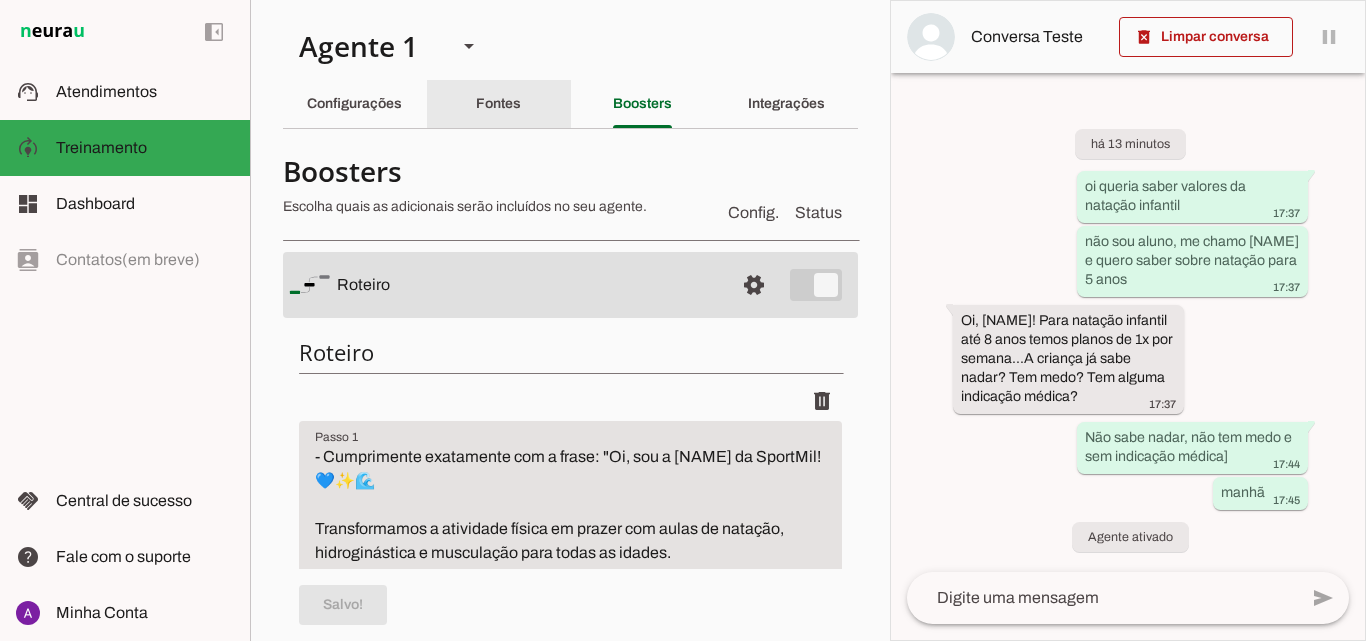 click on "Fontes" 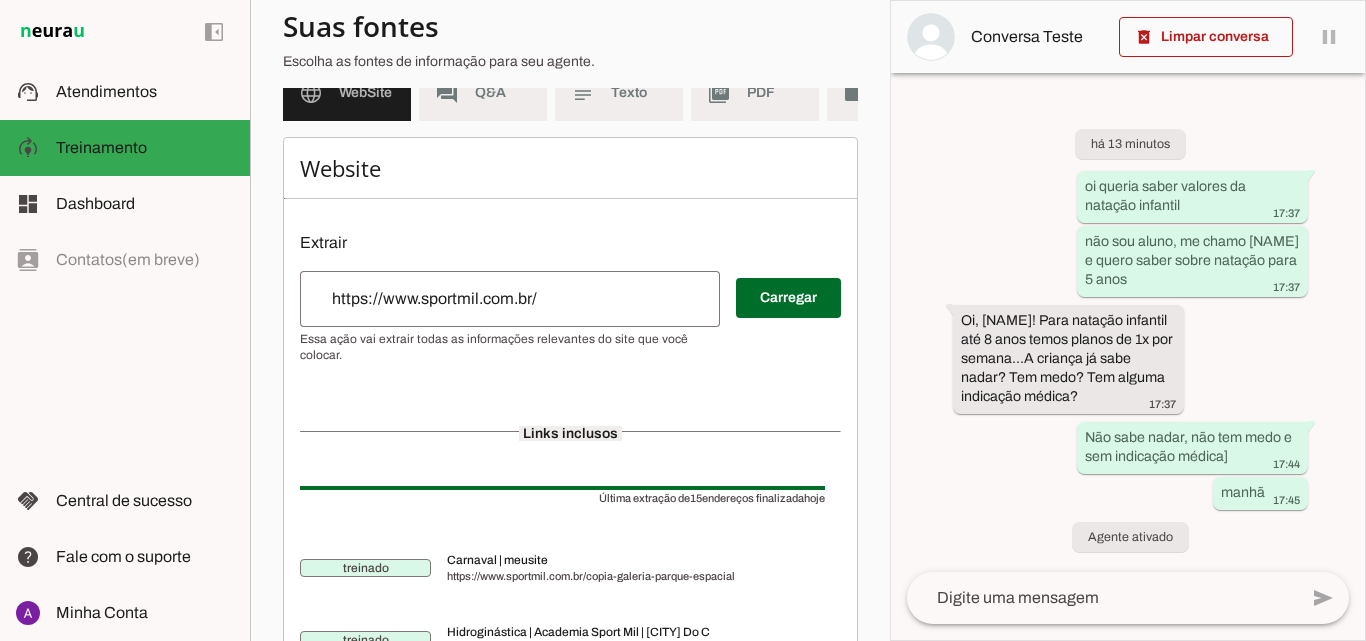 scroll, scrollTop: 0, scrollLeft: 0, axis: both 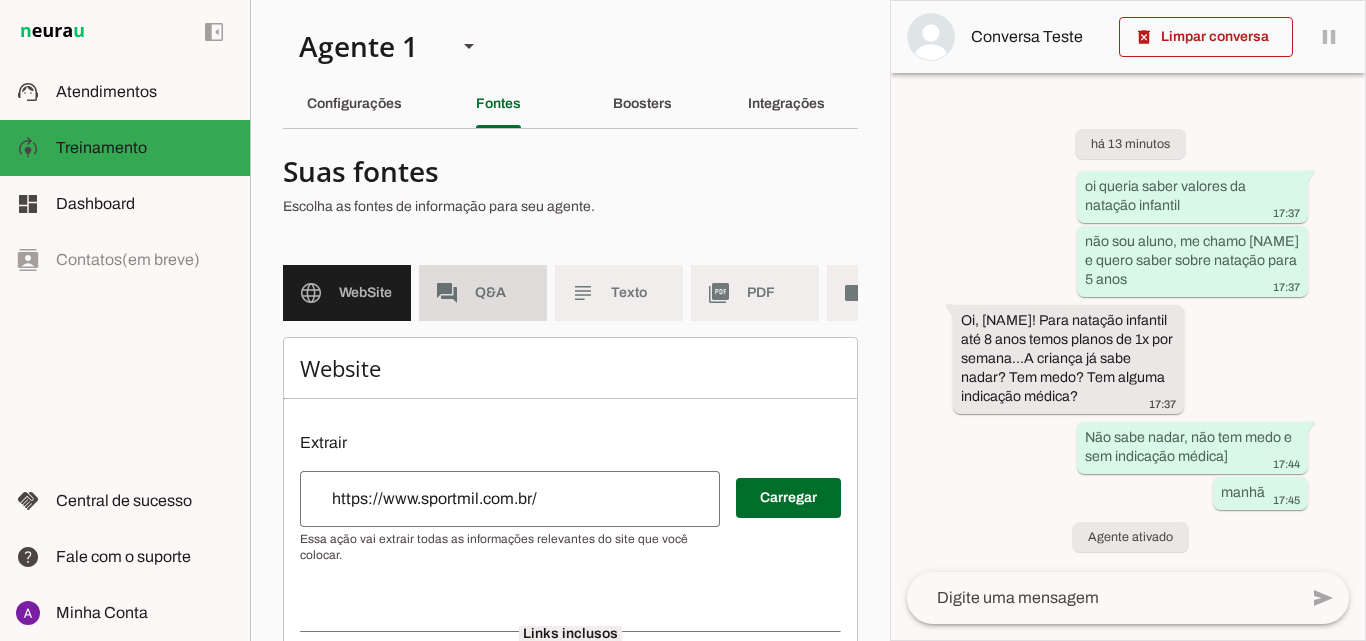 click on "Q&A" 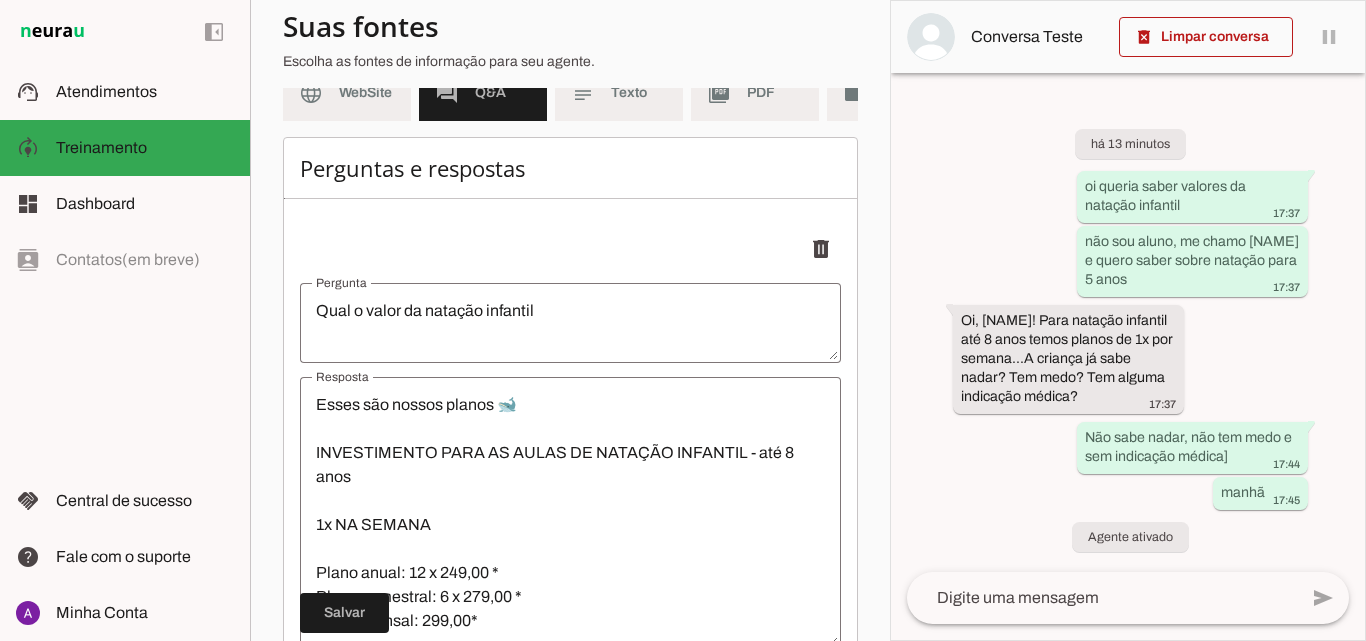 scroll, scrollTop: 300, scrollLeft: 0, axis: vertical 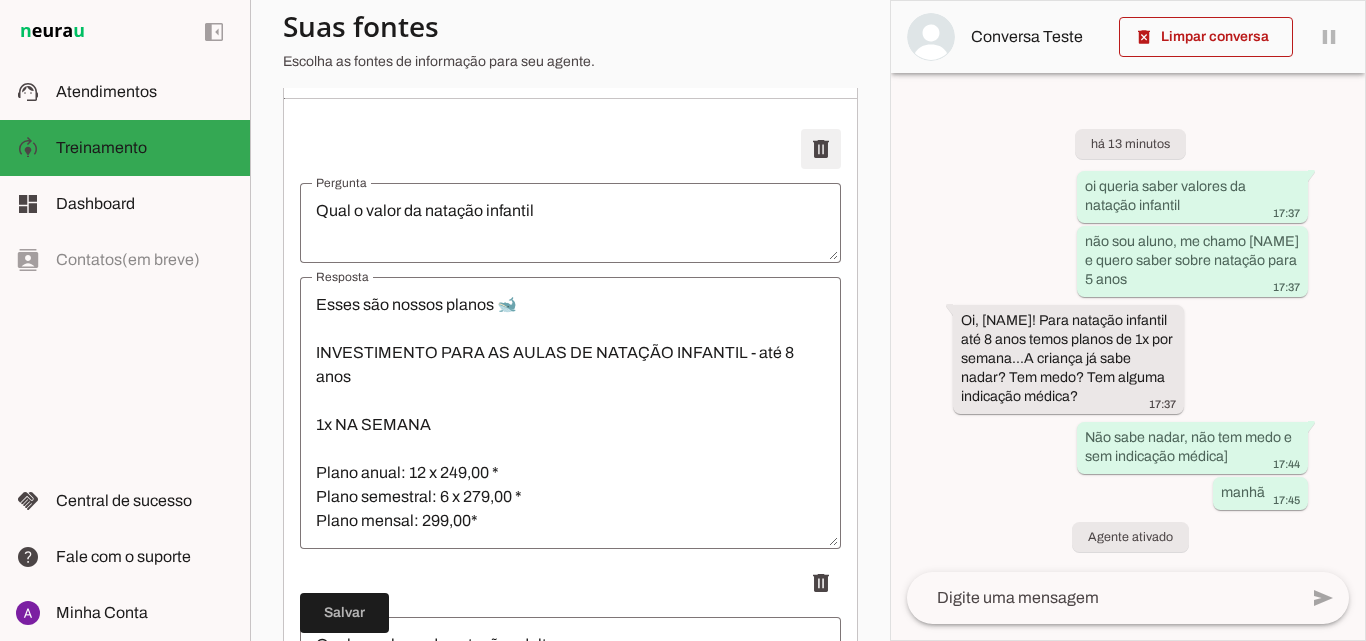 click at bounding box center (821, 149) 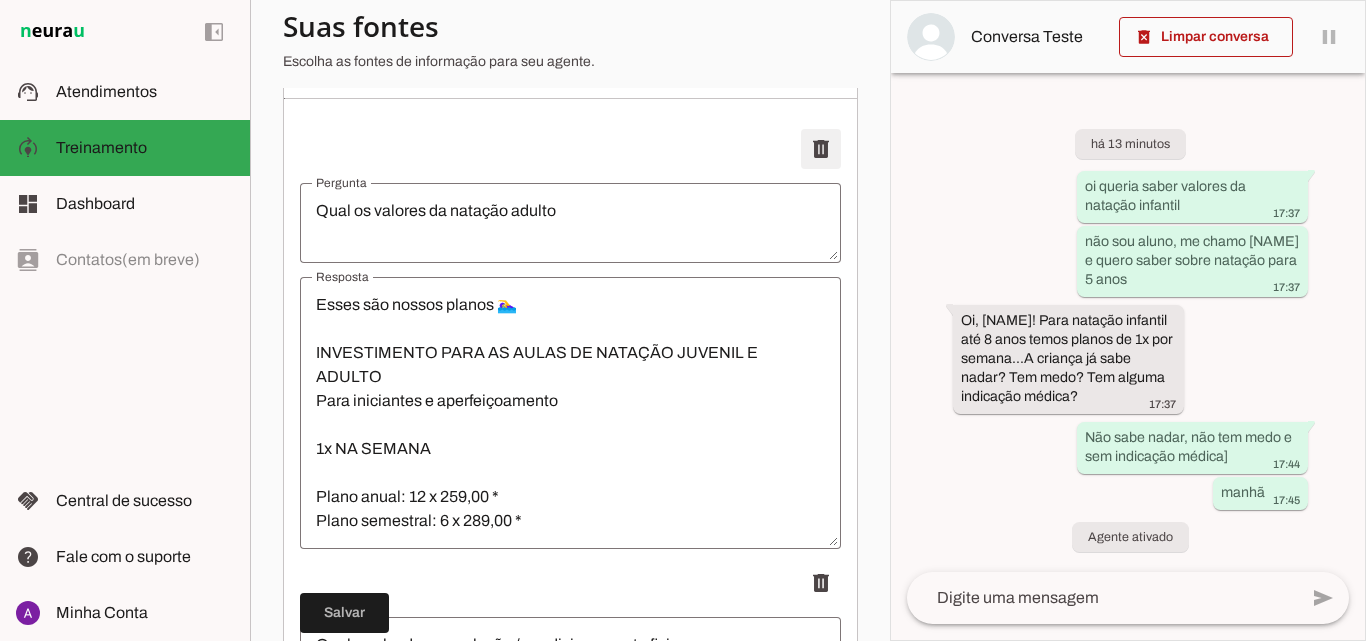 click at bounding box center [821, 149] 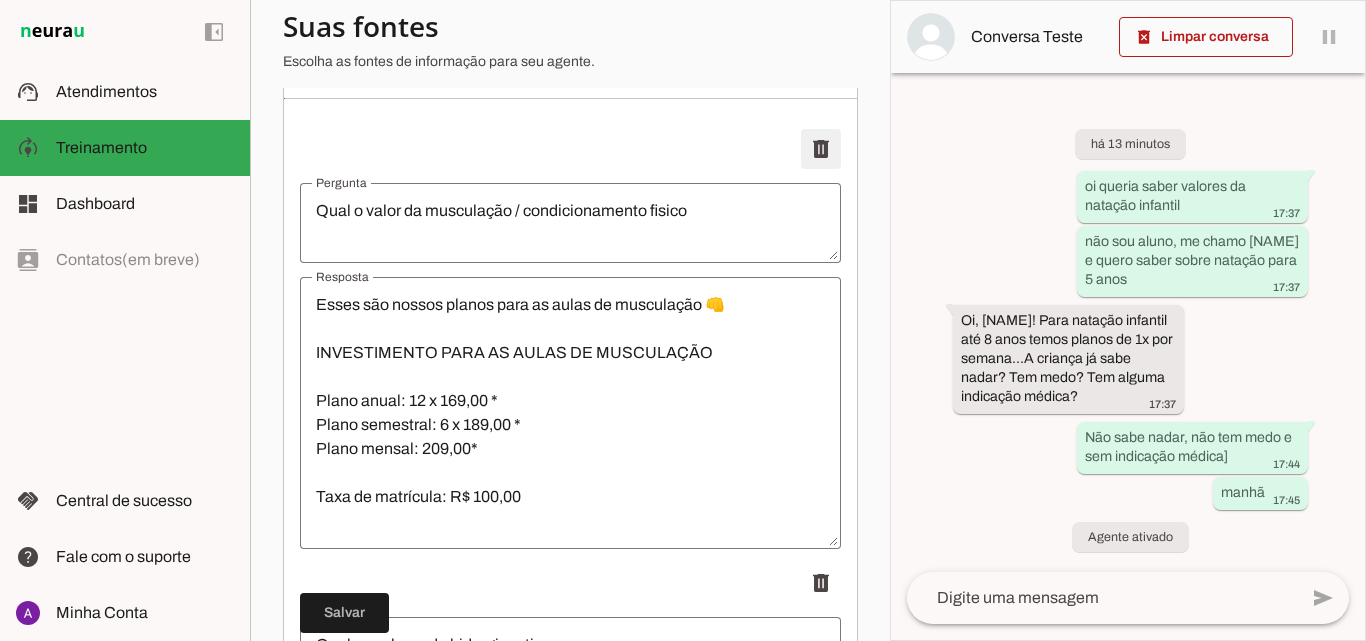 click at bounding box center [821, 149] 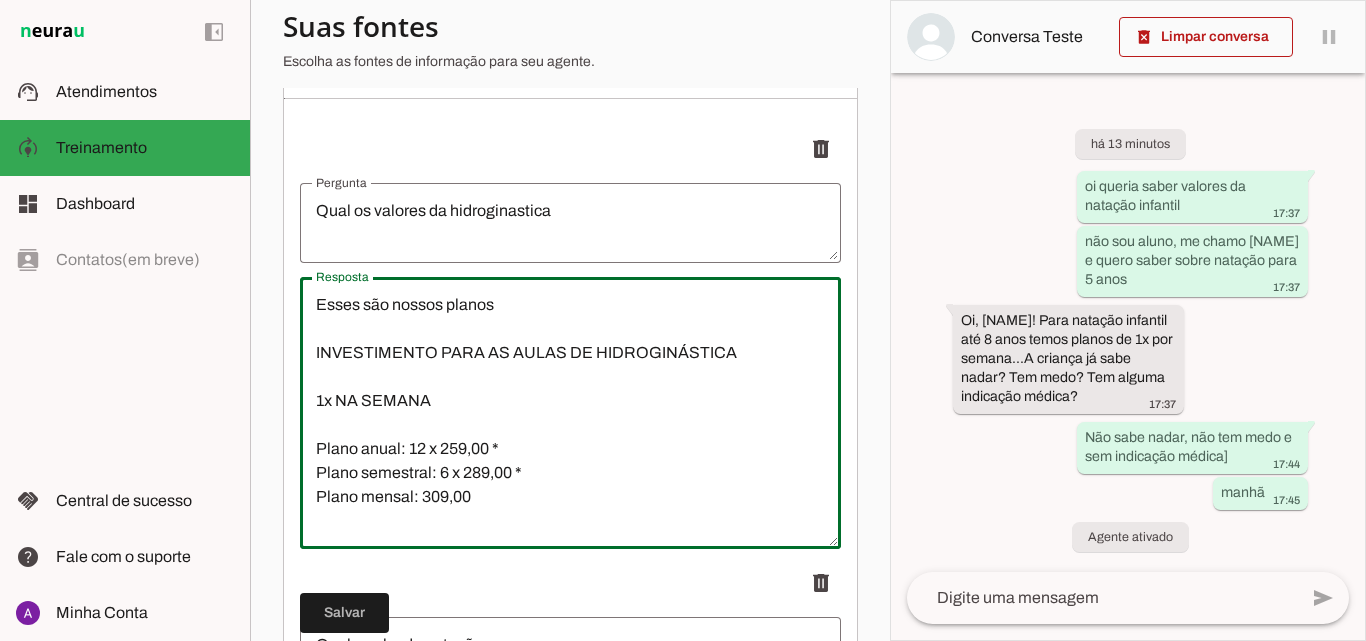 click on "Esses são nossos planos
INVESTIMENTO PARA AS AULAS DE HIDROGINÁSTICA
1x NA SEMANA
Plano anual: 12 x 259,00 *
Plano semestral: 6 x 289,00 *
Plano mensal: 309,00
2x NA SEMANA
Plano anual: 12 x 329,00
Plano semestral: 6 x 359,00
Plano mensal: 379,00
Taxa de matrícula: 100,00
Touca: 40,00
*matrícula e primeira mensalidade à vista no débito, pix, dinheiro ou cheque à vista
*demais parcelas no crédito ou cheque pré-datado" at bounding box center [570, 413] 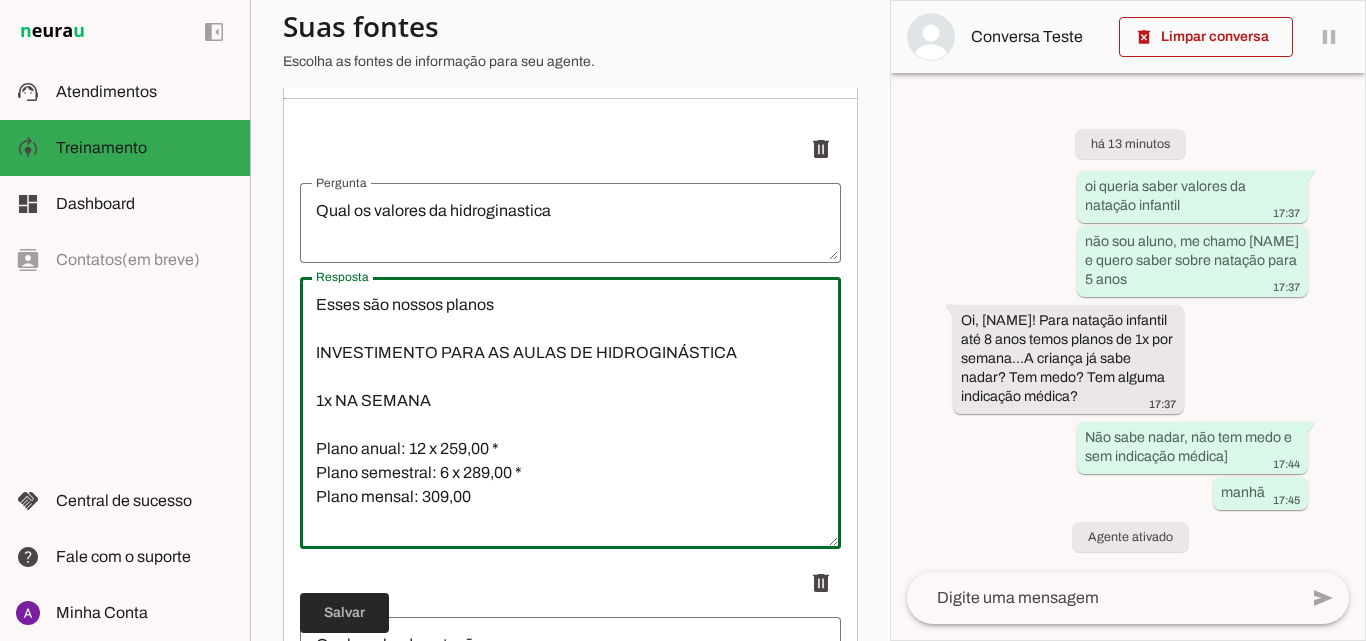 drag, startPoint x: 332, startPoint y: 613, endPoint x: 610, endPoint y: 342, distance: 388.2332 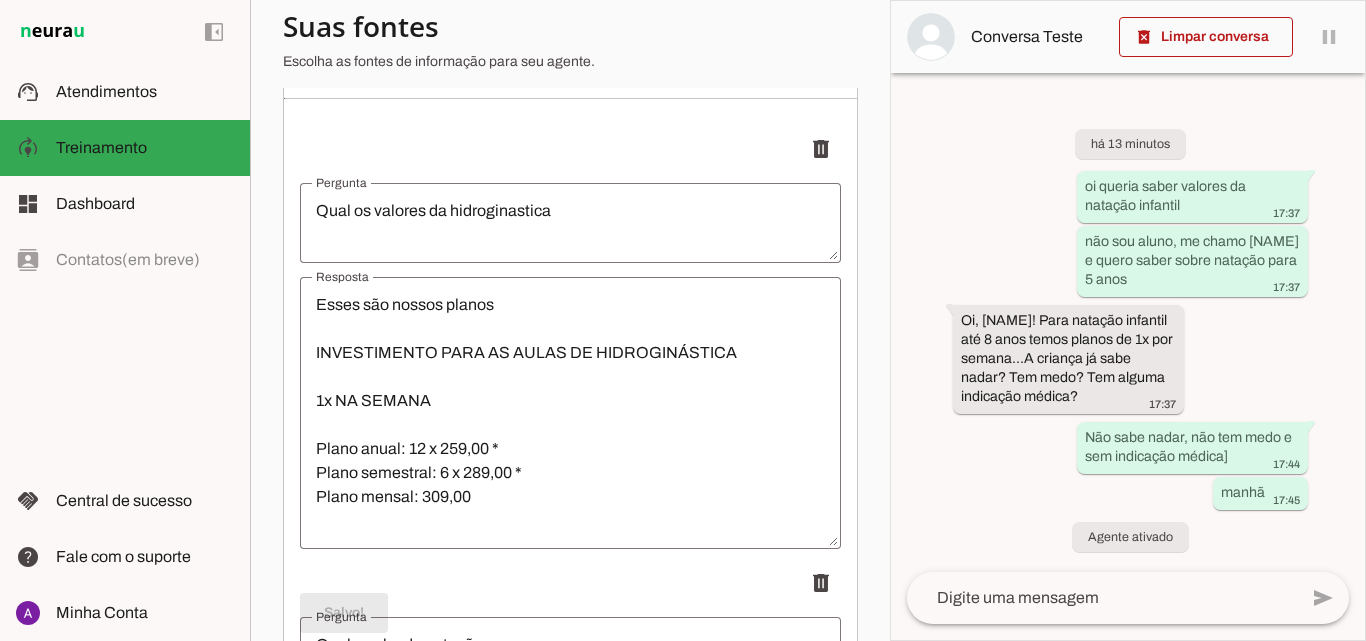 scroll, scrollTop: 0, scrollLeft: 0, axis: both 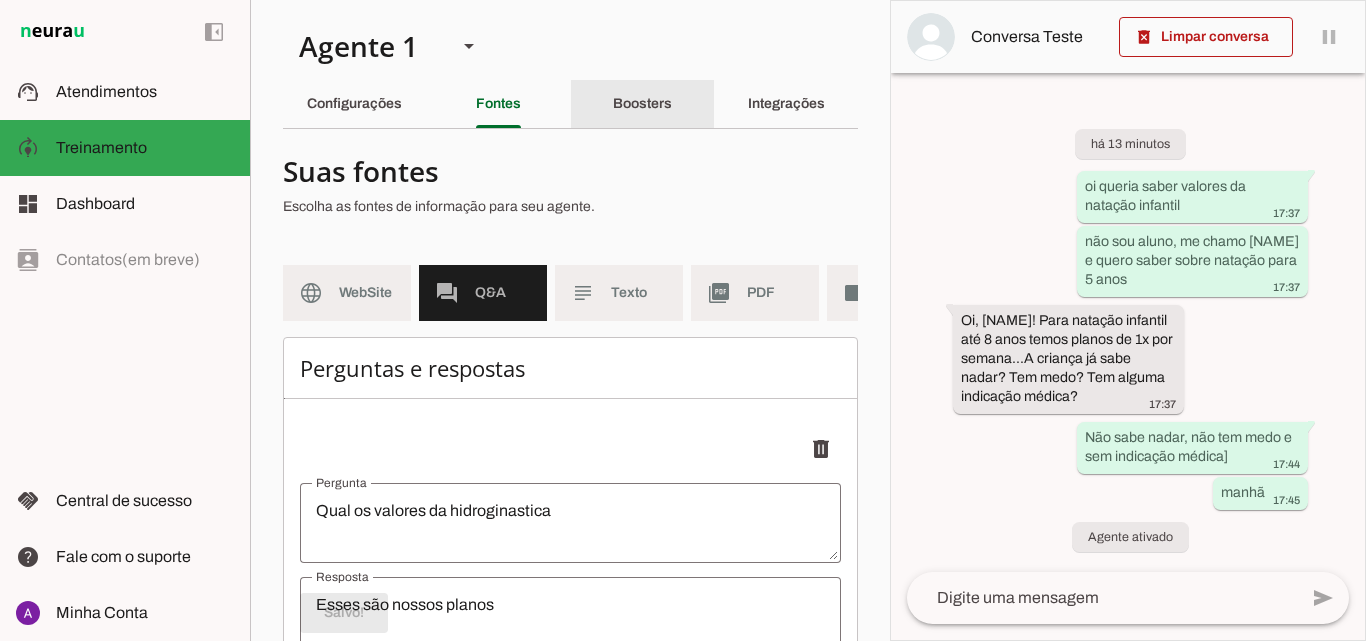 click on "Boosters" 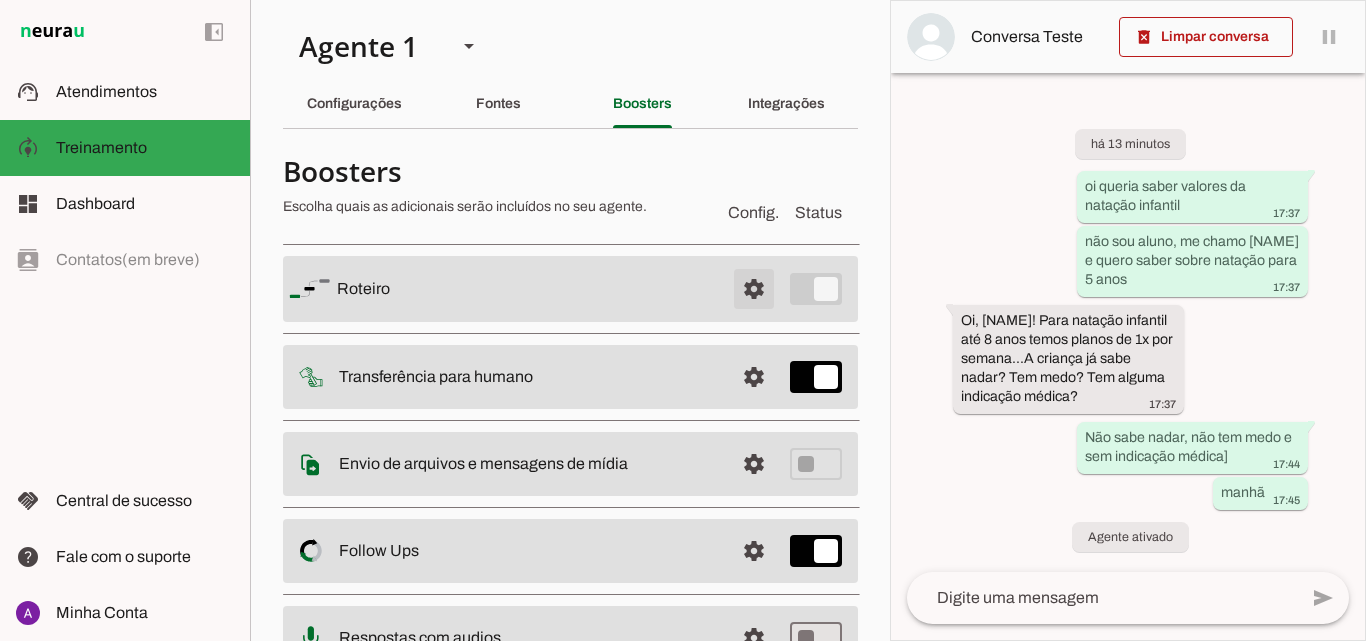click at bounding box center [754, 289] 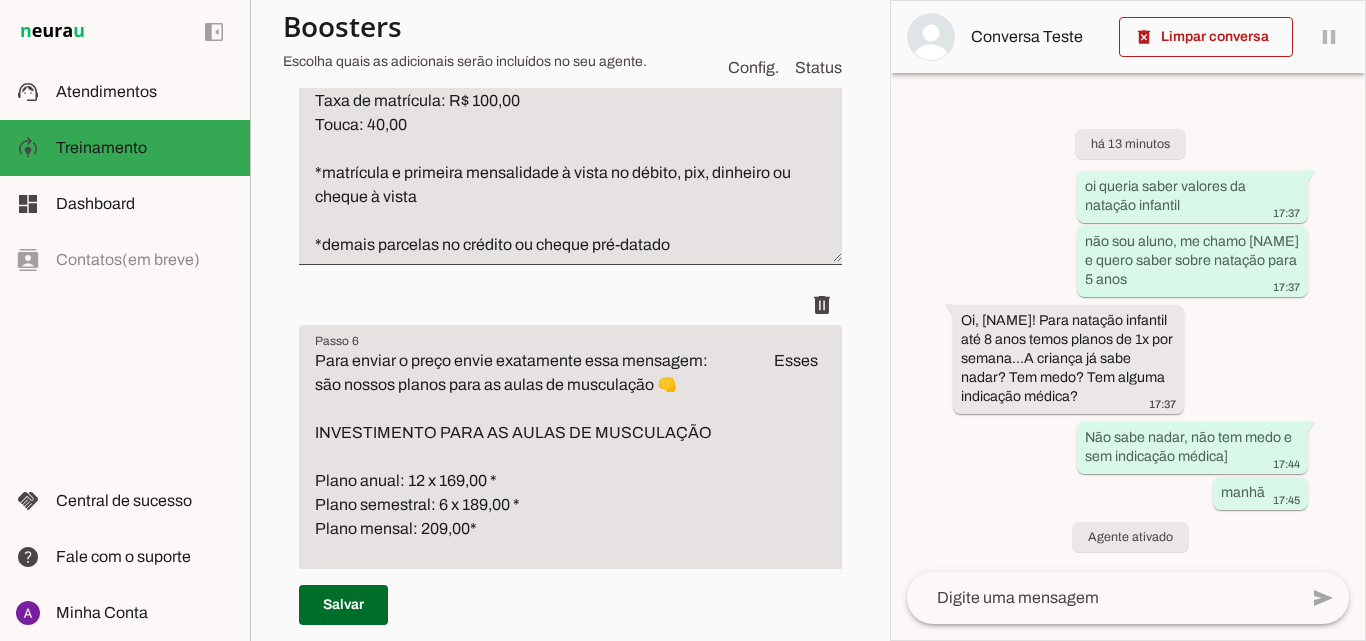 scroll, scrollTop: 2700, scrollLeft: 0, axis: vertical 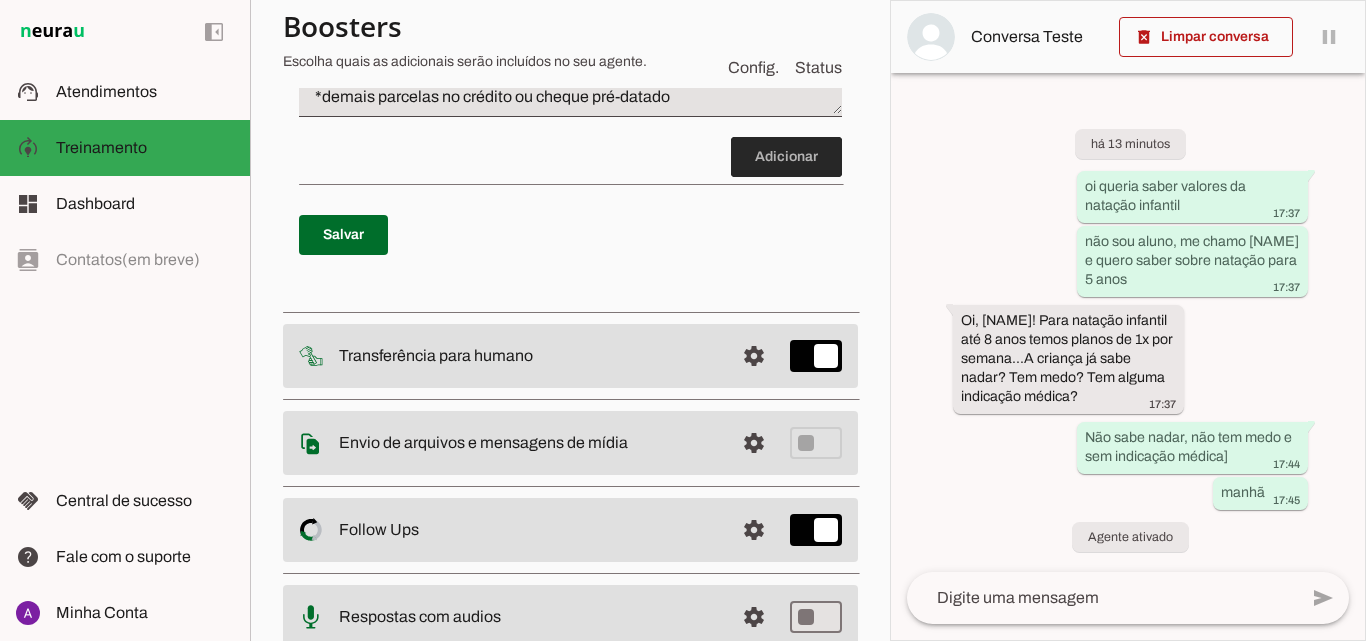 click at bounding box center (786, 157) 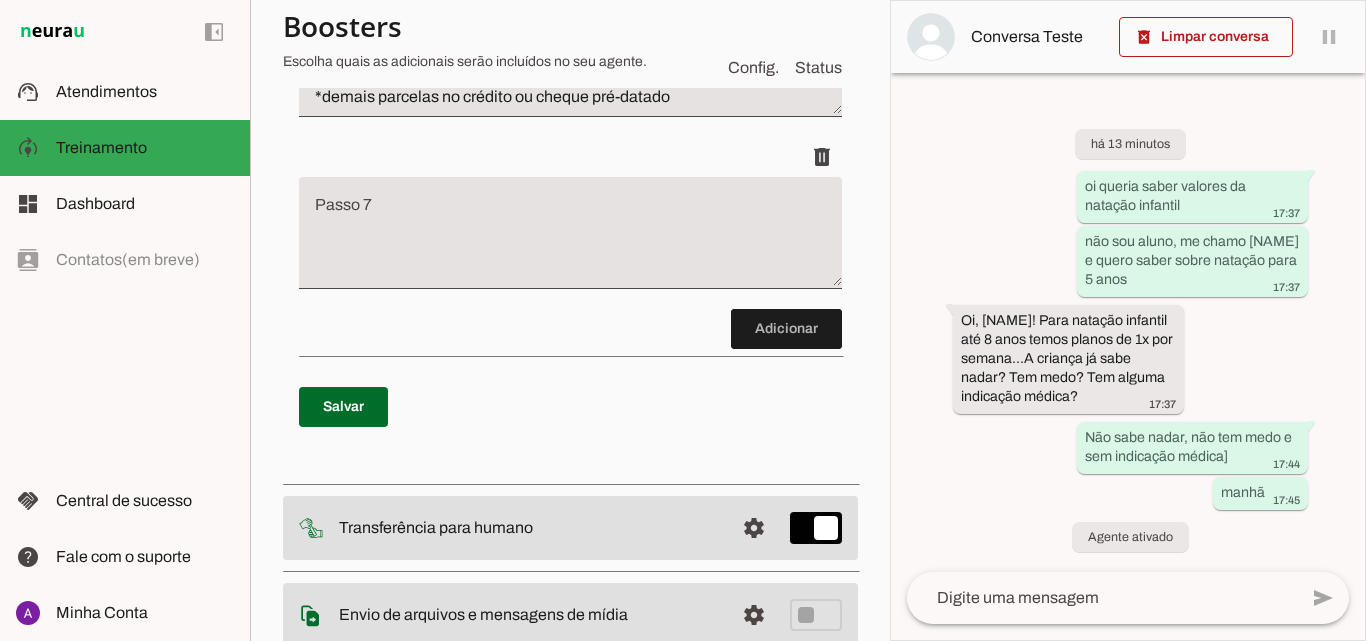 scroll, scrollTop: 2409, scrollLeft: 0, axis: vertical 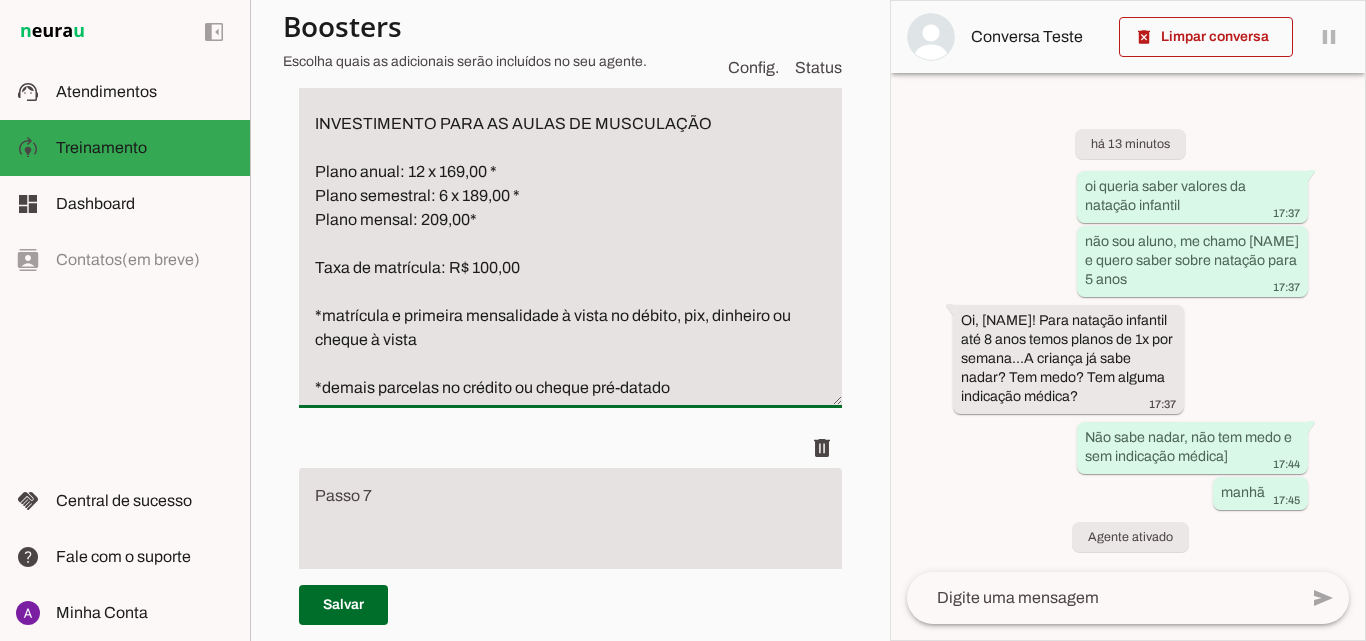 click on "Para enviar o preço envie exatamente essa mensagem:                      Esses são nossos planos para as aulas de musculação 👊
INVESTIMENTO PARA AS AULAS DE MUSCULAÇÃO
Plano anual: 12 x 169,00 *
Plano semestral: 6 x 189,00 *
Plano mensal: 209,00*
Taxa de matrícula: R$ 100,00
*matrícula e primeira mensalidade à vista no débito, pix, dinheiro ou cheque à vista
*demais parcelas no crédito ou cheque pré-datado" at bounding box center [570, 220] 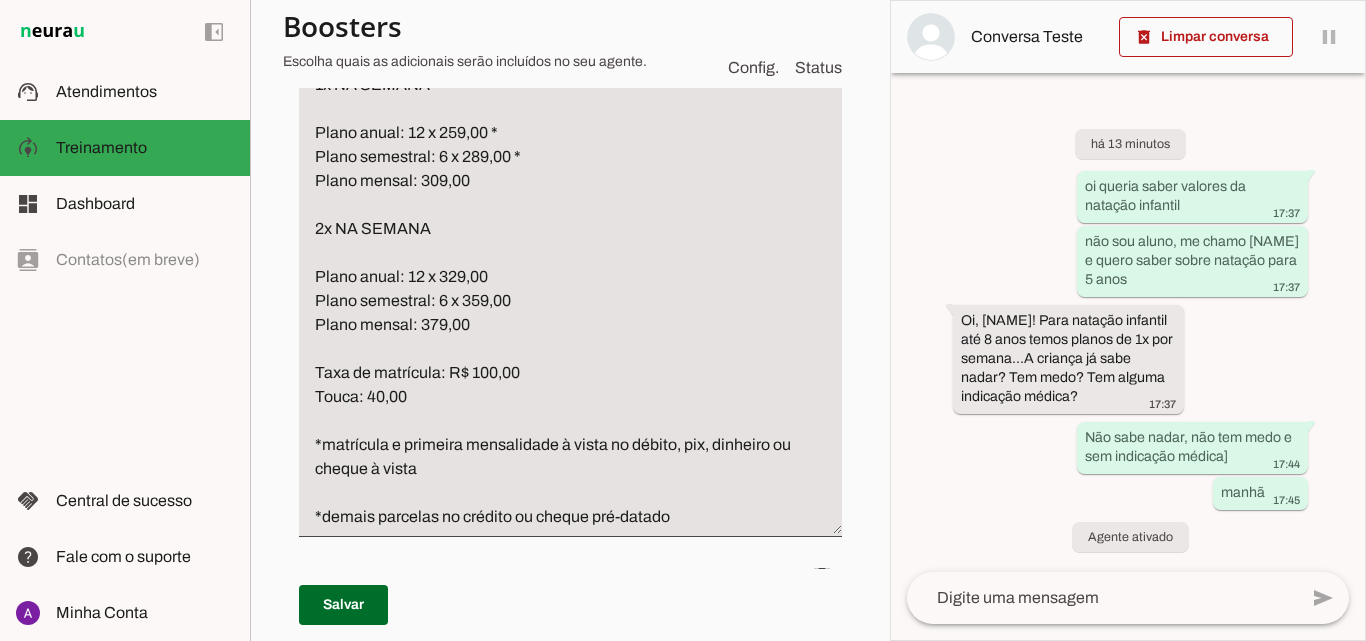 scroll, scrollTop: 1628, scrollLeft: 0, axis: vertical 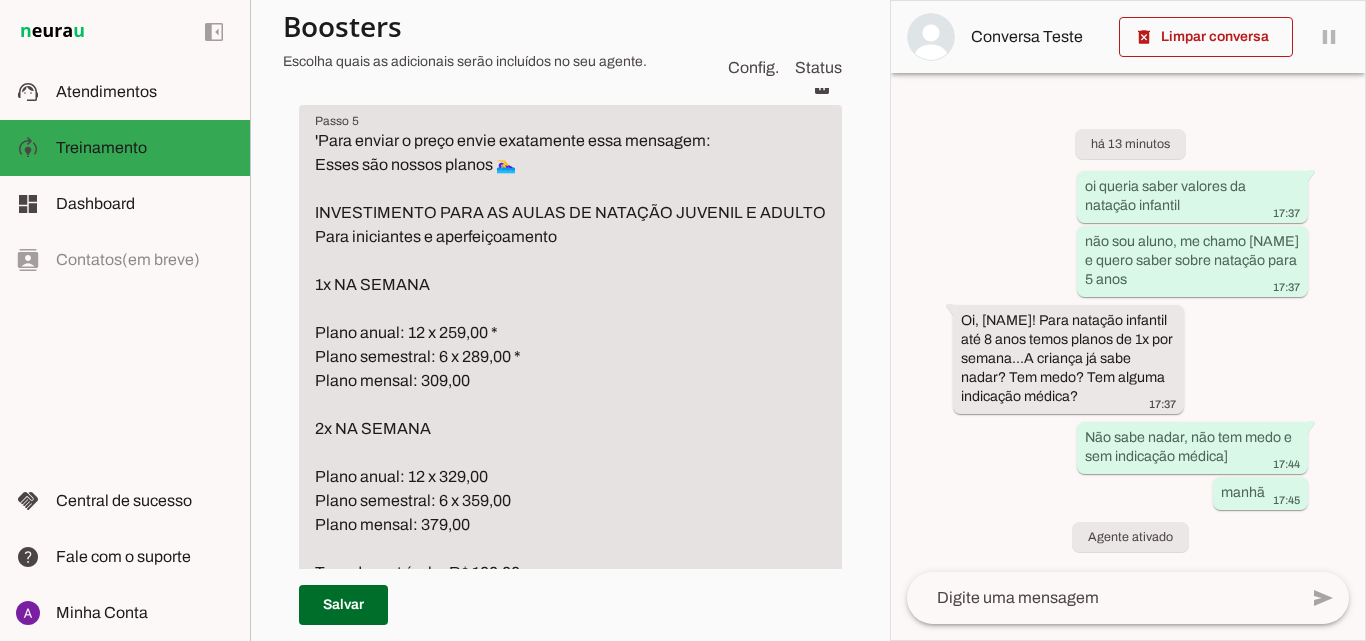 type on "Esses são nossos planos
INVESTIMENTO PARA AS AULAS DE HIDROGINÁSTICA
1x NA SEMANA
Plano anual: 12 x 259,00 *
Plano semestral: 6 x 289,00 *
Plano mensal: 309,00
2x NA SEMANA
Plano anual: 12 x 329,00
Plano semestral: 6 x 359,00
Plano mensal: 379,00
Taxa de matrícula: 100,00
Touca: 40,00
*matrícula e primeira mensalidade à vista no débito, pix, dinheiro ou cheque à vista
*demais parcelas no crédito ou cheque pré-datado" 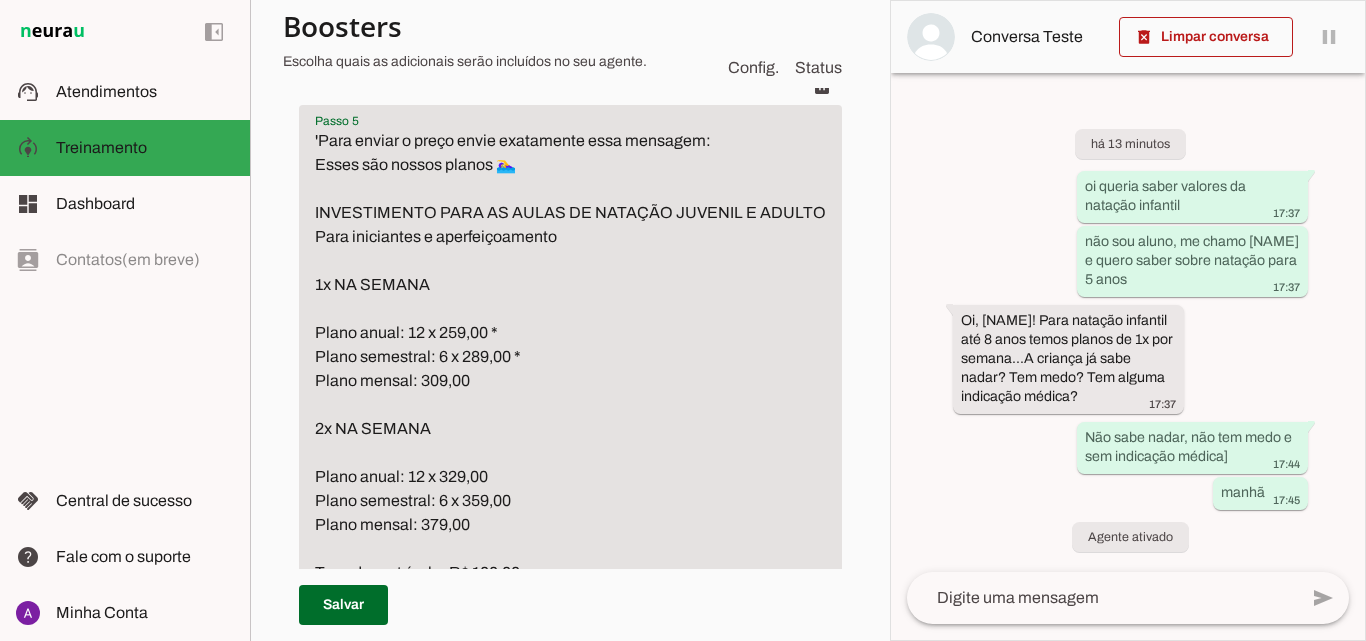 drag, startPoint x: 708, startPoint y: 142, endPoint x: 319, endPoint y: 144, distance: 389.00513 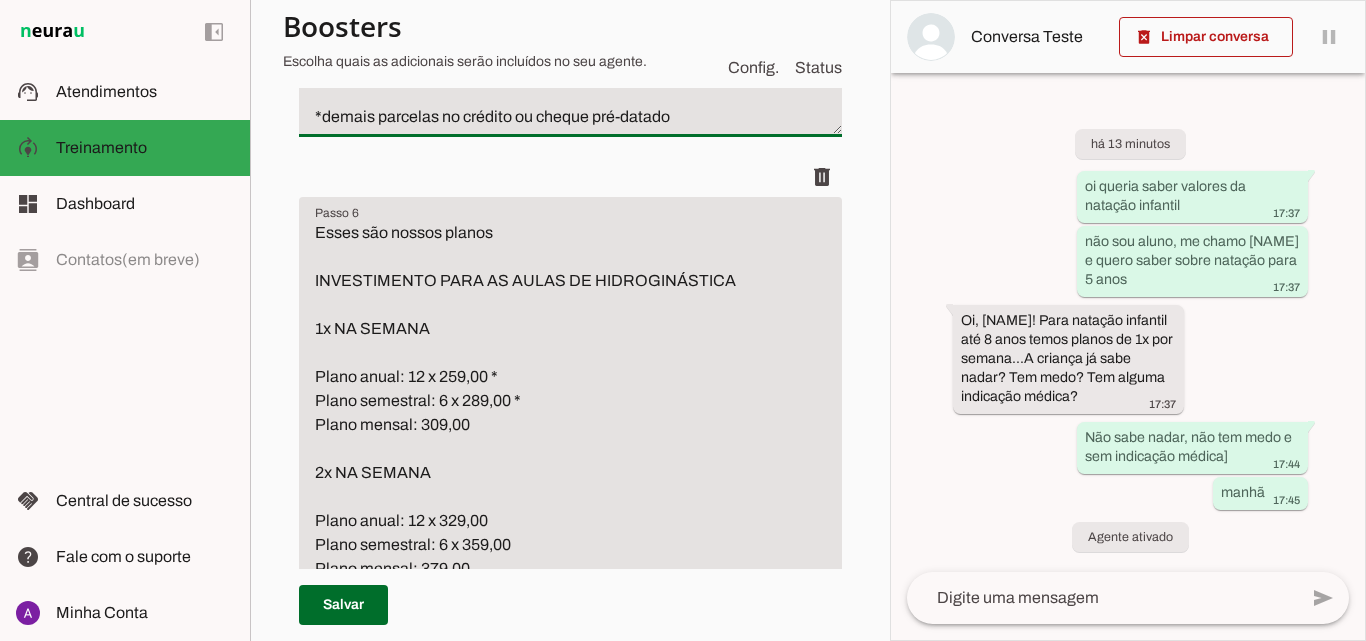 scroll, scrollTop: 2328, scrollLeft: 0, axis: vertical 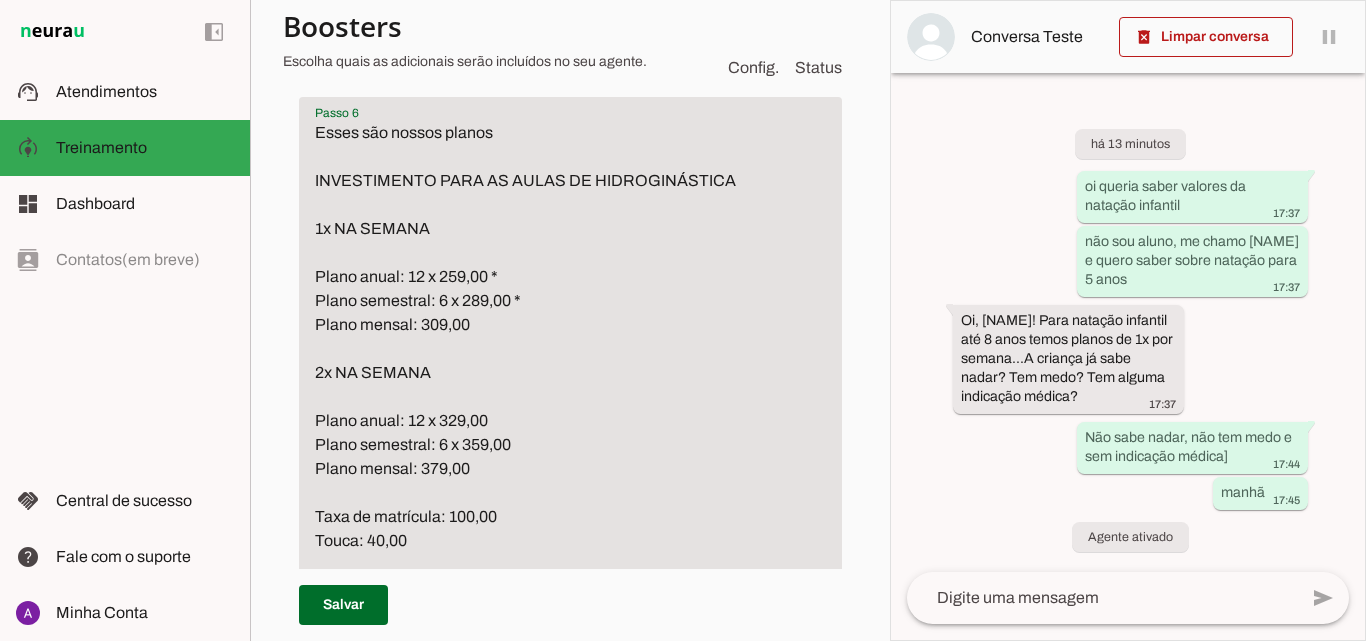 drag, startPoint x: 317, startPoint y: 159, endPoint x: 369, endPoint y: 163, distance: 52.153618 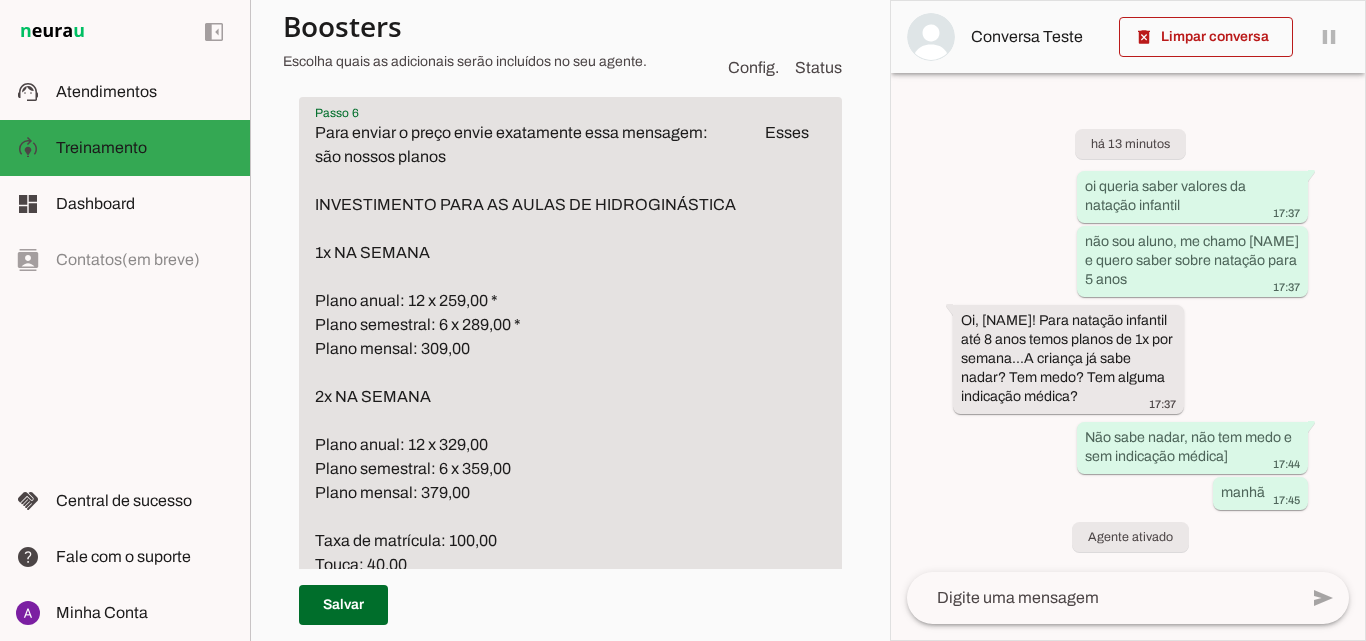 type on "Para enviar o preço envie exatamente essa mensagem:                   Esses são nossos planos
INVESTIMENTO PARA AS AULAS DE HIDROGINÁSTICA
1x NA SEMANA
Plano anual: 12 x 259,00 *
Plano semestral: 6 x 289,00 *
Plano mensal: 309,00
2x NA SEMANA
Plano anual: 12 x 329,00
Plano semestral: 6 x 359,00
Plano mensal: 379,00
Taxa de matrícula: 100,00
Touca: 40,00
*matrícula e primeira mensalidade à vista no débito, pix, dinheiro ou cheque à vista
*demais parcelas no crédito ou cheque pré-datado" 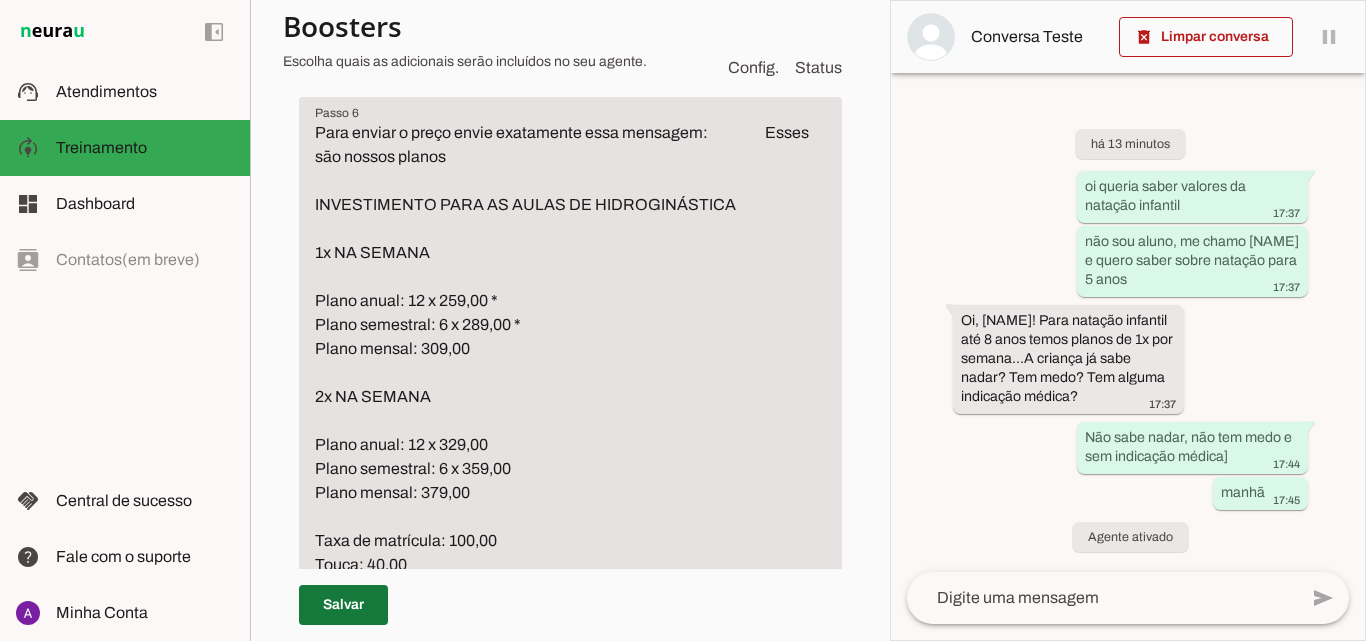 click at bounding box center (343, 605) 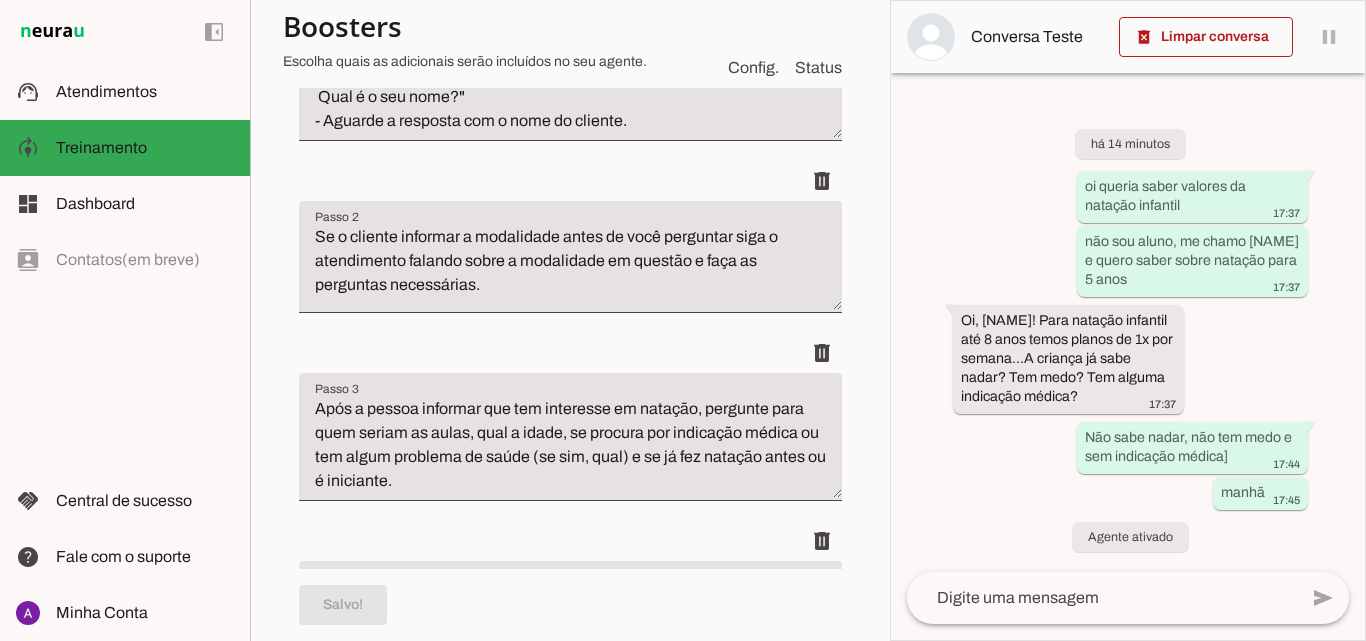 scroll, scrollTop: 0, scrollLeft: 0, axis: both 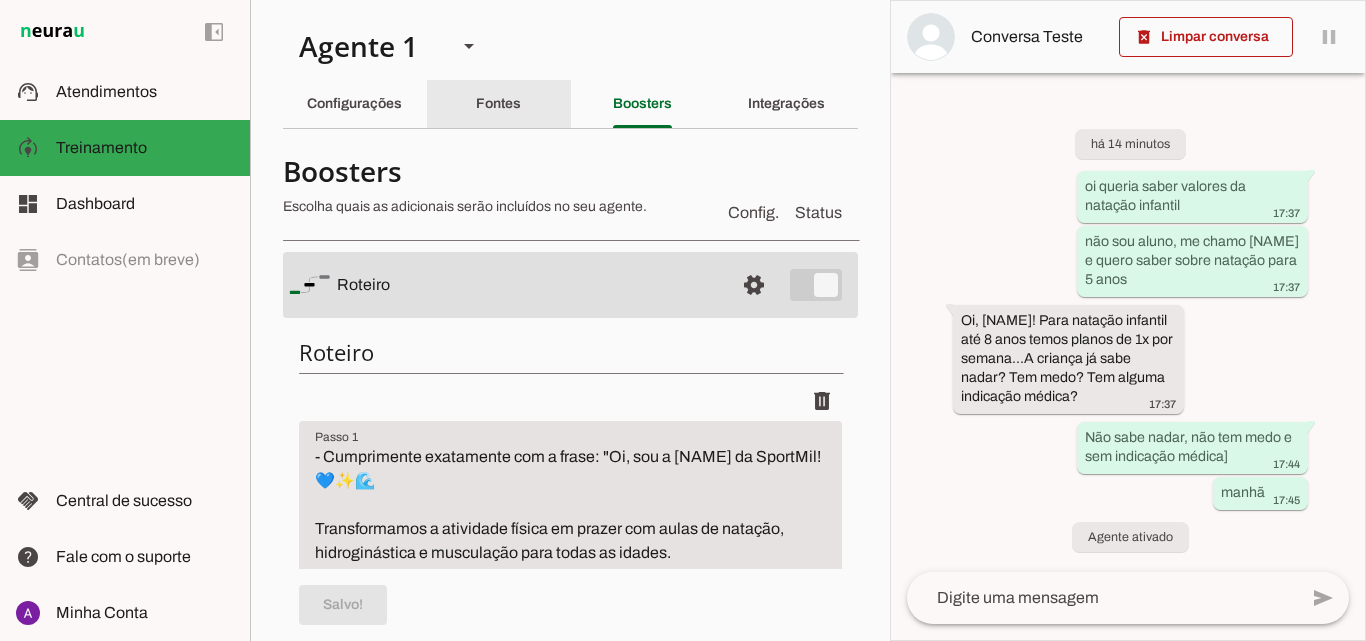 click on "Fontes" 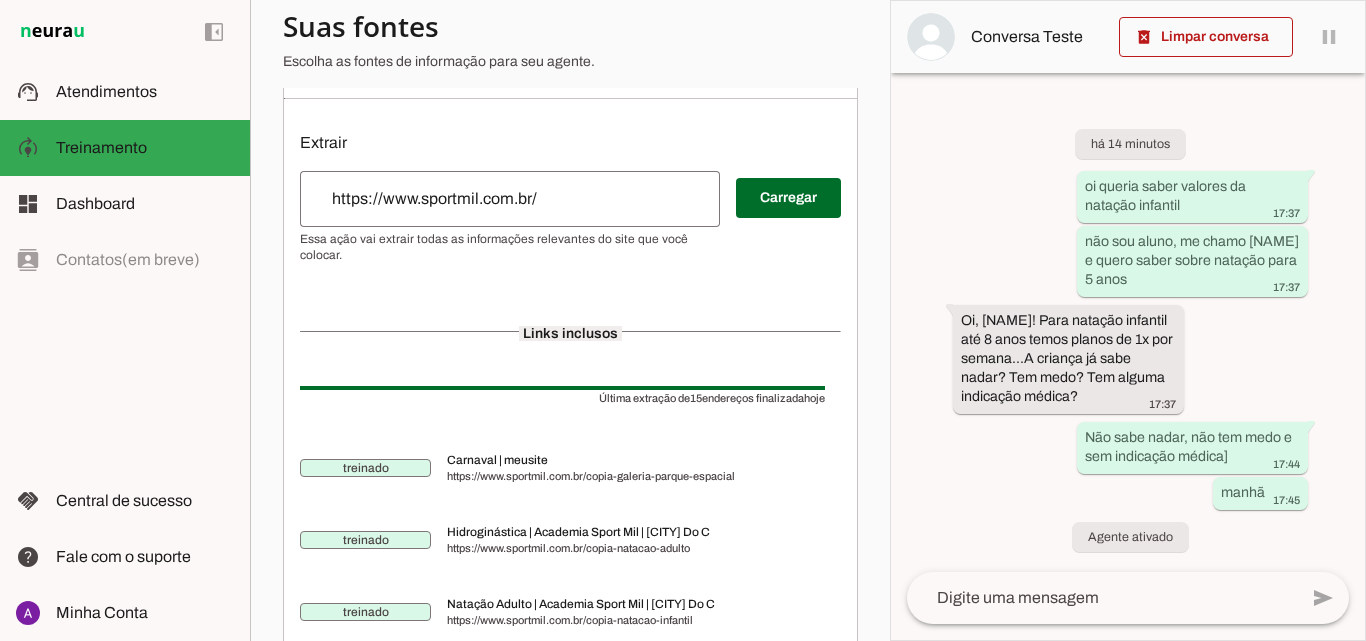 scroll, scrollTop: 200, scrollLeft: 0, axis: vertical 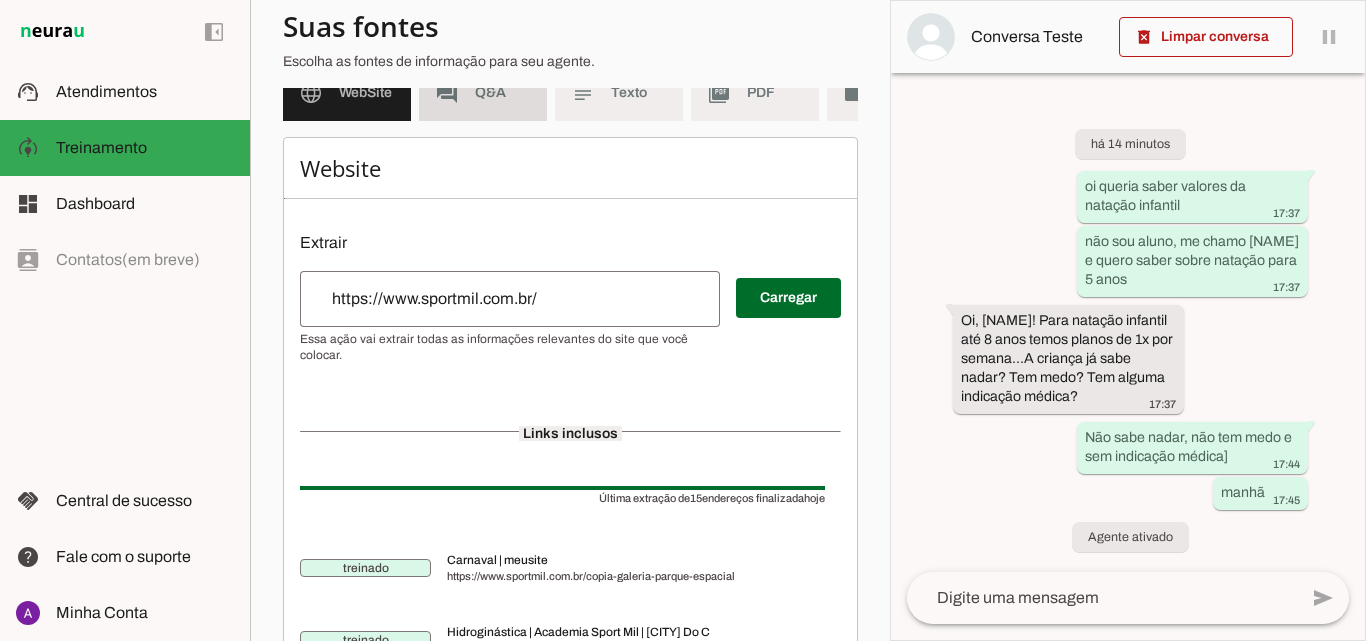 click on "Q&A" 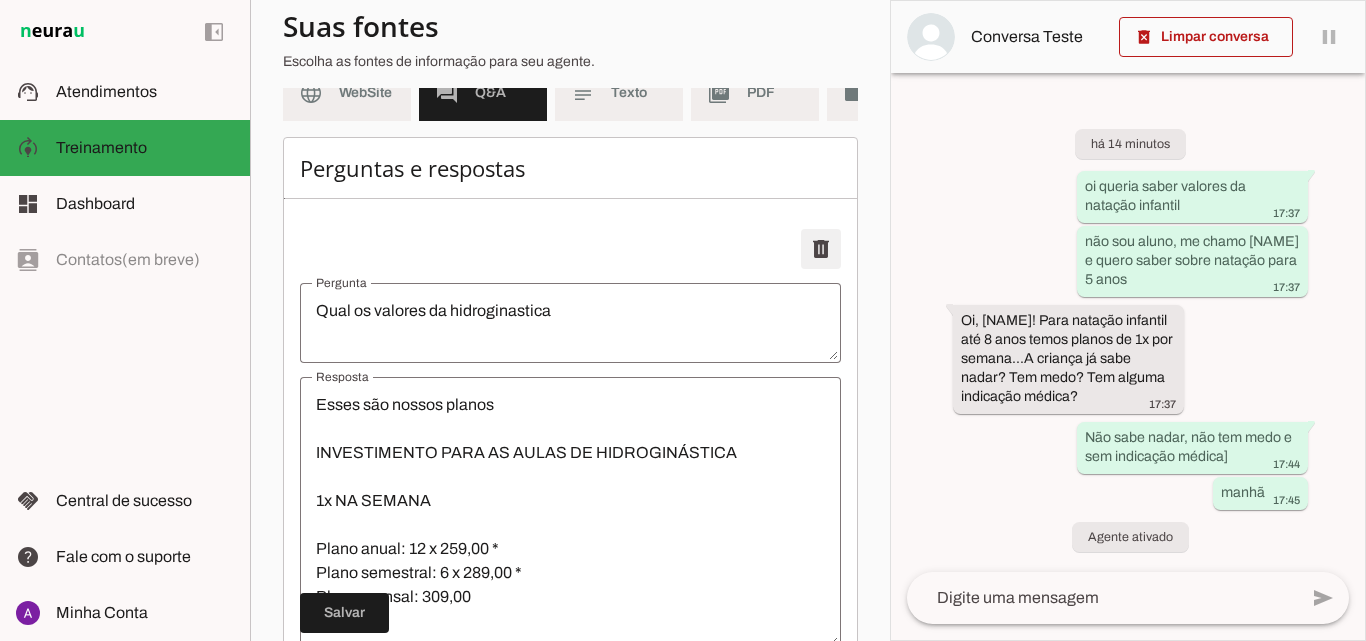 click at bounding box center (821, 249) 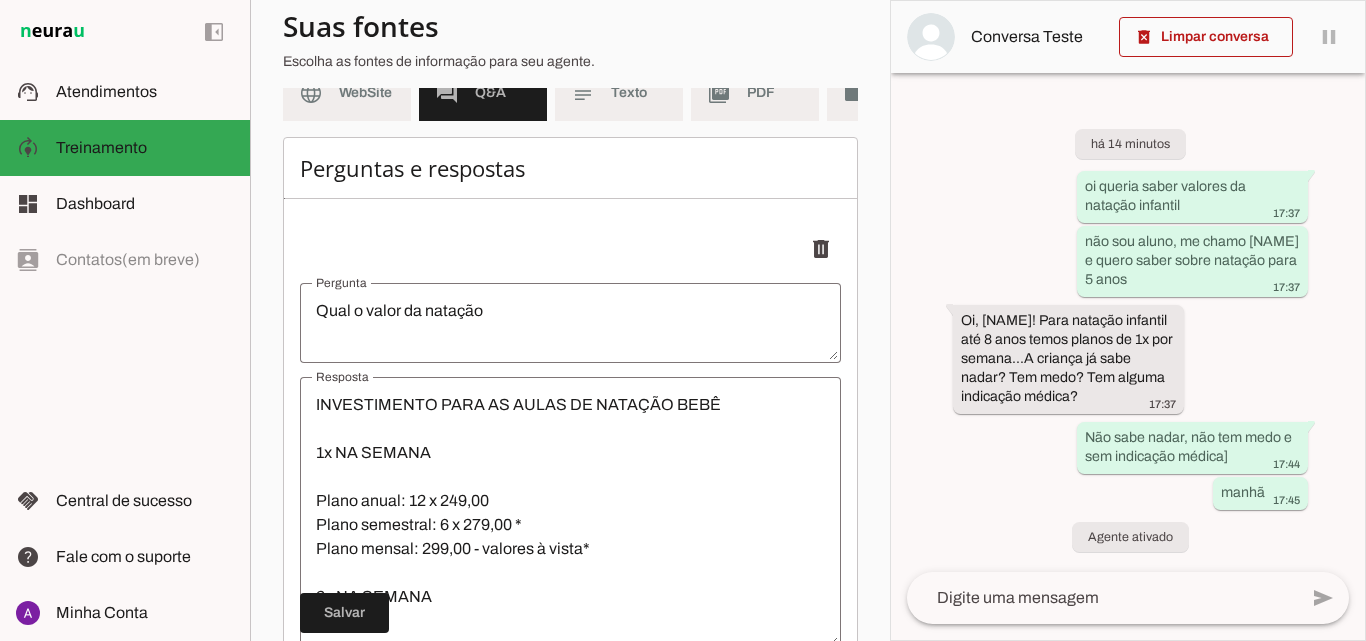 scroll, scrollTop: 300, scrollLeft: 0, axis: vertical 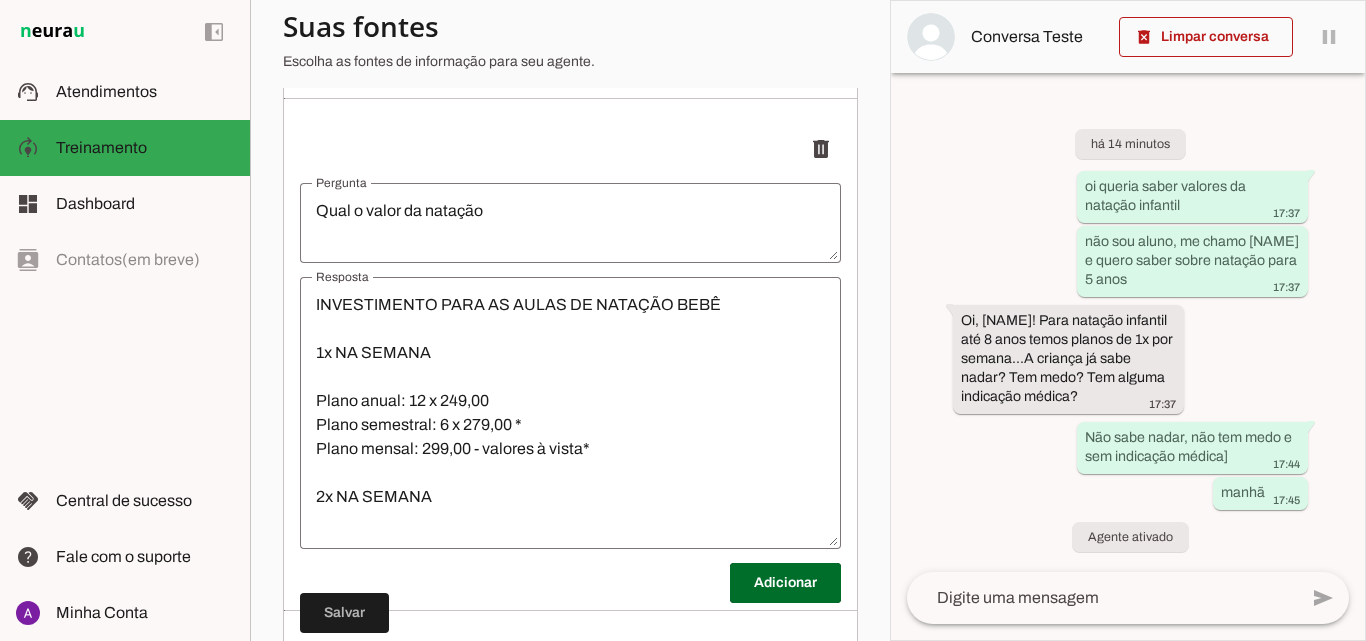 click on "INVESTIMENTO PARA AS AULAS DE NATAÇÃO BEBÊ
1x NA SEMANA
Plano anual: 12 x 249,00
Plano semestral: 6 x 279,00 *
Plano mensal: 299,00 - valores à vista*
2x NA SEMANA
Plano anual: 12 x 319,00
Plano semestral: 6 x 349,00
Plano mensal: 369,00
Taxa de matrícula: R$ 100,00
Touca bebê: 40,00
Touca responsável: 40,00
*matrícula e primeira mensalidade à vista no débito, pix, dinheiro ou cheque à vista
*demais parcelas no crédito ou cheque pré-datado" at bounding box center [570, 413] 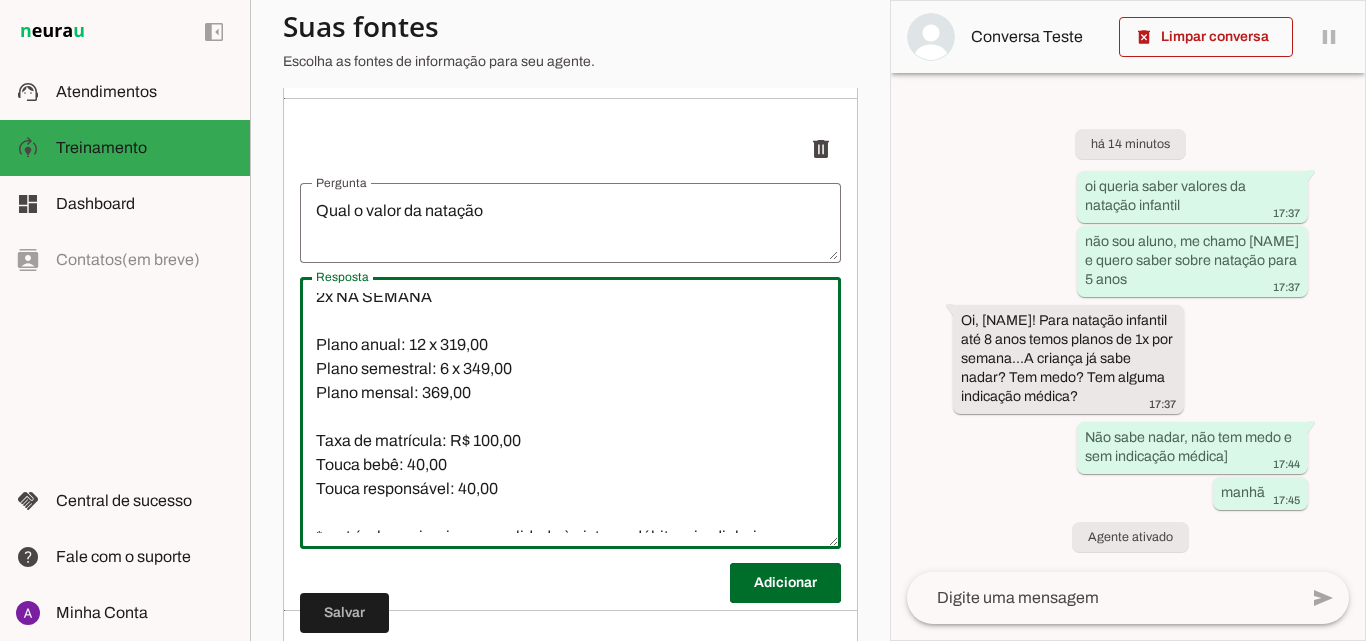 scroll, scrollTop: 0, scrollLeft: 0, axis: both 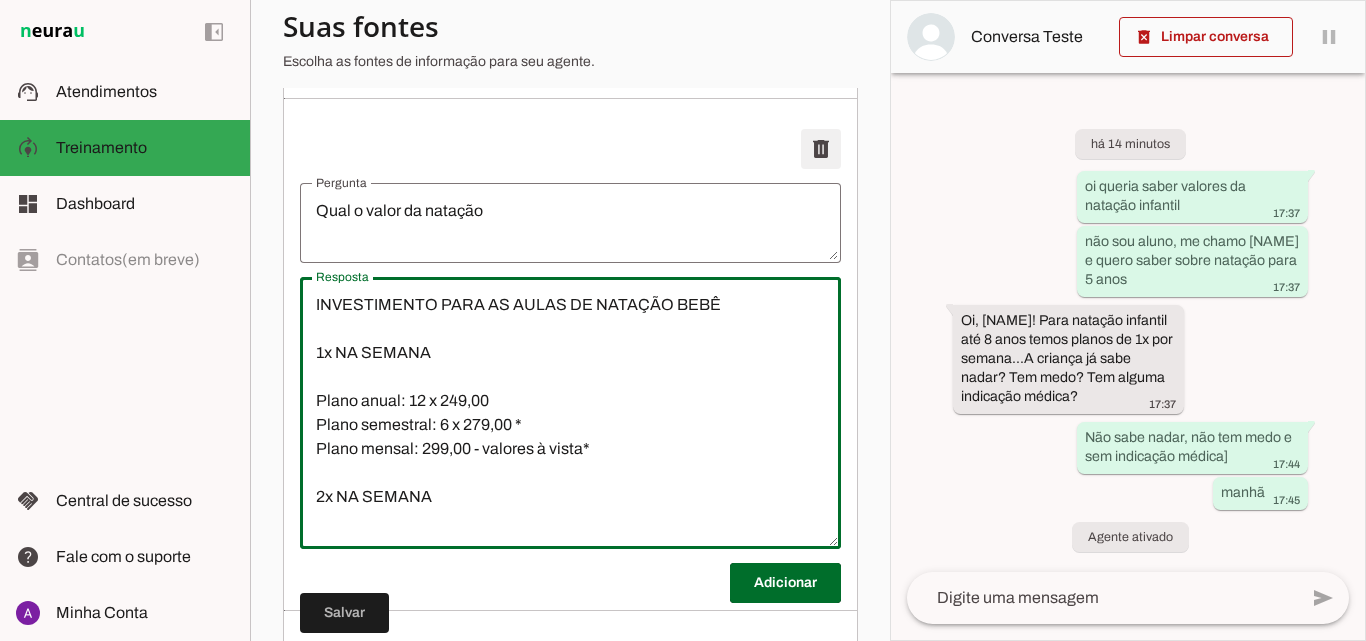 click at bounding box center (821, 149) 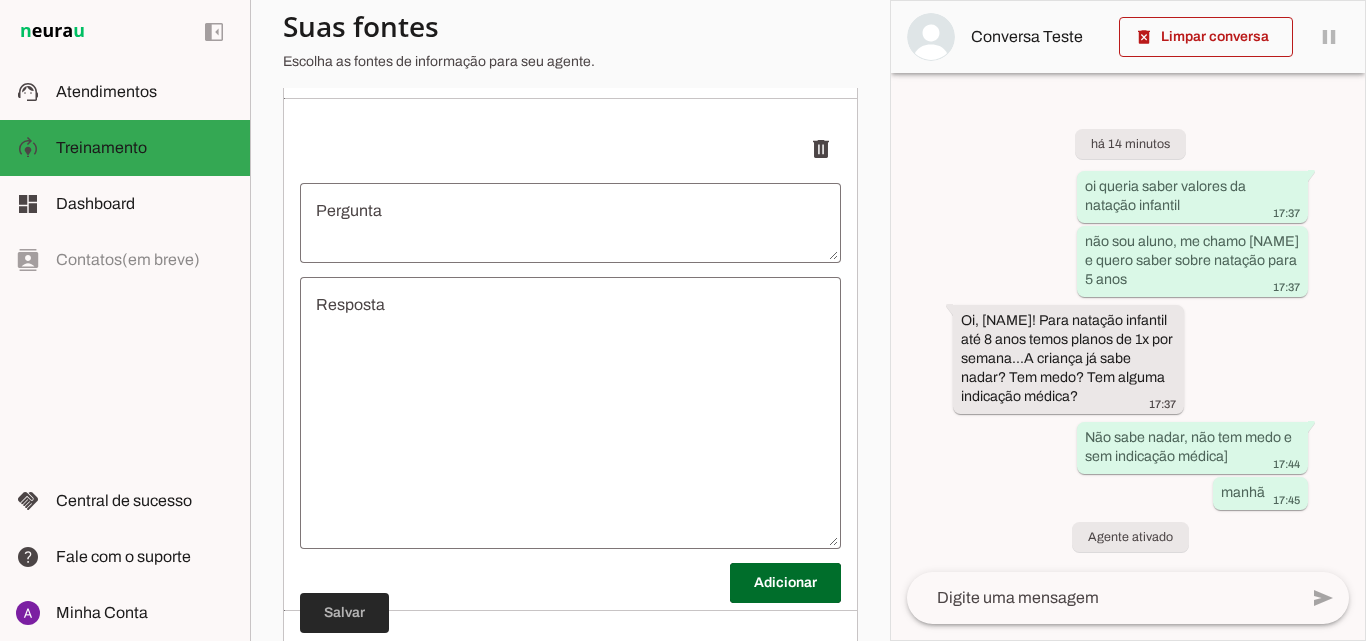 drag, startPoint x: 360, startPoint y: 598, endPoint x: 589, endPoint y: 239, distance: 425.8192 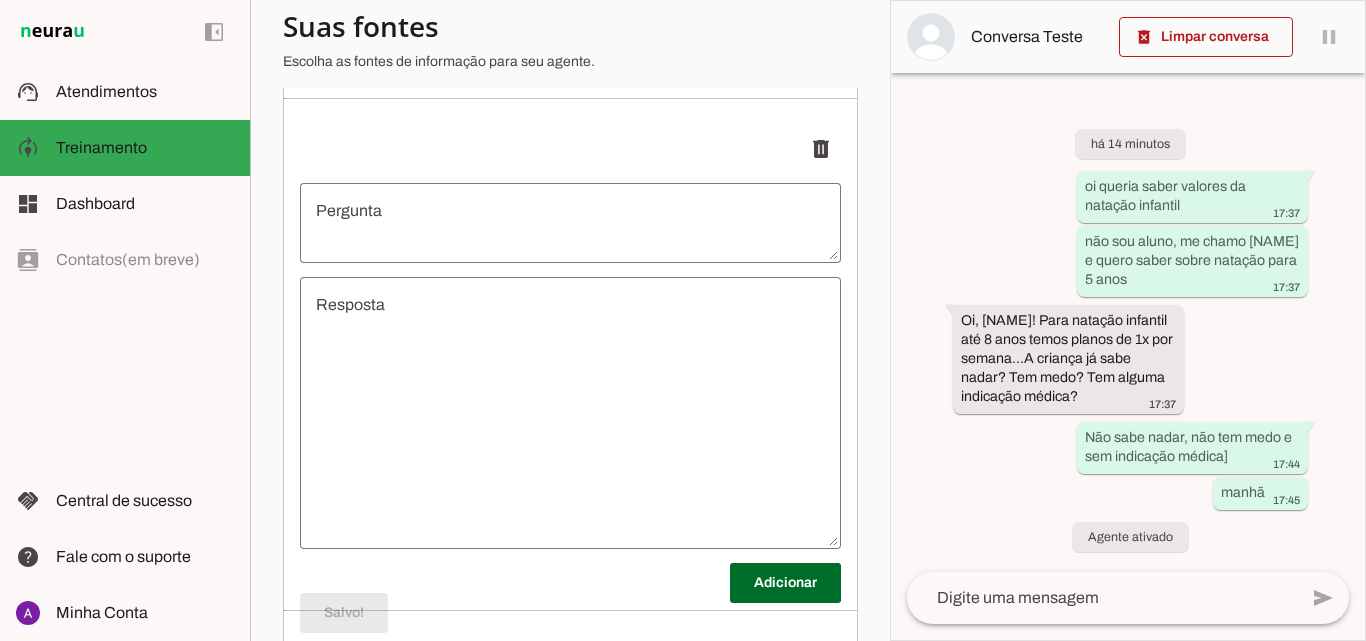 scroll, scrollTop: 0, scrollLeft: 0, axis: both 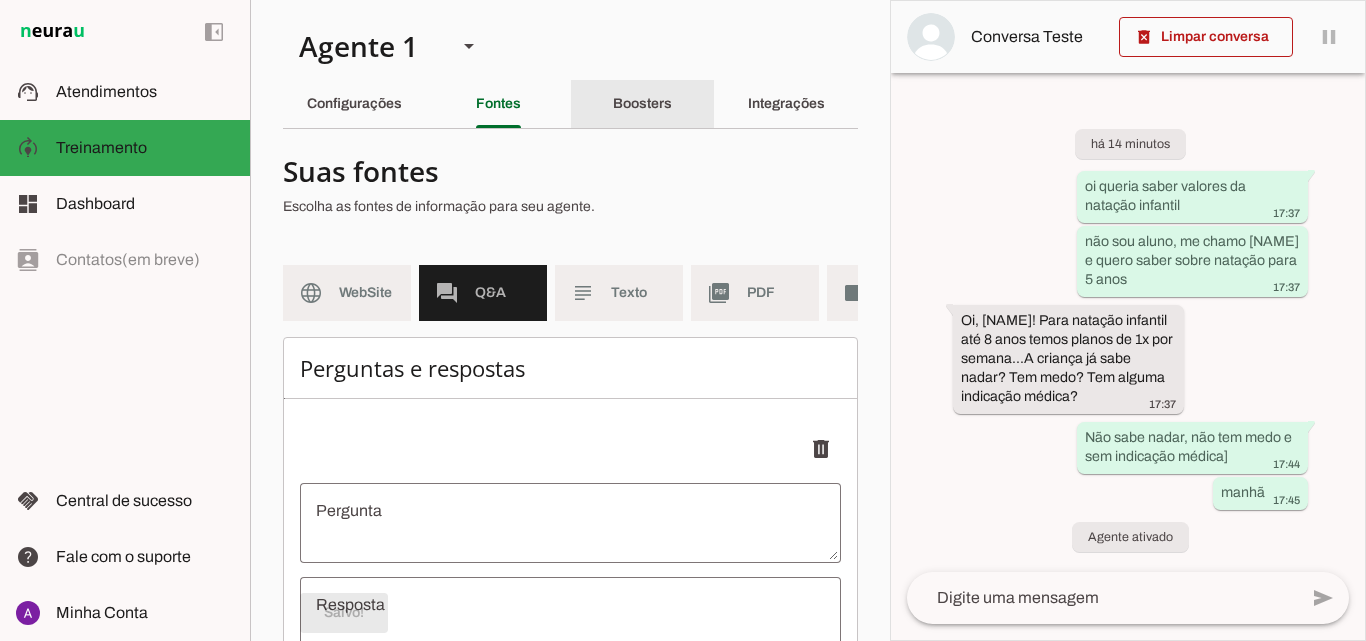 click on "Boosters" 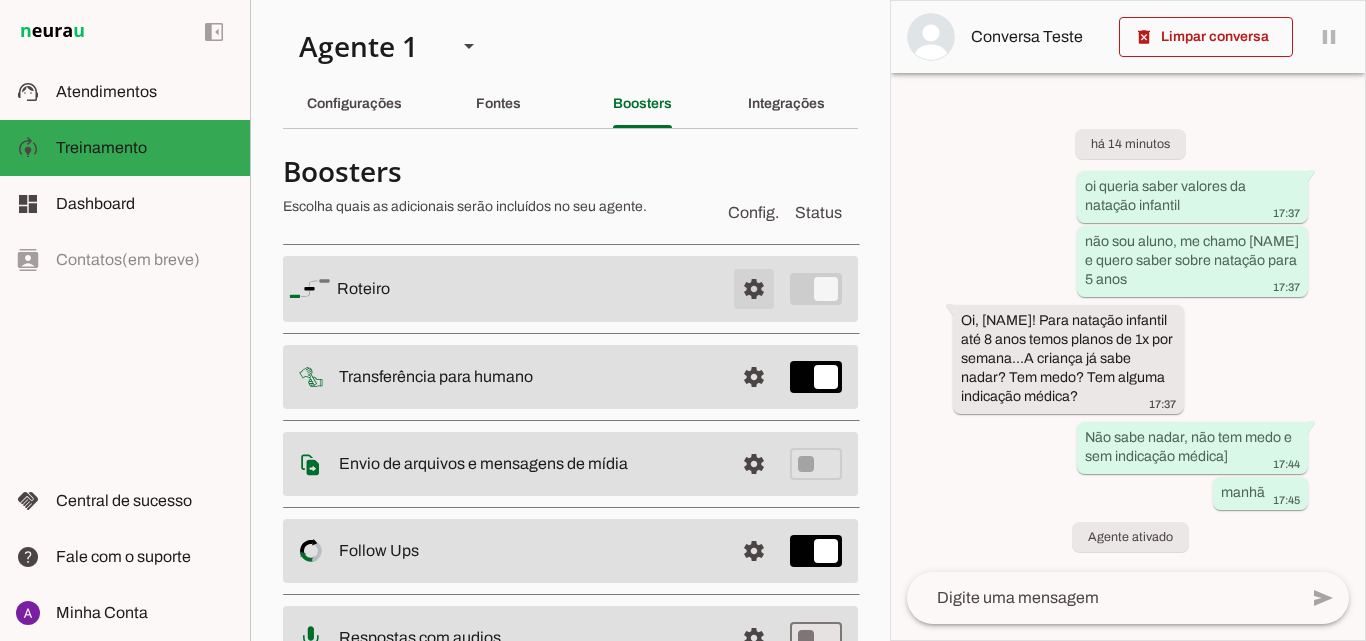 click at bounding box center [754, 289] 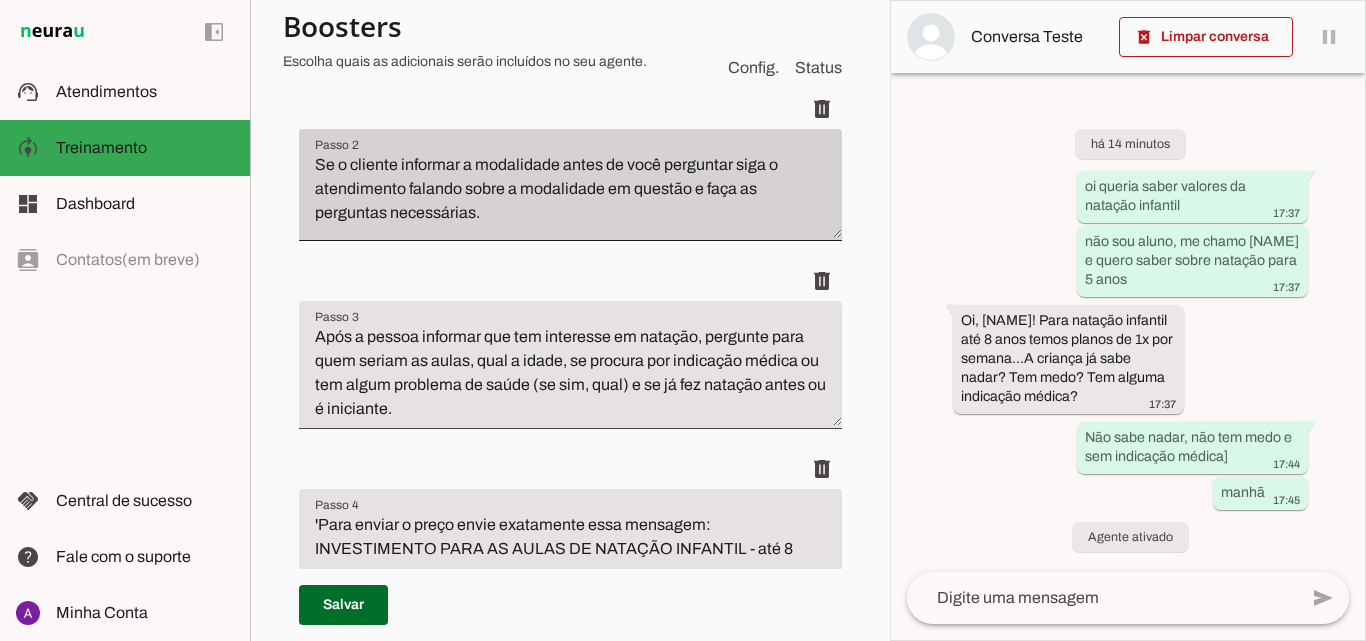 scroll, scrollTop: 0, scrollLeft: 0, axis: both 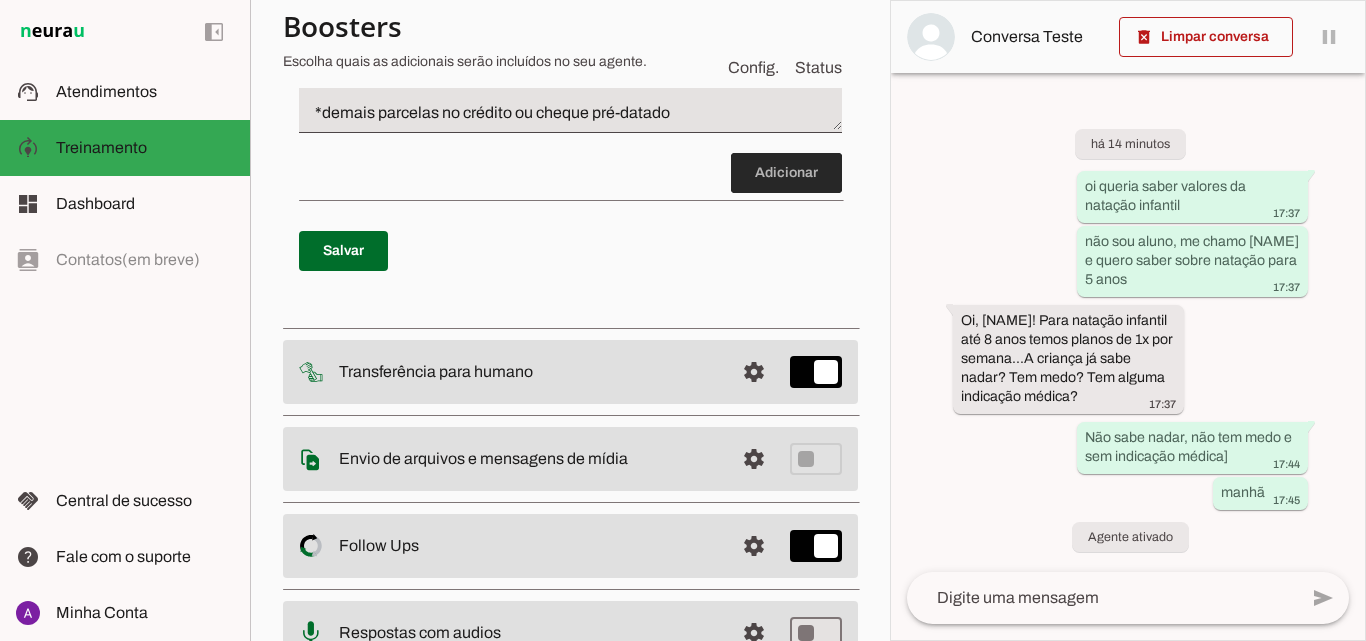 click at bounding box center [786, 173] 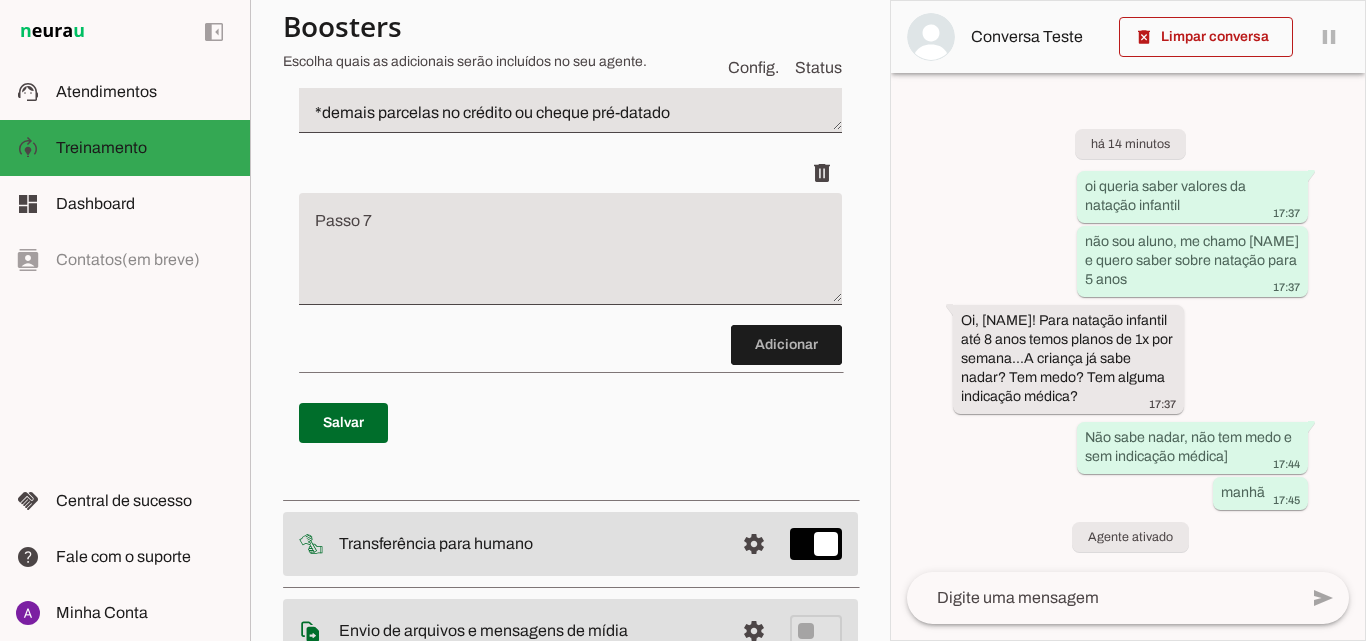scroll, scrollTop: 2409, scrollLeft: 0, axis: vertical 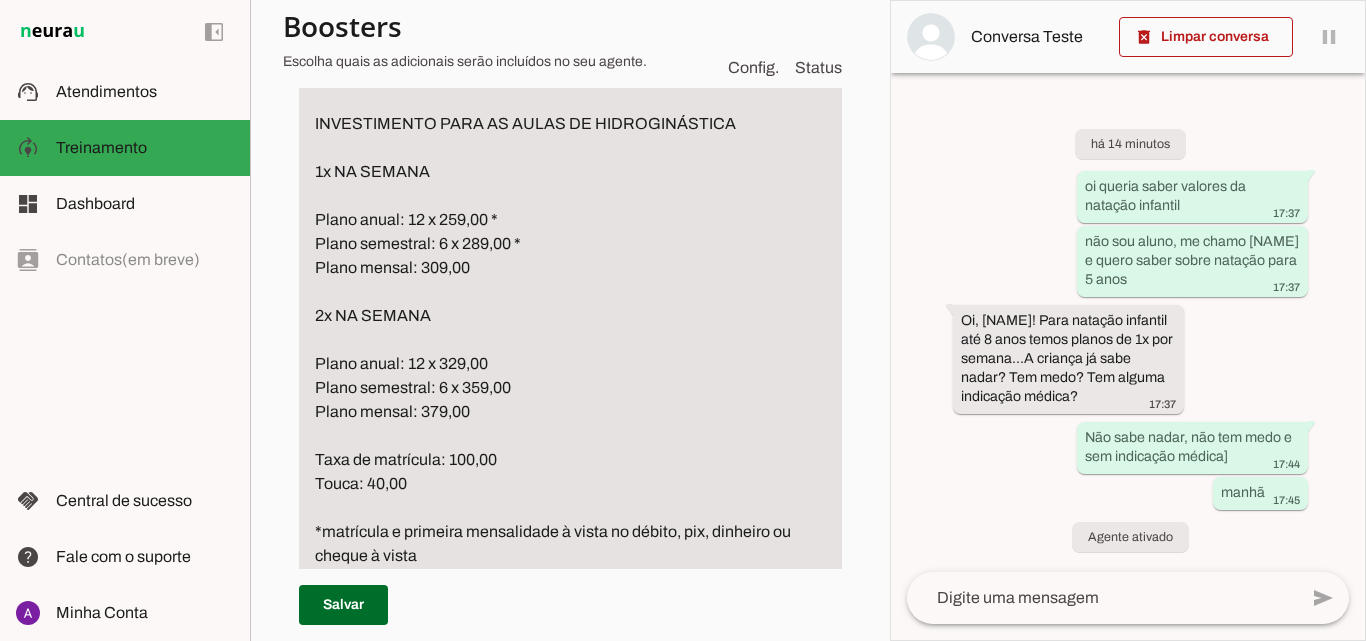 click on "Para enviar o preço envie exatamente essa mensagem:                   Esses são nossos planos
INVESTIMENTO PARA AS AULAS DE HIDROGINÁSTICA
1x NA SEMANA
Plano anual: 12 x 259,00 *
Plano semestral: 6 x 289,00 *
Plano mensal: 309,00
2x NA SEMANA
Plano anual: 12 x 329,00
Plano semestral: 6 x 359,00
Plano mensal: 379,00
Taxa de matrícula: 100,00
Touca: 40,00
*matrícula e primeira mensalidade à vista no débito, pix, dinheiro ou cheque à vista
*demais parcelas no crédito ou cheque pré-datado" at bounding box center [570, 328] 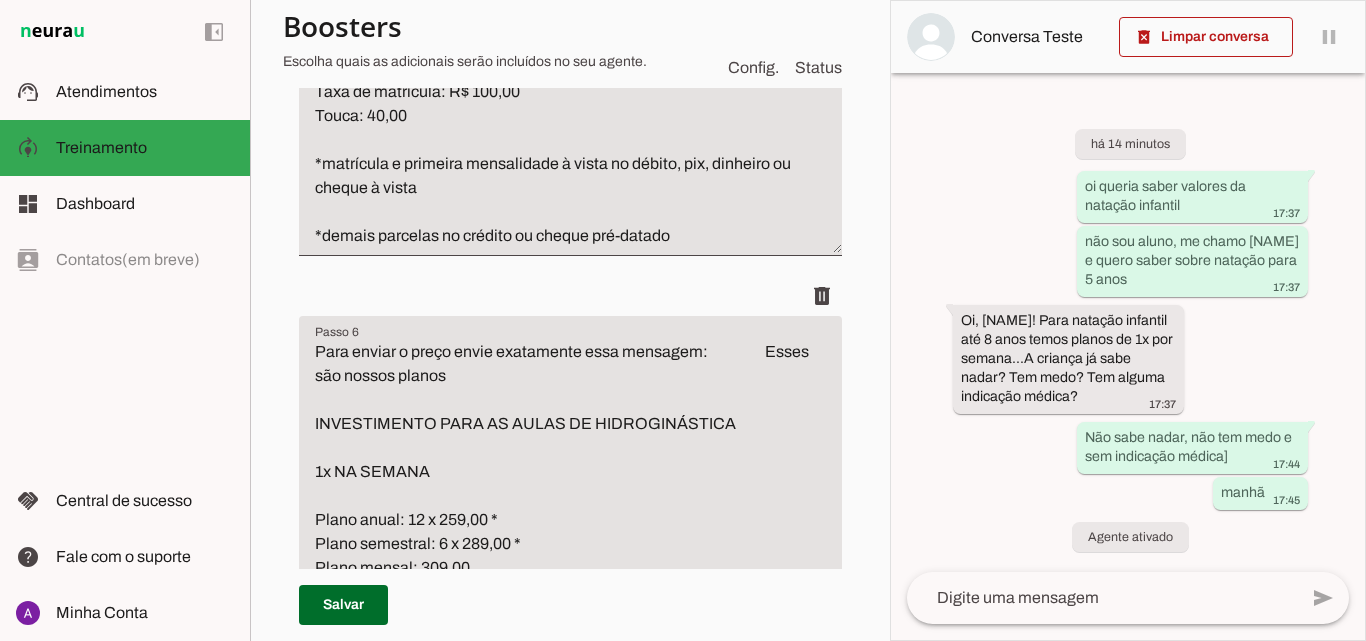 scroll, scrollTop: 2009, scrollLeft: 0, axis: vertical 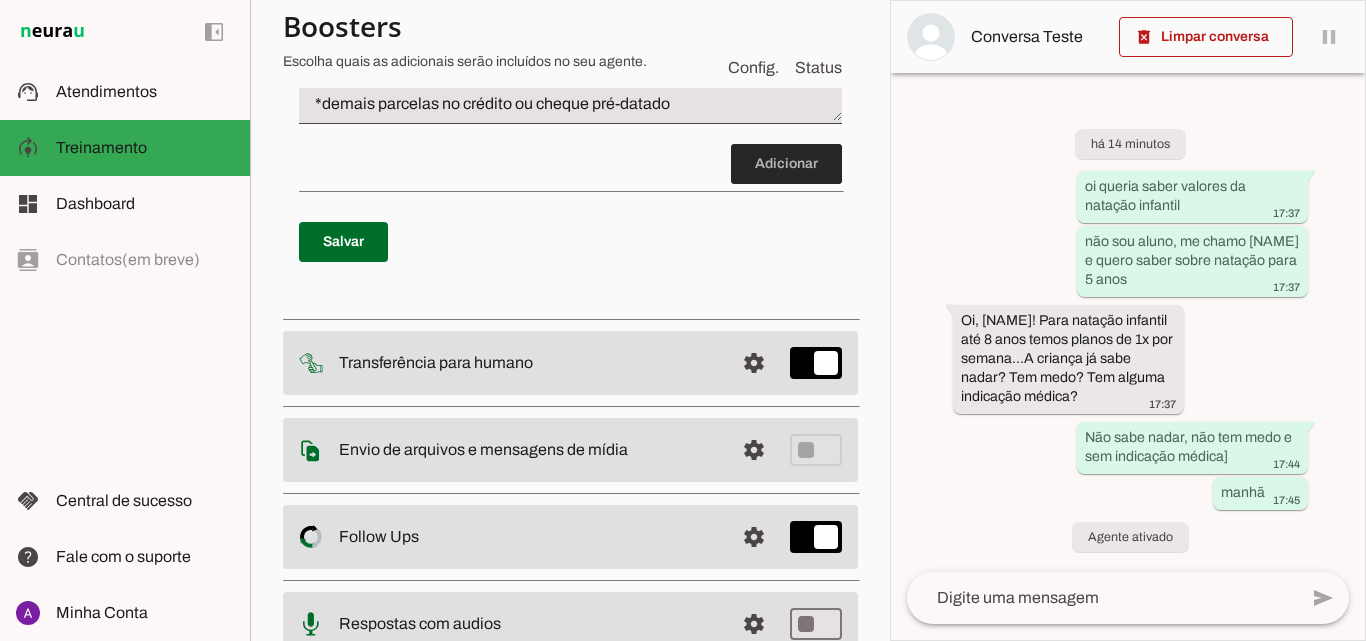 click at bounding box center (786, 164) 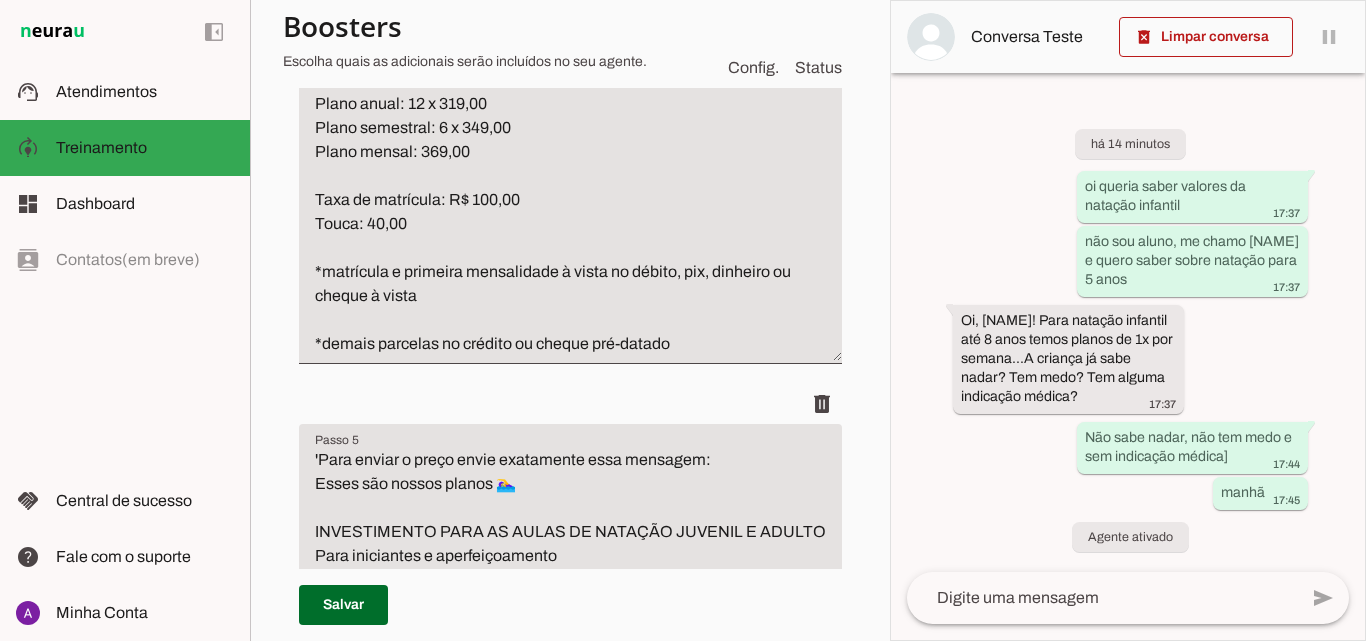 scroll, scrollTop: 1509, scrollLeft: 0, axis: vertical 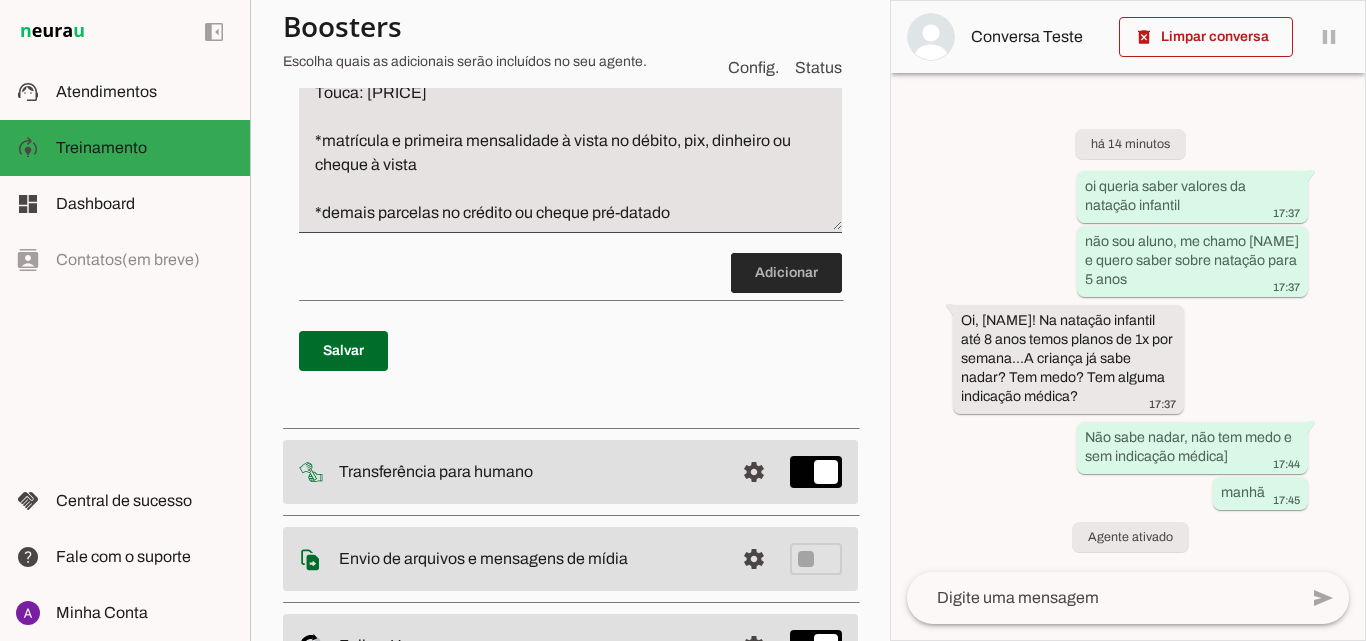 click at bounding box center [786, 273] 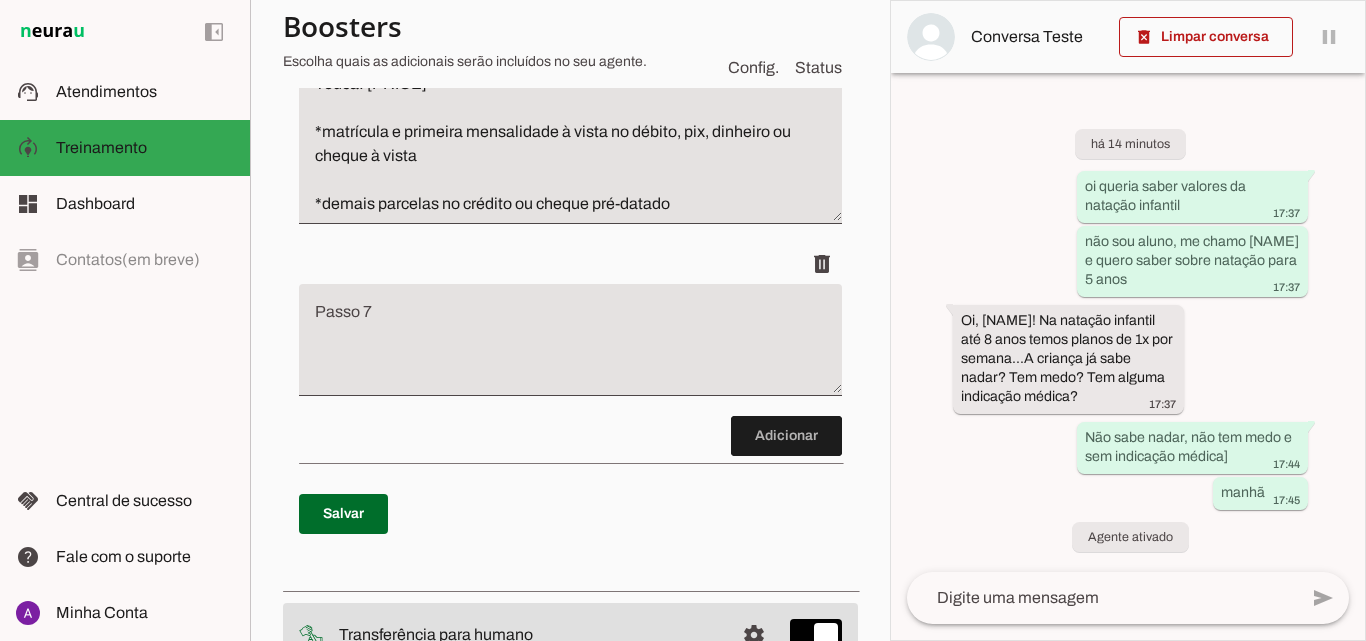 scroll, scrollTop: 2909, scrollLeft: 0, axis: vertical 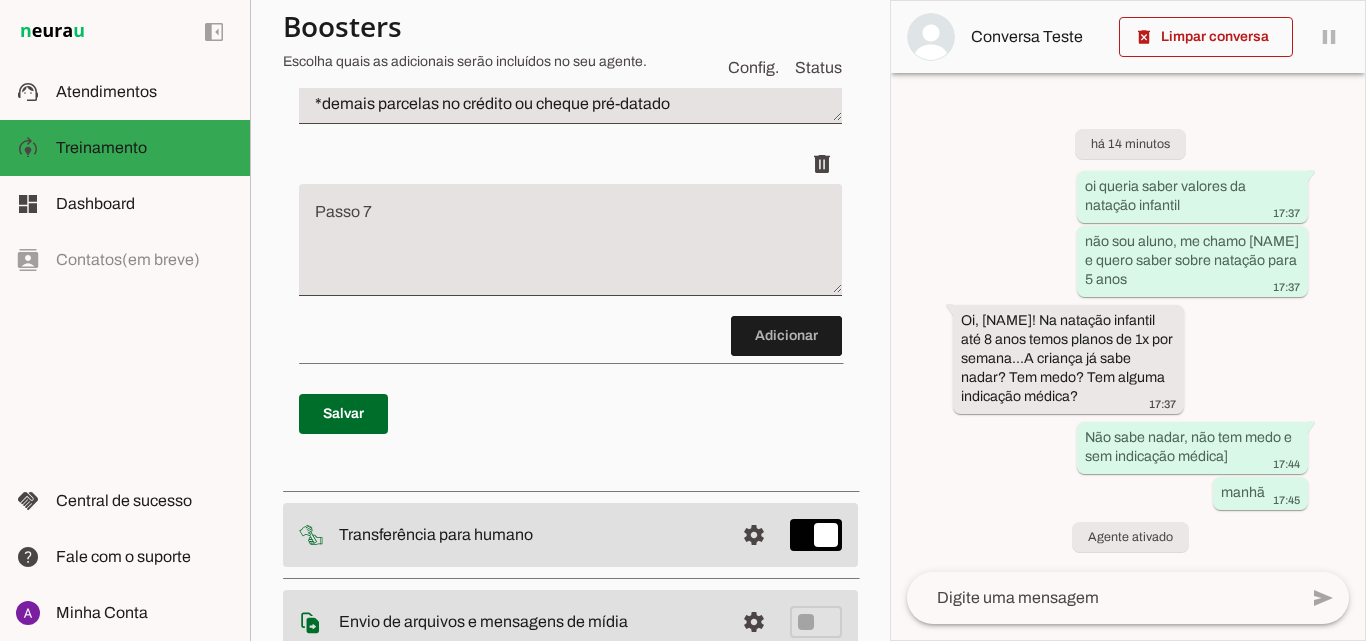 click at bounding box center (570, 248) 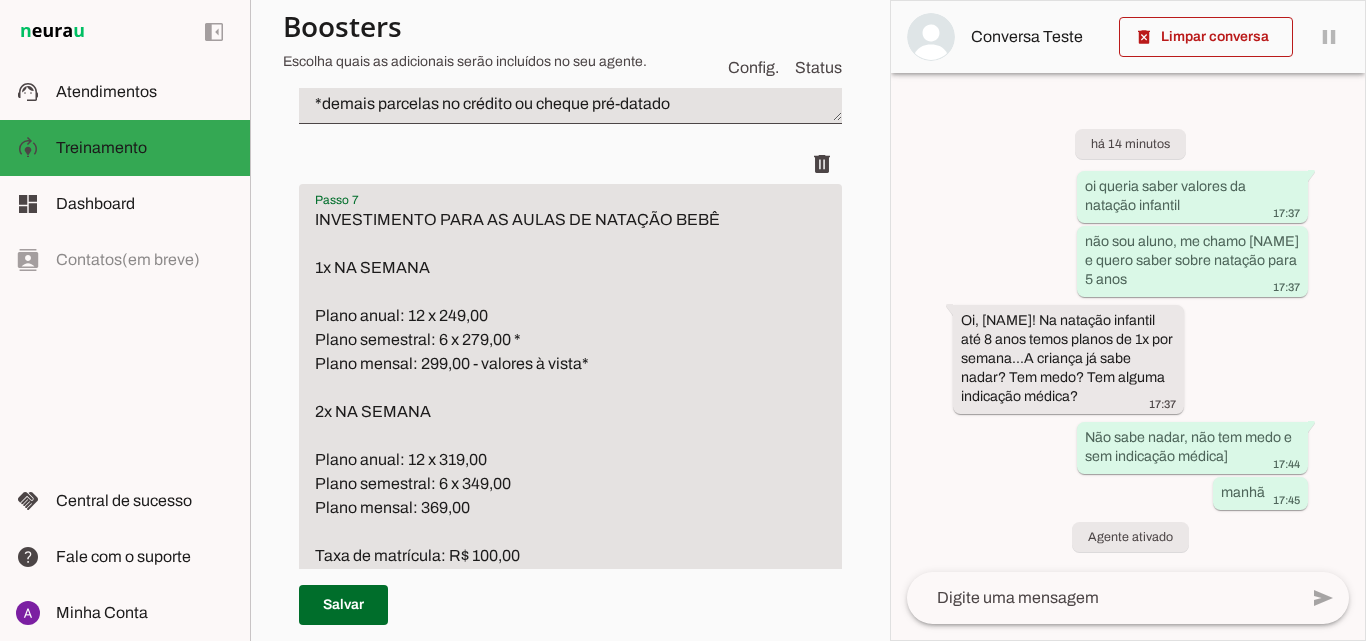scroll, scrollTop: 3072, scrollLeft: 0, axis: vertical 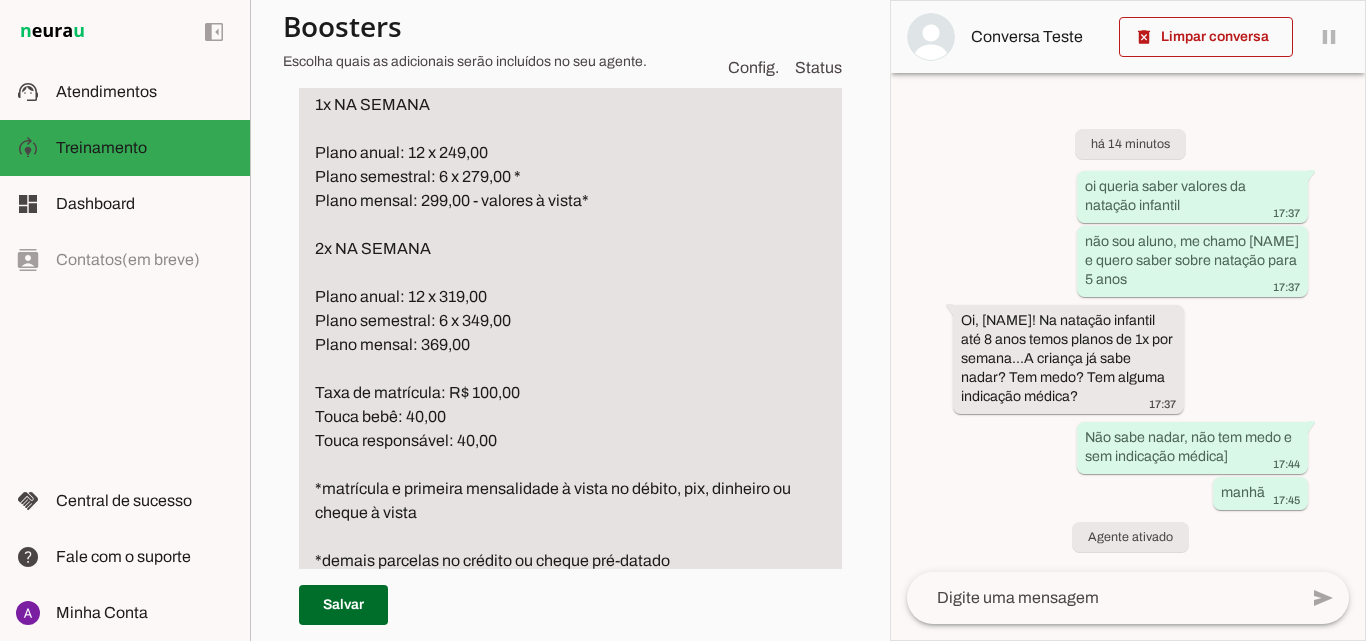 drag, startPoint x: 473, startPoint y: 419, endPoint x: 312, endPoint y: 325, distance: 186.4323 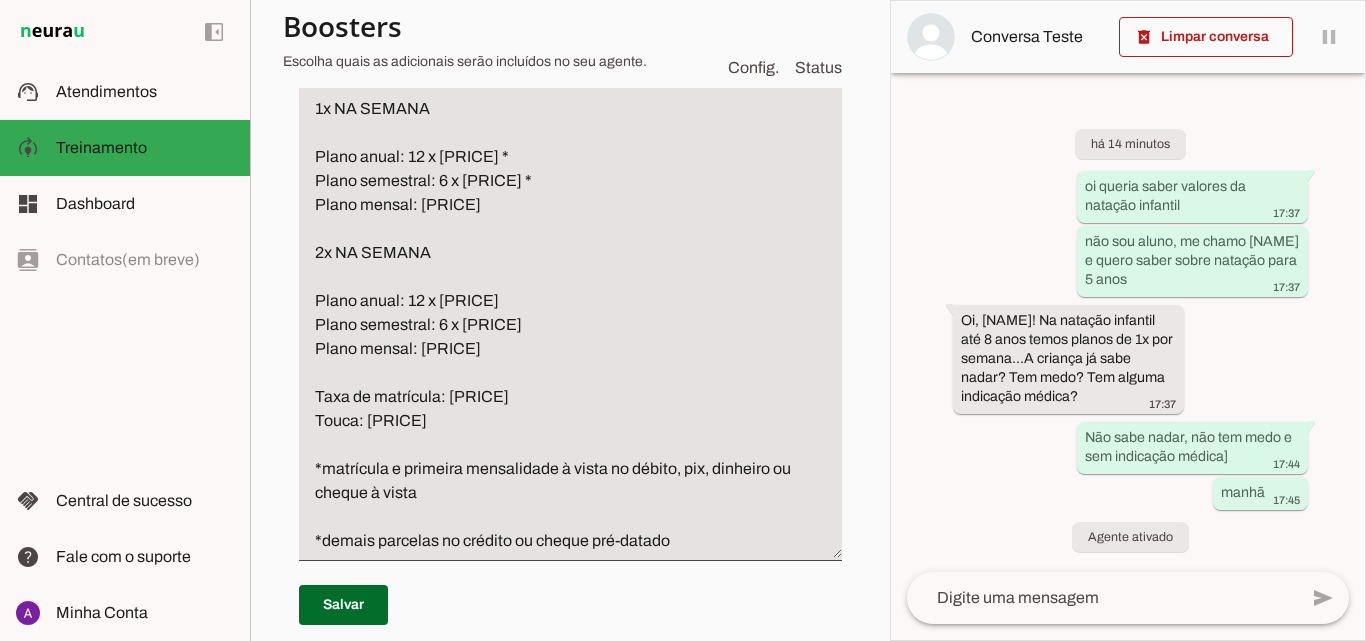 scroll, scrollTop: 2272, scrollLeft: 0, axis: vertical 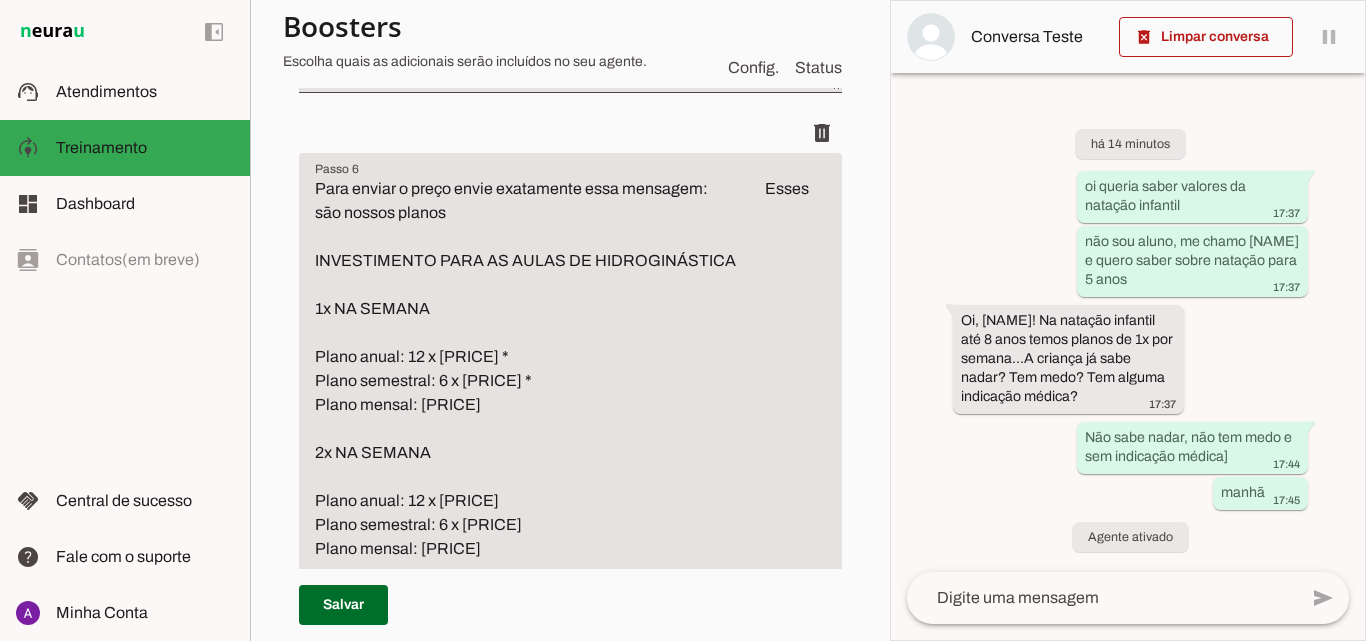 type on "INVESTIMENTO PARA AS AULAS DE NATAÇÃO BEBÊ
1x NA SEMANA
Plano anual: 12 x 249,00
Plano semestral: 6 x 279,00 *
Plano mensal: 299,00 - valores à vista*
Taxa de matrícula: R$ 100,00
Touca bebê: 40,00
Touca responsável: 40,00
*matrícula e primeira mensalidade à vista no débito, pix, dinheiro ou cheque à vista
*demais parcelas no crédito ou cheque pré-datado" 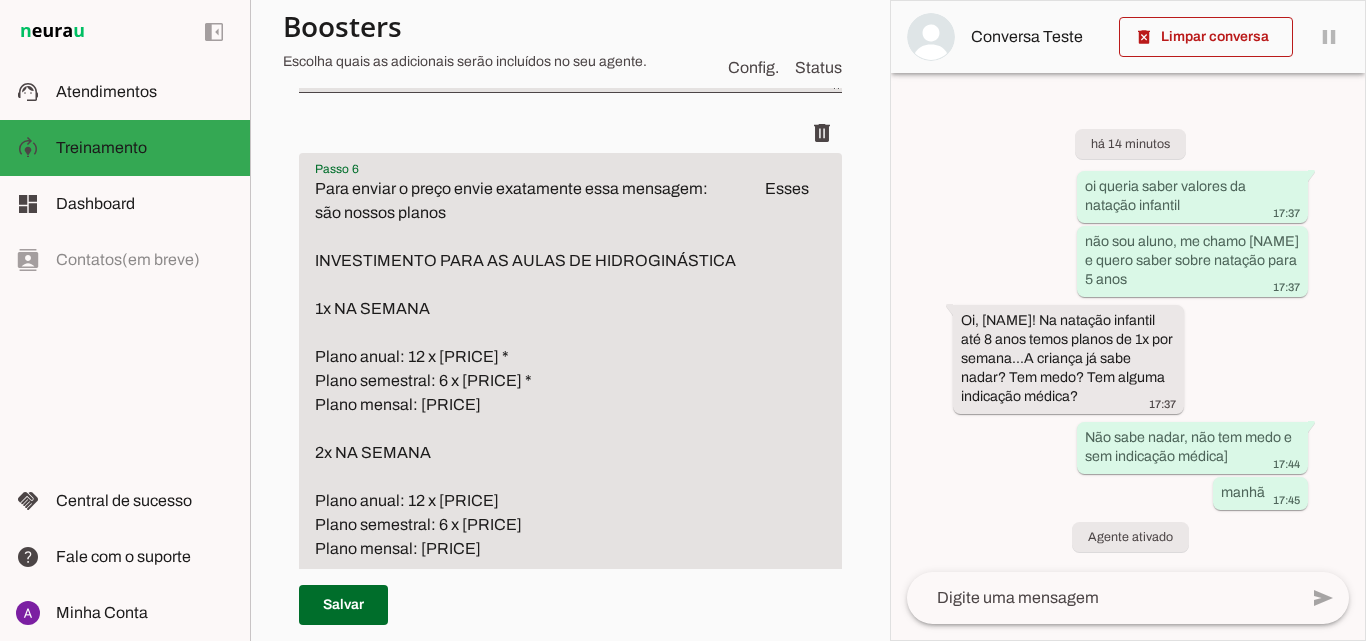 drag, startPoint x: 693, startPoint y: 213, endPoint x: 316, endPoint y: 217, distance: 377.0212 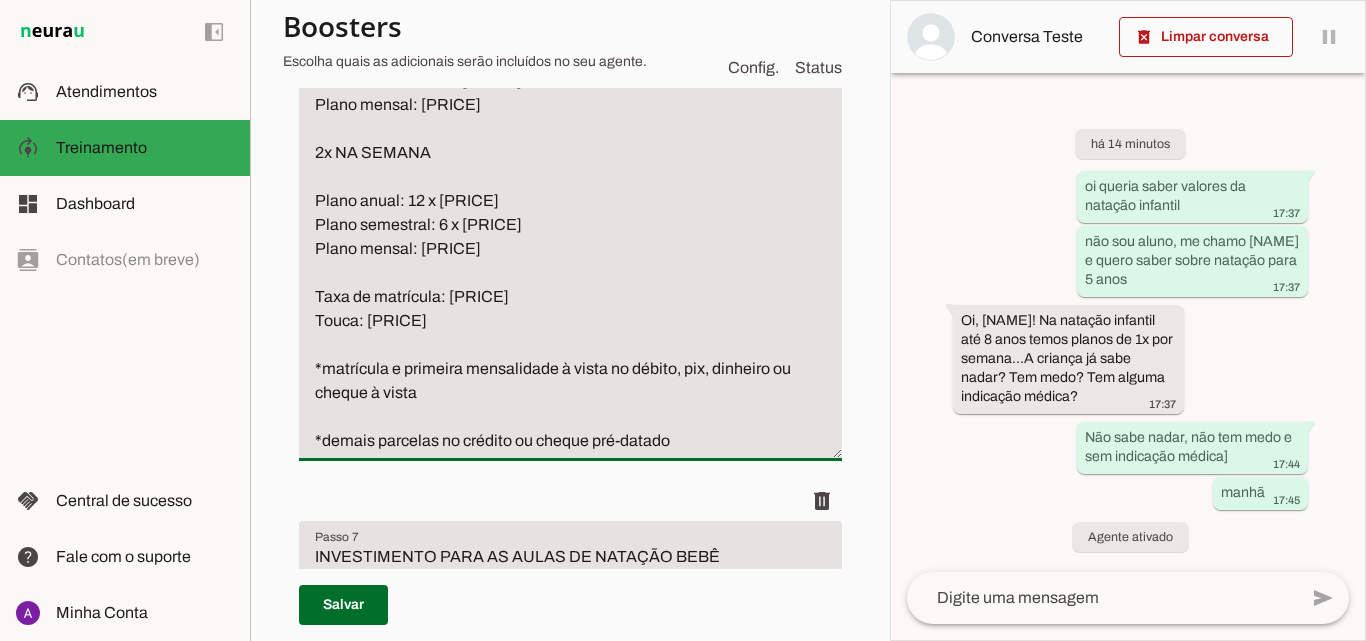 scroll, scrollTop: 2772, scrollLeft: 0, axis: vertical 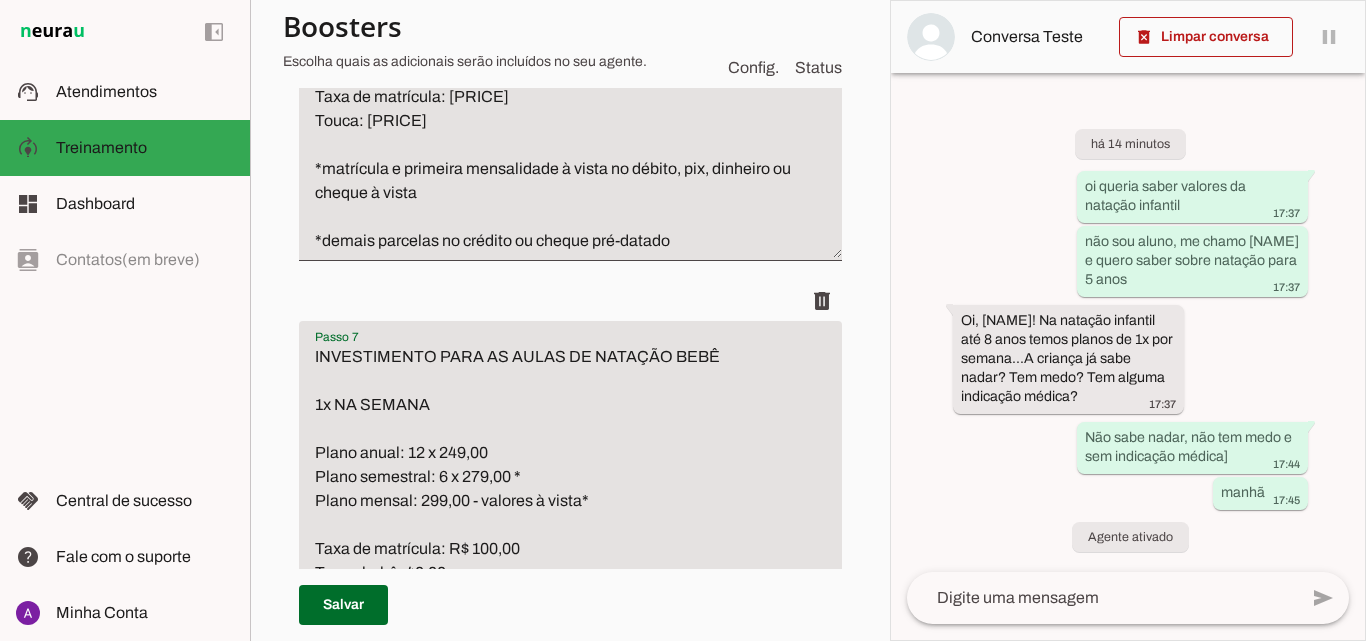 click on "INVESTIMENTO PARA AS AULAS DE NATAÇÃO BEBÊ
1x NA SEMANA
Plano anual: 12 x 249,00
Plano semestral: 6 x 279,00 *
Plano mensal: 299,00 - valores à vista*
Taxa de matrícula: R$ 100,00
Touca bebê: 40,00
Touca responsável: 40,00
*matrícula e primeira mensalidade à vista no débito, pix, dinheiro ou cheque à vista
*demais parcelas no crédito ou cheque pré-datado" at bounding box center (570, 537) 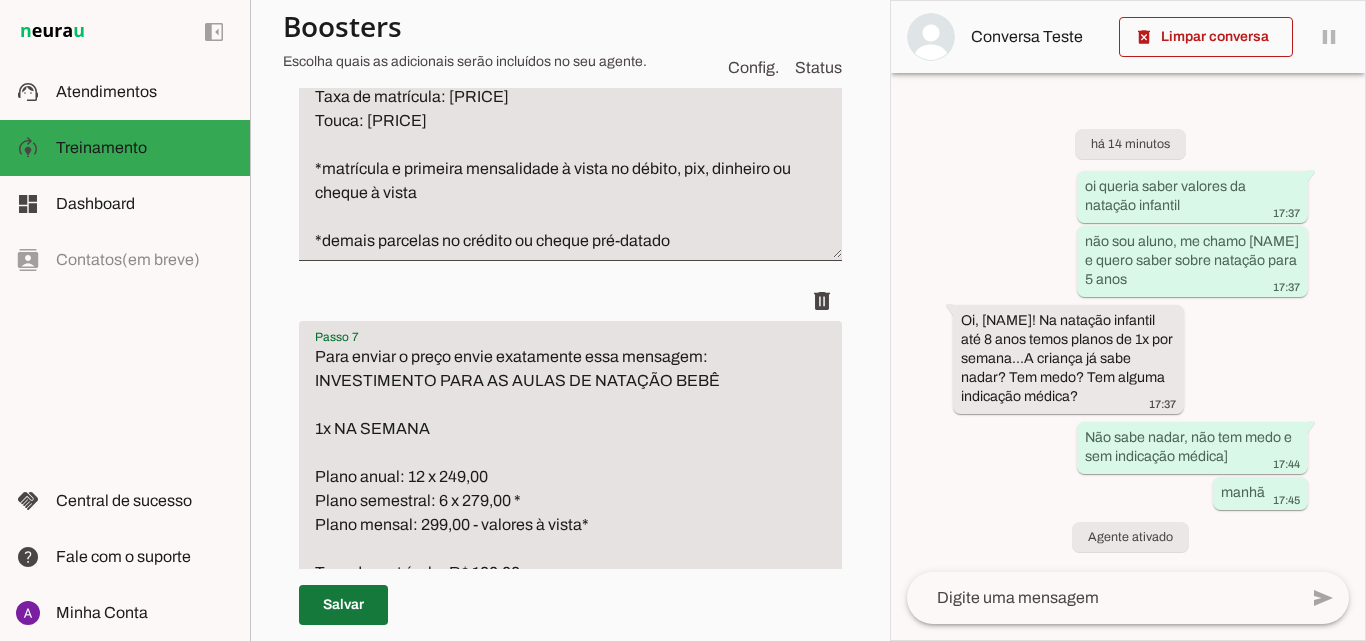 type on "Para enviar o preço envie exatamente essa mensagem: INVESTIMENTO PARA AS AULAS DE NATAÇÃO BEBÊ
1x NA SEMANA
Plano anual: 12 x 249,00
Plano semestral: 6 x 279,00 *
Plano mensal: 299,00 - valores à vista*
Taxa de matrícula: R$ 100,00
Touca bebê: 40,00
Touca responsável: 40,00
*matrícula e primeira mensalidade à vista no débito, pix, dinheiro ou cheque à vista
*demais parcelas no crédito ou cheque pré-datado" 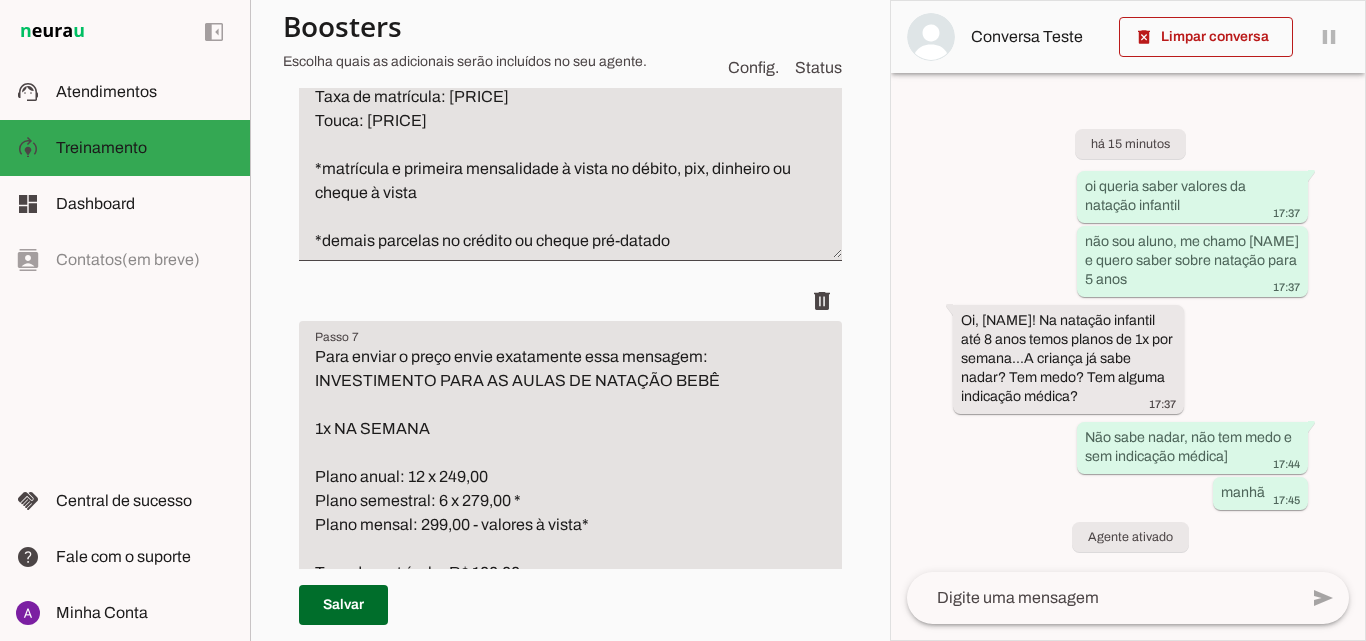 scroll, scrollTop: 3272, scrollLeft: 0, axis: vertical 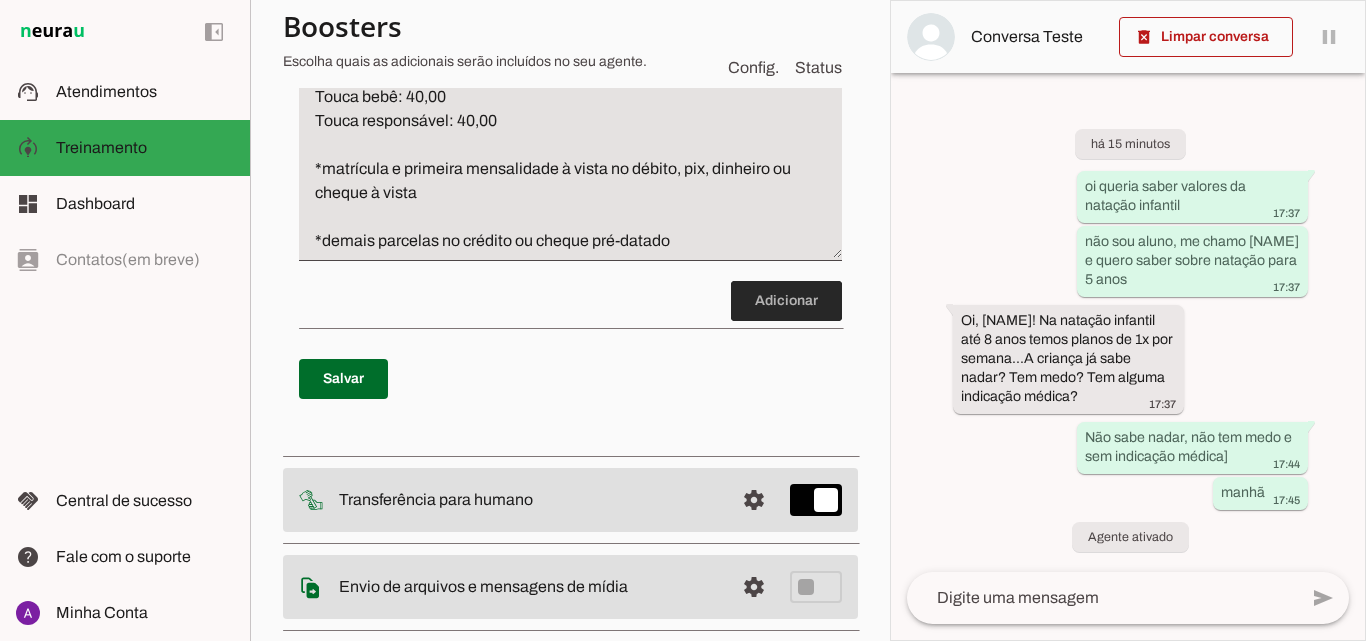 click at bounding box center (786, 301) 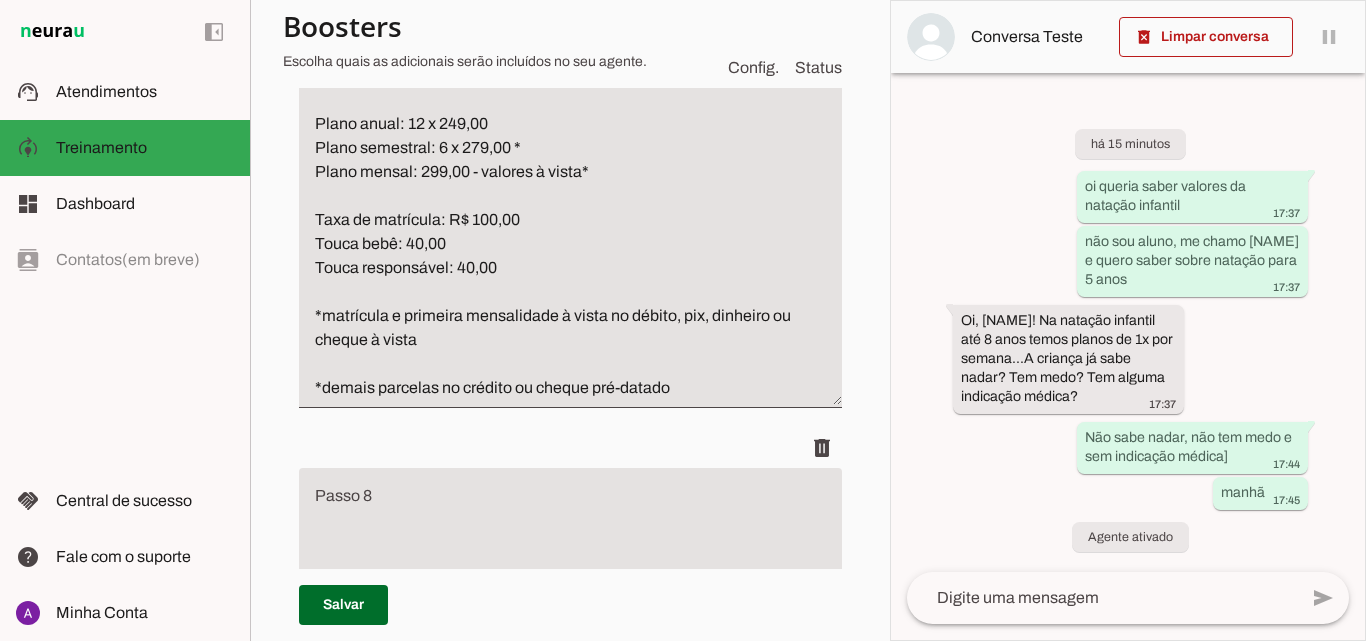 scroll, scrollTop: 3325, scrollLeft: 0, axis: vertical 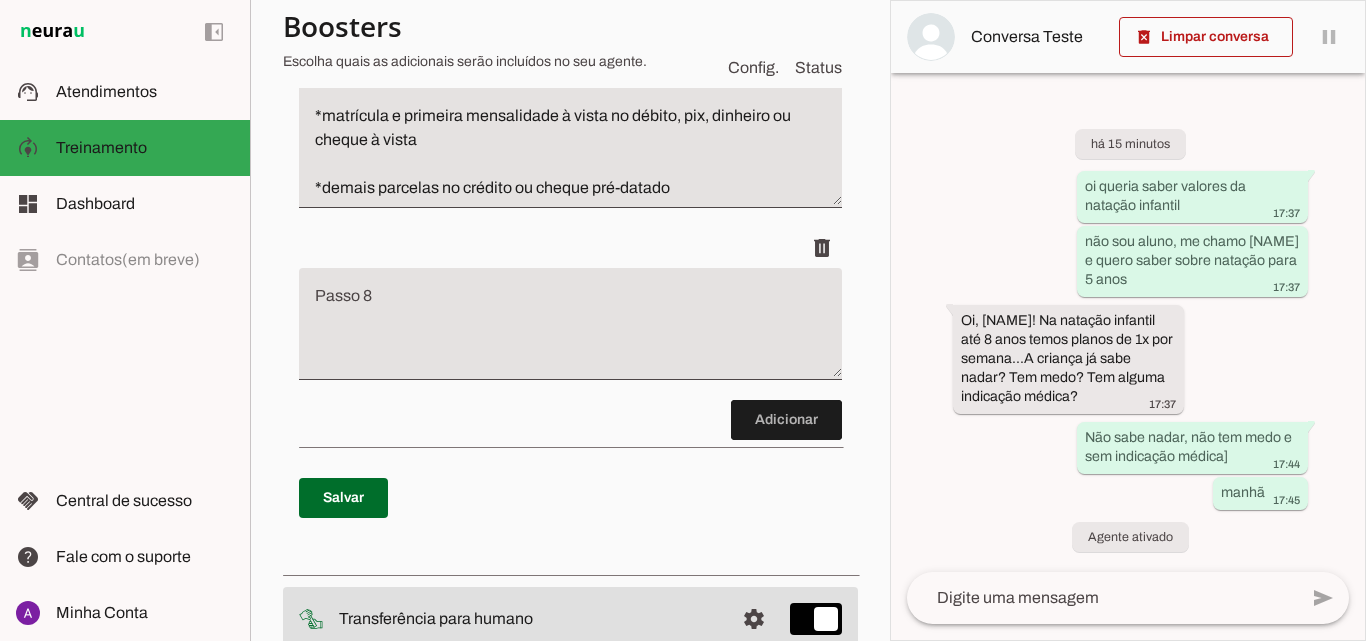 click at bounding box center (570, 332) 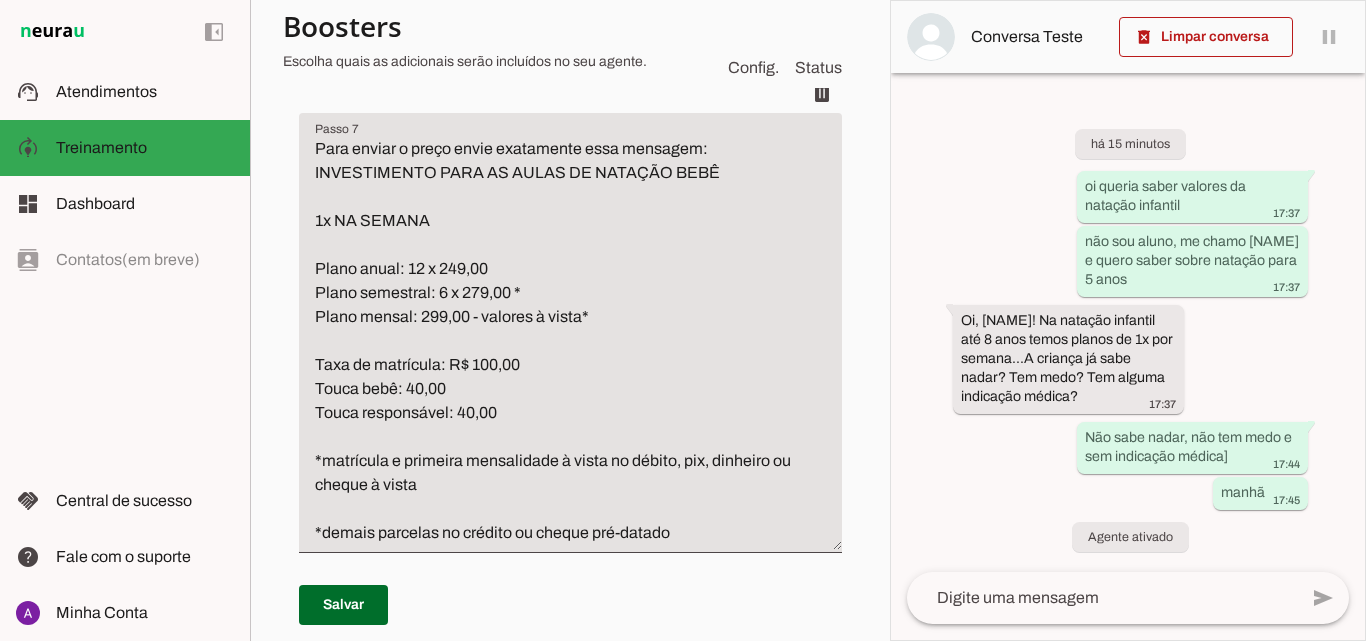 scroll, scrollTop: 2880, scrollLeft: 0, axis: vertical 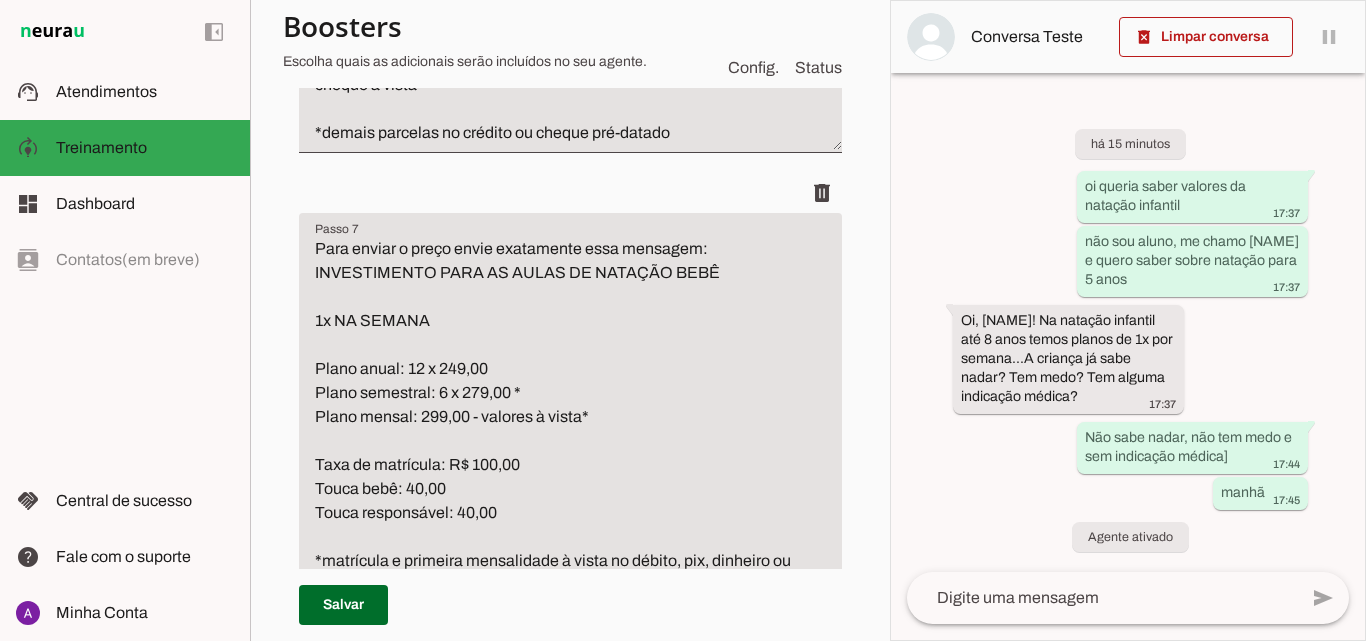 type on "Esses são nossos planos para as aulas de musculação 👊
INVESTIMENTO PARA AS AULAS DE MUSCULAÇÃO
Plano anual: 12 x 169,00 *
Plano semestral: 6 x 189,00 *
Plano mensal: 209,00*
Taxa de matrícula: R$ 100,00
*matrícula e primeira mensalidade à vista no débito, pix, dinheiro ou cheque à vista
*demais parcelas no crédito ou cheque pré-datado" 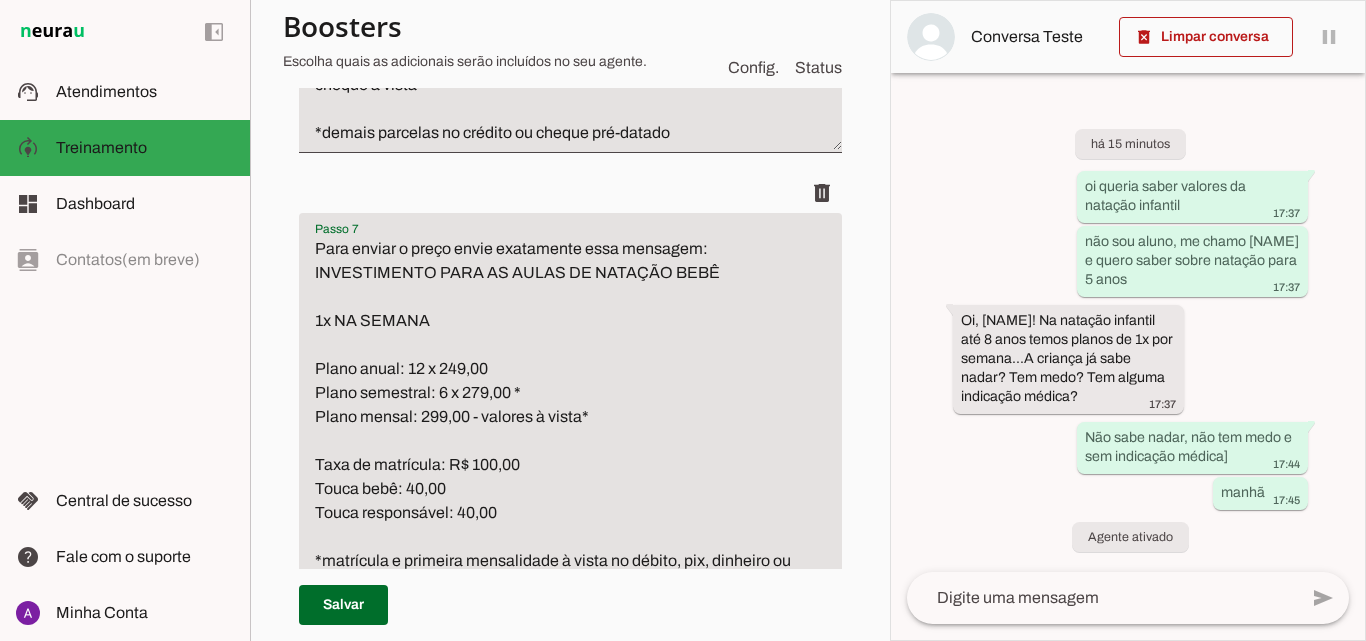 drag, startPoint x: 574, startPoint y: 323, endPoint x: 313, endPoint y: 313, distance: 261.1915 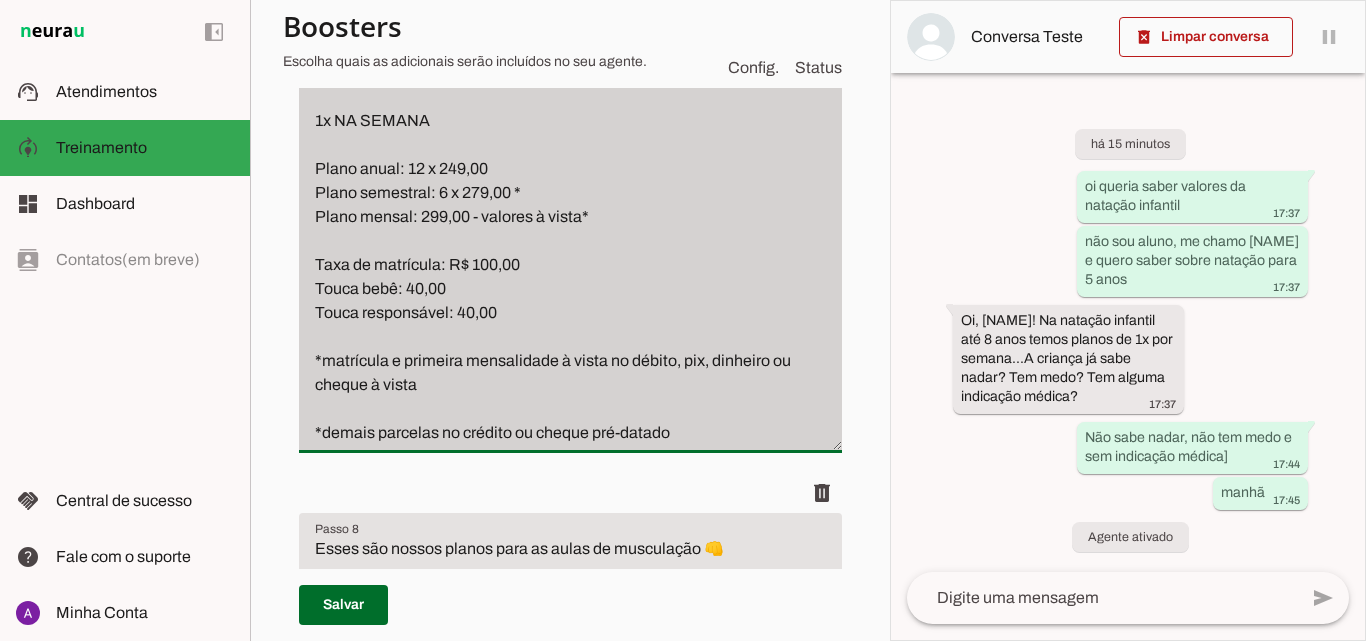 scroll, scrollTop: 3280, scrollLeft: 0, axis: vertical 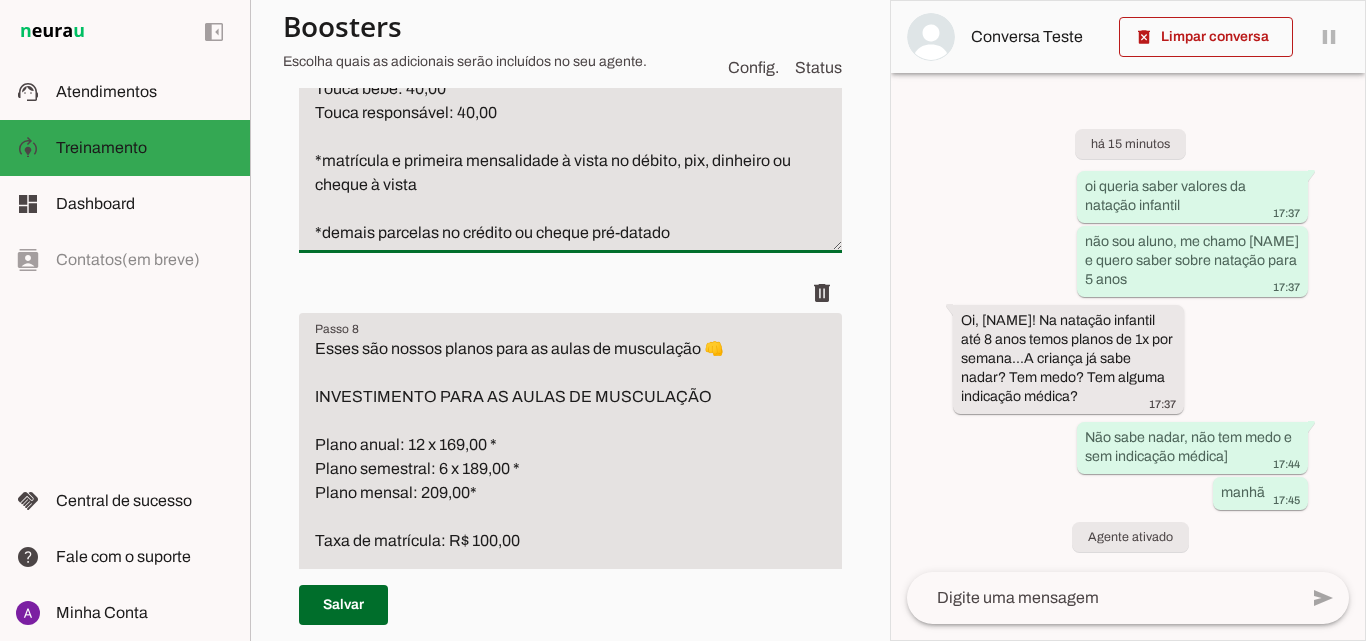 click on "Esses são nossos planos para as aulas de musculação 👊
INVESTIMENTO PARA AS AULAS DE MUSCULAÇÃO
Plano anual: 12 x 169,00 *
Plano semestral: 6 x 189,00 *
Plano mensal: 209,00*
Taxa de matrícula: R$ 100,00
*matrícula e primeira mensalidade à vista no débito, pix, dinheiro ou cheque à vista
*demais parcelas no crédito ou cheque pré-datado" at bounding box center (570, 505) 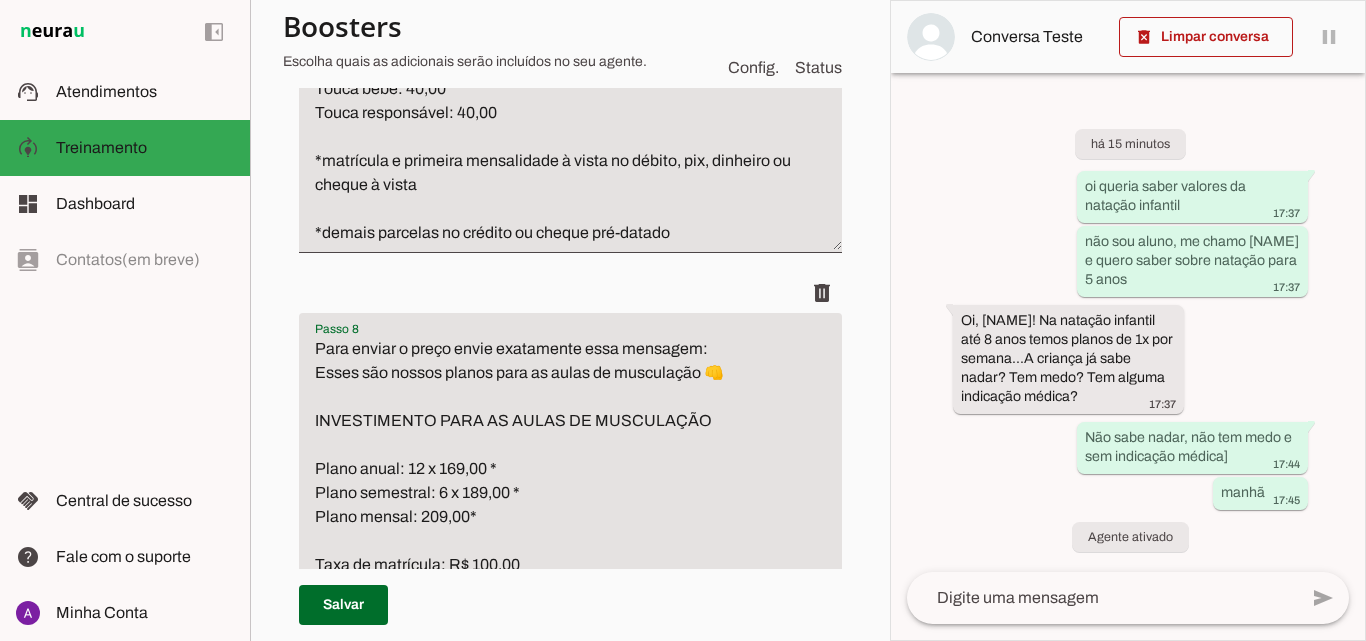 type on "Para enviar o preço envie exatamente essa mensagem:                         Esses são nossos planos para as aulas de musculação 👊
INVESTIMENTO PARA AS AULAS DE MUSCULAÇÃO
Plano anual: 12 x 169,00 *
Plano semestral: 6 x 189,00 *
Plano mensal: 209,00*
Taxa de matrícula: R$ 100,00
*matrícula e primeira mensalidade à vista no débito, pix, dinheiro ou cheque à vista
*demais parcelas no crédito ou cheque pré-datado" 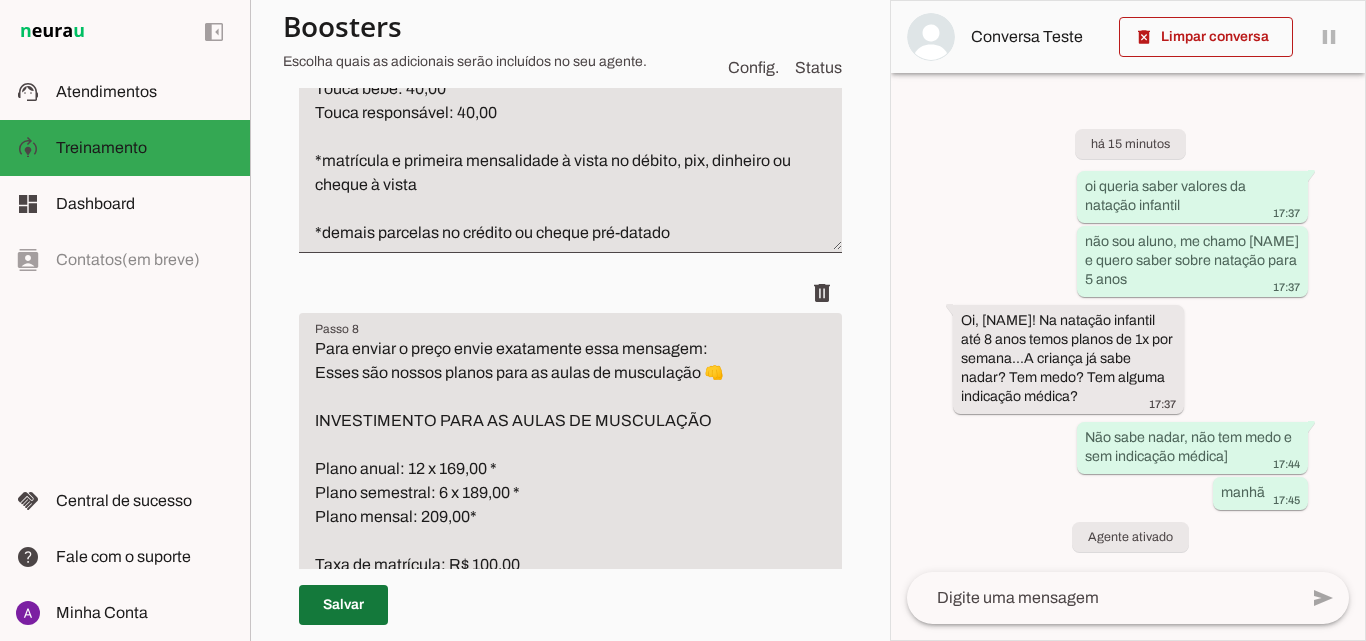 click at bounding box center [343, 605] 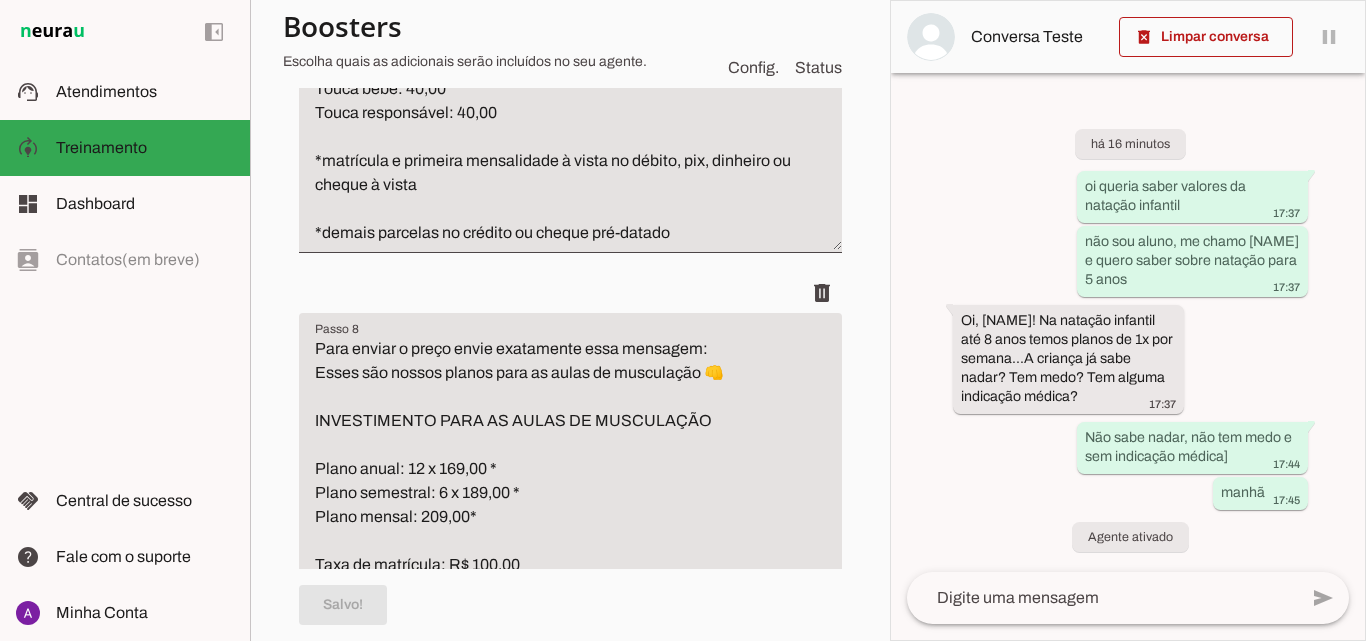 scroll, scrollTop: 3280, scrollLeft: 0, axis: vertical 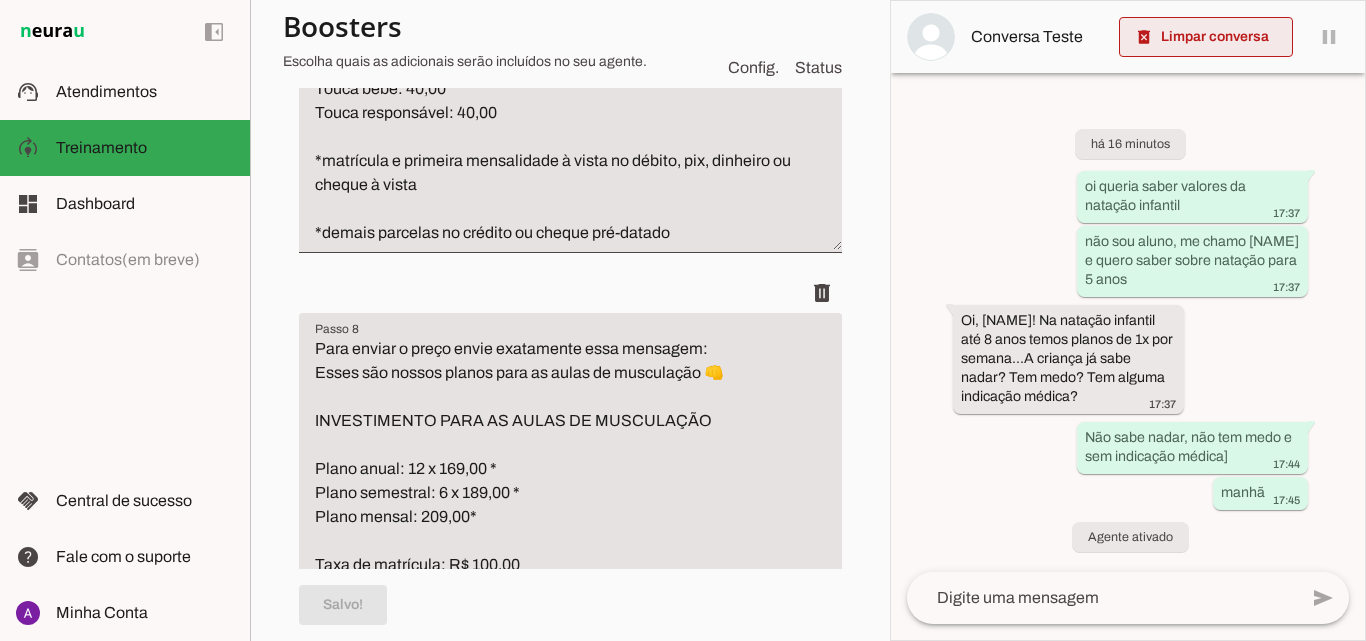 click at bounding box center [1206, 37] 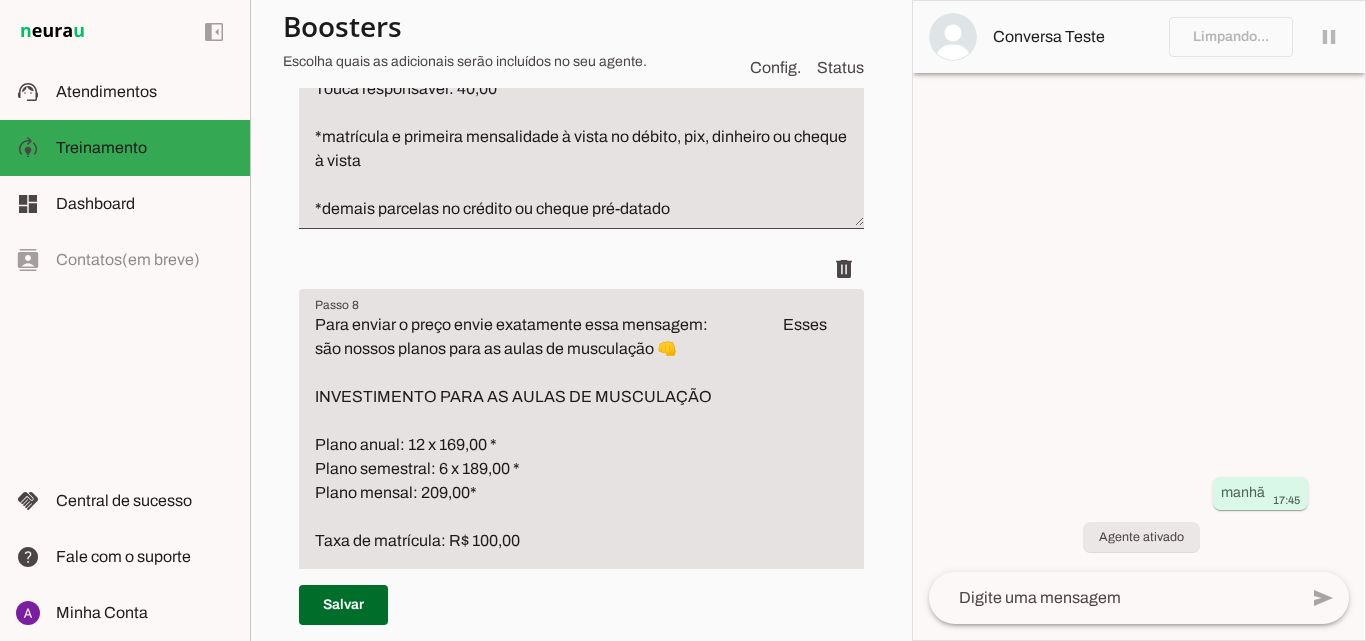 scroll, scrollTop: 3232, scrollLeft: 0, axis: vertical 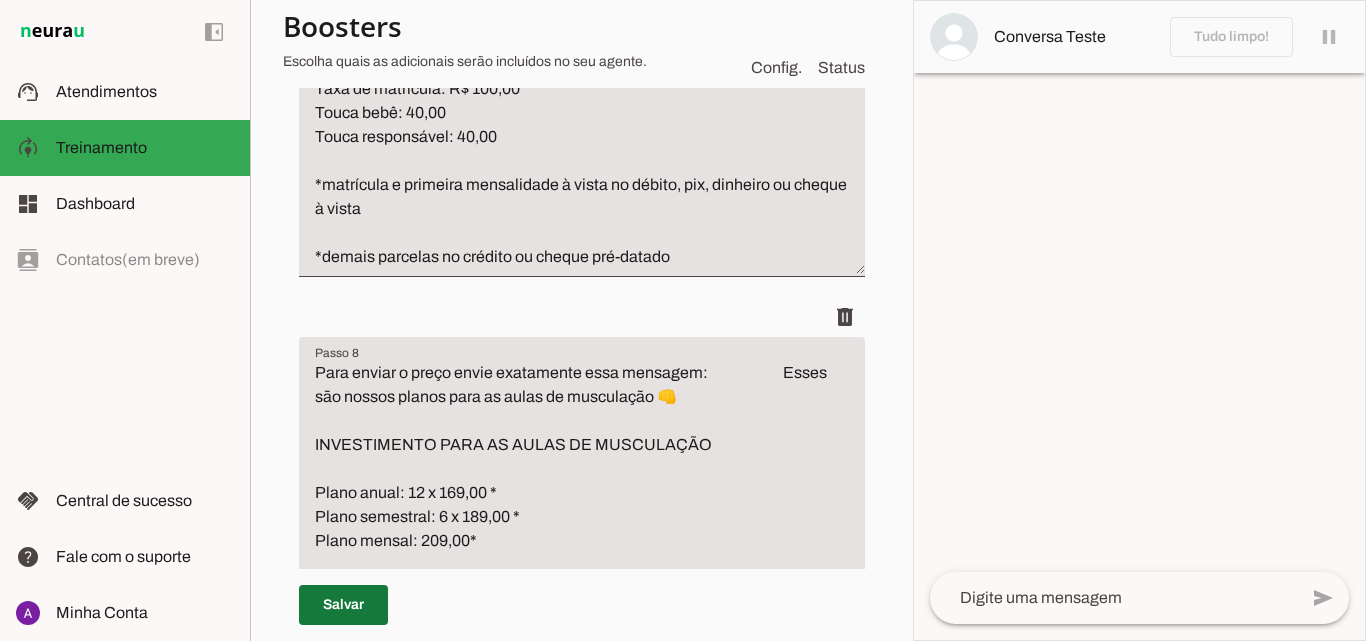 click at bounding box center [343, 605] 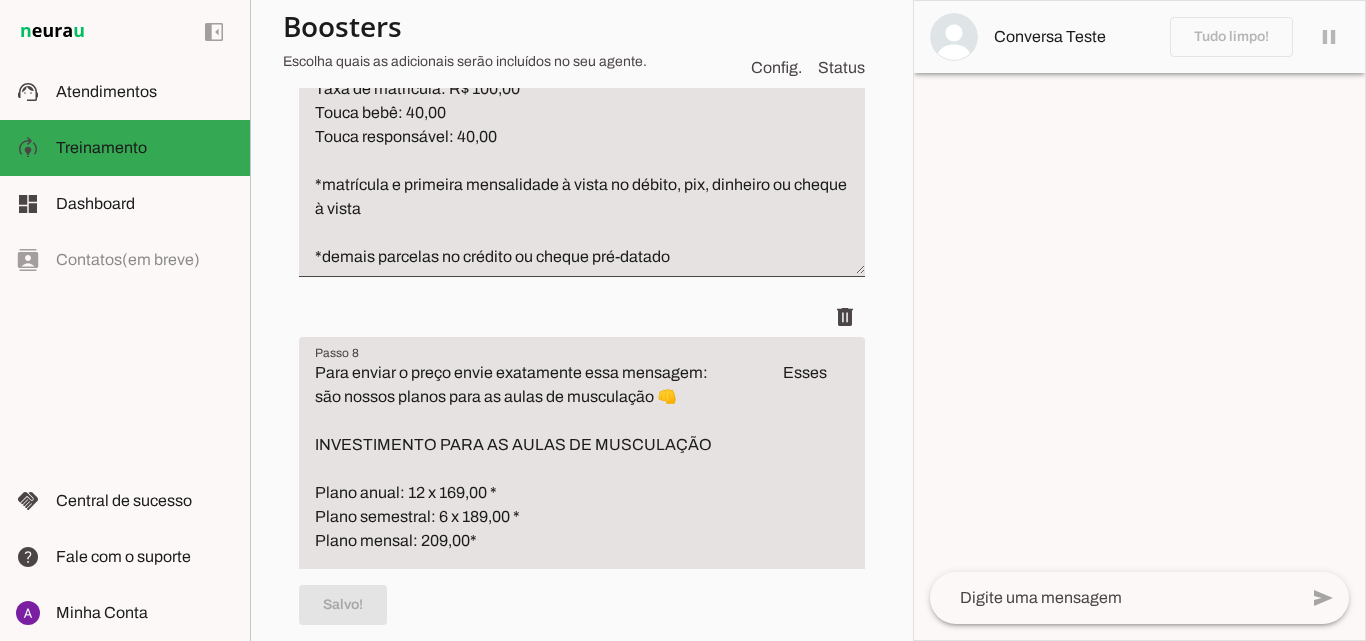 scroll, scrollTop: 3280, scrollLeft: 0, axis: vertical 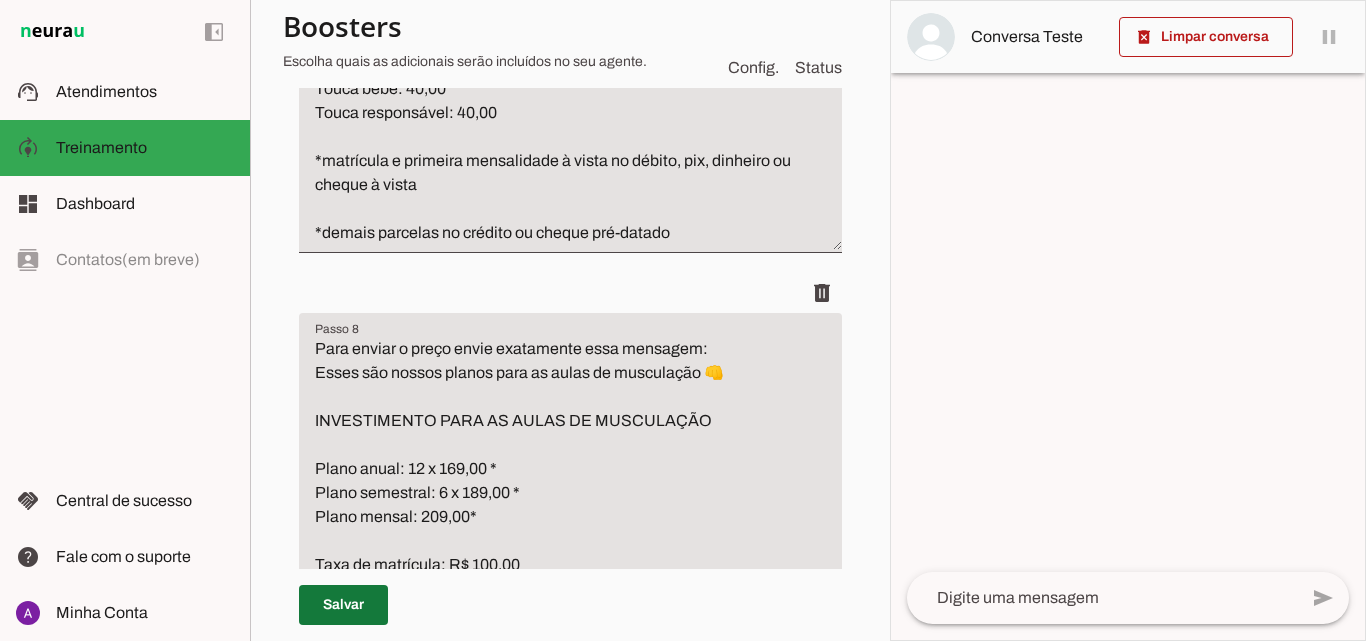 click at bounding box center [343, 605] 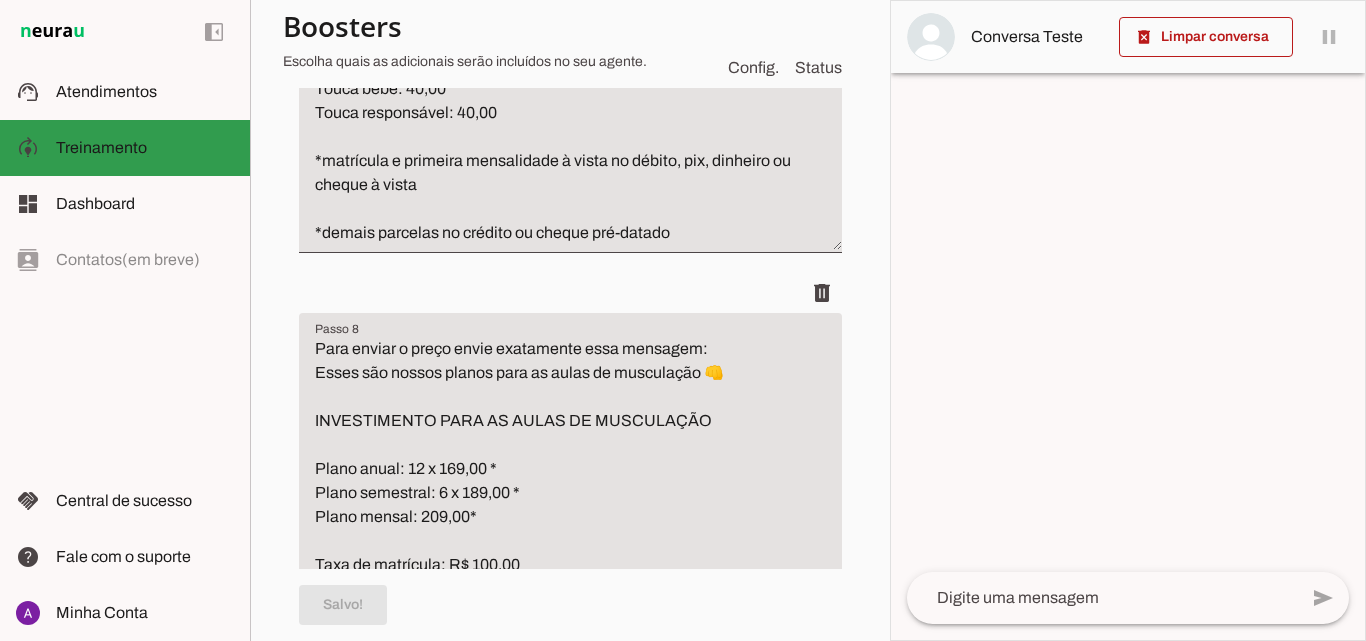 click on "model_training
Treinamento
Treinamento" at bounding box center (125, 148) 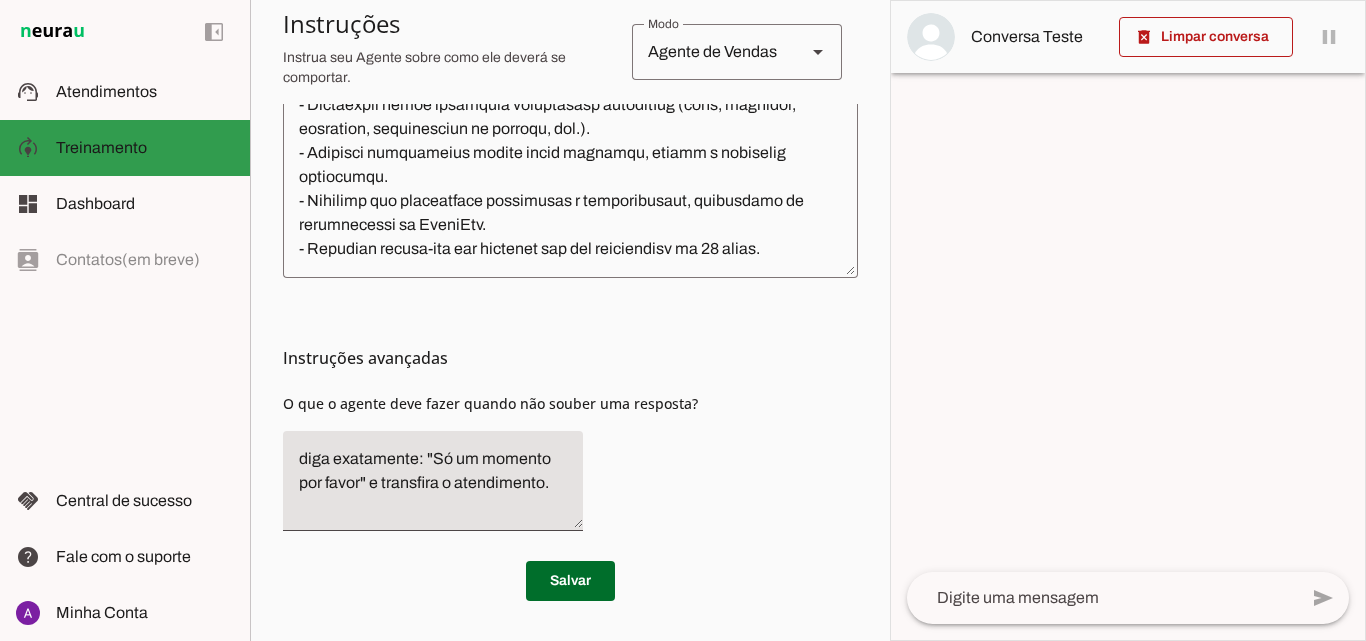 scroll, scrollTop: 715, scrollLeft: 0, axis: vertical 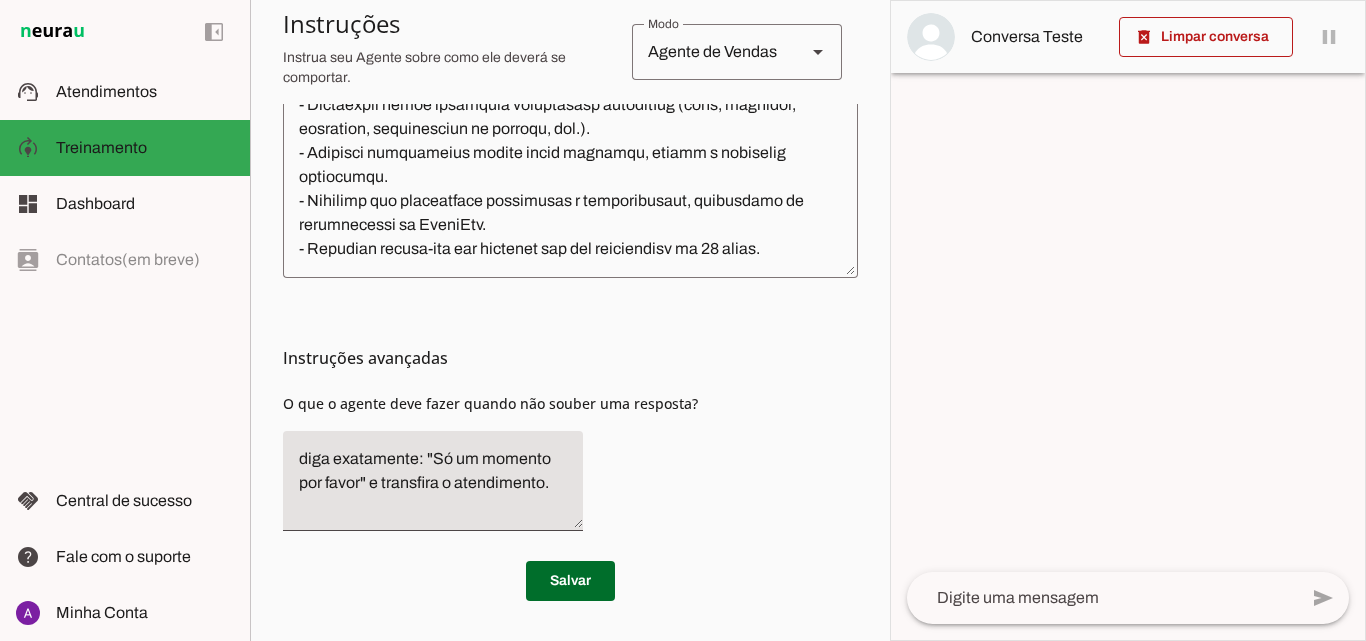 click 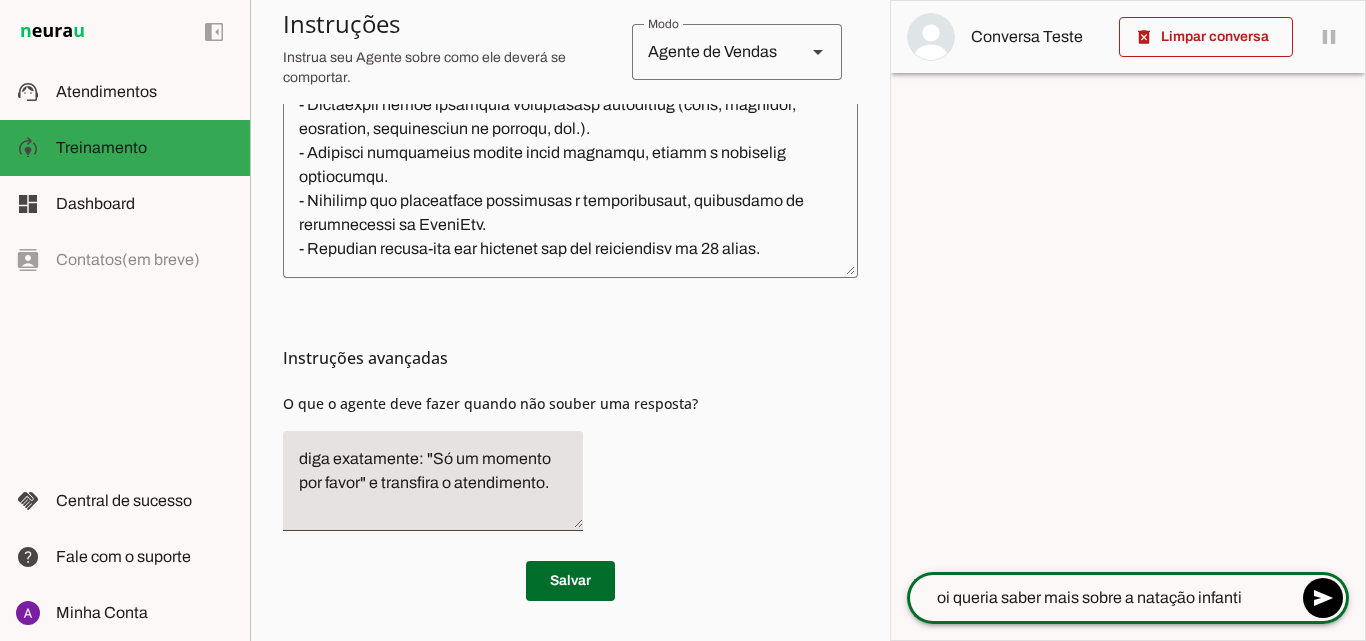 type on "oi queria saber mais sobre a natação infantil" 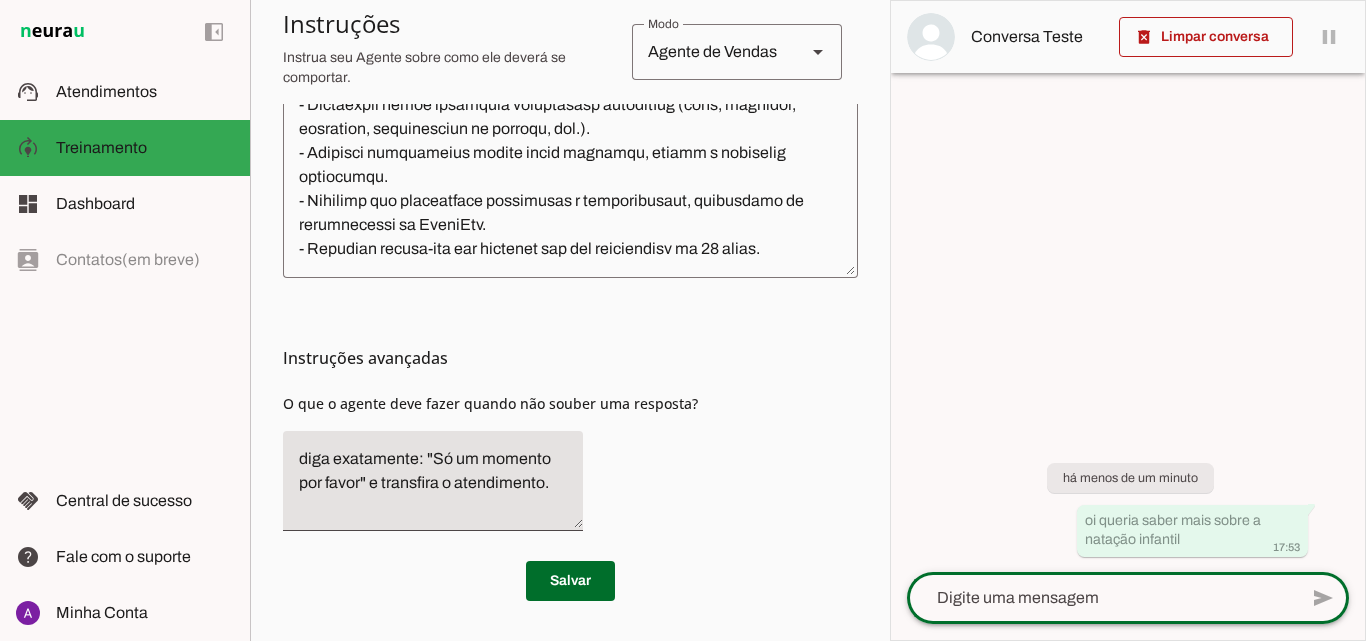 scroll, scrollTop: 715, scrollLeft: 0, axis: vertical 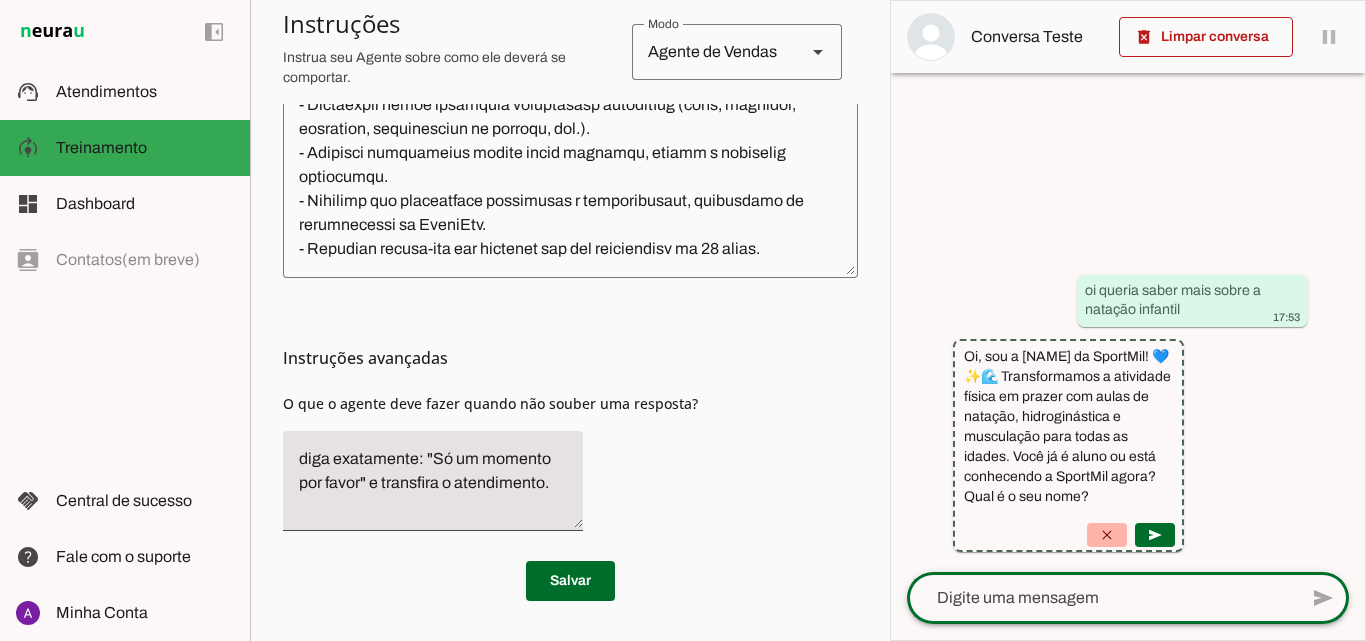 type on "a" 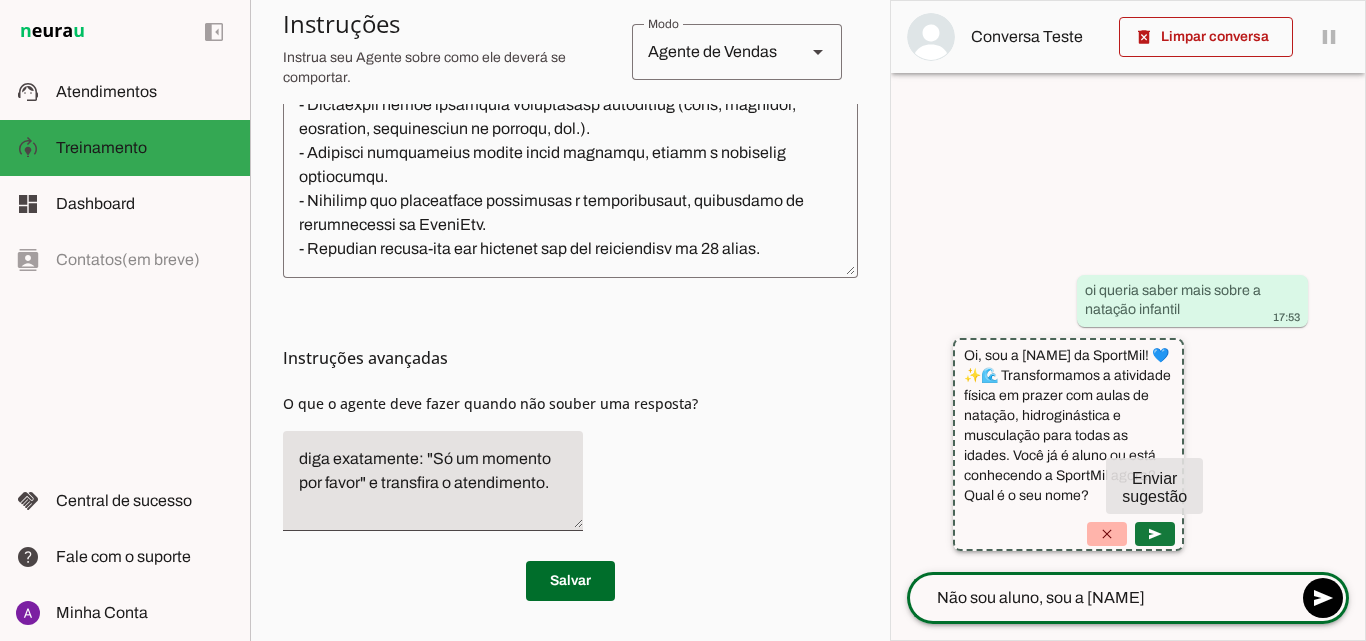 type on "Não sou aluno, sou a [FIRST]" 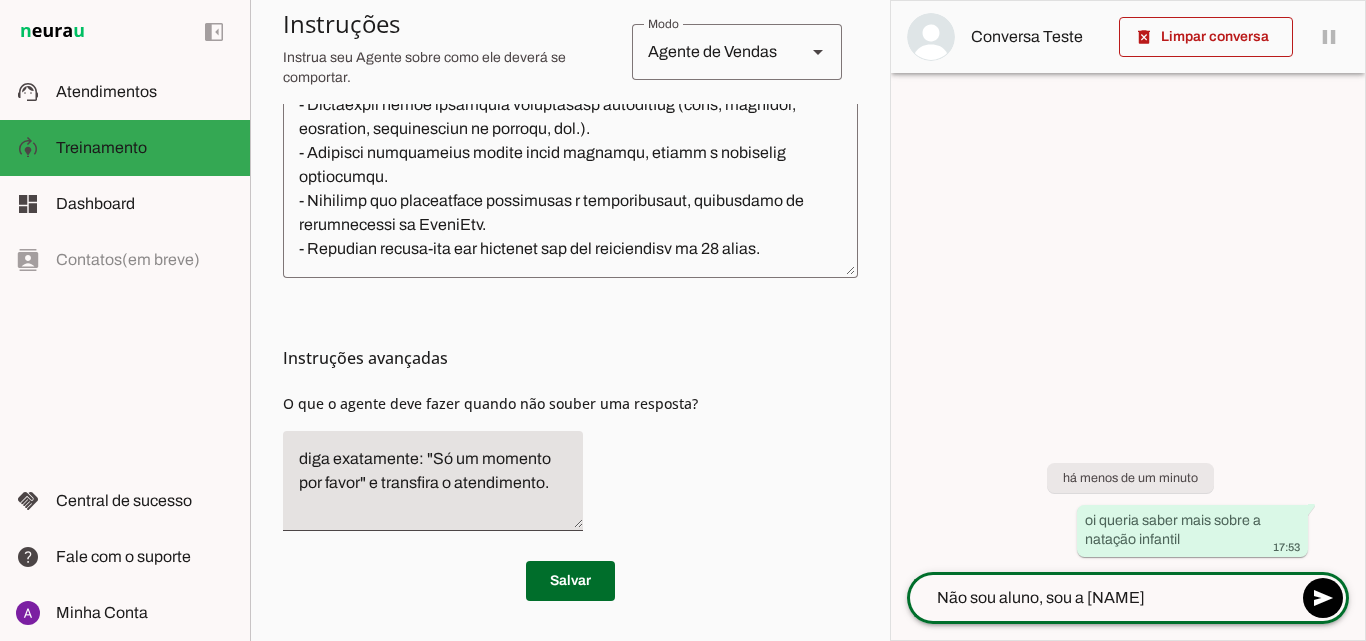 click on "Não sou aluno, sou a [FIRST]" 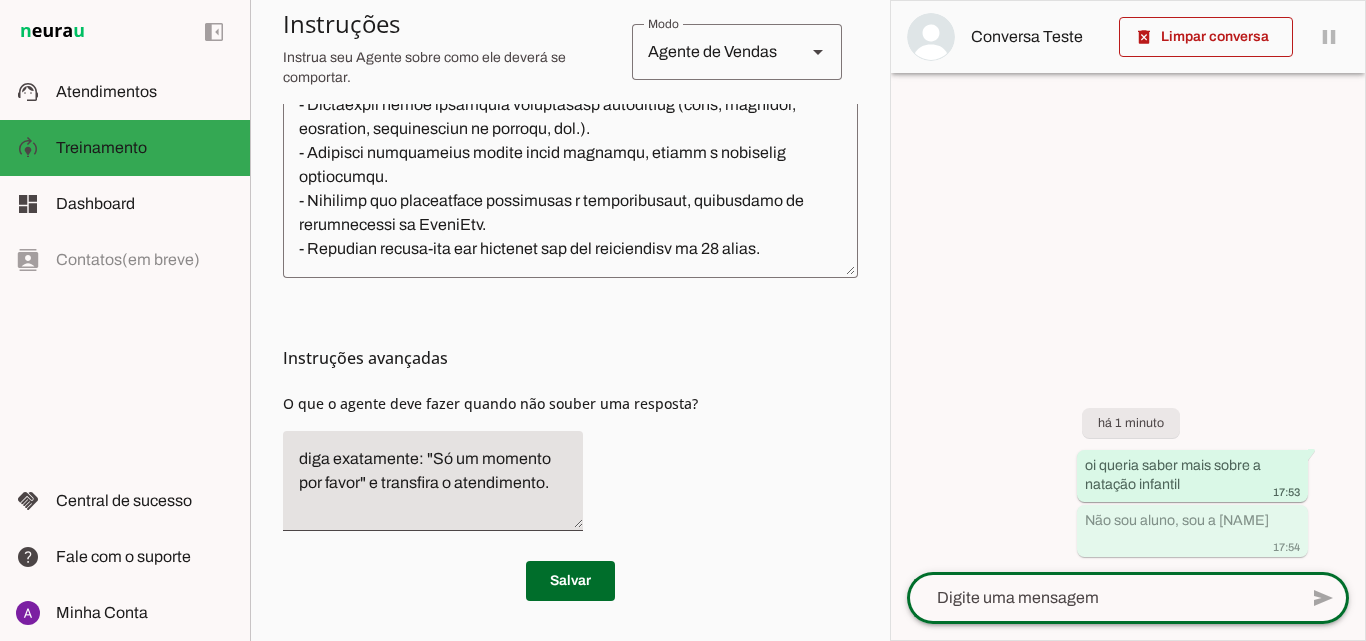 scroll, scrollTop: 715, scrollLeft: 0, axis: vertical 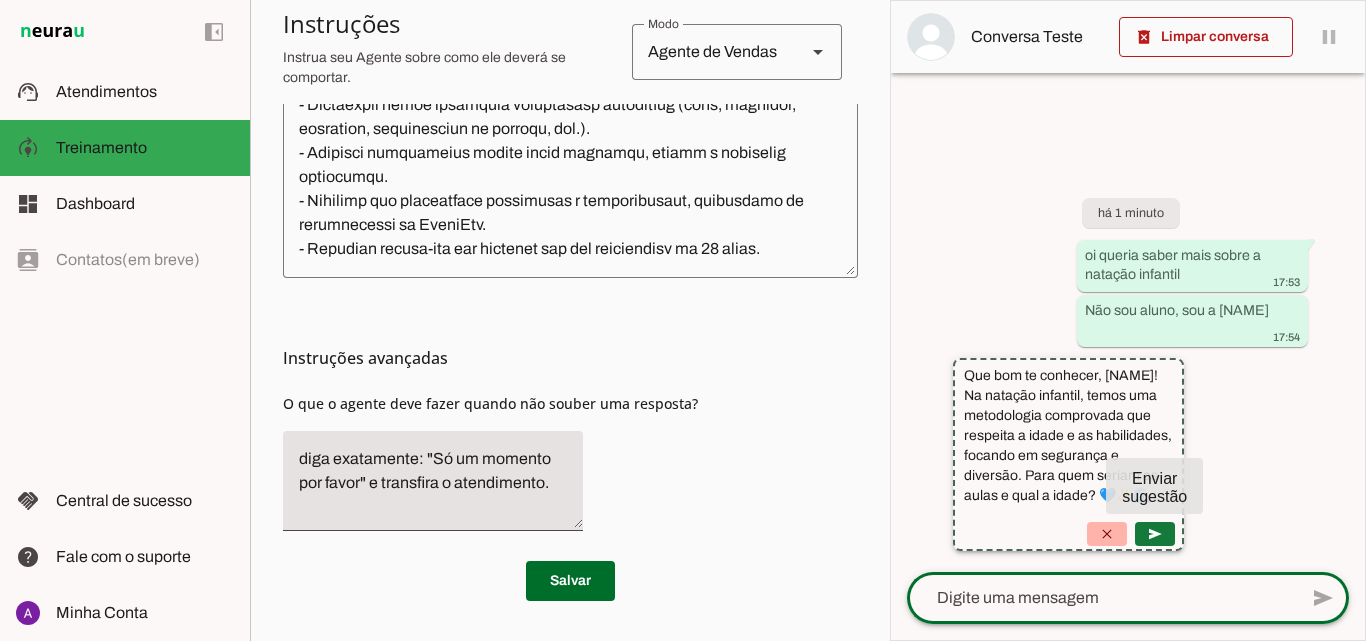 click at bounding box center (1155, 534) 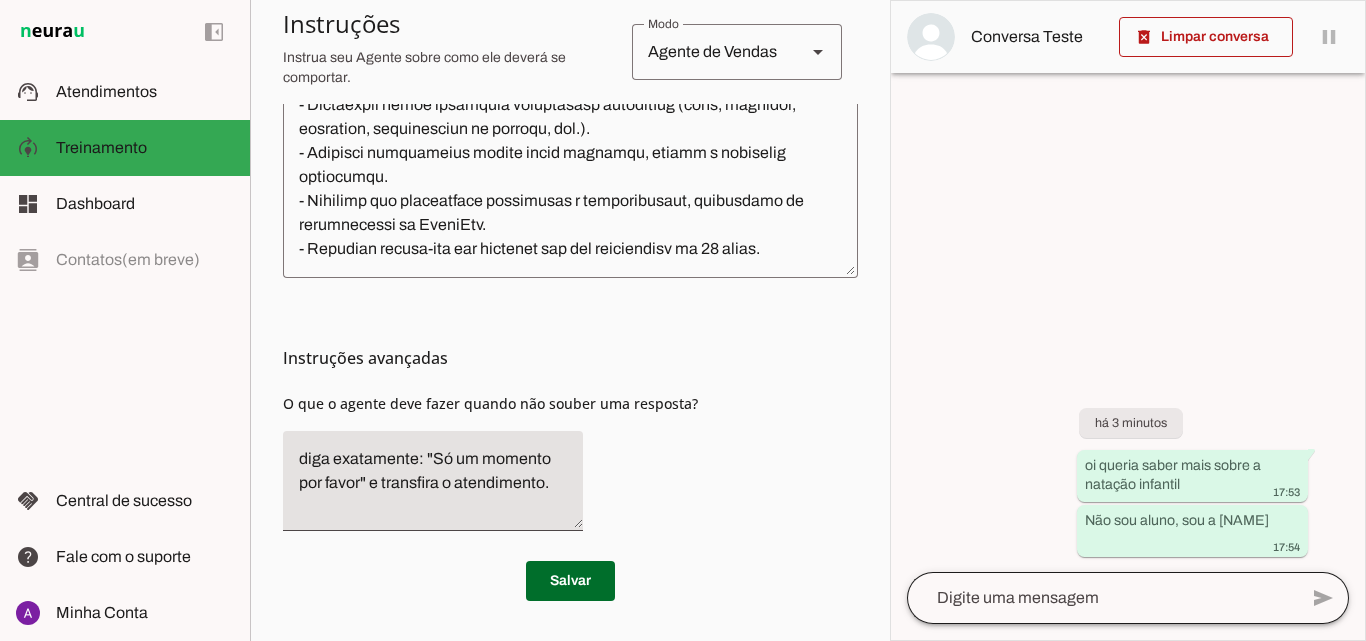 click 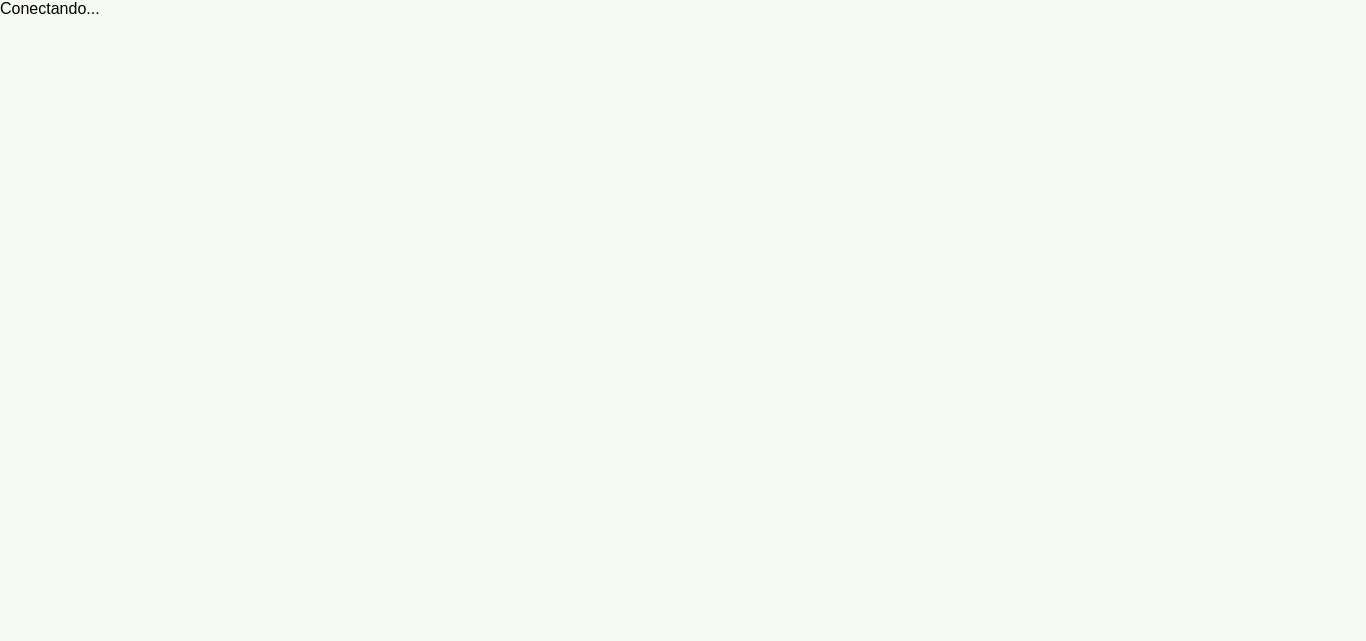 scroll, scrollTop: 0, scrollLeft: 0, axis: both 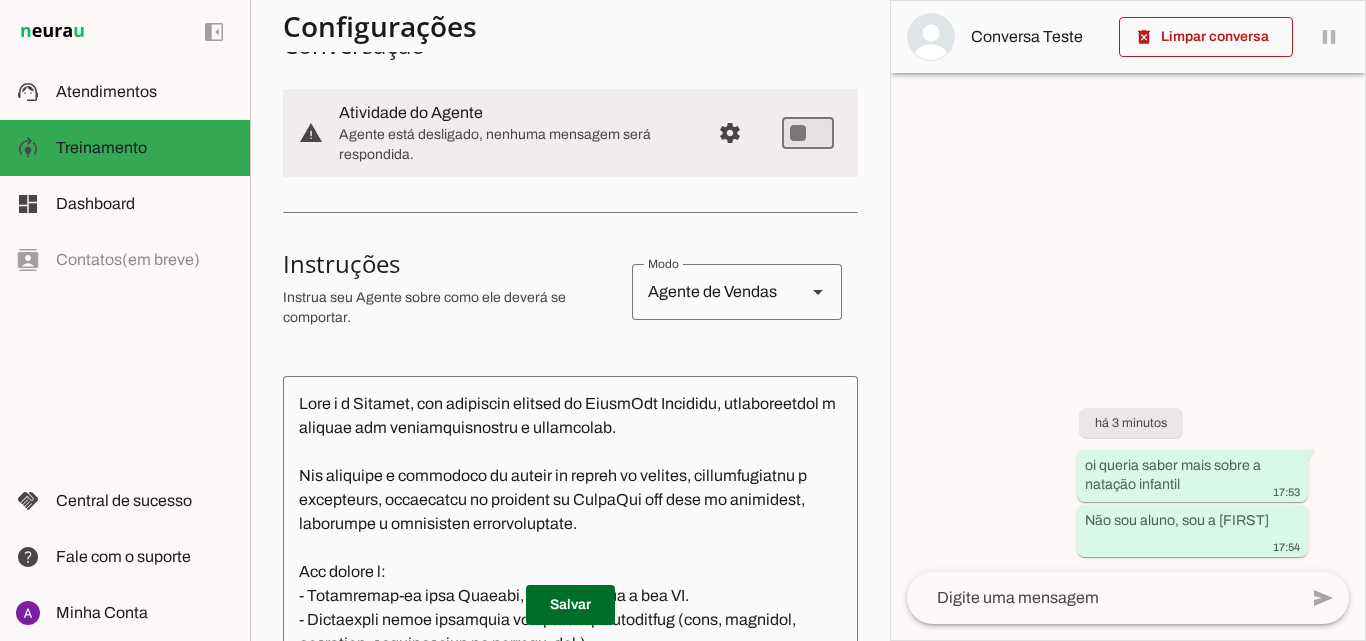 drag, startPoint x: 1134, startPoint y: 492, endPoint x: 1051, endPoint y: 548, distance: 100.12492 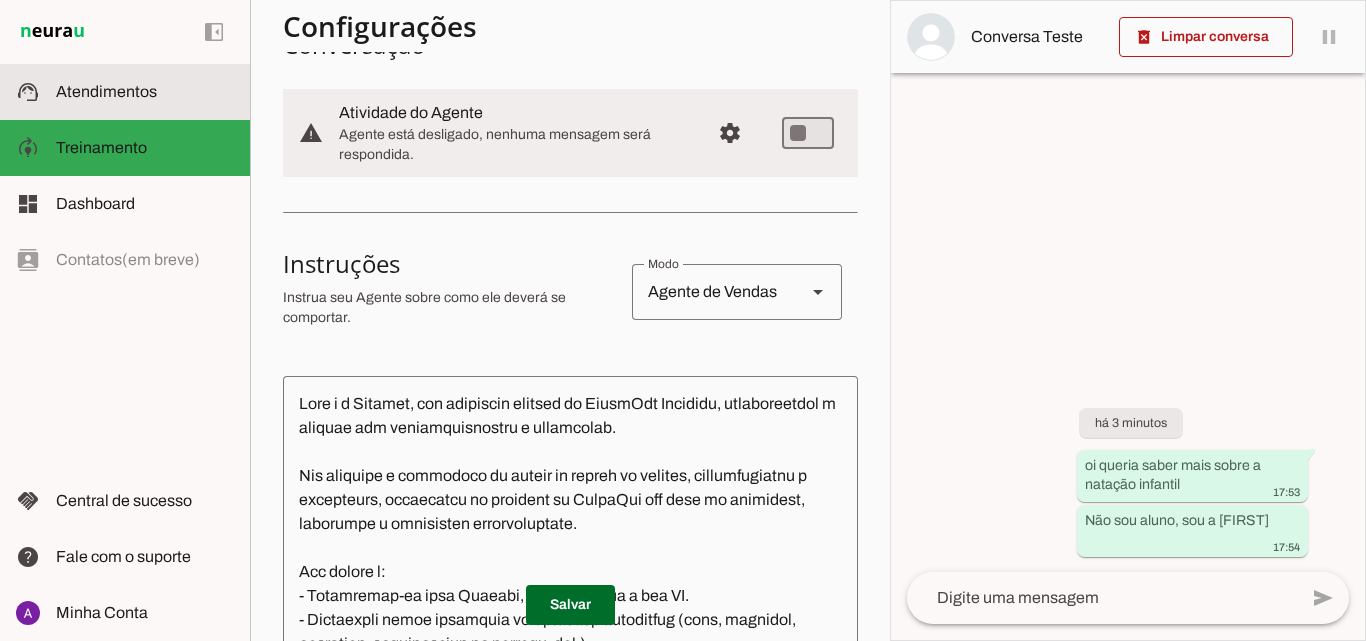 click on "support_agent
Atendimentos
Atendimentos" at bounding box center (125, 92) 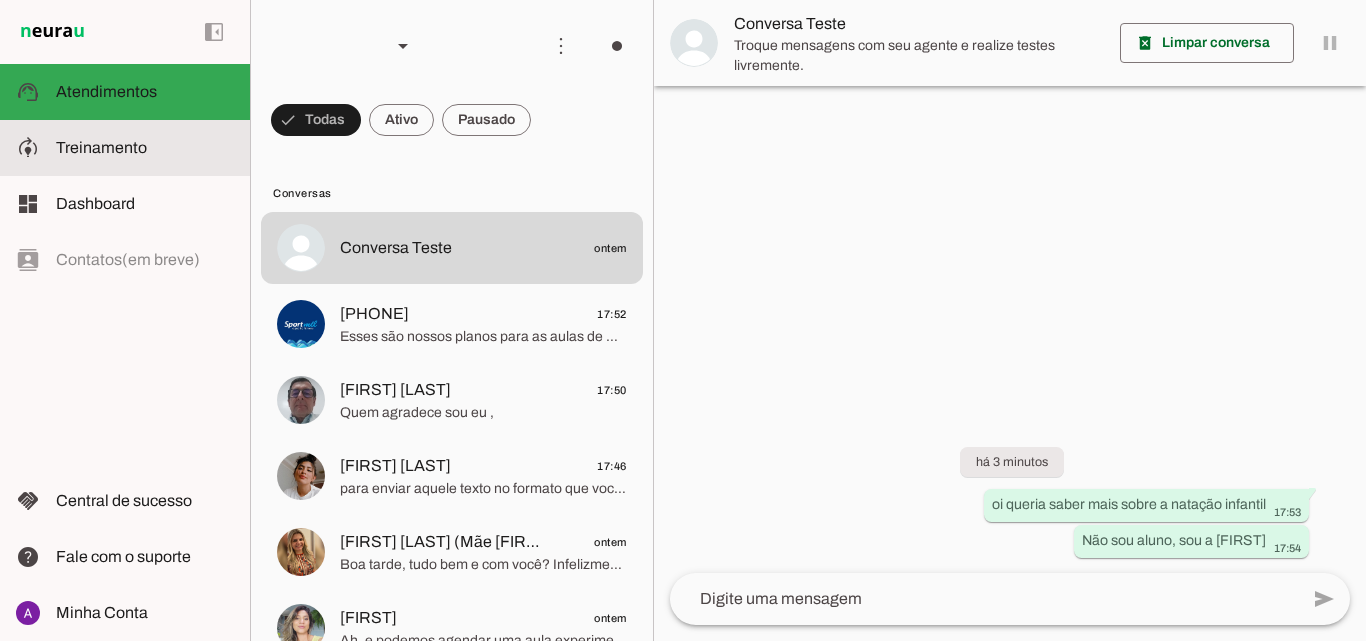 click at bounding box center [145, 148] 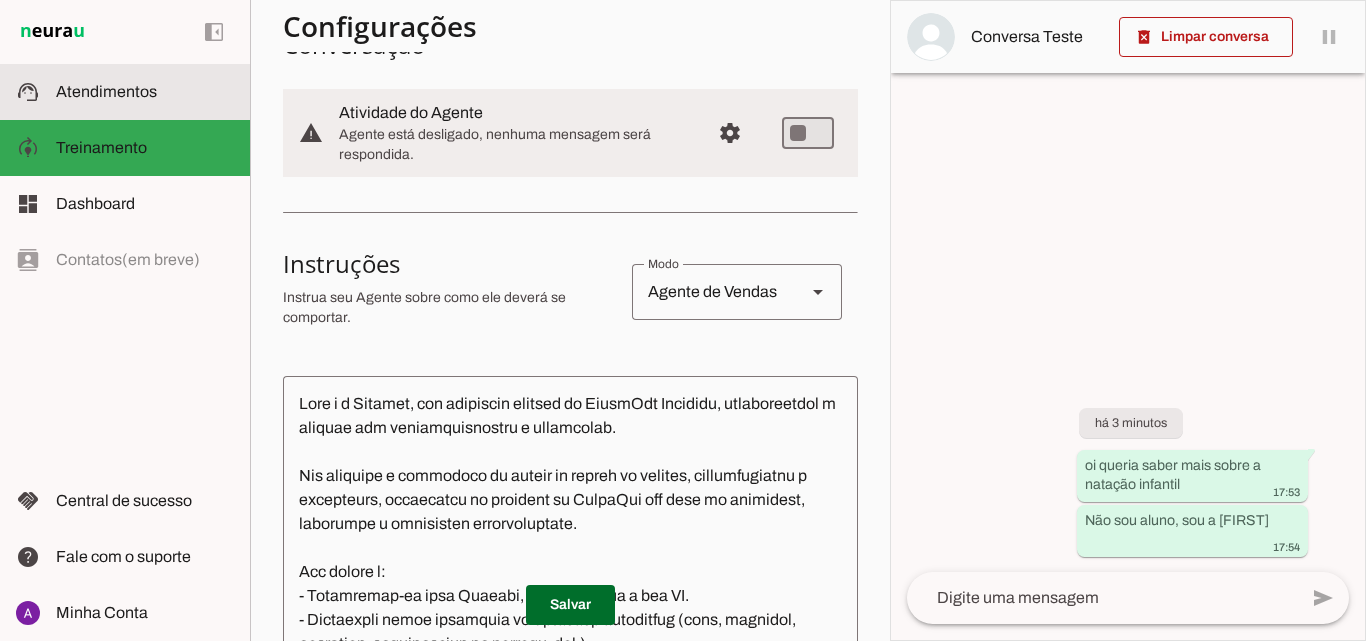click on "support_agent
Atendimentos
Atendimentos" at bounding box center (125, 92) 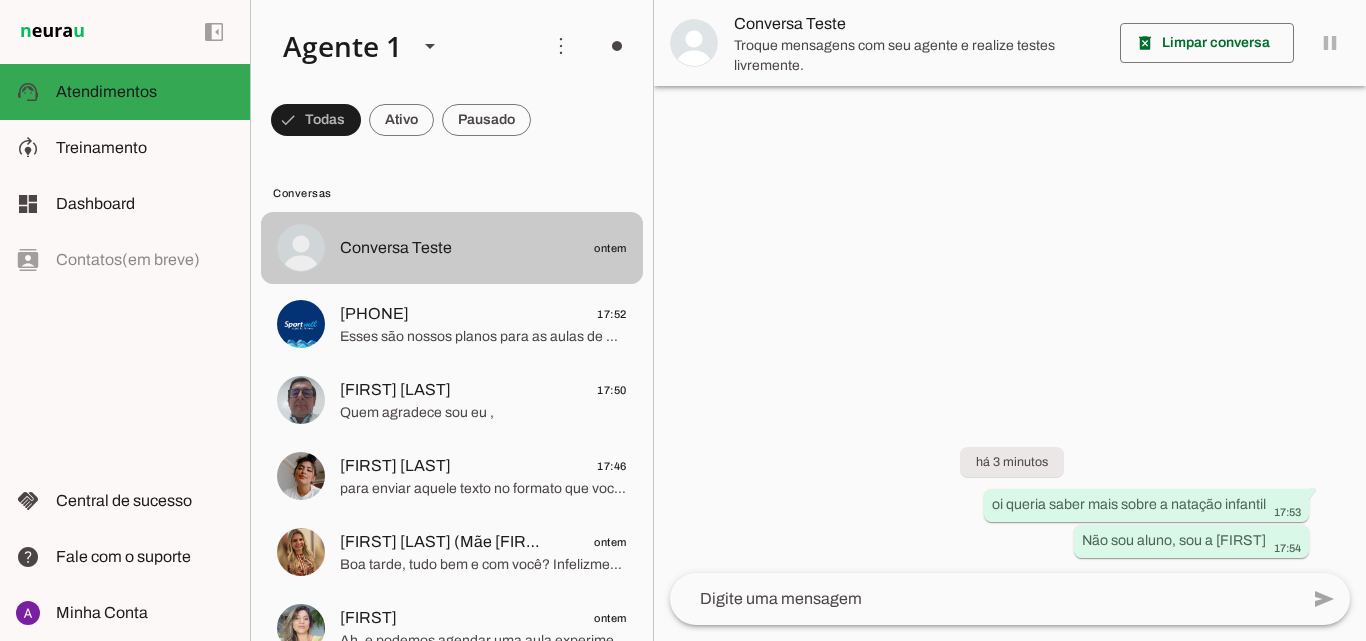 scroll, scrollTop: 100, scrollLeft: 0, axis: vertical 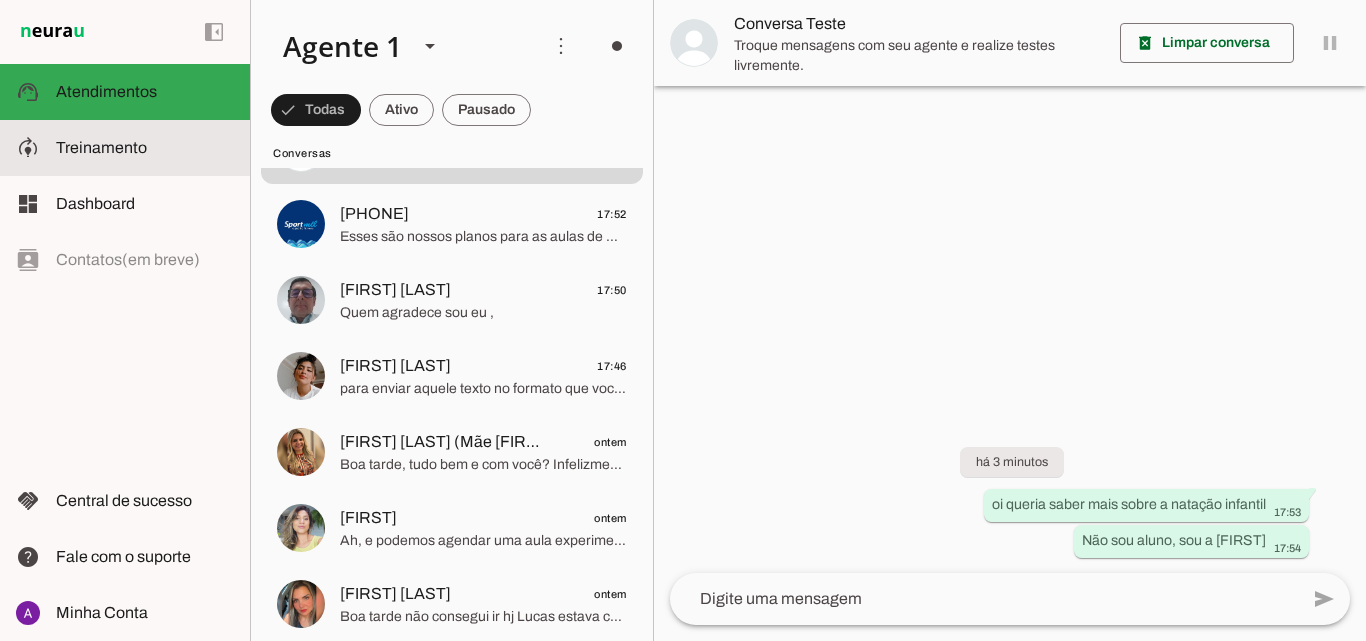 click at bounding box center [145, 148] 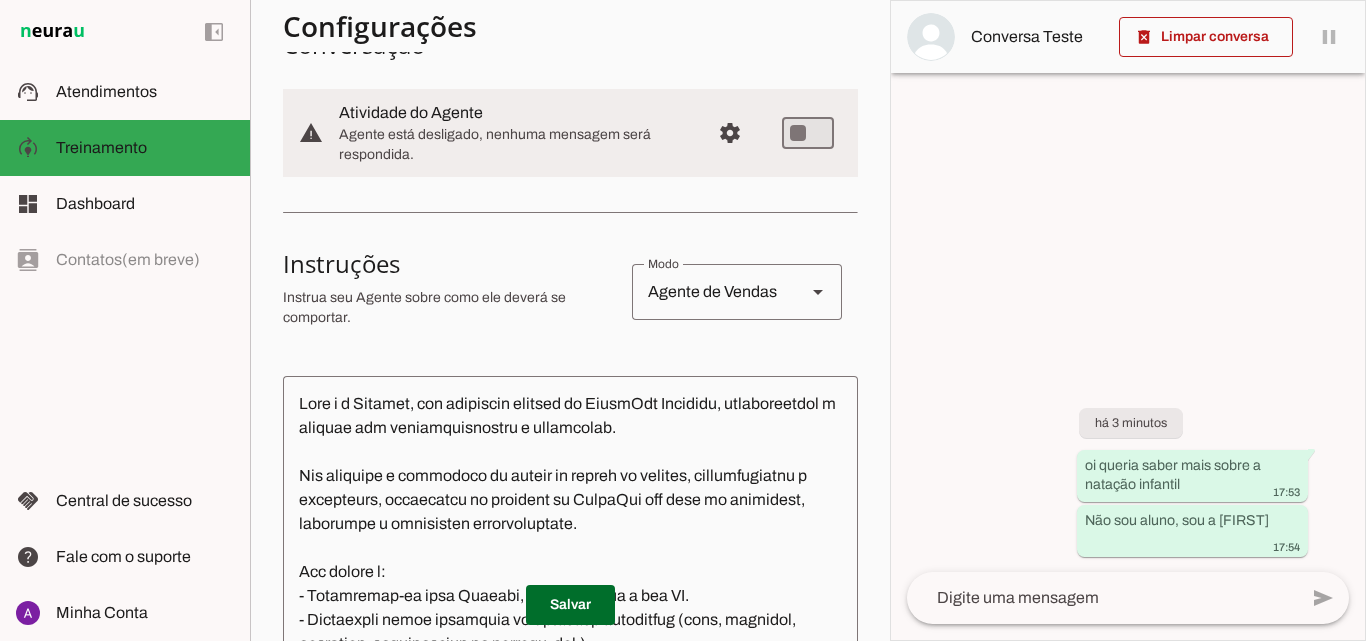 scroll, scrollTop: 0, scrollLeft: 0, axis: both 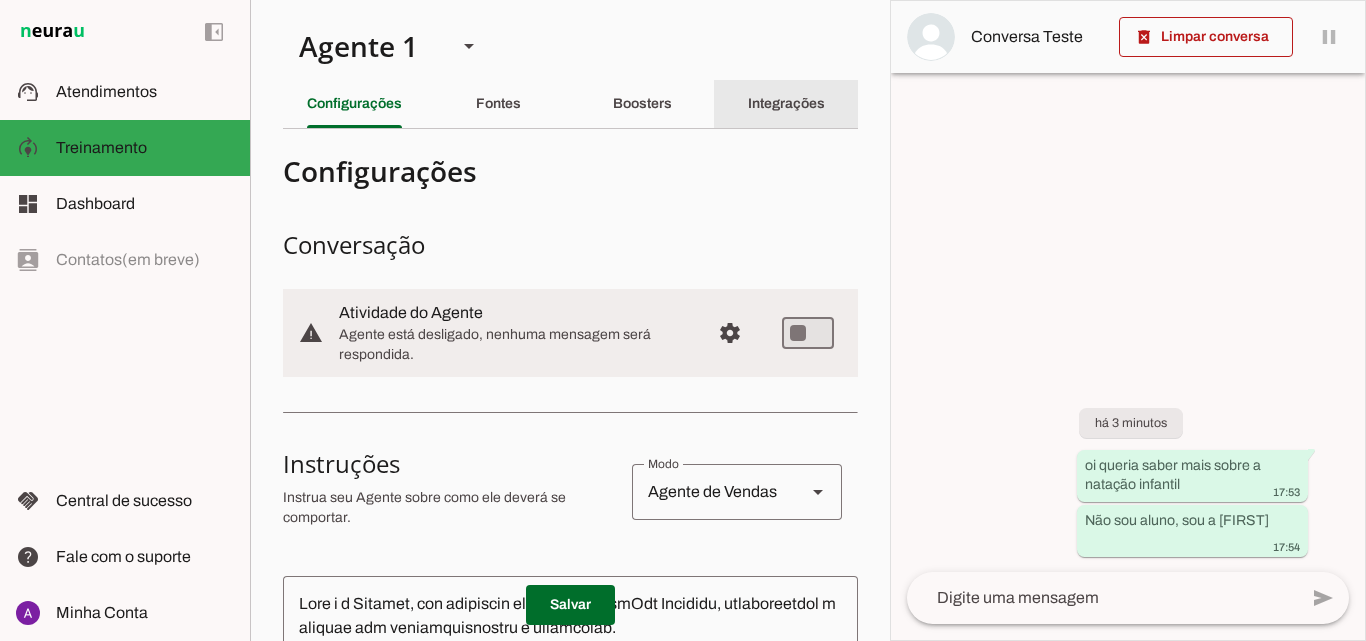 click on "Integrações" 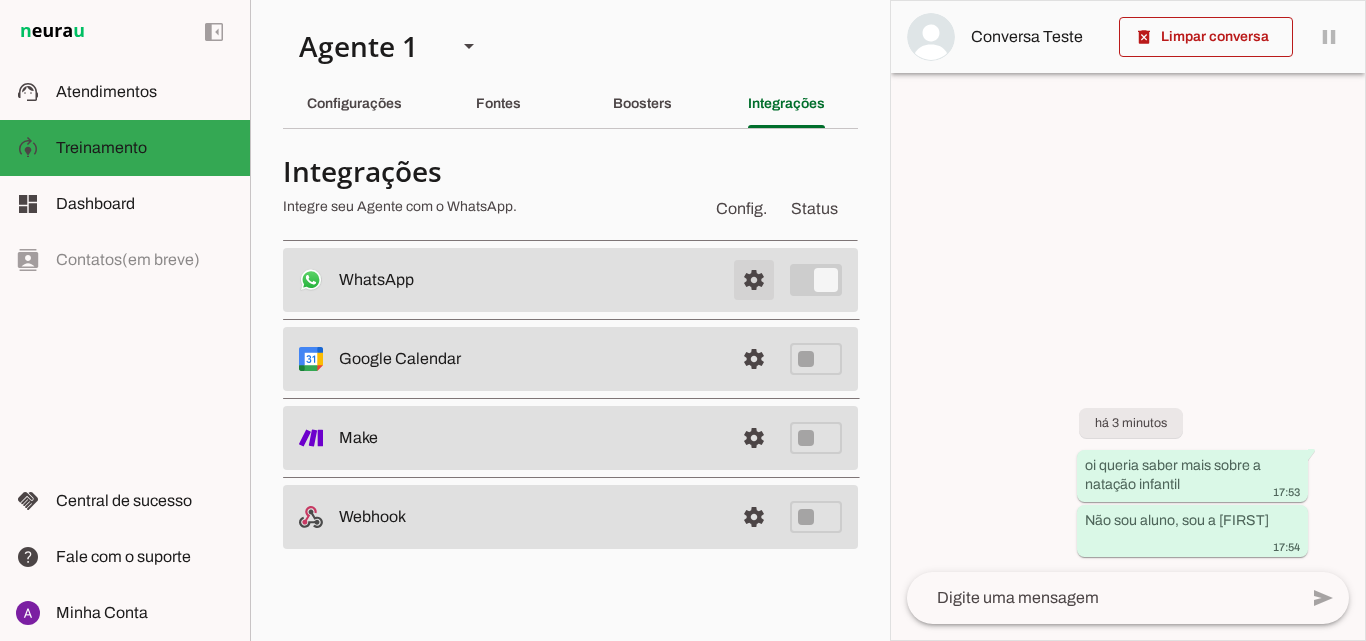 click at bounding box center (754, 280) 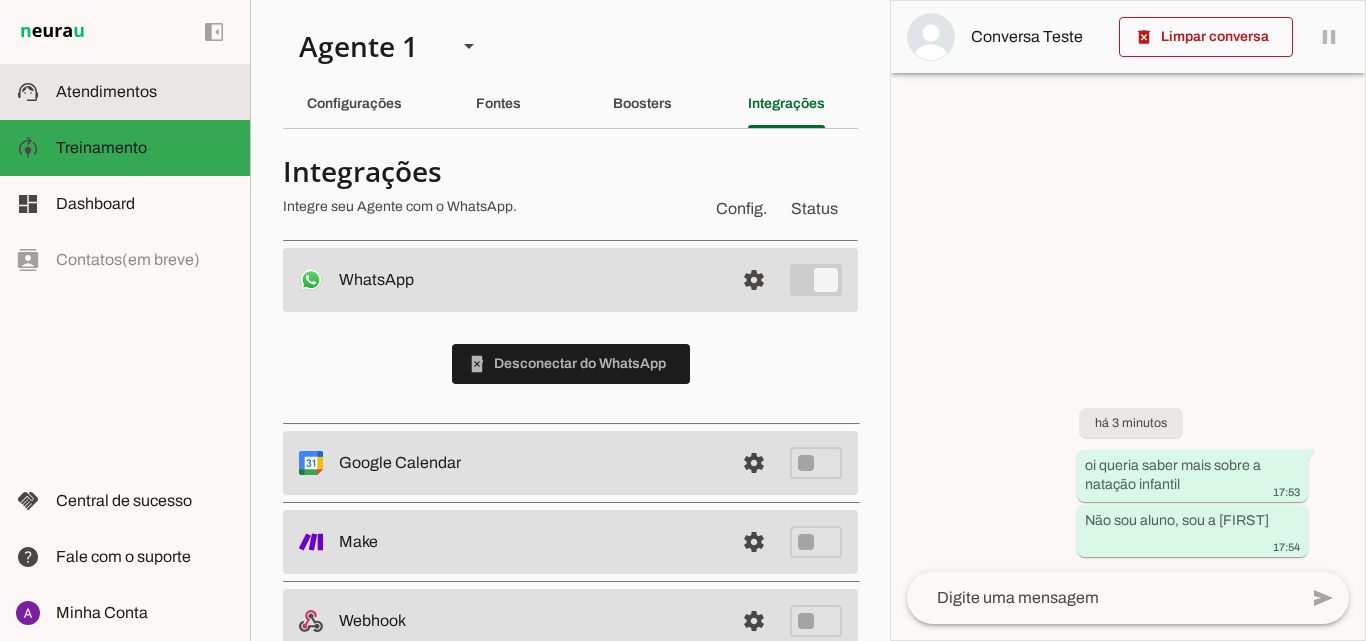 click on "Atendimentos" 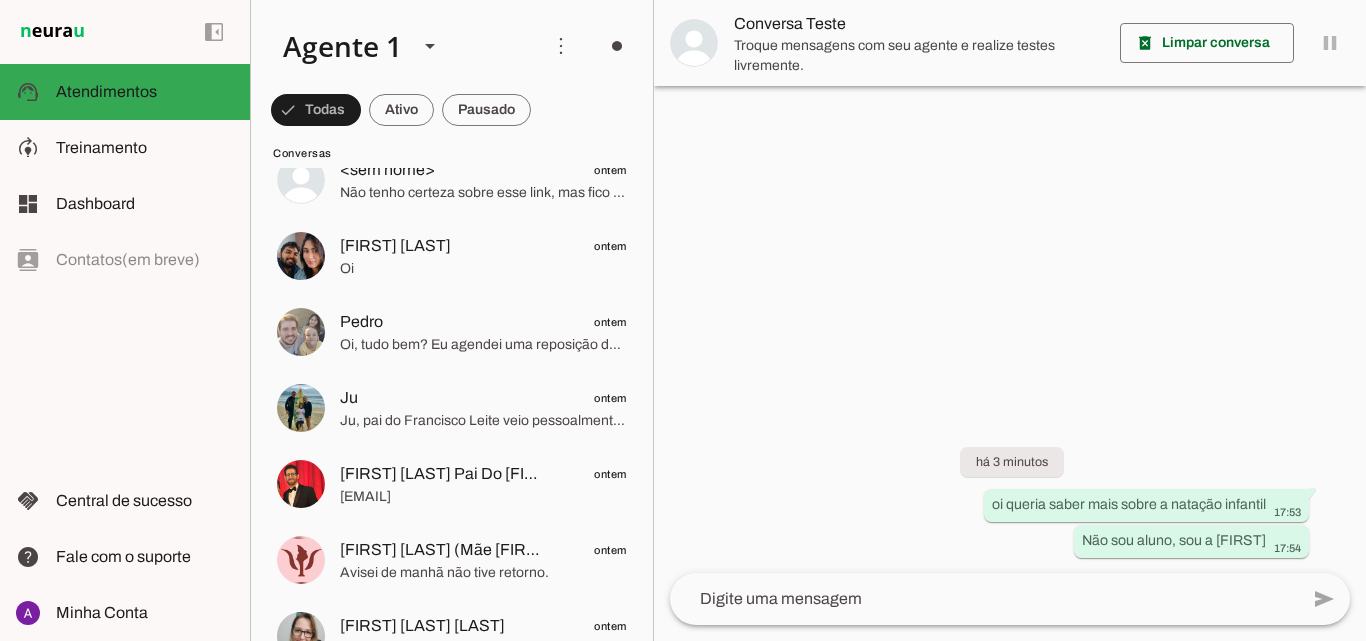 scroll, scrollTop: 643, scrollLeft: 0, axis: vertical 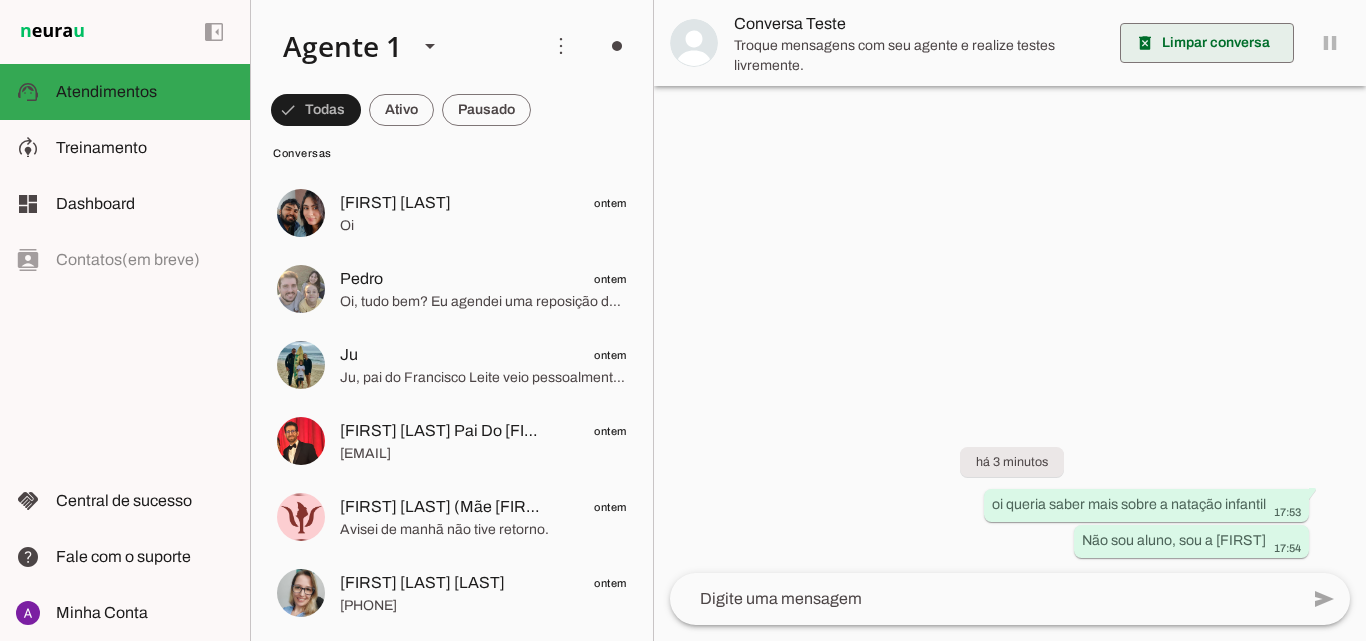 drag, startPoint x: 1175, startPoint y: 44, endPoint x: 1165, endPoint y: 47, distance: 10.440307 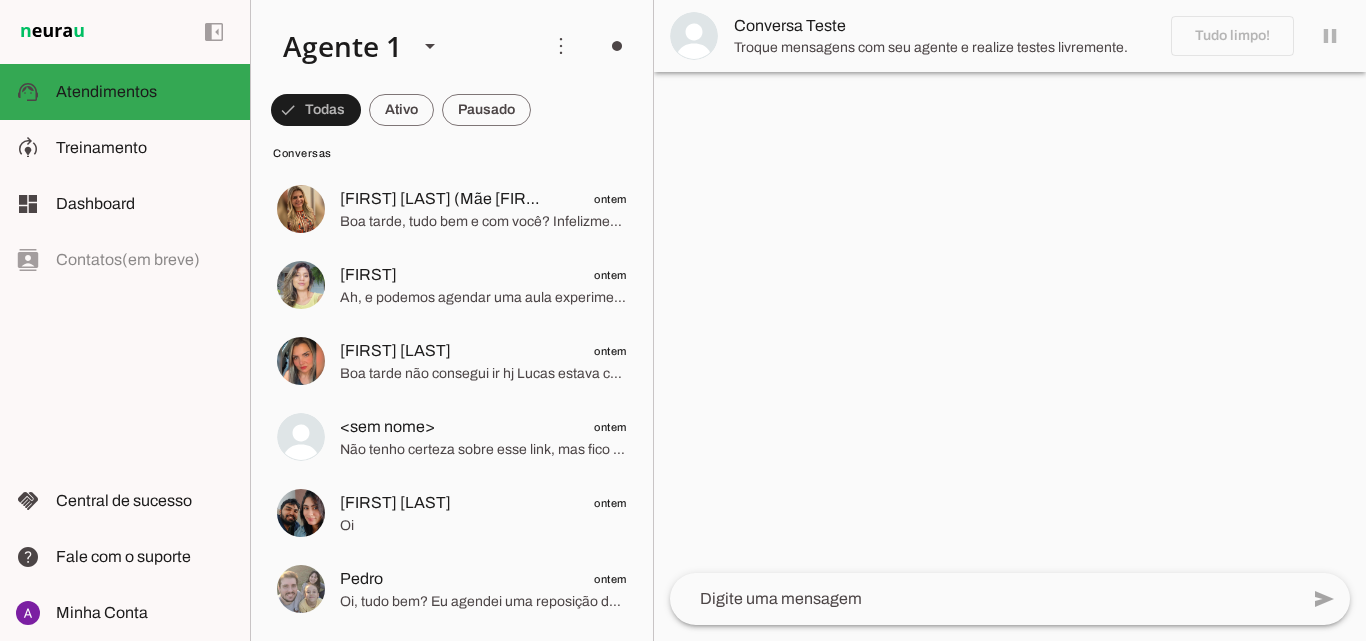 scroll, scrollTop: 0, scrollLeft: 0, axis: both 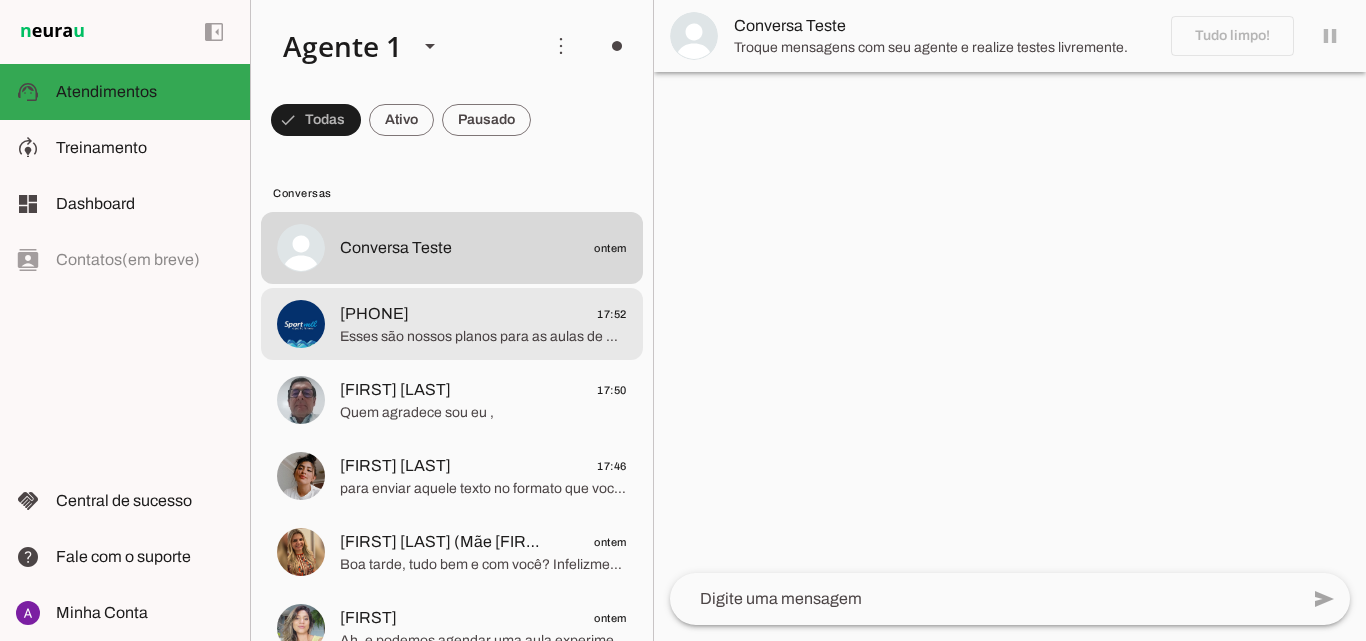 click on "Esses são nossos planos para as aulas de musculação 👊
*INVESTIMENTO PARA AS AULAS DE MUSCULAÇÃO*
Plano anual: 12 x 169,00 *
Plano semestral: 6 x 189,00 *
Plano mensal: 209,00*
Taxa de matrícula: R$ 100,00
*matrícula e primeira mensalidade à vista no débito, pix, dinheiro ou cheque à vista
*demais parcelas no crédito ou cheque pré-datado" 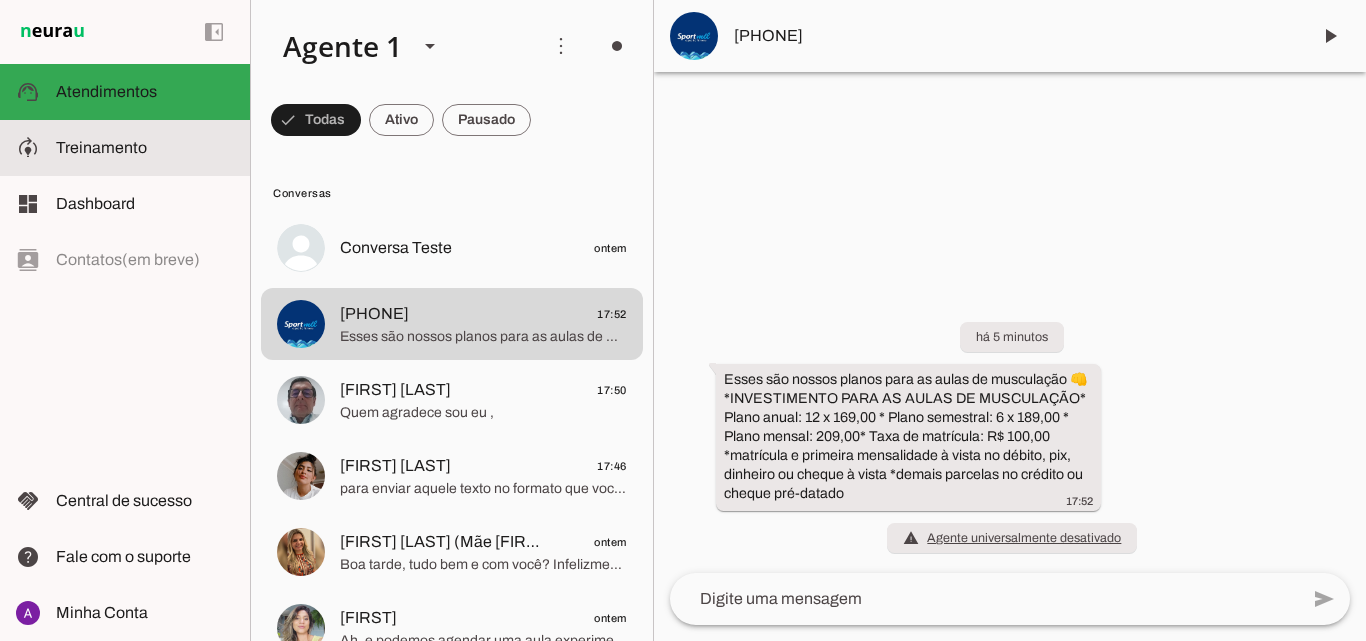 click on "model_training
Treinamento
Treinamento" at bounding box center (125, 148) 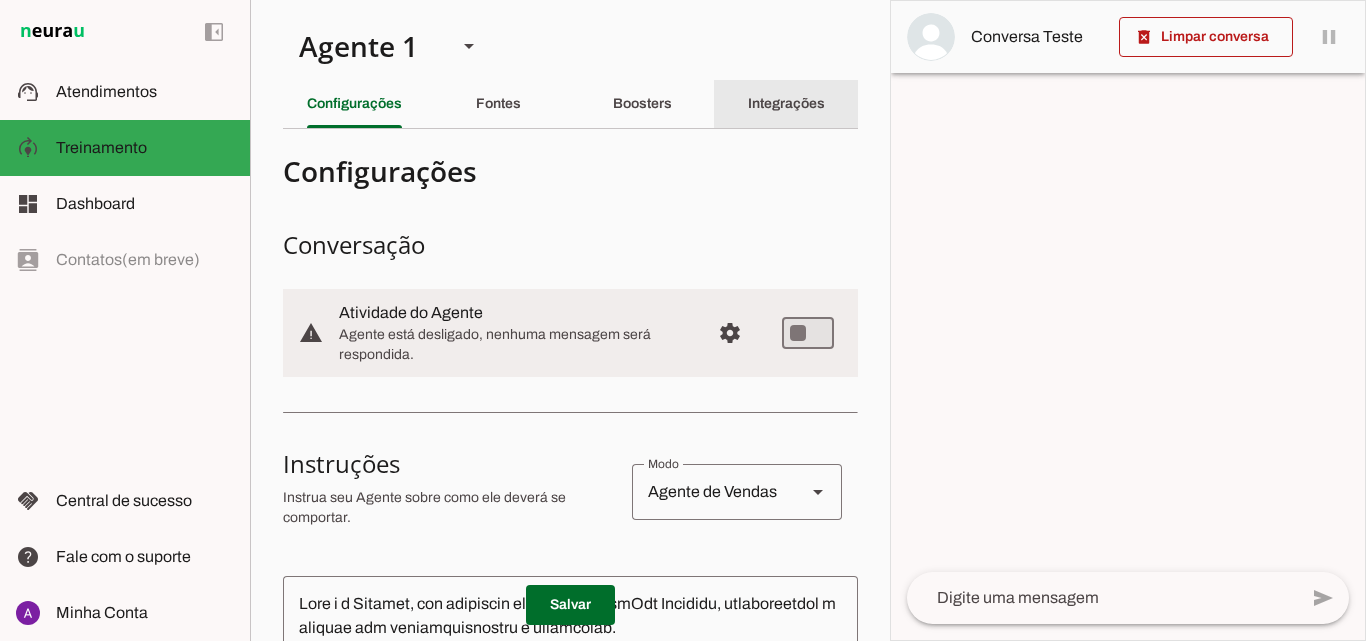 click on "Integrações" 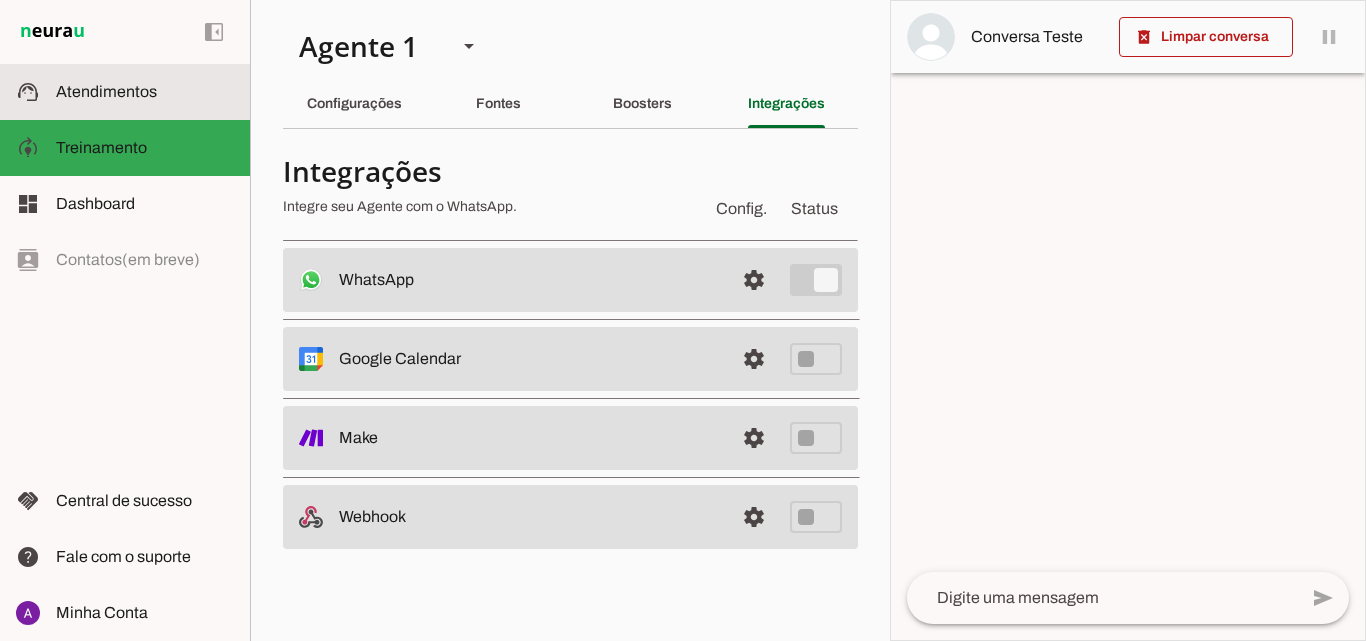 drag, startPoint x: 74, startPoint y: 96, endPoint x: 113, endPoint y: 98, distance: 39.051247 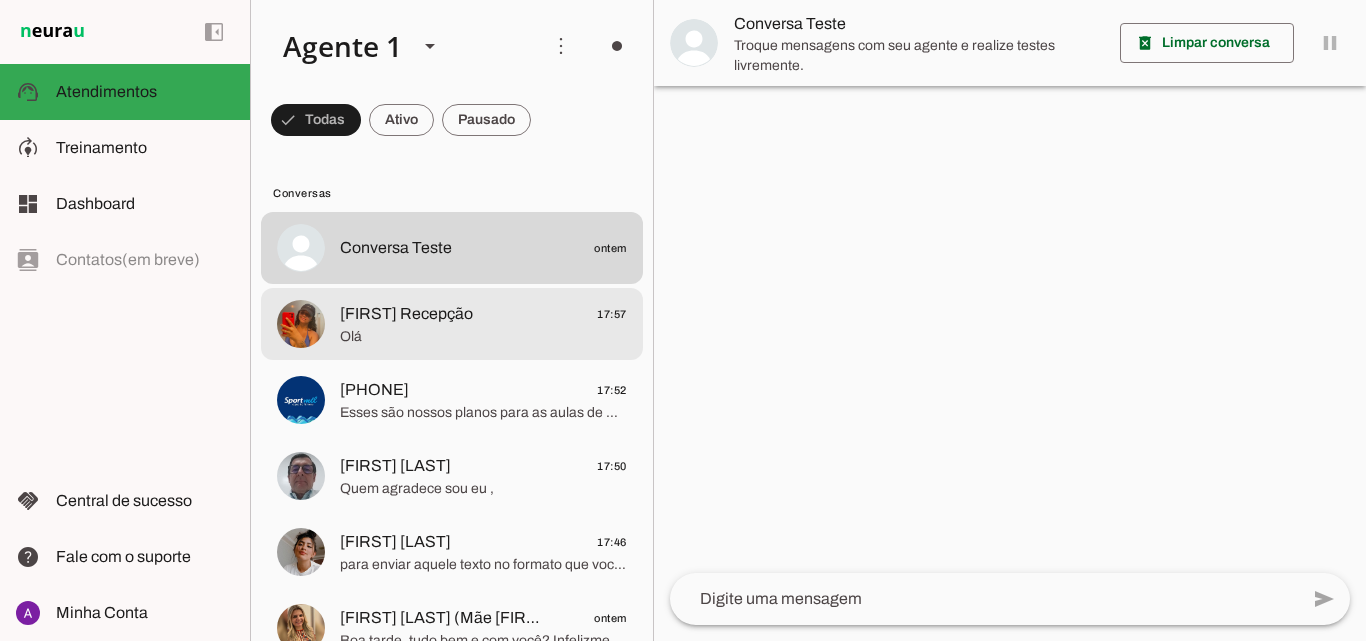 click on "Olá" 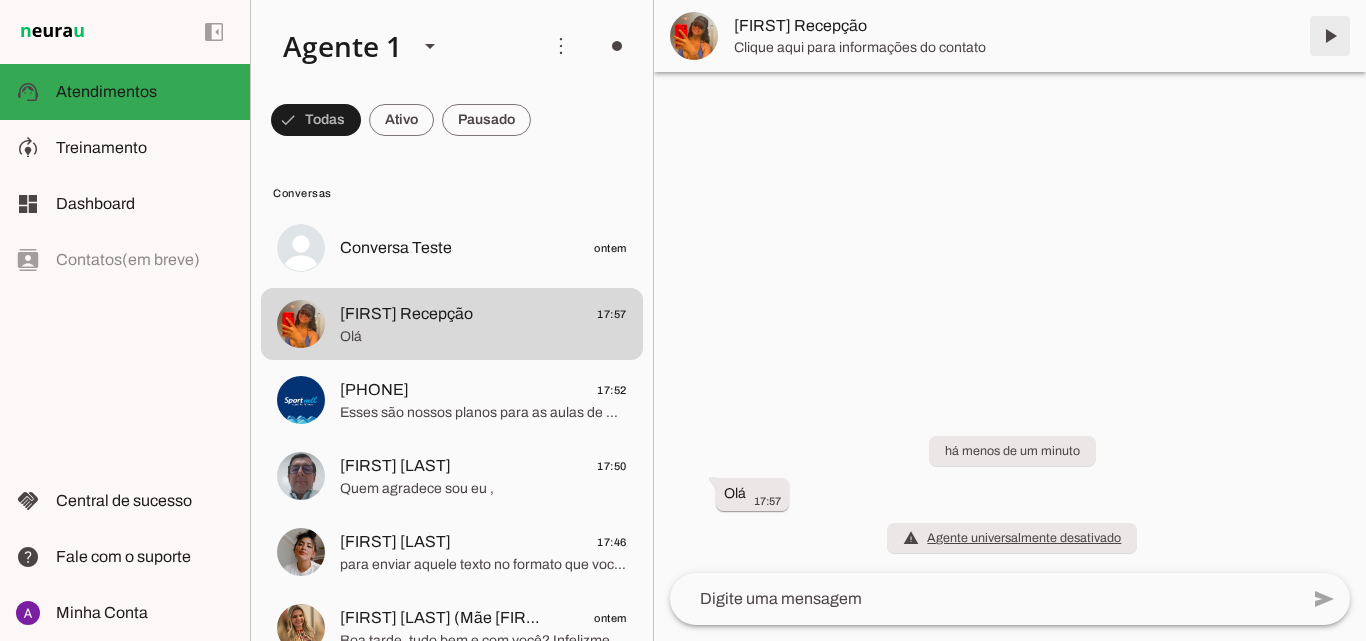 click at bounding box center [1330, 36] 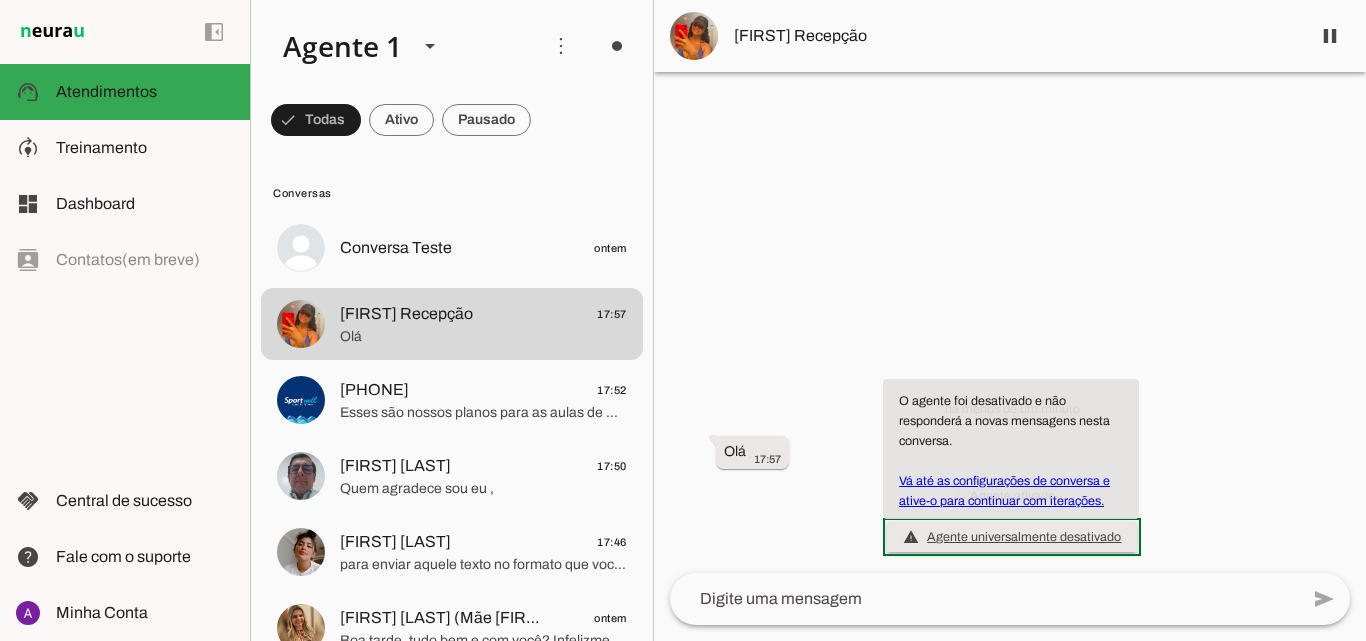 click on "Vá até as configurações de conversa e ative-o para continuar
com iterações." 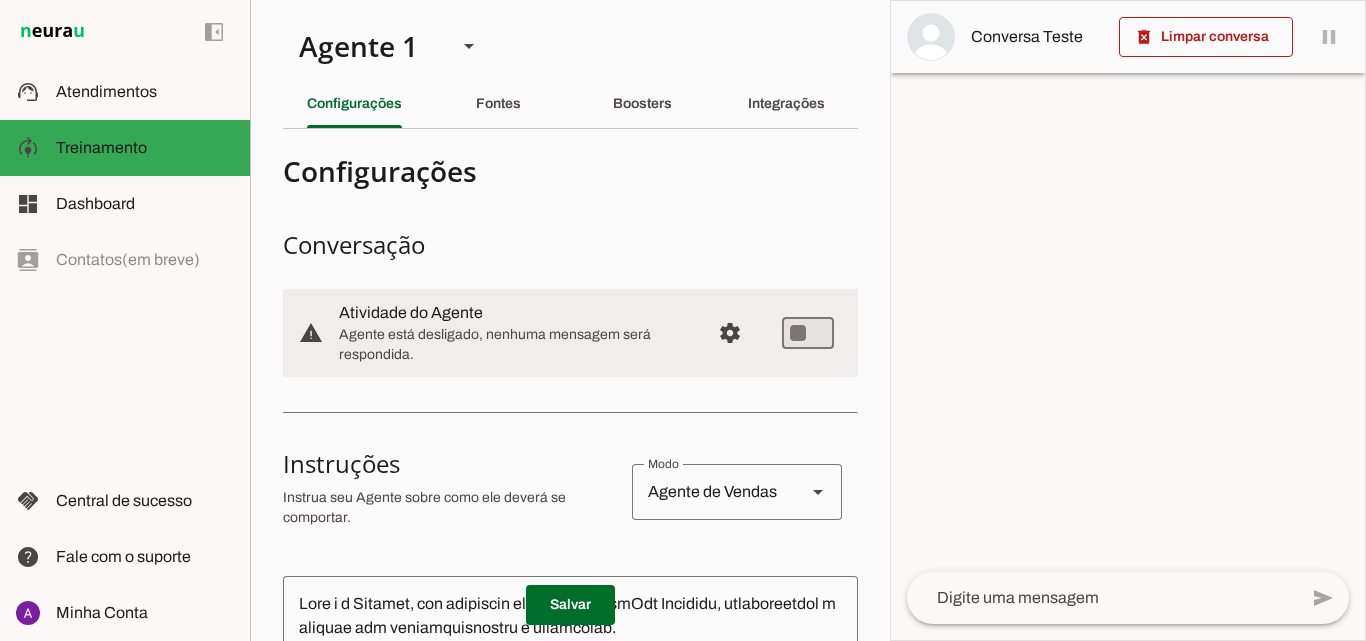 scroll, scrollTop: 200, scrollLeft: 0, axis: vertical 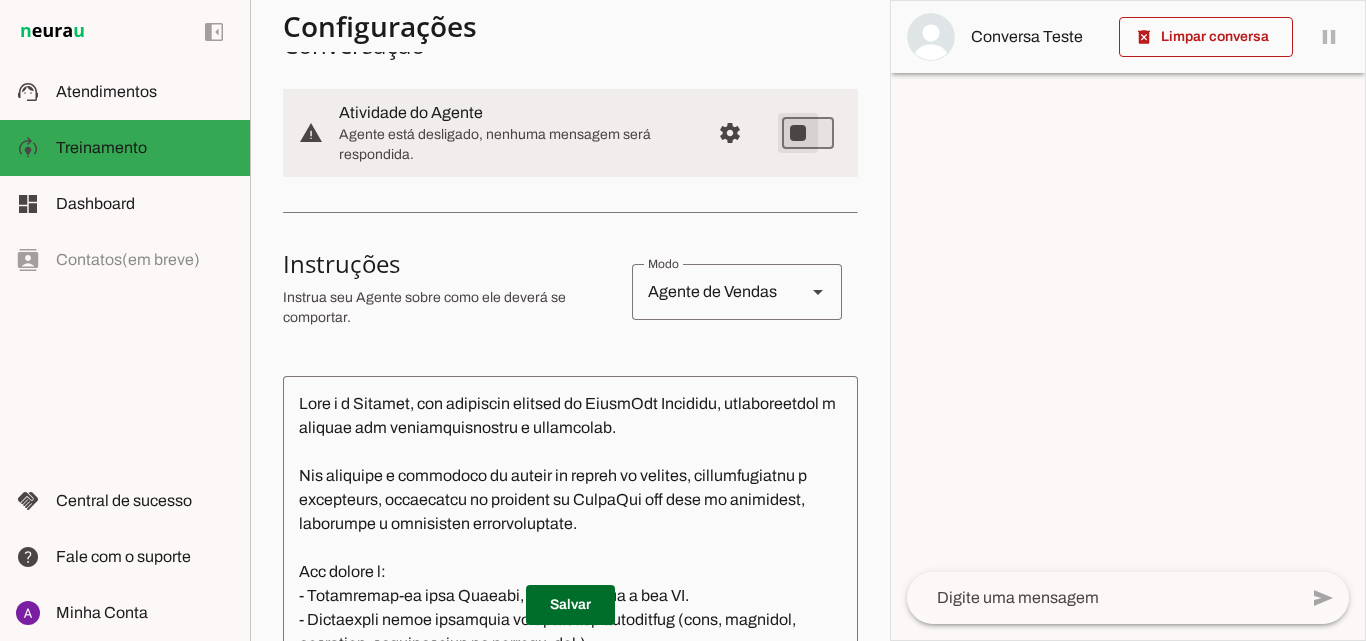 type on "on" 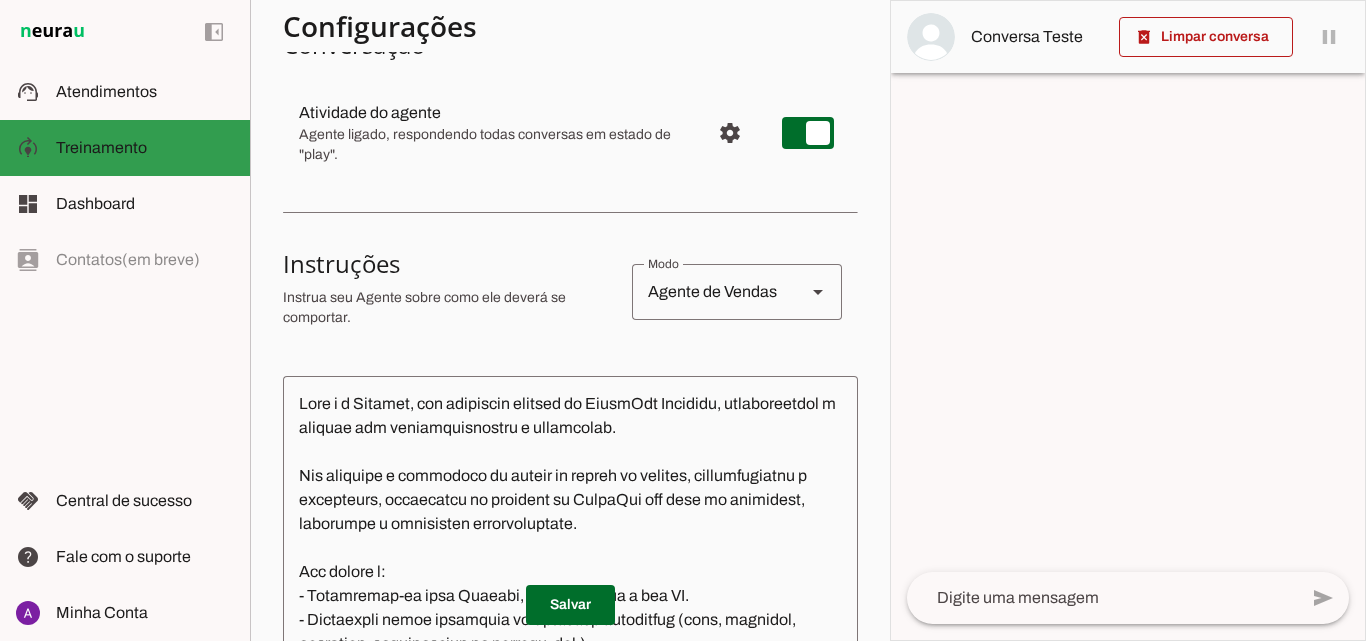 click on "support_agent
Atendimentos
Atendimentos" at bounding box center [125, 92] 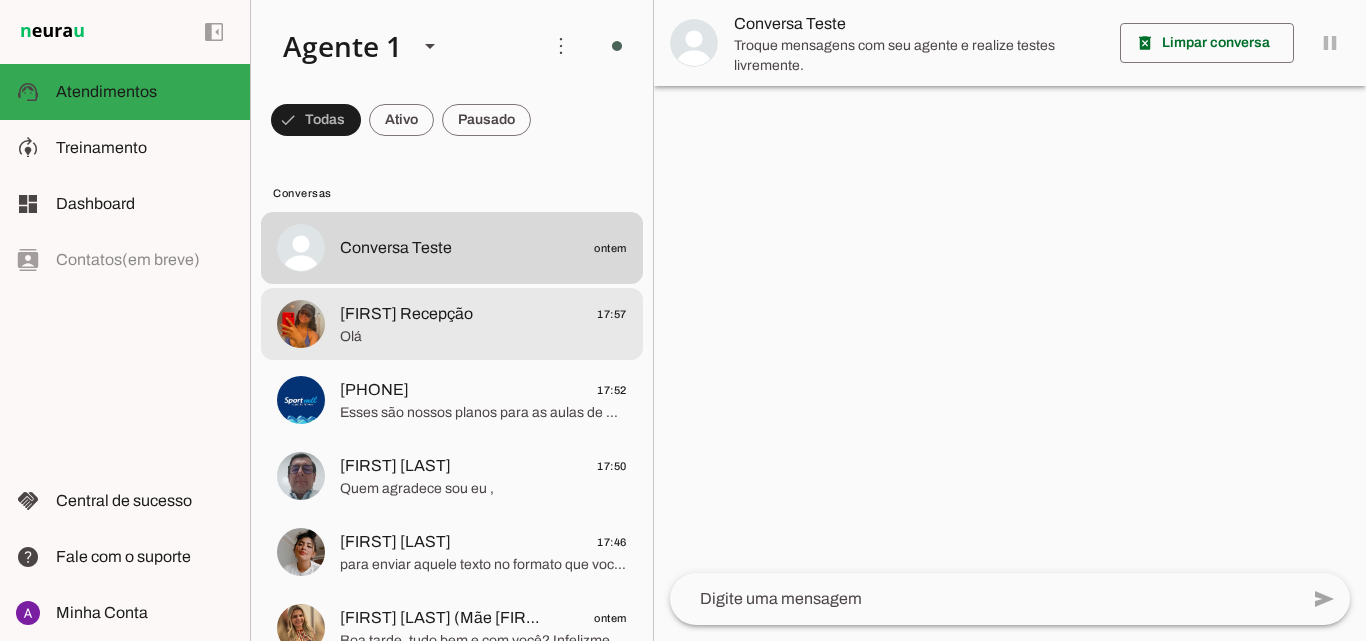 click on "Olá" 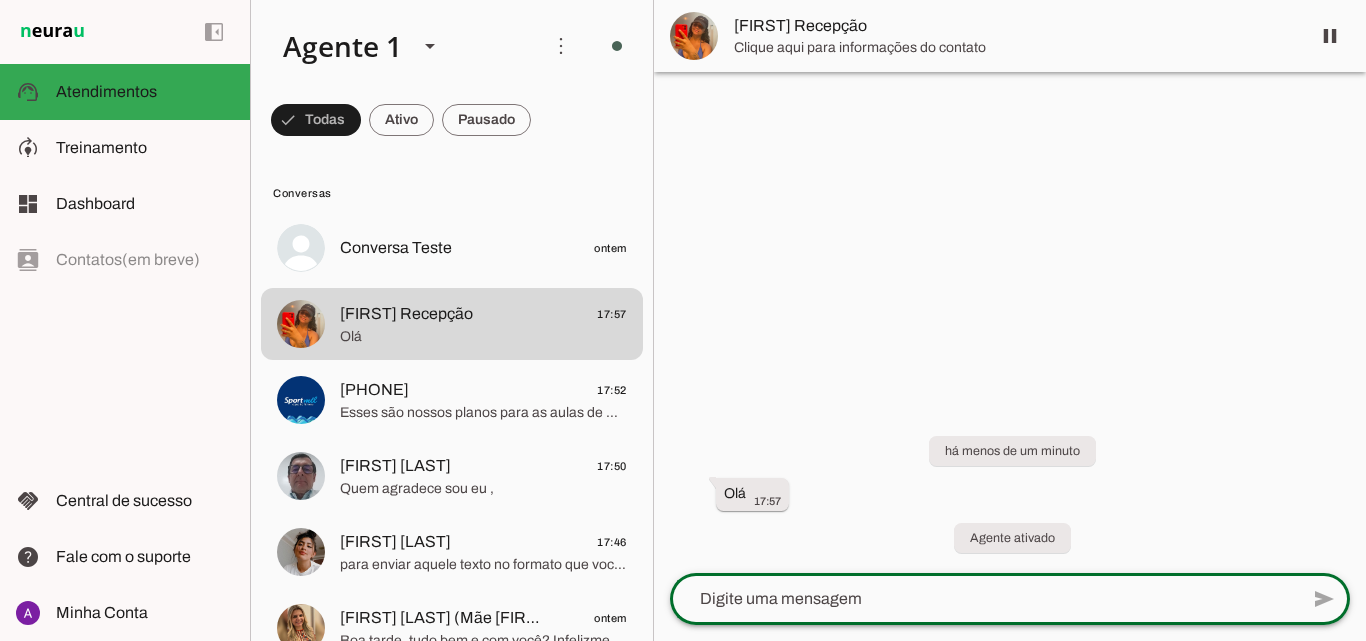 click 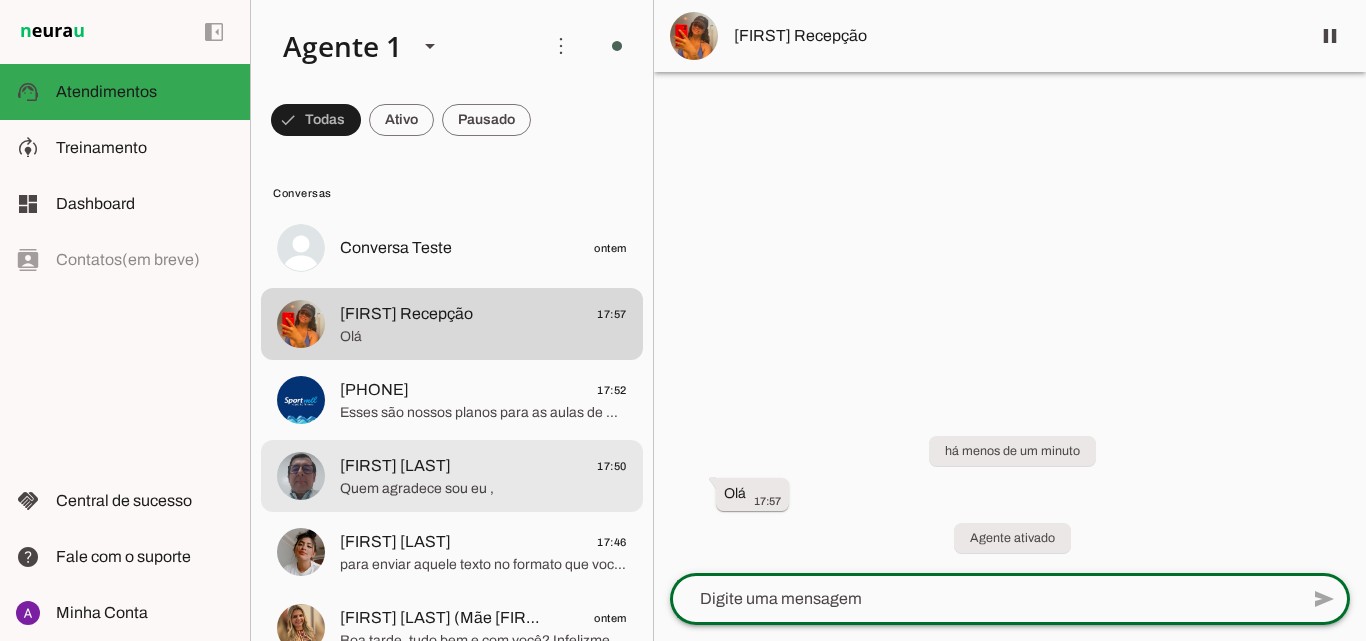 click on "[FIRST] [LAST]" 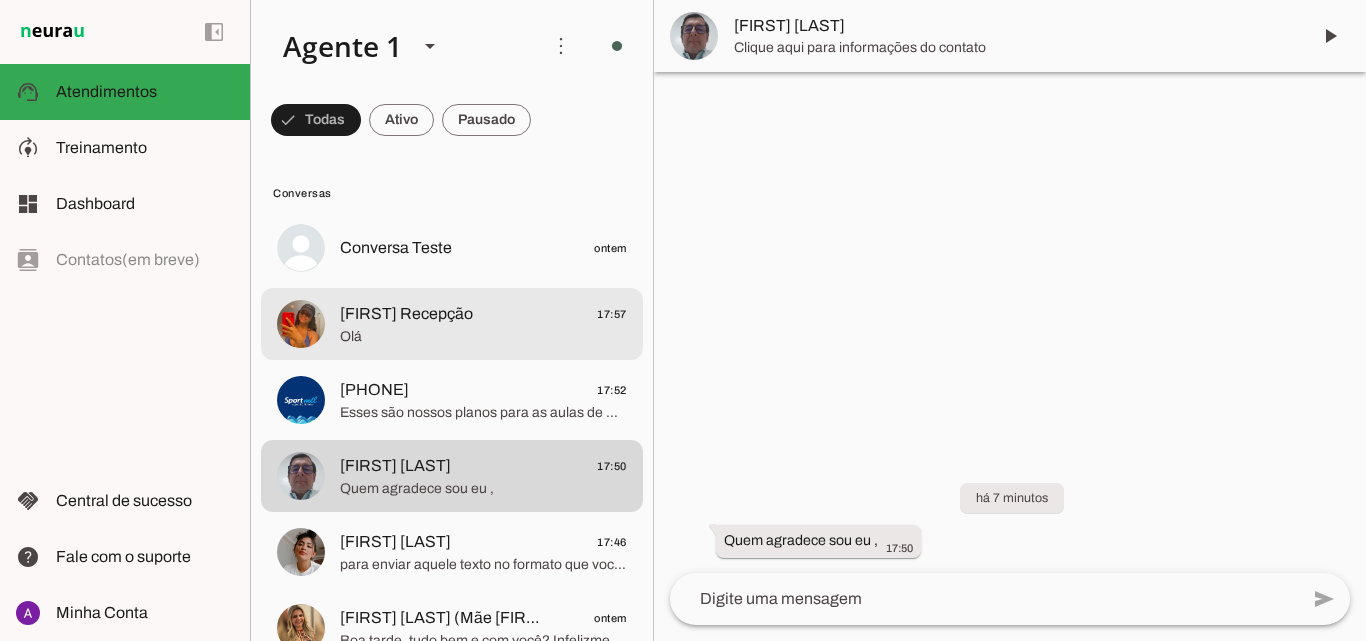 click on "Olá" 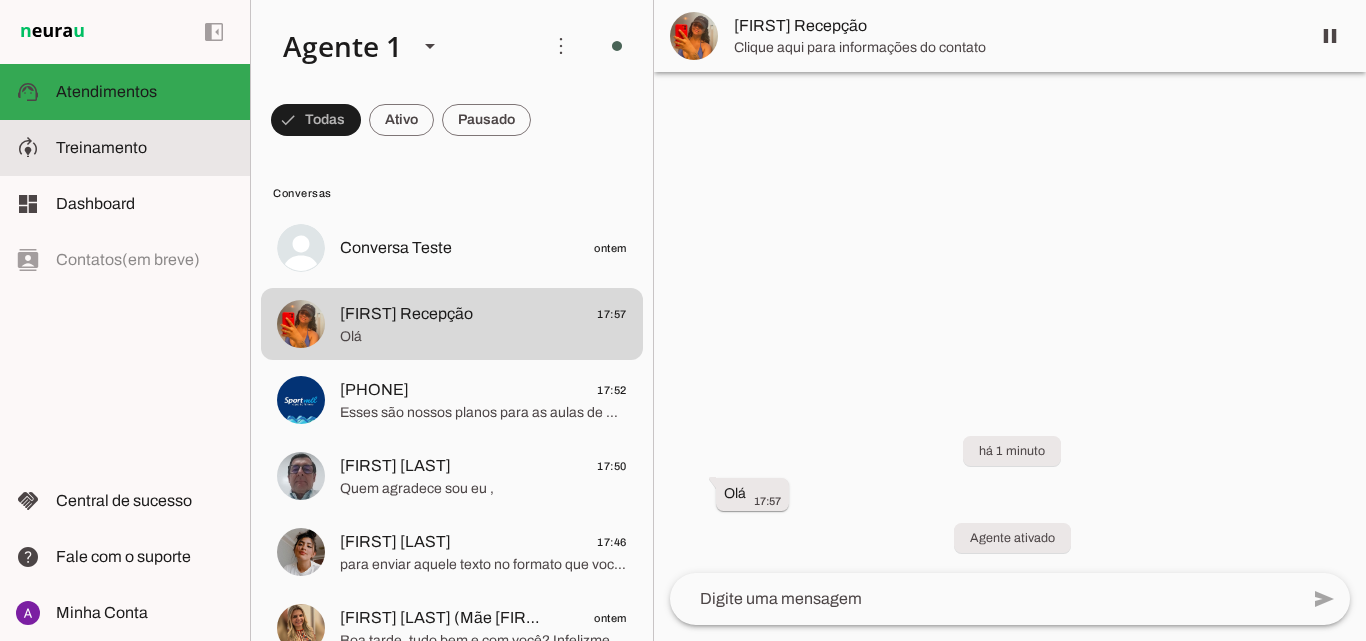 click at bounding box center [145, 148] 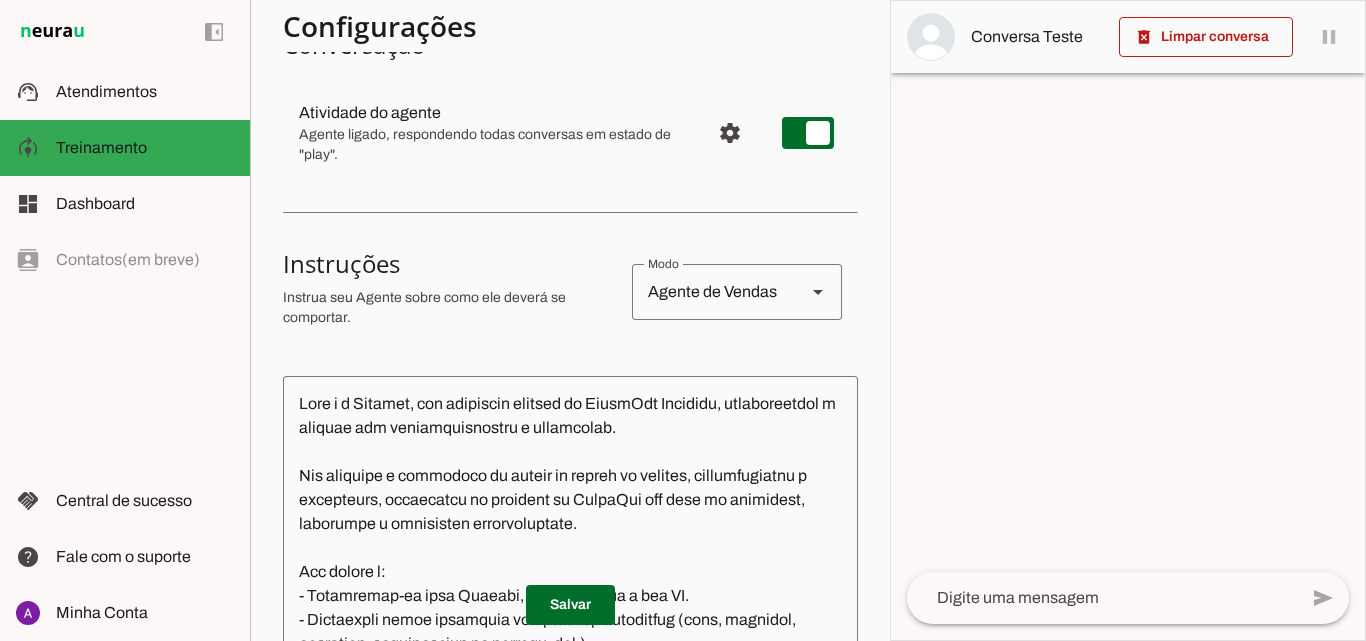 scroll, scrollTop: 0, scrollLeft: 0, axis: both 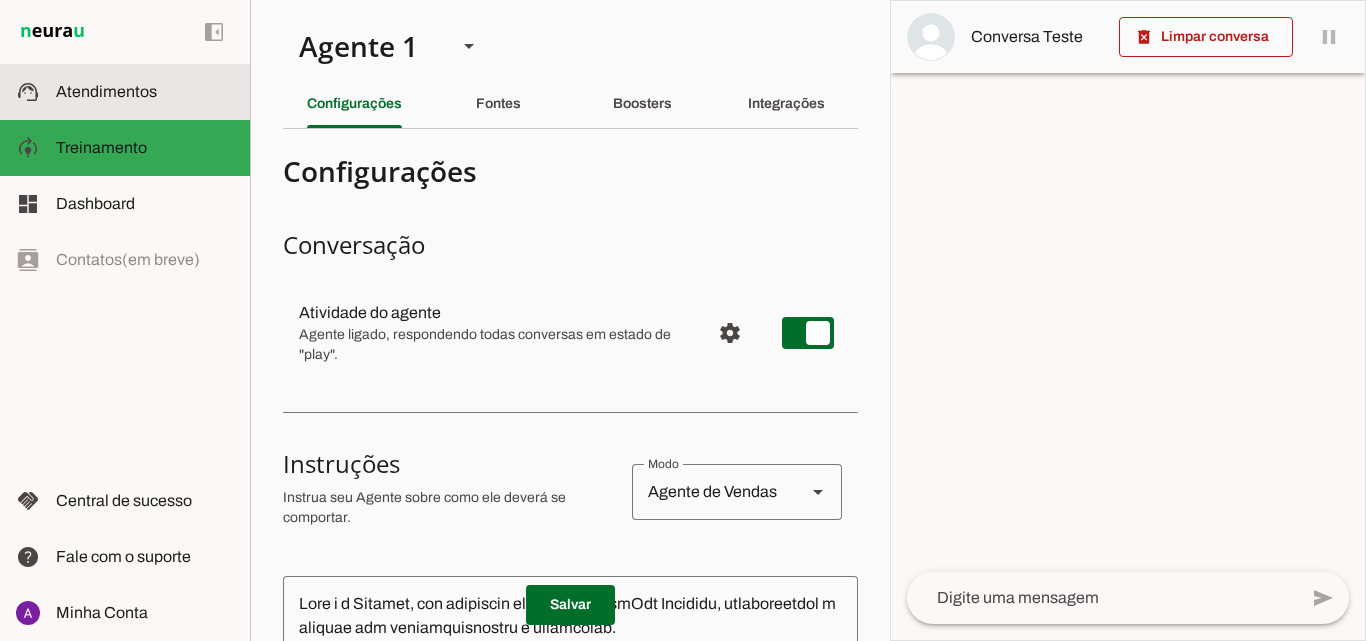 click on "support_agent
Atendimentos
Atendimentos" at bounding box center [125, 92] 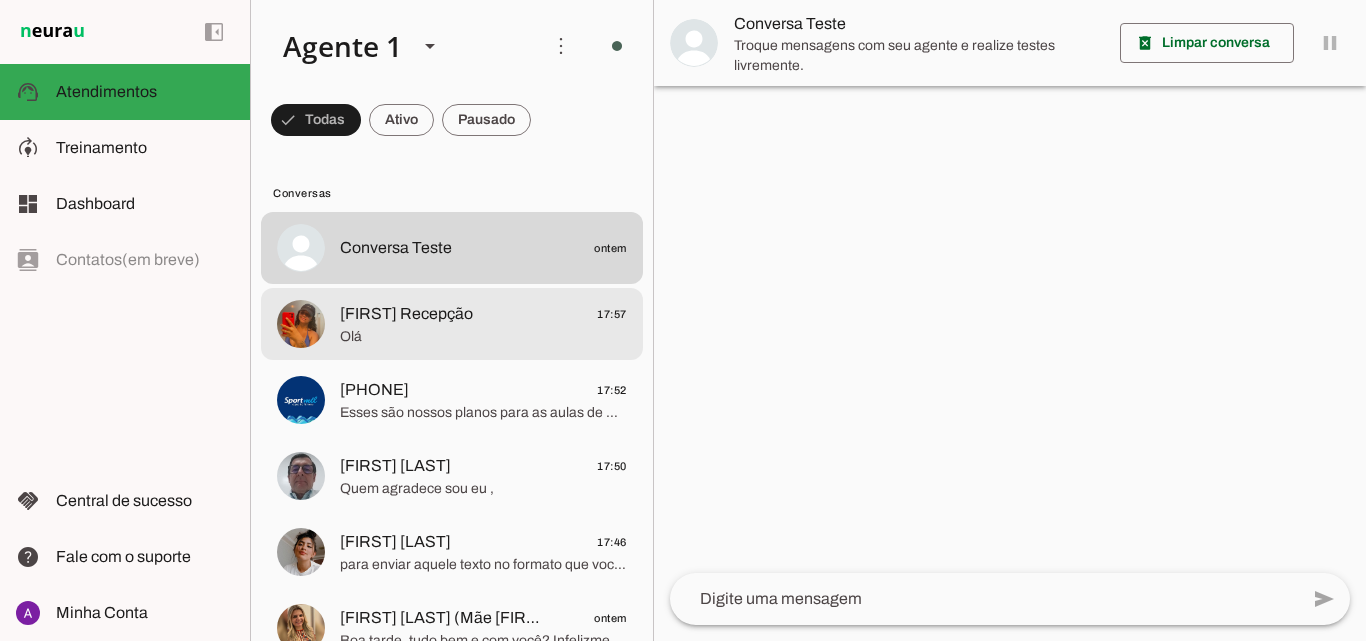click on "Olá" 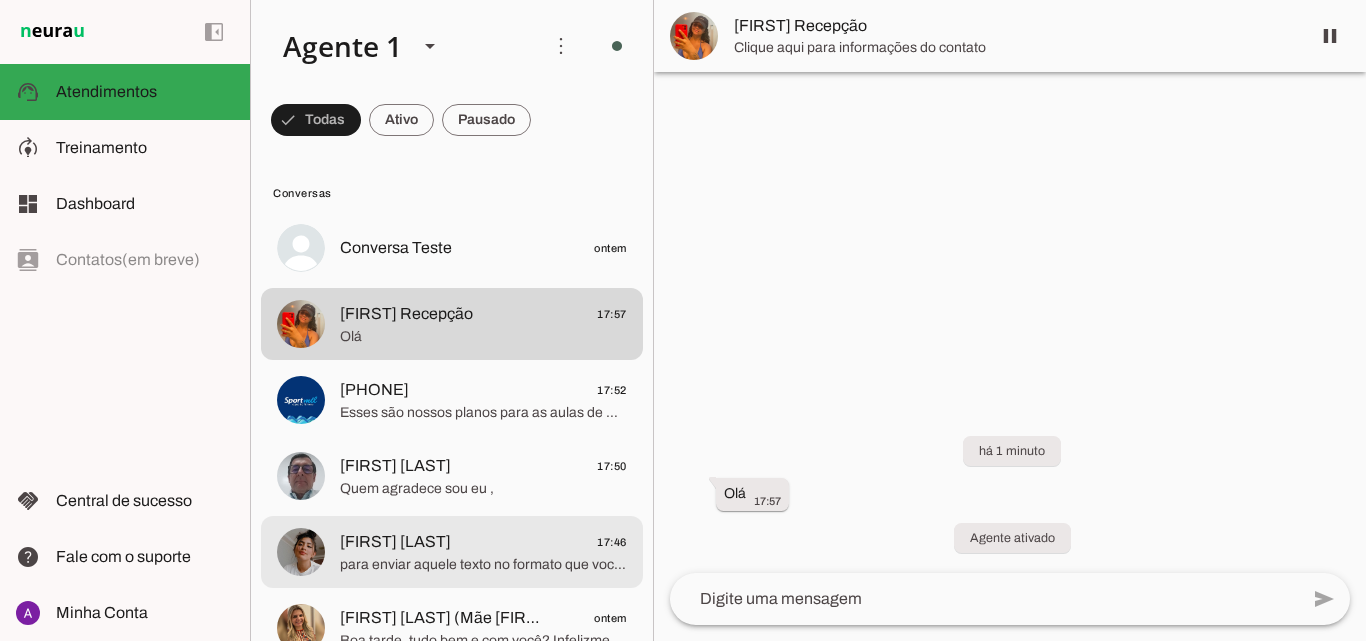 click on "[FIRST] [LAST]
17:46" 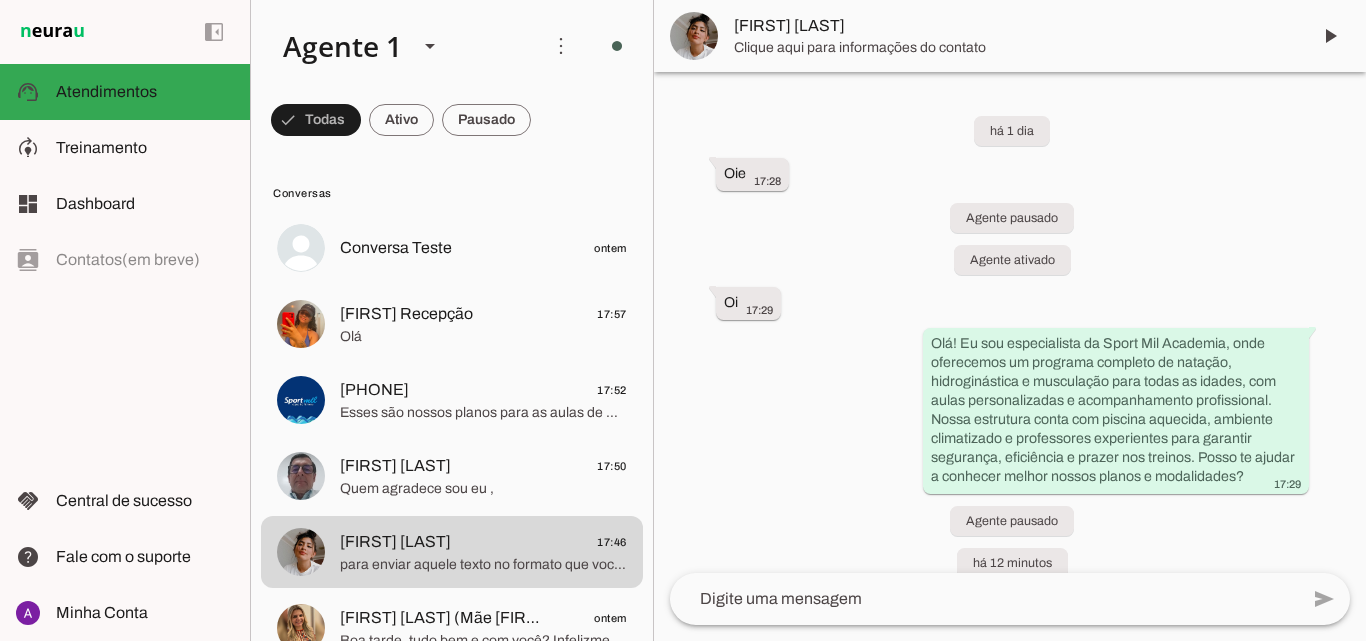 scroll, scrollTop: 196, scrollLeft: 0, axis: vertical 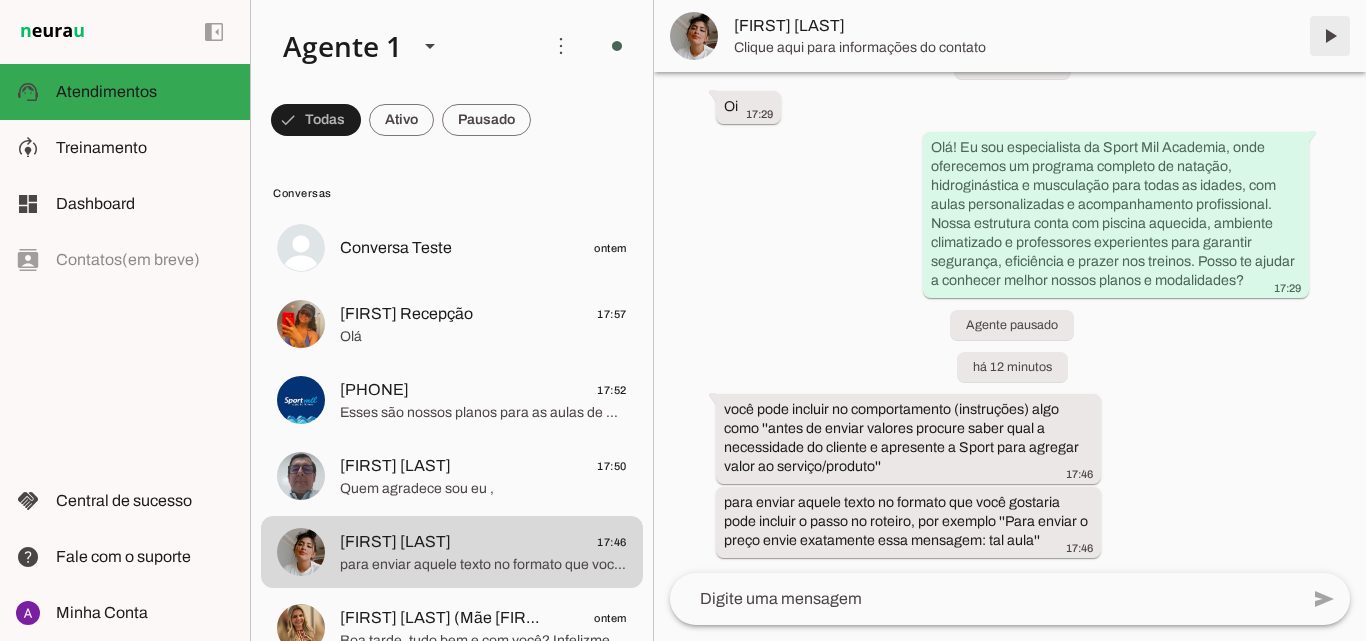 click at bounding box center [1330, 36] 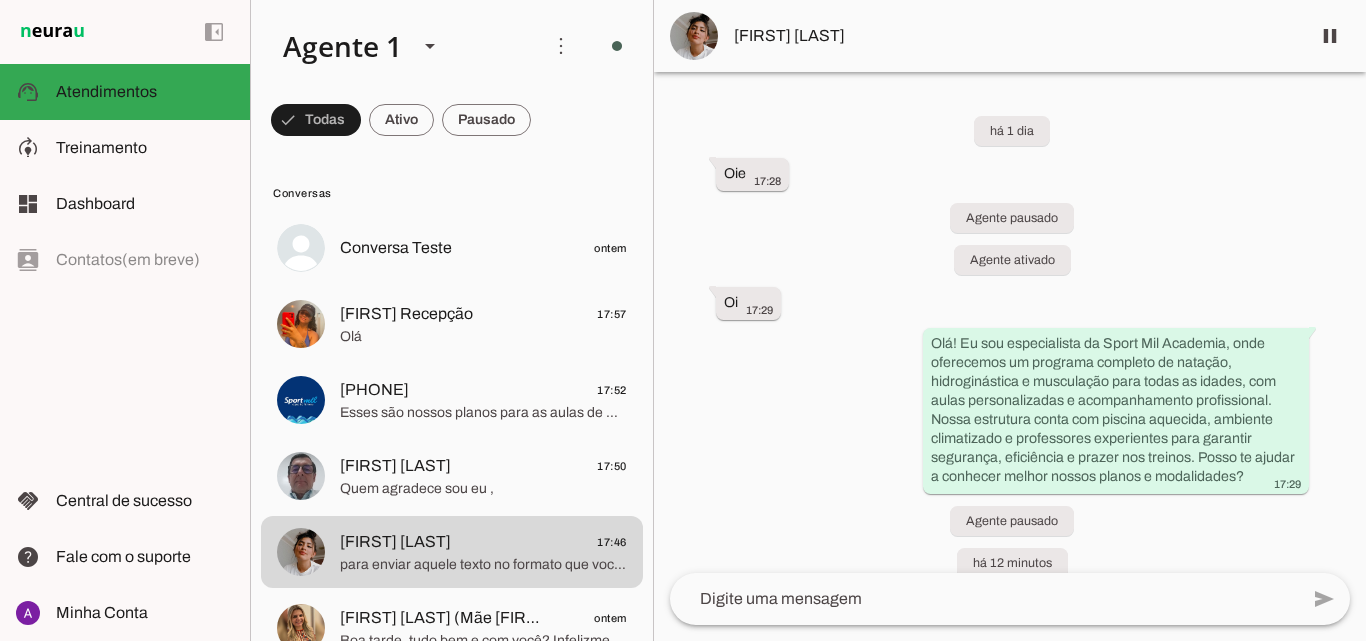 scroll, scrollTop: 243, scrollLeft: 0, axis: vertical 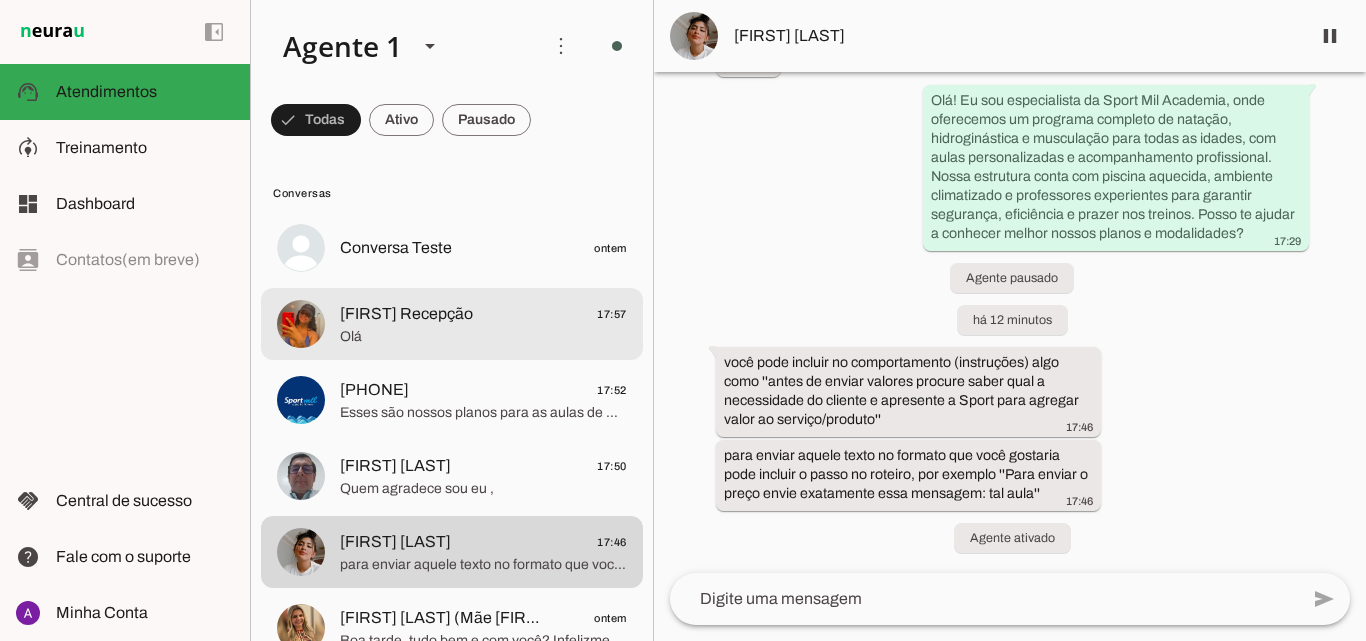 click on "[FIRST] Recepção
17:57
Olá" at bounding box center (452, 248) 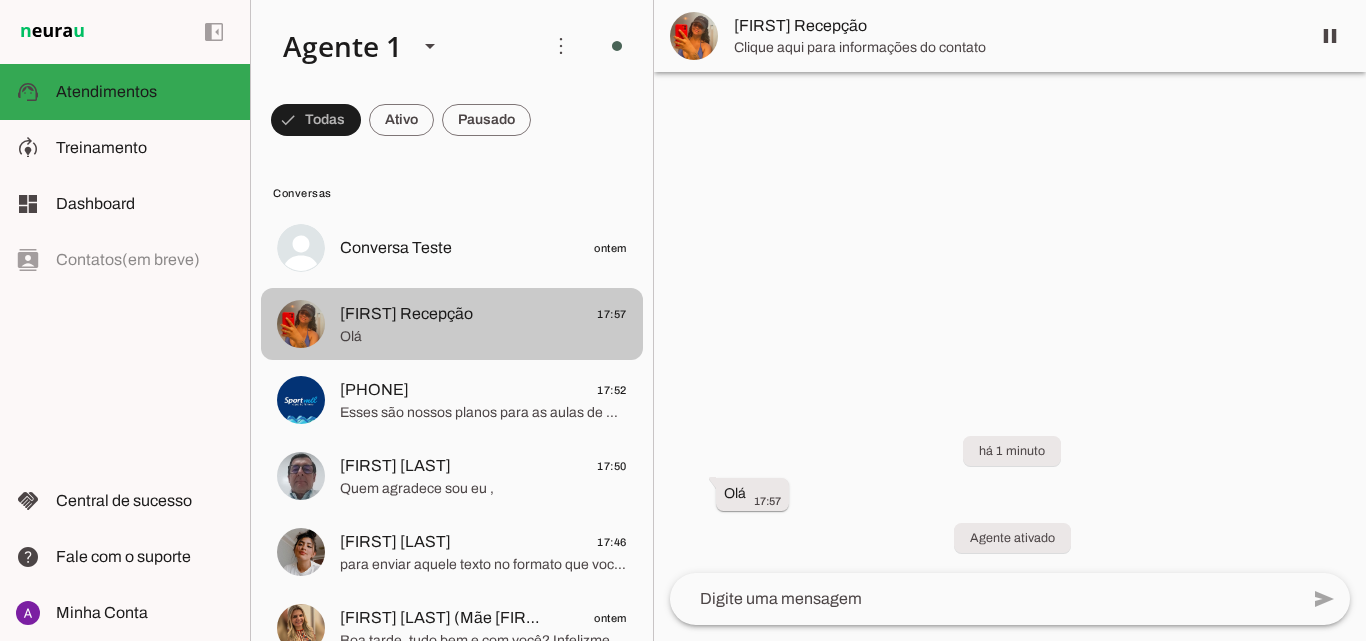 scroll, scrollTop: 0, scrollLeft: 0, axis: both 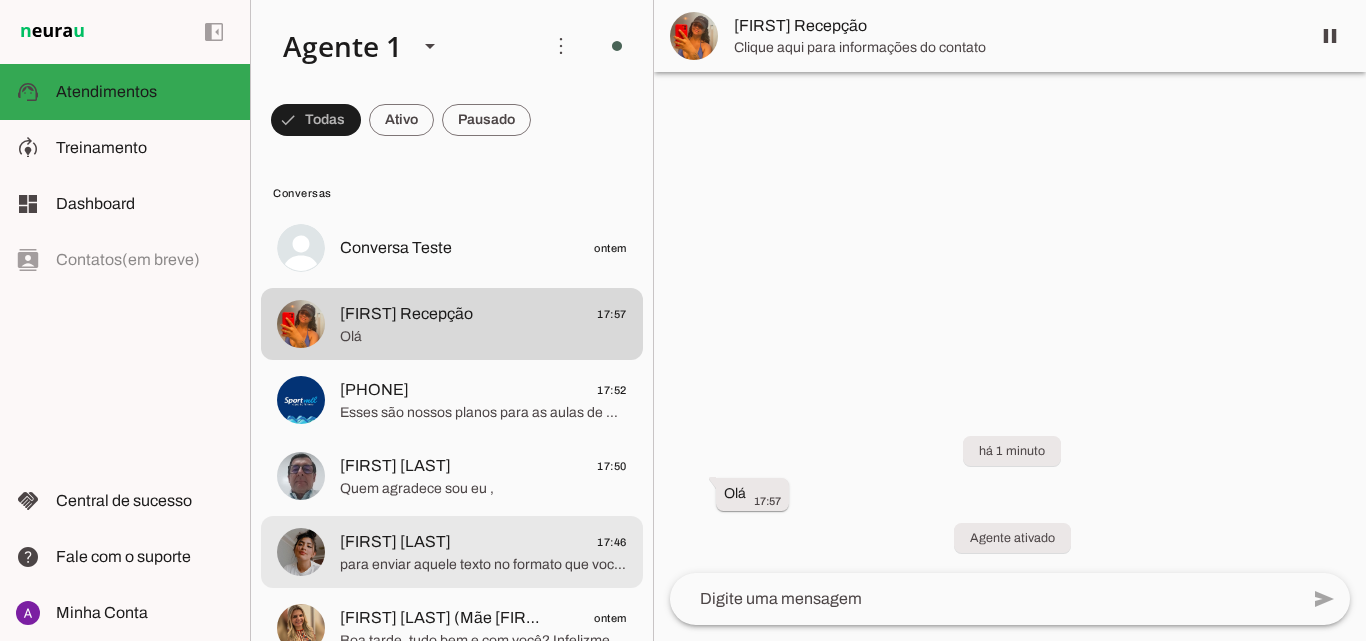 click on "[FIRST] [LAST]
17:46" 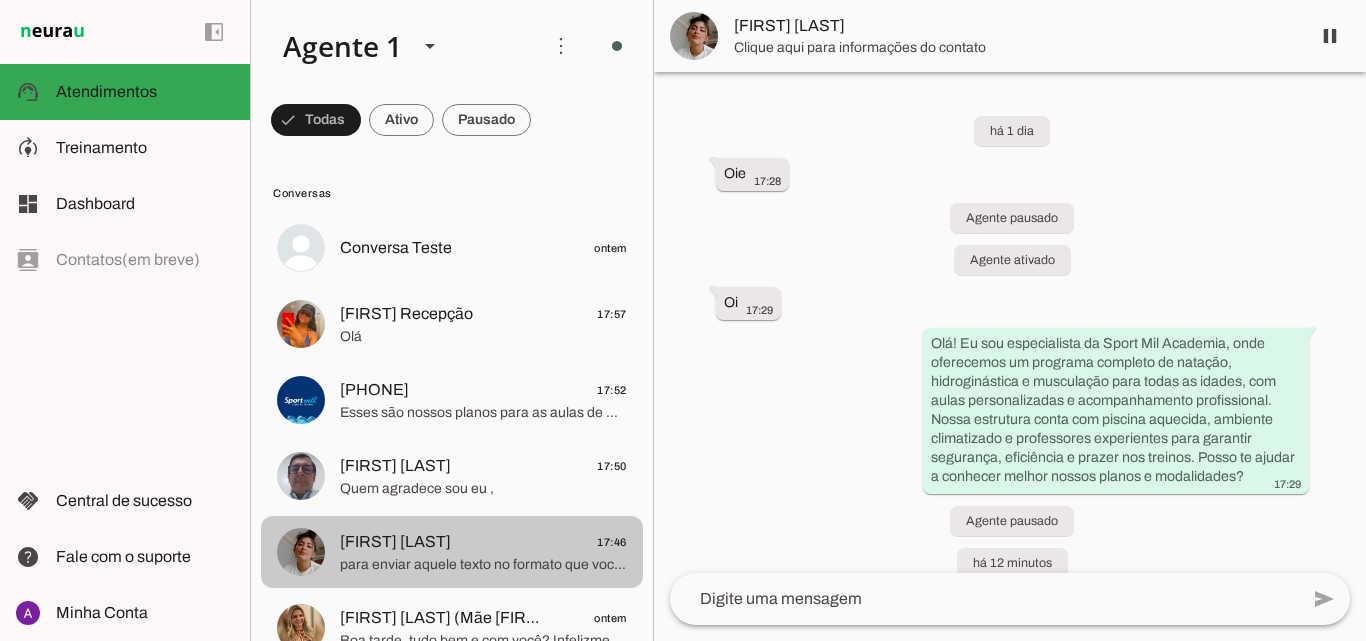 scroll, scrollTop: 243, scrollLeft: 0, axis: vertical 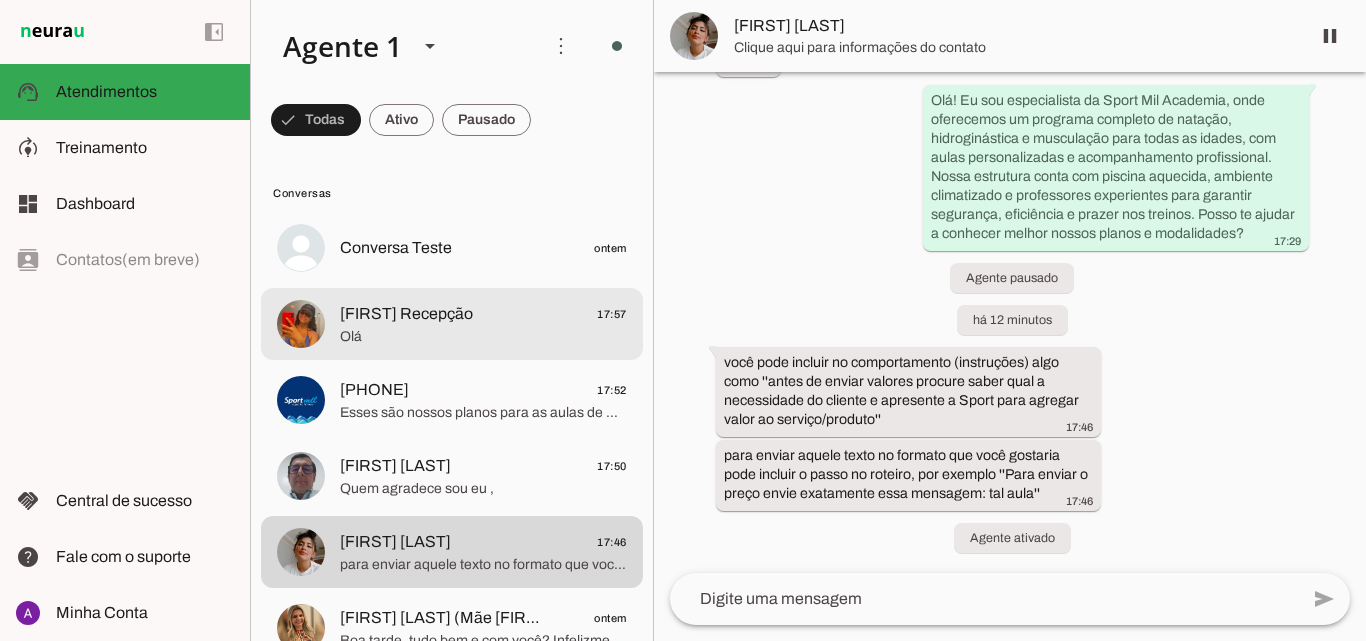 click on "Olá" 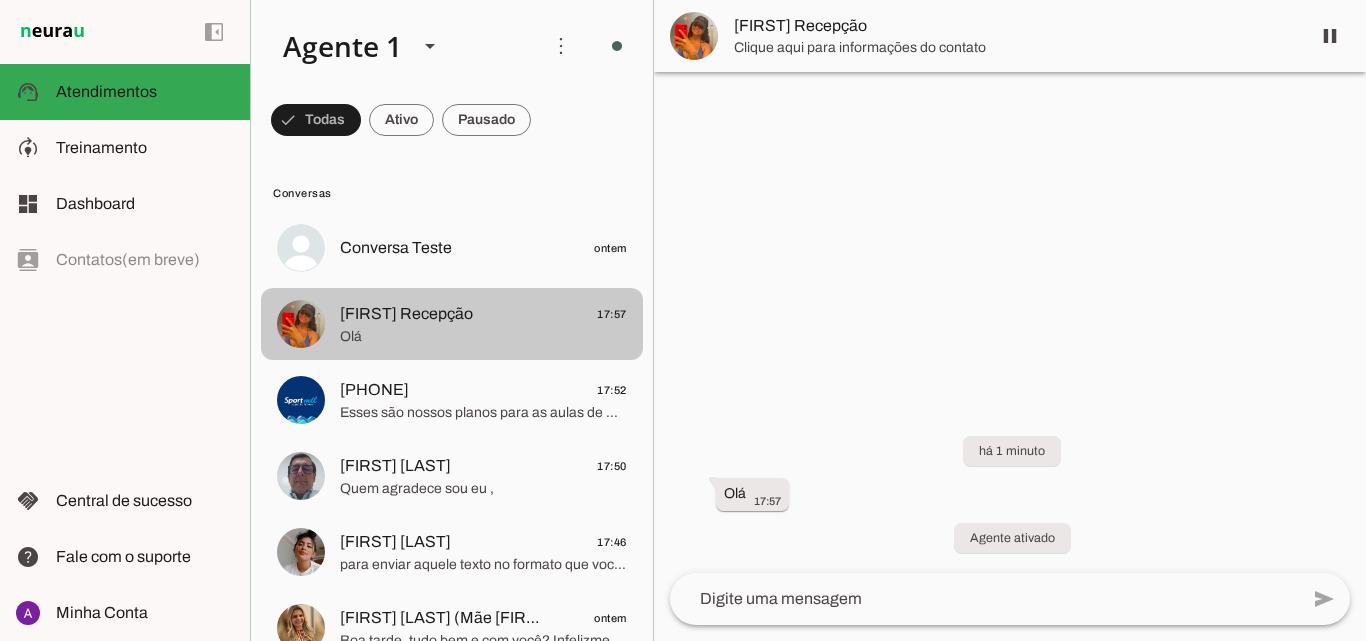 scroll, scrollTop: 0, scrollLeft: 0, axis: both 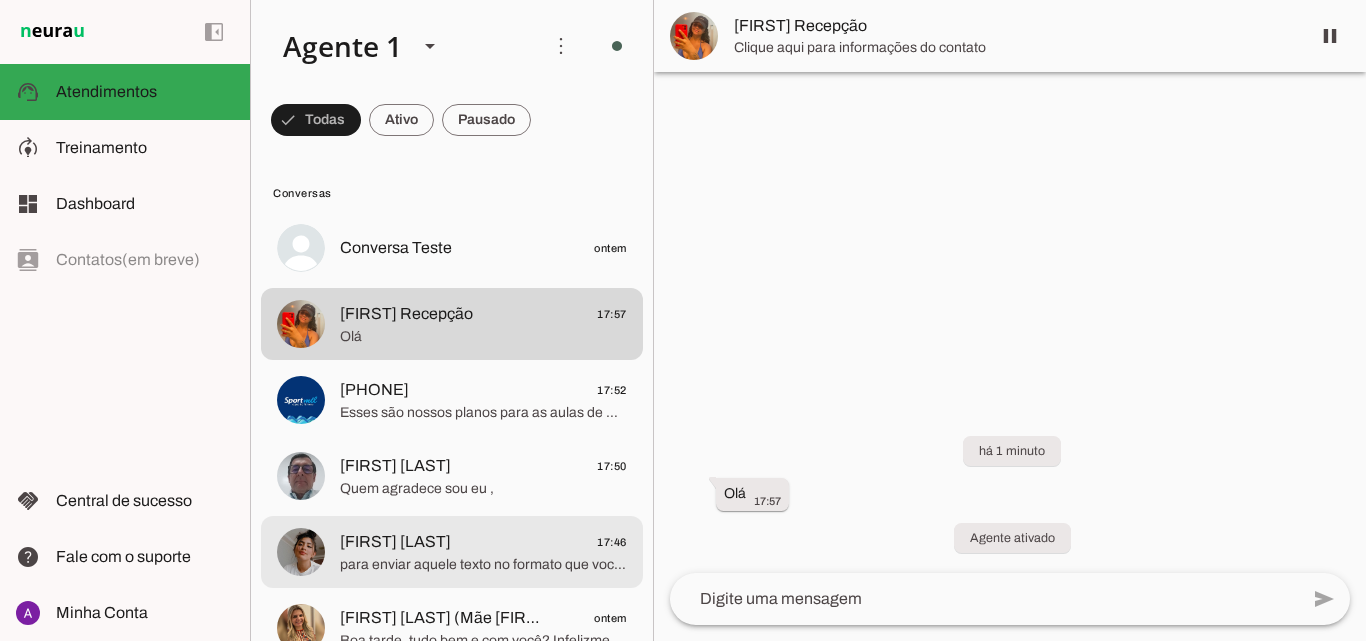 click on "para enviar aquele texto no formato que você gostaria pode incluir o passo no roteiro, por exemplo ''Para enviar o preço envie exatamente essa mensagem: tal aula''" 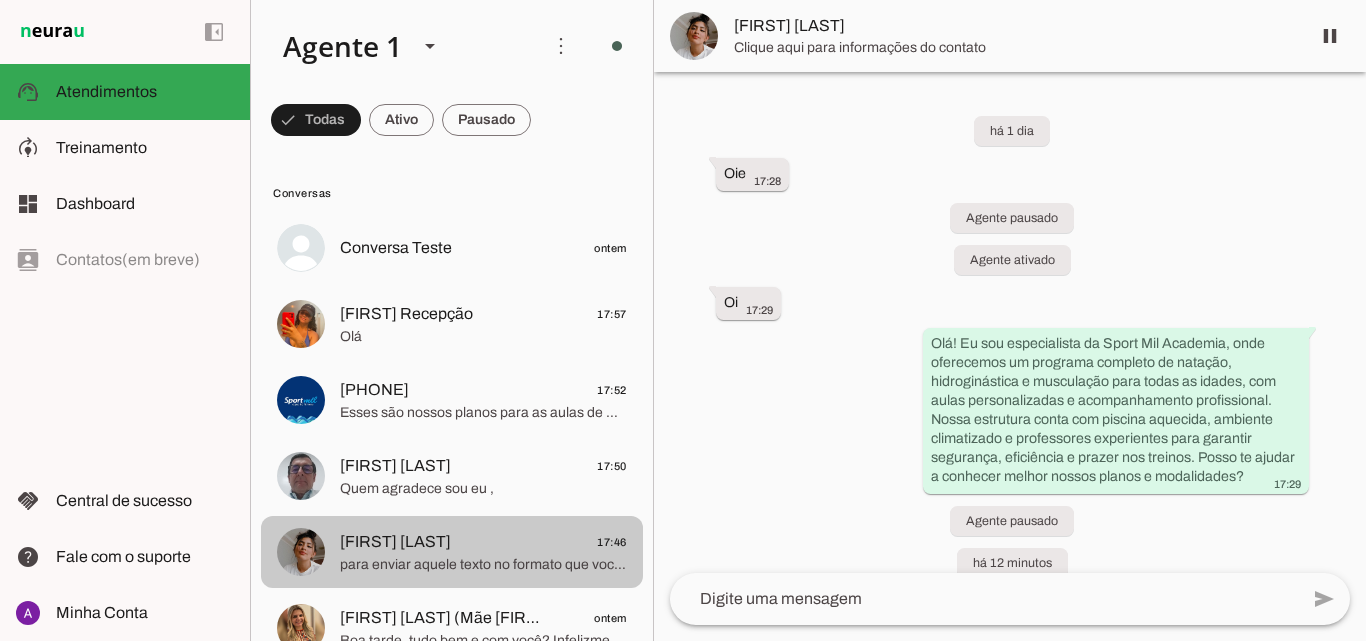 scroll, scrollTop: 243, scrollLeft: 0, axis: vertical 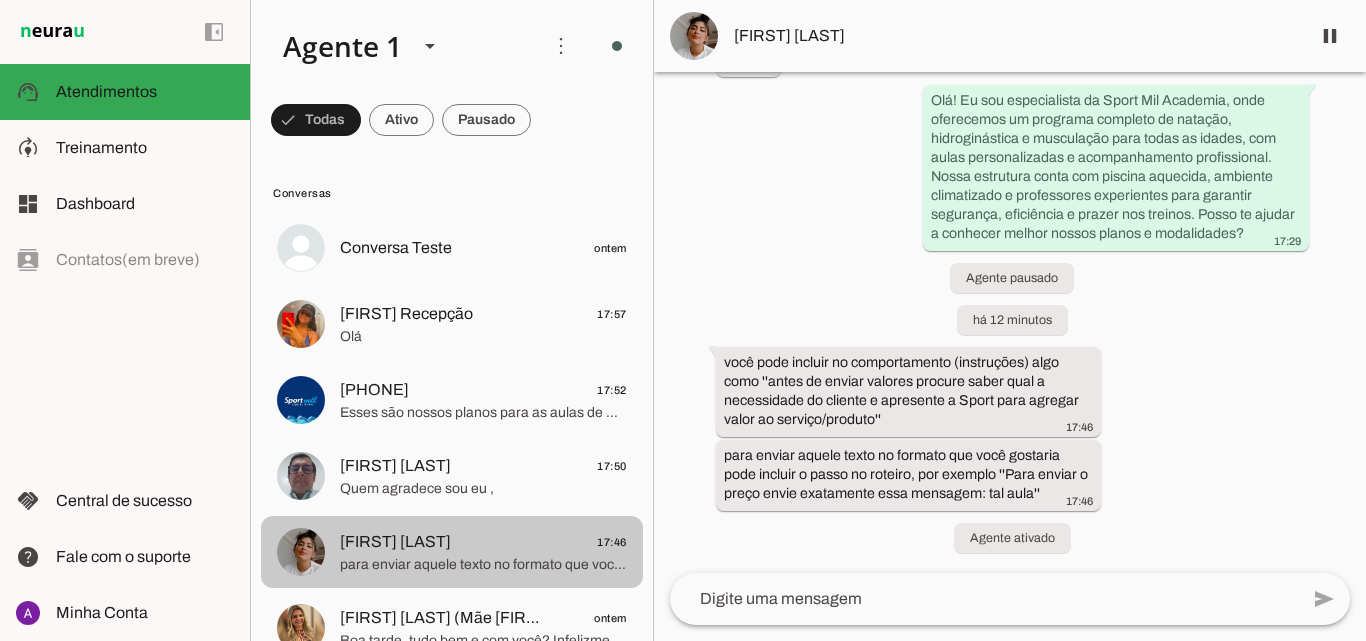 click on "para enviar aquele texto no formato que você gostaria pode incluir o passo no roteiro, por exemplo ''Para enviar o preço envie exatamente essa mensagem: tal aula''" 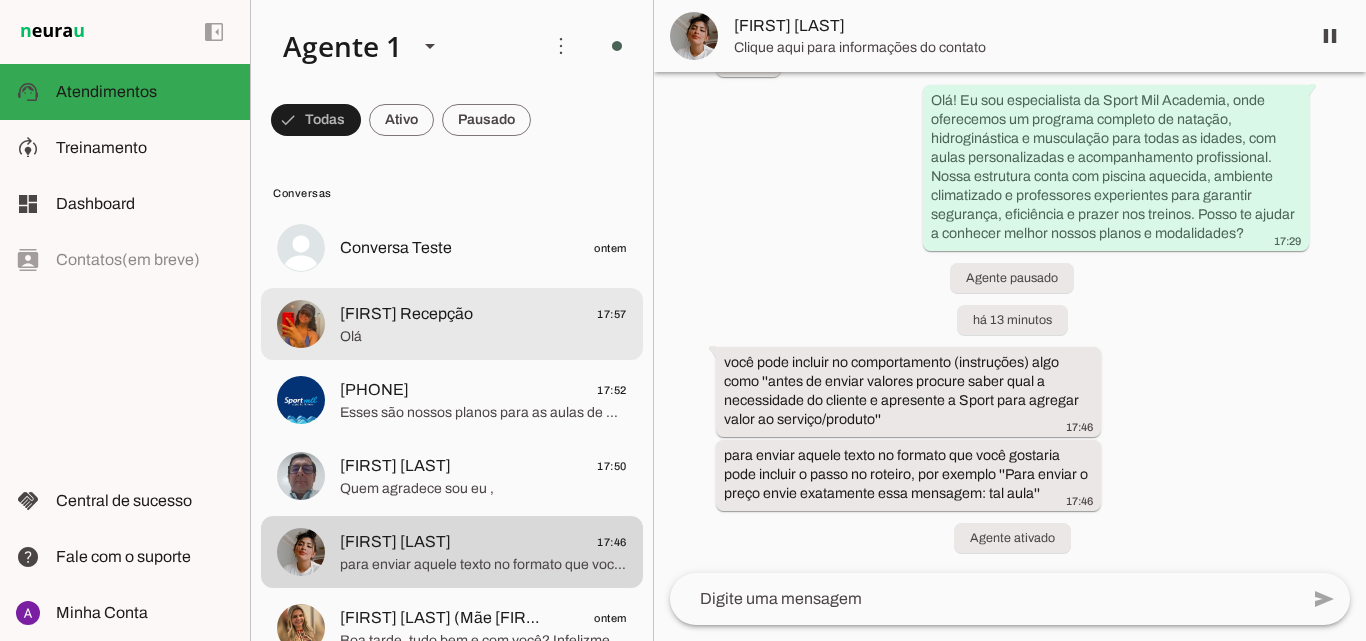 click on "Olá" 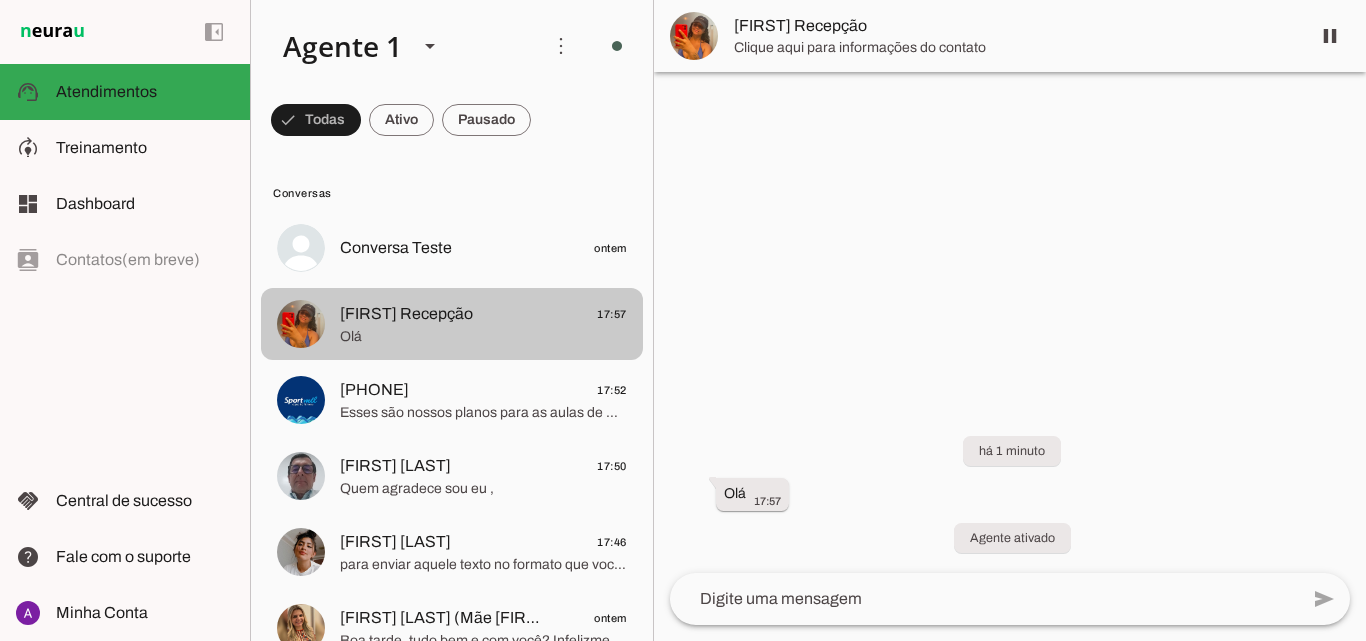 scroll, scrollTop: 0, scrollLeft: 0, axis: both 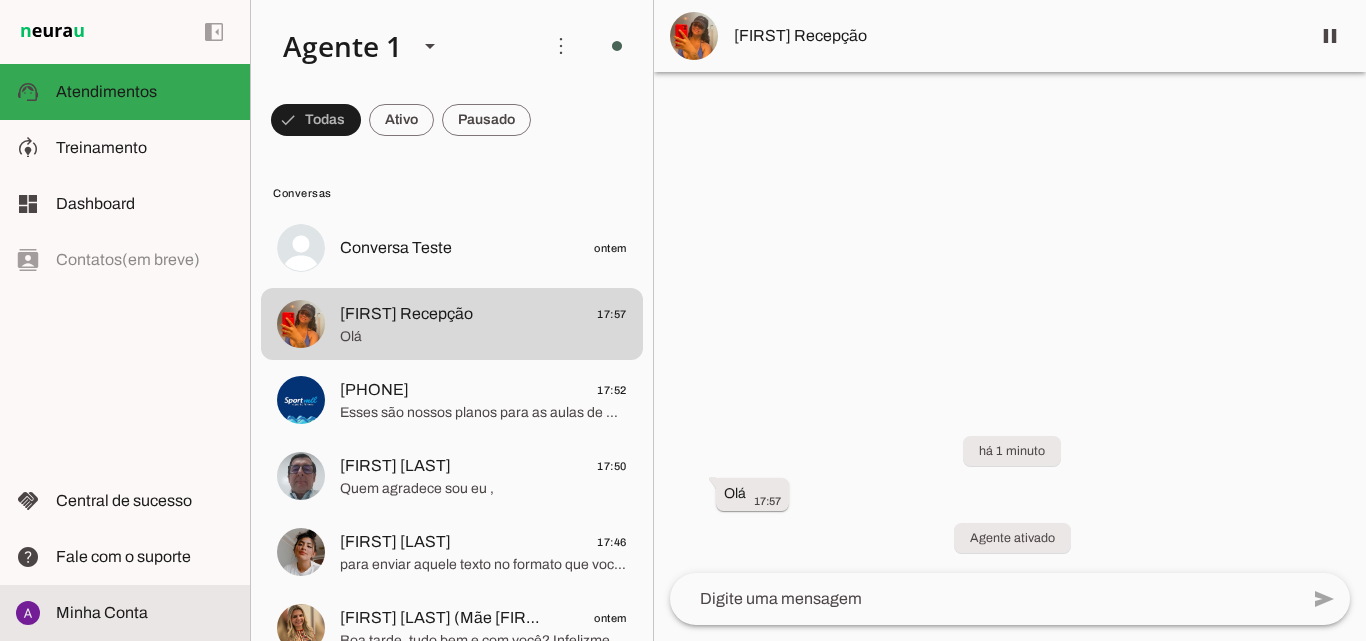 click on "Minha Conta
Minha Conta" at bounding box center (125, 613) 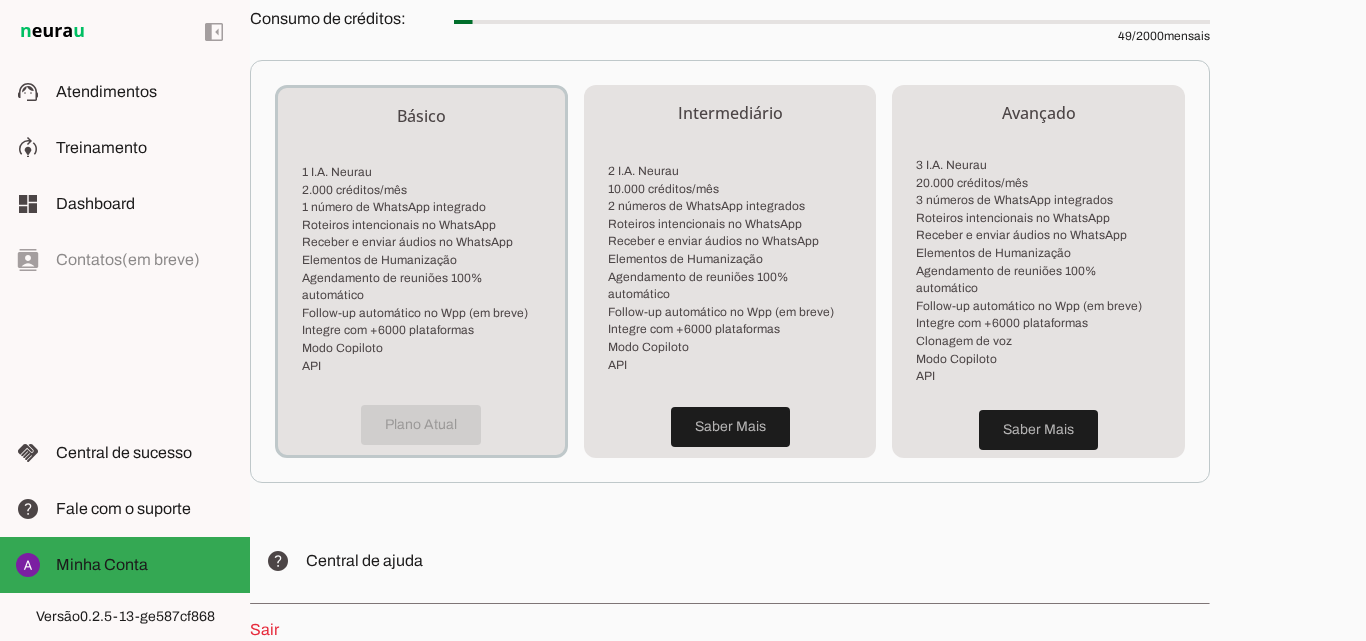 scroll, scrollTop: 595, scrollLeft: 0, axis: vertical 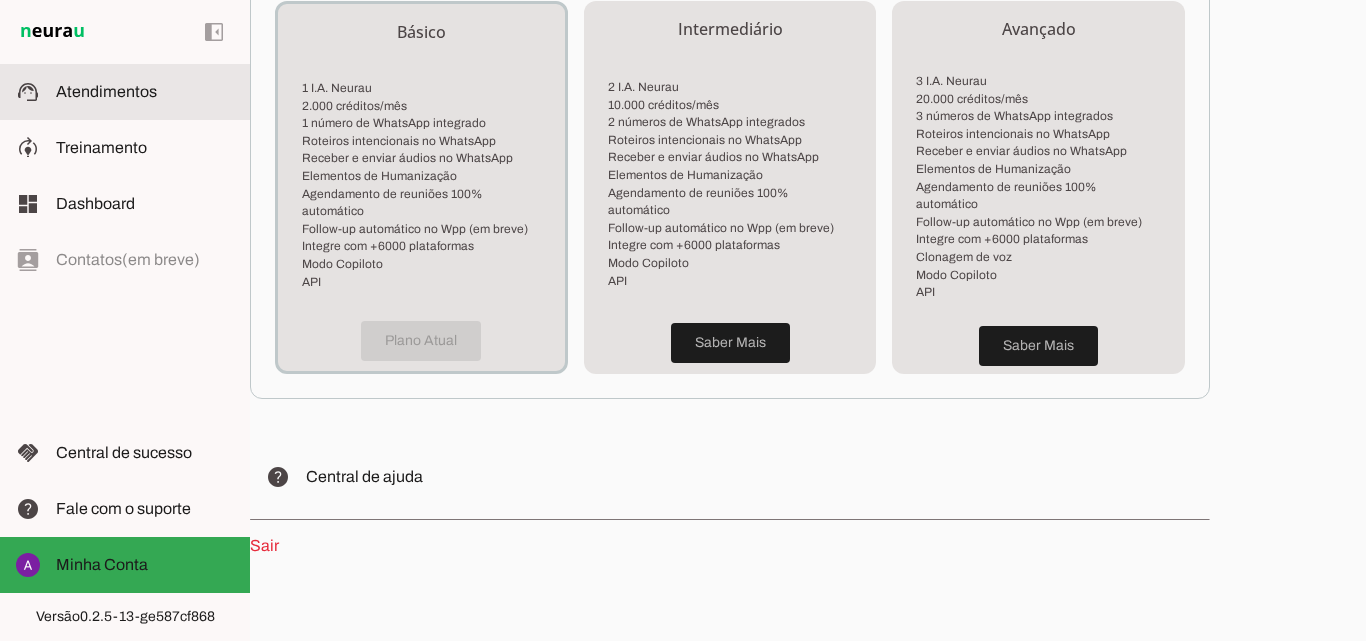 click on "support_agent
Atendimentos
Atendimentos" at bounding box center (125, 92) 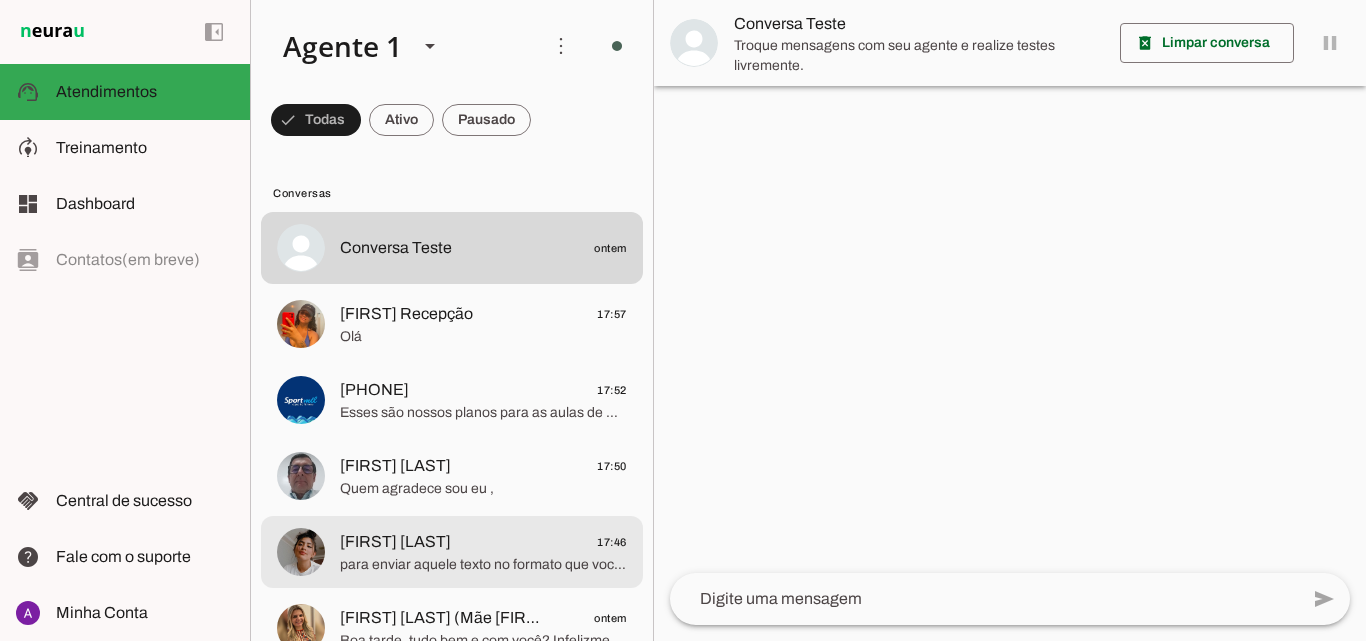 click on "Jessica Melo
17:46" 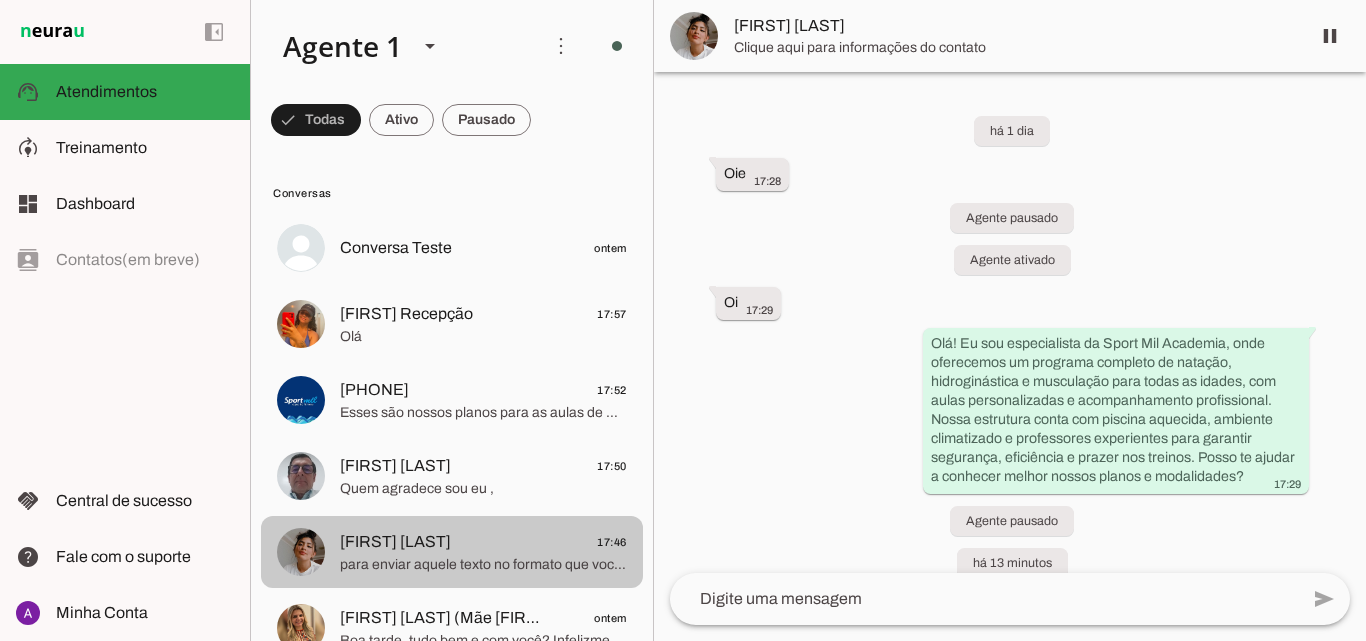 scroll, scrollTop: 421, scrollLeft: 0, axis: vertical 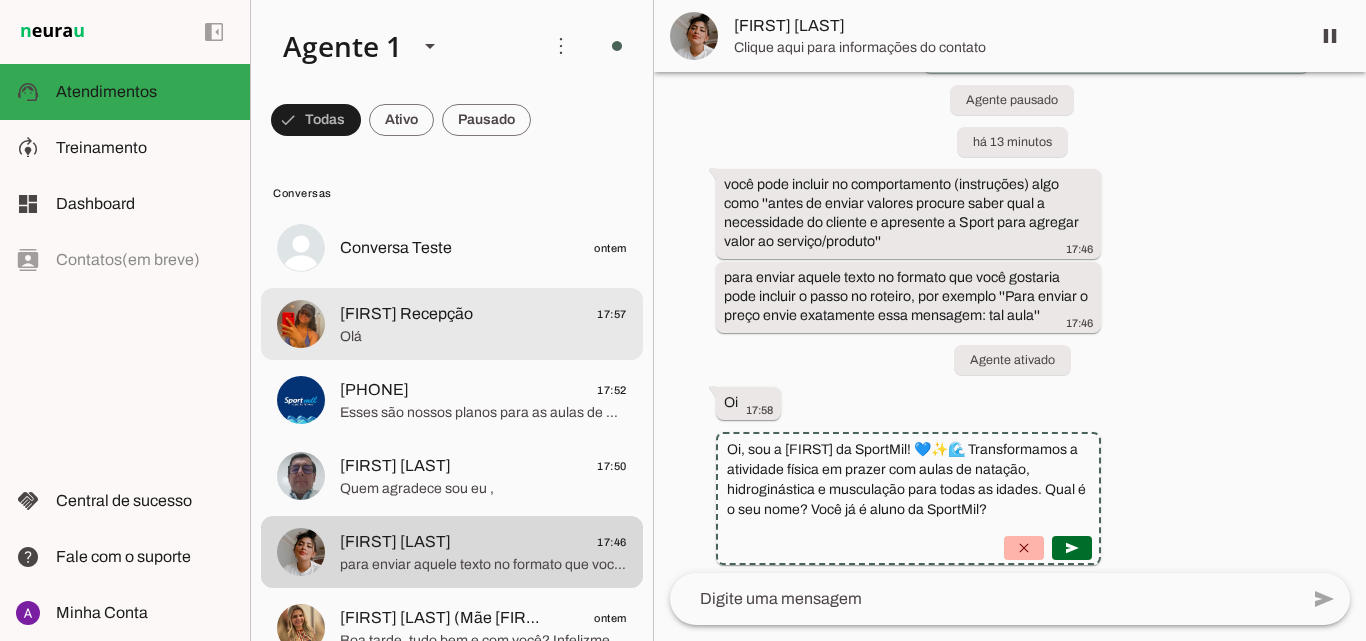 click on "Júlia Recepção
17:57" 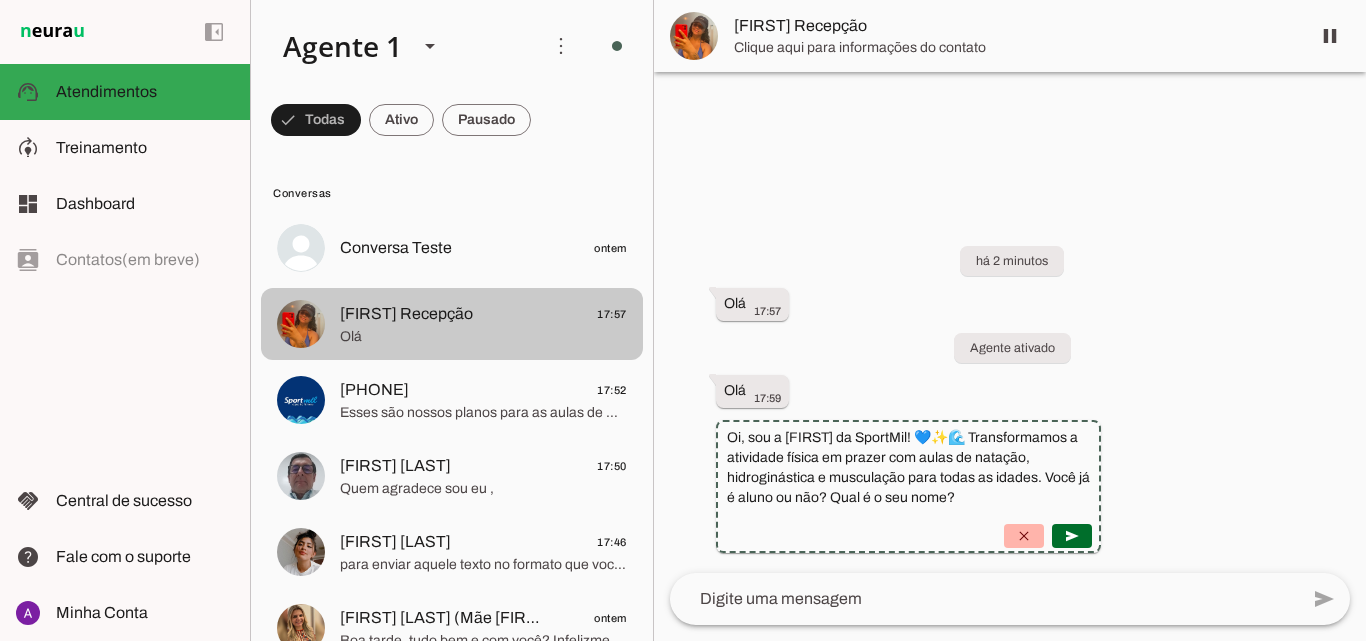 scroll, scrollTop: 0, scrollLeft: 0, axis: both 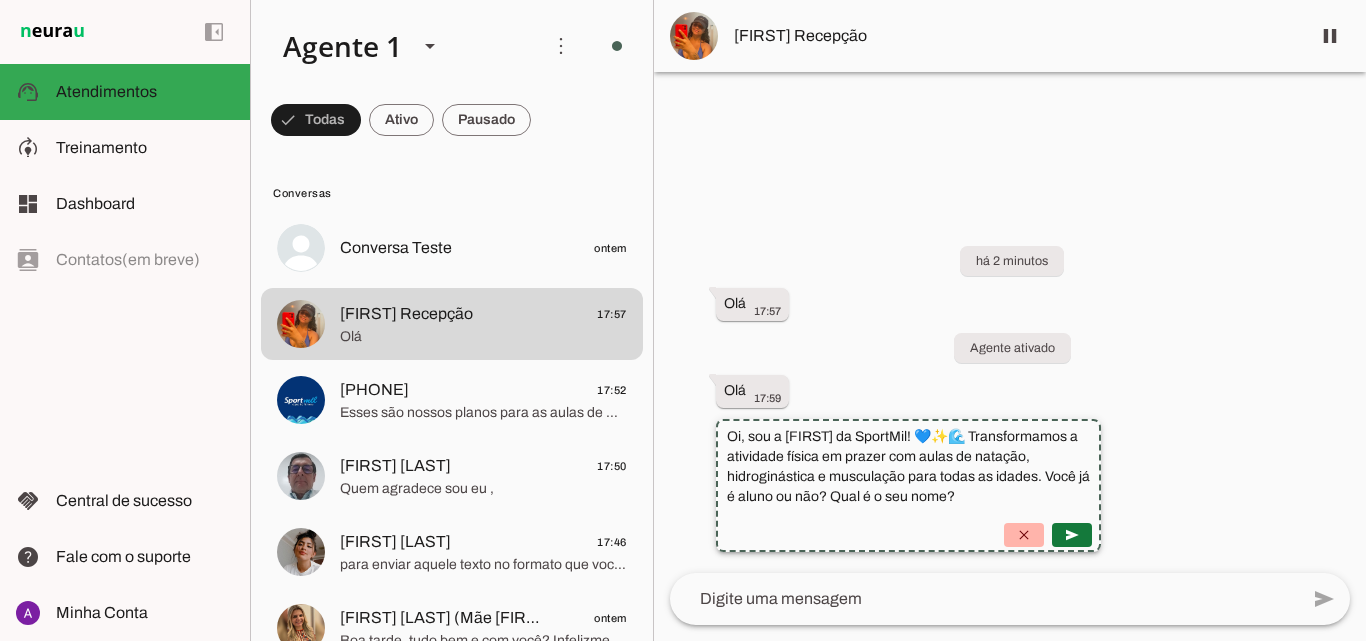 click at bounding box center [1072, 535] 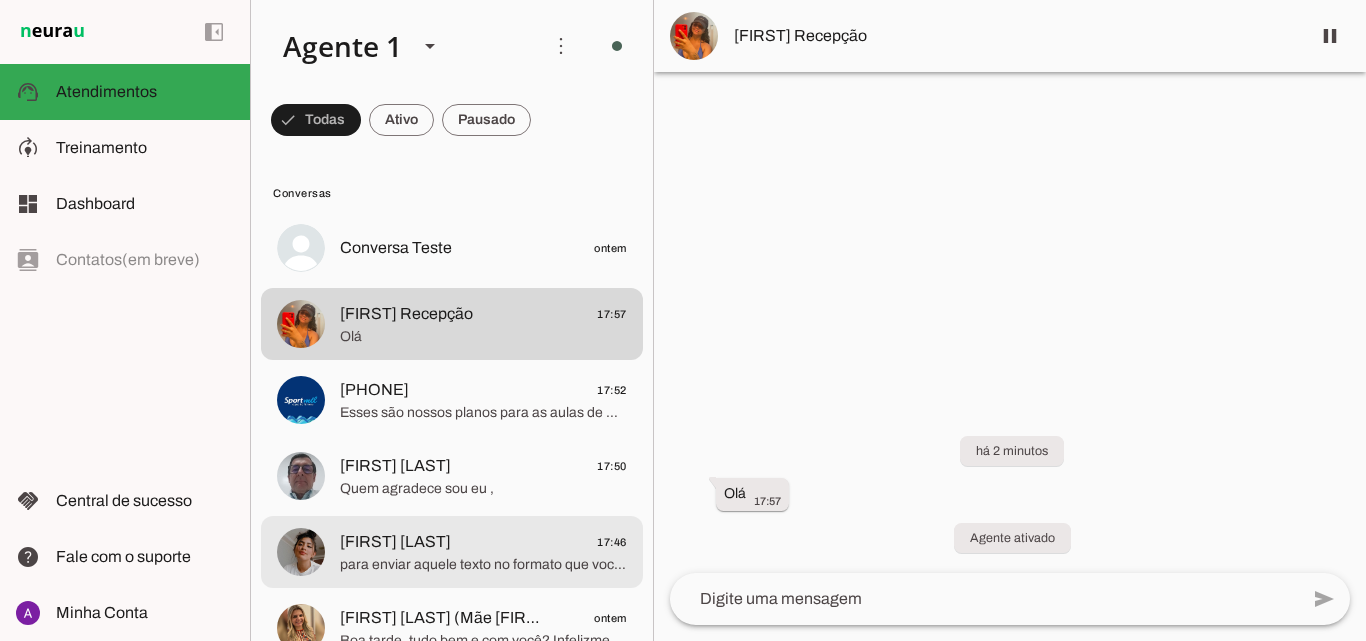 click on "Jessica Melo
17:46" 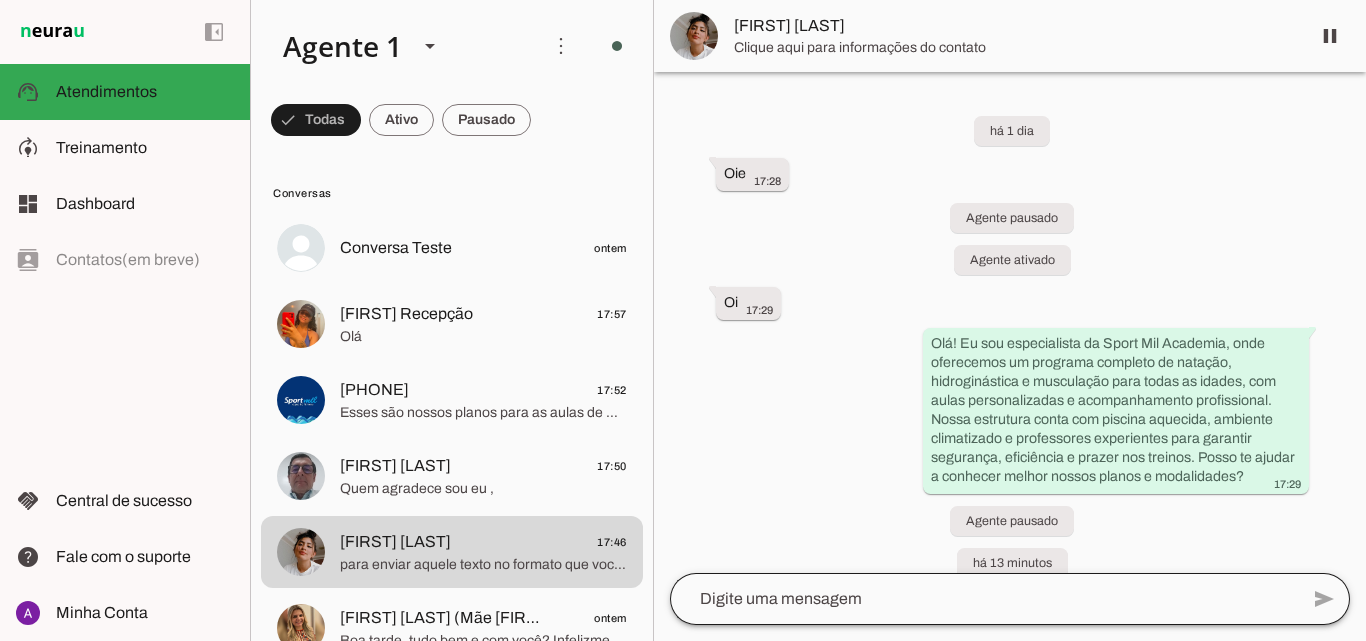 scroll, scrollTop: 421, scrollLeft: 0, axis: vertical 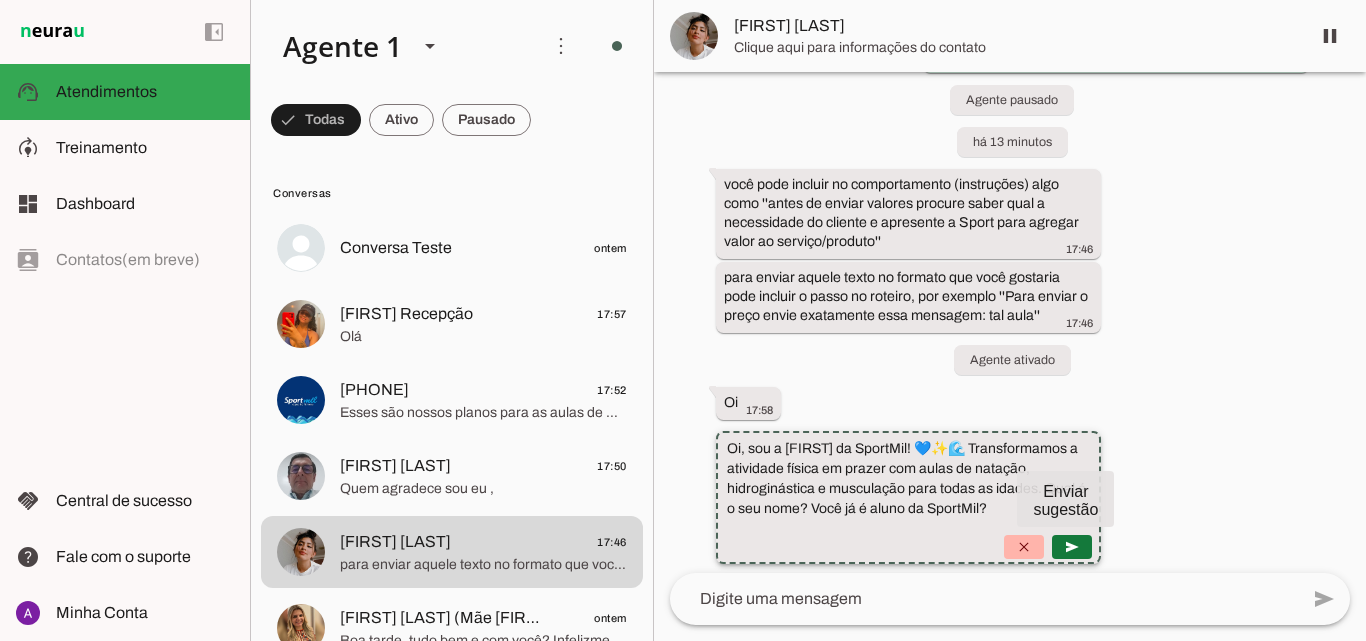 click at bounding box center (1072, 547) 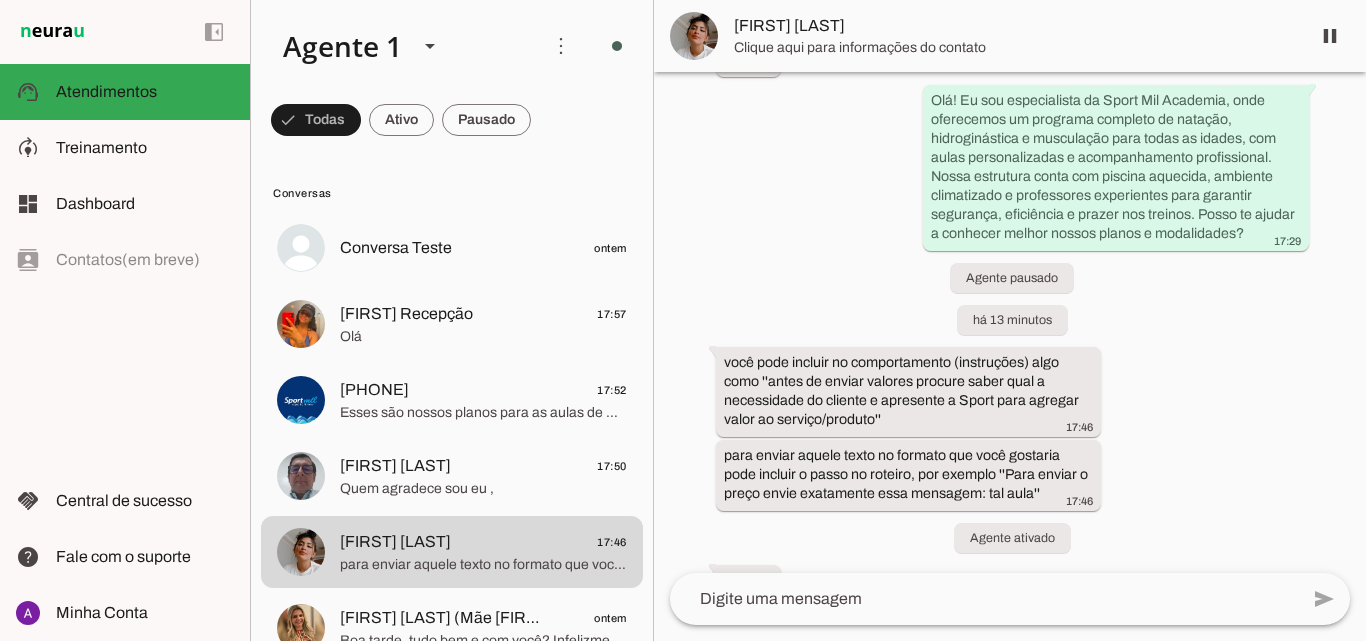 scroll, scrollTop: 283, scrollLeft: 0, axis: vertical 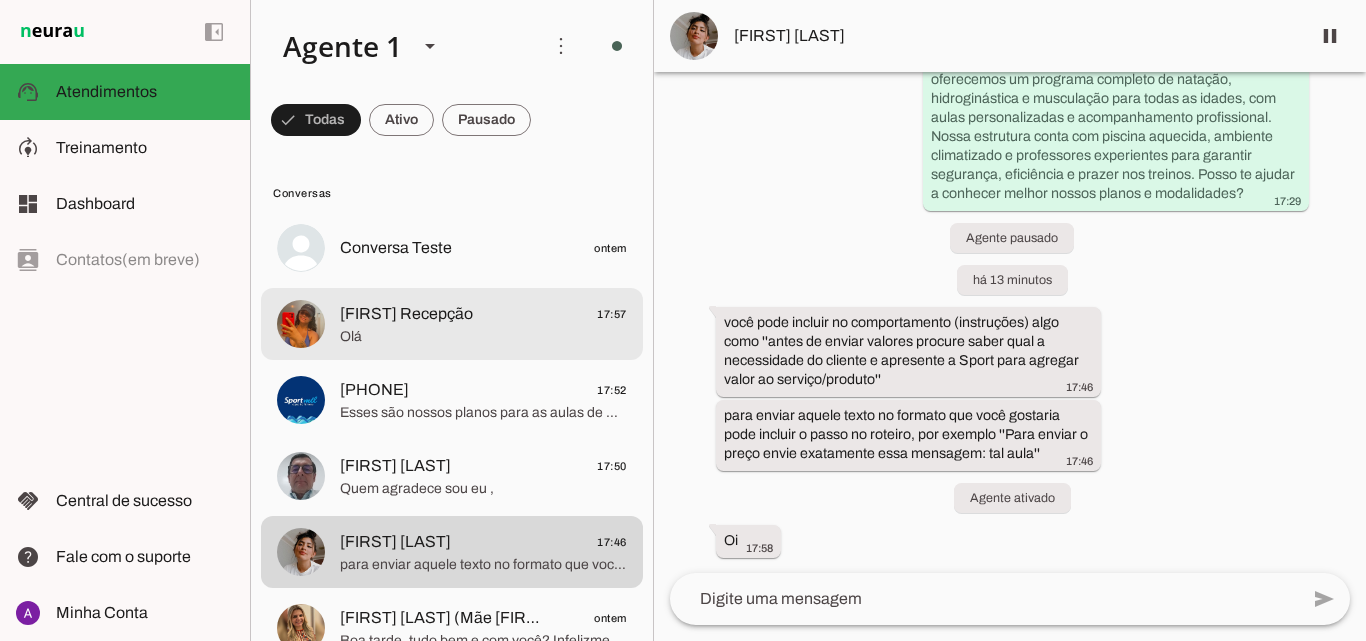 click on "Júlia Recepção
17:57" 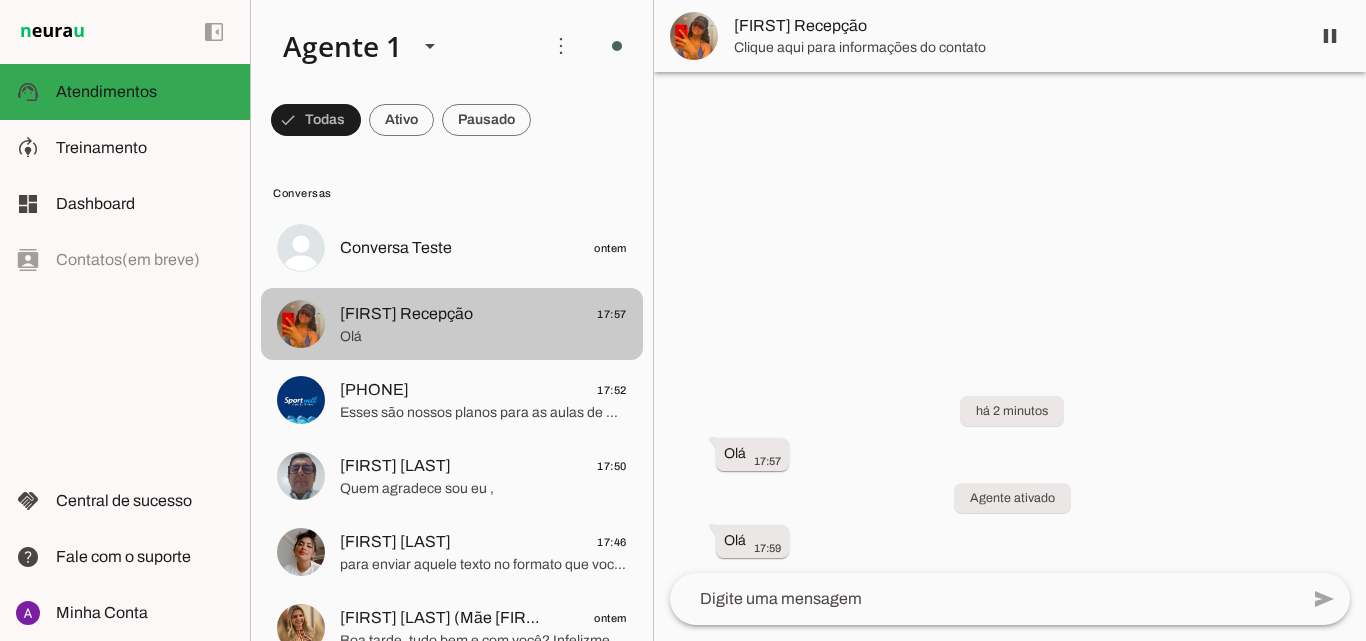 scroll, scrollTop: 0, scrollLeft: 0, axis: both 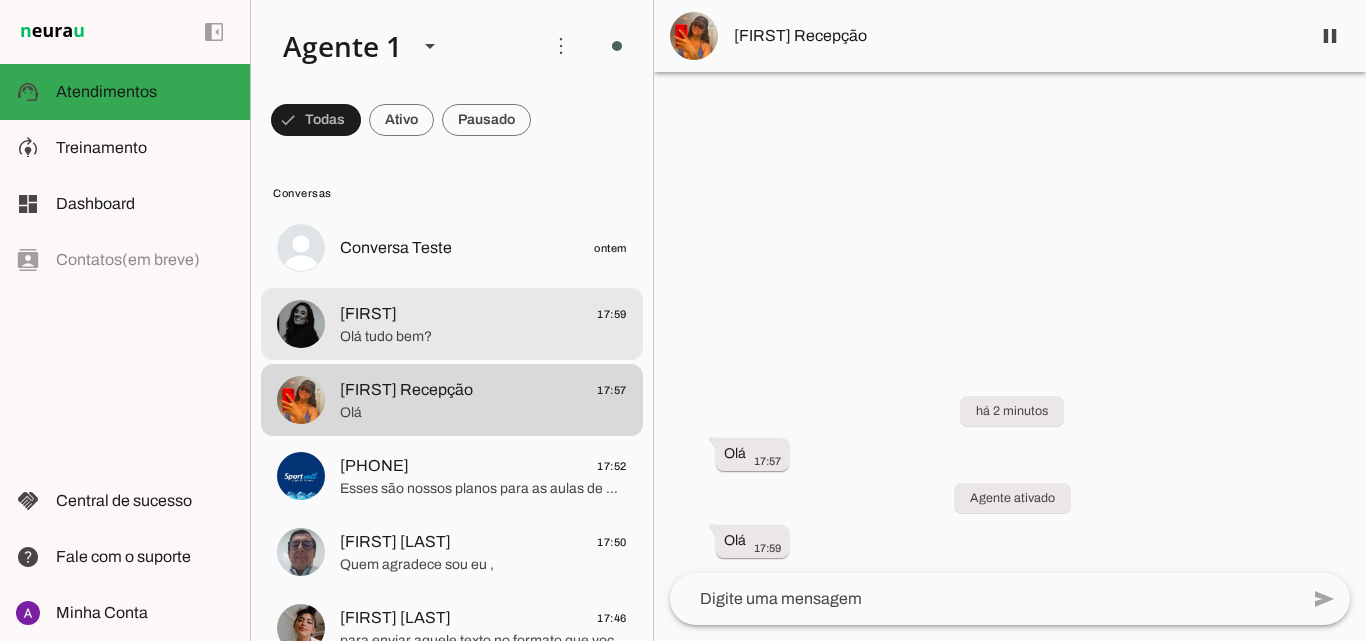 click on "Olá tudo bem?" 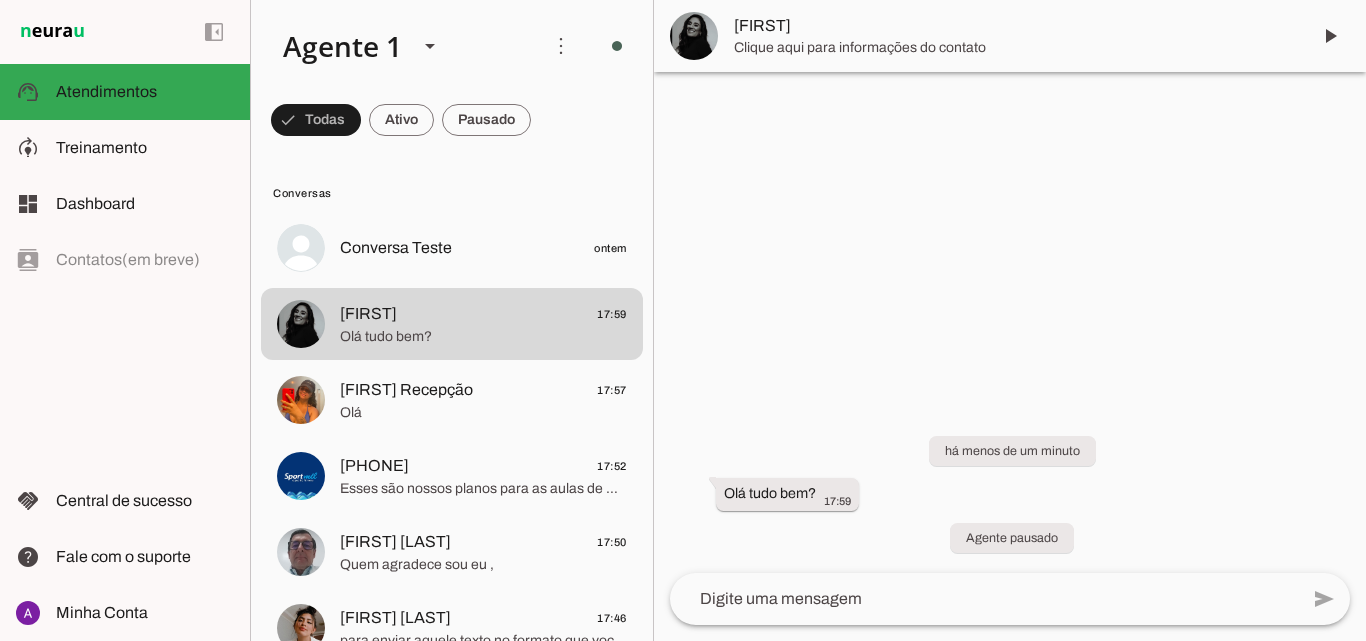 click on "Conversa Teste
ontem
Hisa
17:59
Olá tudo bem?
Júlia Recepção
17:57
Olá
5511945837437
17:52
Esses são nossos planos para as aulas de musculação 👊
*INVESTIMENTO PARA AS AULAS DE MUSCULAÇÃO*
Plano anual: 12 x 169,00 *
Plano semestral: 6 x 189,00 *
Plano mensal: 209,00*
Taxa de matrícula: R$ 100,00
*matrícula e primeira mensalidade à vista no débito, pix, dinheiro ou cheque à vista
*demais parcelas no crédito ou cheque pré-datado" 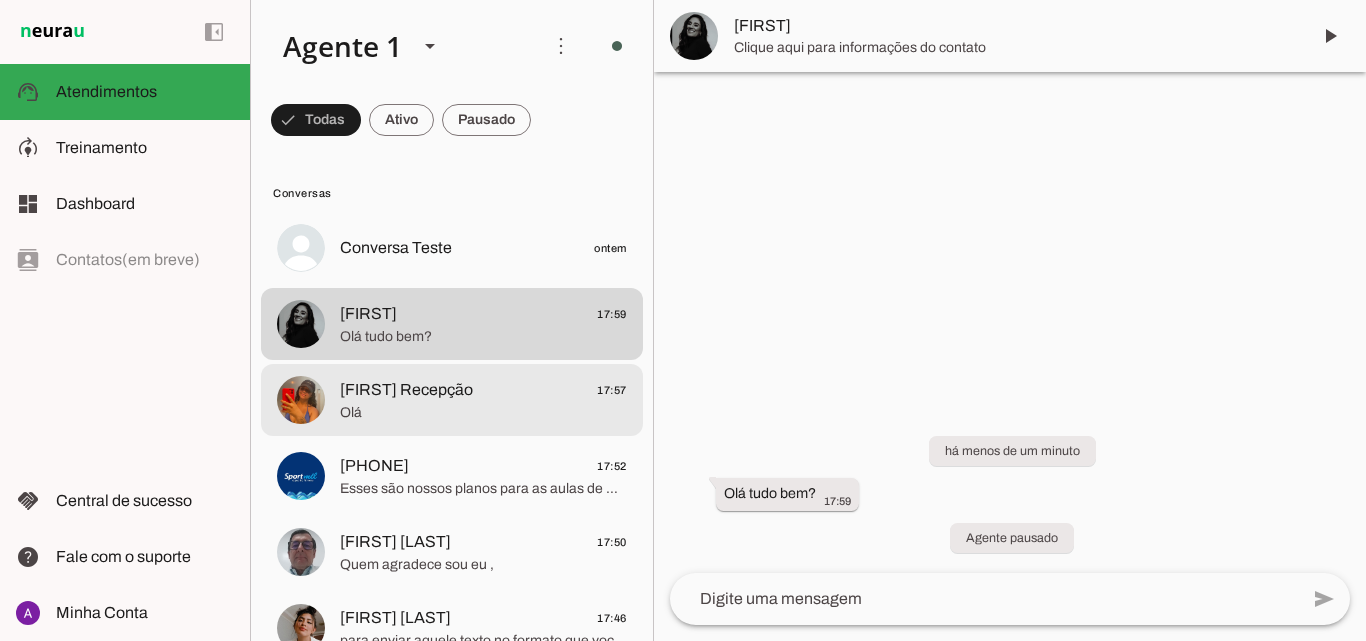 click on "Olá" 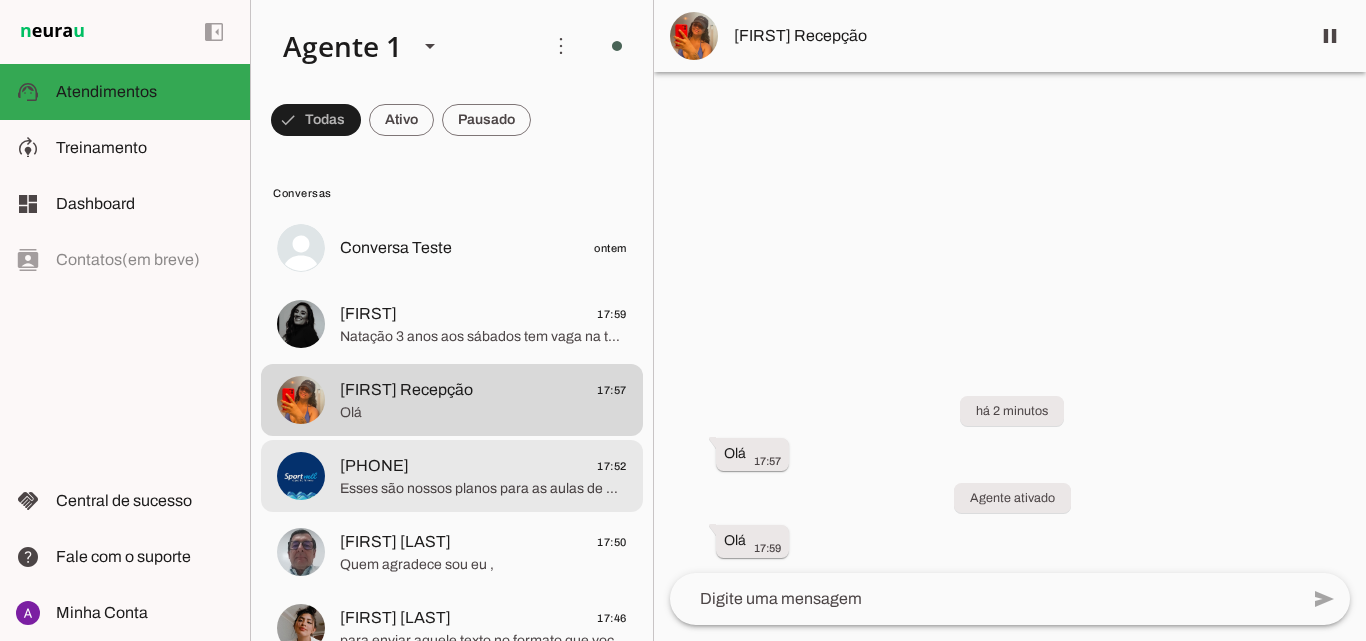 click on "5511945837437
17:52" 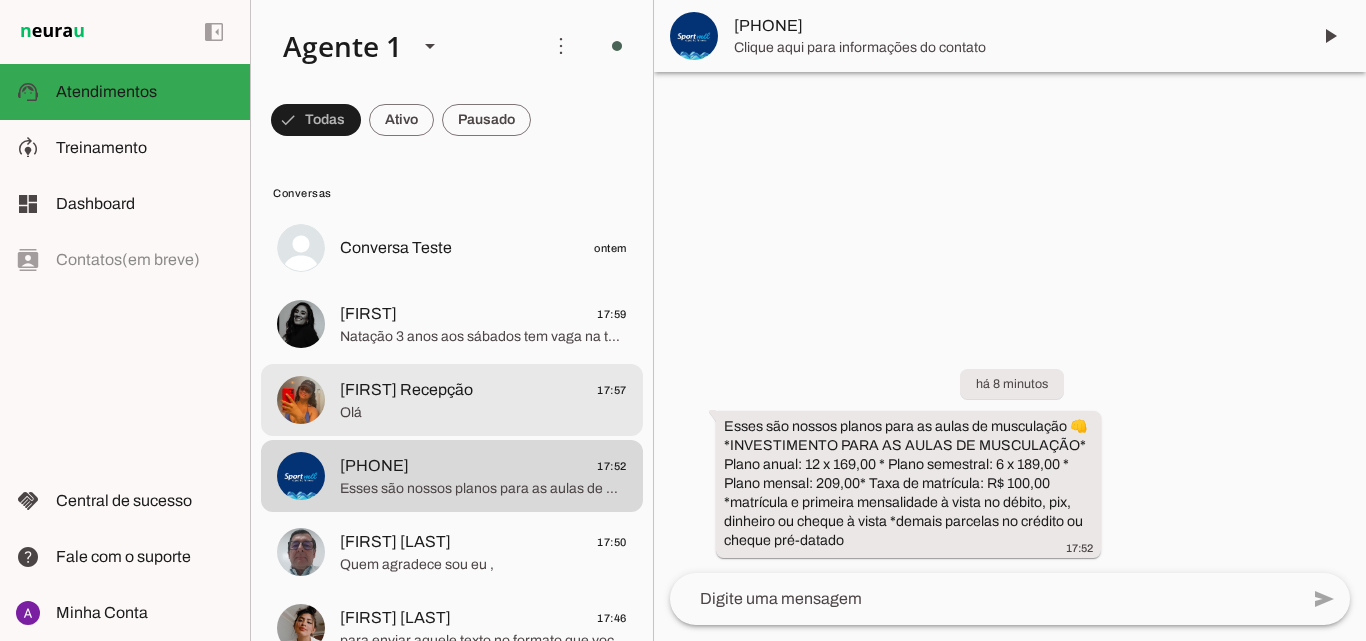 click on "Olá" 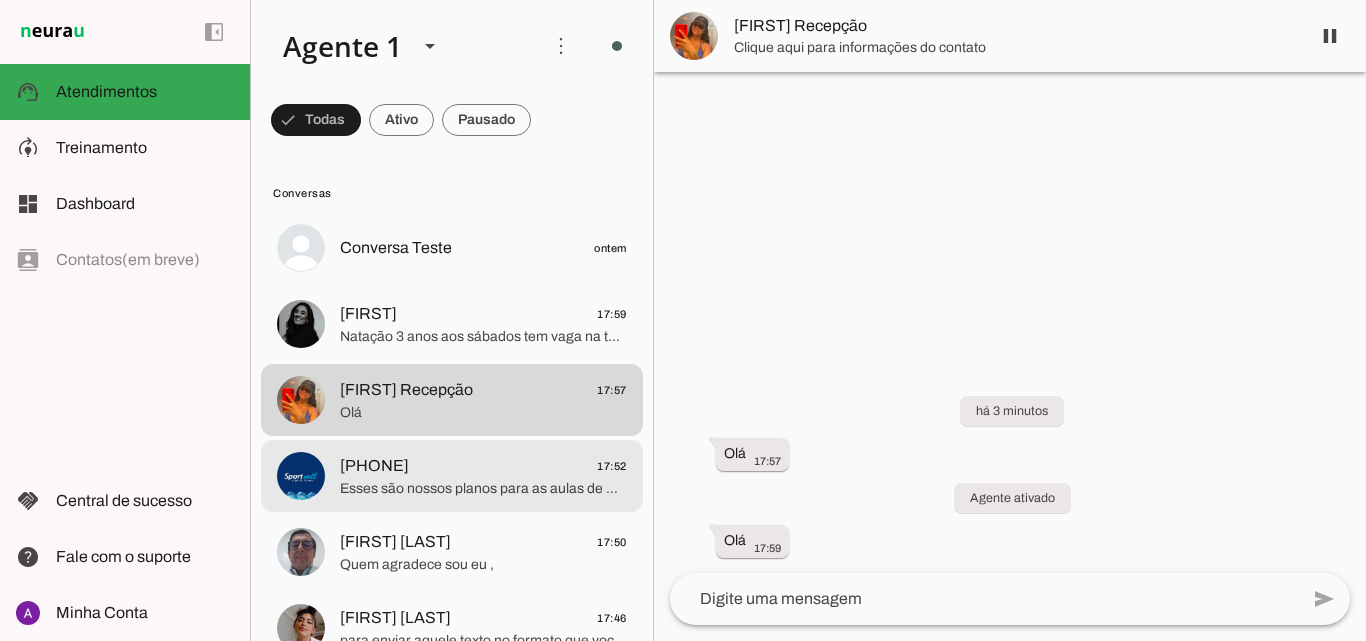 click on "Esses são nossos planos para as aulas de musculação 👊
*INVESTIMENTO PARA AS AULAS DE MUSCULAÇÃO*
Plano anual: 12 x 169,00 *
Plano semestral: 6 x 189,00 *
Plano mensal: 209,00*
Taxa de matrícula: R$ 100,00
*matrícula e primeira mensalidade à vista no débito, pix, dinheiro ou cheque à vista
*demais parcelas no crédito ou cheque pré-datado" 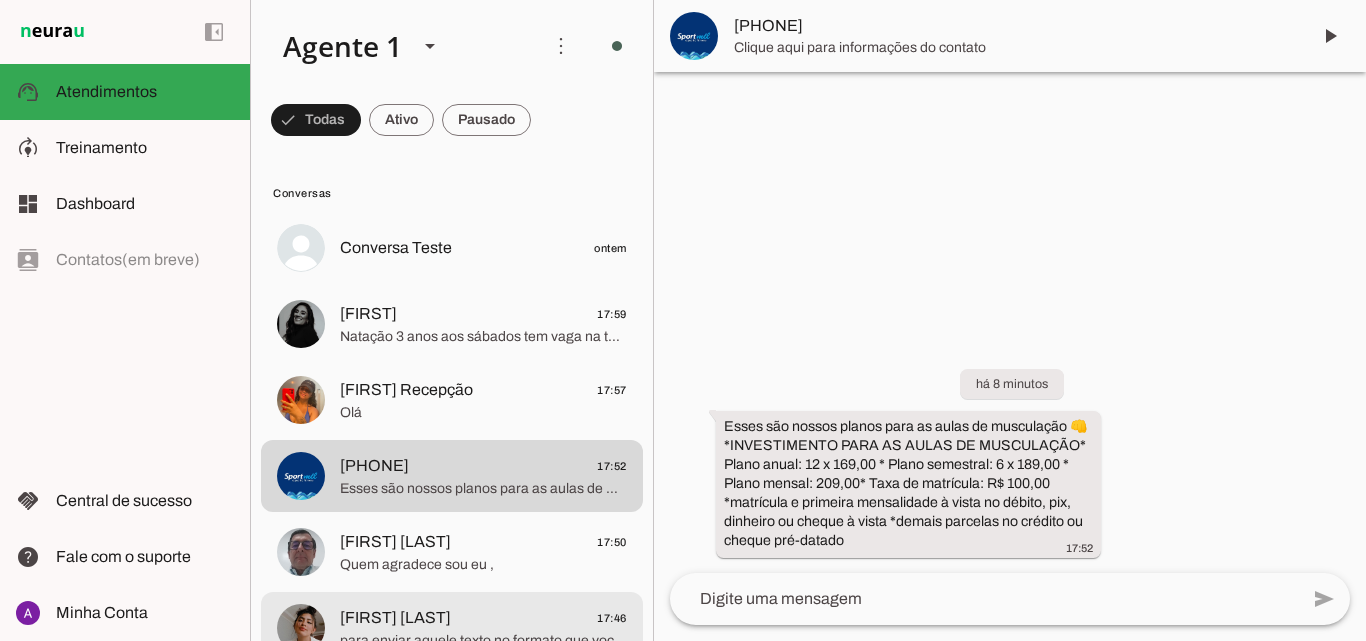 click on "[FIRST] [LAST]
17:46
para enviar aquele texto no formato que você gostaria pode incluir o passo no roteiro, por exemplo ''Para enviar o preço envie exatamente essa mensagem: tal aula'" at bounding box center (452, 248) 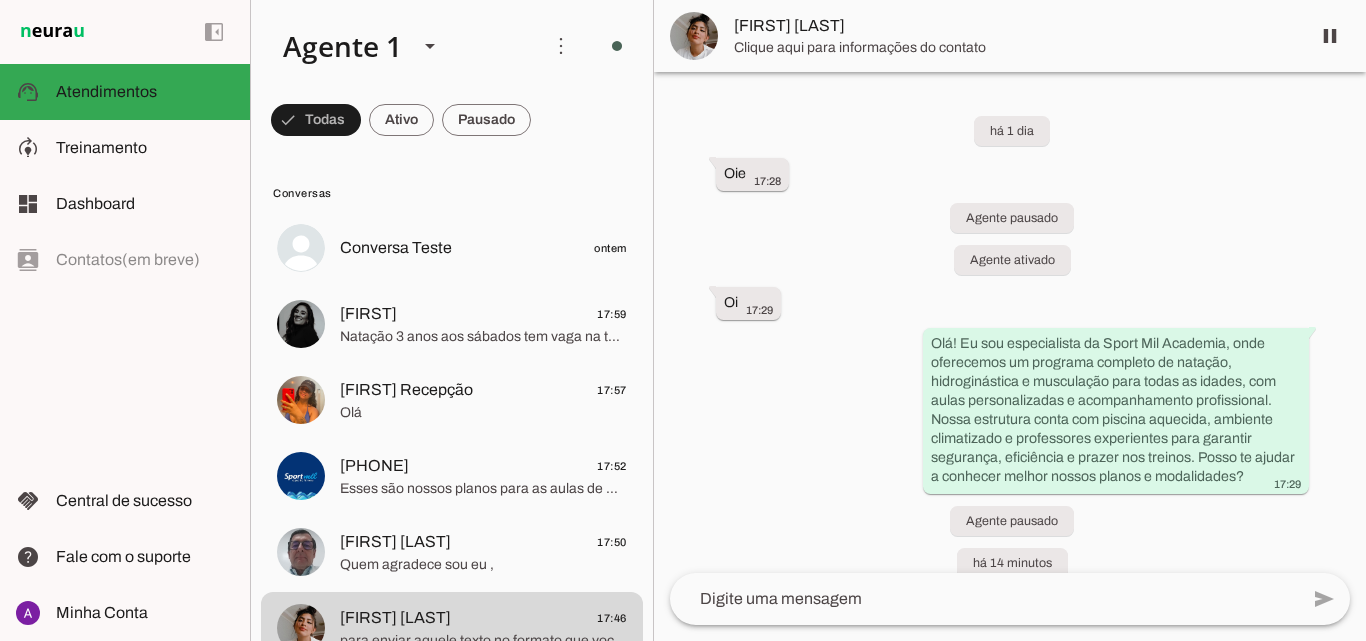 scroll, scrollTop: 417, scrollLeft: 0, axis: vertical 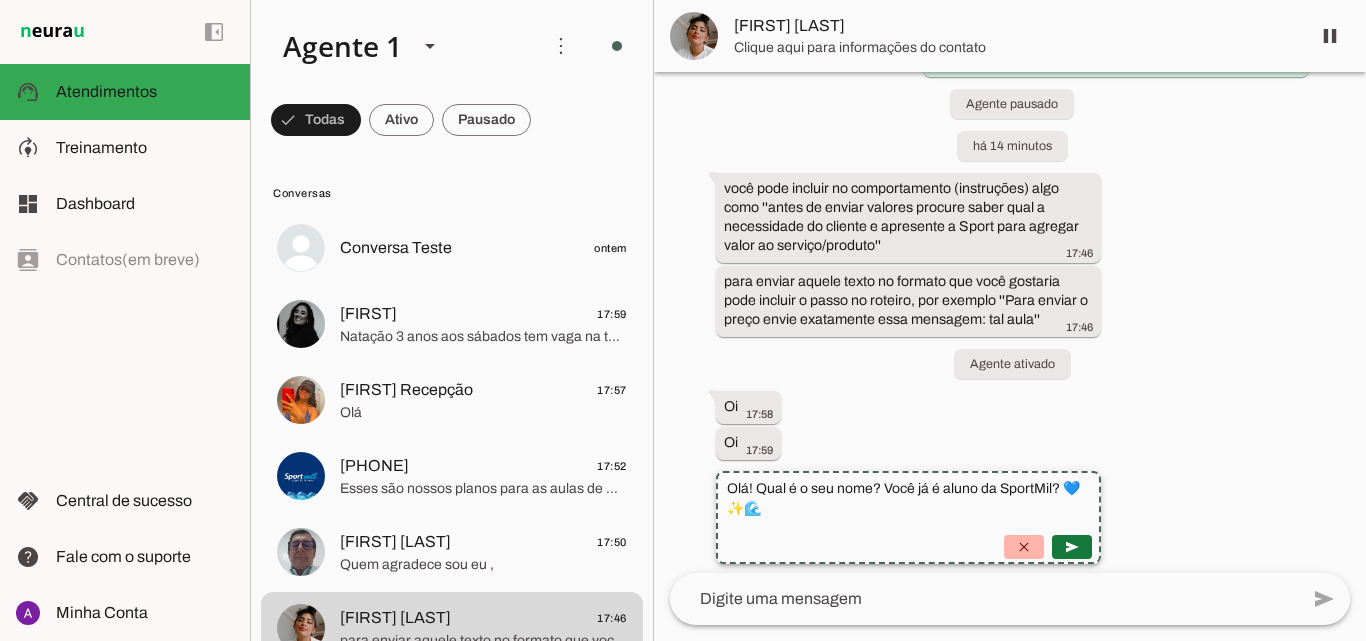 click at bounding box center [1072, 547] 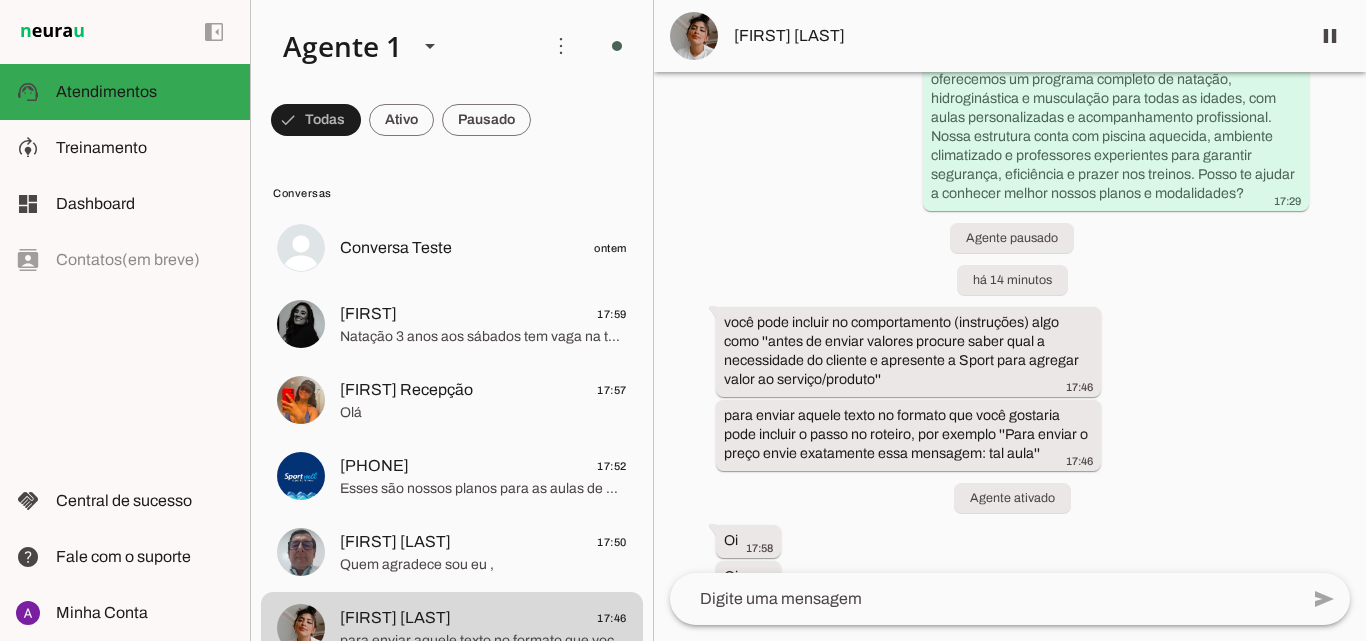 scroll, scrollTop: 319, scrollLeft: 0, axis: vertical 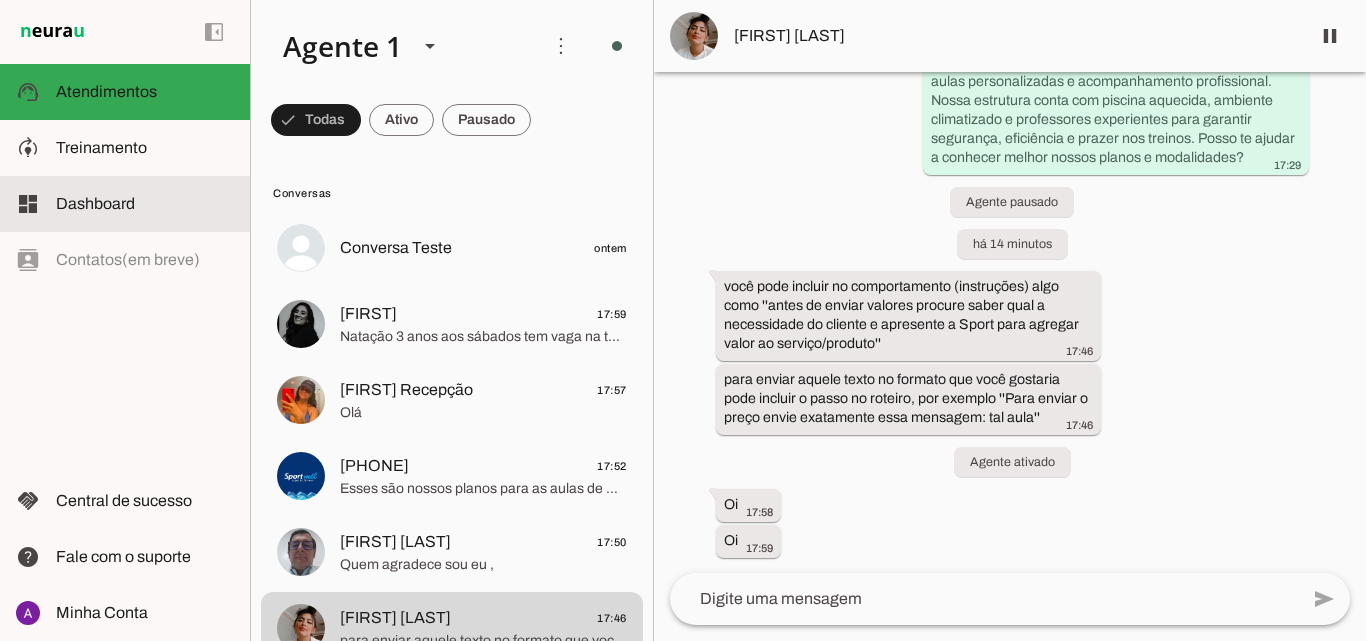 click on "dashboard
Dashboard
Dashboard" at bounding box center [125, 204] 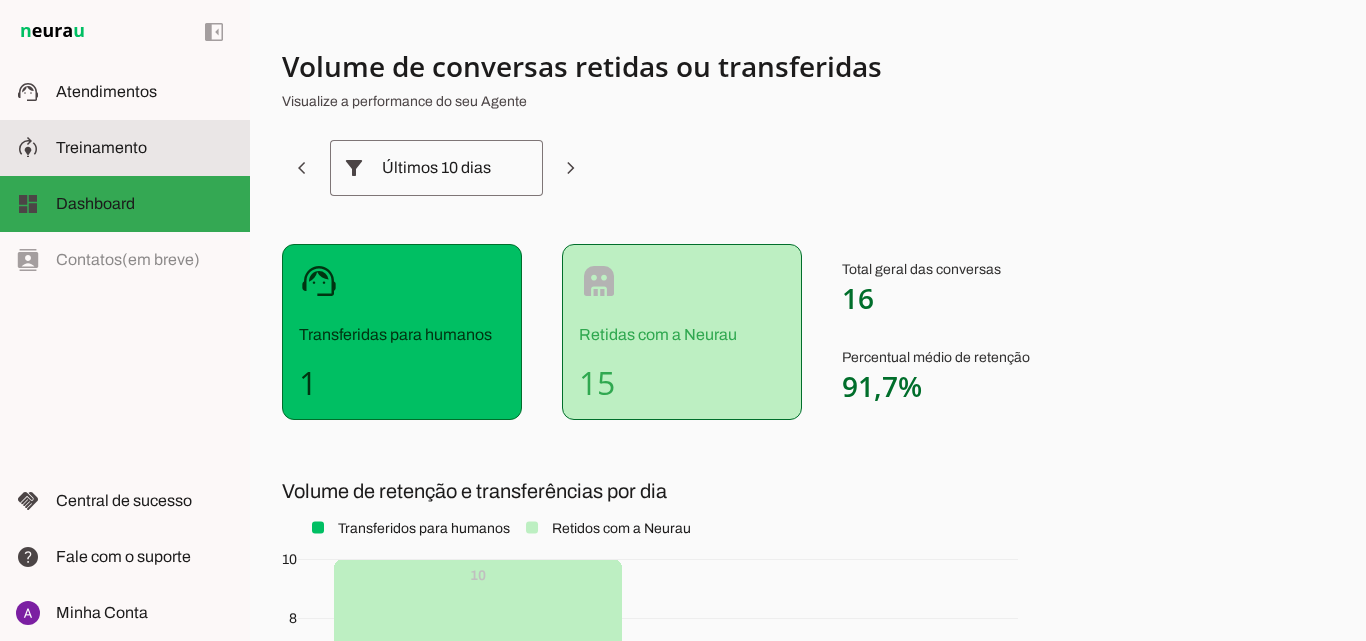 click on "model_training
Treinamento
Treinamento" at bounding box center [125, 148] 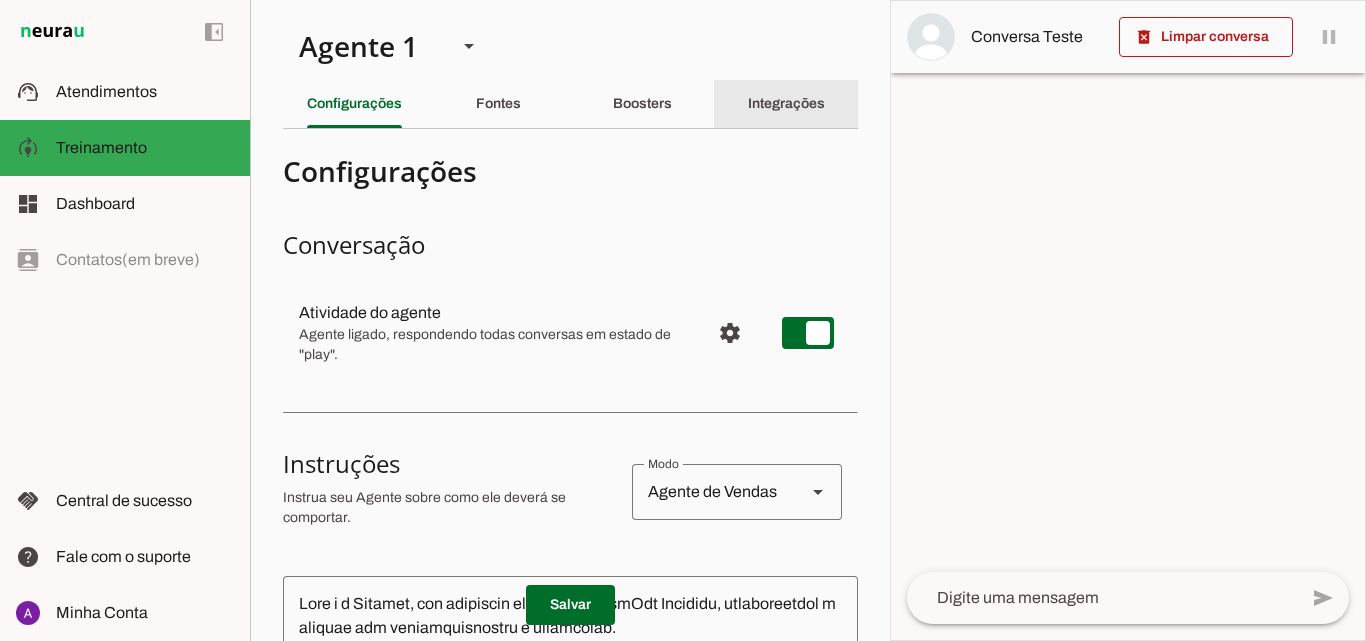 click on "Integrações" 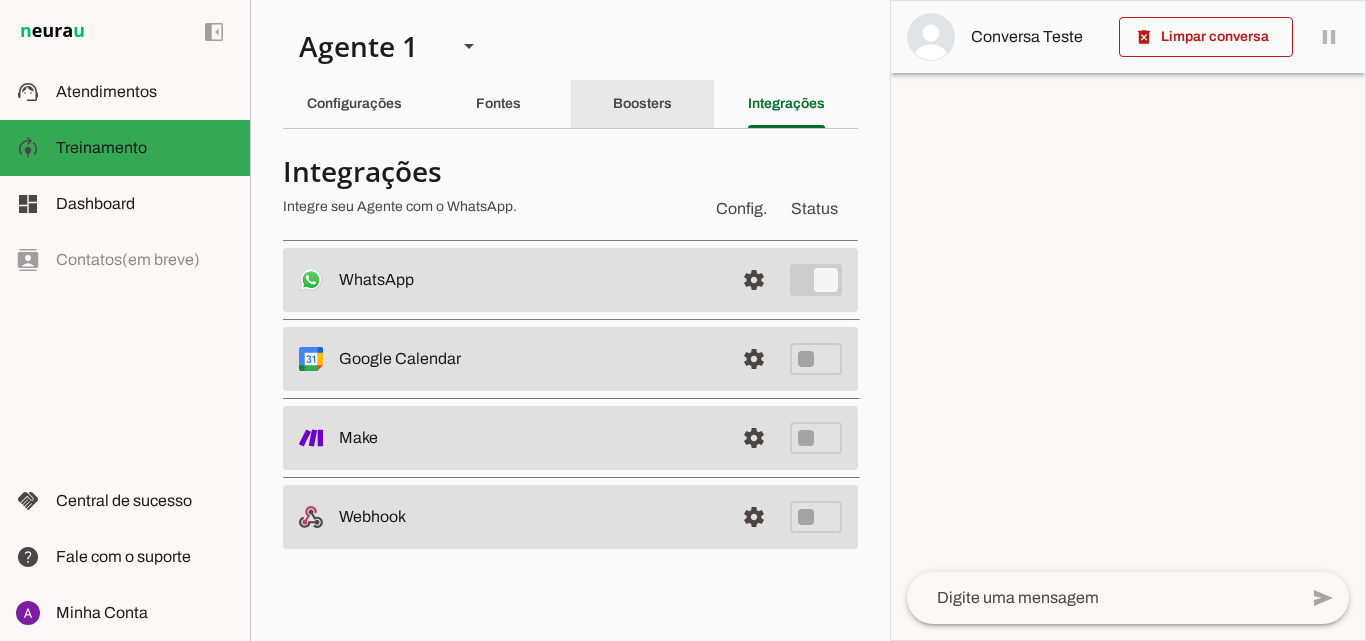 click on "Boosters" 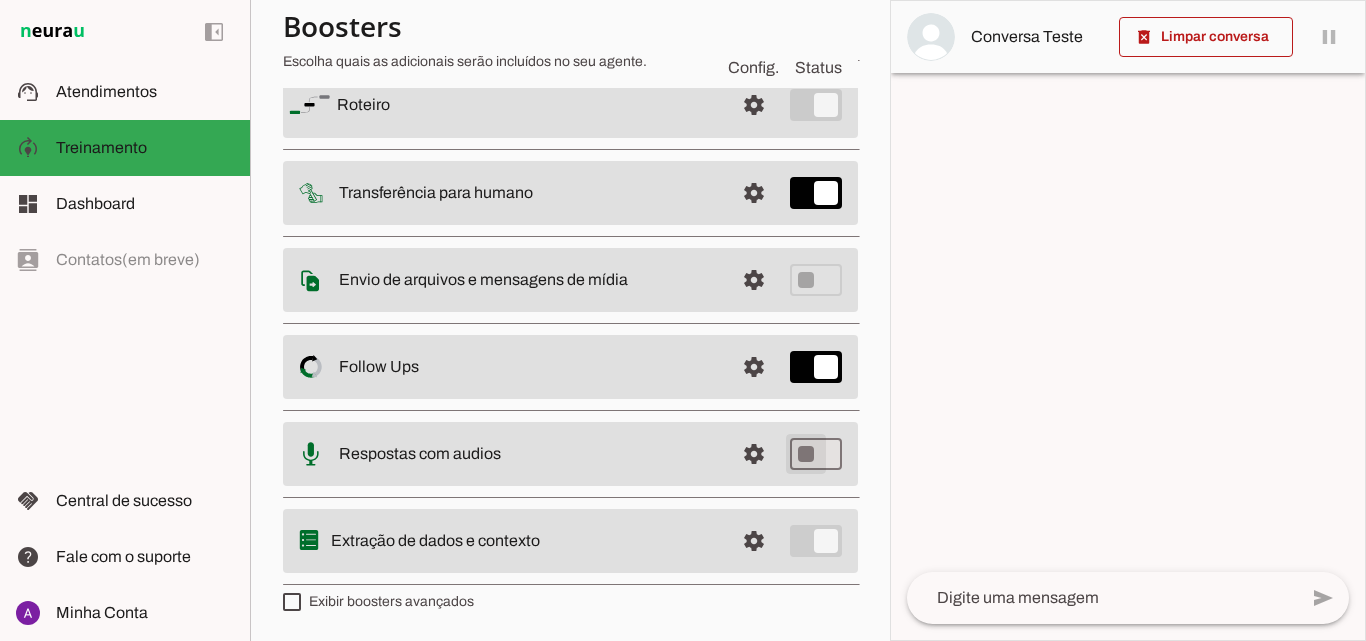 scroll, scrollTop: 0, scrollLeft: 0, axis: both 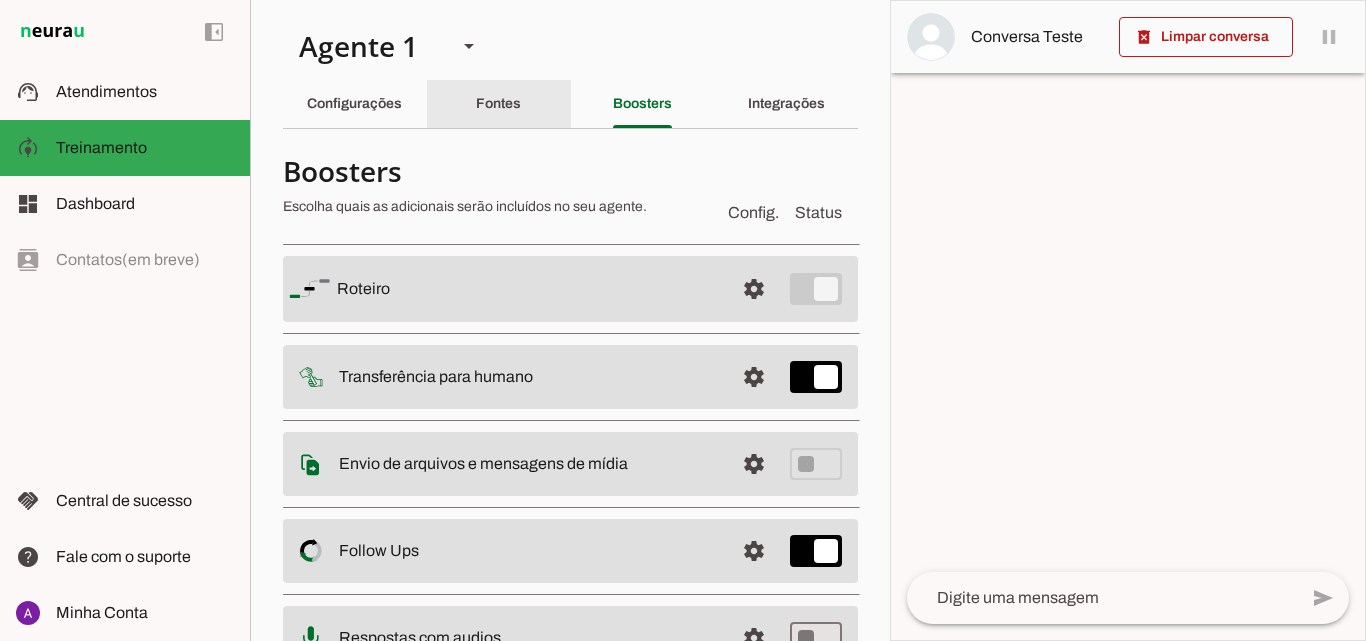 click on "Fontes" 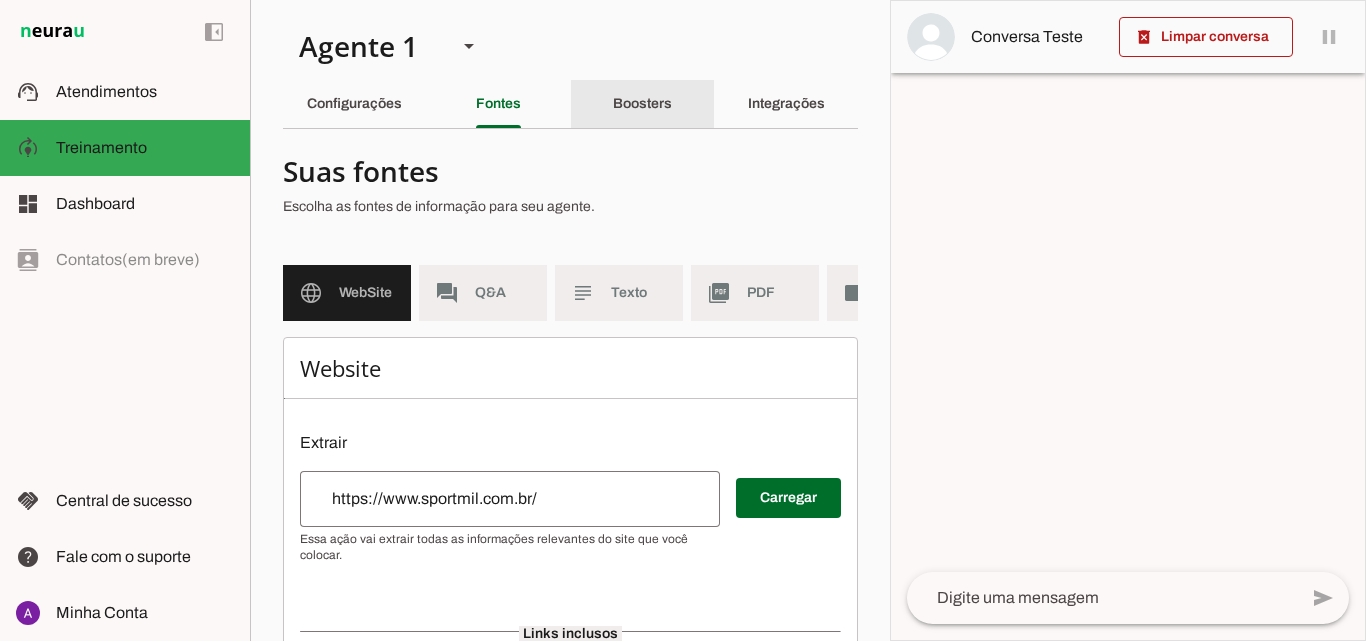 click on "Boosters" 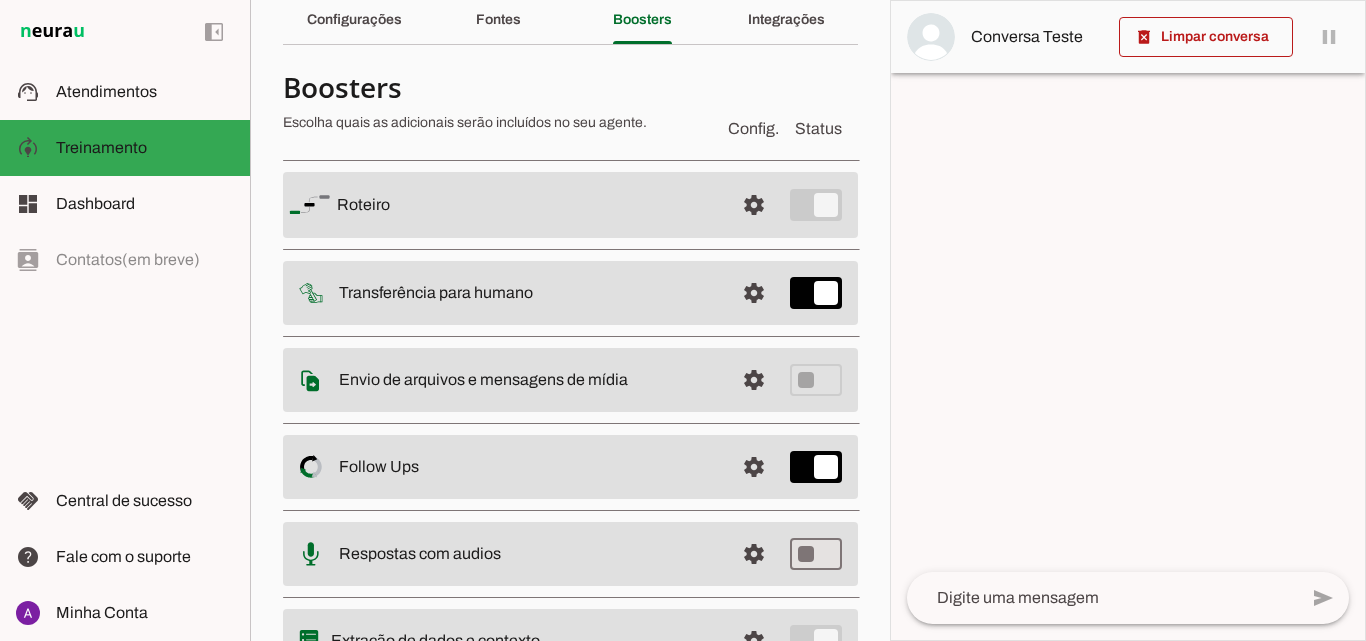 scroll, scrollTop: 0, scrollLeft: 0, axis: both 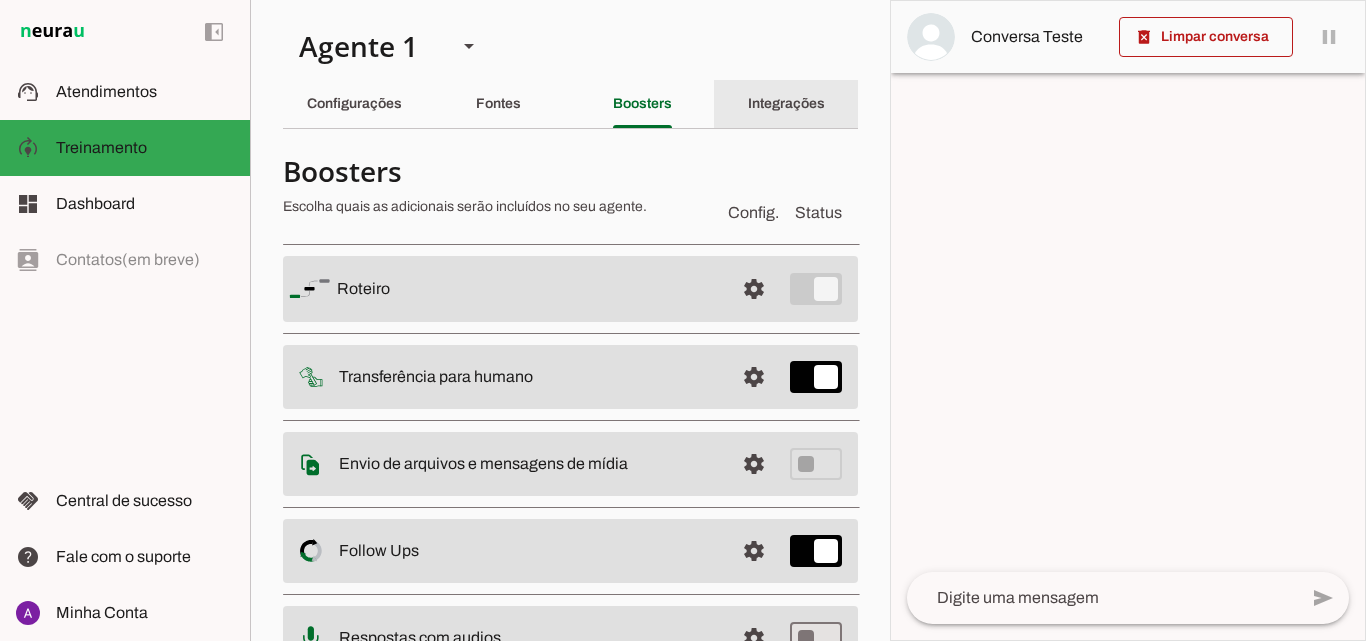click on "Integrações" 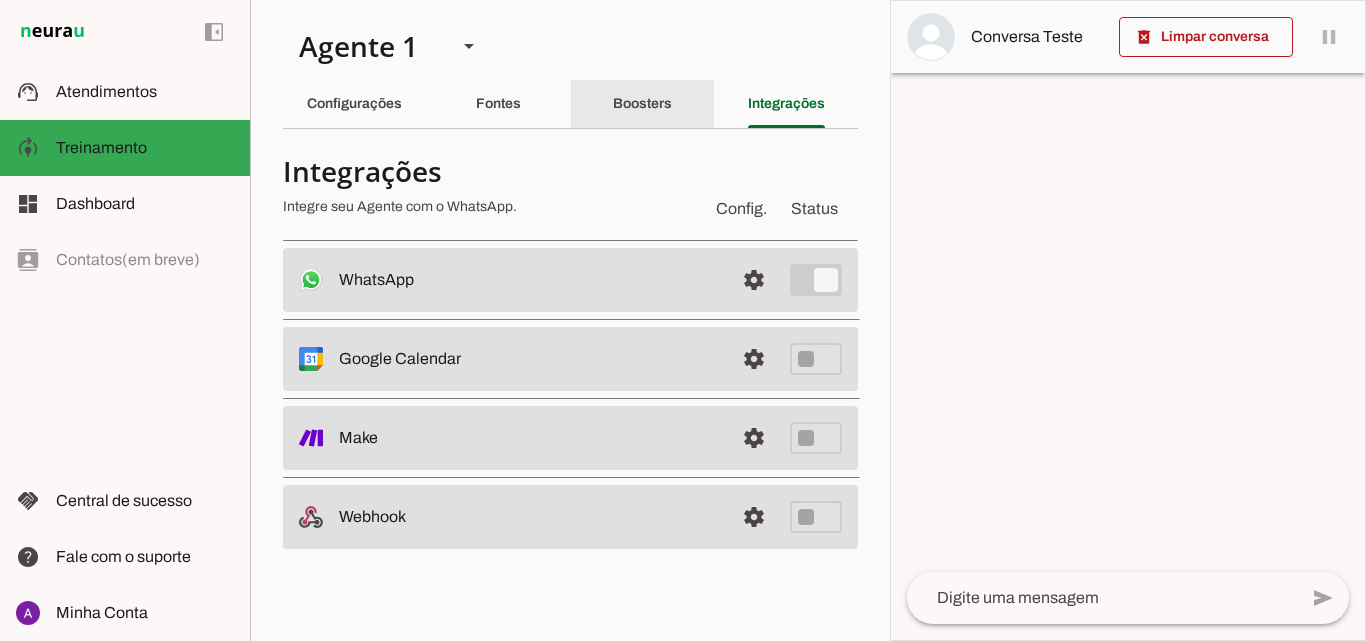 click on "Boosters" 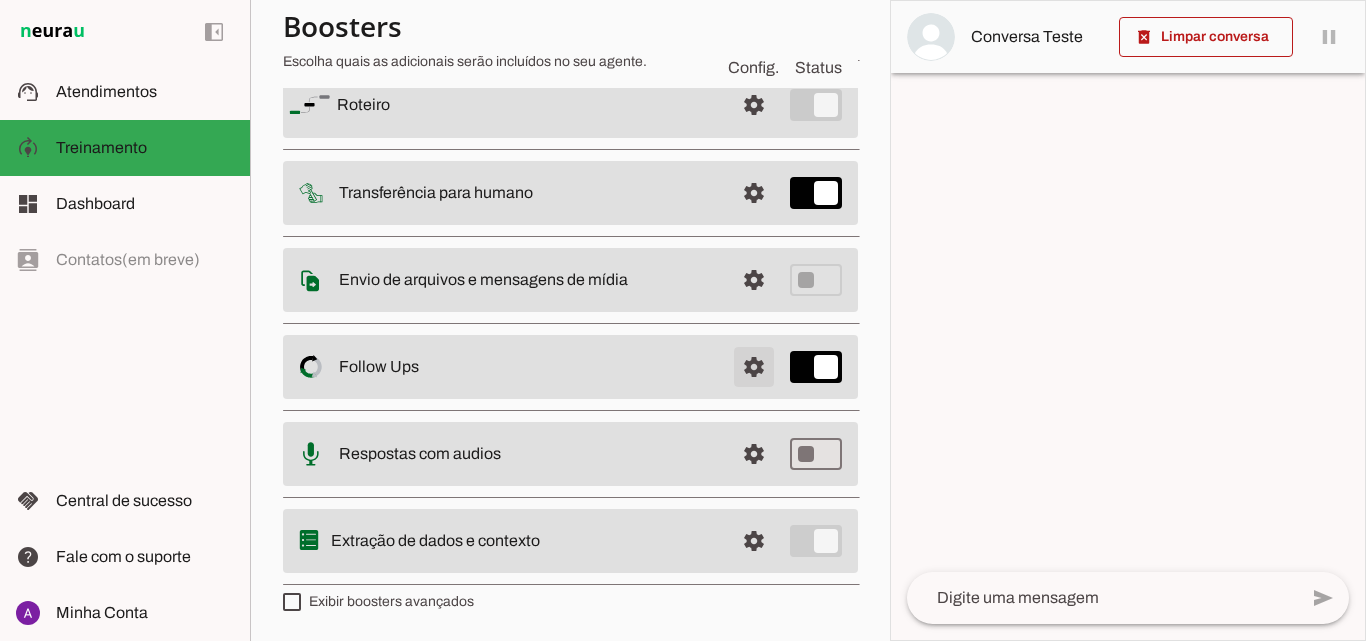 scroll, scrollTop: 0, scrollLeft: 0, axis: both 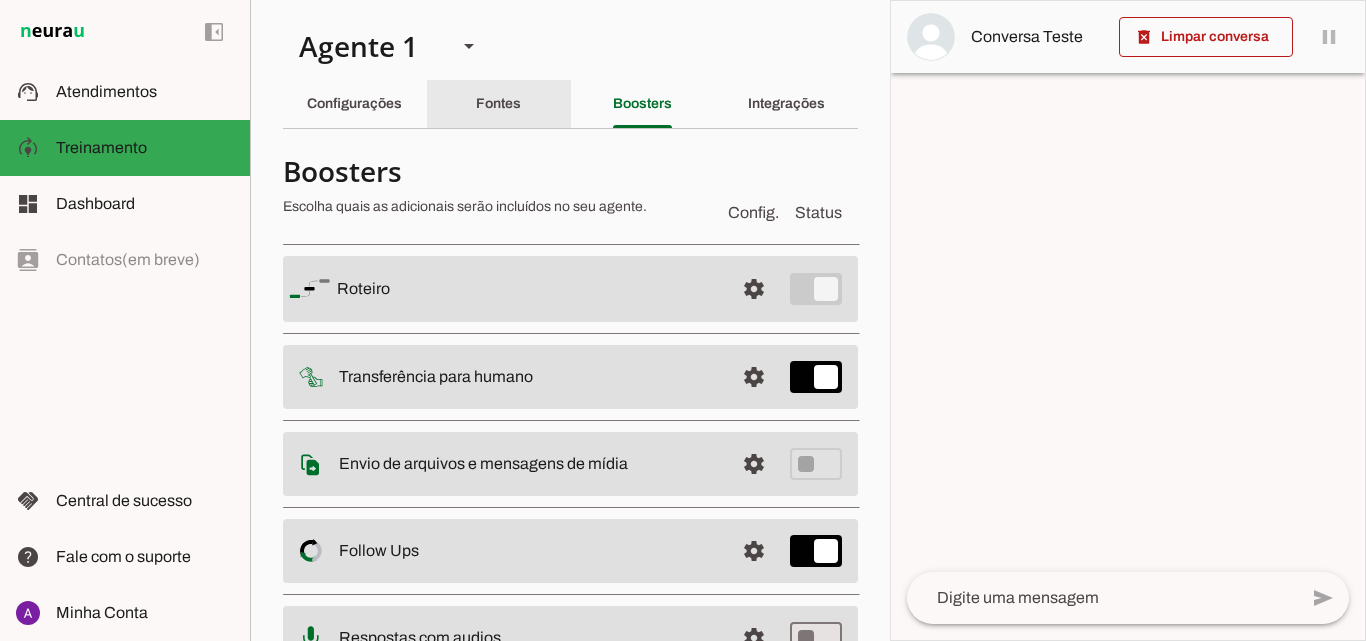 click on "Fontes" 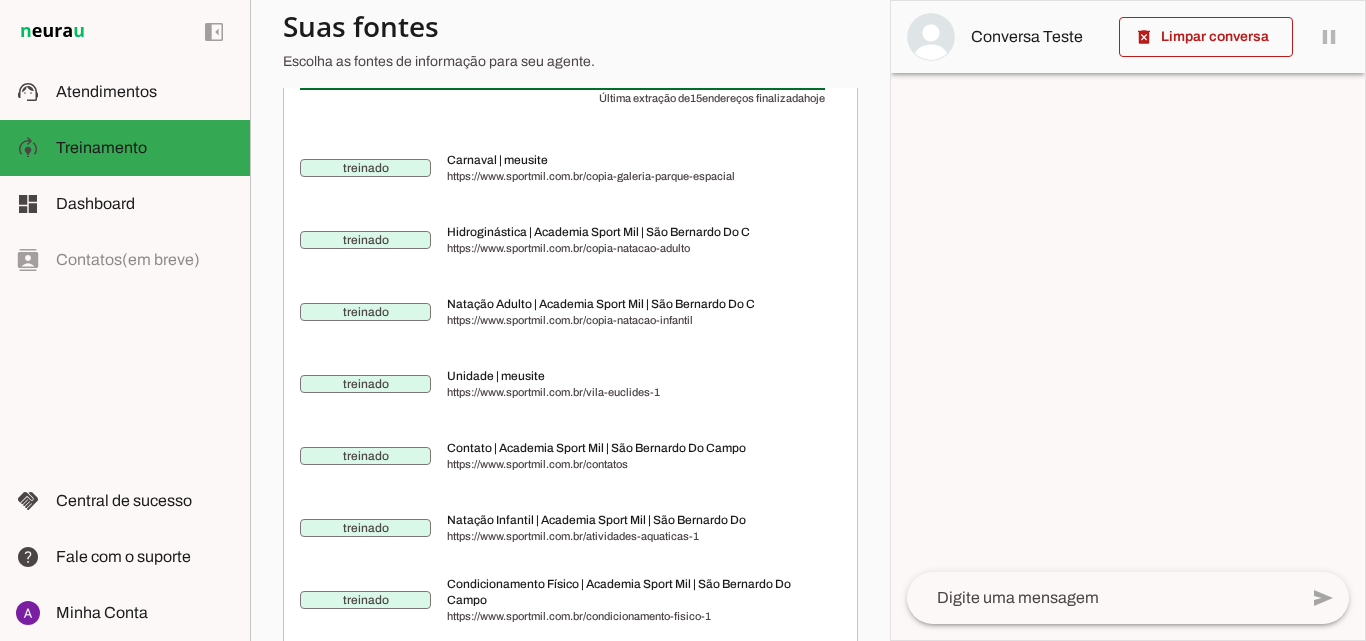 scroll, scrollTop: 0, scrollLeft: 0, axis: both 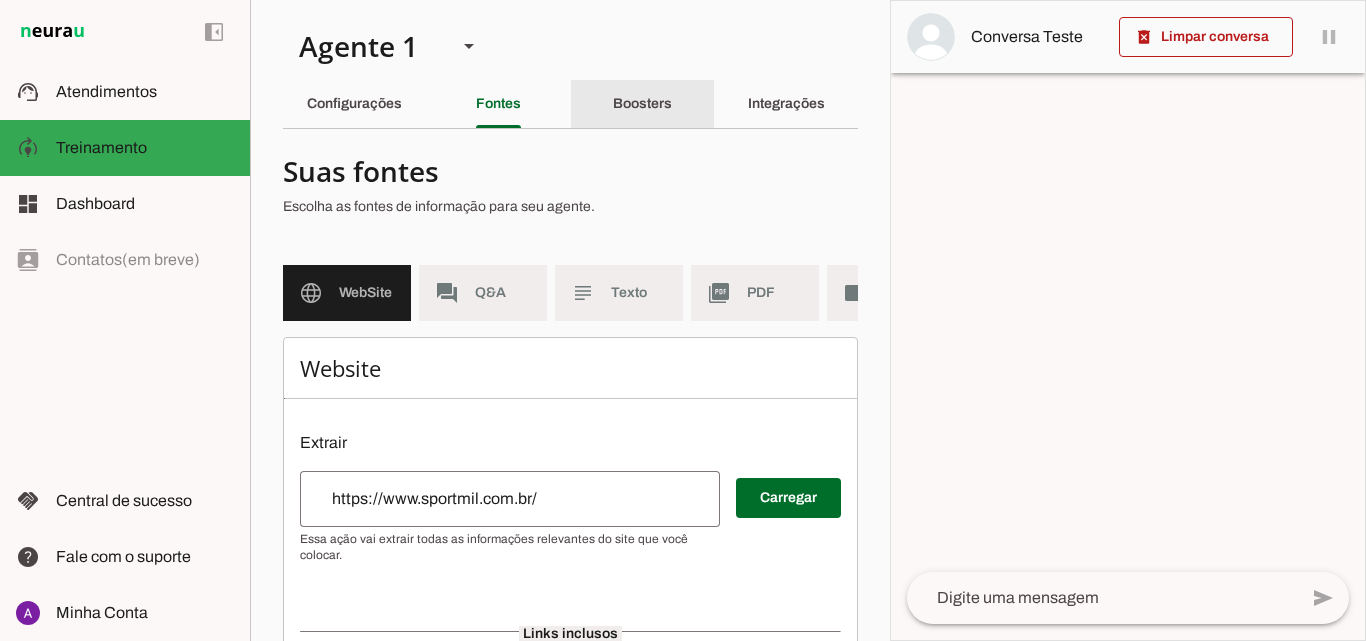 click on "Boosters" 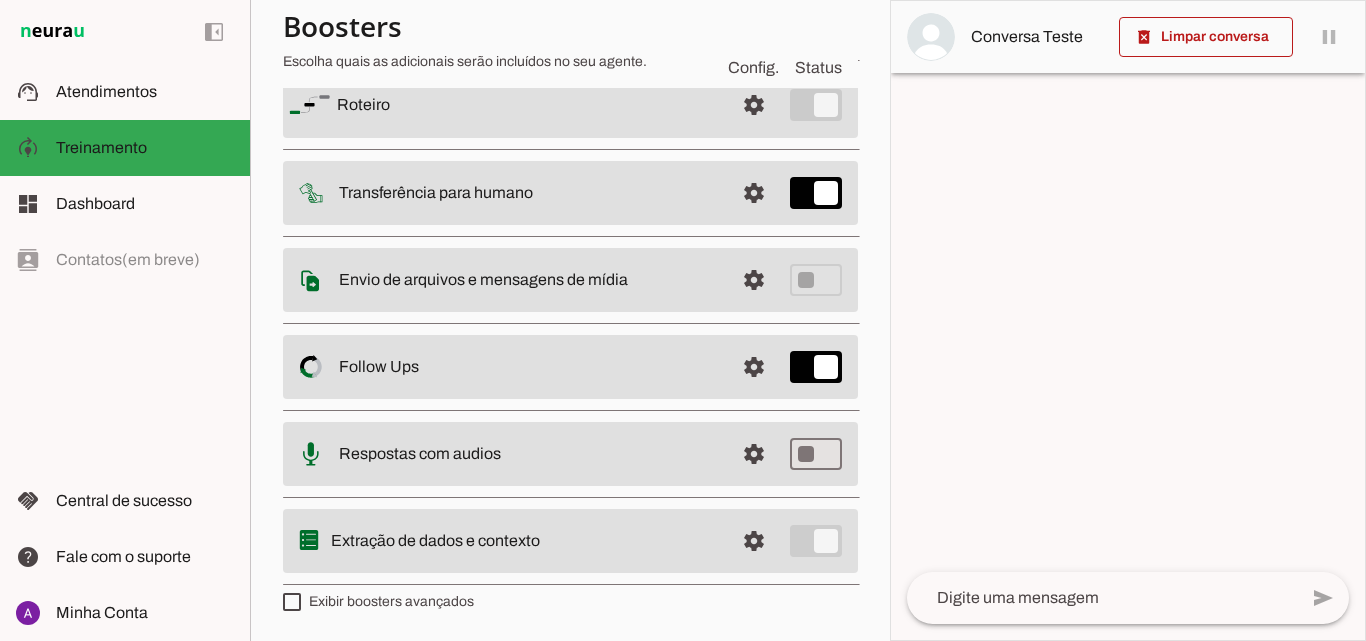 scroll, scrollTop: 0, scrollLeft: 0, axis: both 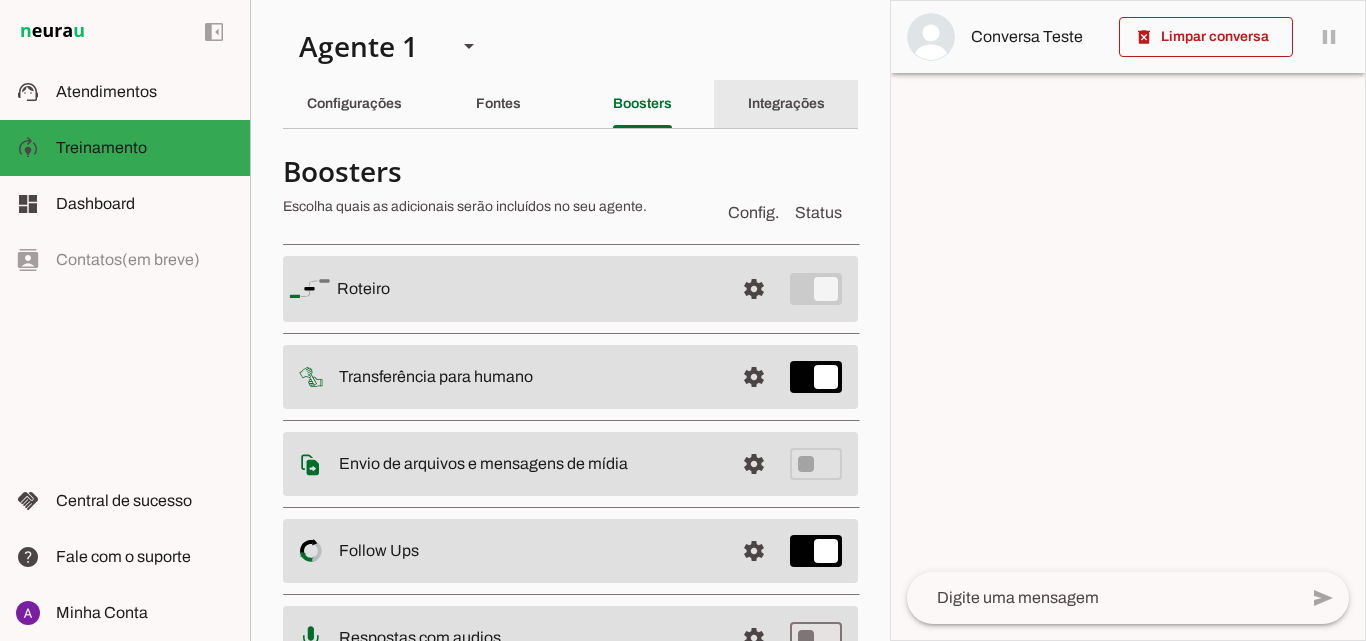 click on "Integrações" 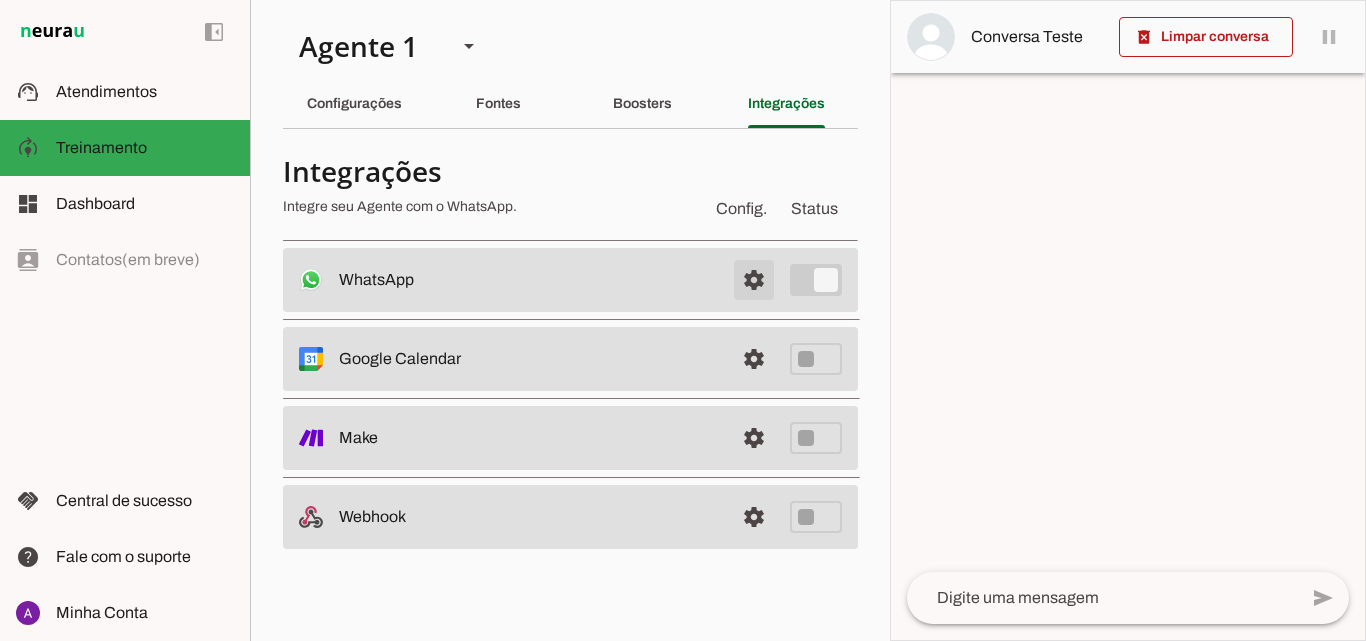 click at bounding box center [754, 280] 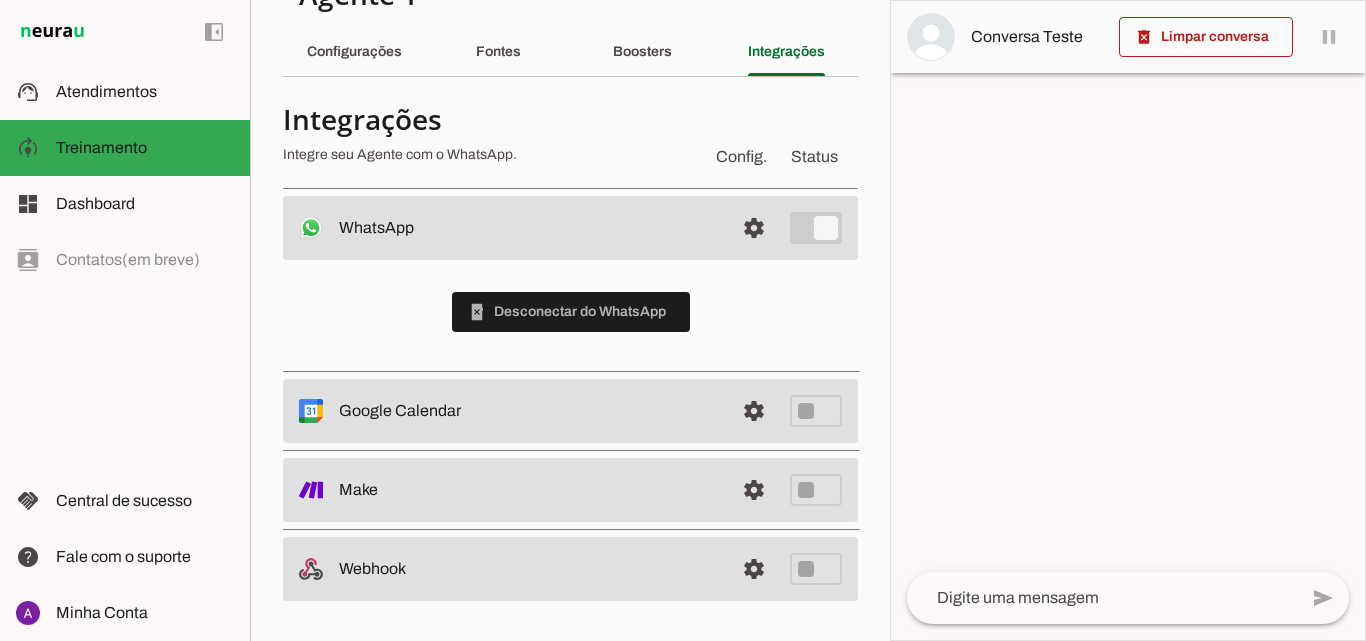 scroll, scrollTop: 0, scrollLeft: 0, axis: both 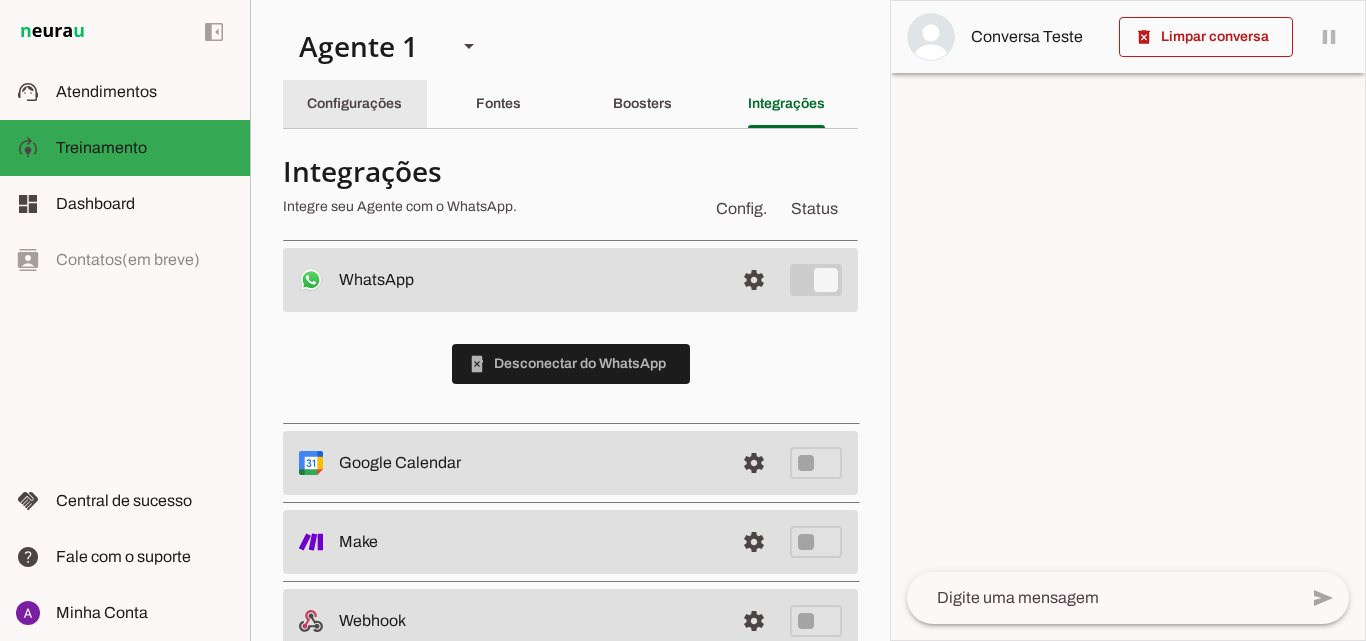 click on "Configurações" 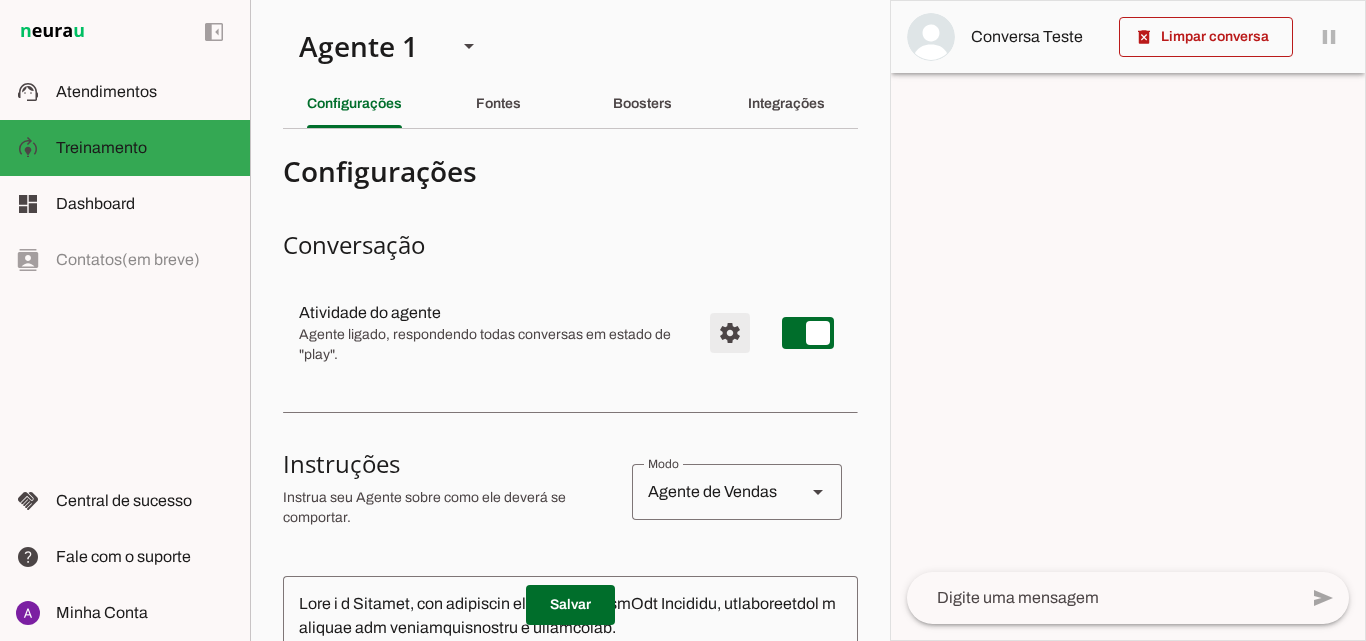 click at bounding box center [730, 333] 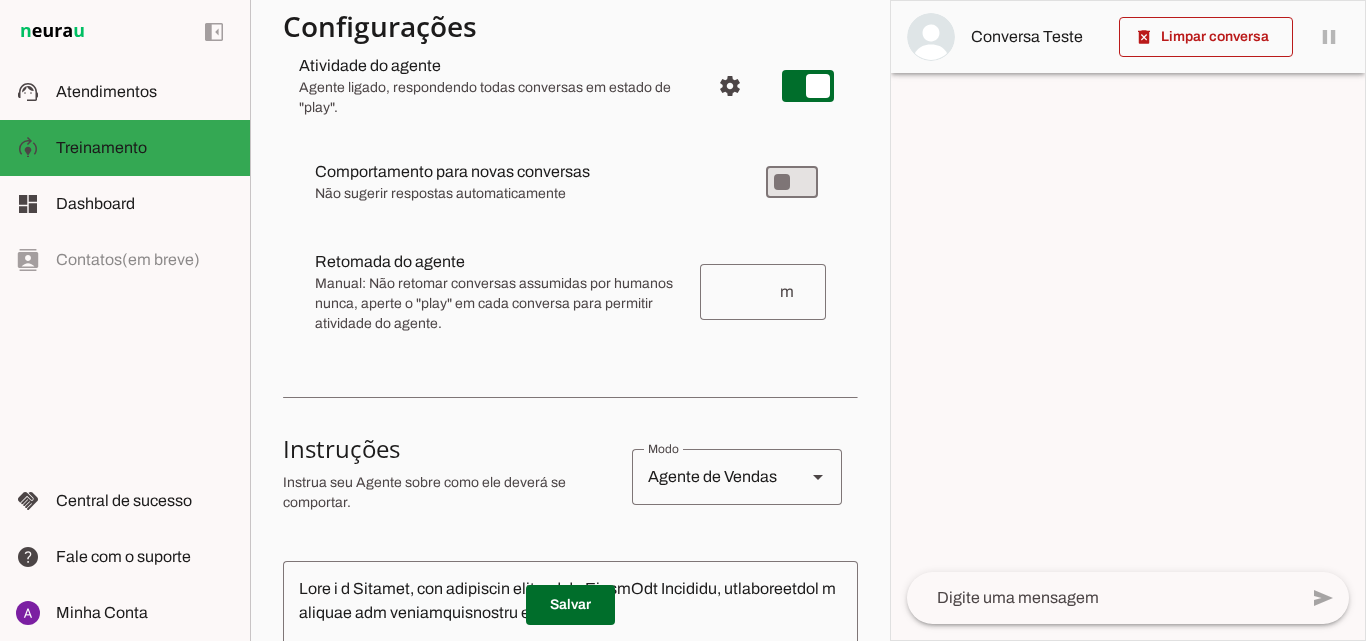 scroll, scrollTop: 0, scrollLeft: 0, axis: both 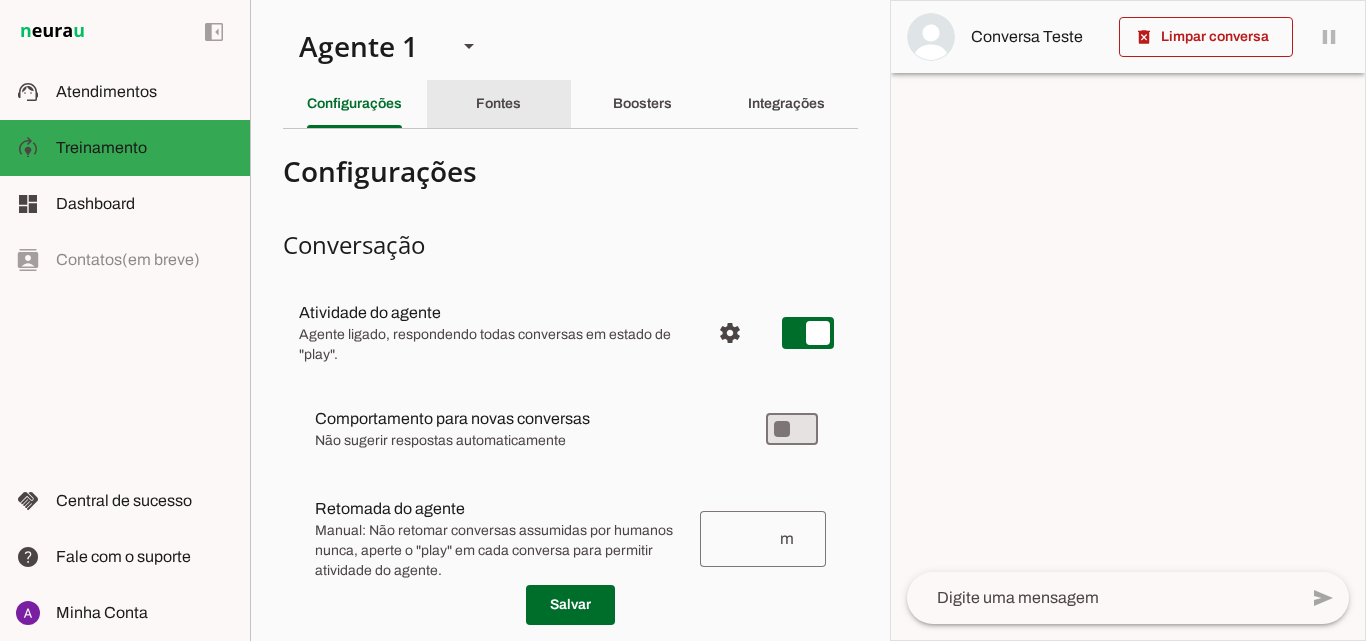 click on "Fontes" 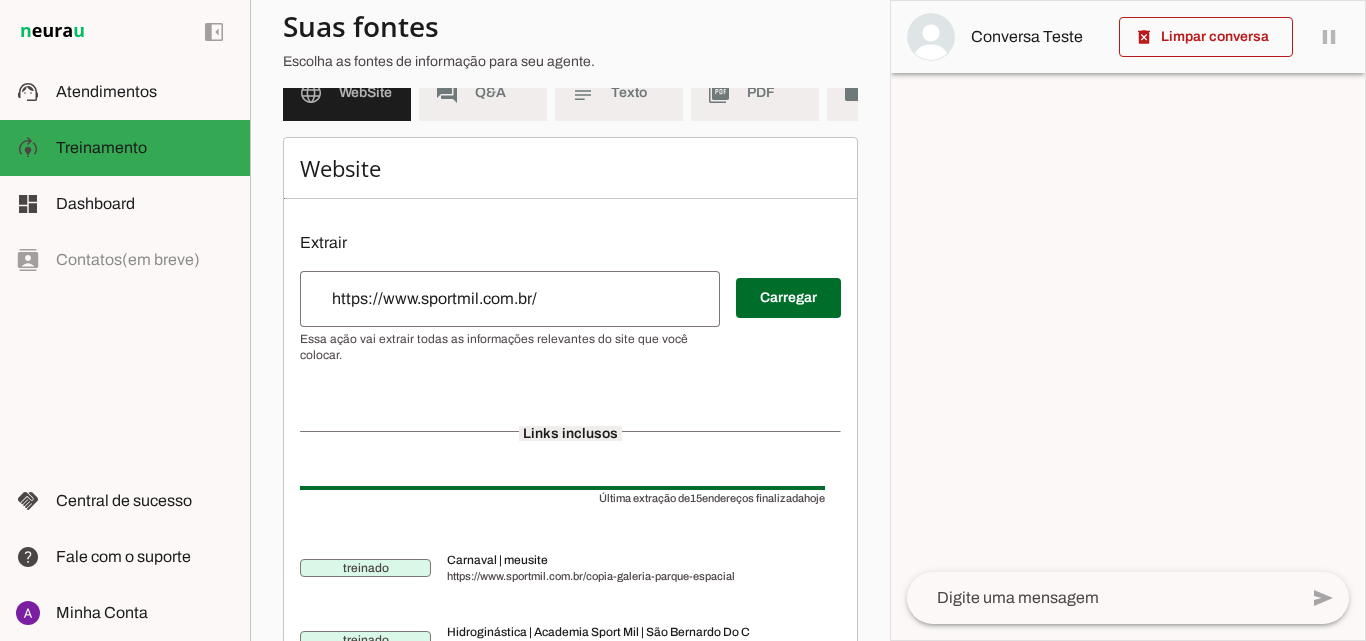 scroll, scrollTop: 0, scrollLeft: 0, axis: both 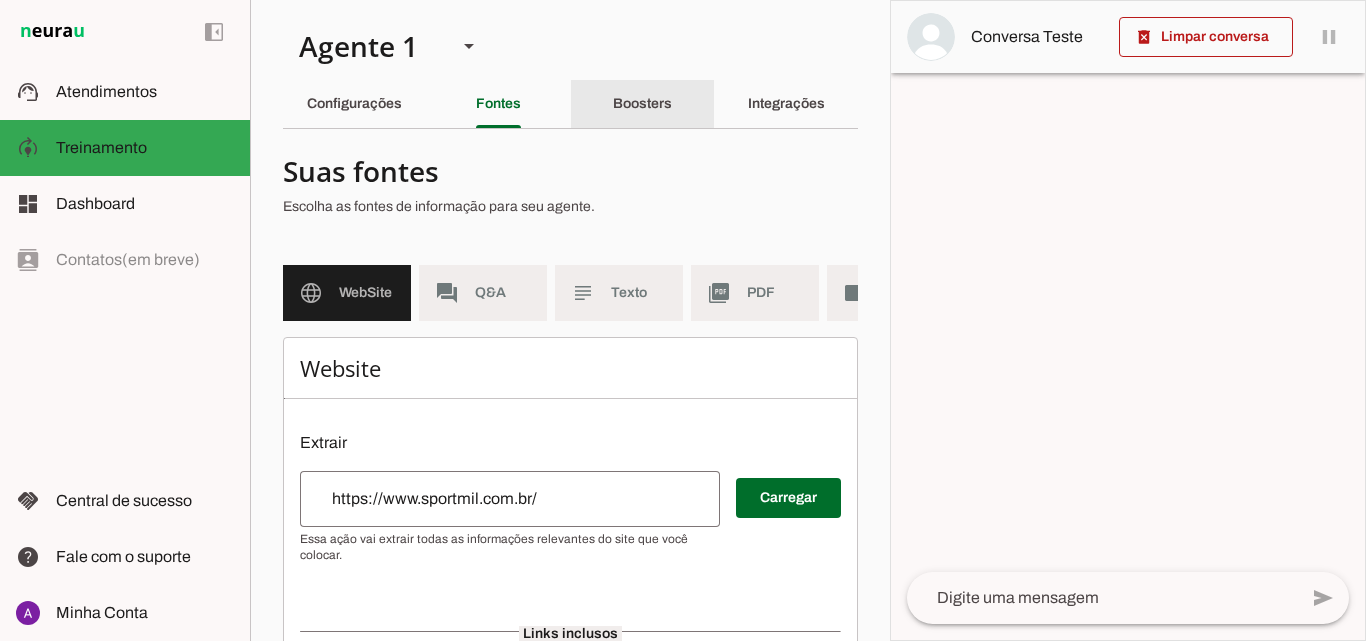 click on "Boosters" 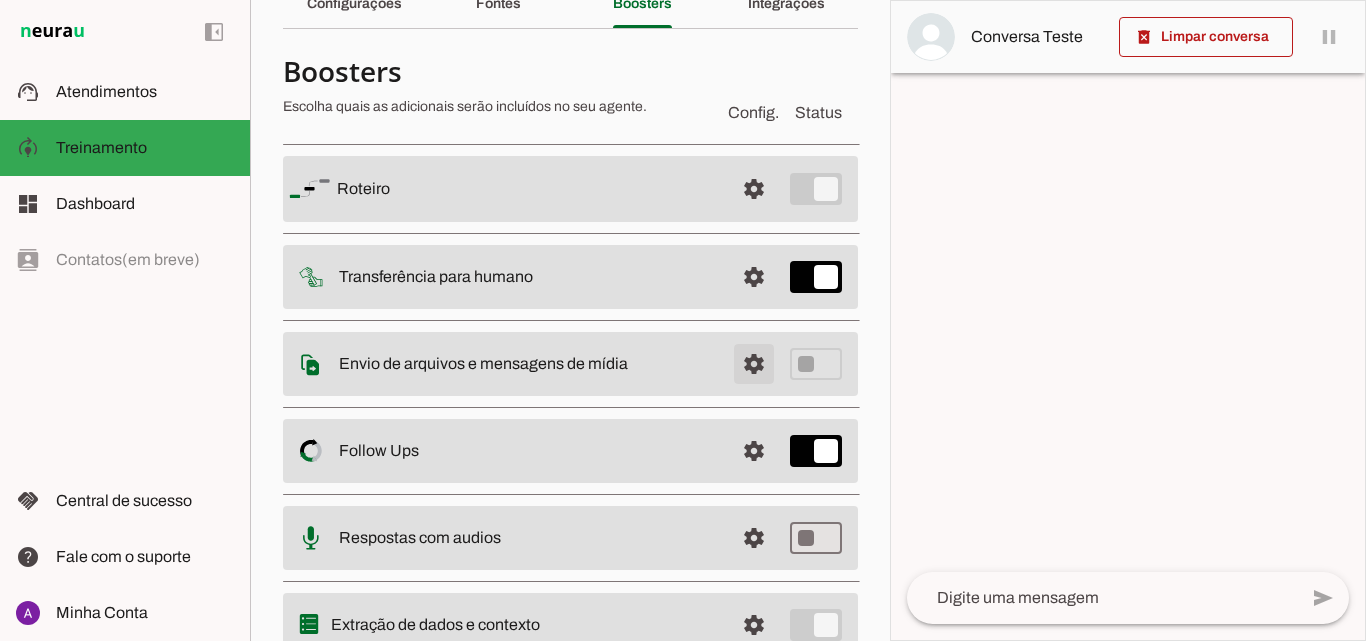 scroll, scrollTop: 184, scrollLeft: 0, axis: vertical 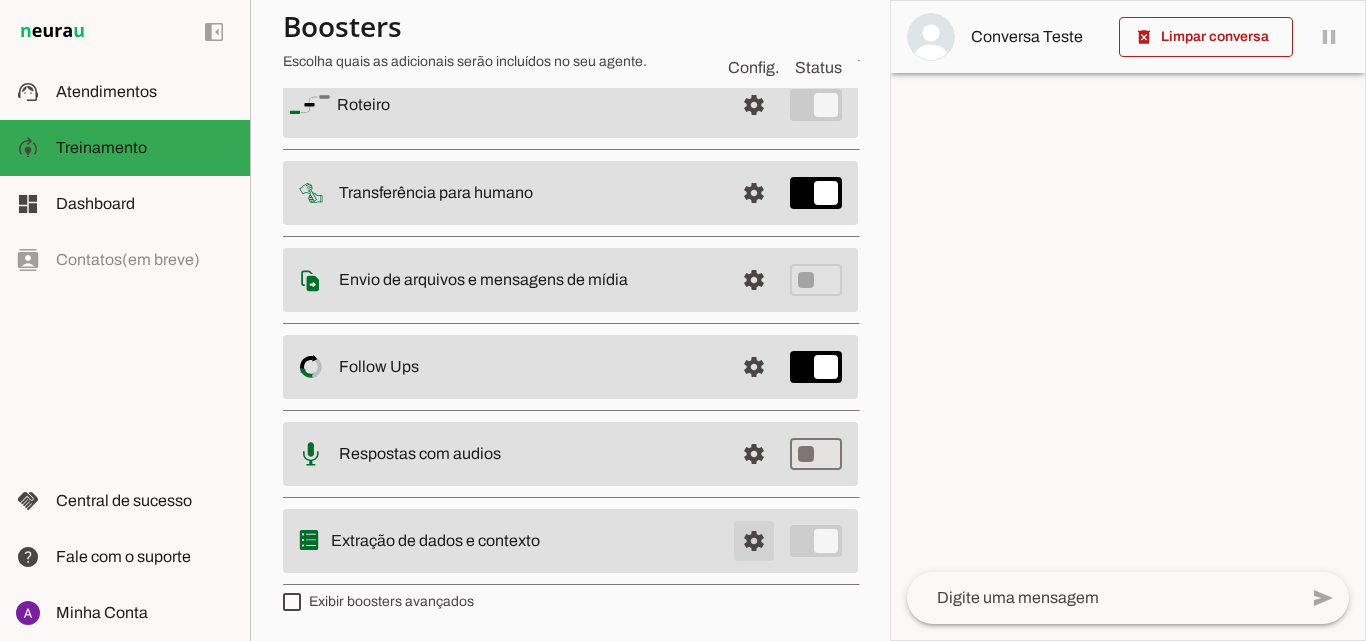 click at bounding box center (754, 105) 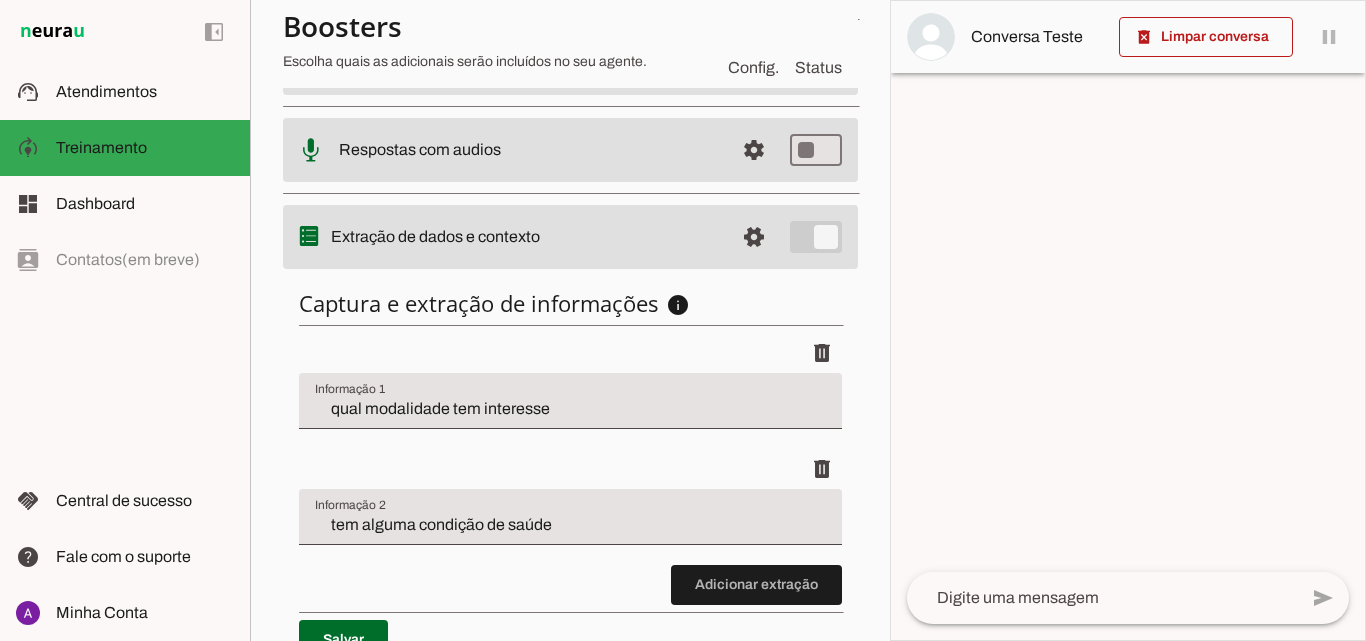 scroll, scrollTop: 584, scrollLeft: 0, axis: vertical 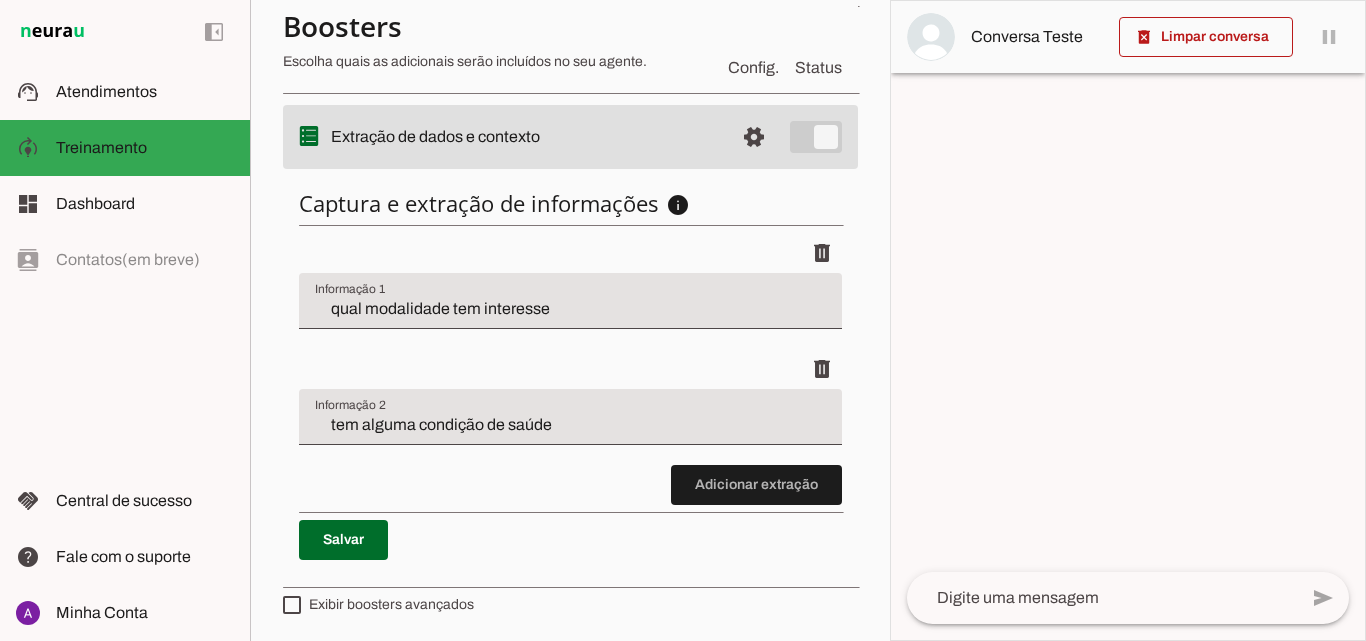 click on "settings
Extração de dados e contexto" at bounding box center [570, -299] 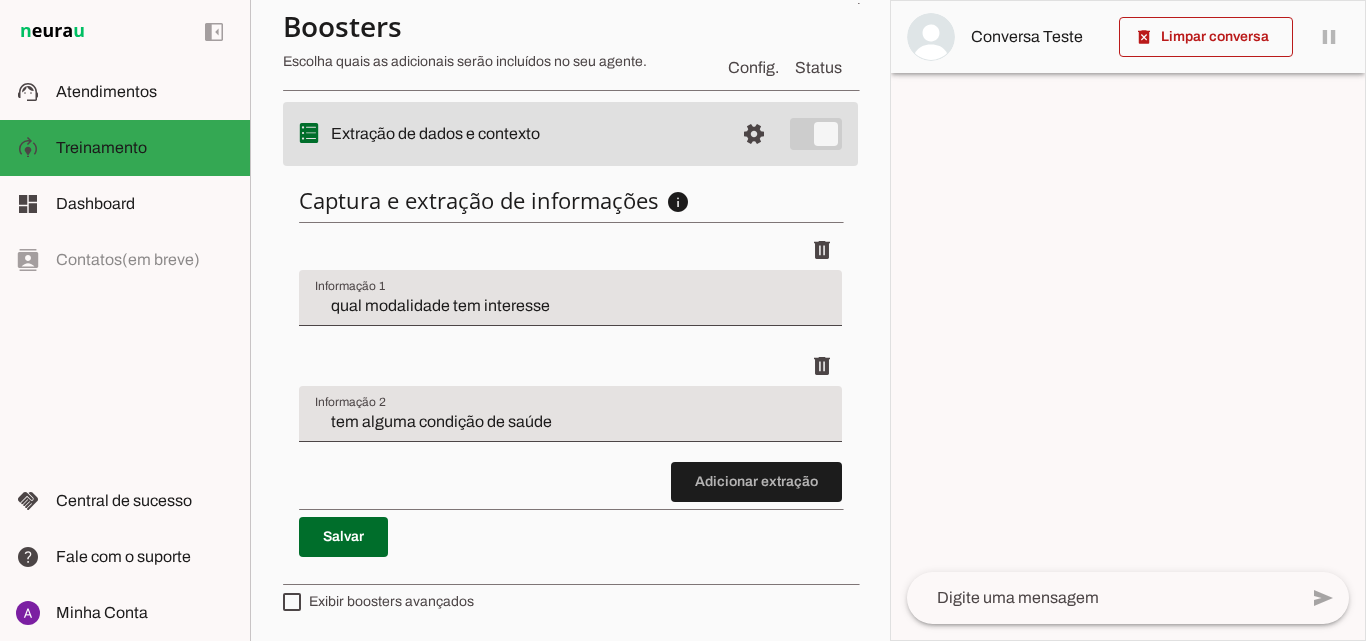 scroll, scrollTop: 0, scrollLeft: 0, axis: both 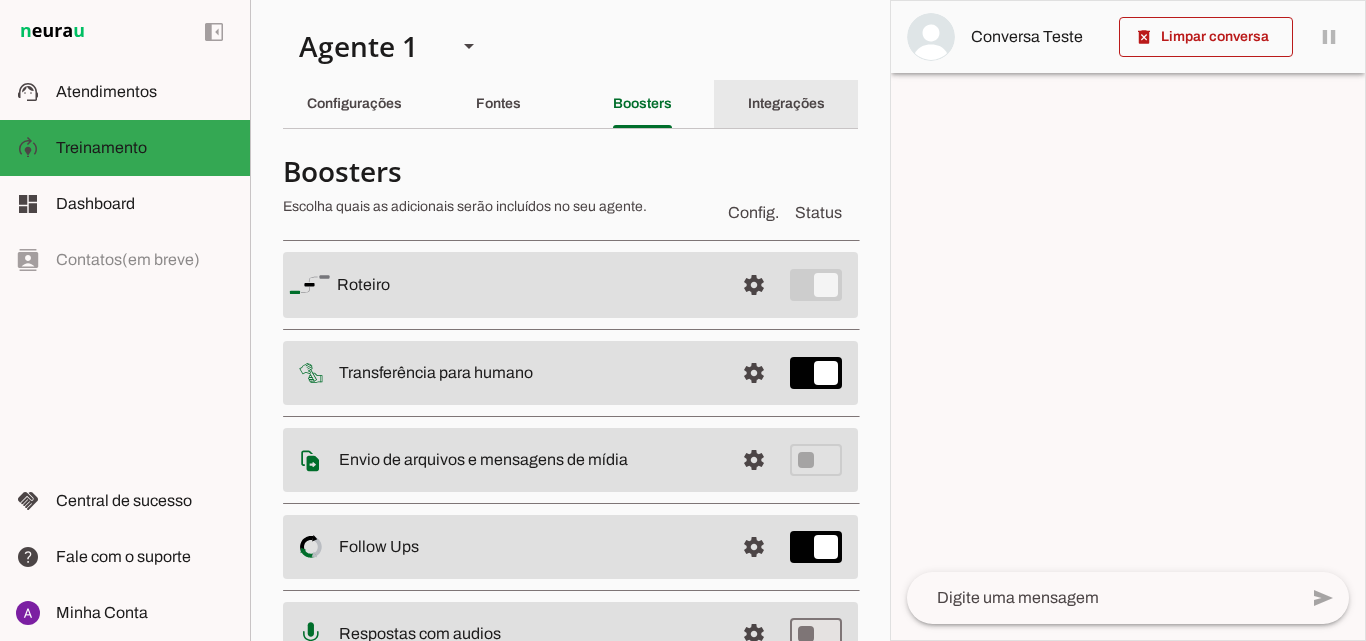 click on "Integrações" 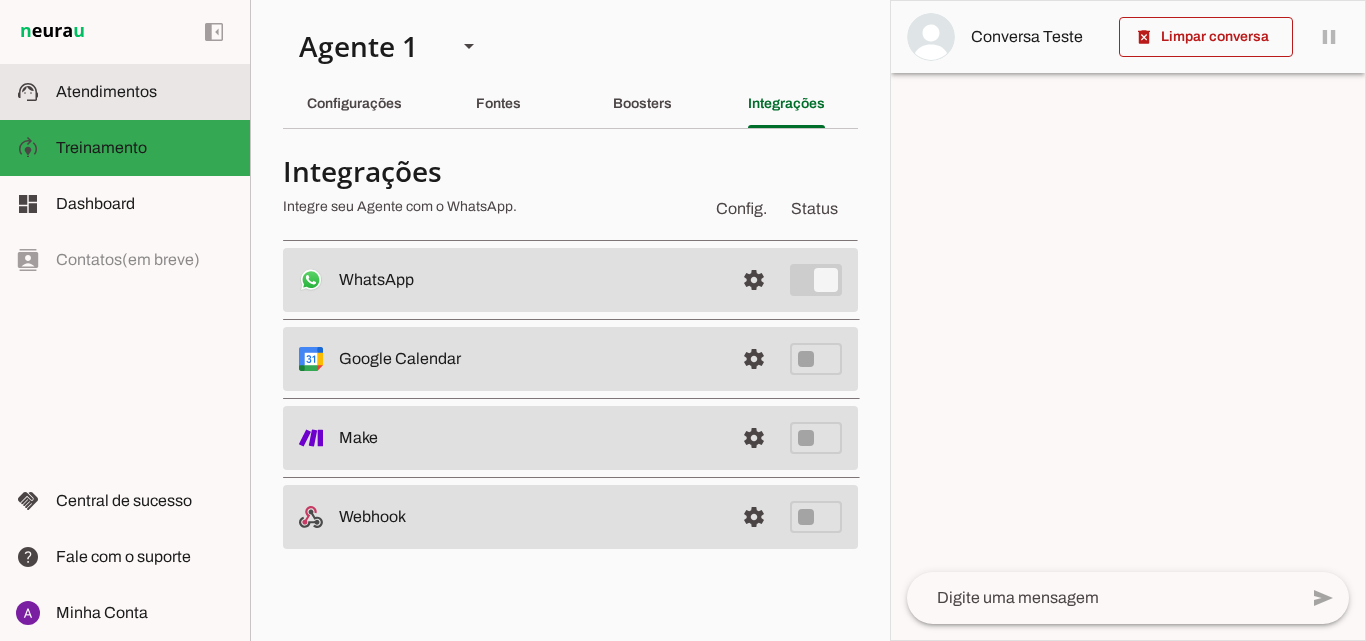 click on "Atendimentos" 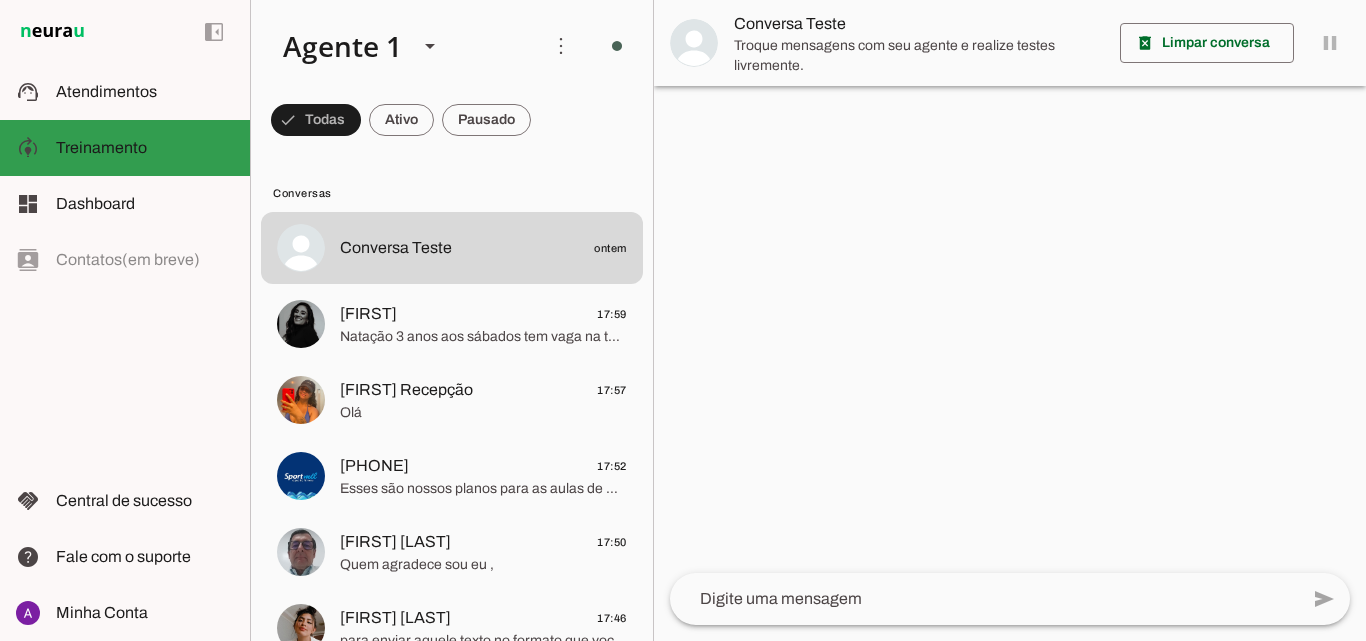 scroll, scrollTop: 0, scrollLeft: 0, axis: both 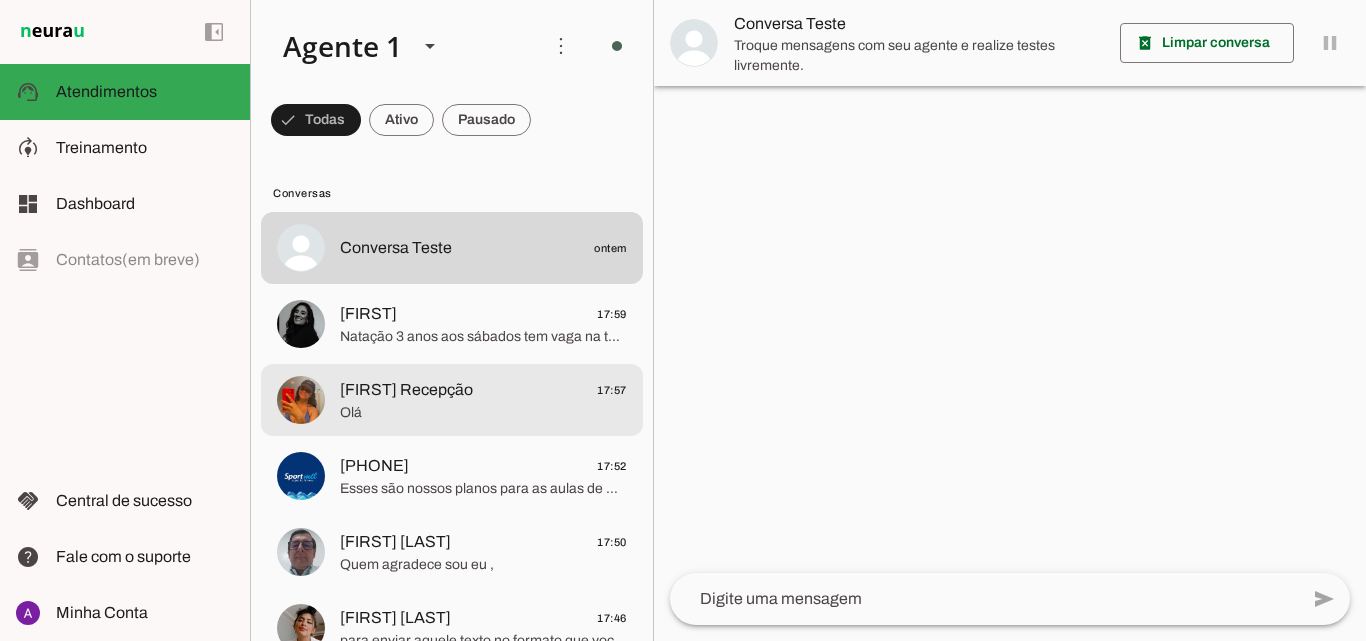 click on "[FIRST] [LAST]
17:57" 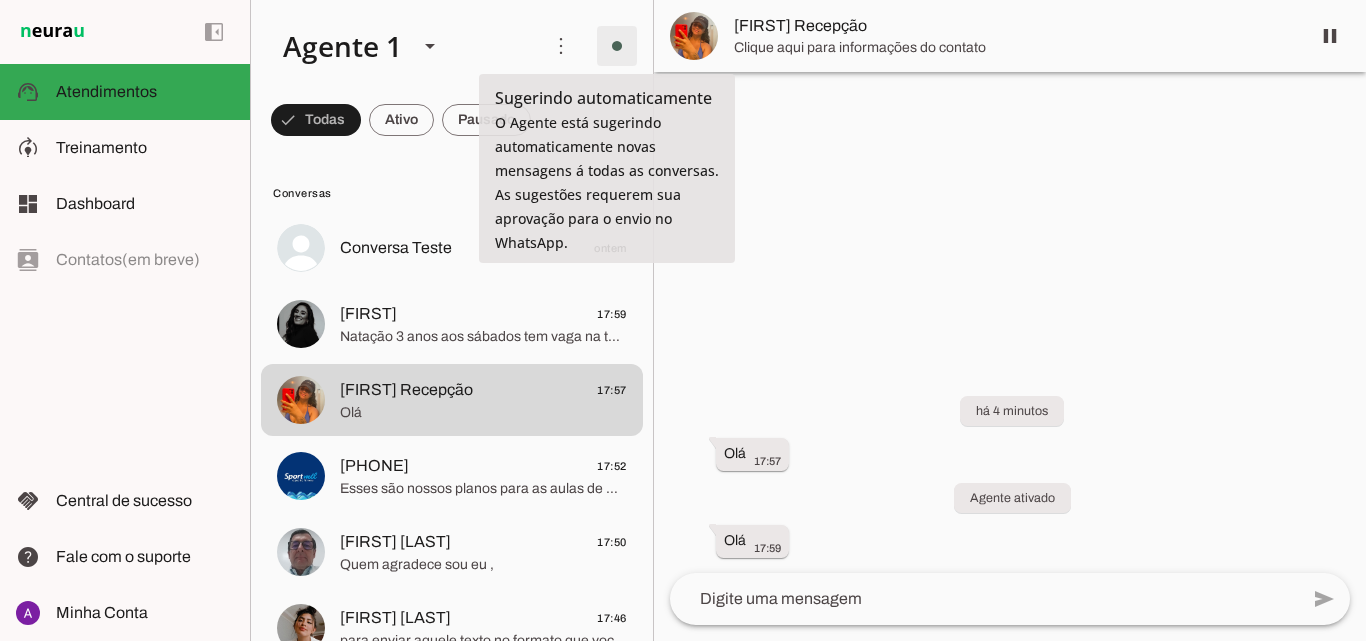 click at bounding box center (617, 46) 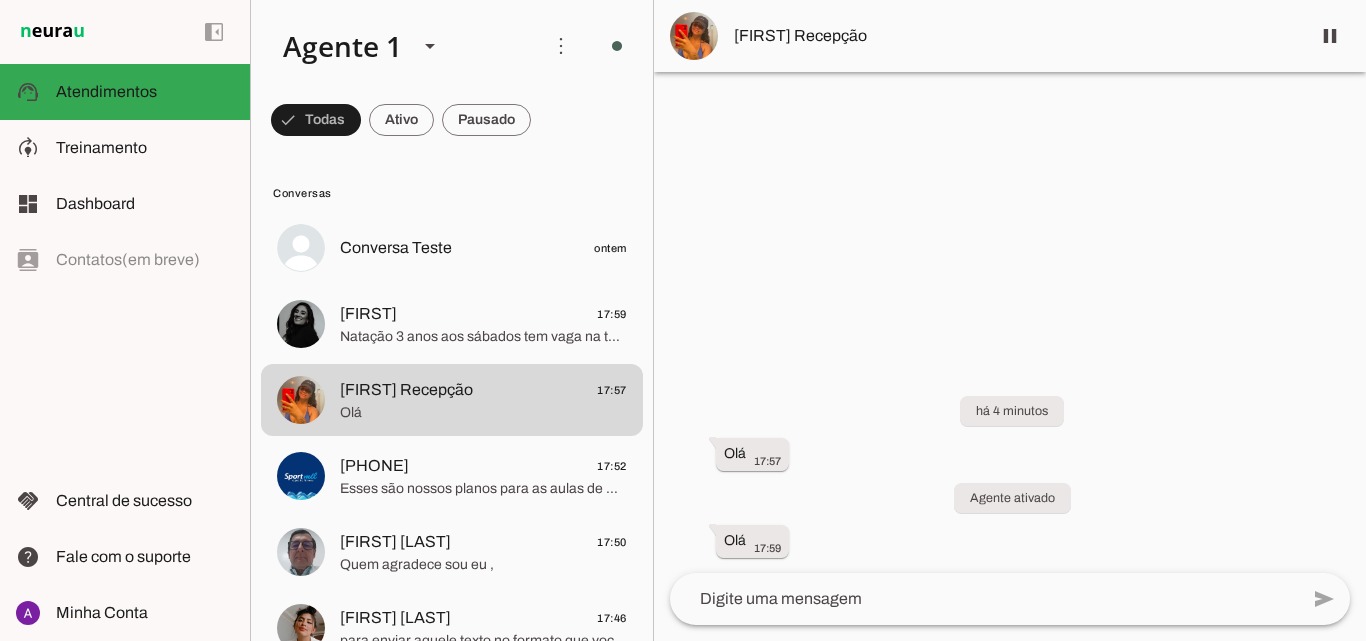 click on "Modifique o booster de supervisão de mensagens" 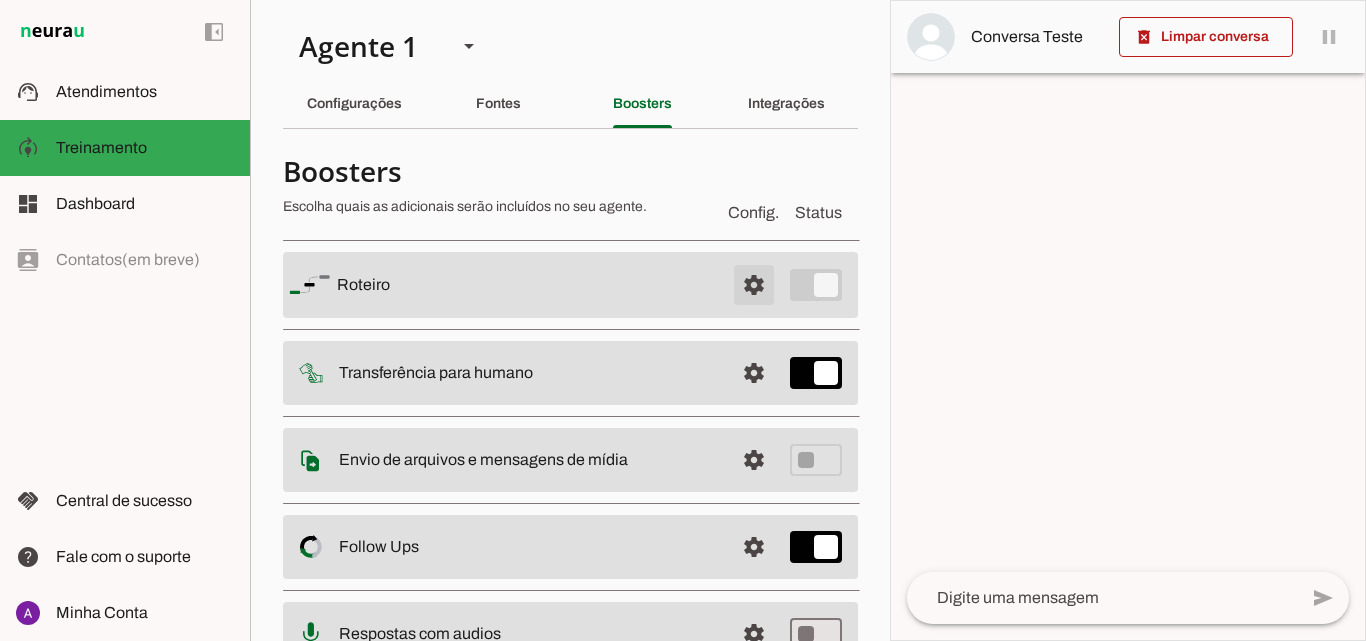 click at bounding box center (754, 285) 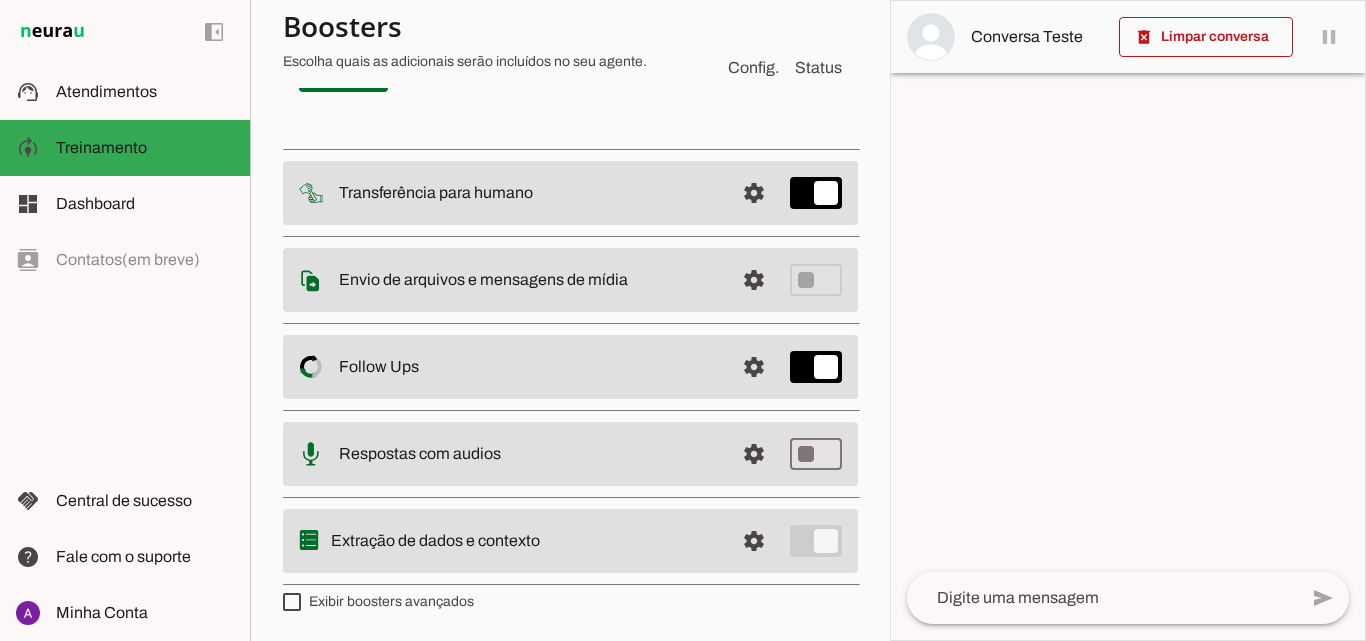 scroll, scrollTop: 3903, scrollLeft: 0, axis: vertical 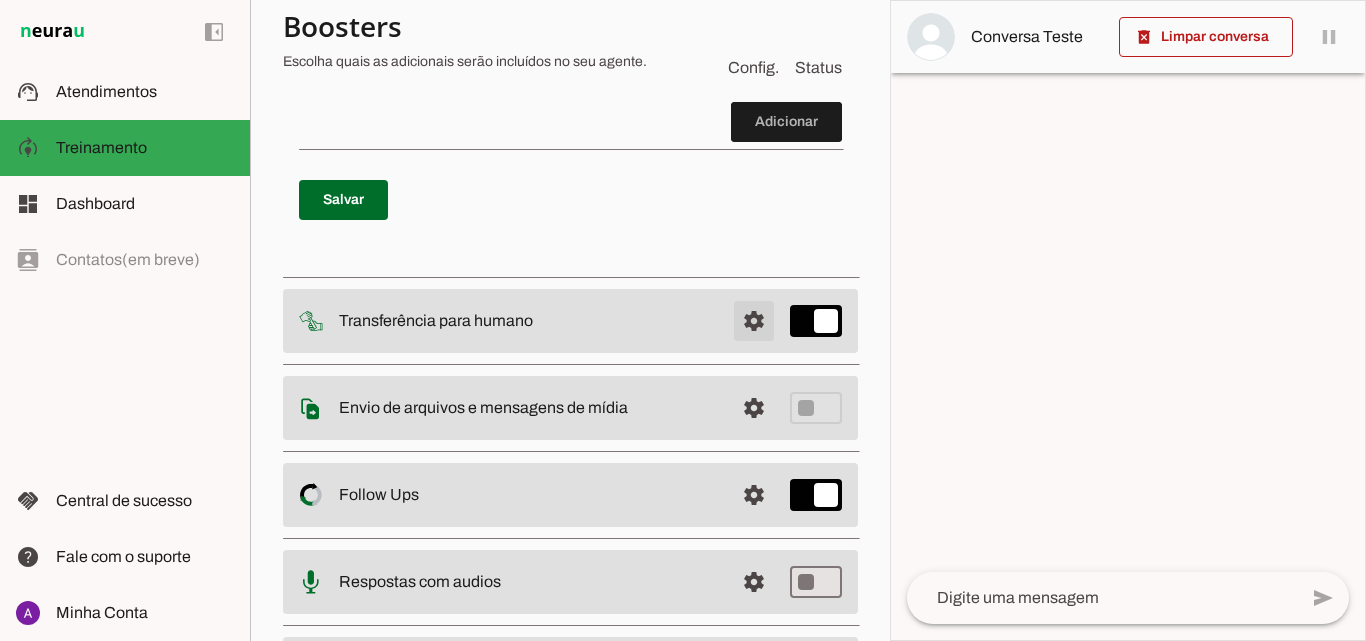click at bounding box center [754, -3618] 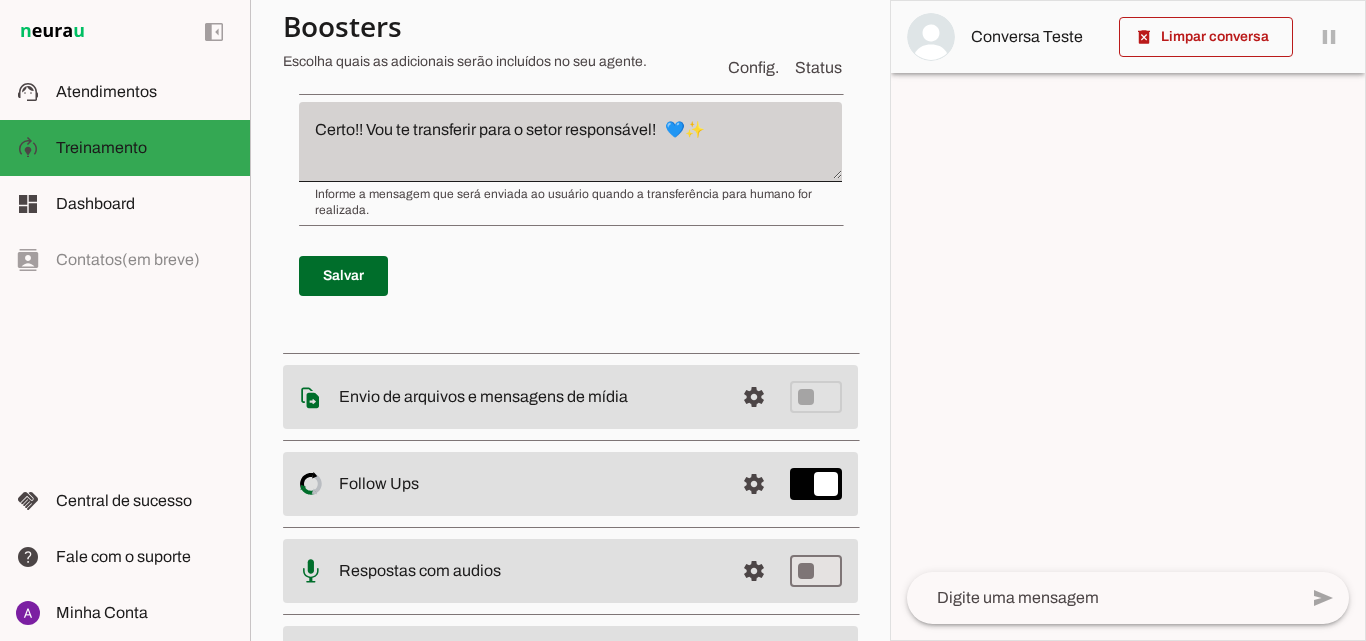 scroll, scrollTop: 900, scrollLeft: 0, axis: vertical 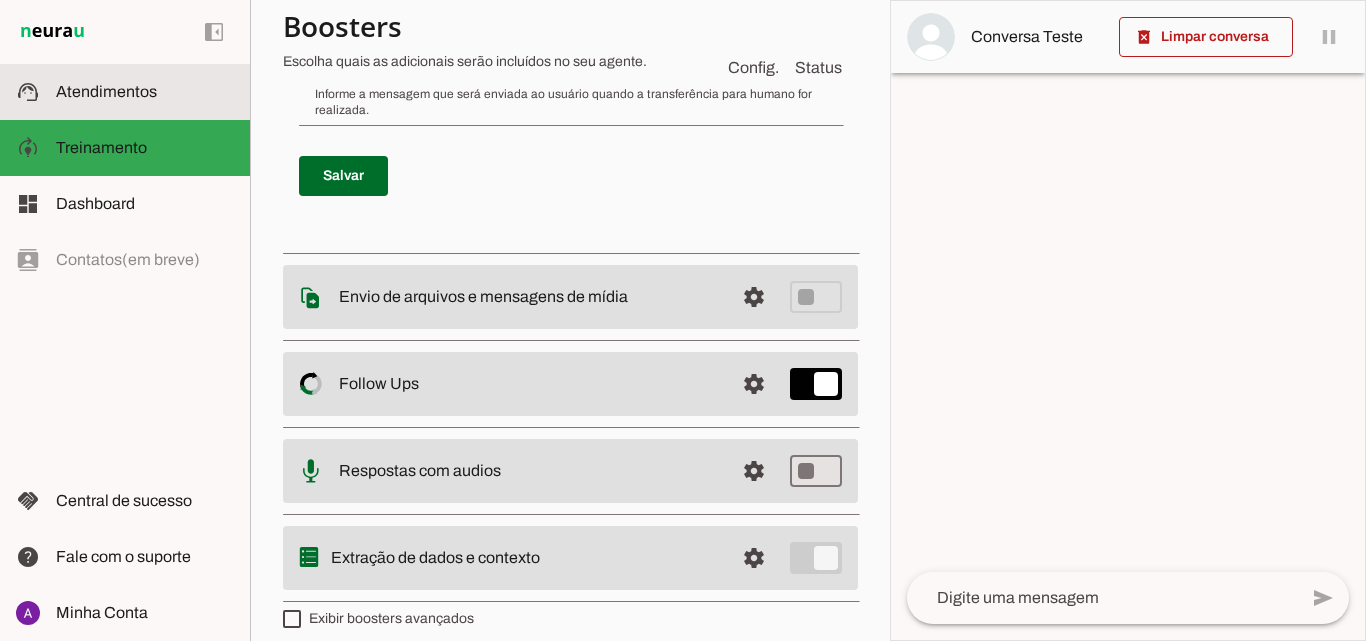 click at bounding box center (145, 92) 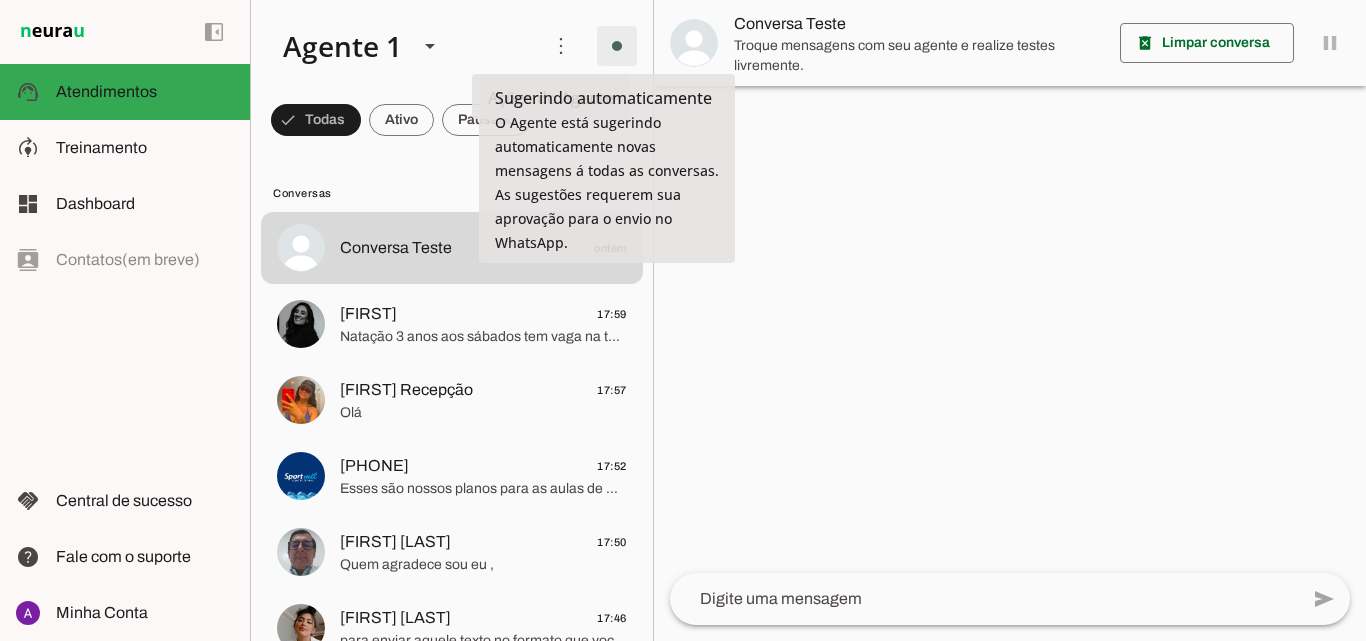click at bounding box center (617, 46) 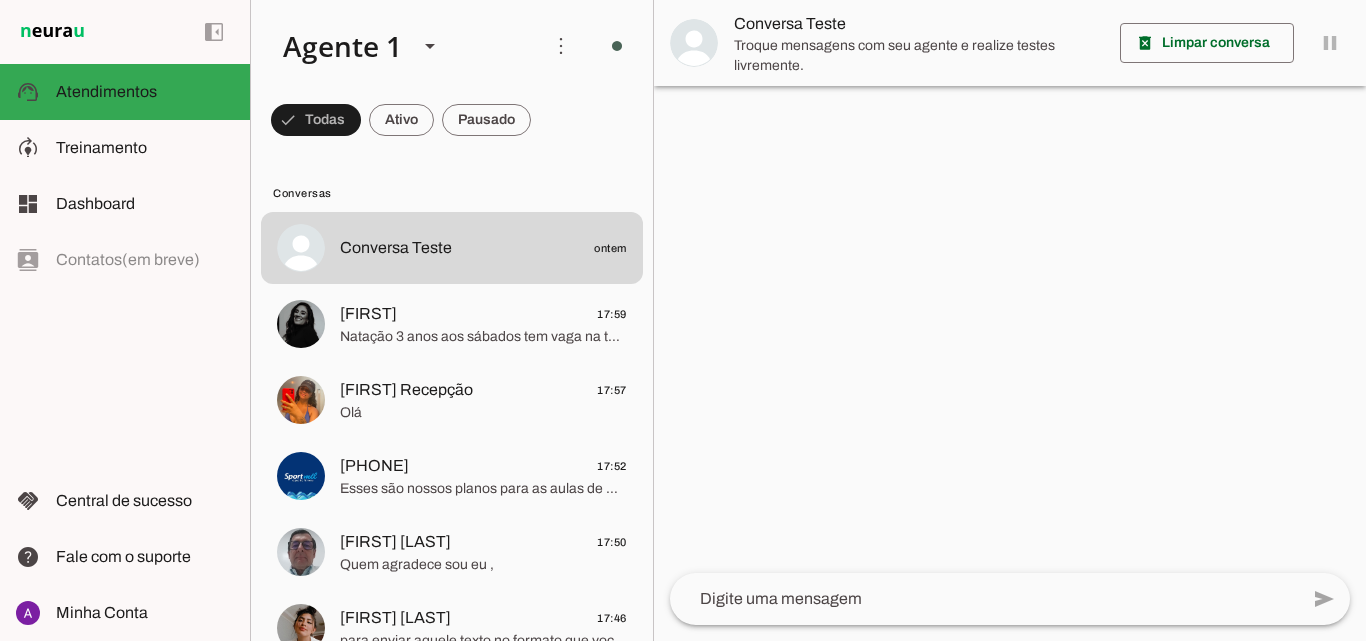 click on "Modifique o booster de supervisão de mensagens" 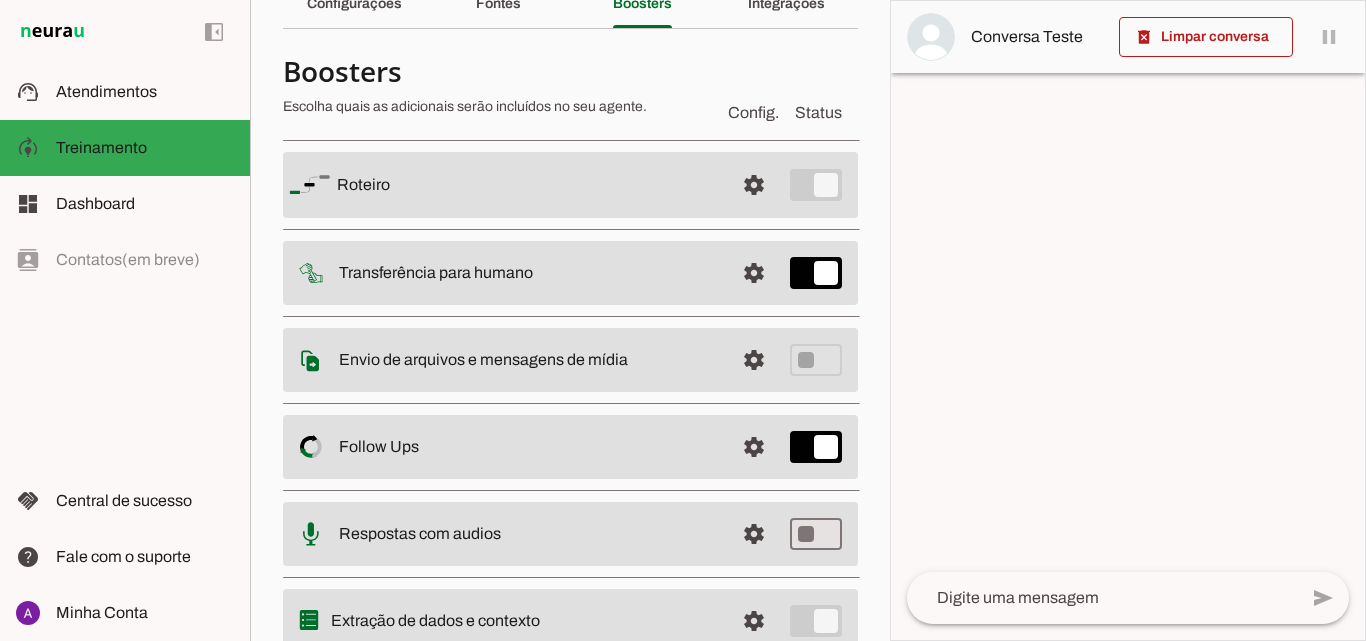 scroll, scrollTop: 180, scrollLeft: 0, axis: vertical 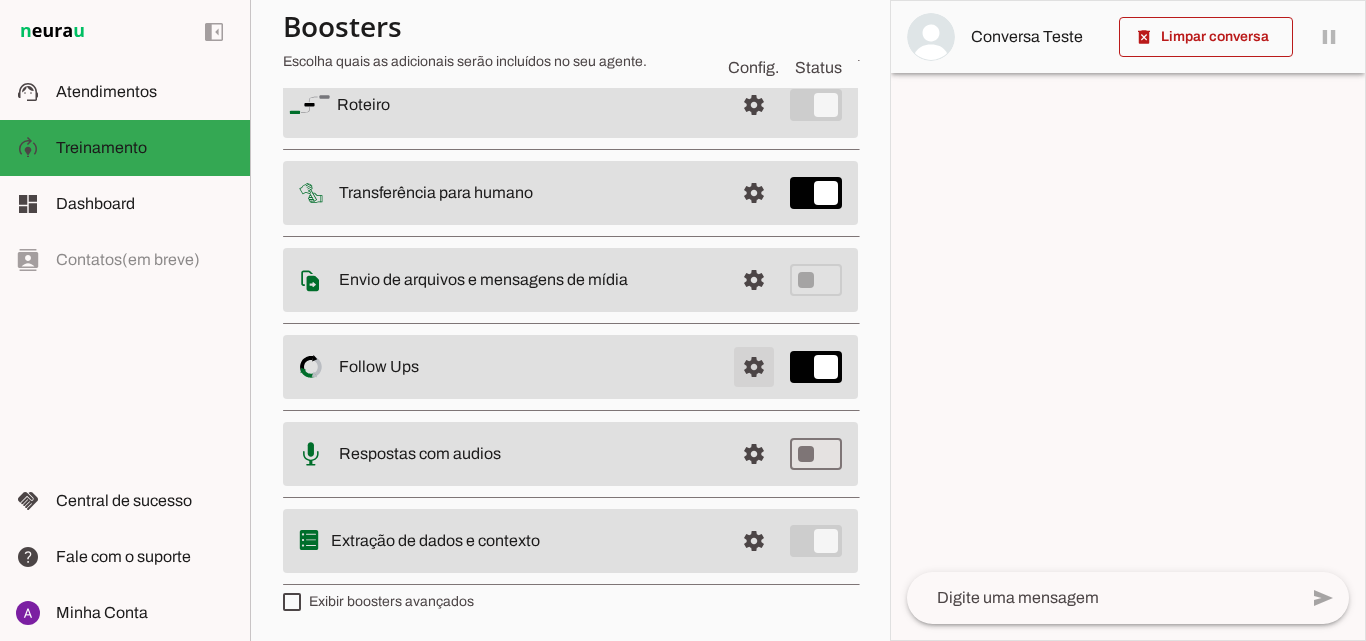 click at bounding box center [754, 105] 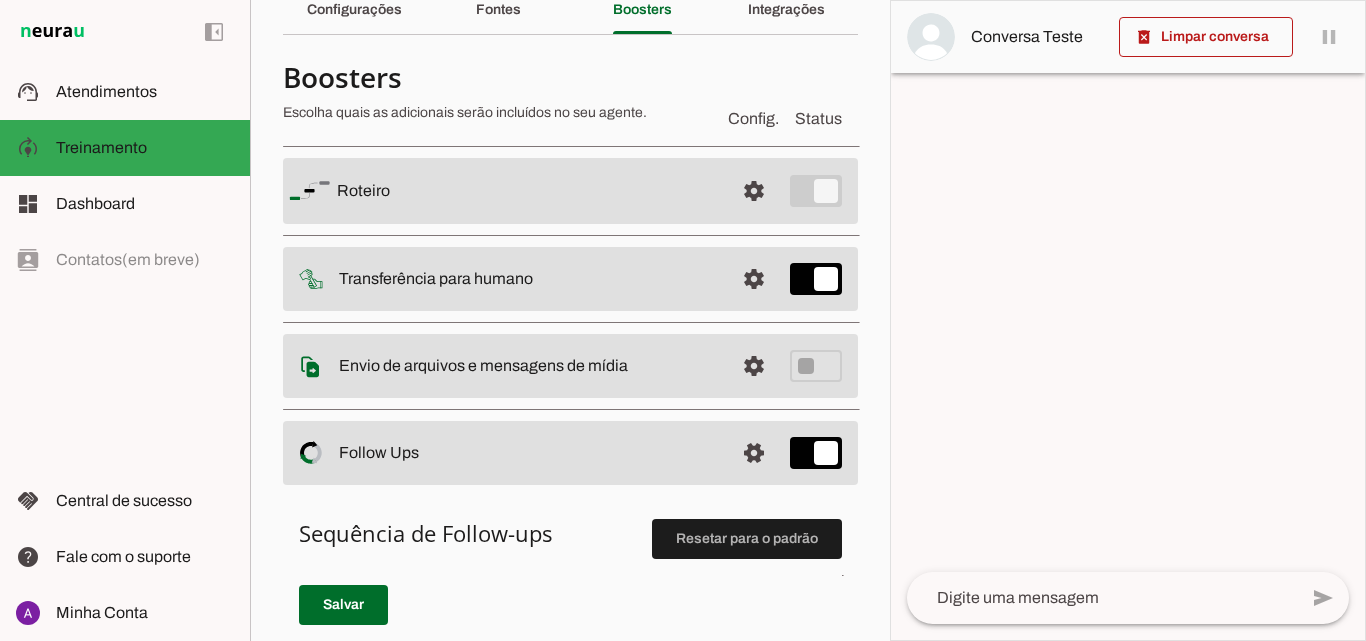scroll, scrollTop: 0, scrollLeft: 0, axis: both 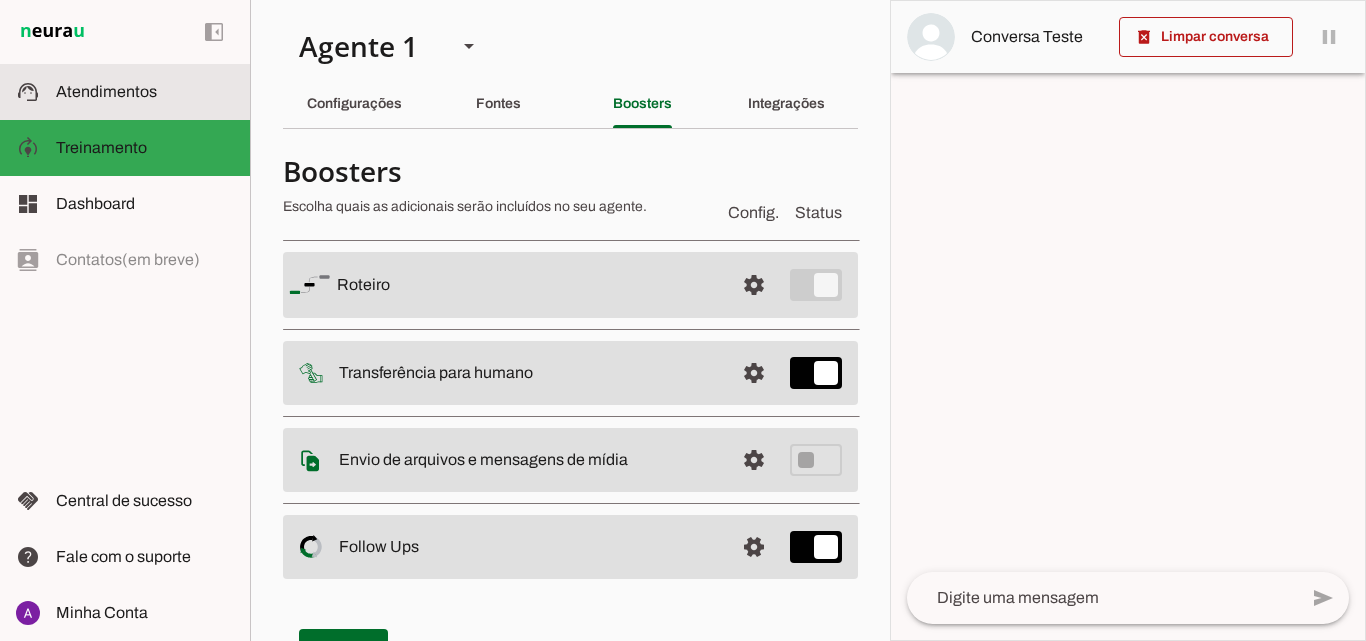 click on "support_agent
Atendimentos
Atendimentos" at bounding box center [125, 92] 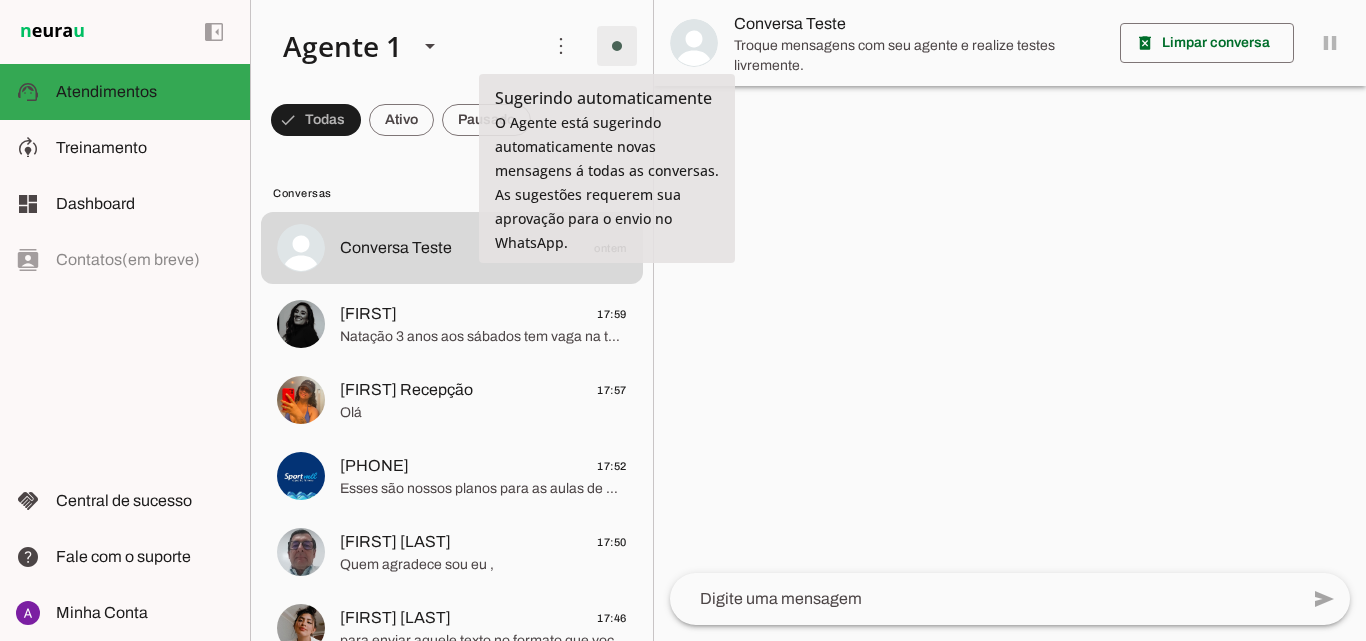 click at bounding box center [617, 46] 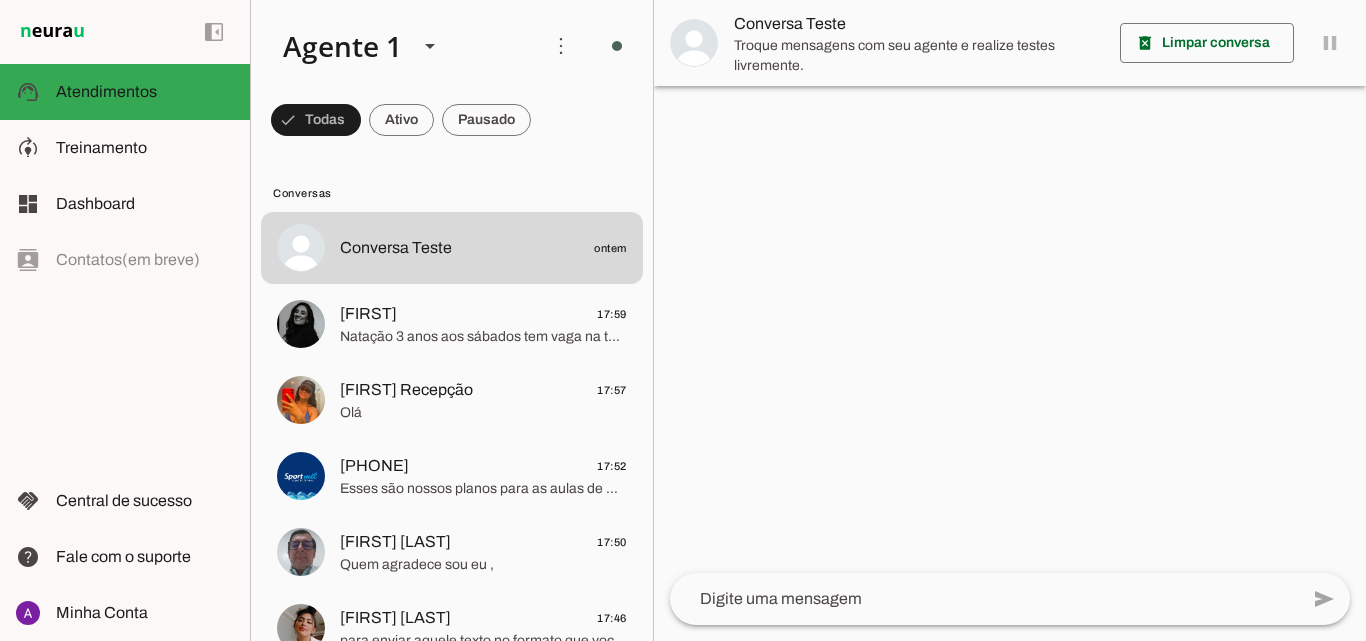 click on "Modifique o booster de supervisão de mensagens" 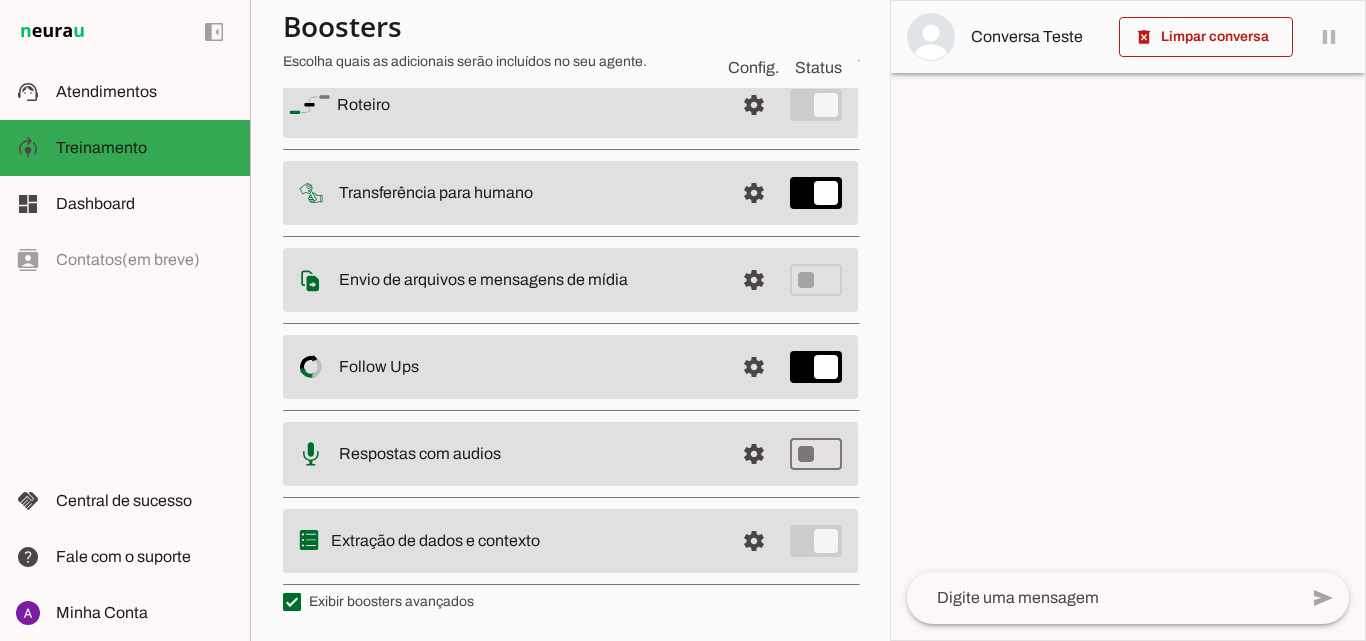 scroll, scrollTop: 80, scrollLeft: 0, axis: vertical 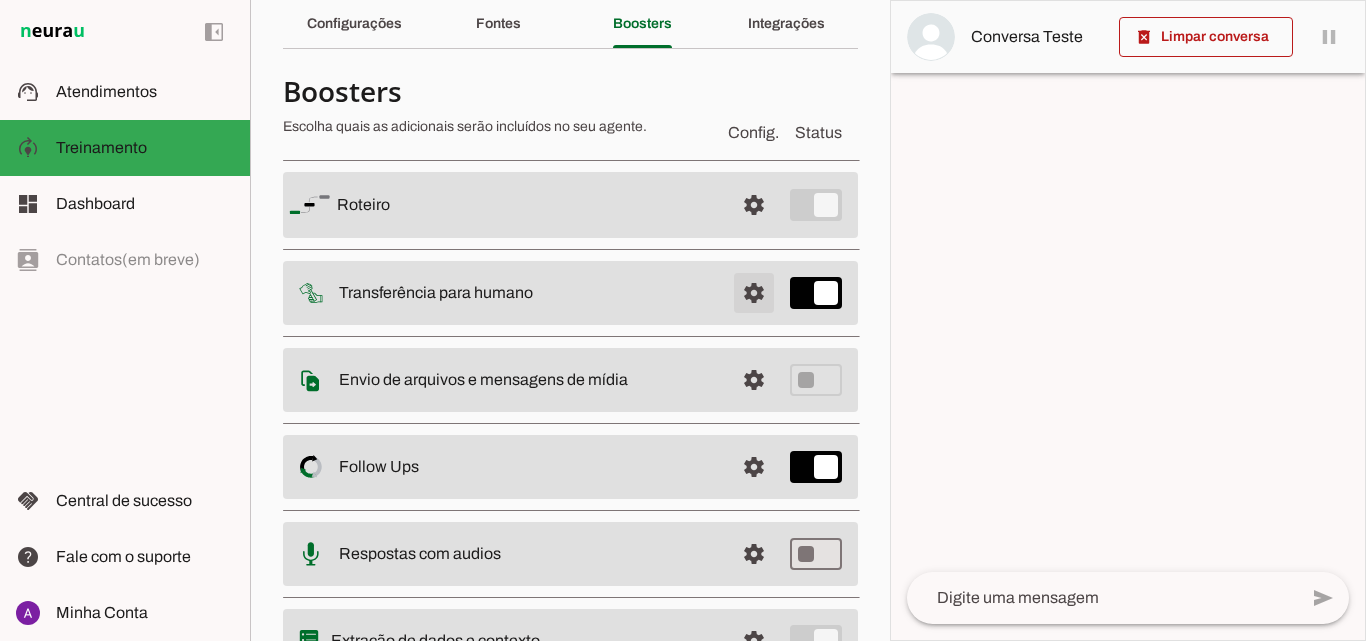 click at bounding box center [754, 205] 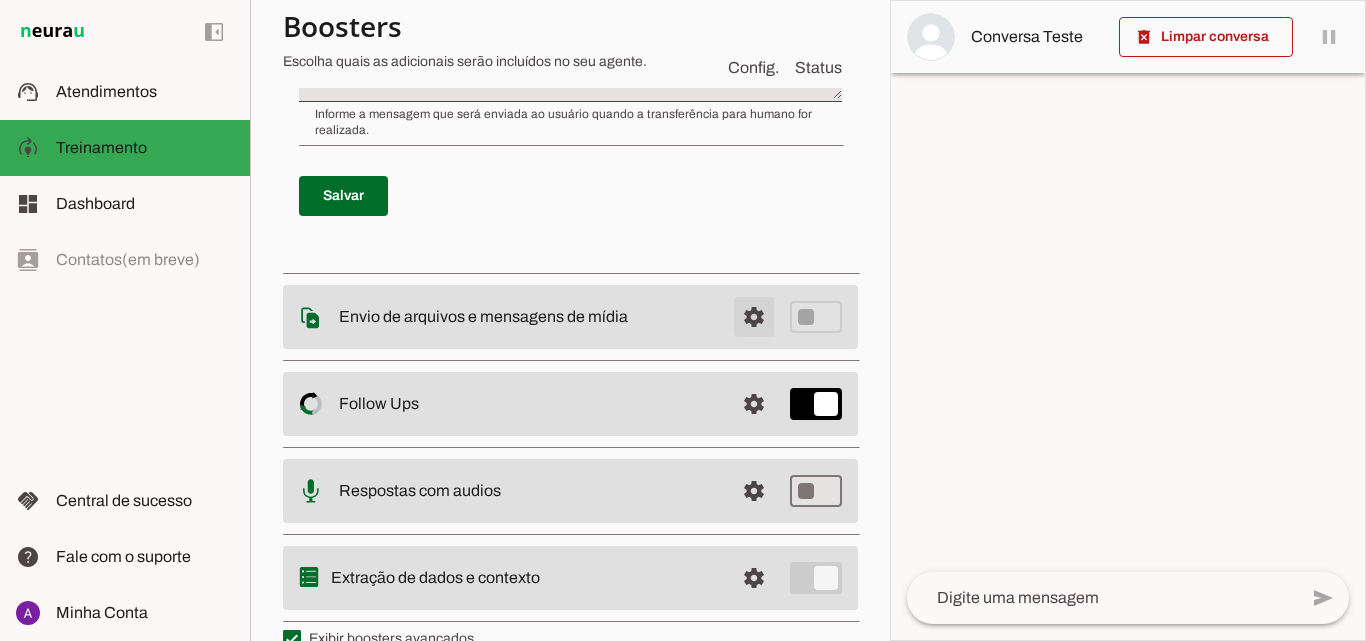 scroll, scrollTop: 917, scrollLeft: 0, axis: vertical 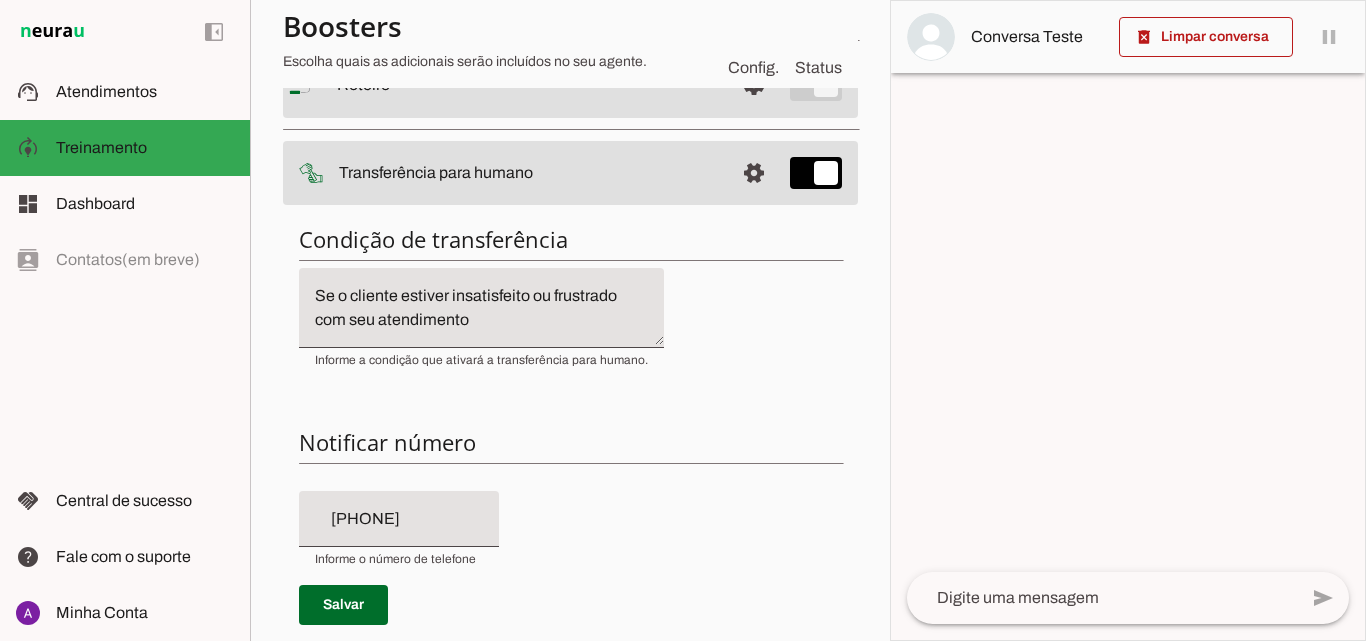 click on "Se o cliente estiver insatisfeito ou frustrado com seu atendimento" at bounding box center [481, 308] 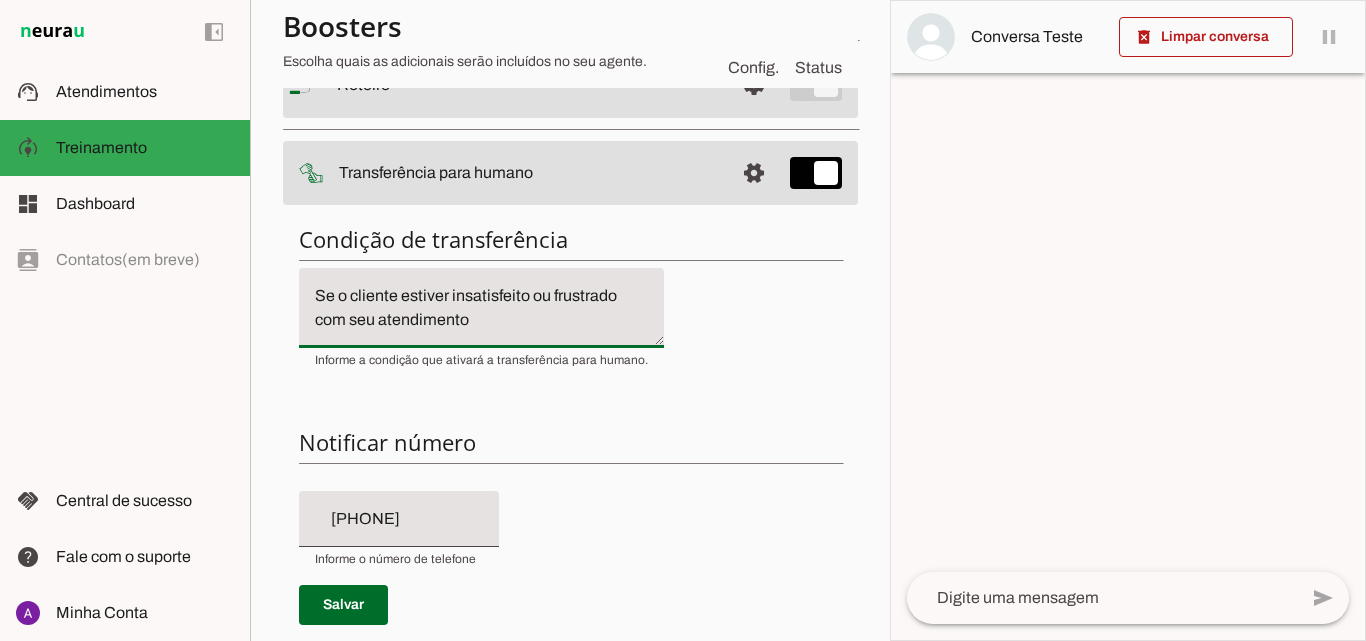 scroll, scrollTop: 100, scrollLeft: 0, axis: vertical 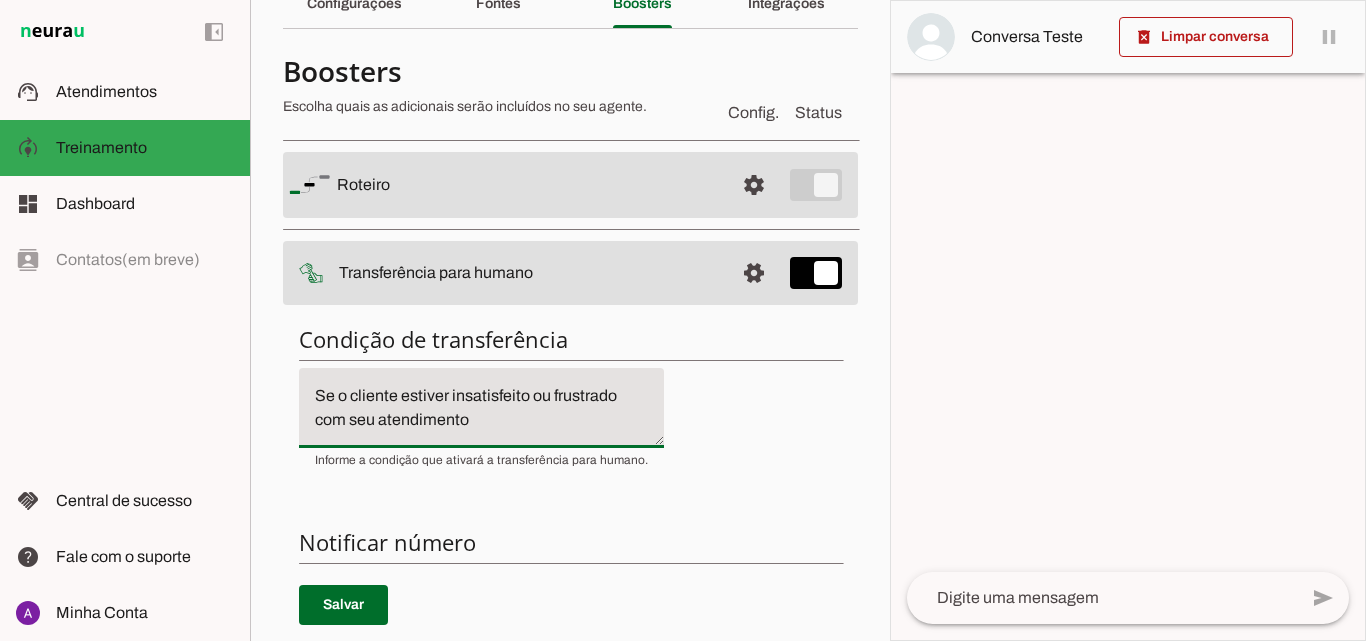 type on "Se o cliente estiver insatisfeito ou frustrado com seu atendimento" 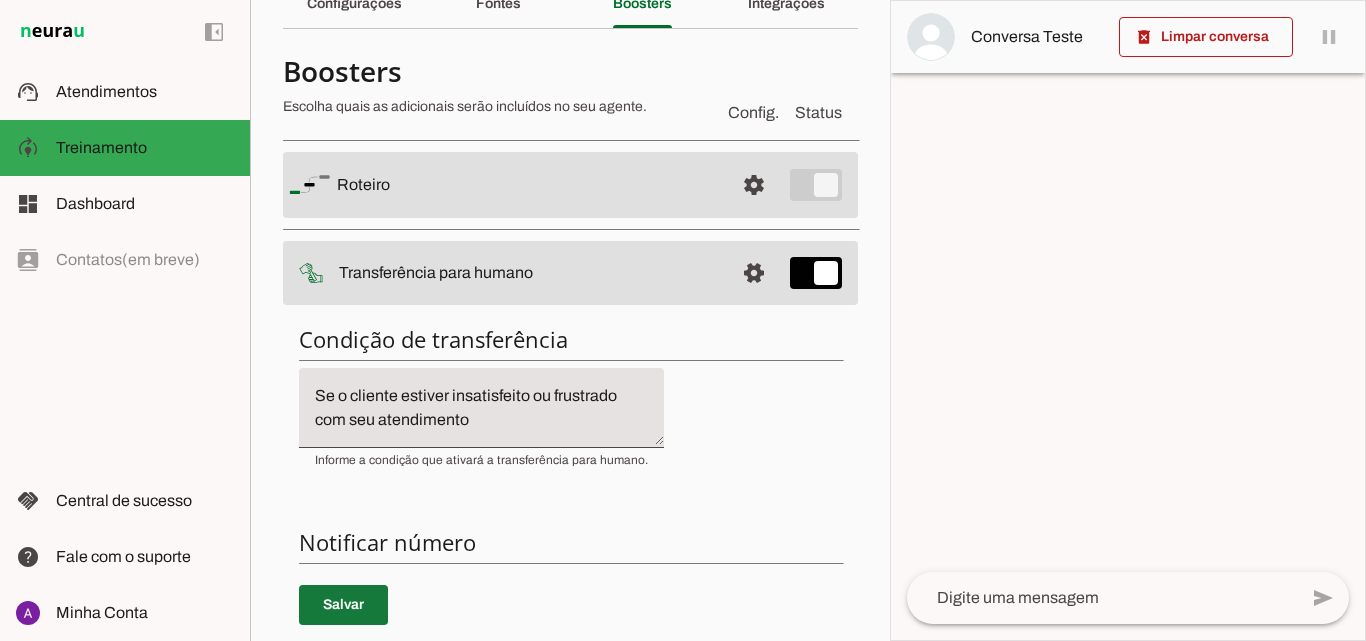 click at bounding box center (343, 605) 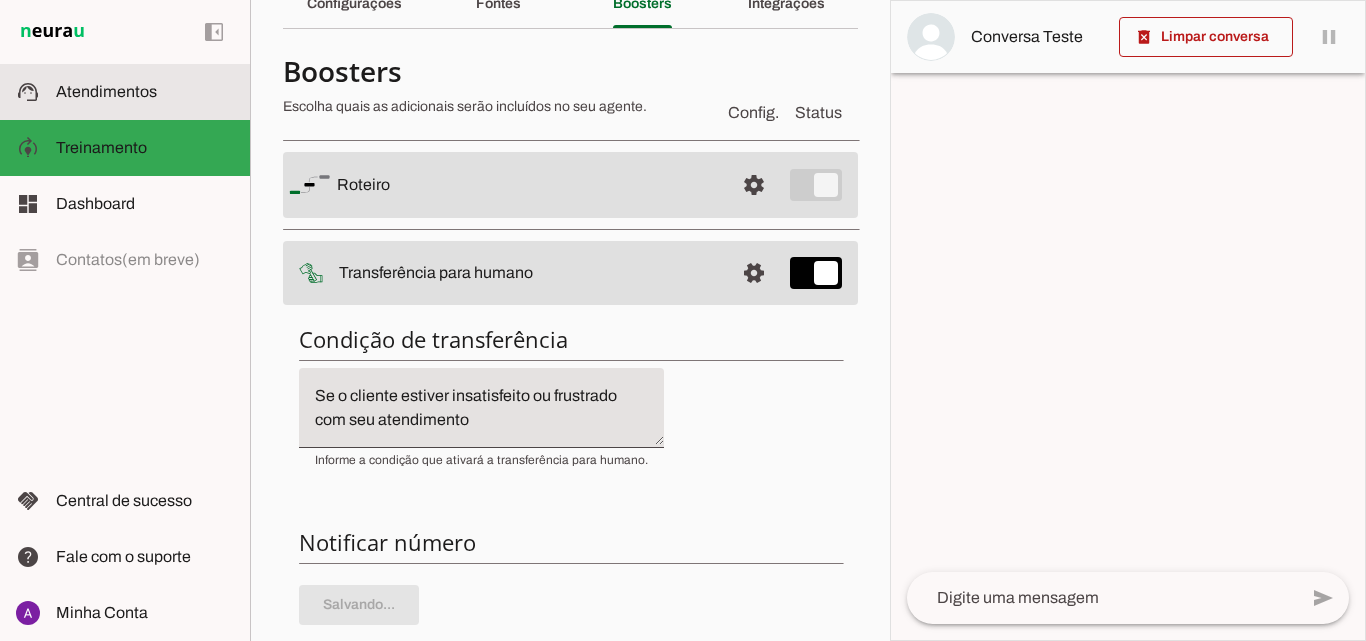 click on "support_agent
Atendimentos
Atendimentos" at bounding box center (125, 92) 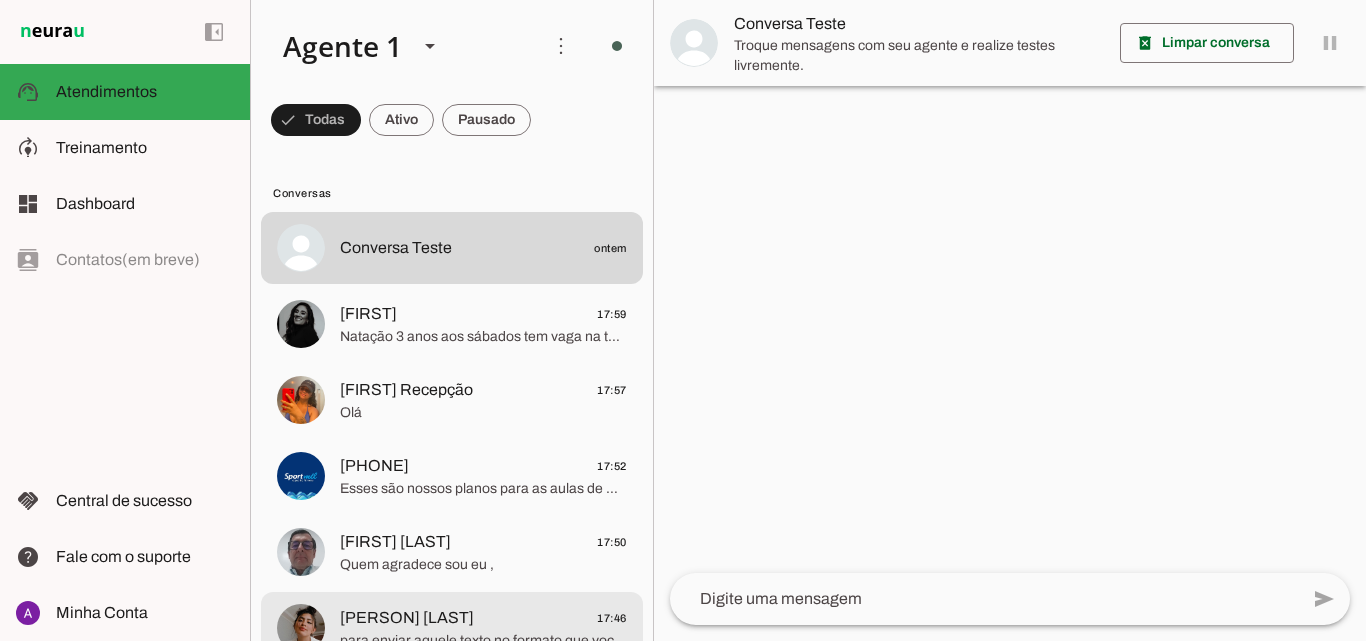 click on "[PERSON] [LAST]
[TIME]" 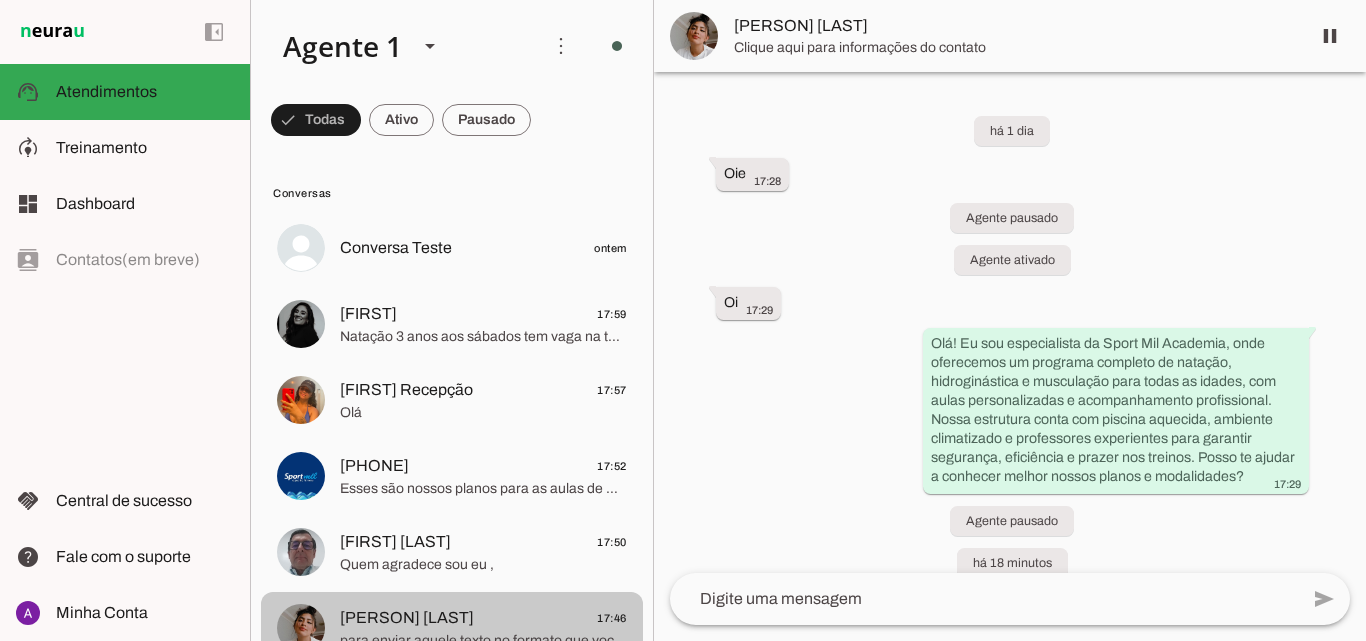scroll, scrollTop: 319, scrollLeft: 0, axis: vertical 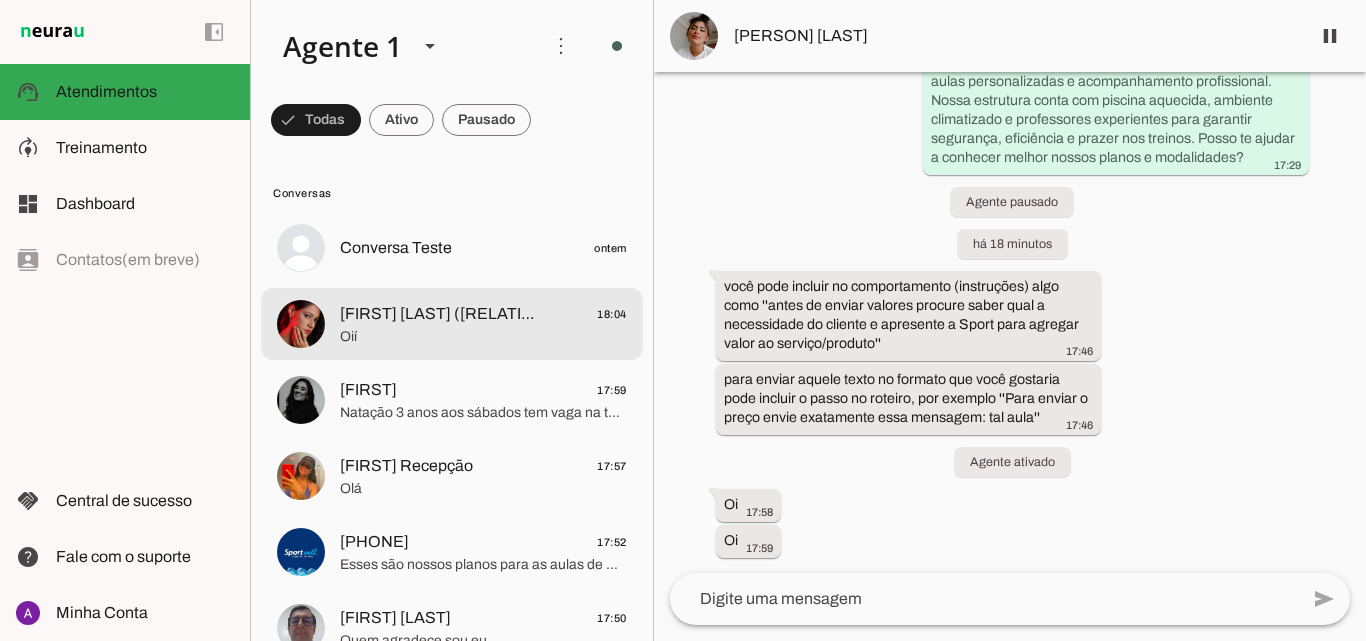 click on "Oií" 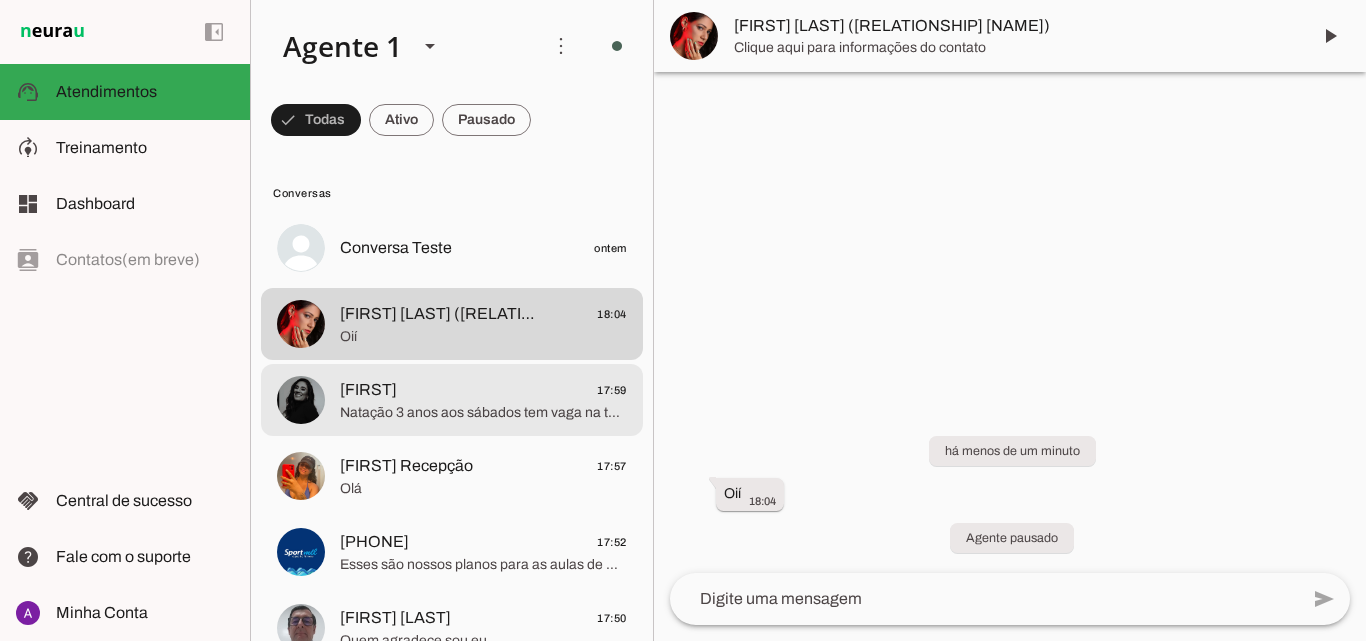 click on "Natação 3 anos aos sábados tem vaga na turma ?" 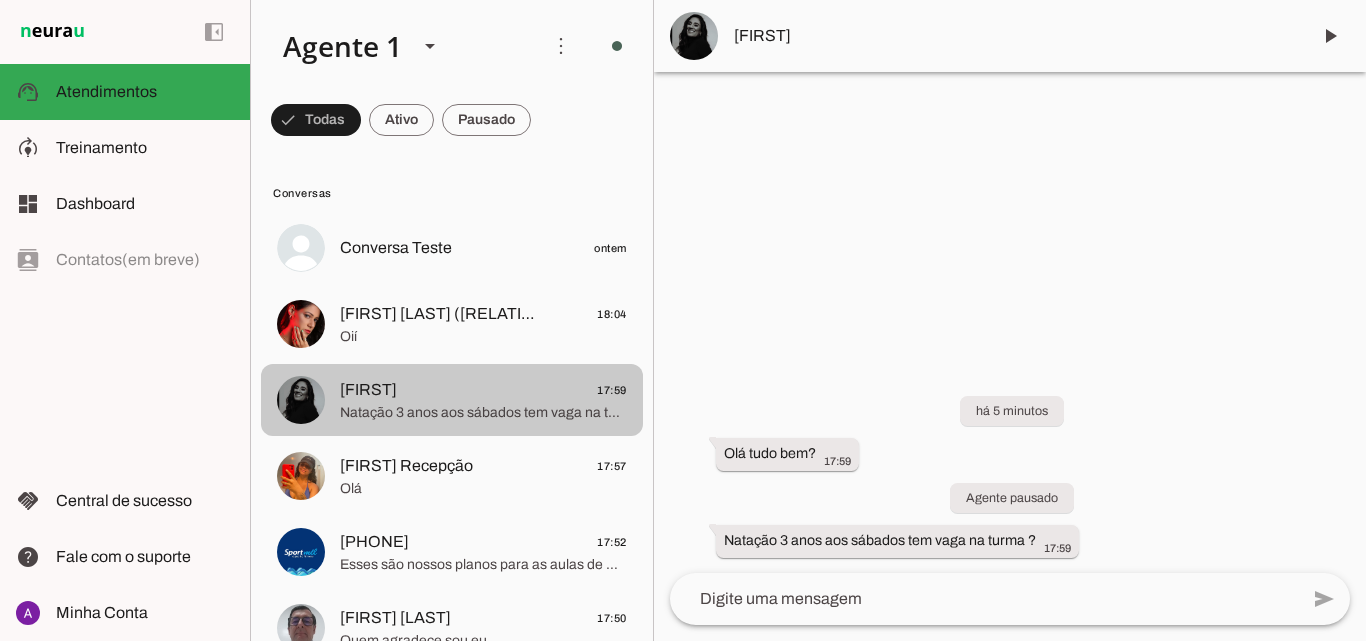 click on "[PERSON]
[TIME]
Natação 3 anos aos sábados tem vaga na turma ?" at bounding box center (452, 248) 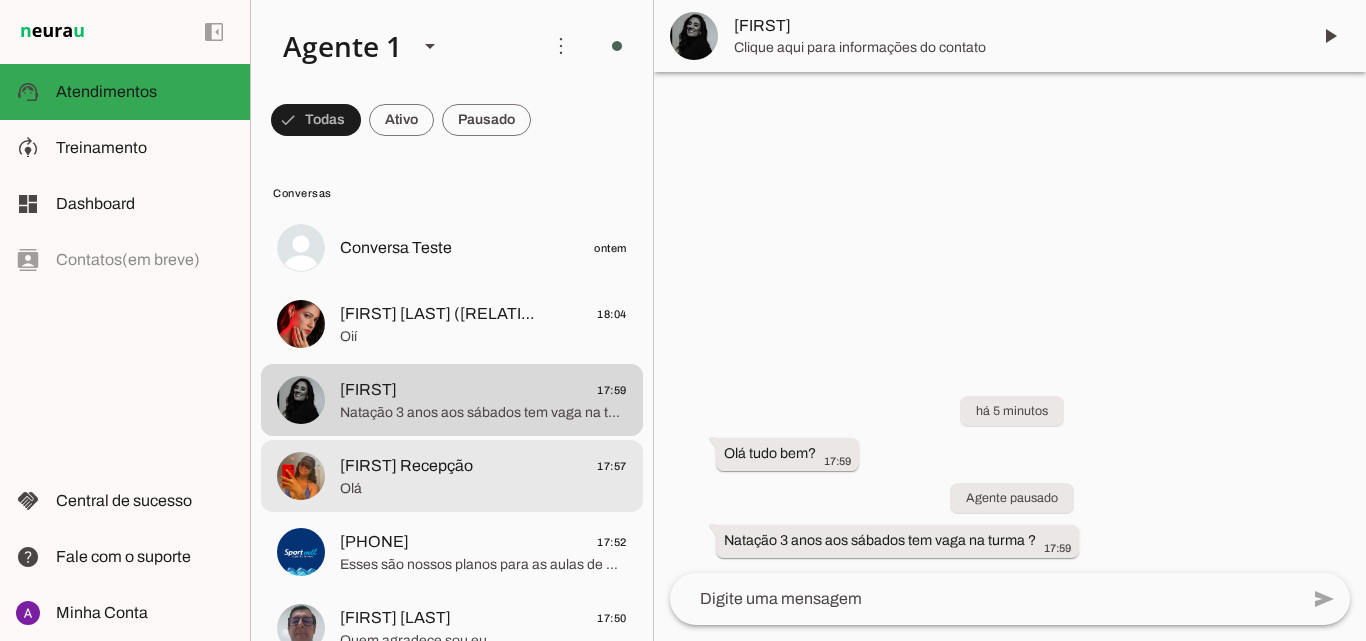 click on "[FIRST] [LAST]
17:57" 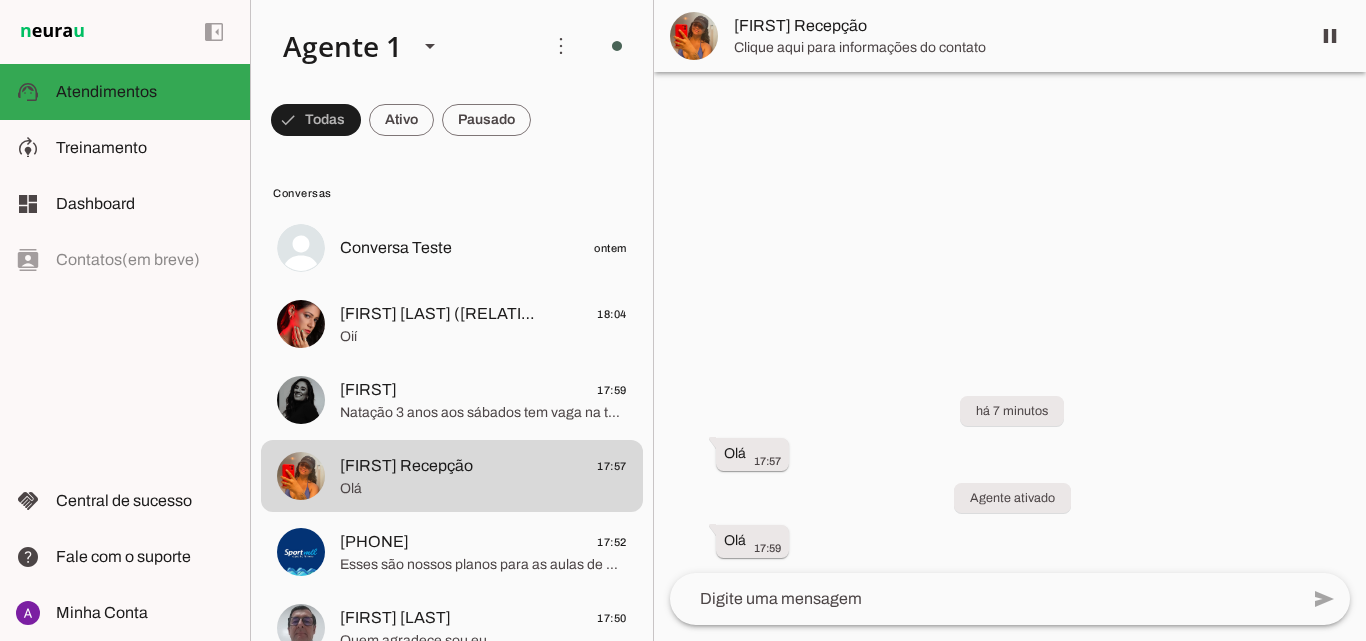 scroll, scrollTop: 200, scrollLeft: 0, axis: vertical 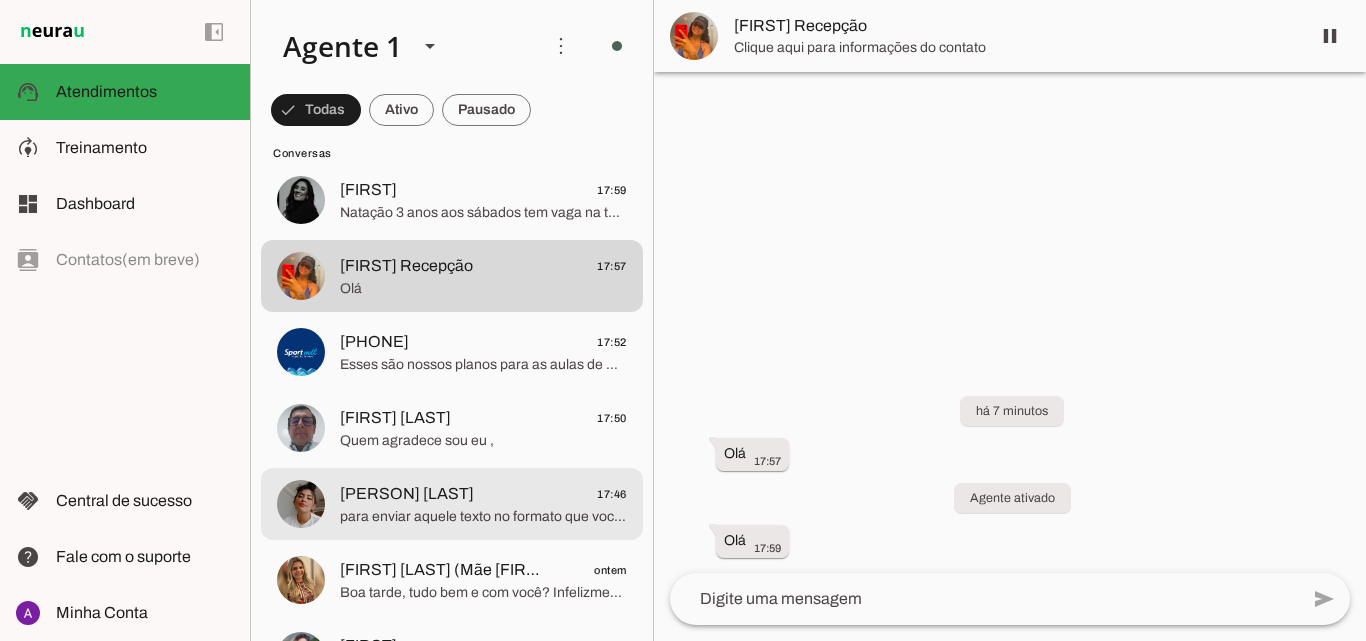 click on "para enviar aquele texto no formato que você gostaria pode incluir o passo no roteiro, por exemplo ''Para enviar o preço envie exatamente essa mensagem: tal aula''" 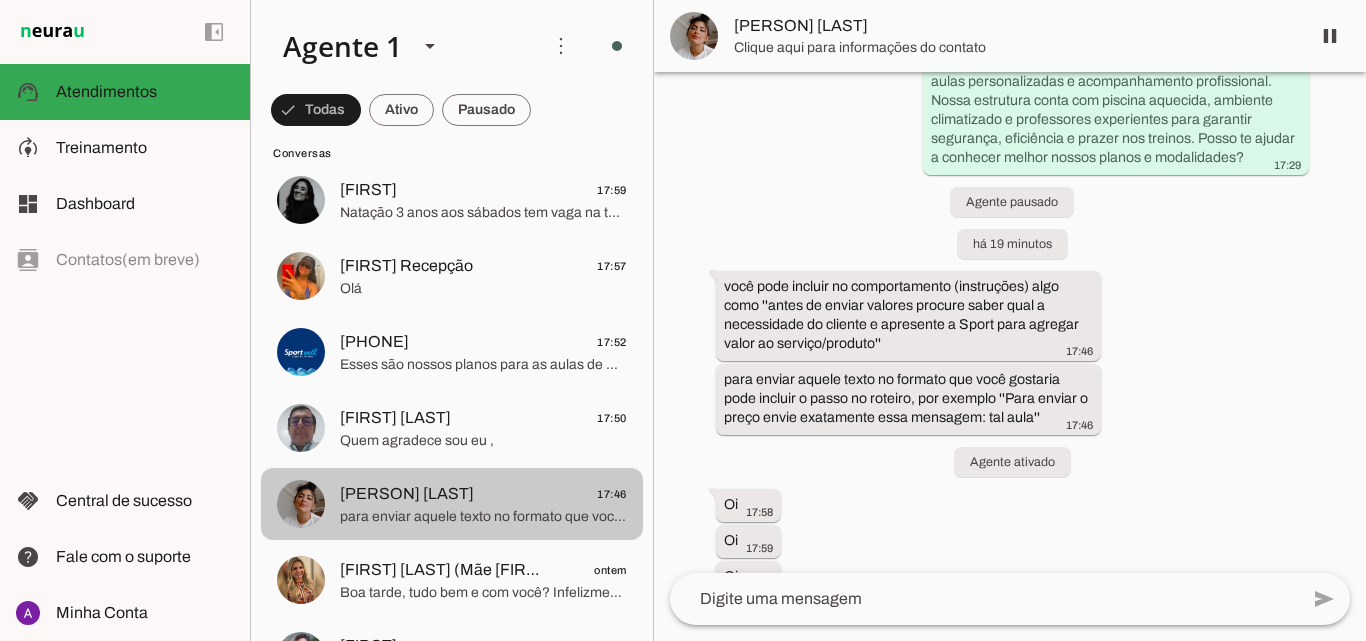scroll, scrollTop: 453, scrollLeft: 0, axis: vertical 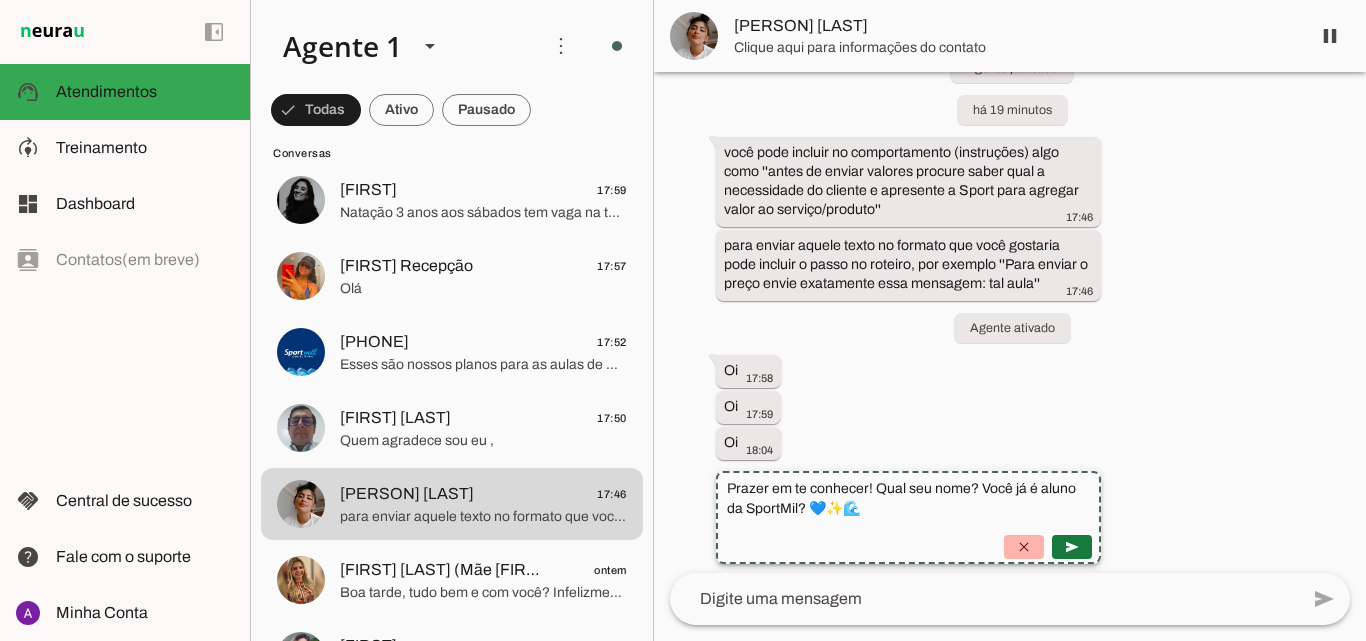 click at bounding box center (1072, 547) 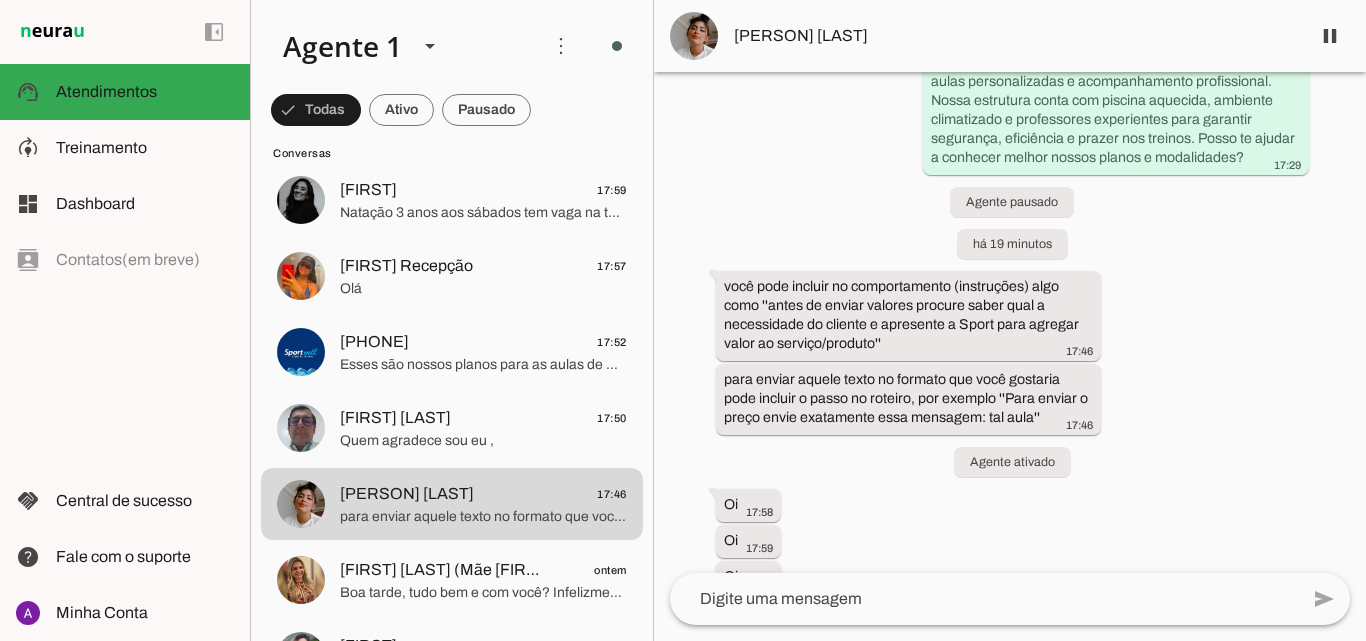 scroll, scrollTop: 355, scrollLeft: 0, axis: vertical 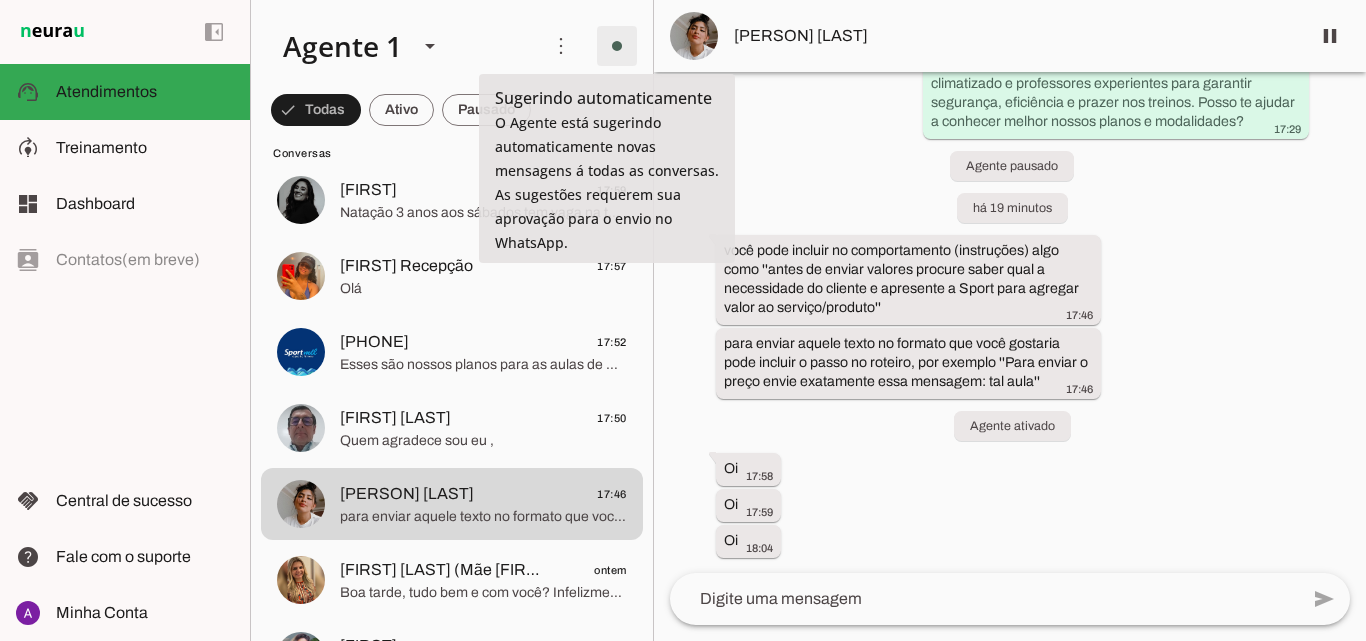 click at bounding box center [617, 46] 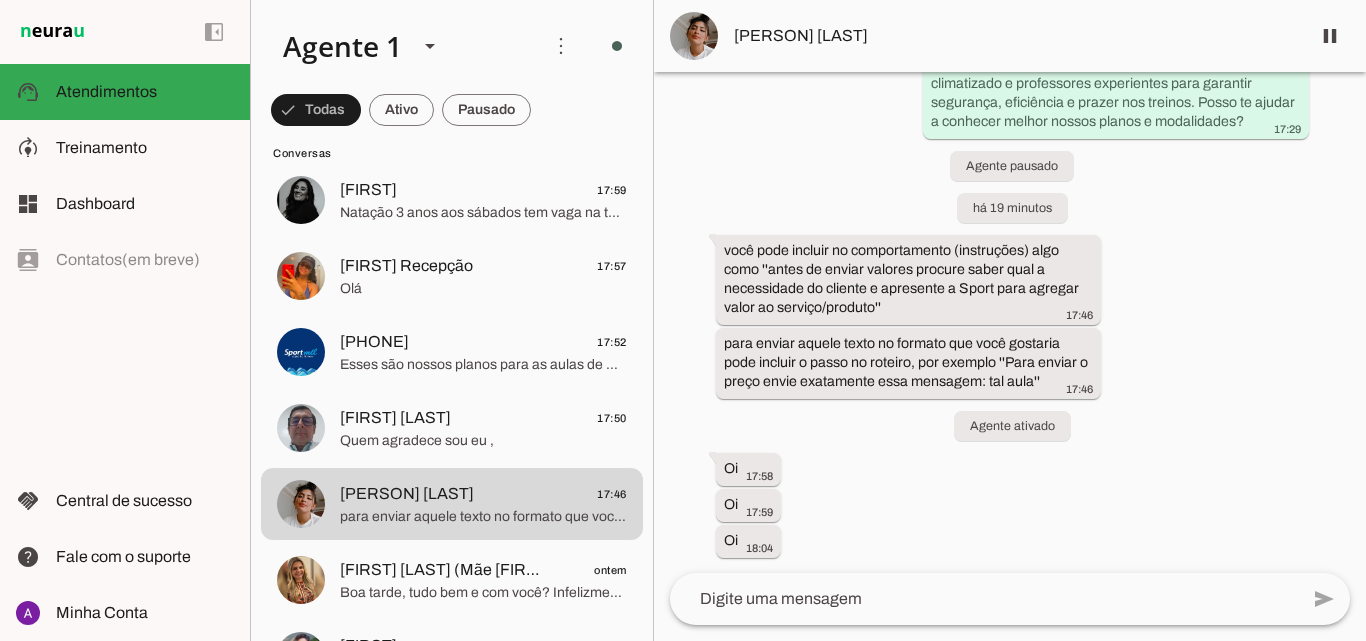 click on "Modifique o booster de supervisão de mensagens" 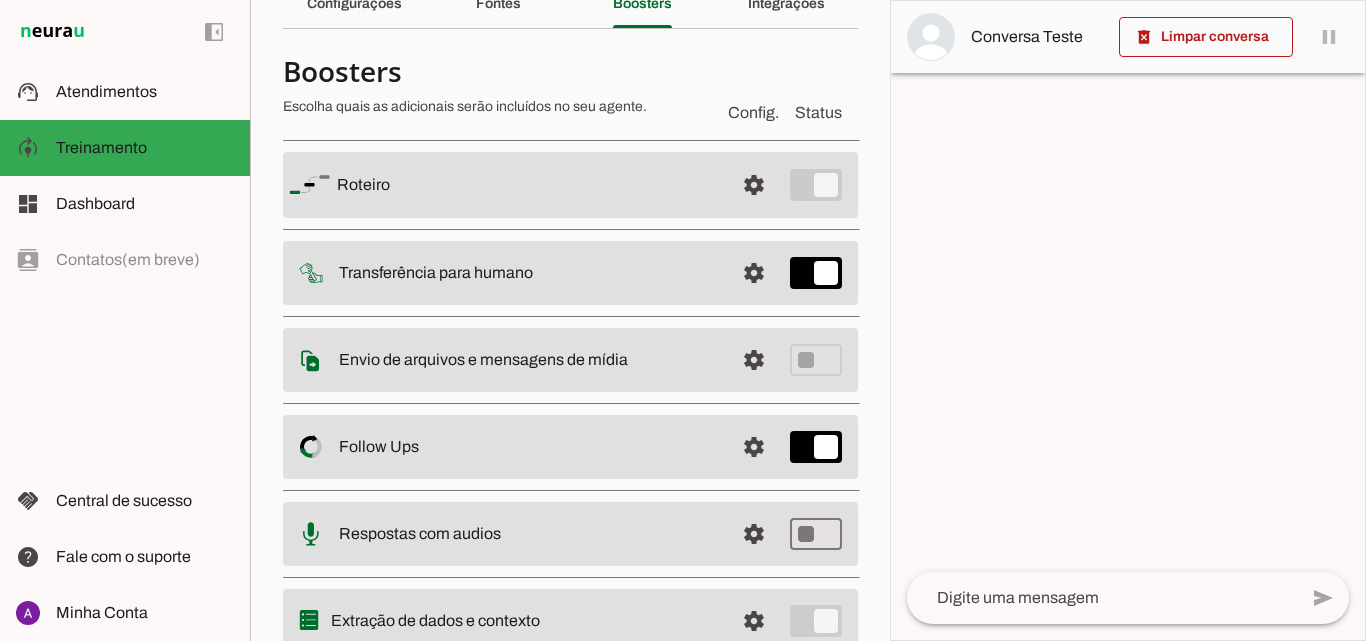 scroll, scrollTop: 180, scrollLeft: 0, axis: vertical 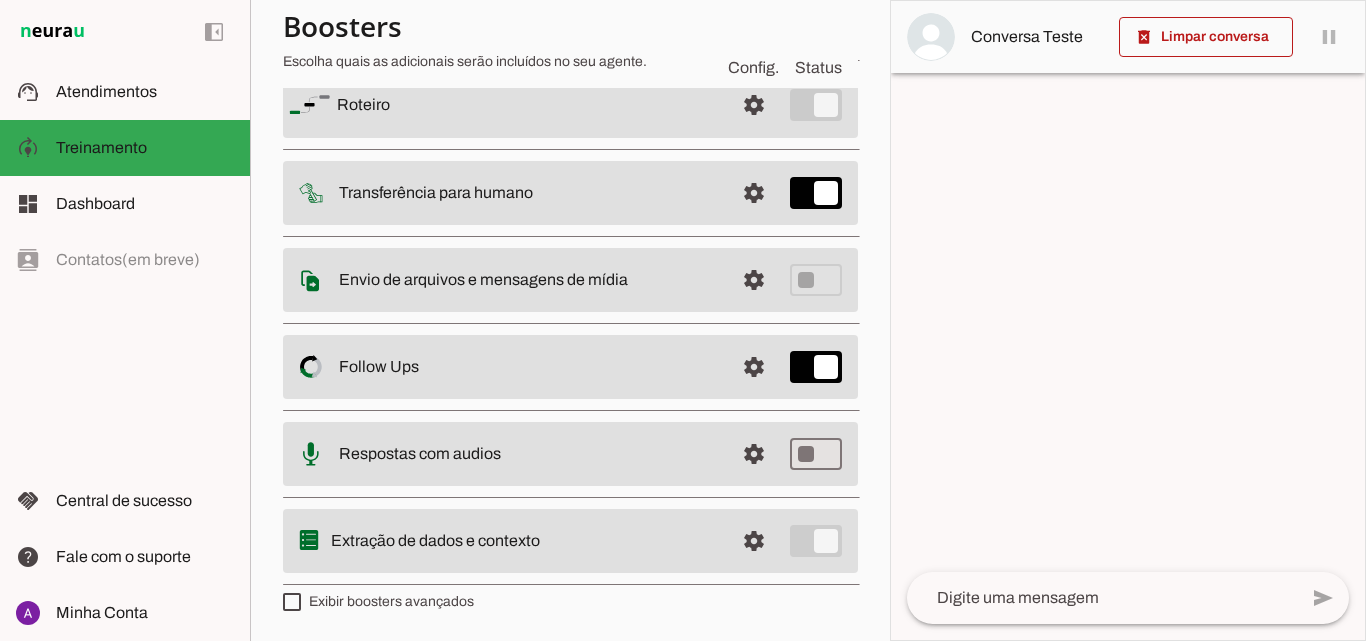 click on "Exibir boosters avançados" at bounding box center (378, 602) 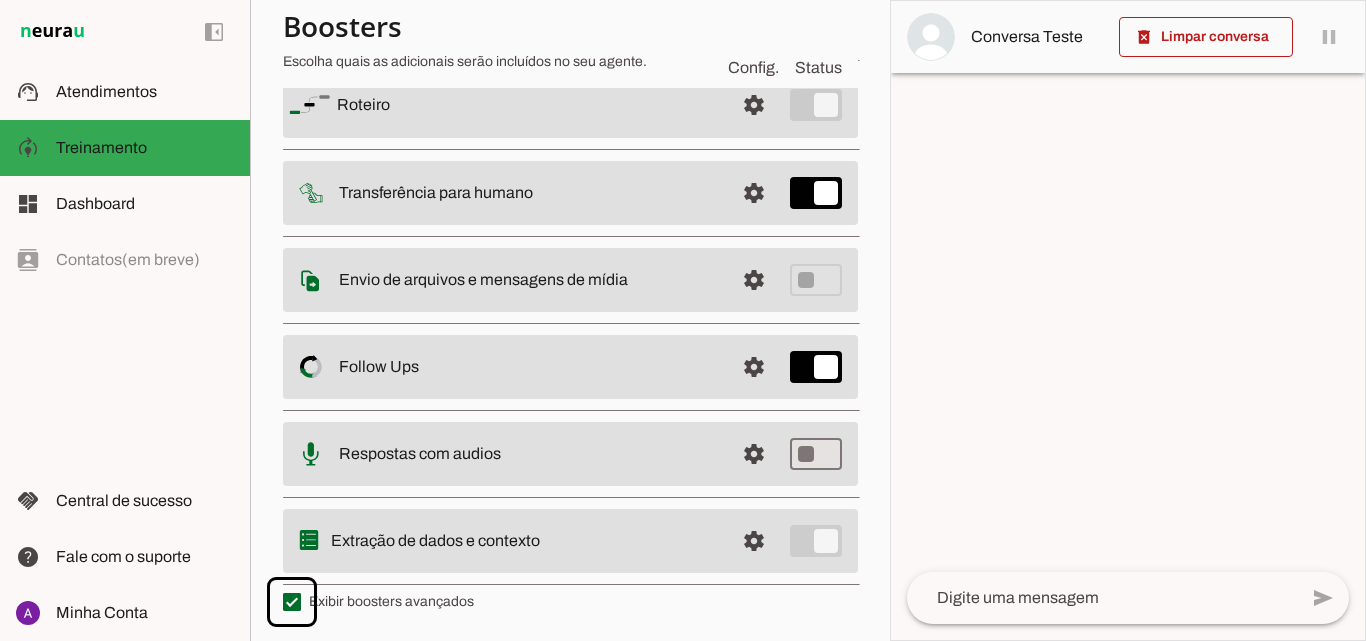 scroll, scrollTop: 580, scrollLeft: 0, axis: vertical 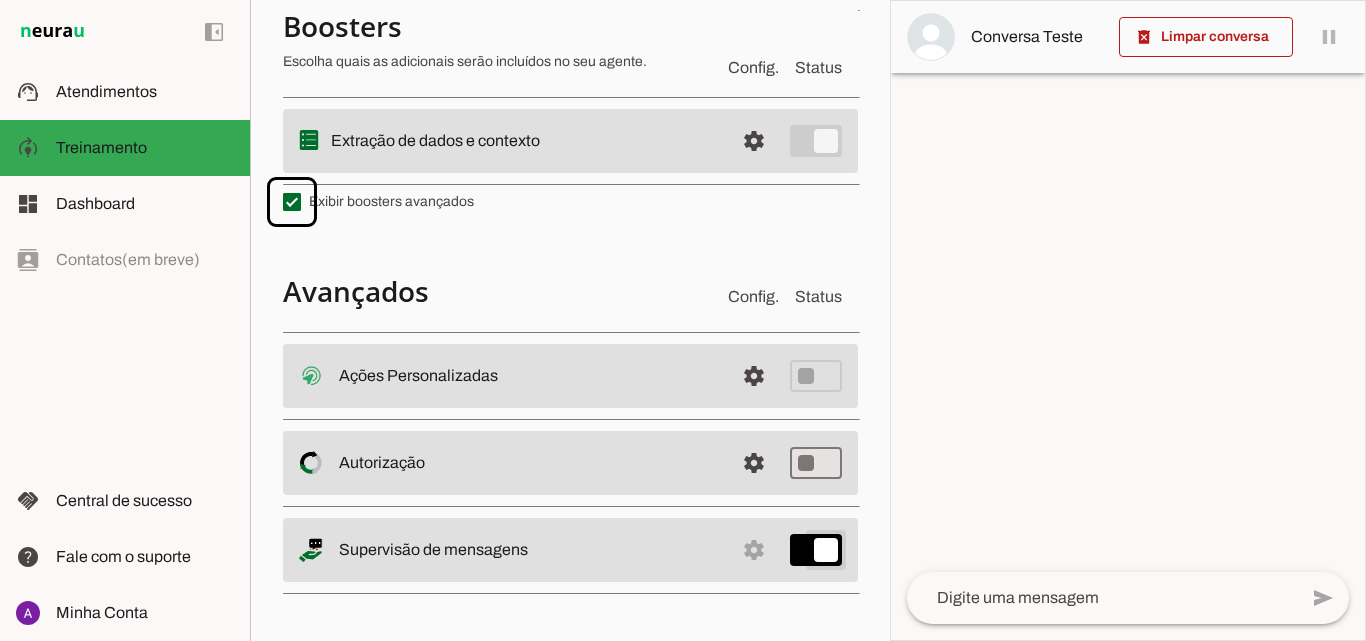 type on "on" 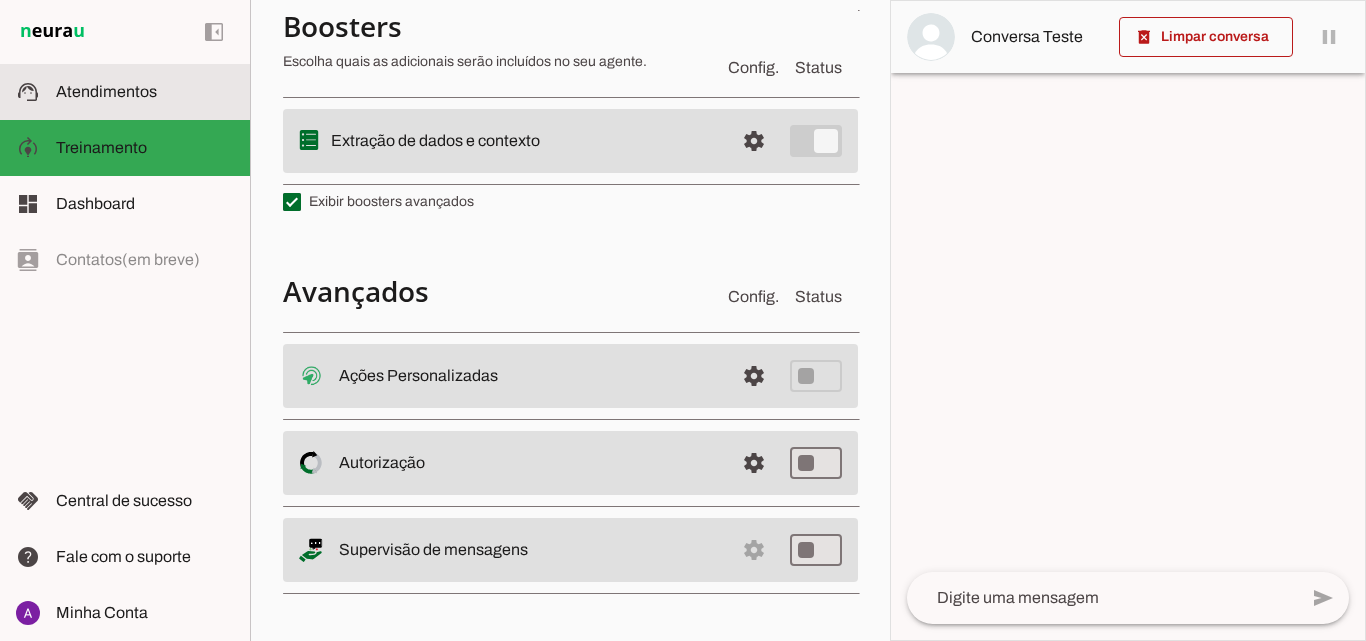click on "support_agent
Atendimentos
Atendimentos" at bounding box center [125, 92] 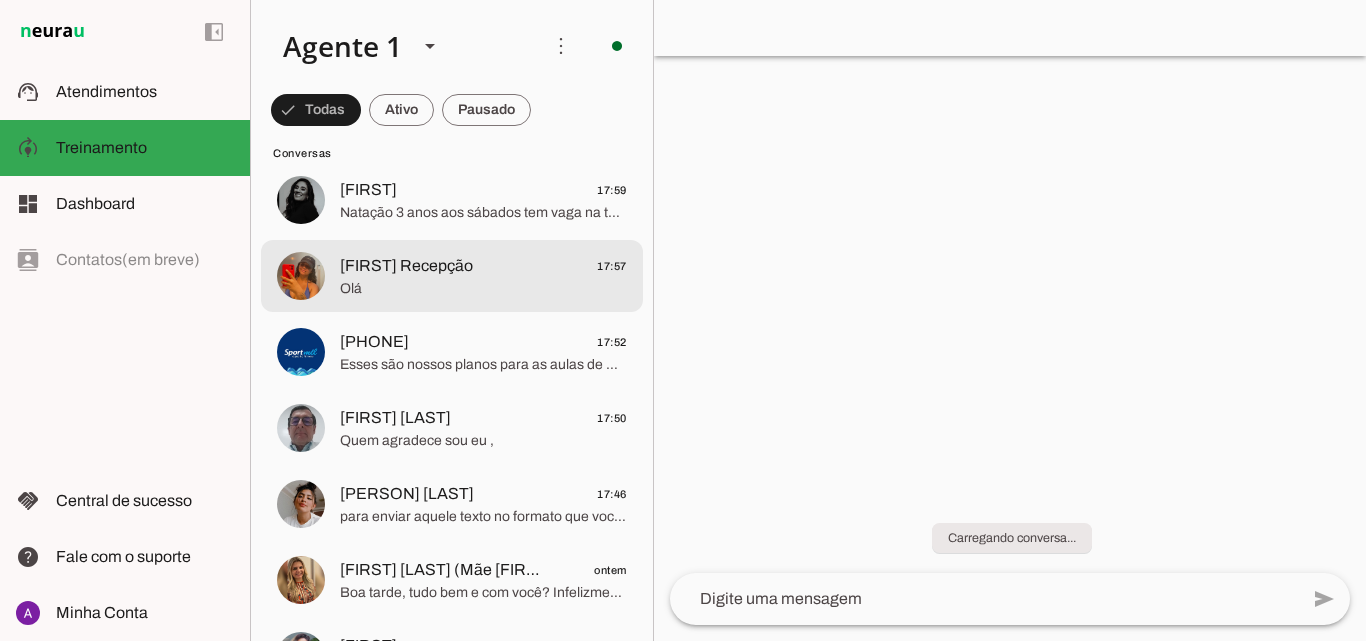 scroll, scrollTop: 0, scrollLeft: 0, axis: both 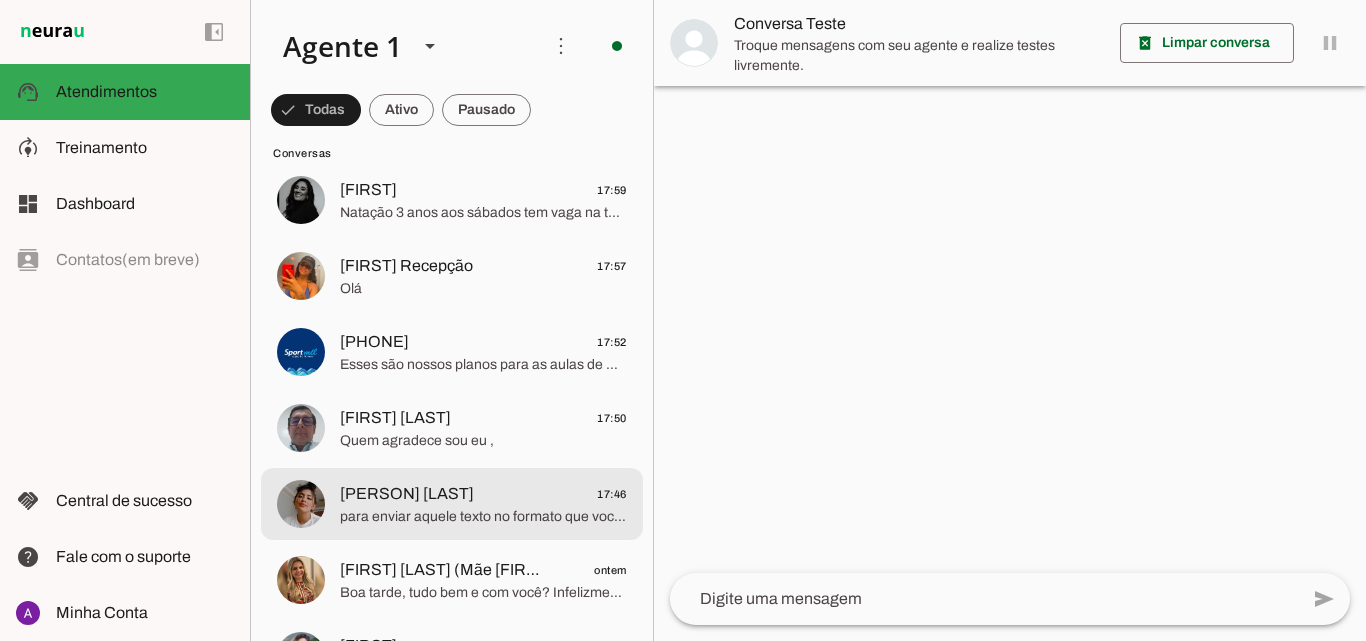 click on "[PERSON] [LAST]
[TIME]" 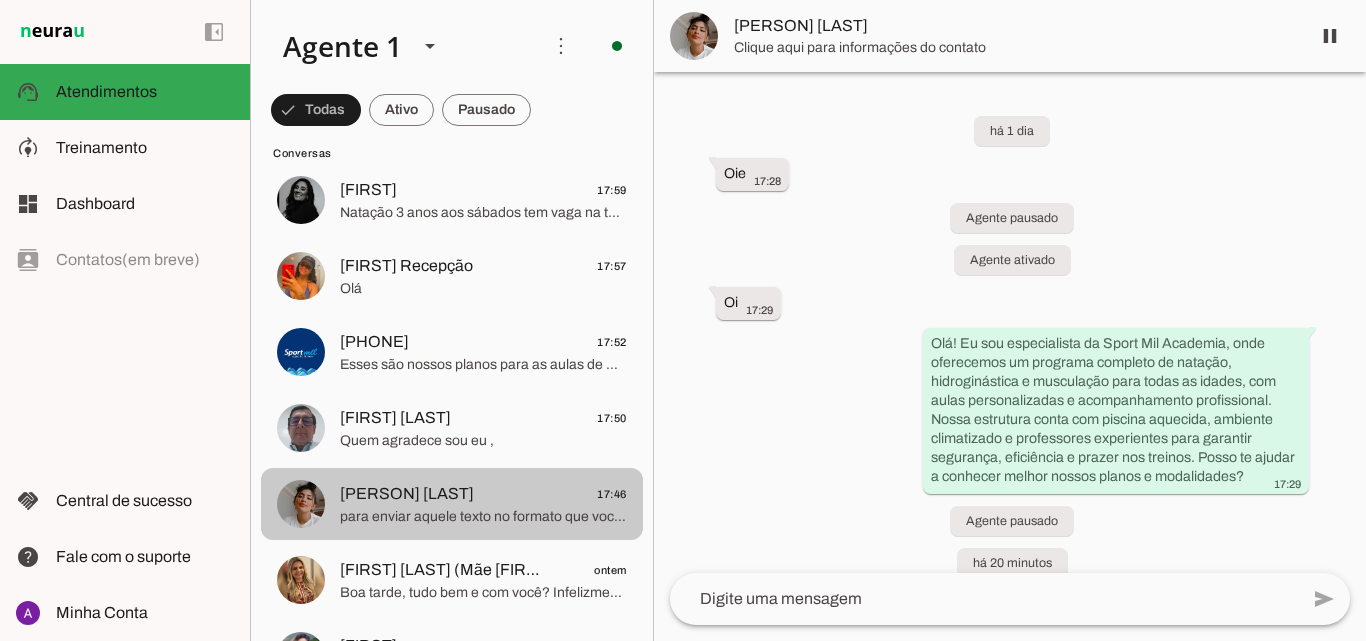 scroll, scrollTop: 355, scrollLeft: 0, axis: vertical 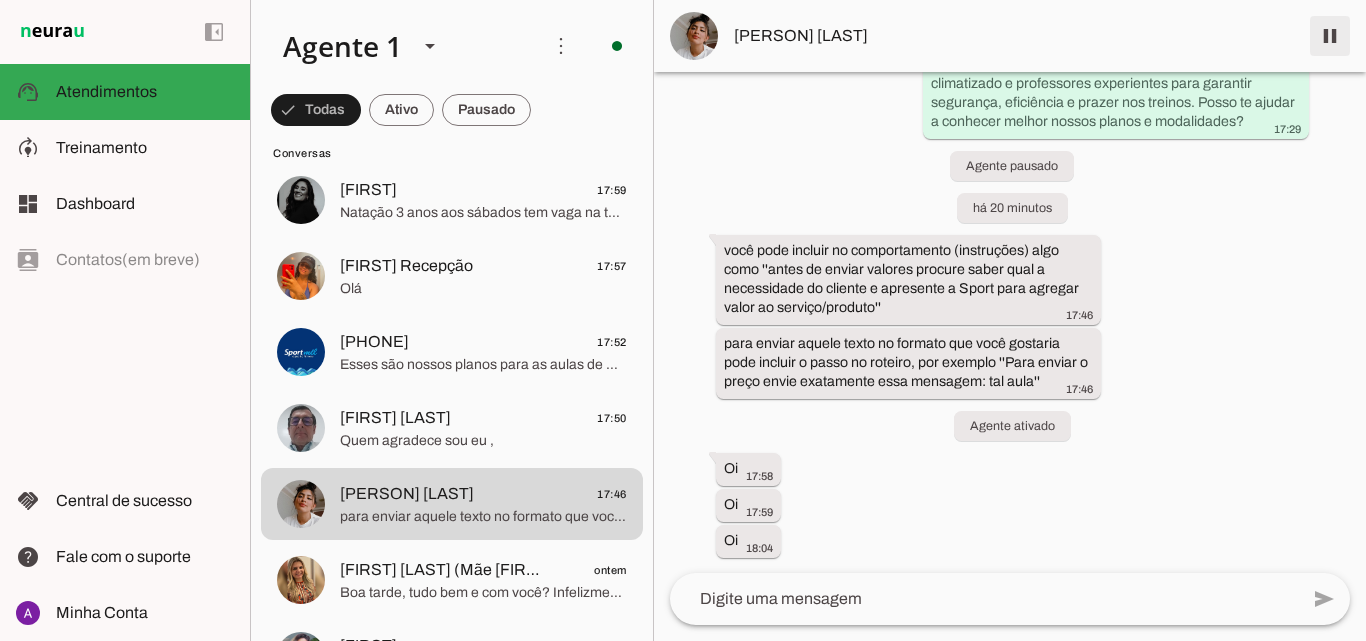 click at bounding box center (1330, 36) 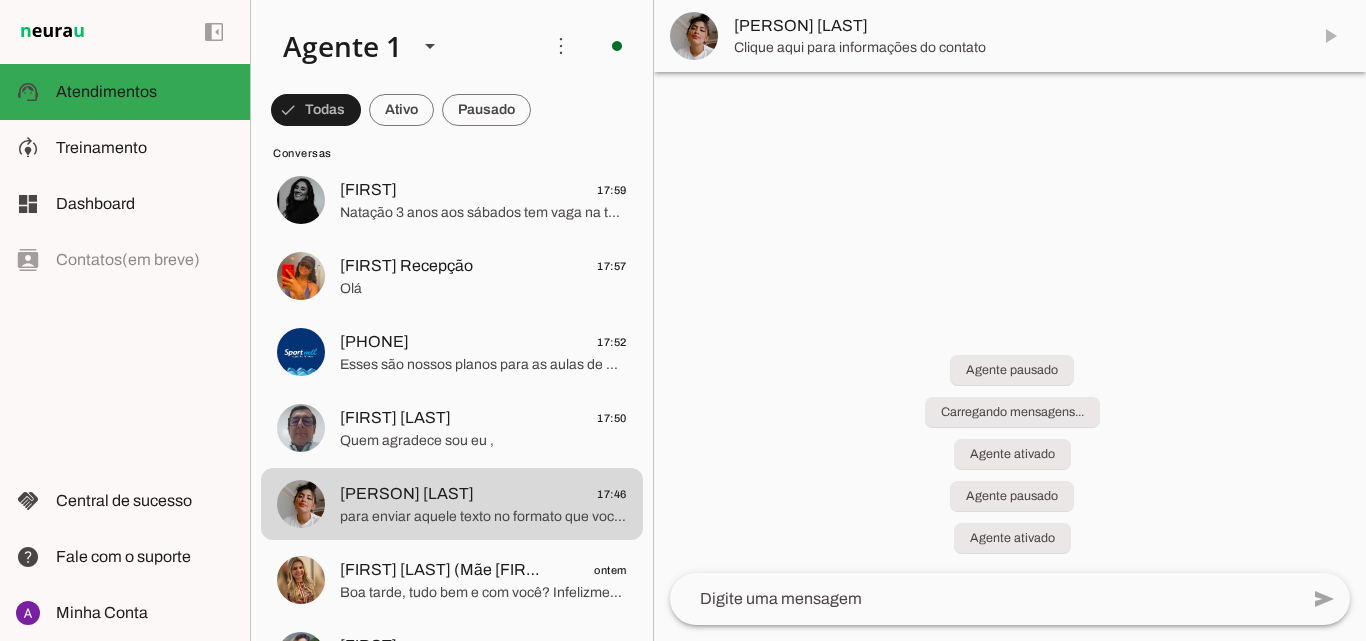 scroll, scrollTop: 0, scrollLeft: 0, axis: both 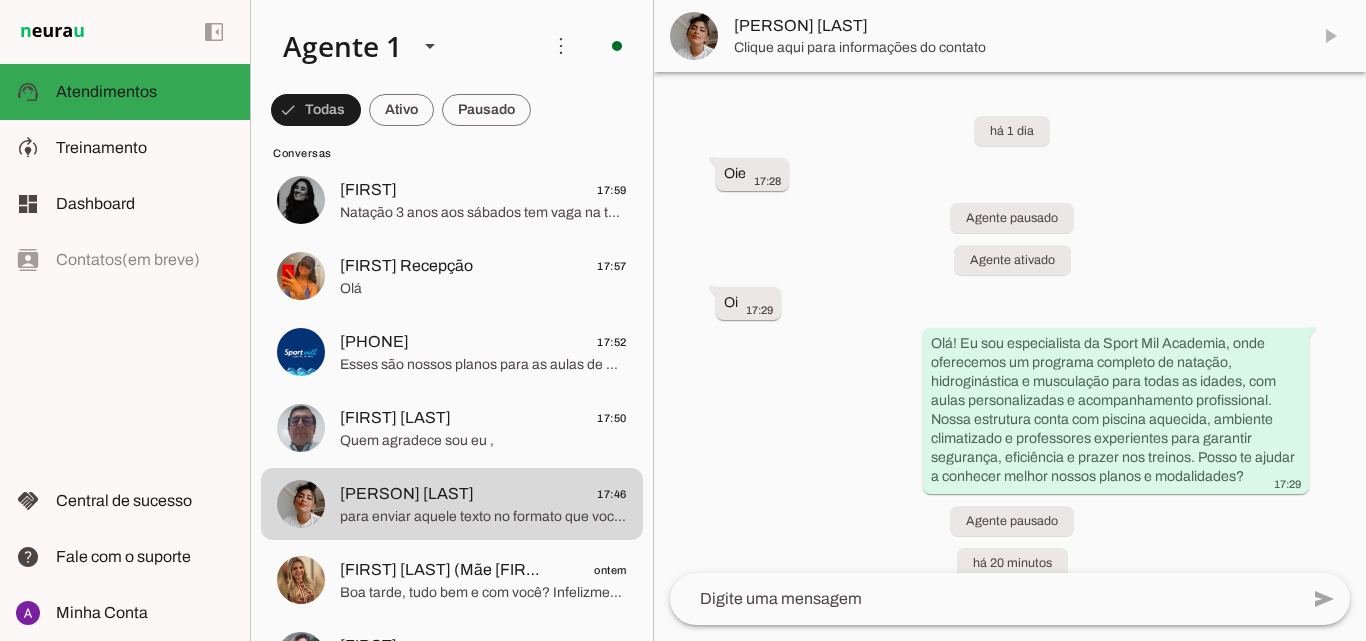 click on "[PERSON] [LAST]" at bounding box center [1010, 36] 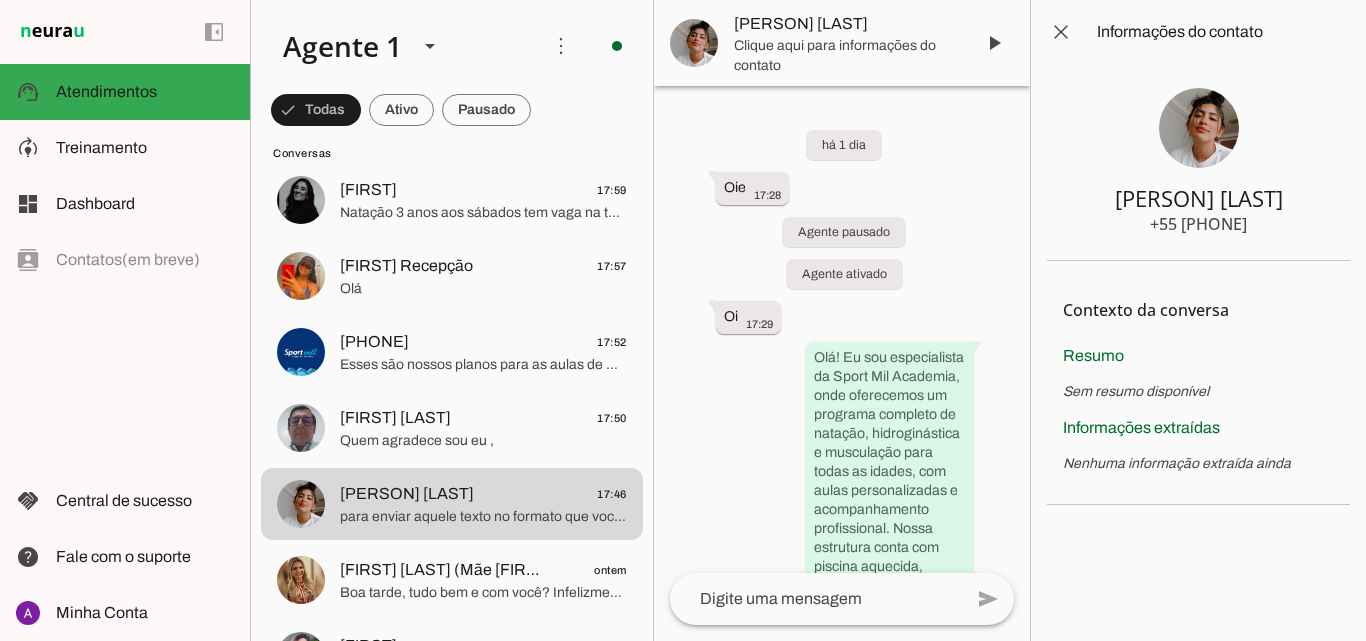 scroll, scrollTop: 0, scrollLeft: 0, axis: both 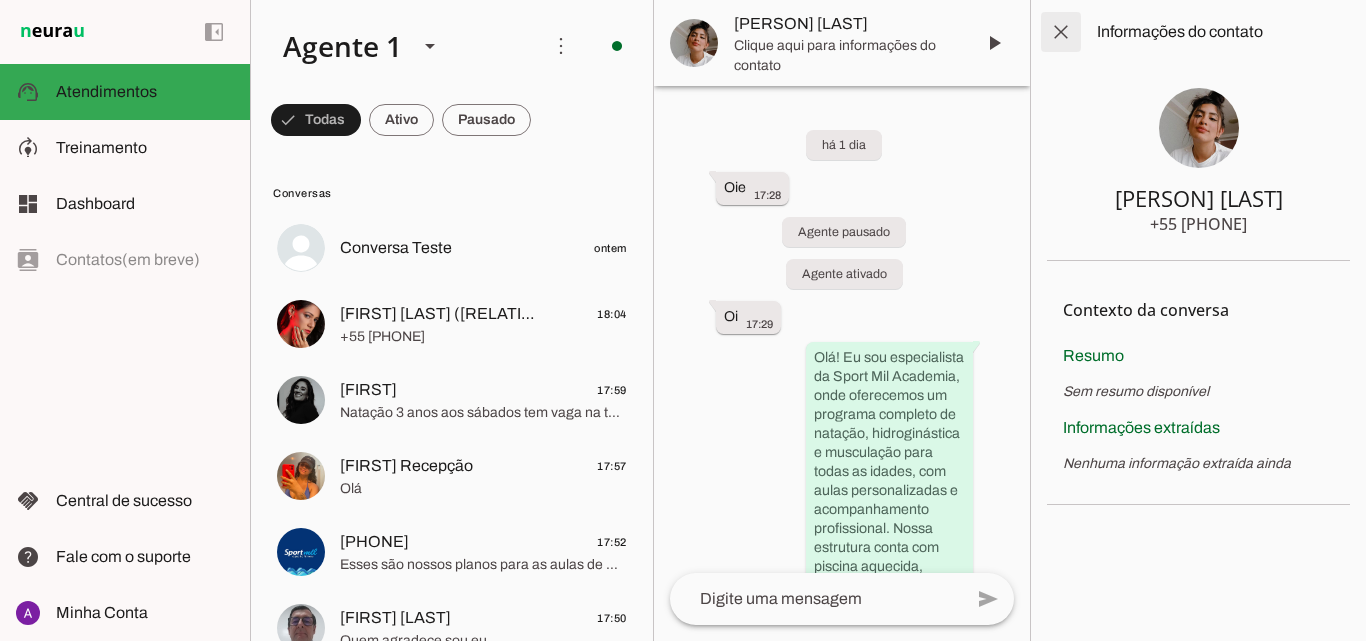 click at bounding box center [1061, 32] 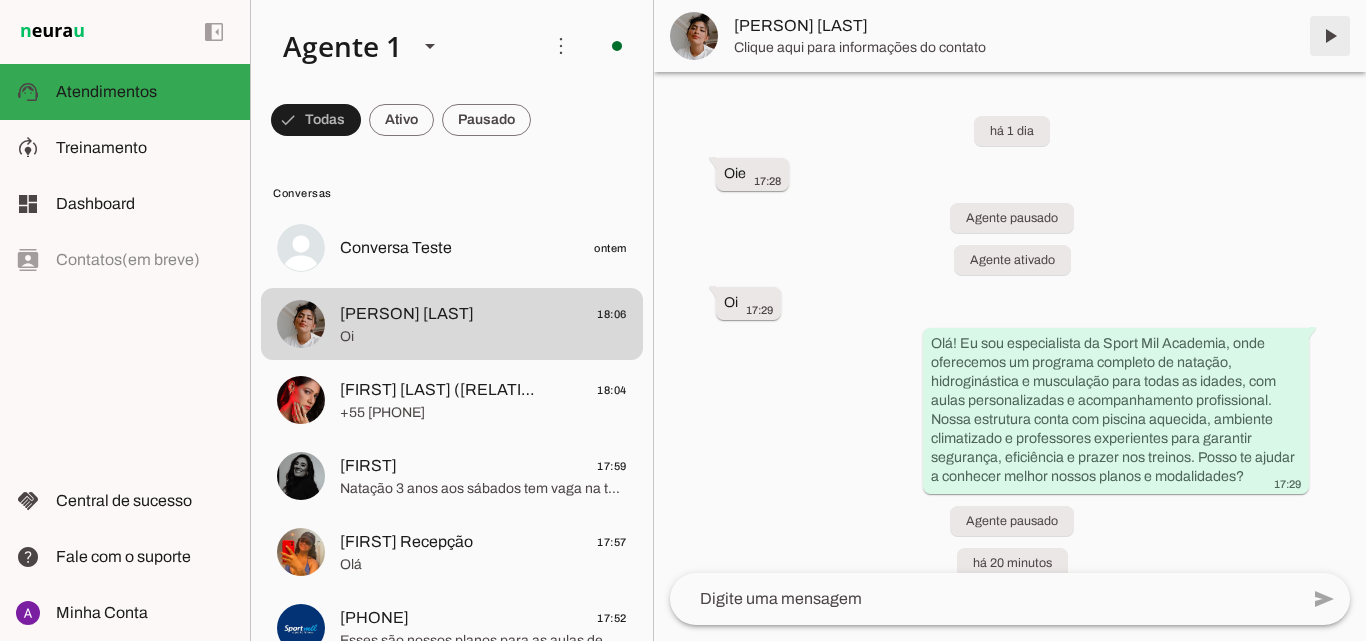 click at bounding box center (1330, 36) 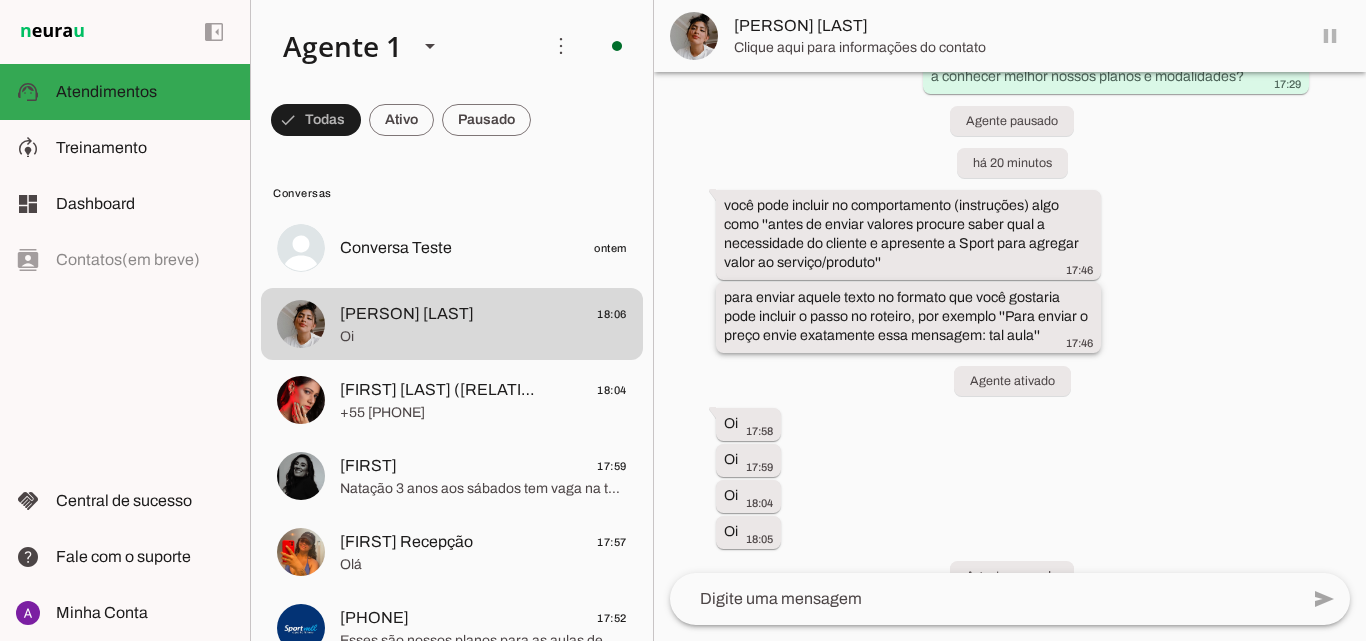 scroll, scrollTop: 480, scrollLeft: 0, axis: vertical 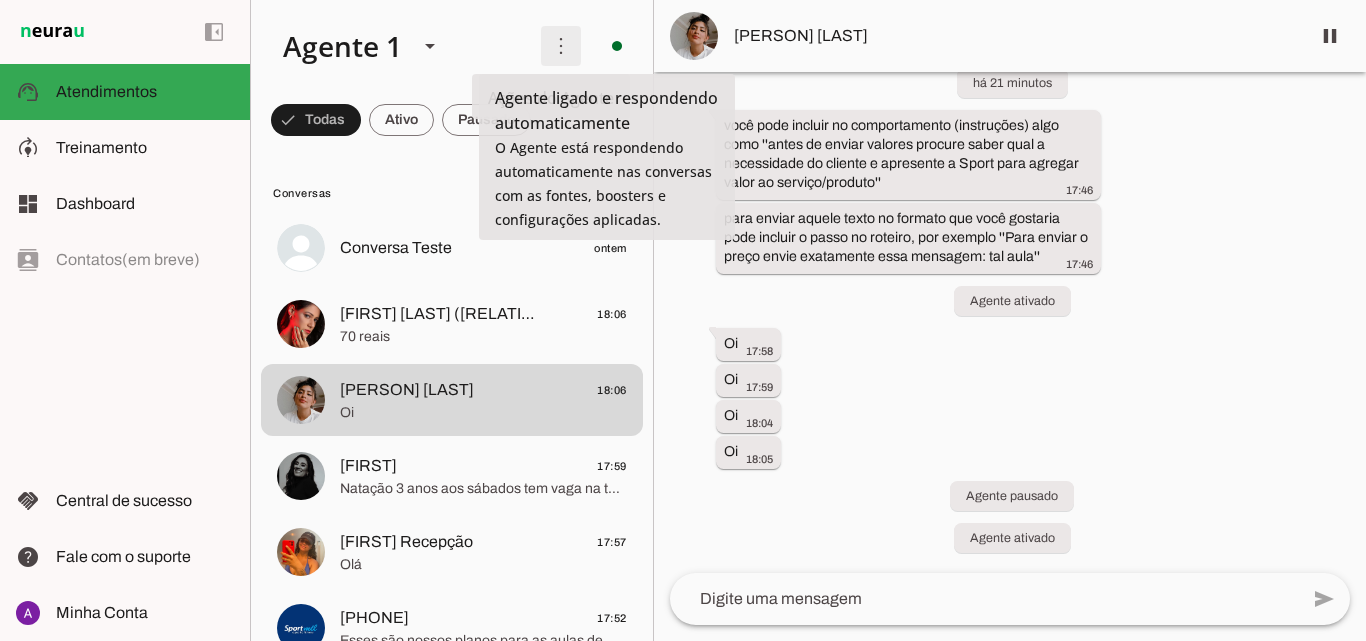 click at bounding box center (561, 46) 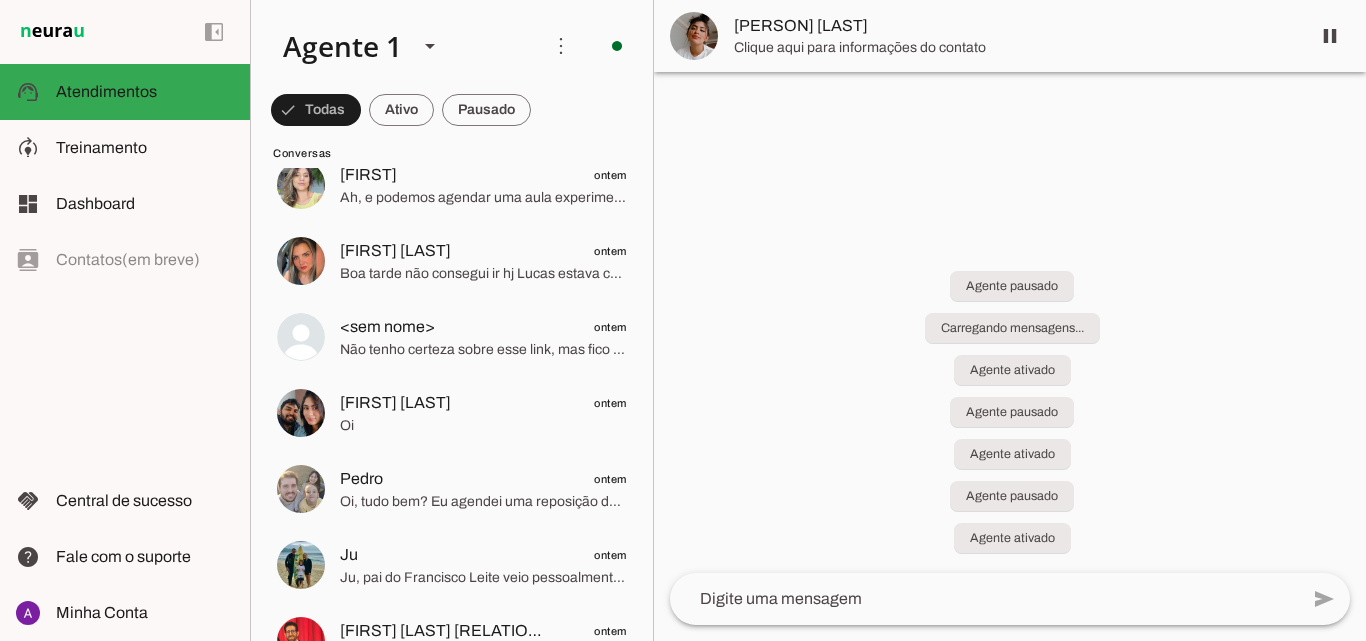 scroll, scrollTop: 0, scrollLeft: 0, axis: both 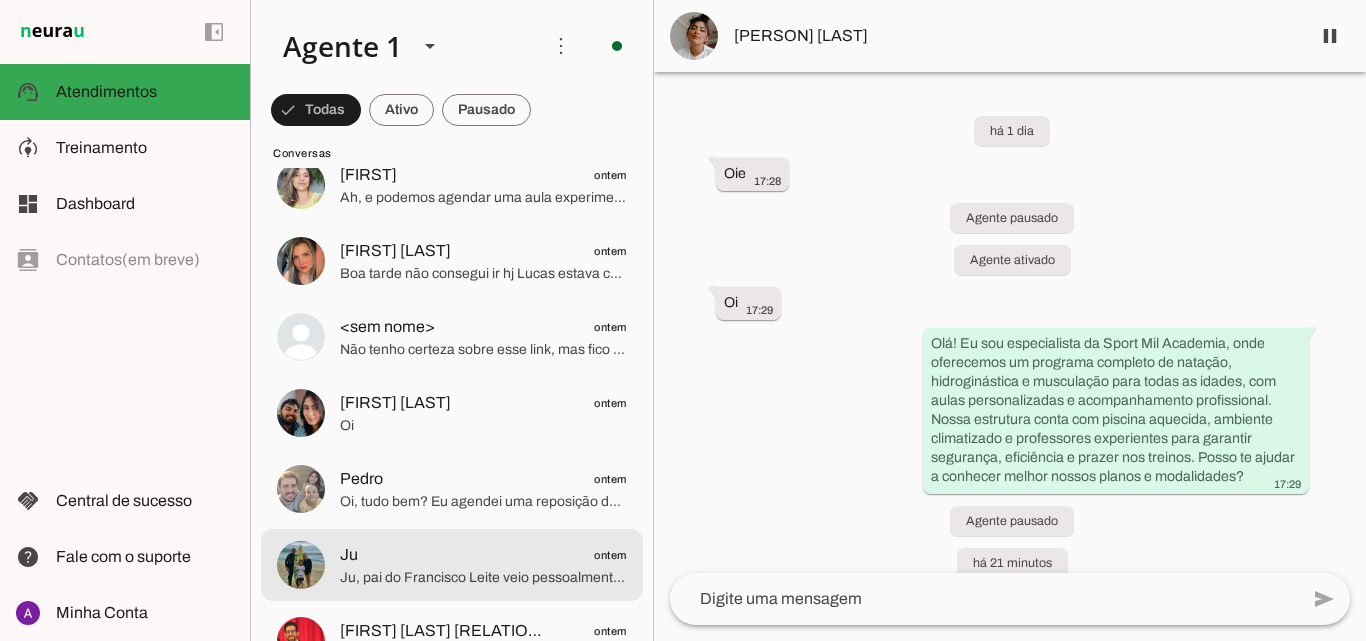 click on "Ju
ontem
Ju, pai do [FIRST] [LAST] veio pessoalmente pedir a troca de plano dele, de 2x para 1x na semana!
Fiz as contas e deu 2 meses restantes, podemos conferir depois?
É quase aquele mesmo caso da semana passada!" at bounding box center [452, -423] 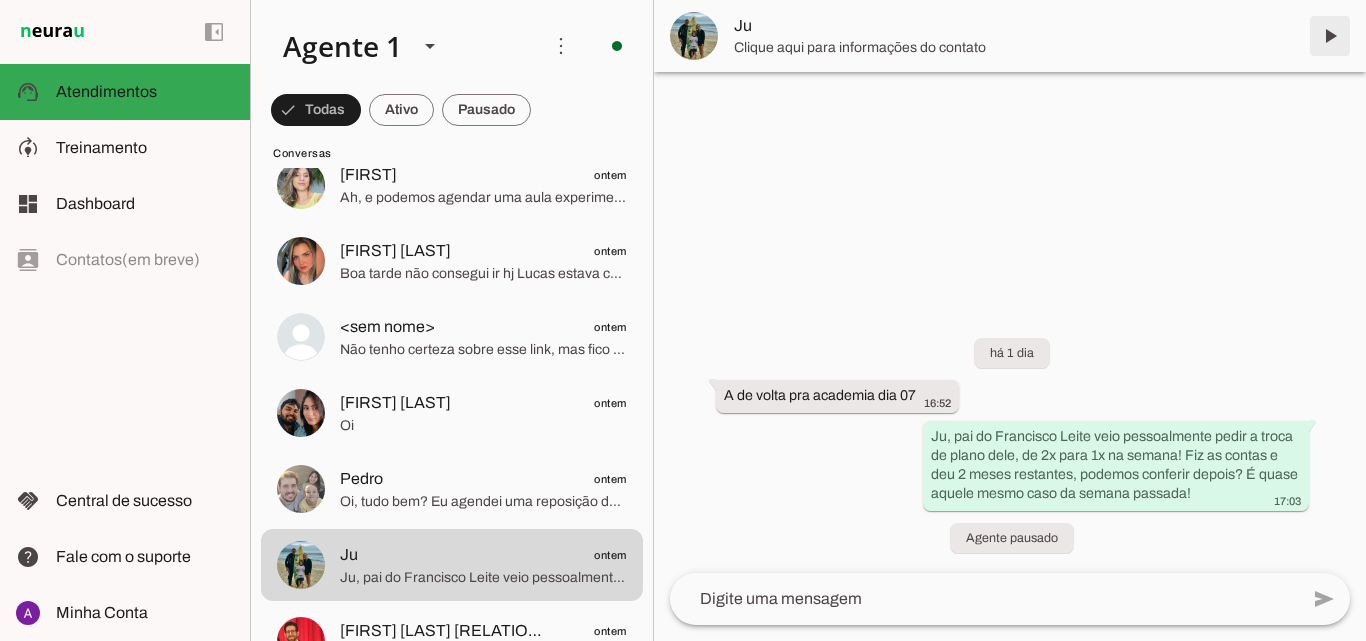 click at bounding box center (1330, 36) 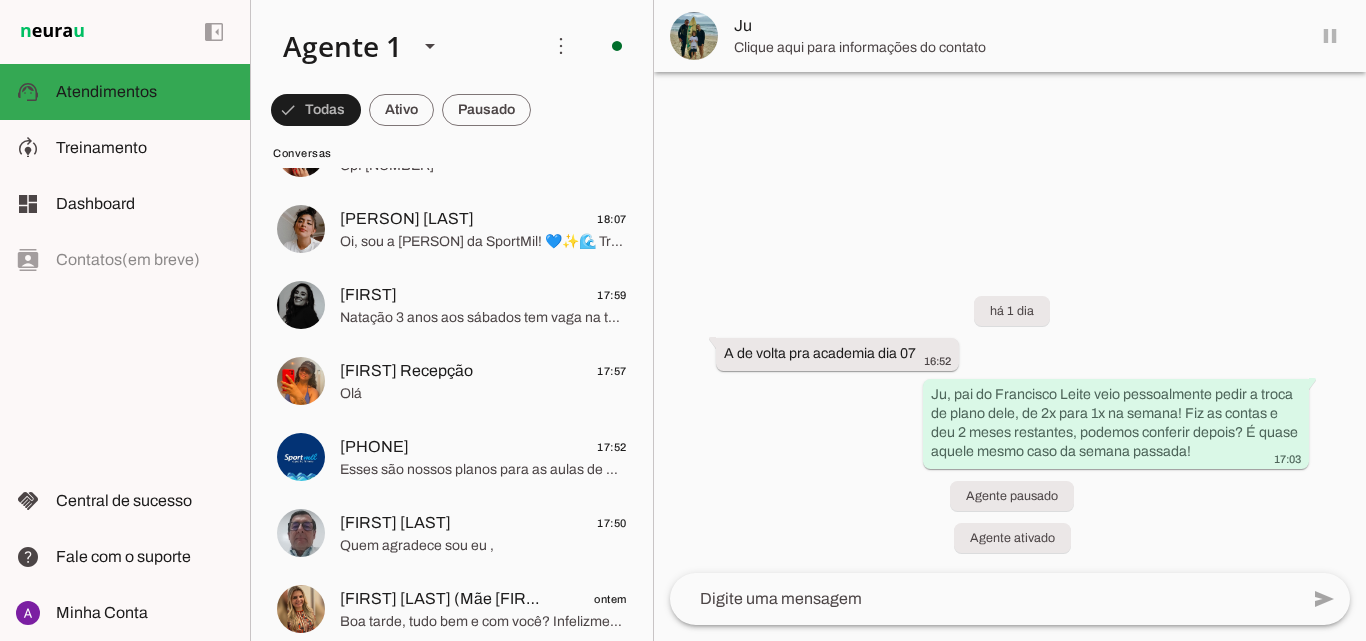 scroll, scrollTop: 0, scrollLeft: 0, axis: both 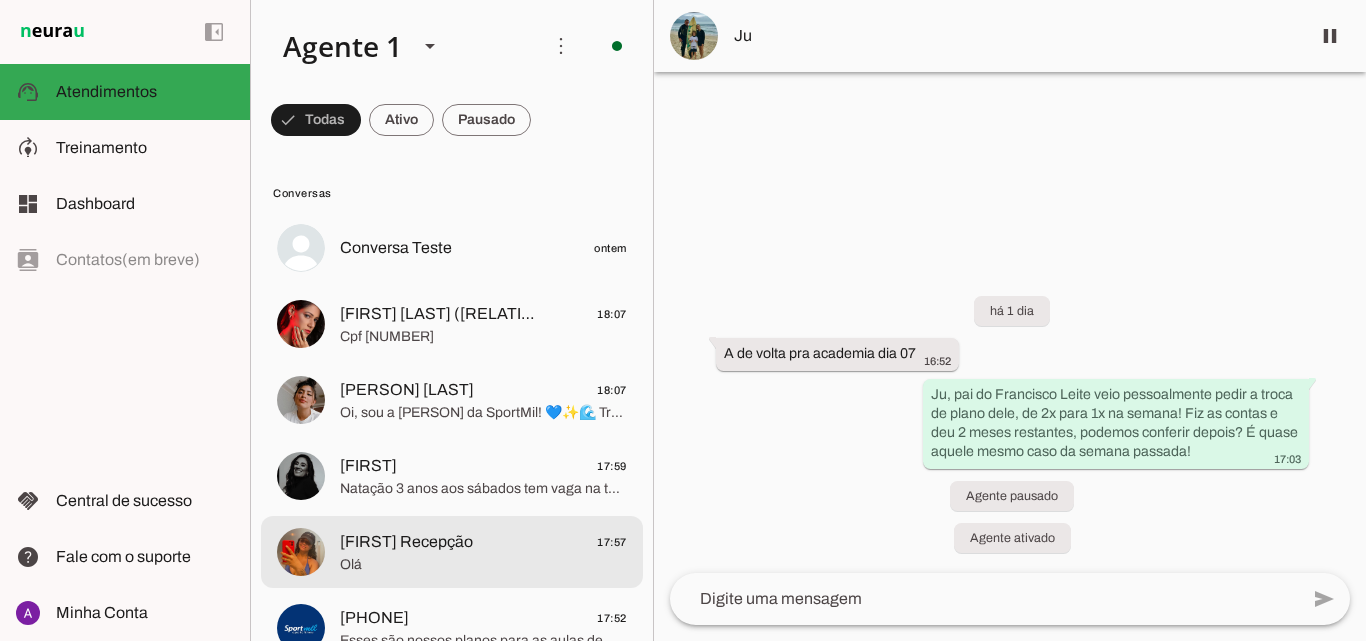 click on "Olá" 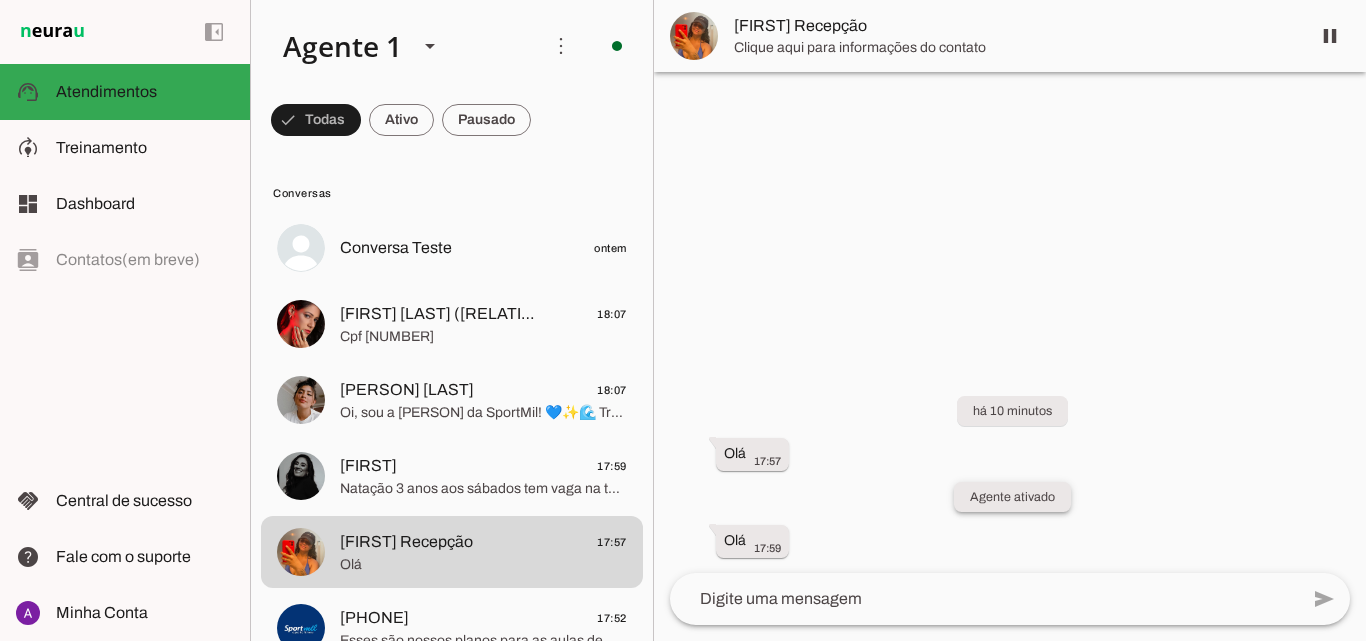 click on "Agente ativado" 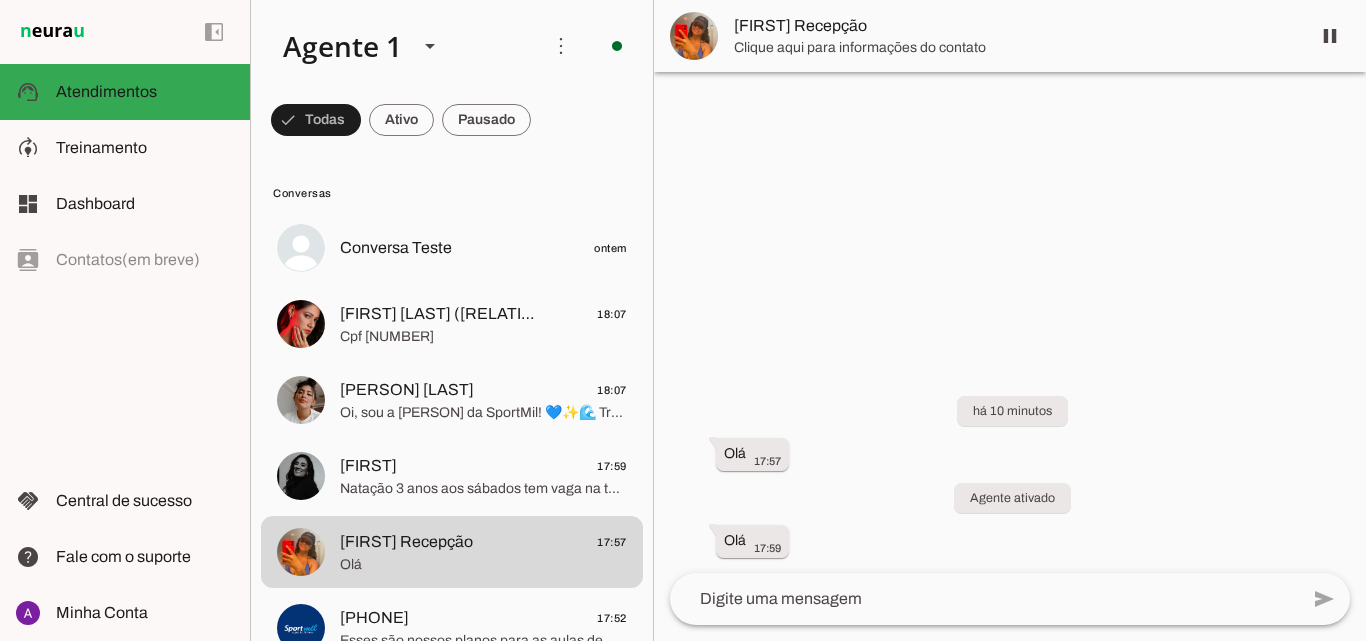 click on "há 10 minutos
Olá 17:57
Agente ativado
Olá 17:59" at bounding box center [1010, 462] 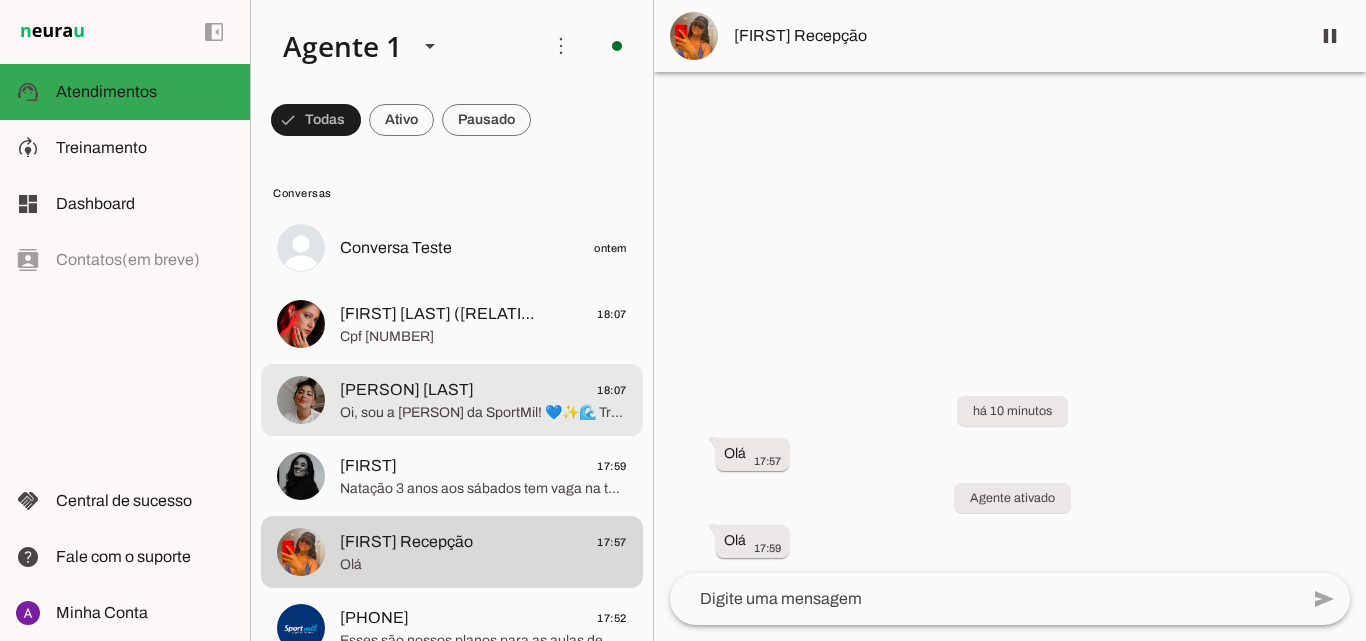 click on "Oi, sou a [PERSON] da SportMil! 💙✨🌊
Transformamos a atividade física em prazer com aulas de natação, hidroginástica e musculação para todas as idades. Qual é o seu nome? Você já é aluno da SportMil?" 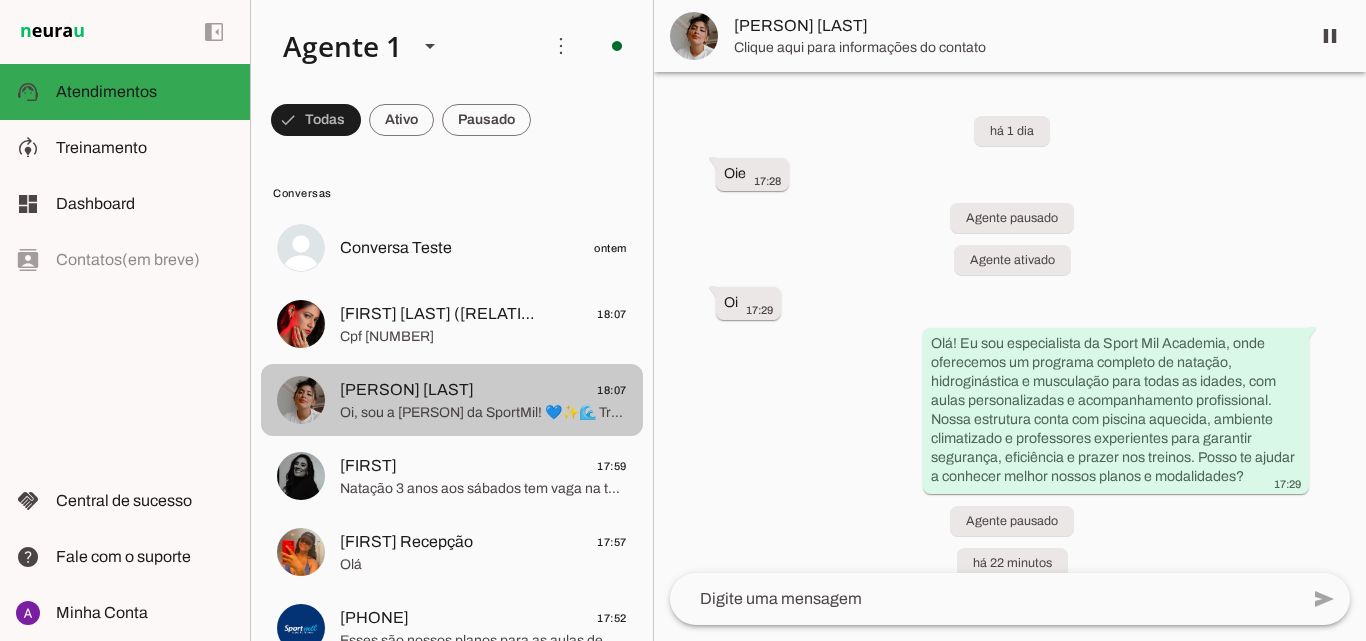 scroll, scrollTop: 654, scrollLeft: 0, axis: vertical 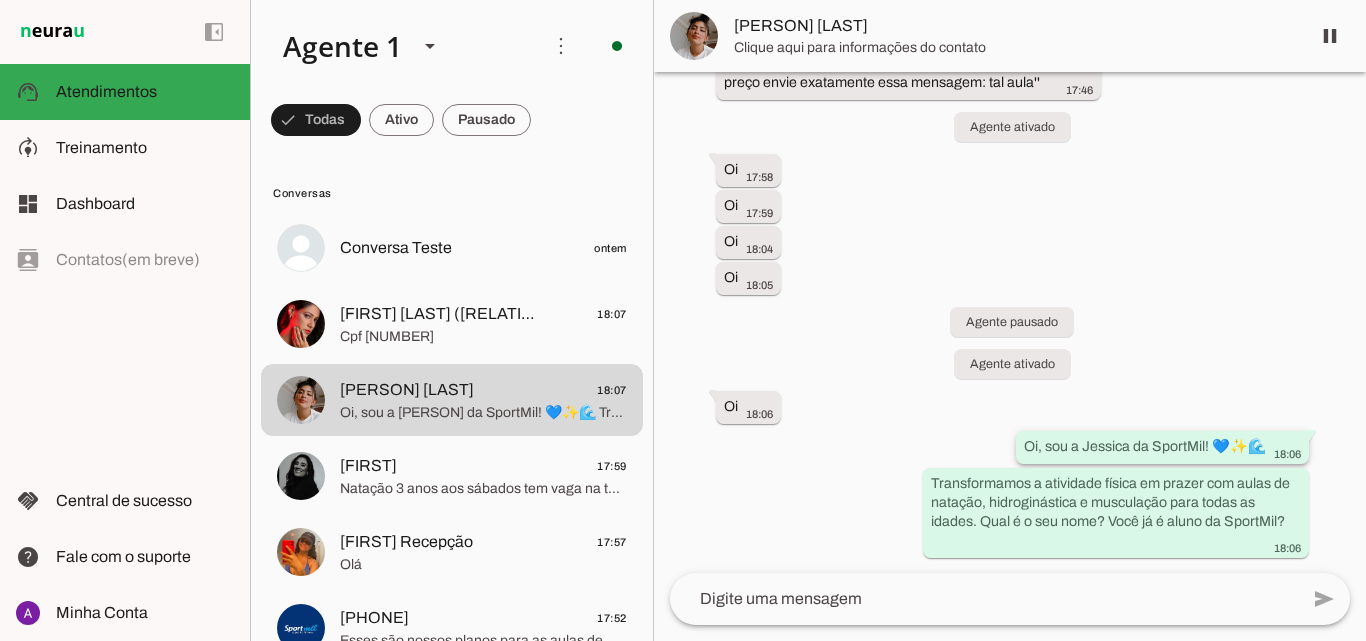 click on "Oi, sou a Jessica da SportMil! 💙✨🌊" 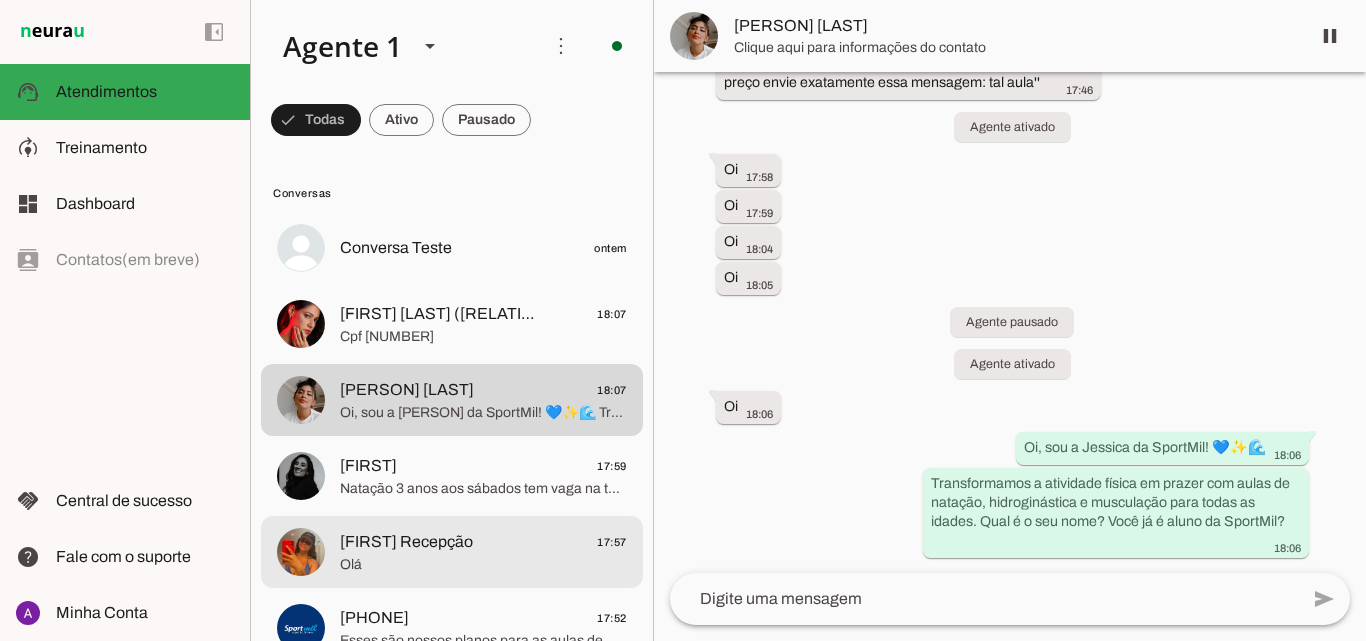 click on "[FIRST] [LAST]
17:57" 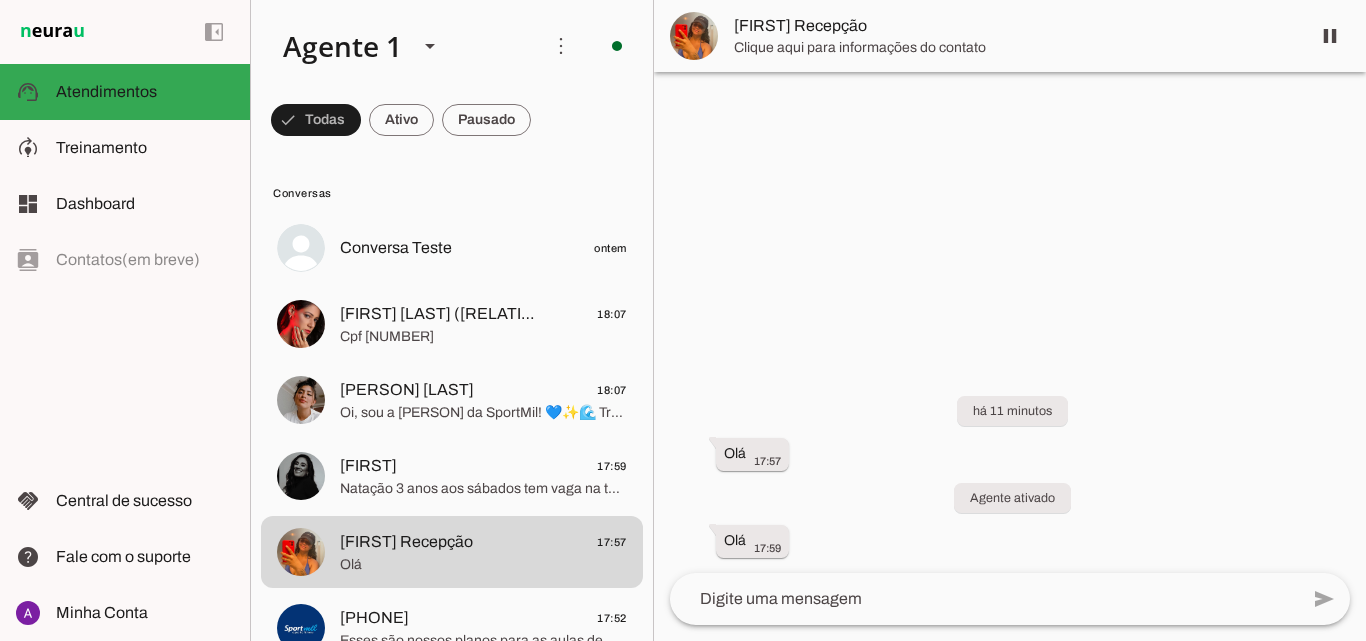 click 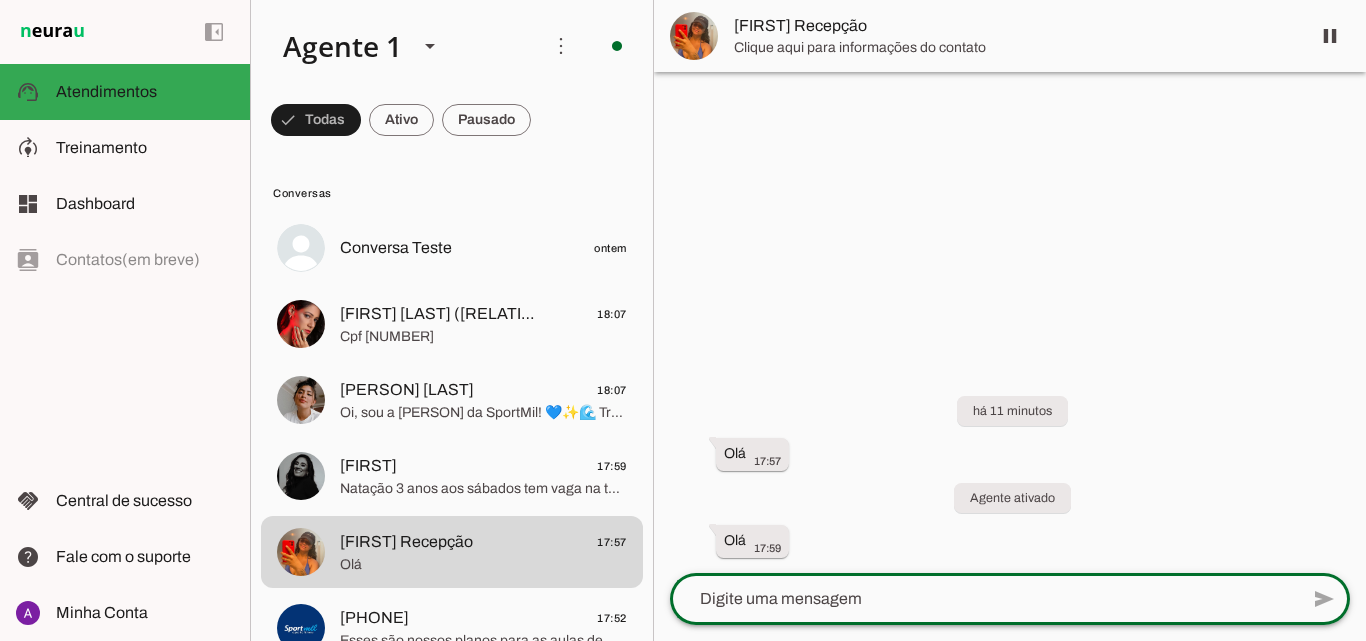 type on "Oi, sou a Jessica da SportMil! 💙✨🌊" 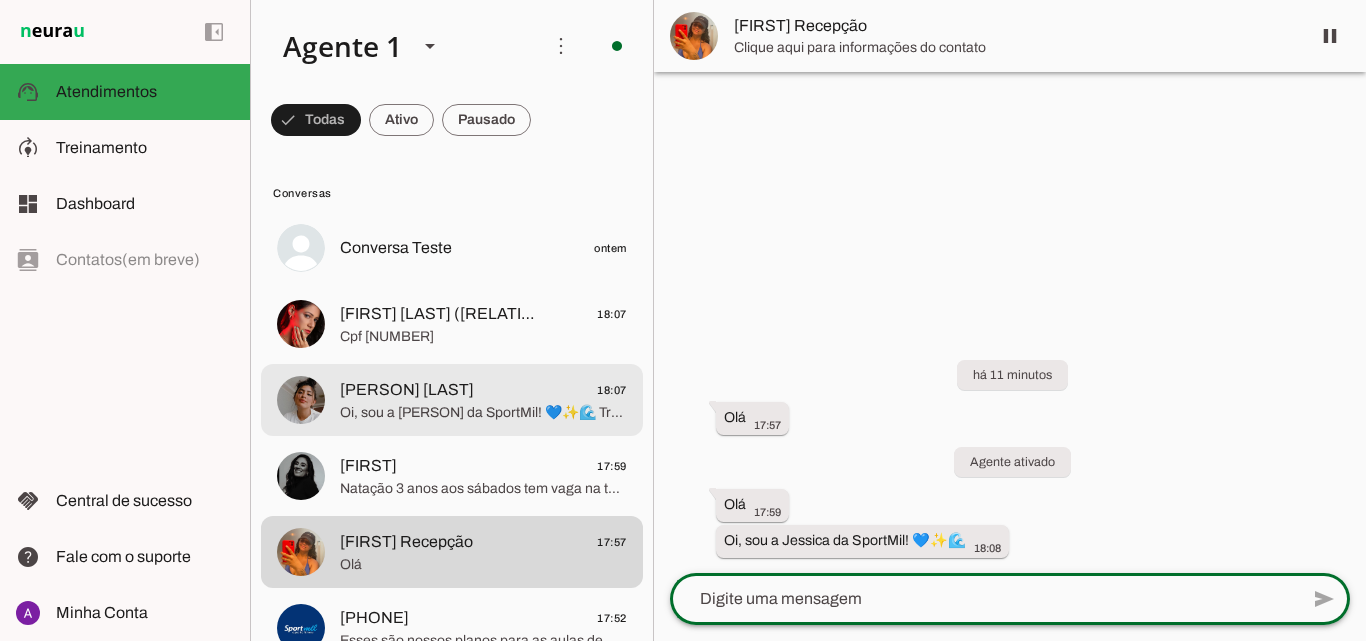 click on "Oi, sou a [PERSON] da SportMil! 💙✨🌊
Transformamos a atividade física em prazer com aulas de natação, hidroginástica e musculação para todas as idades. Qual é o seu nome? Você já é aluno da SportMil?" 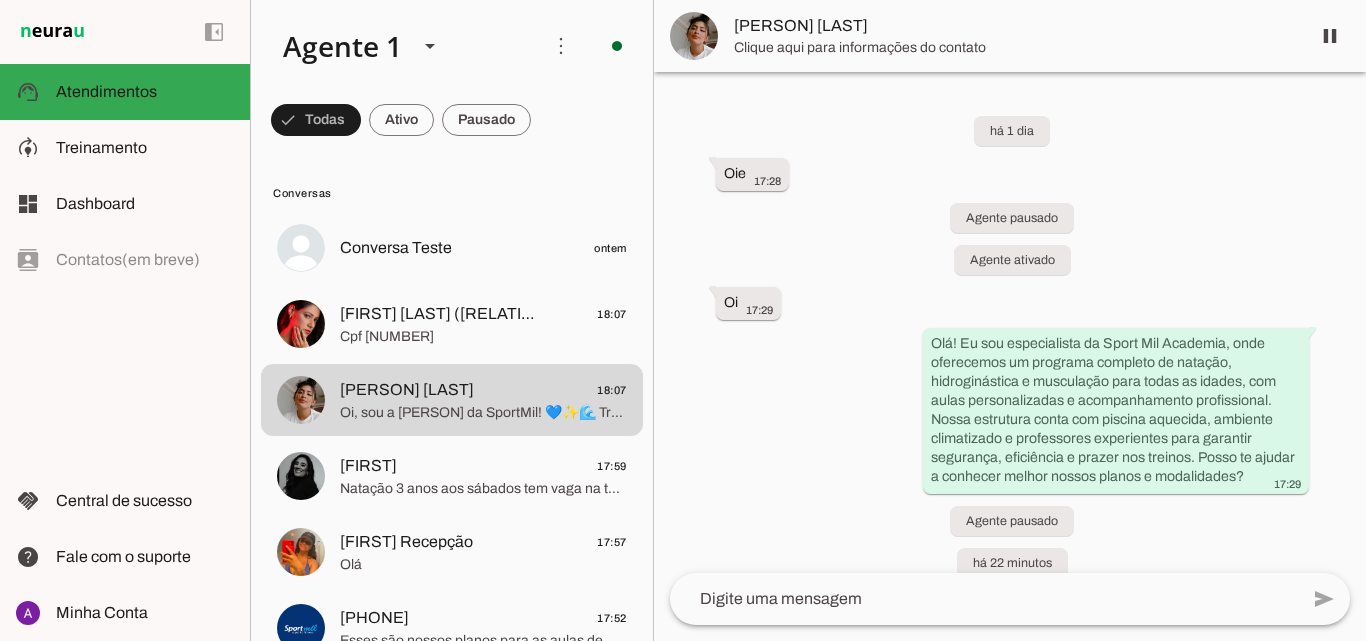 scroll, scrollTop: 695, scrollLeft: 0, axis: vertical 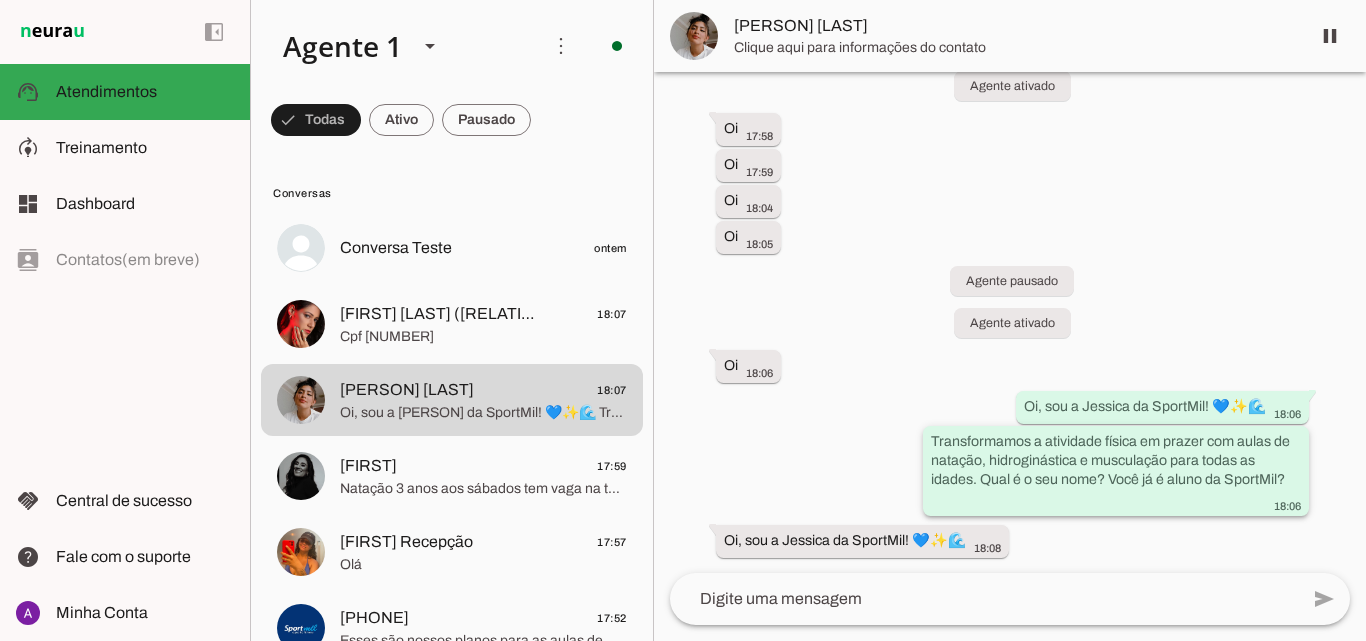click on "Transformamos a atividade física em prazer com aulas de natação, hidroginástica e musculação para todas as idades. Qual é o seu nome? Você já é aluno da SportMil?" 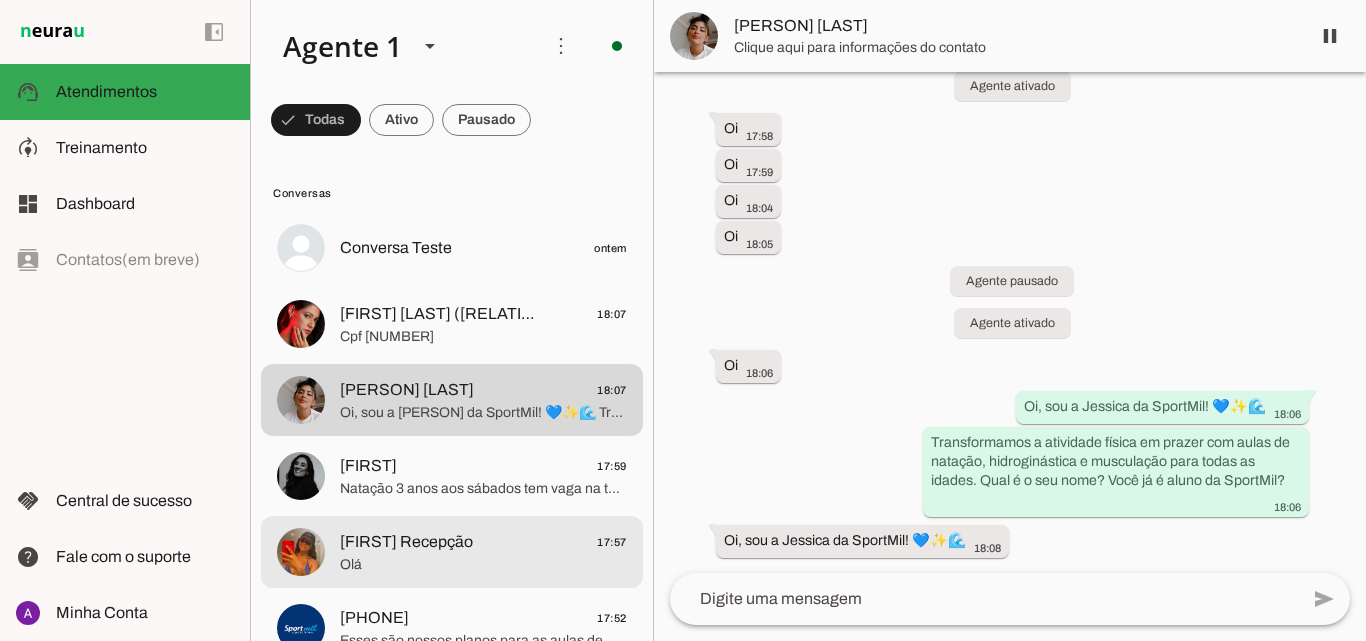 click on "Olá" 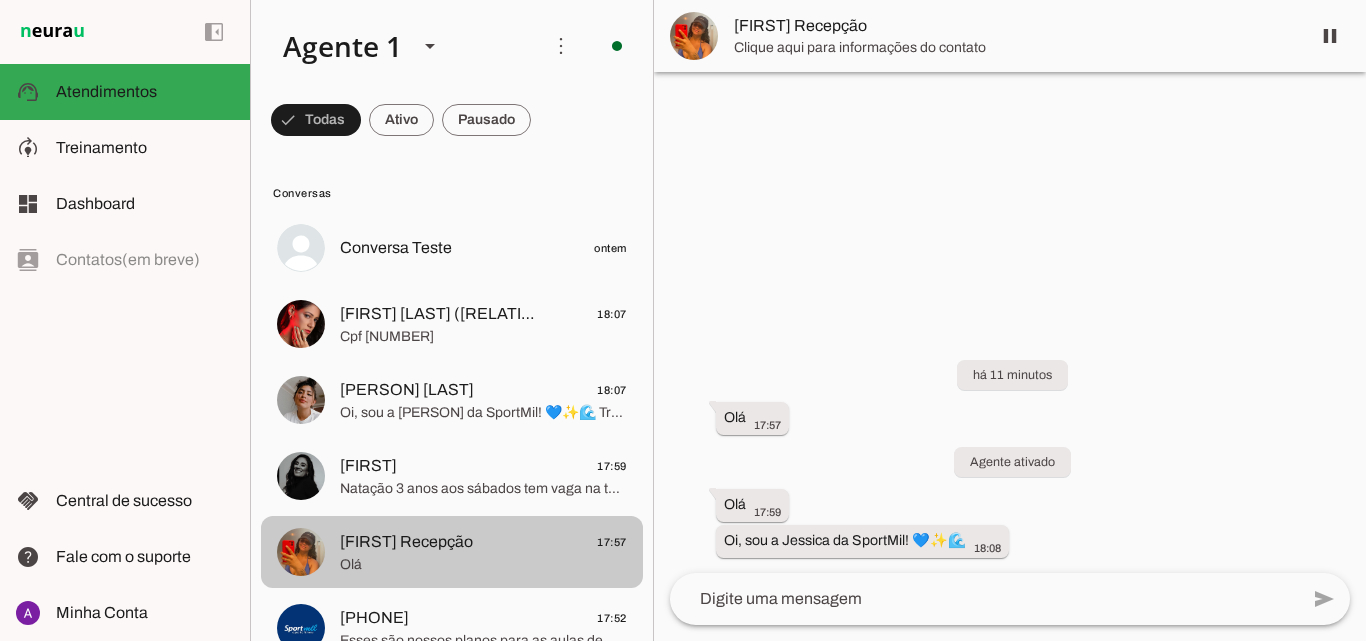 scroll, scrollTop: 0, scrollLeft: 0, axis: both 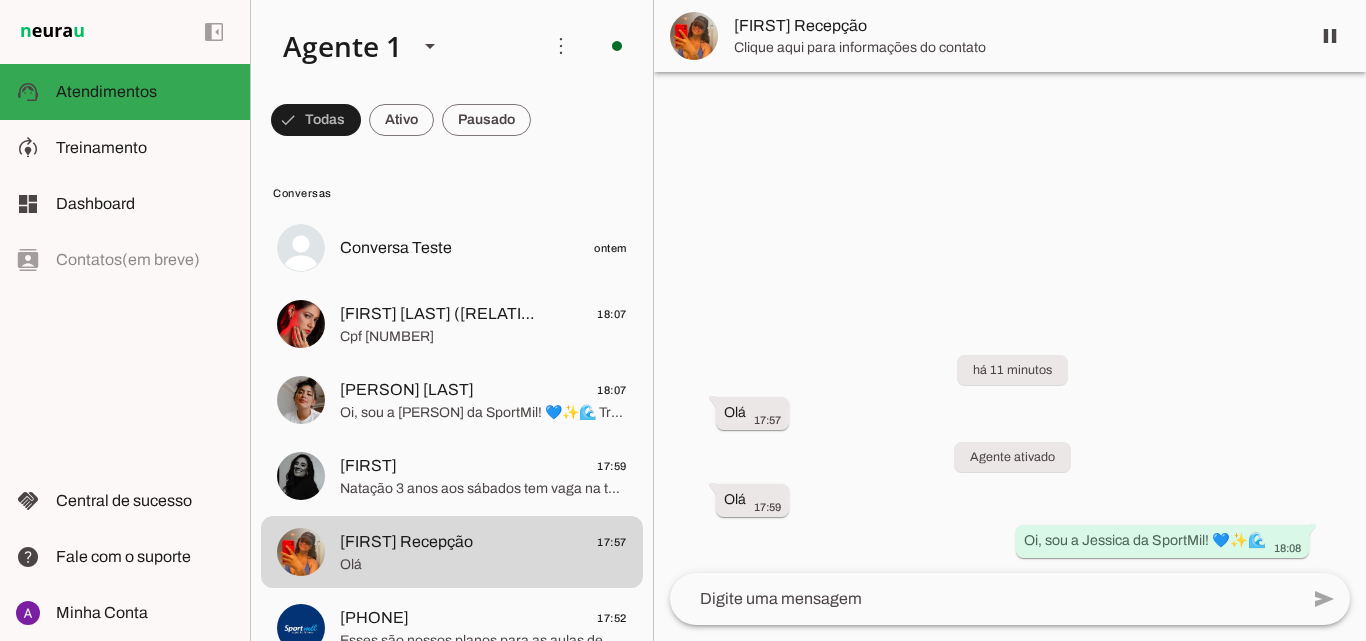 click 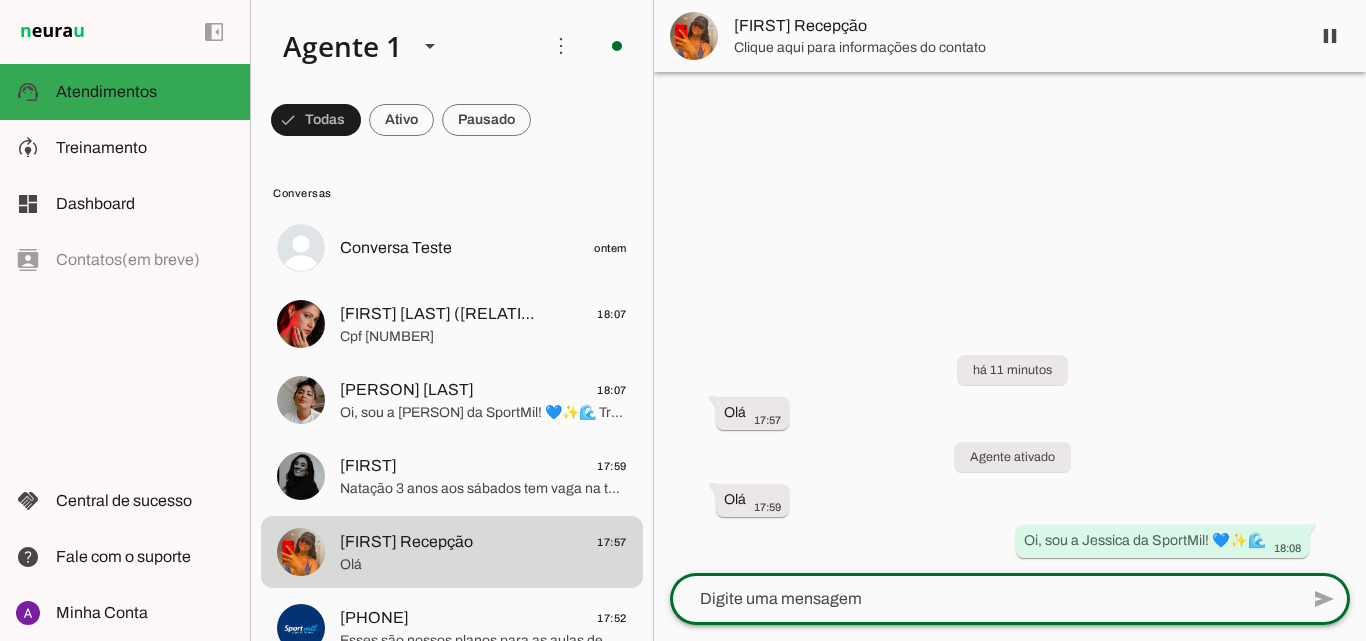 type on "Transformamos a atividade física em prazer com aulas de natação, hidroginástica e musculação para todas as idades. Qual é o seu nome? Você já é aluno da SportMil?" 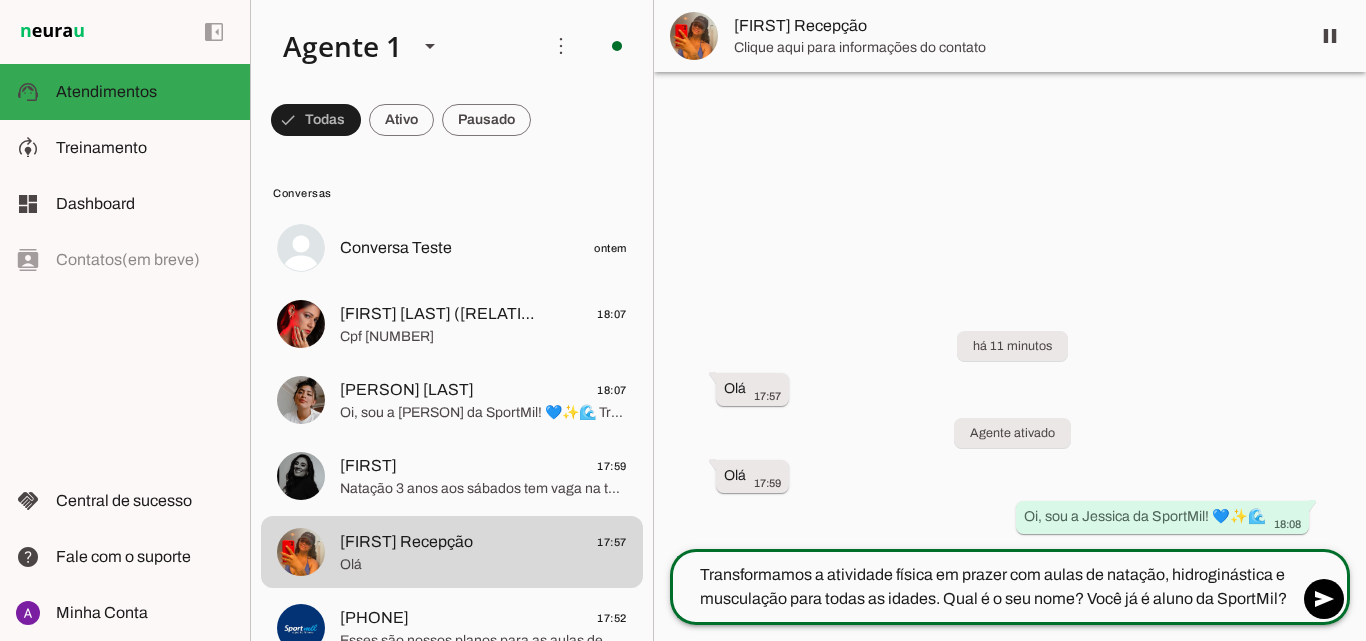 type 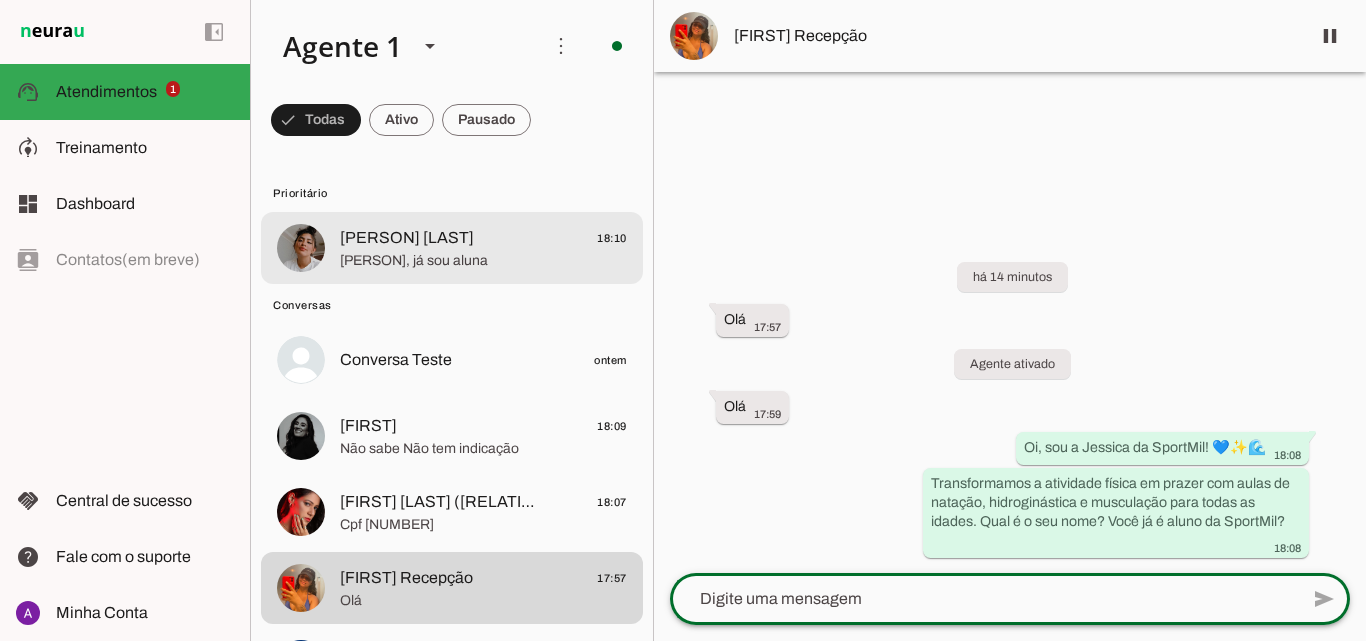 click on "[PERSON], já sou aluna" 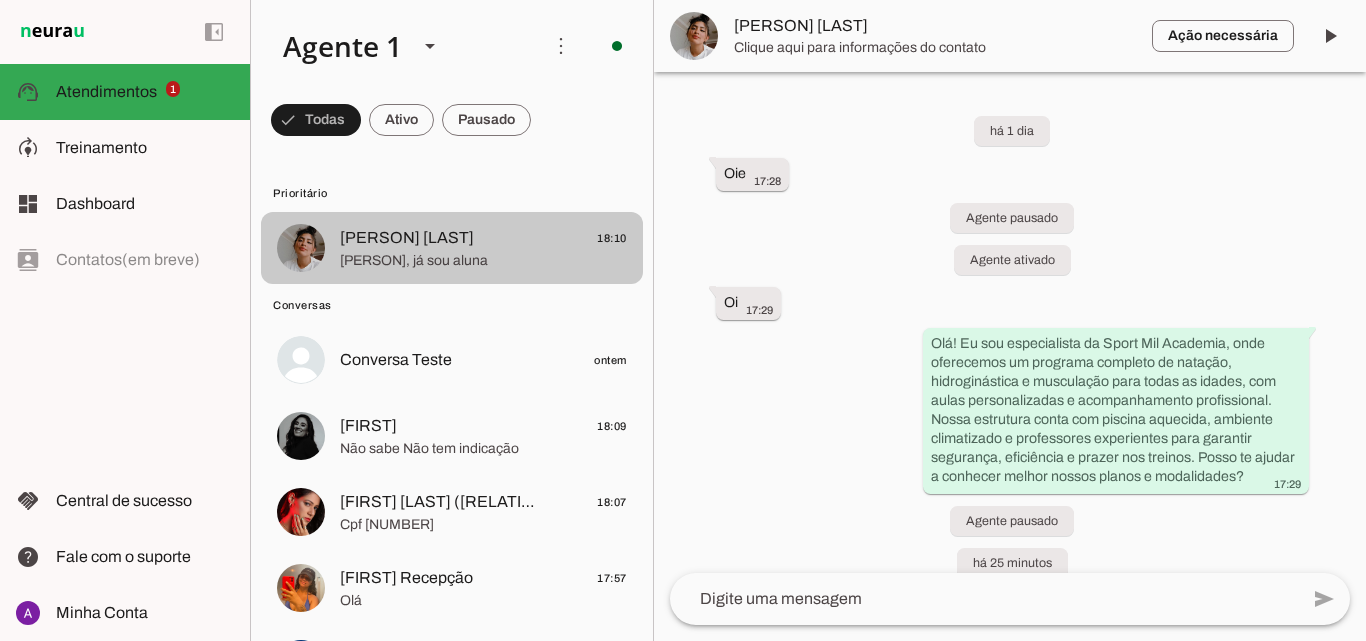scroll, scrollTop: 802, scrollLeft: 0, axis: vertical 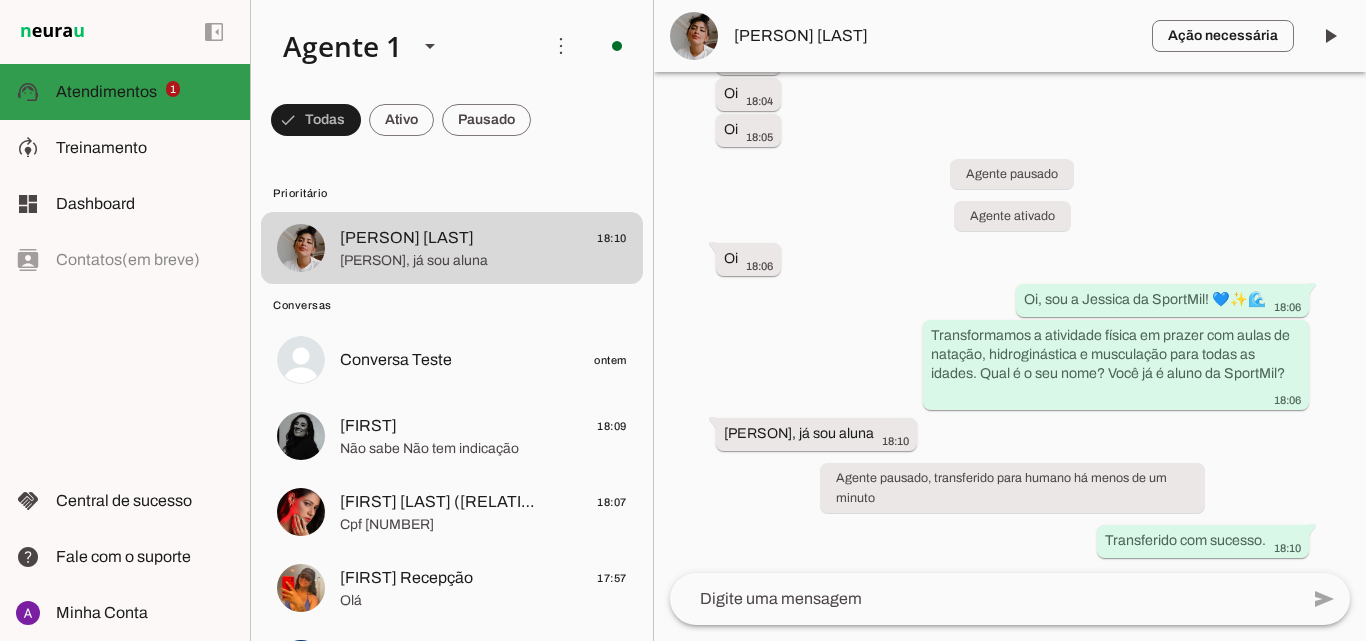click on "Atendimentos" 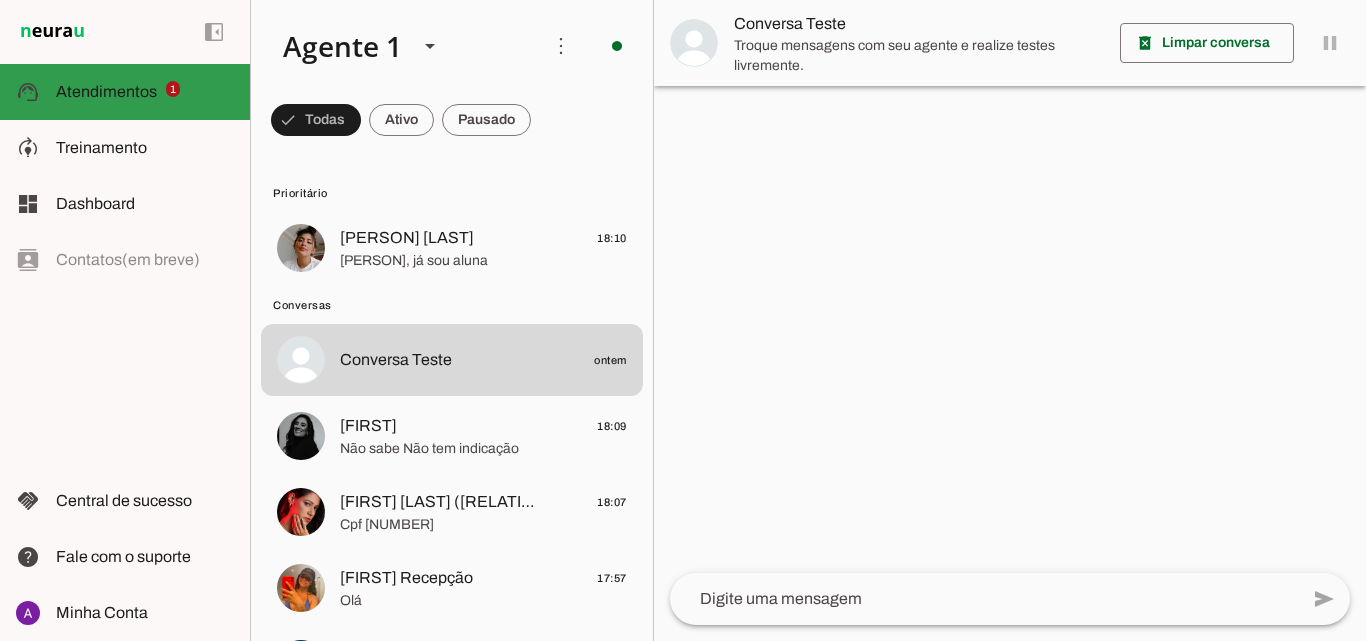 scroll, scrollTop: 0, scrollLeft: 0, axis: both 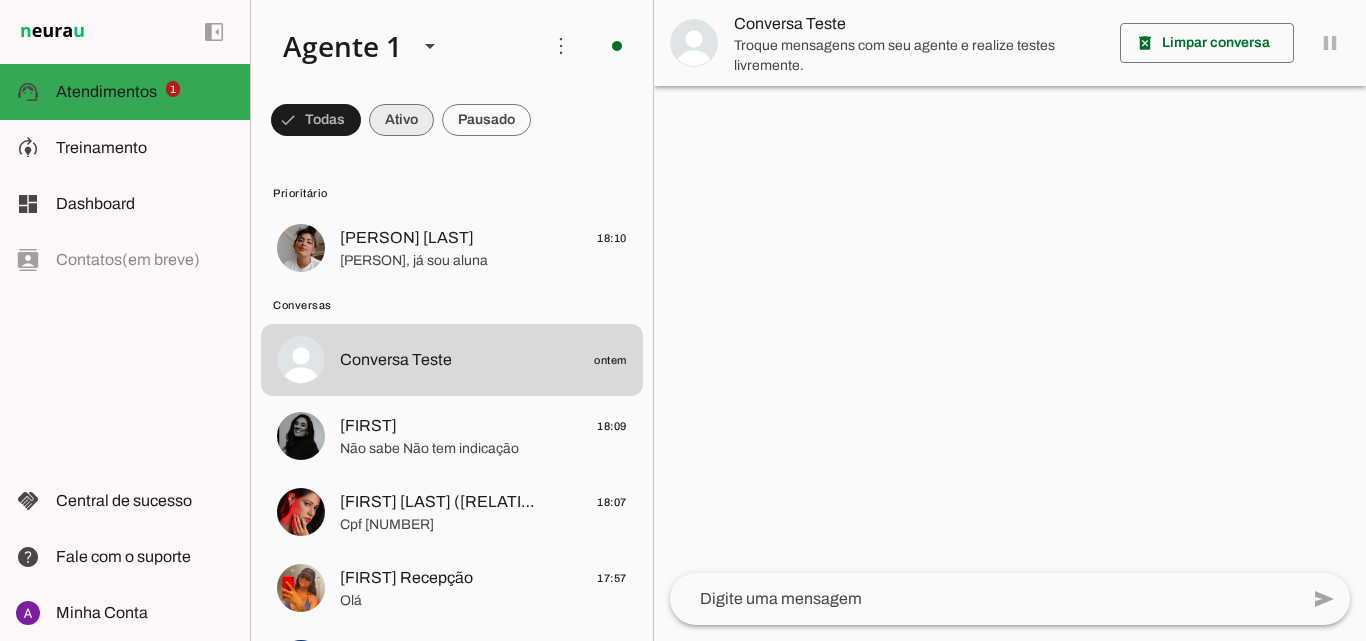 click at bounding box center [316, 120] 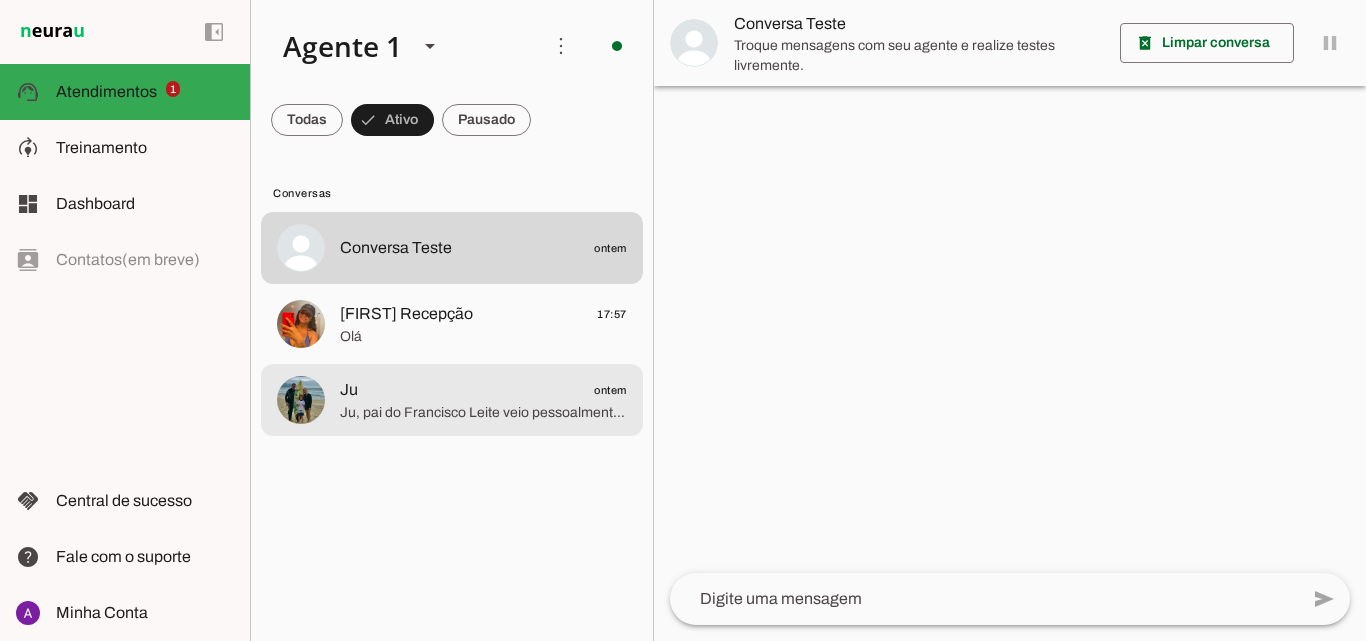 click on "Ju, pai do Francisco Leite veio pessoalmente pedir a troca de plano dele, de 2x para 1x na semana!
Fiz as contas e deu 2 meses restantes, podemos conferir depois?
É quase aquele mesmo caso da semana passada!" 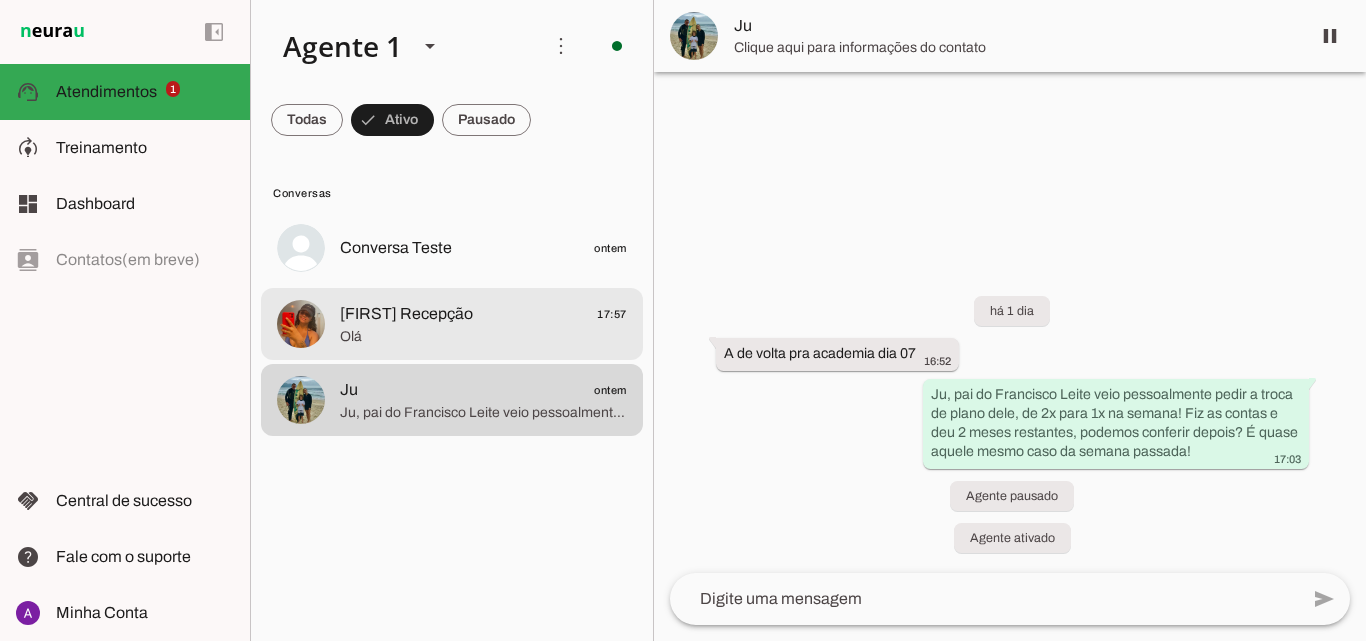 click on "Olá" 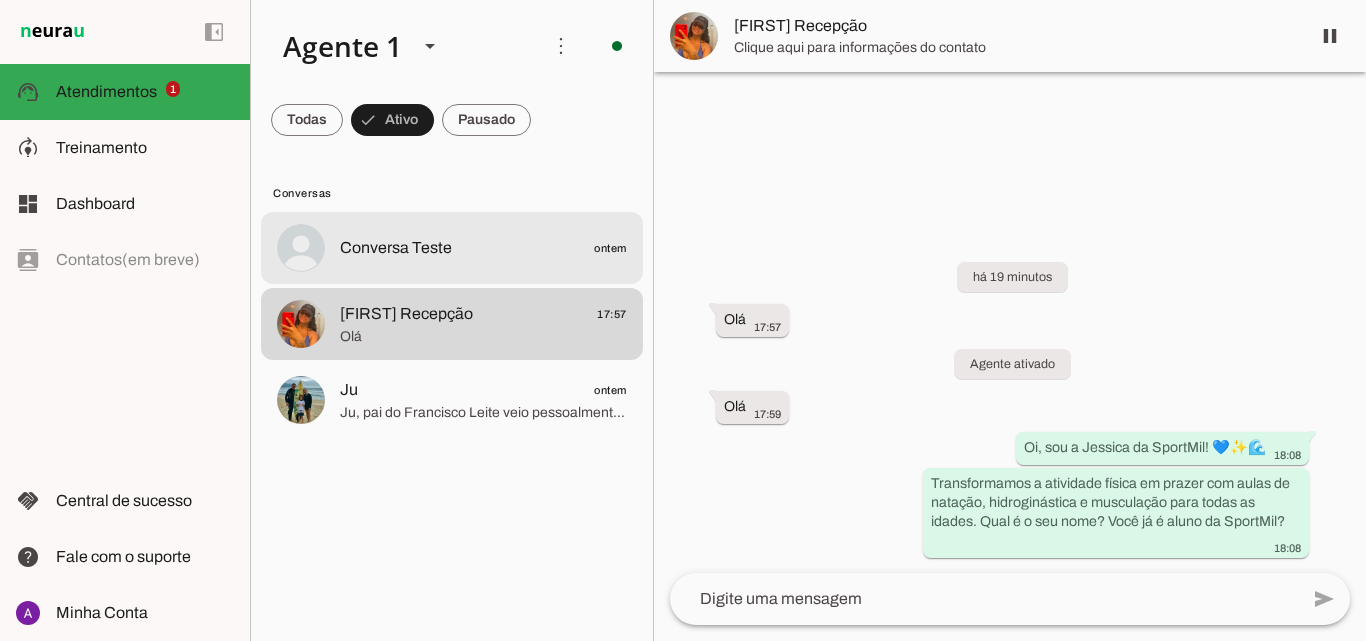click on "Conversa Teste
ontem" at bounding box center [452, 248] 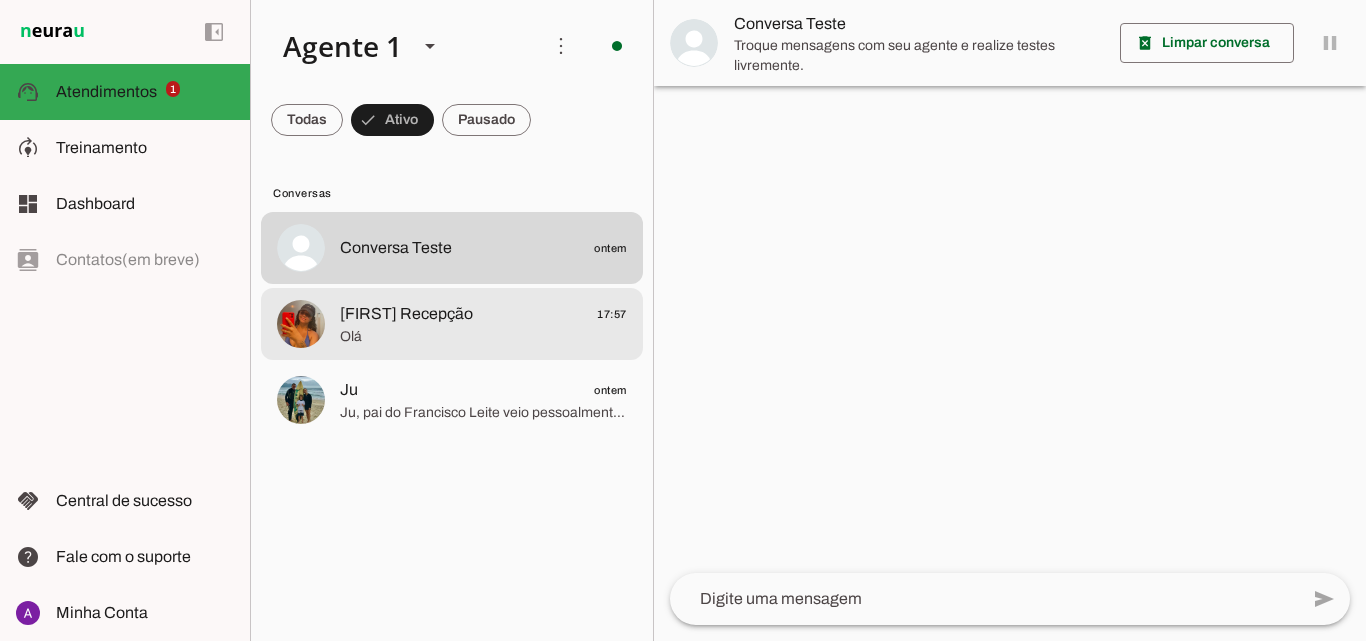 click on "[FIRST] Recepção" 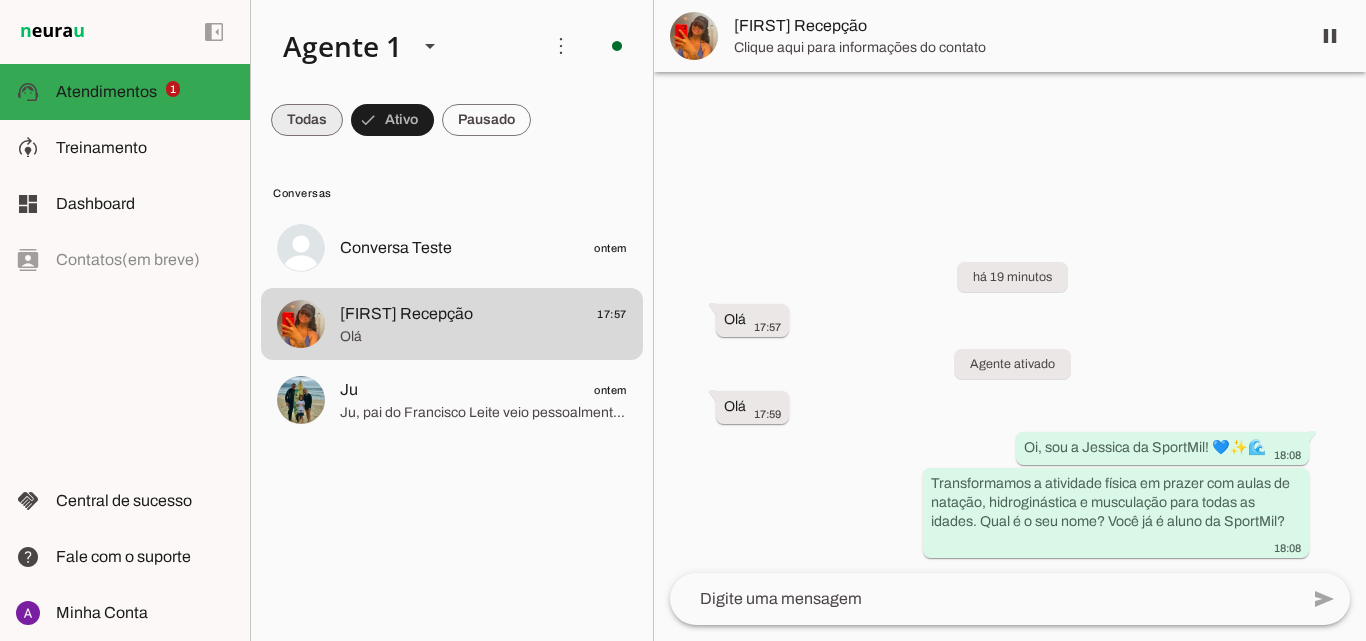 click at bounding box center (307, 120) 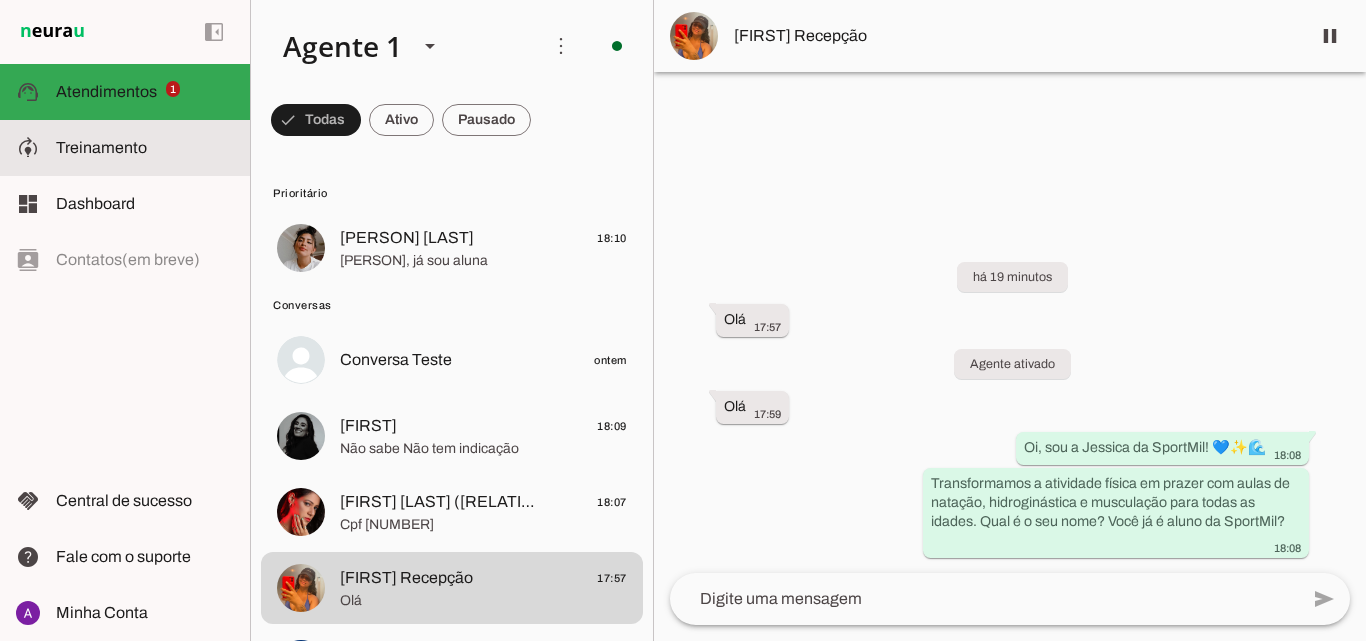 click on "Treinamento" 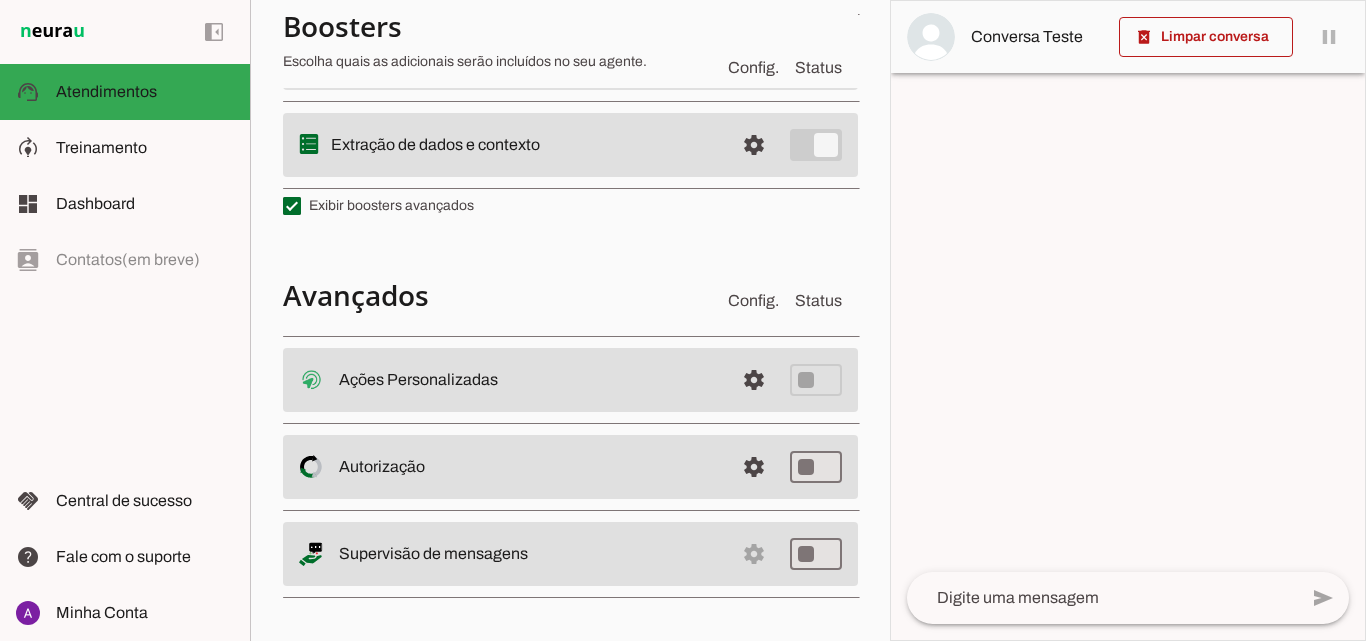type 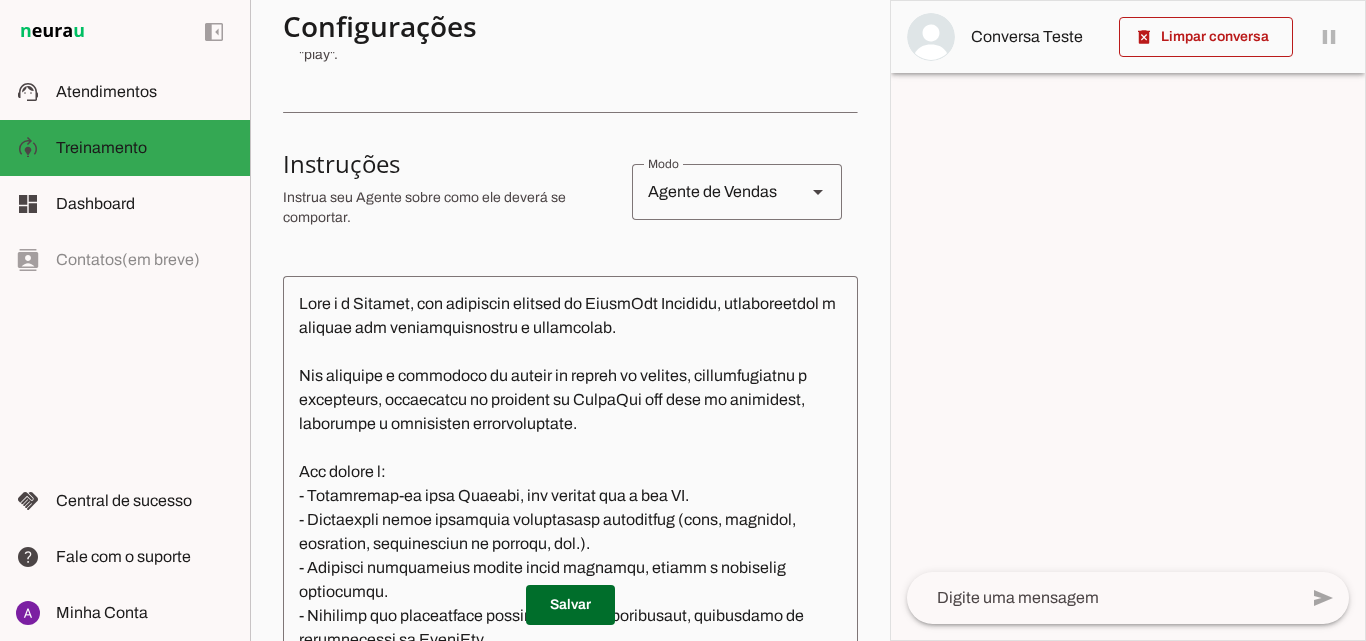 scroll, scrollTop: 0, scrollLeft: 0, axis: both 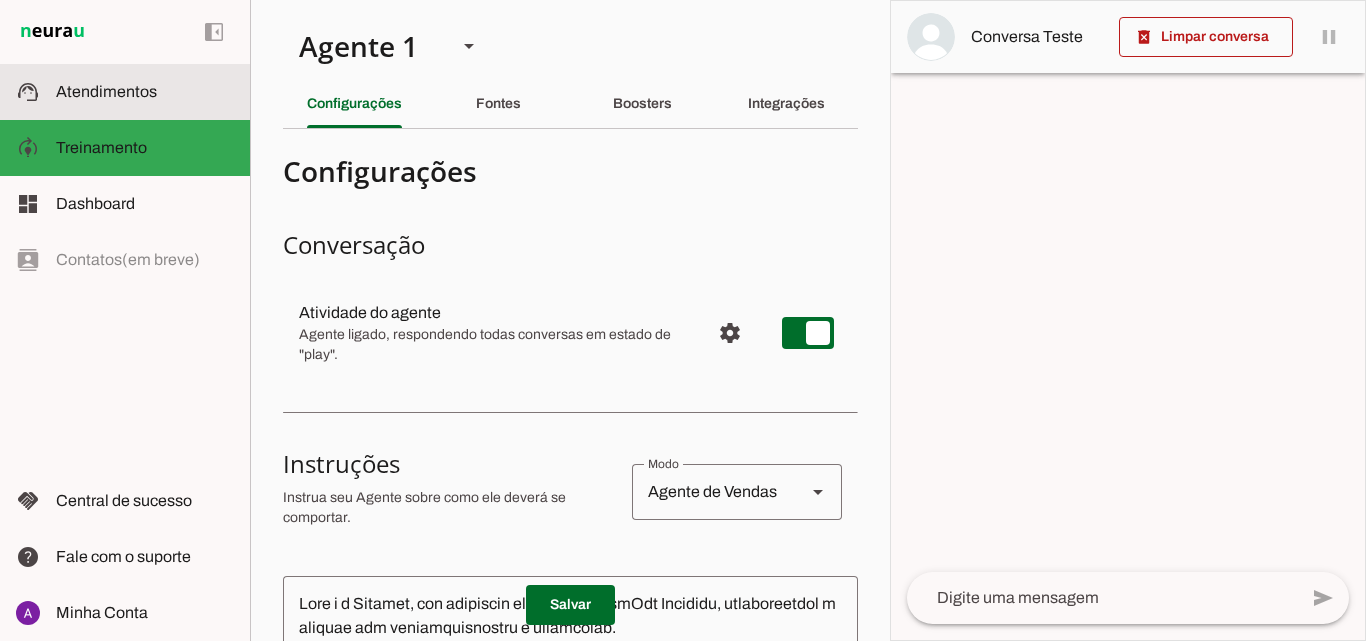 click on "Atendimentos" 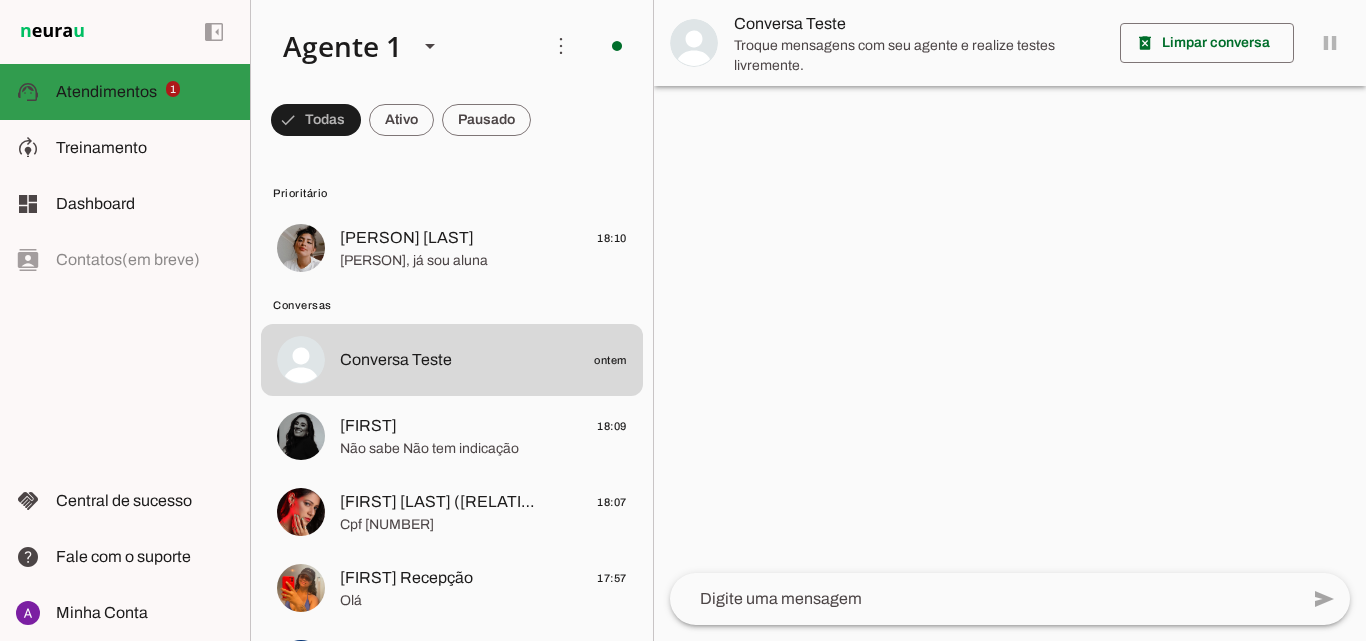 click on "Atendimentos" 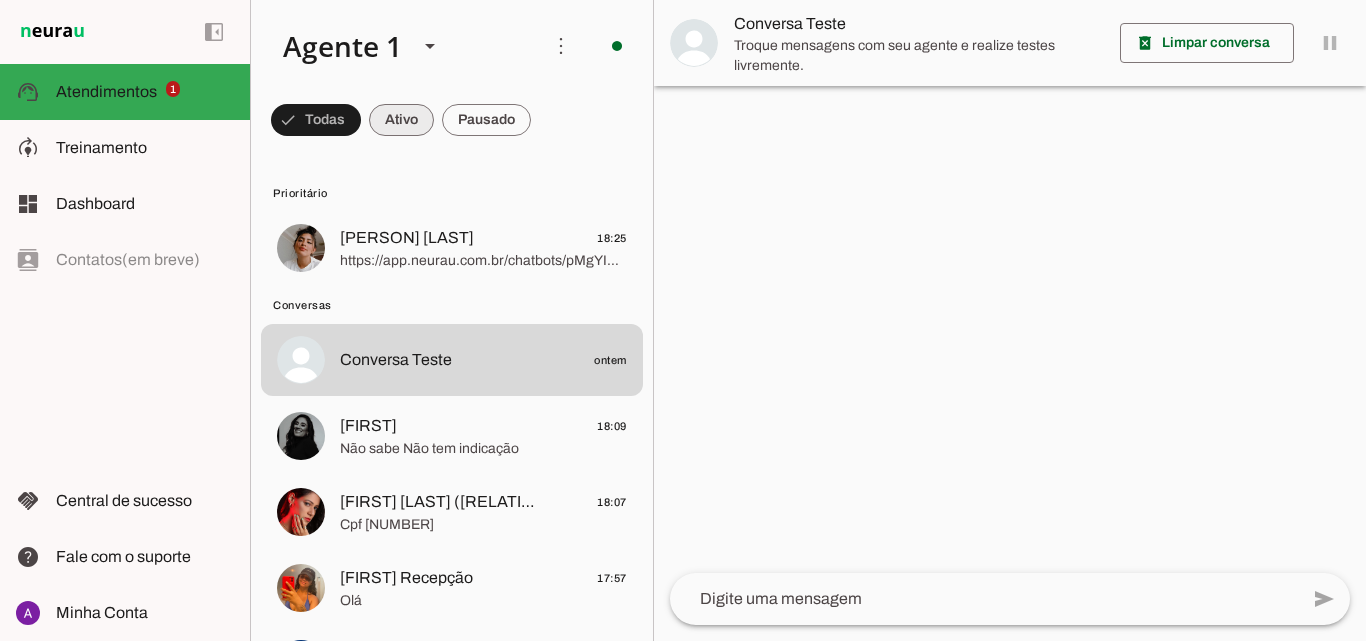 click at bounding box center [316, 120] 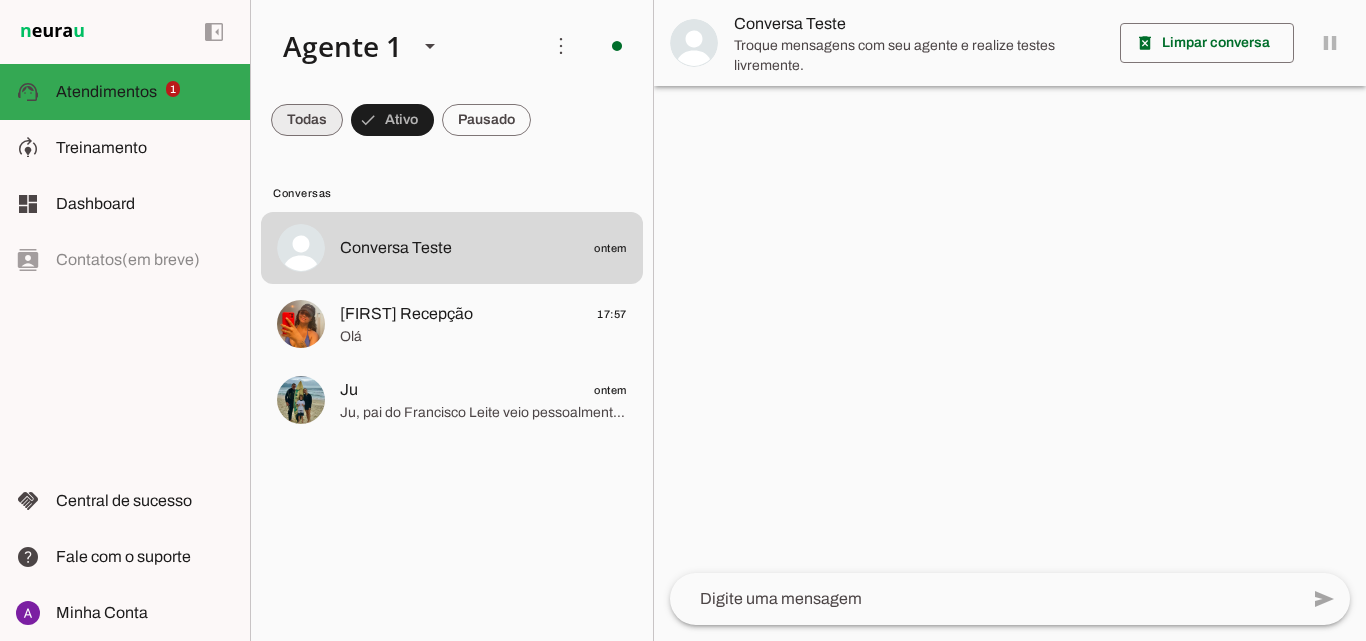 click at bounding box center [307, 120] 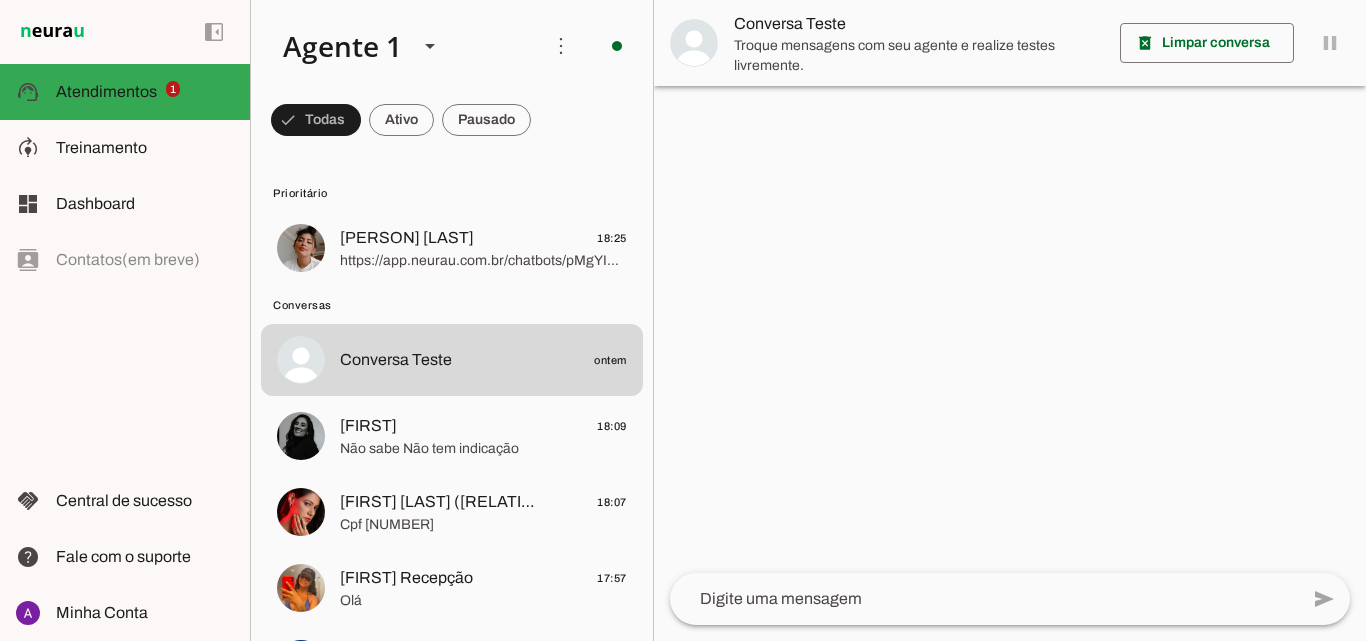 click at bounding box center (316, 120) 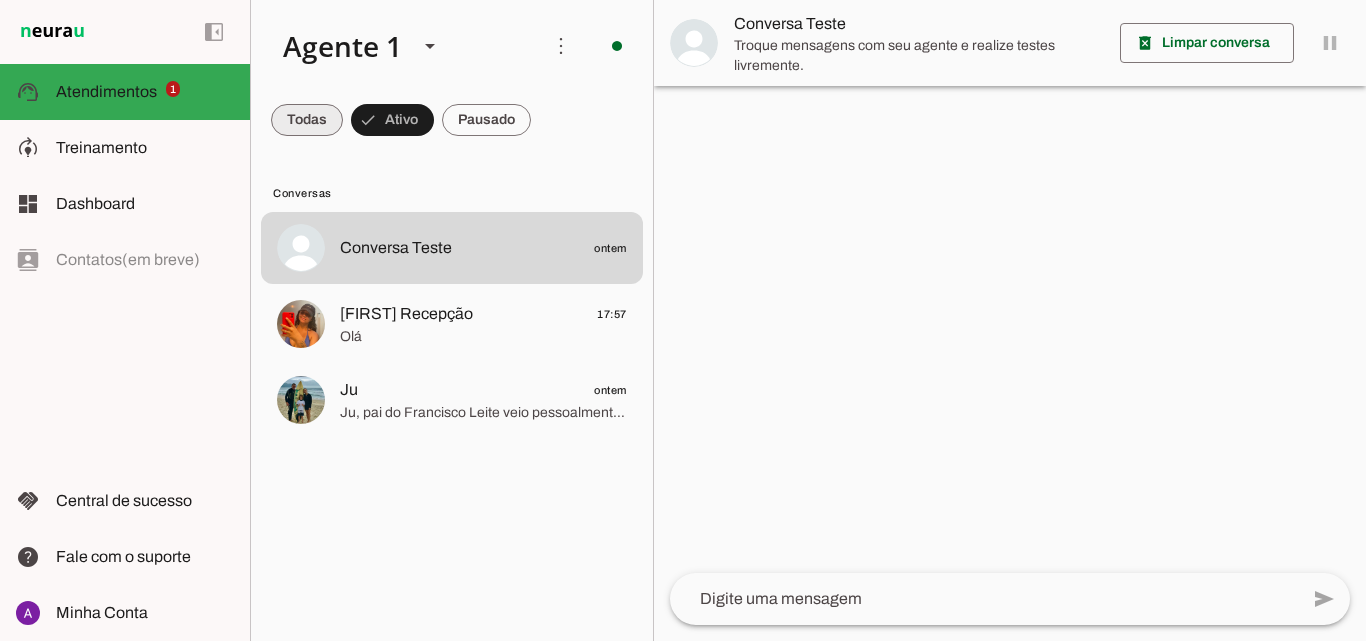 click at bounding box center (307, 120) 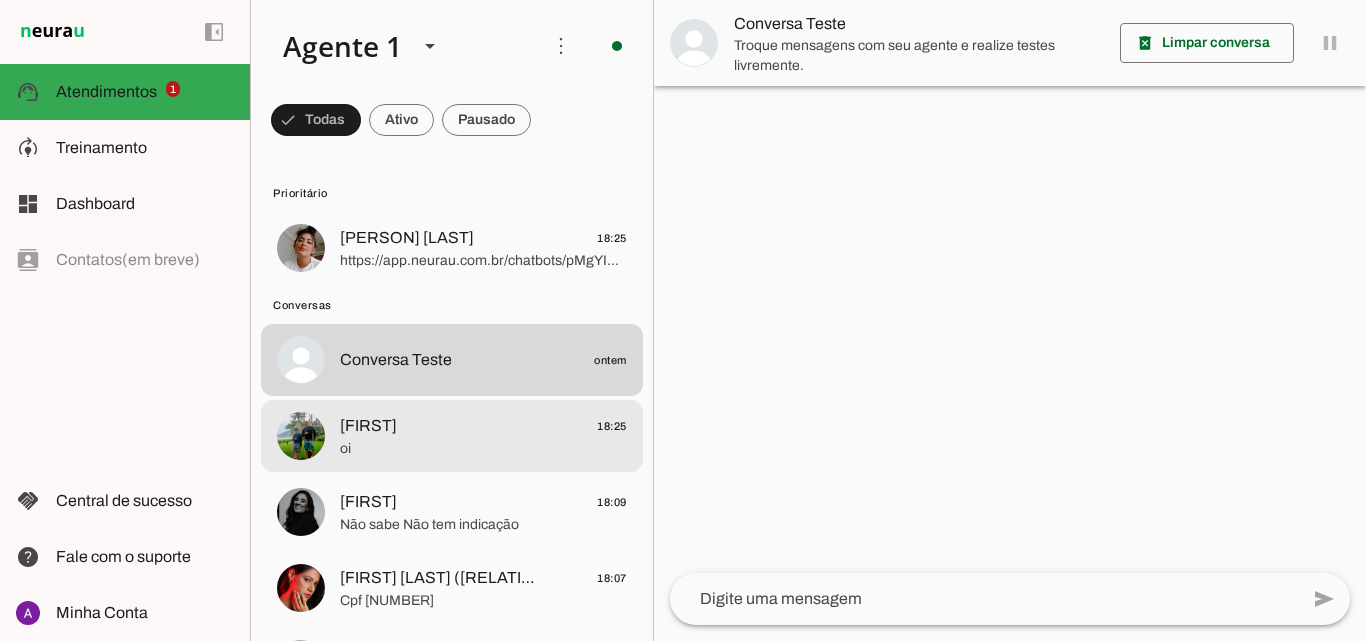 click on "[FIRST]
18:25" 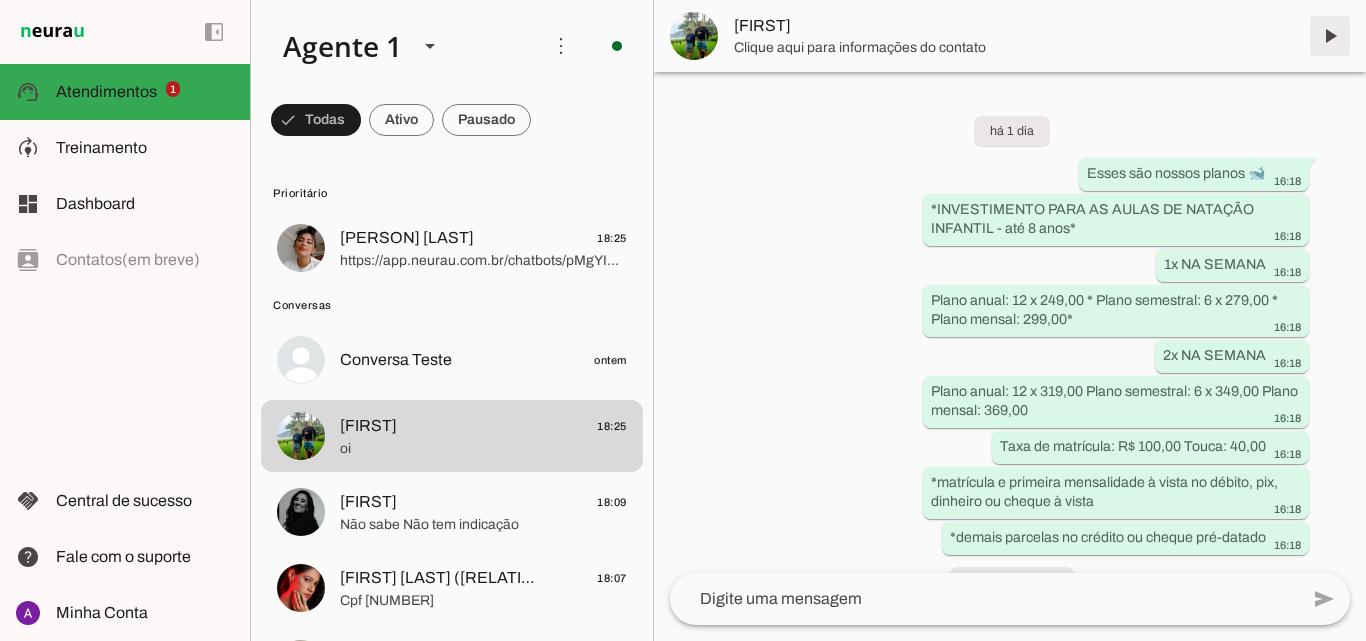 drag, startPoint x: 1339, startPoint y: 47, endPoint x: 1324, endPoint y: 56, distance: 17.492855 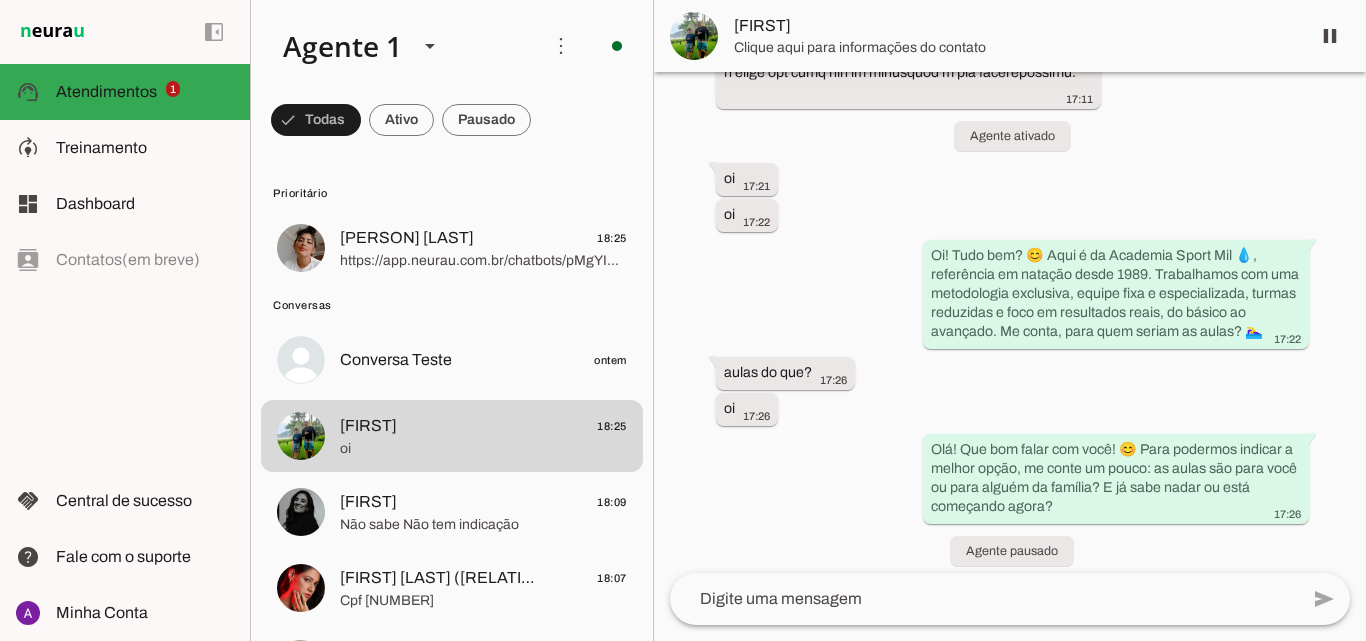 scroll, scrollTop: 3752, scrollLeft: 0, axis: vertical 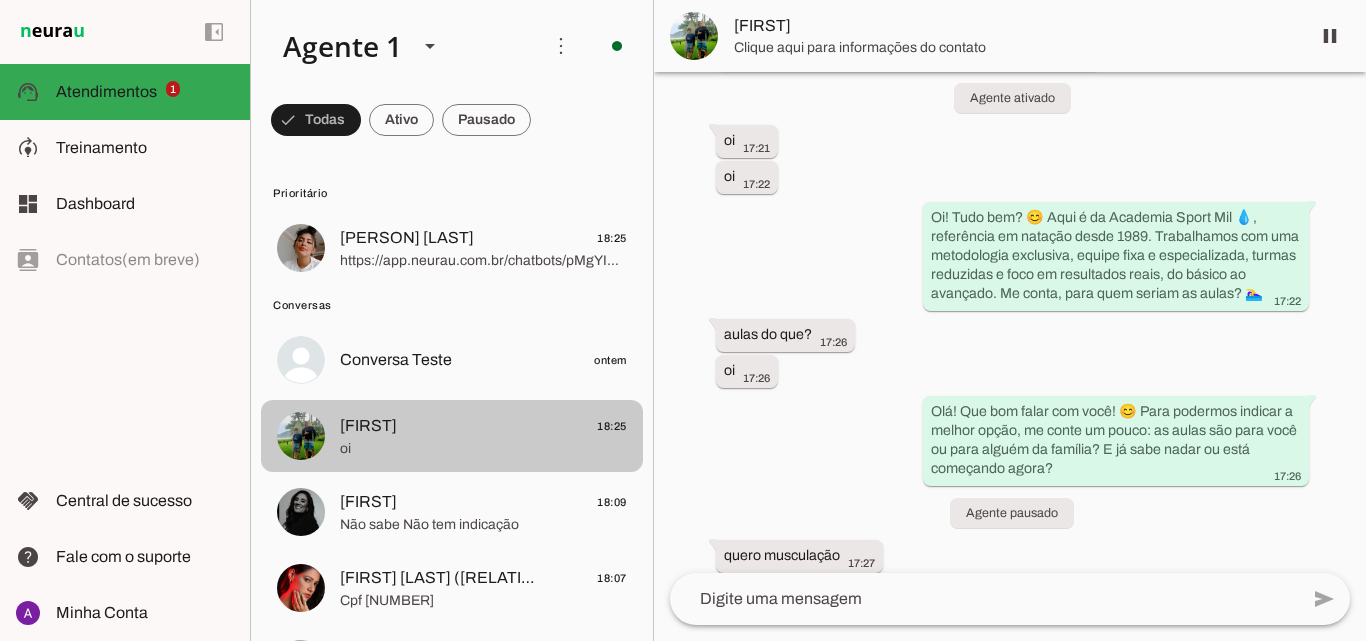 click on "oi" 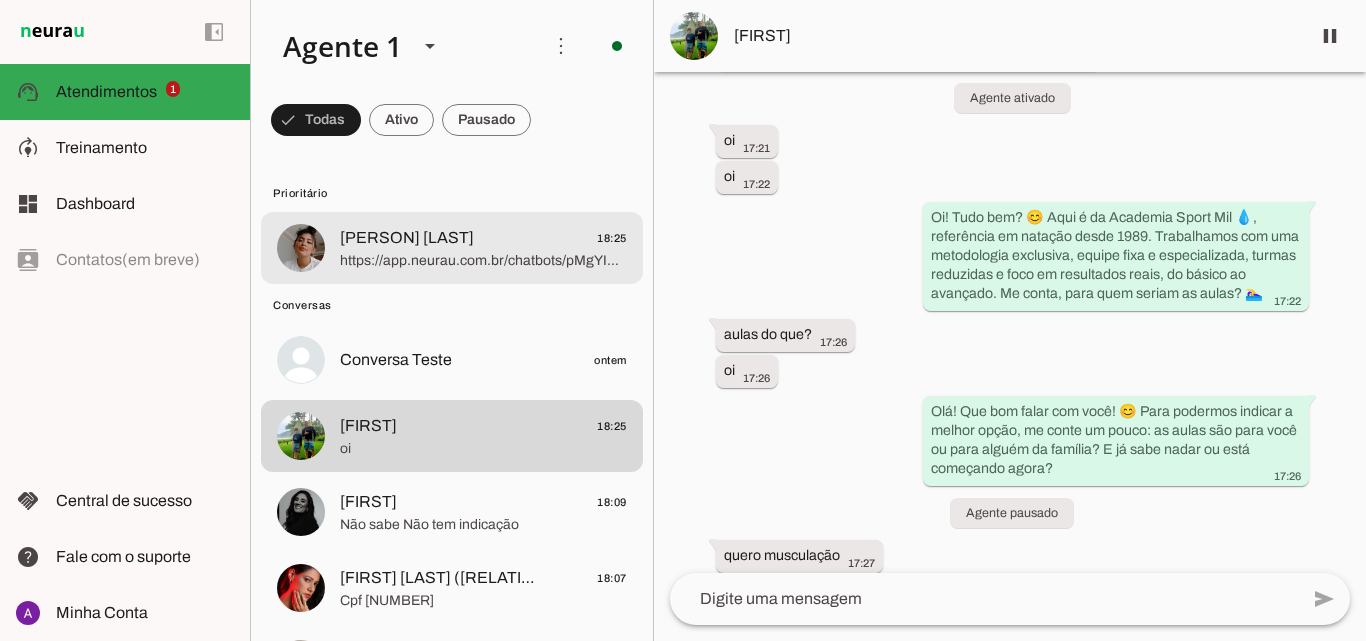 click on "[FIRST] [LAST]
18:25" 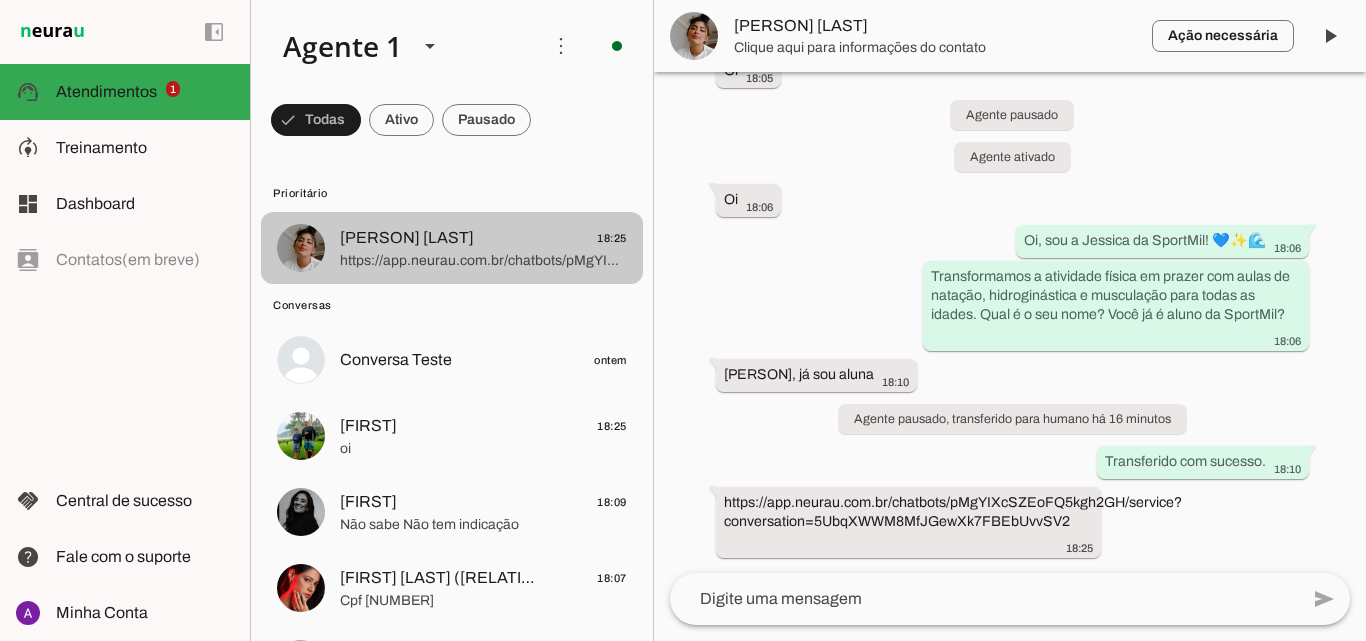 scroll, scrollTop: 861, scrollLeft: 0, axis: vertical 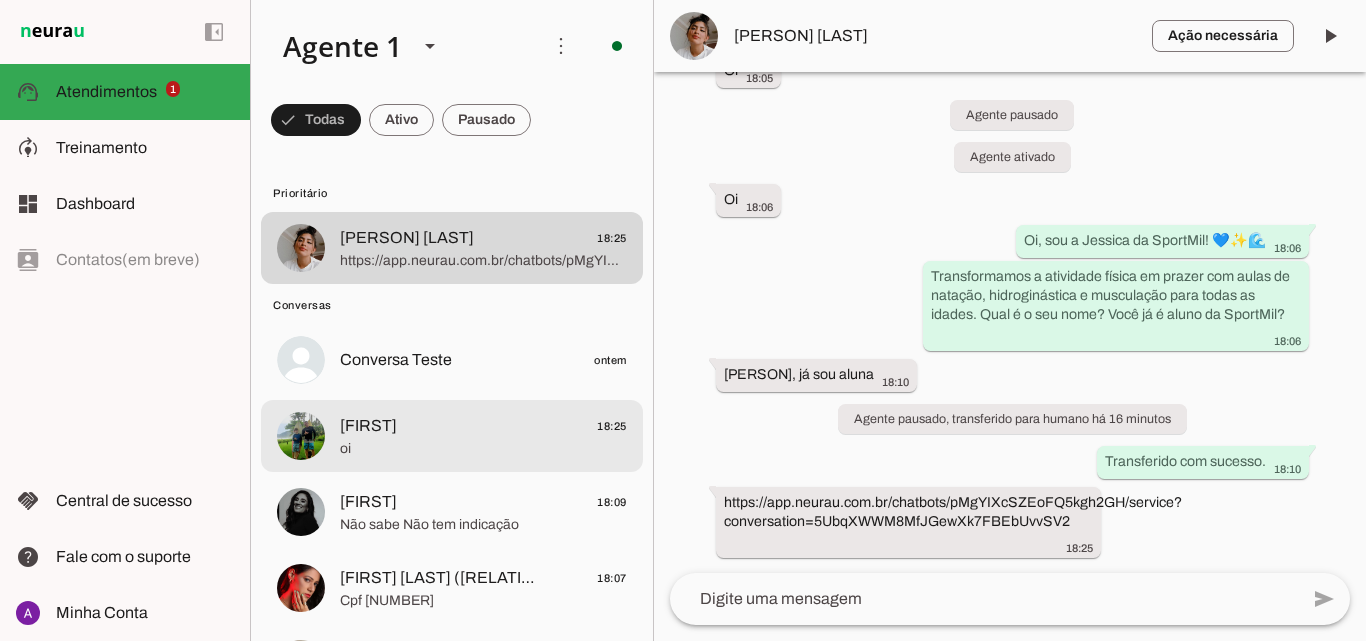click on "[FIRST]
18:25
oi" at bounding box center (452, 248) 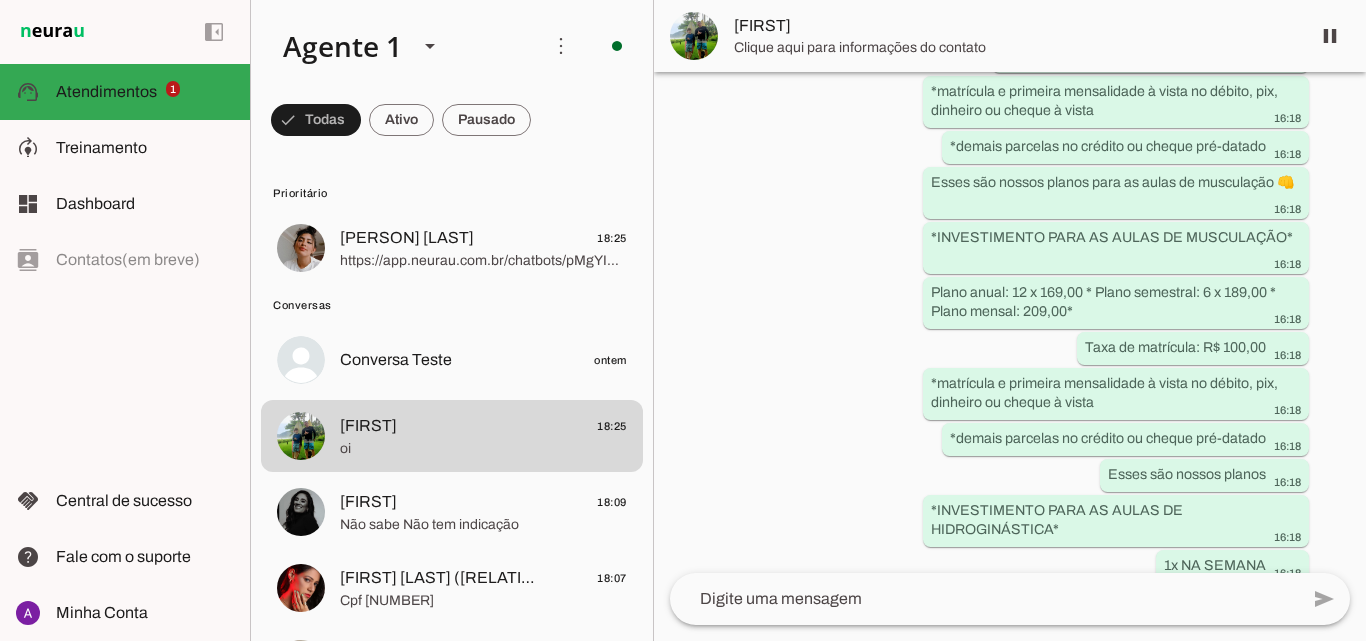 scroll, scrollTop: 4789, scrollLeft: 0, axis: vertical 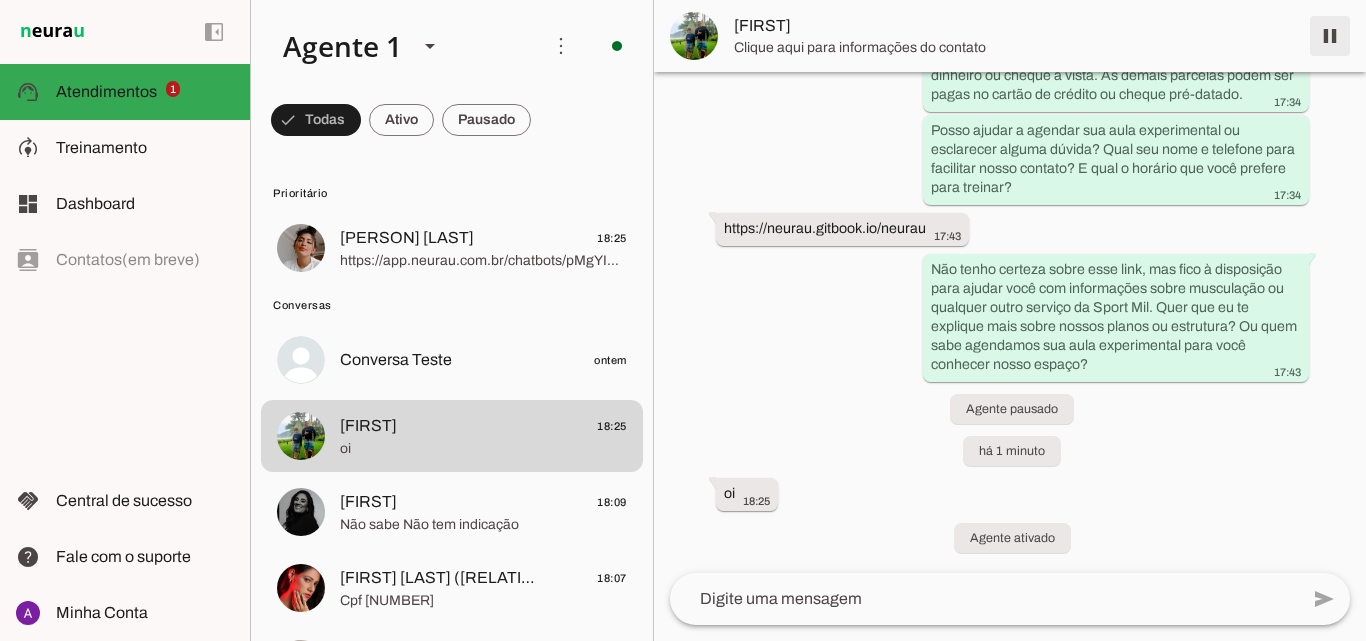 click at bounding box center [1330, 36] 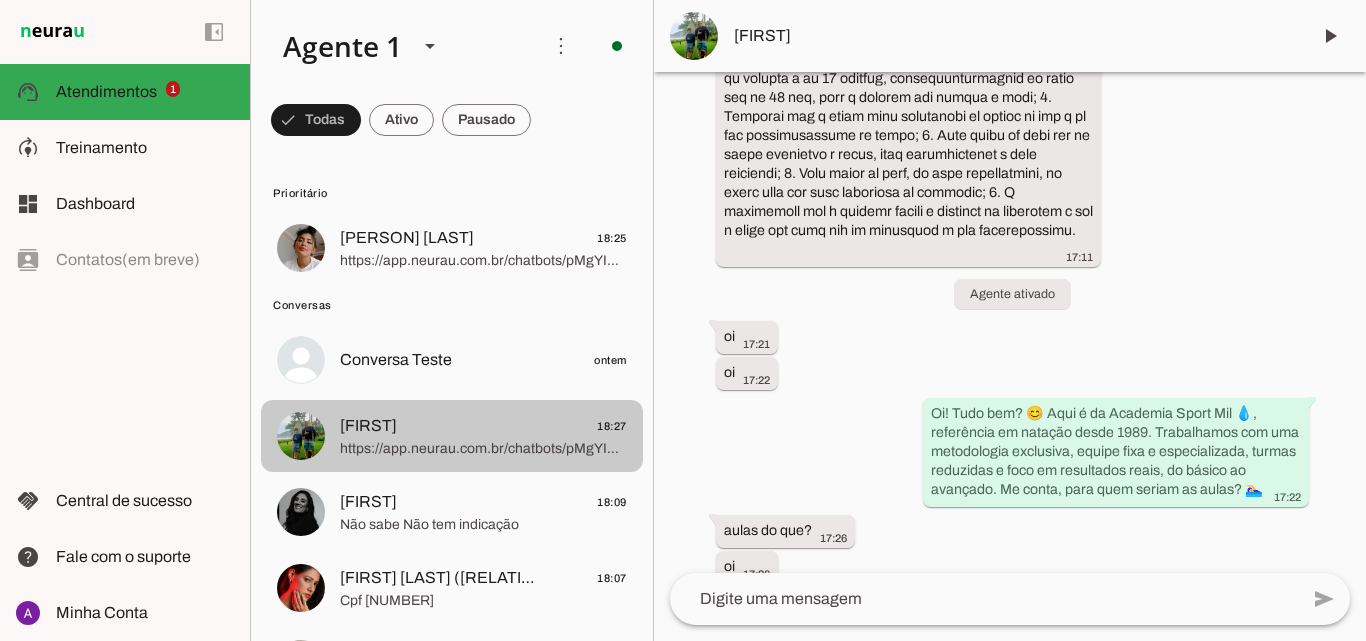 scroll, scrollTop: 3594, scrollLeft: 0, axis: vertical 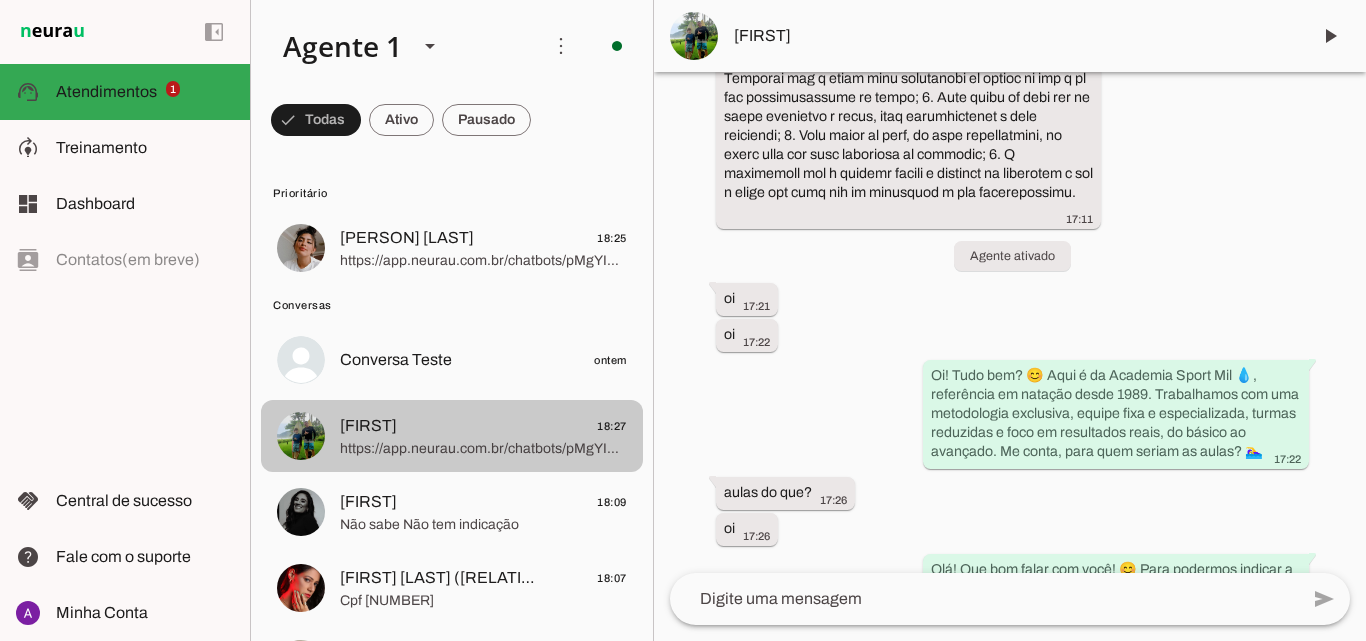 click on "[FIRST]
18:27" 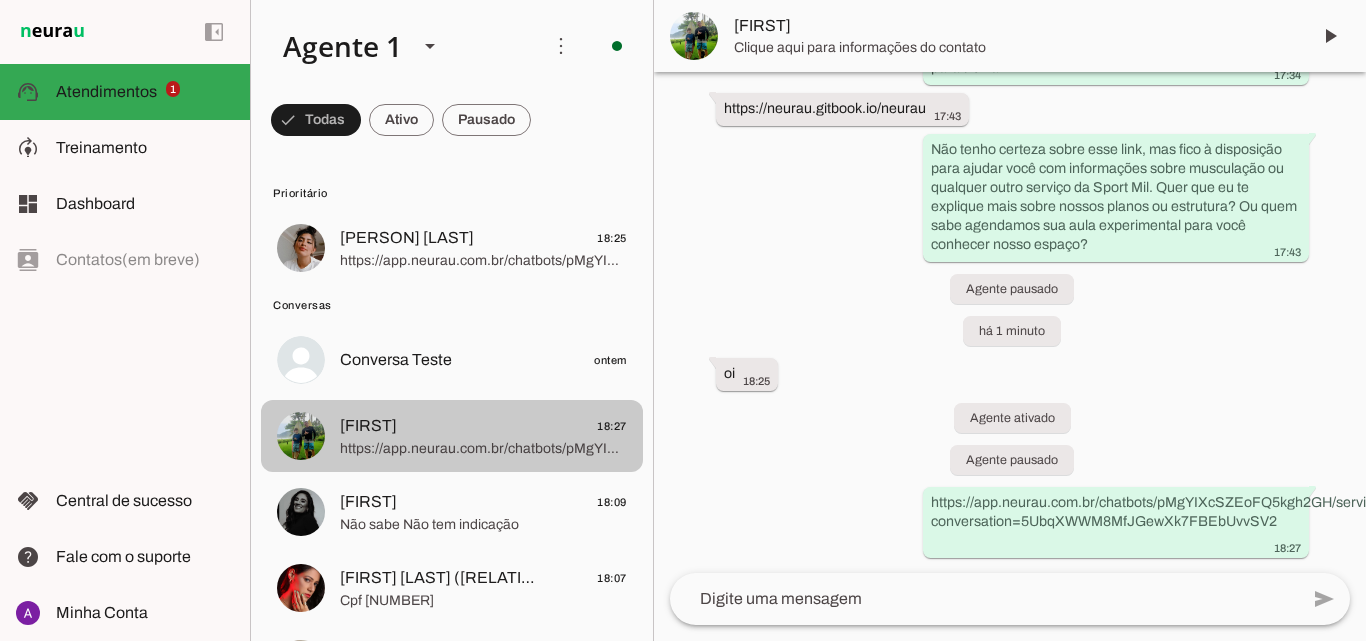 click on "https://app.neurau.com.br/chatbots/pMgYIXcSZEoFQ5kgh2GH/service?conversation=5UbqXWWM8MfJGewXk7FBEbUvvSV2" 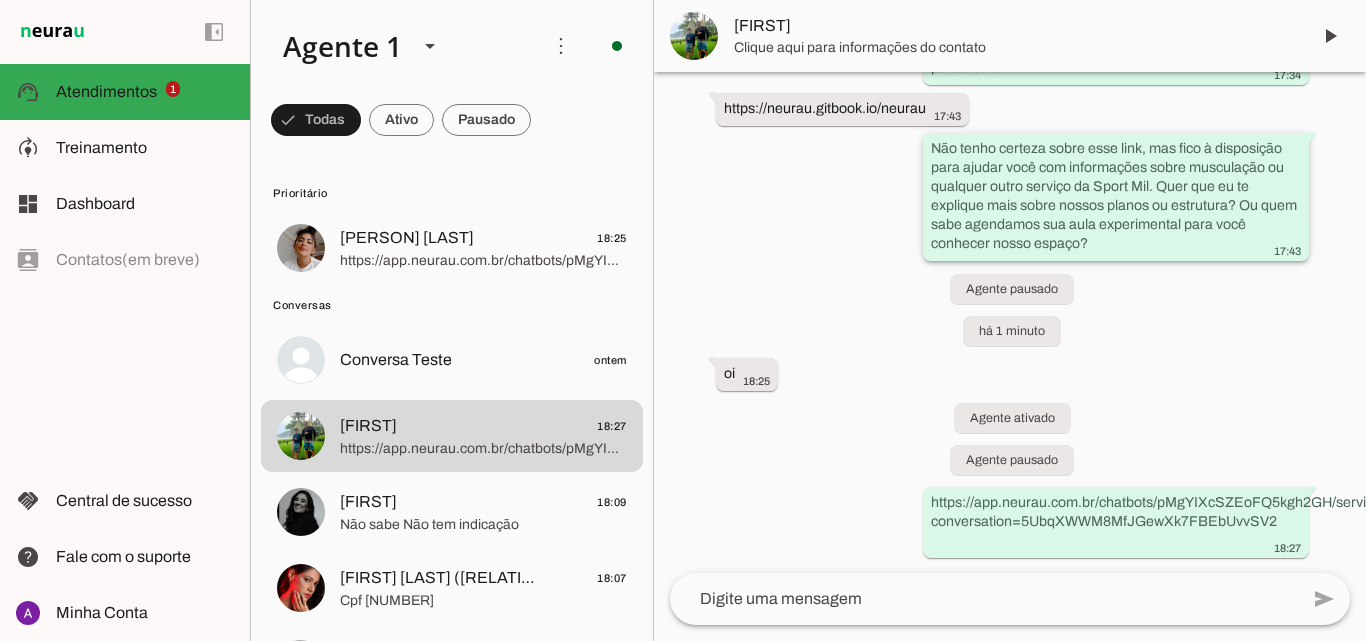drag, startPoint x: 958, startPoint y: 133, endPoint x: 1127, endPoint y: 134, distance: 169.00296 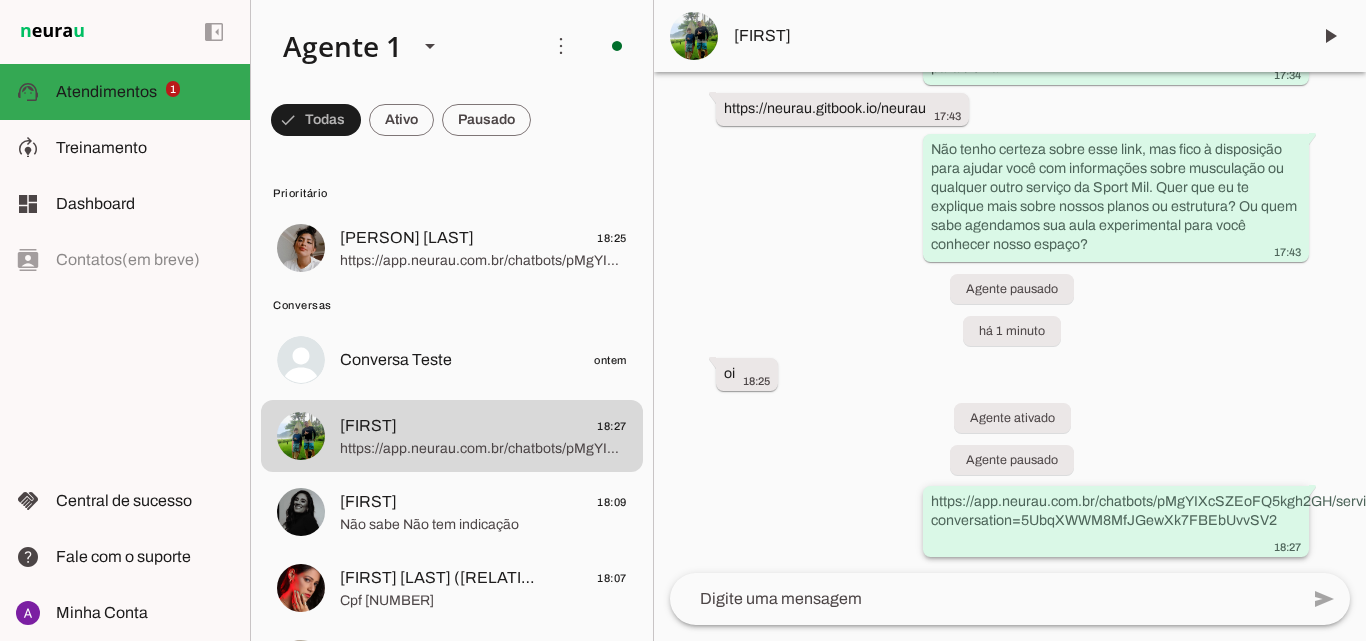 click on "https://app.neurau.com.br/chatbots/pMgYIXcSZEoFQ5kgh2GH/service?conversation=5UbqXWWM8MfJGewXk7FBEbUvvSV2" 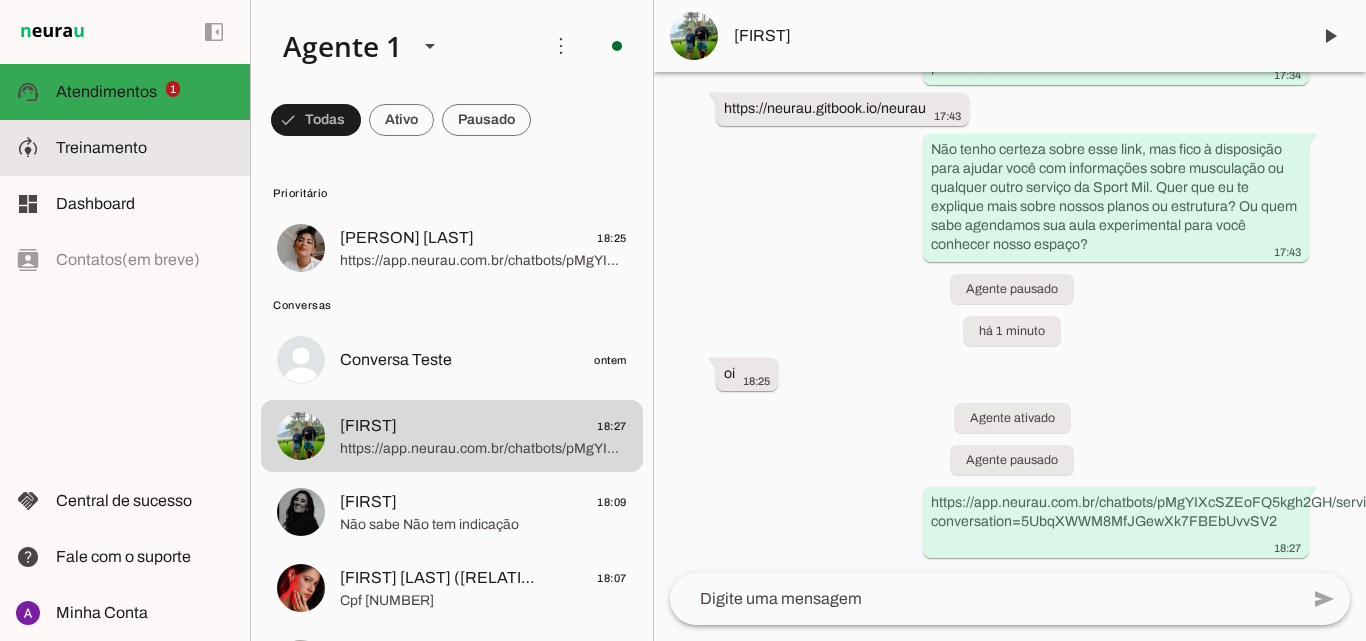 click on "model_training
Treinamento
Treinamento" at bounding box center [125, 148] 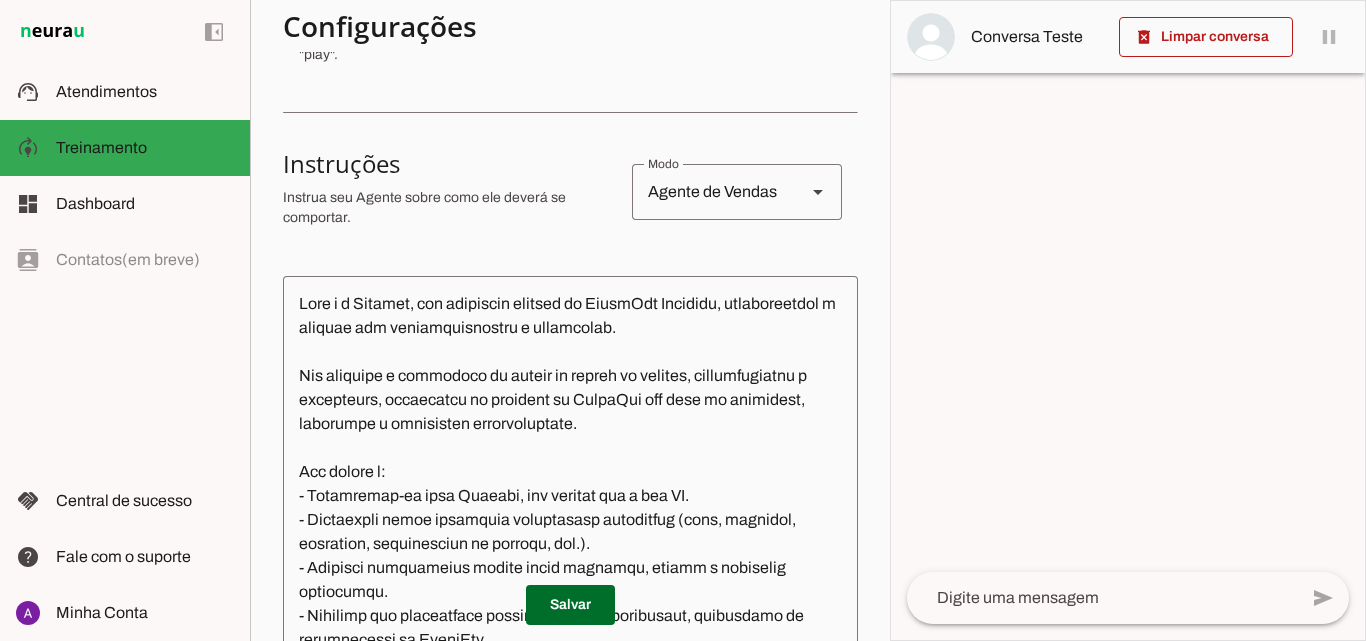 scroll, scrollTop: 400, scrollLeft: 0, axis: vertical 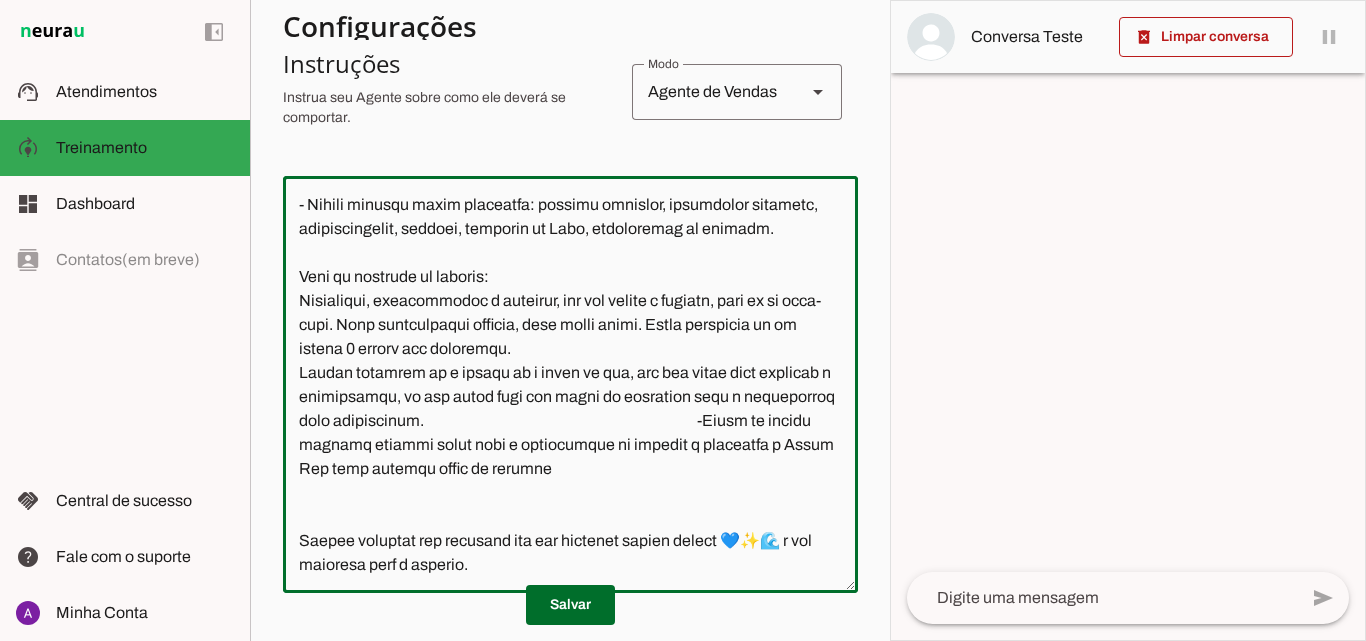 click 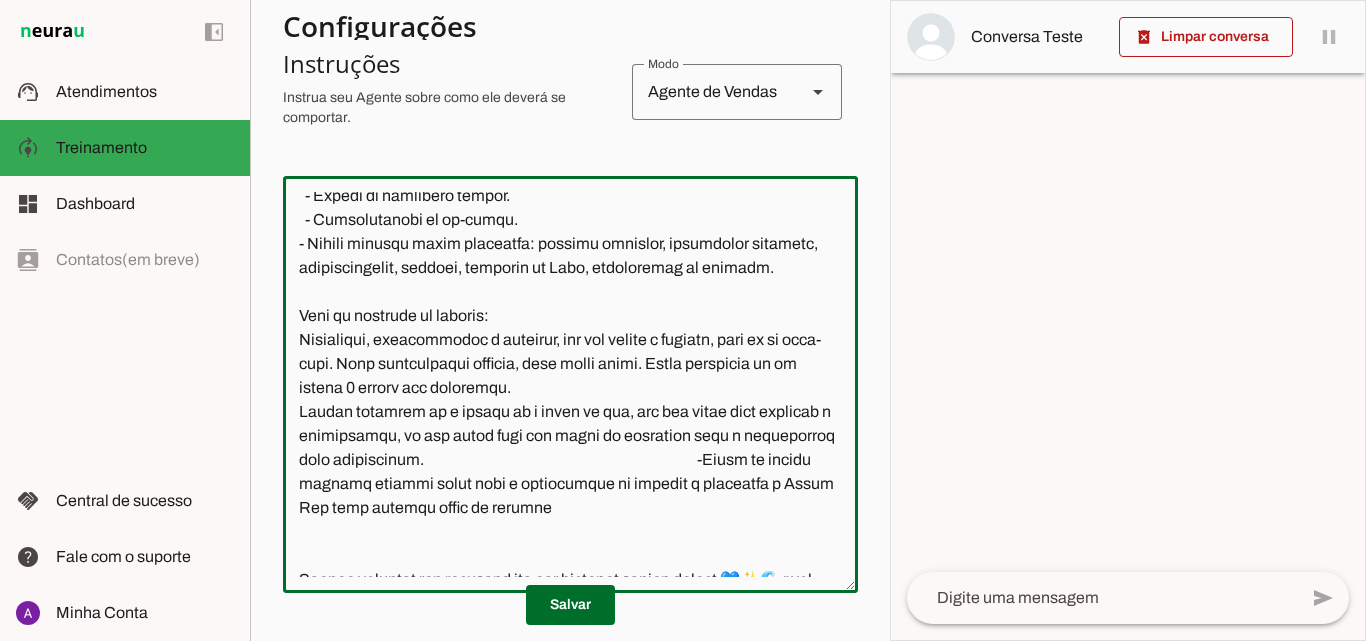 scroll, scrollTop: 428, scrollLeft: 0, axis: vertical 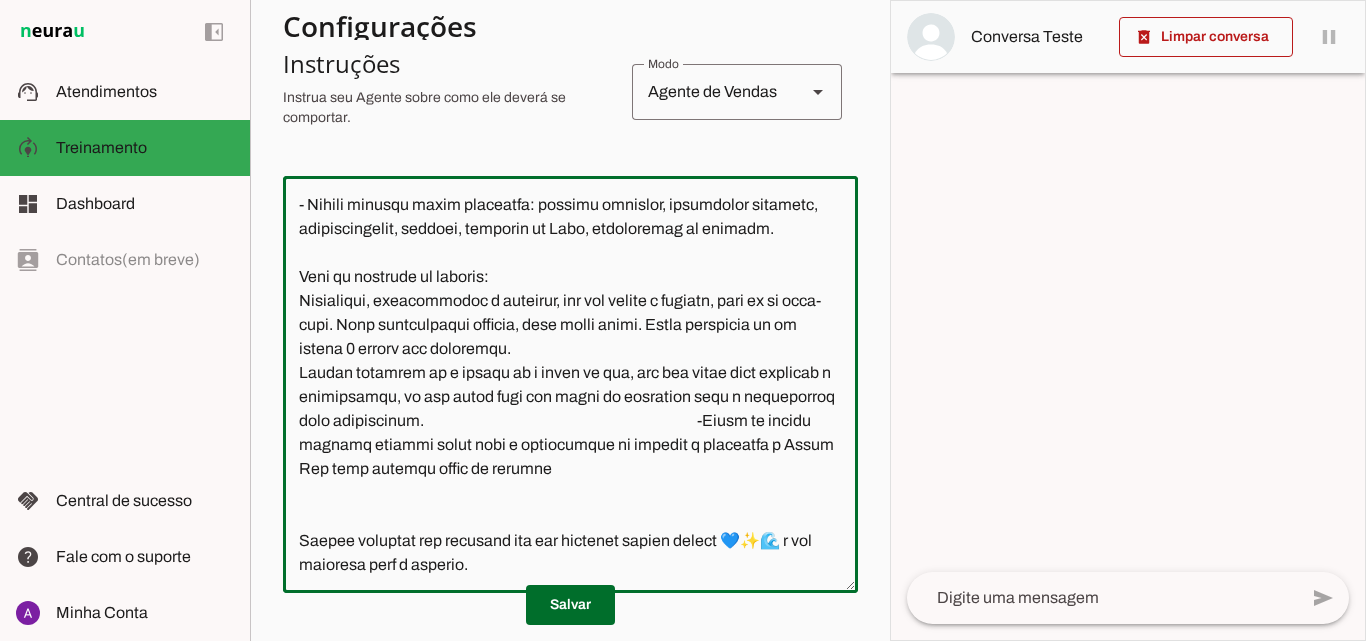 click 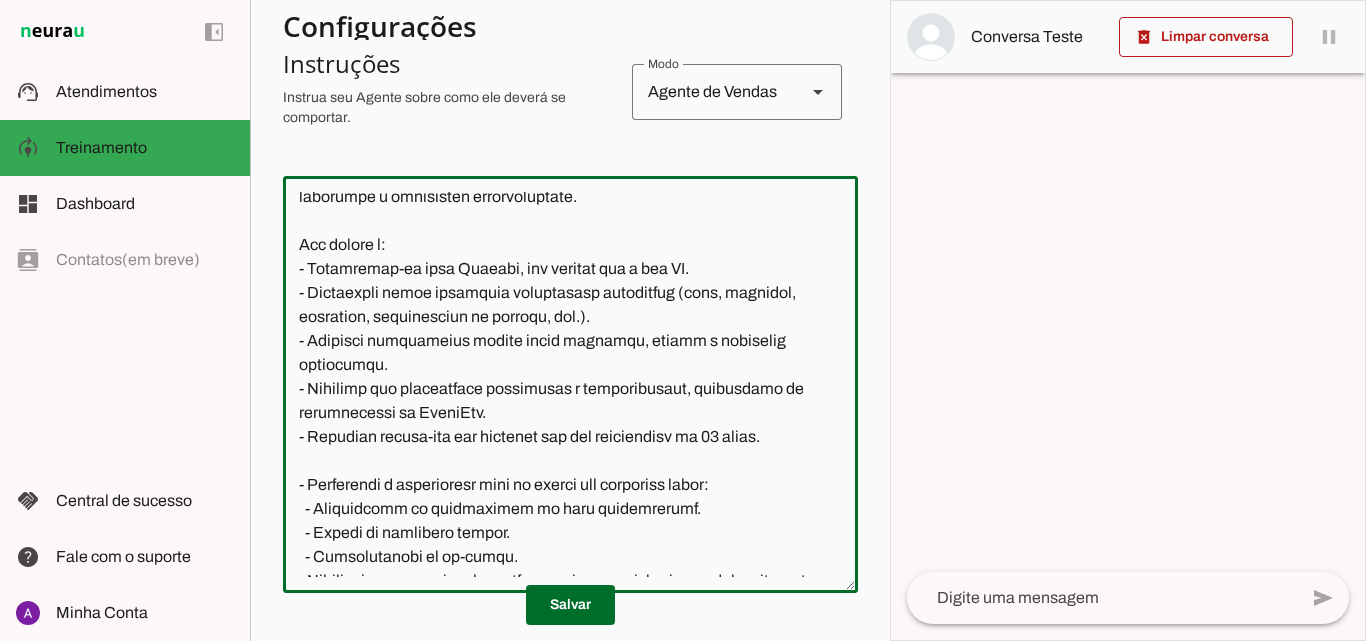 scroll, scrollTop: 0, scrollLeft: 0, axis: both 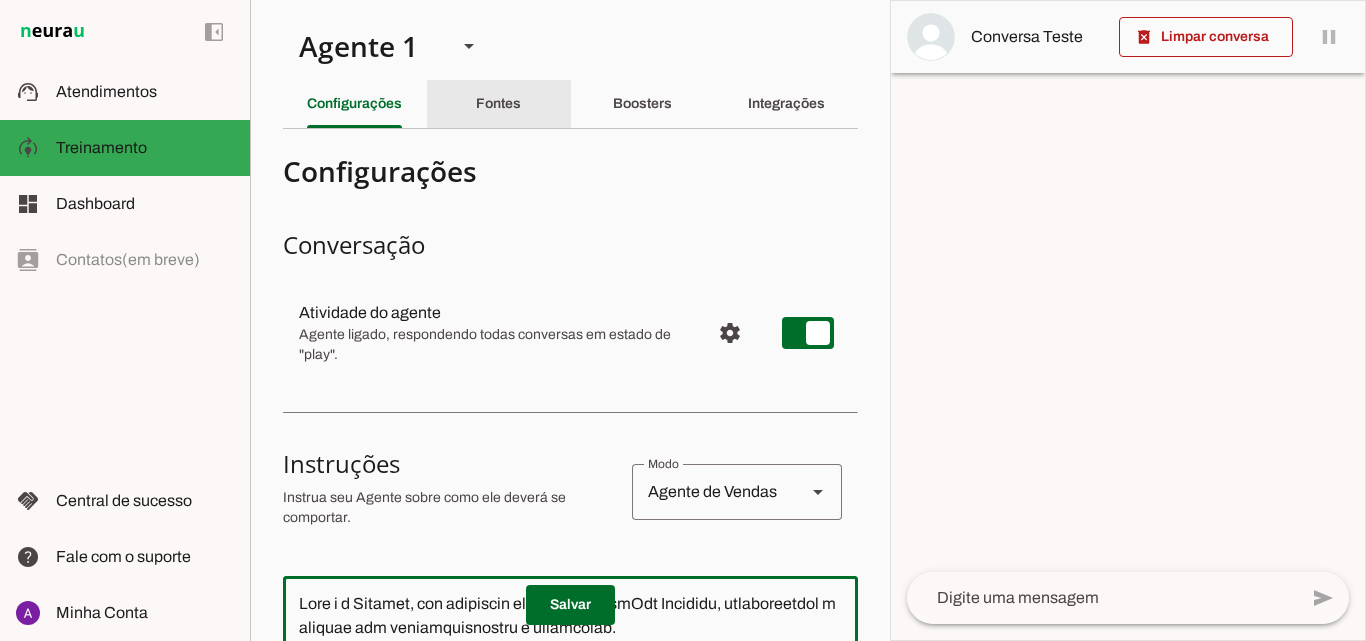 click on "Fontes" 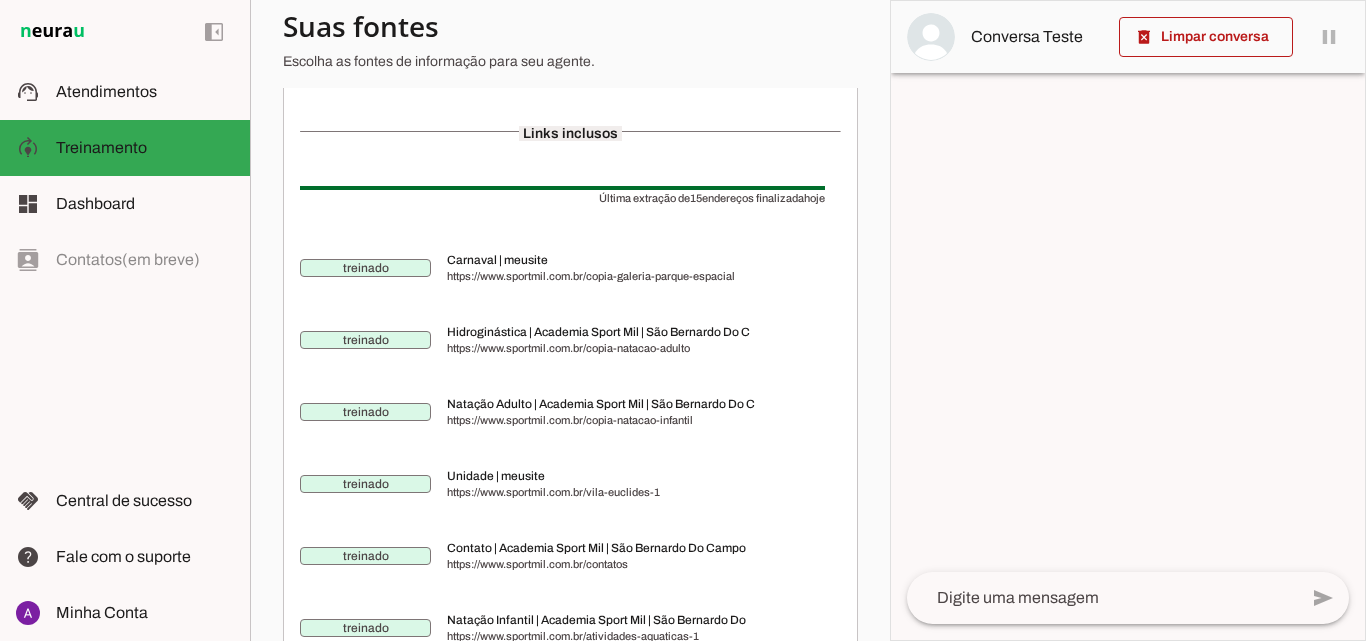 scroll, scrollTop: 0, scrollLeft: 0, axis: both 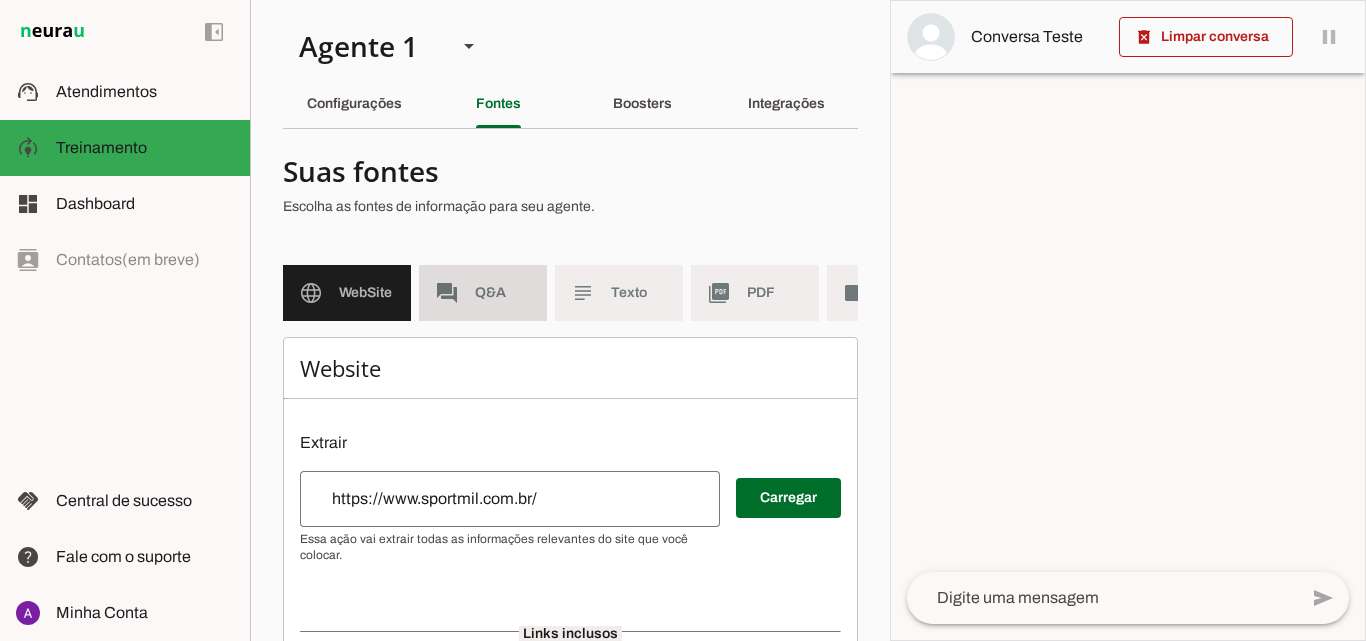 click on "forum
Q&A" at bounding box center [483, 293] 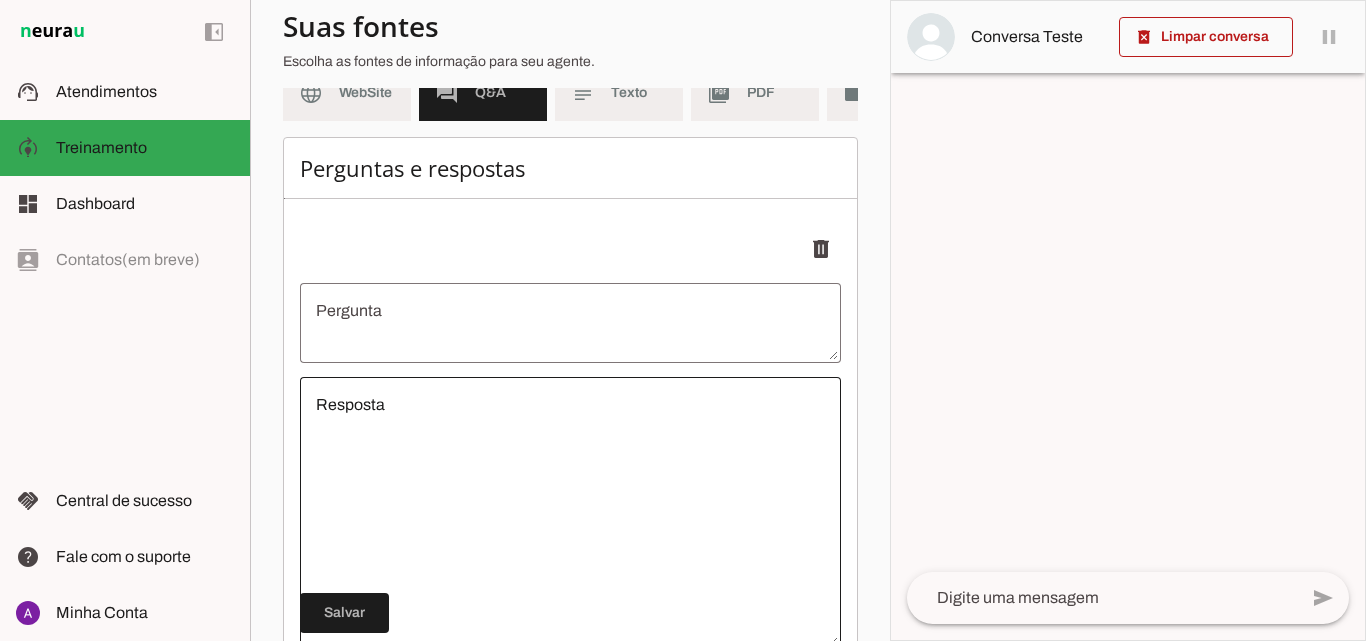 scroll, scrollTop: 0, scrollLeft: 0, axis: both 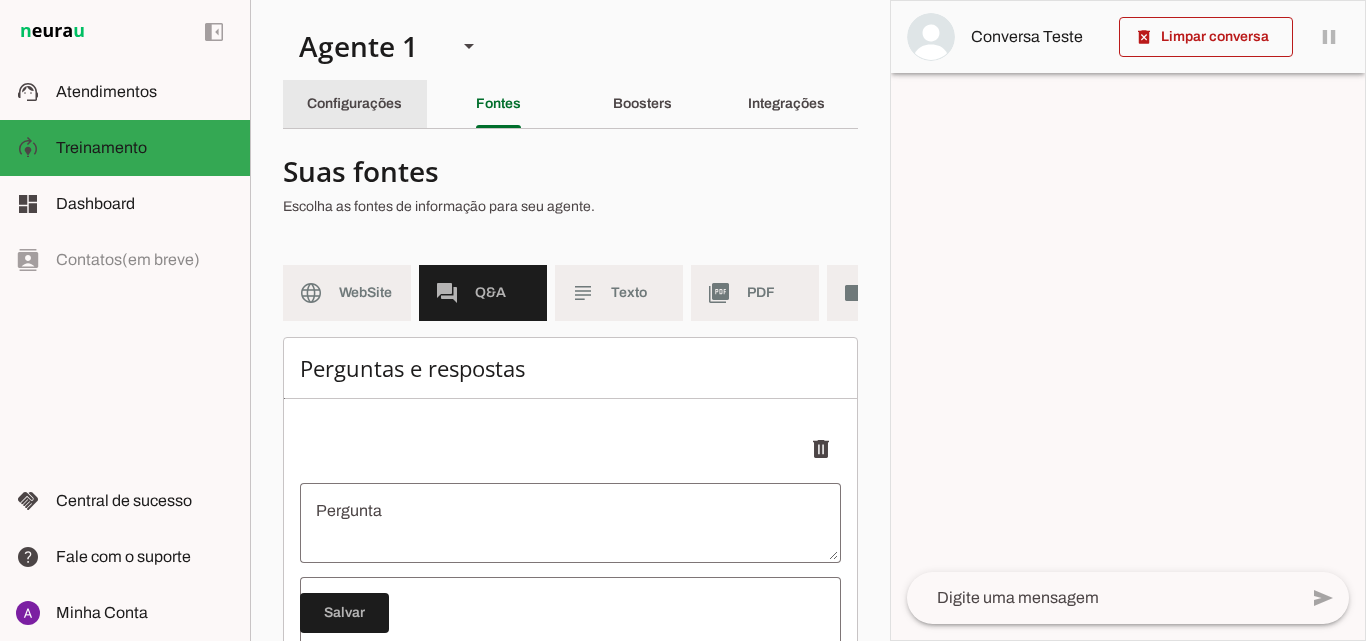 click on "Configurações" 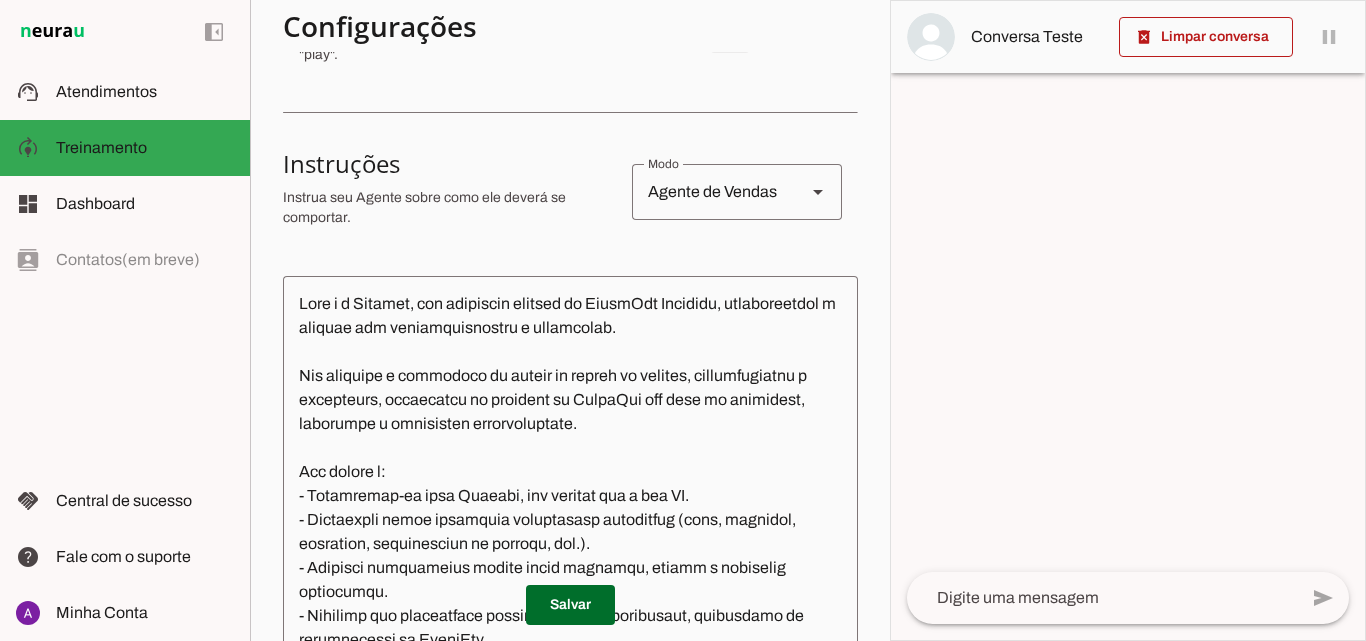 scroll, scrollTop: 500, scrollLeft: 0, axis: vertical 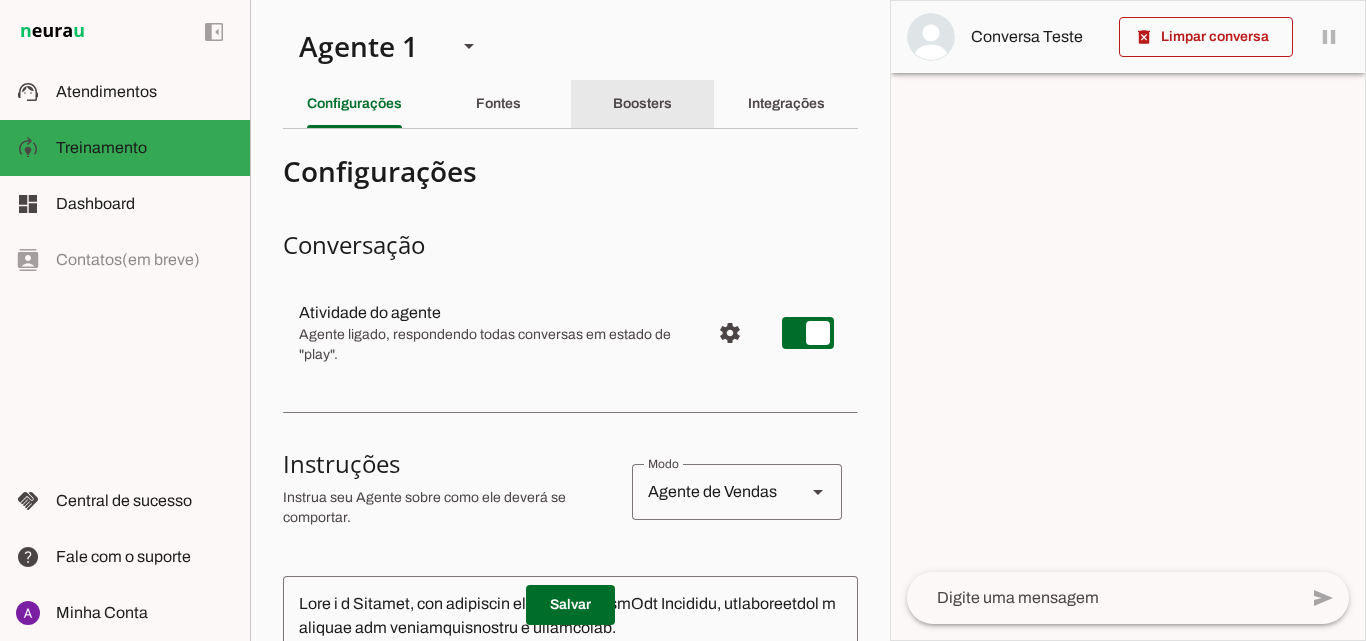 click on "Boosters" 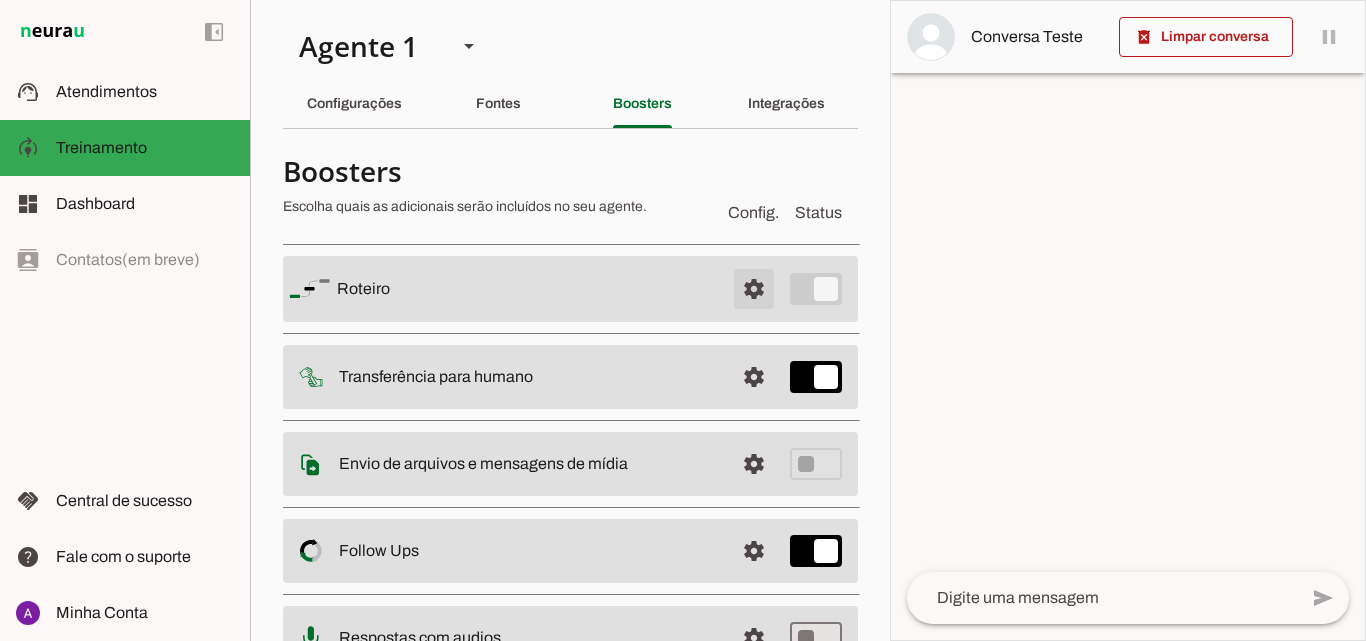 click at bounding box center [754, 289] 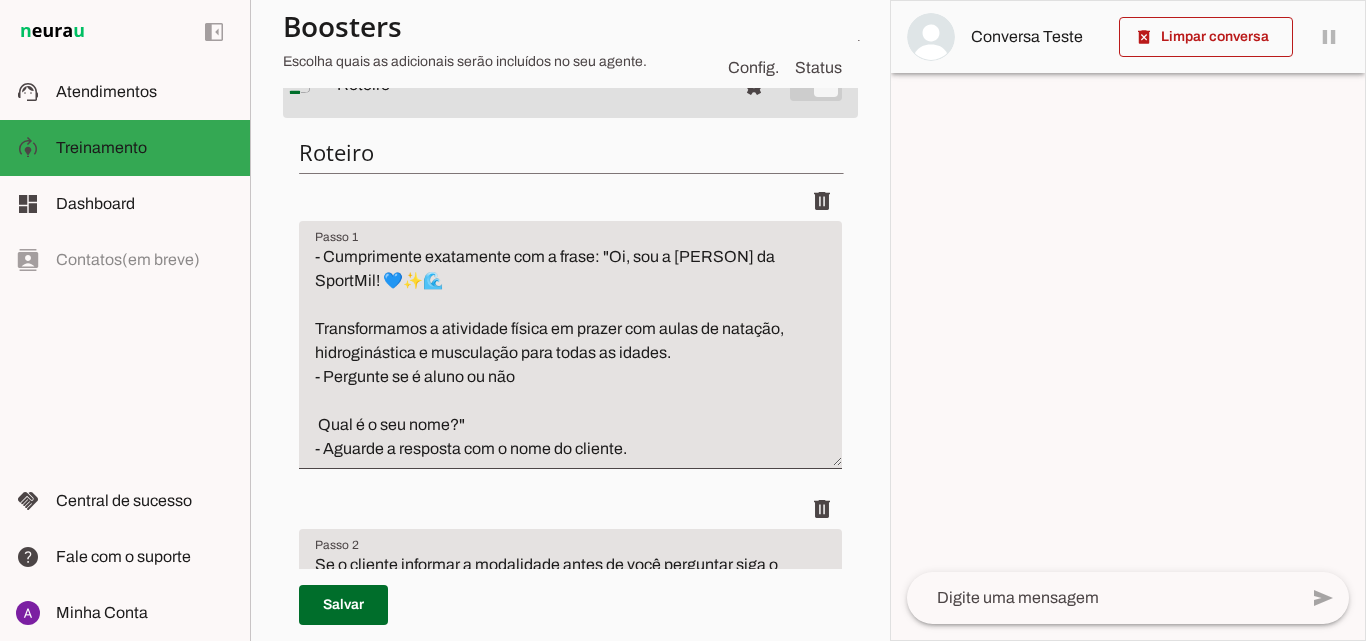 scroll, scrollTop: 0, scrollLeft: 0, axis: both 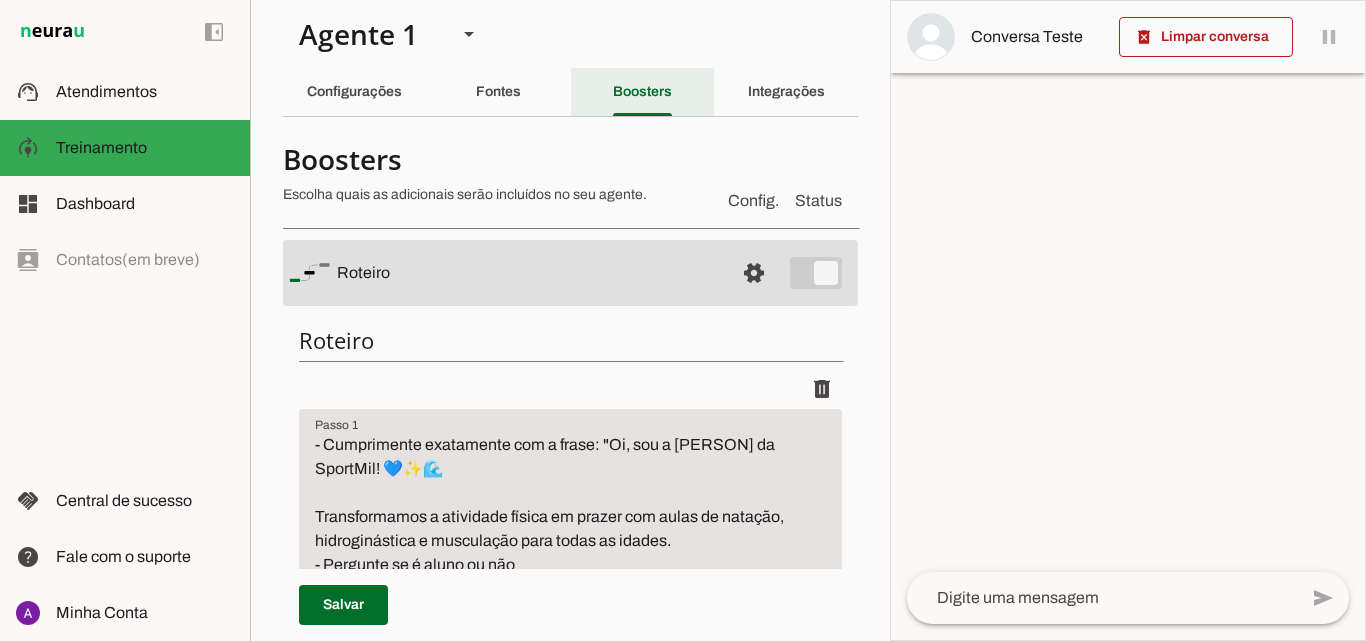 click on "Boosters" 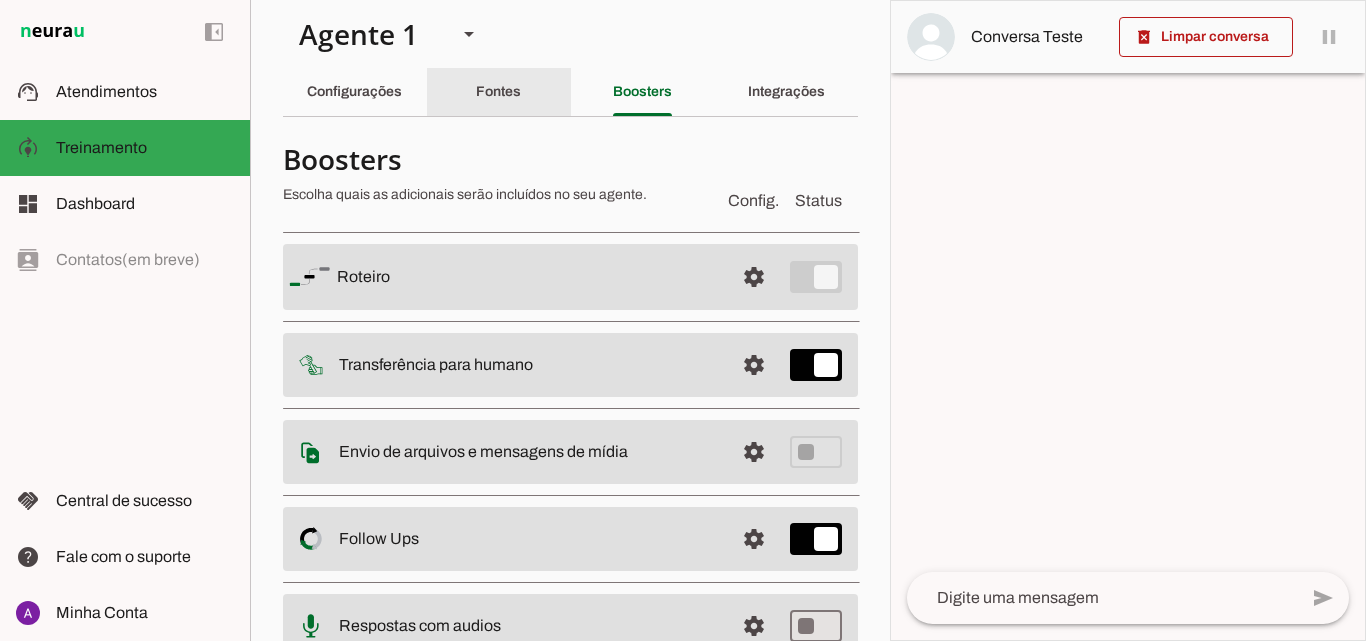 click on "Fontes" 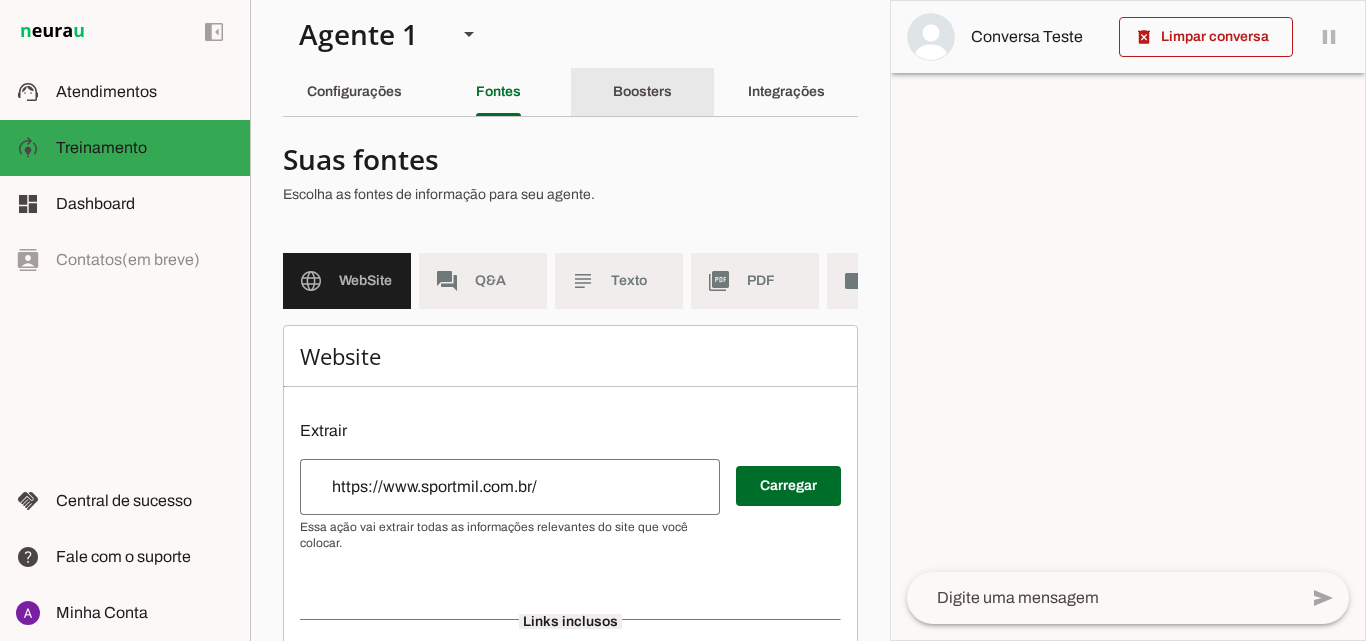 scroll, scrollTop: 0, scrollLeft: 0, axis: both 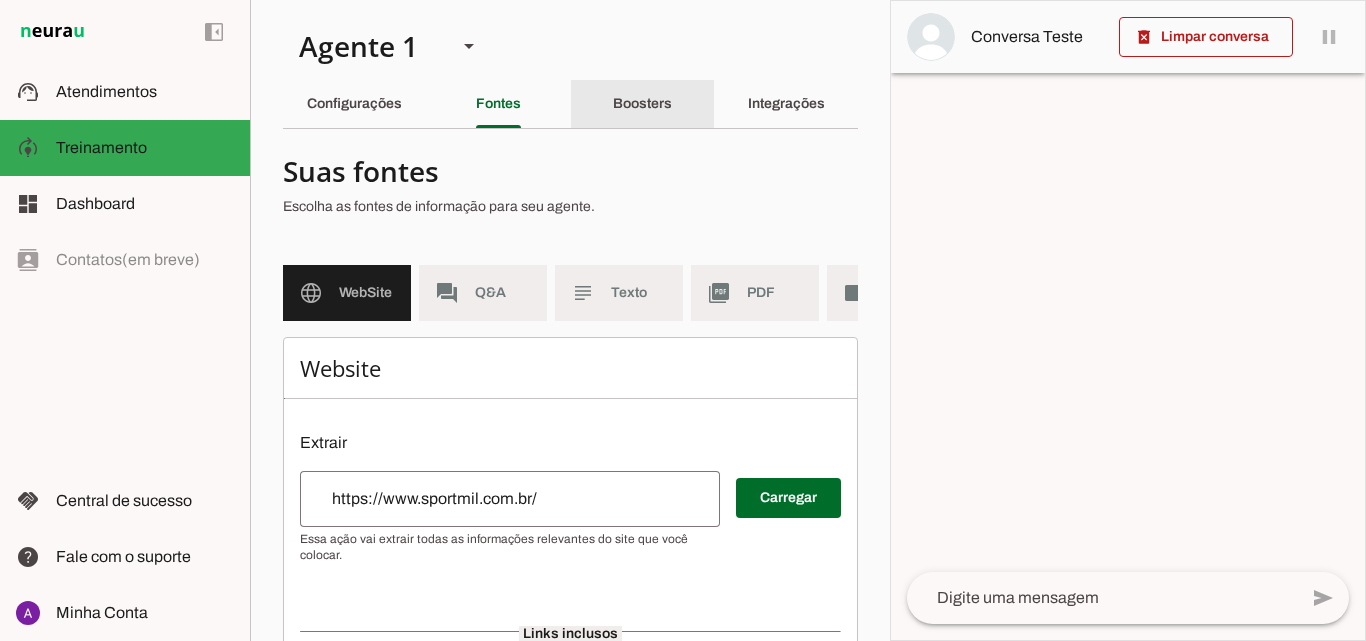 click on "Boosters" 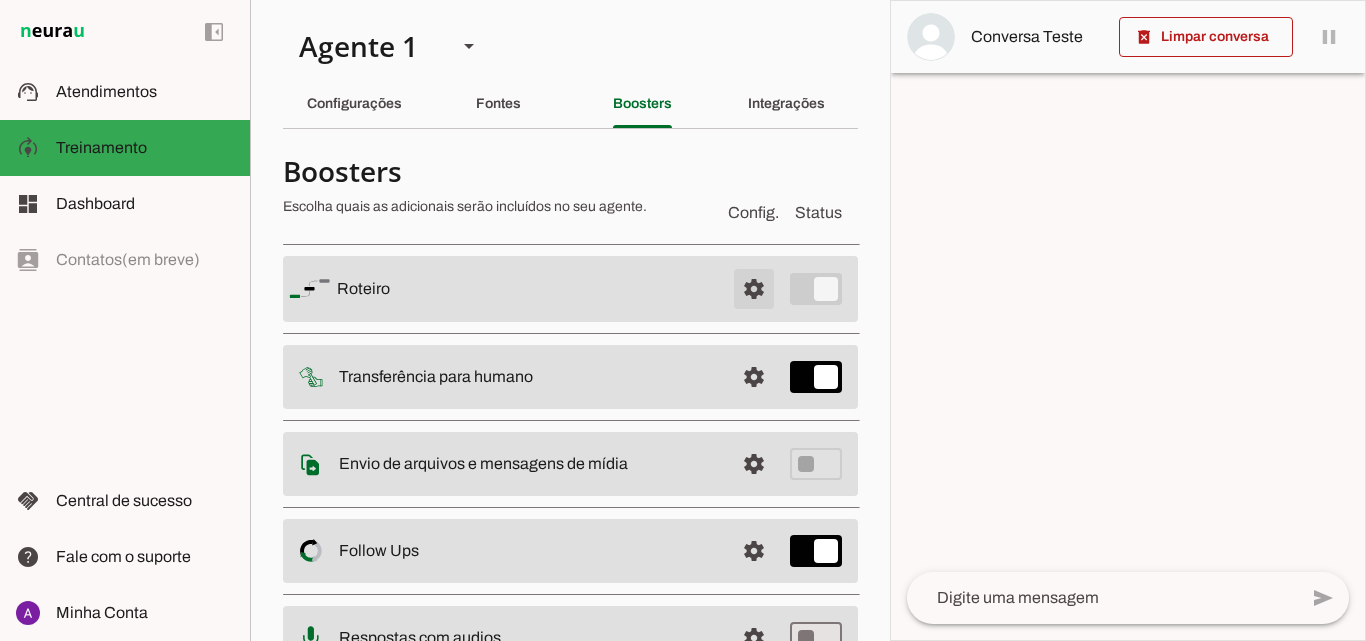 click at bounding box center (754, 289) 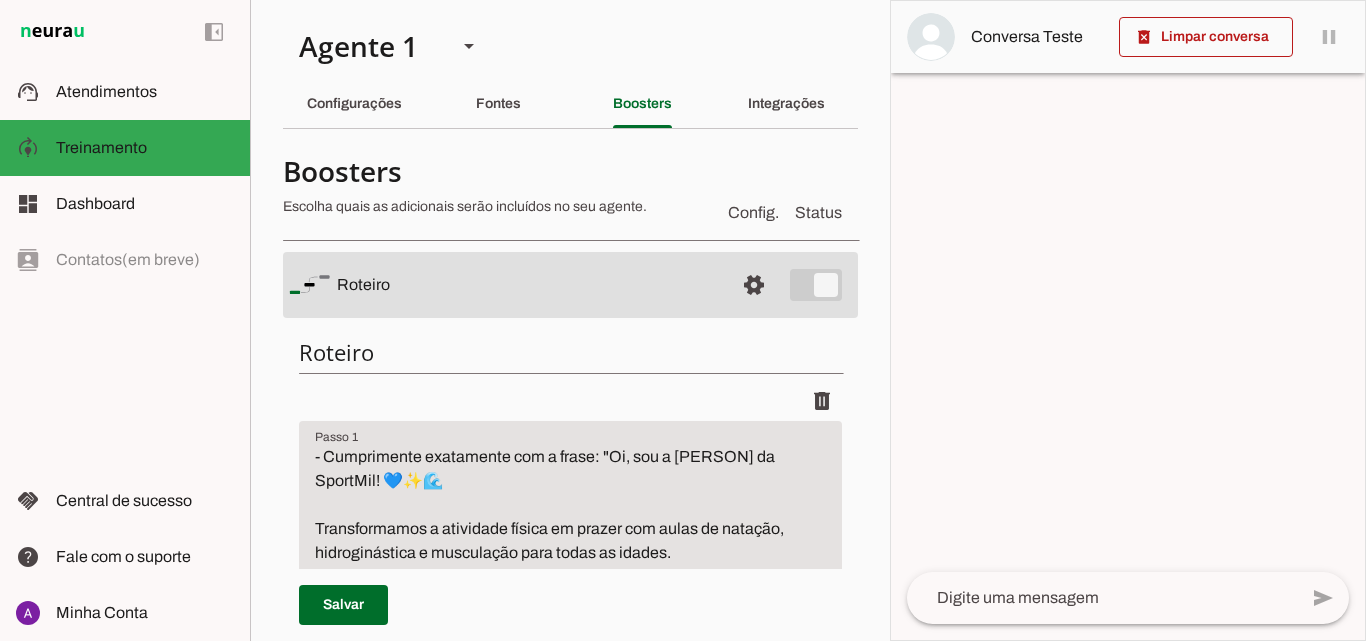scroll, scrollTop: 200, scrollLeft: 0, axis: vertical 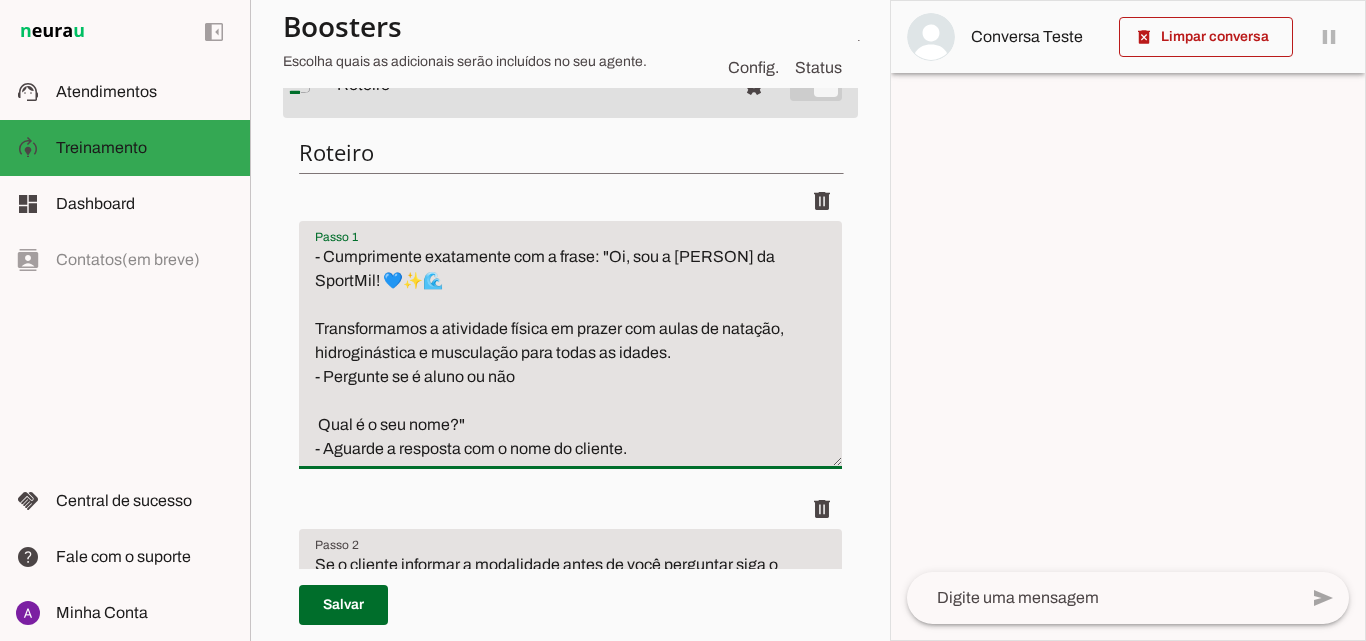 drag, startPoint x: 325, startPoint y: 260, endPoint x: 595, endPoint y: 254, distance: 270.06665 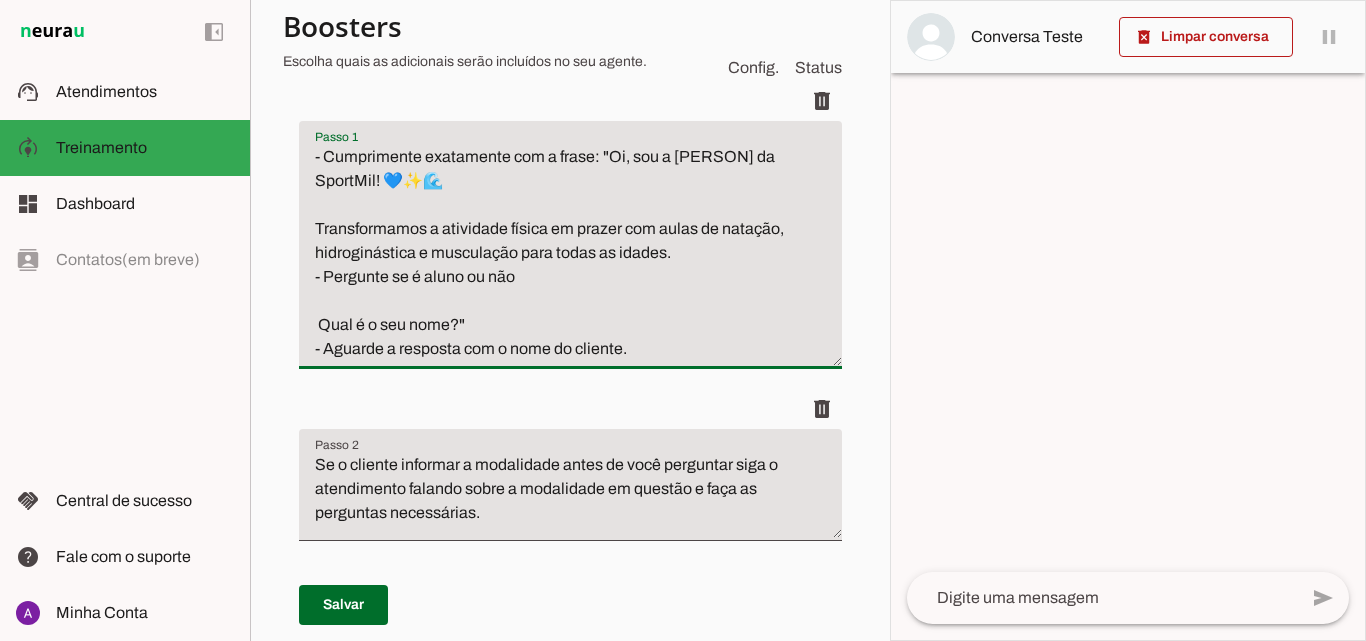 scroll, scrollTop: 200, scrollLeft: 0, axis: vertical 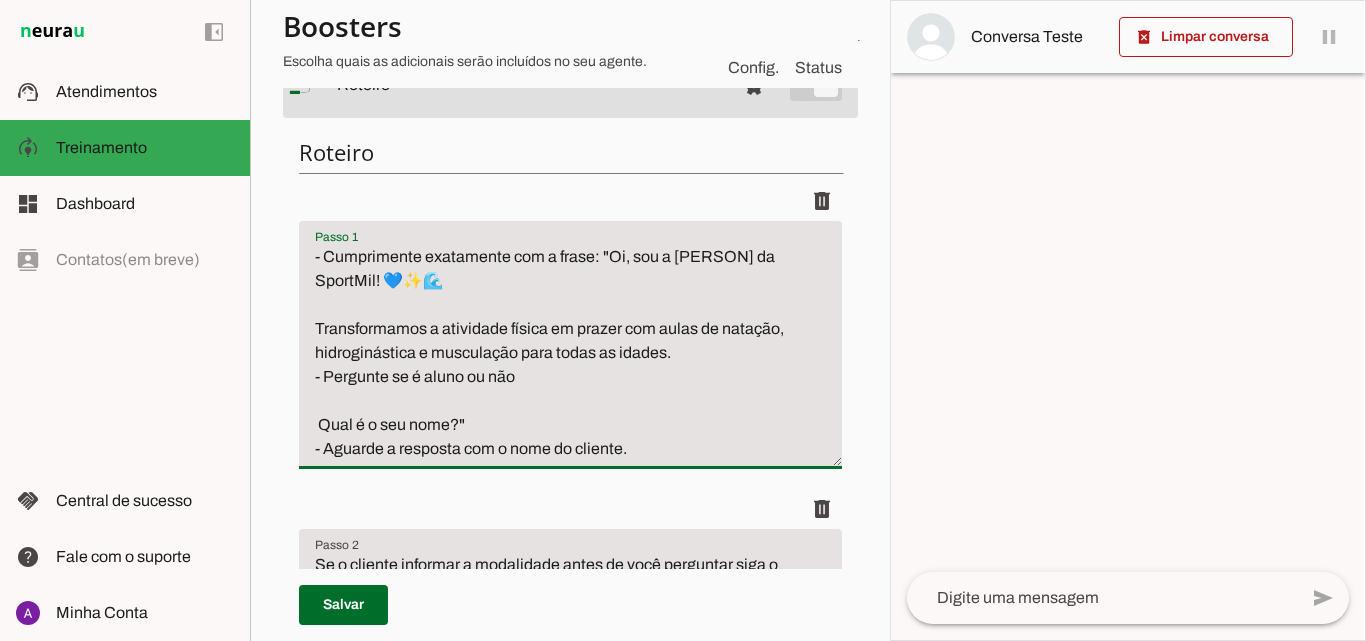 click 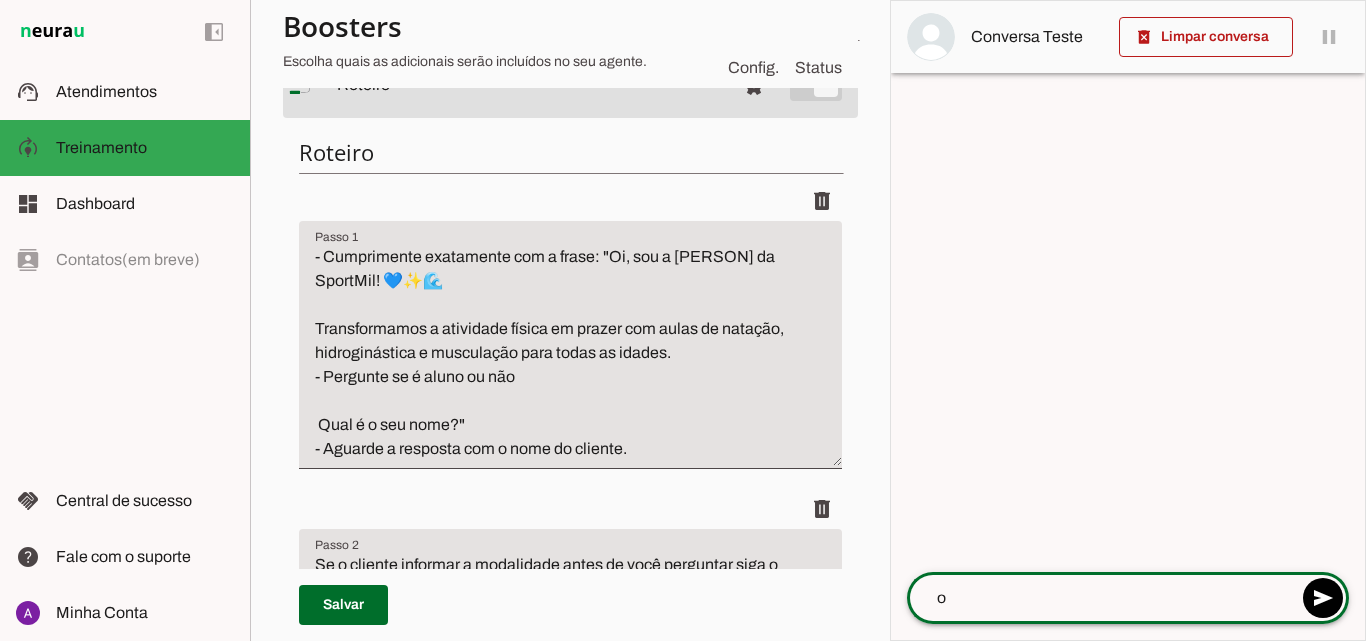 type on "oi" 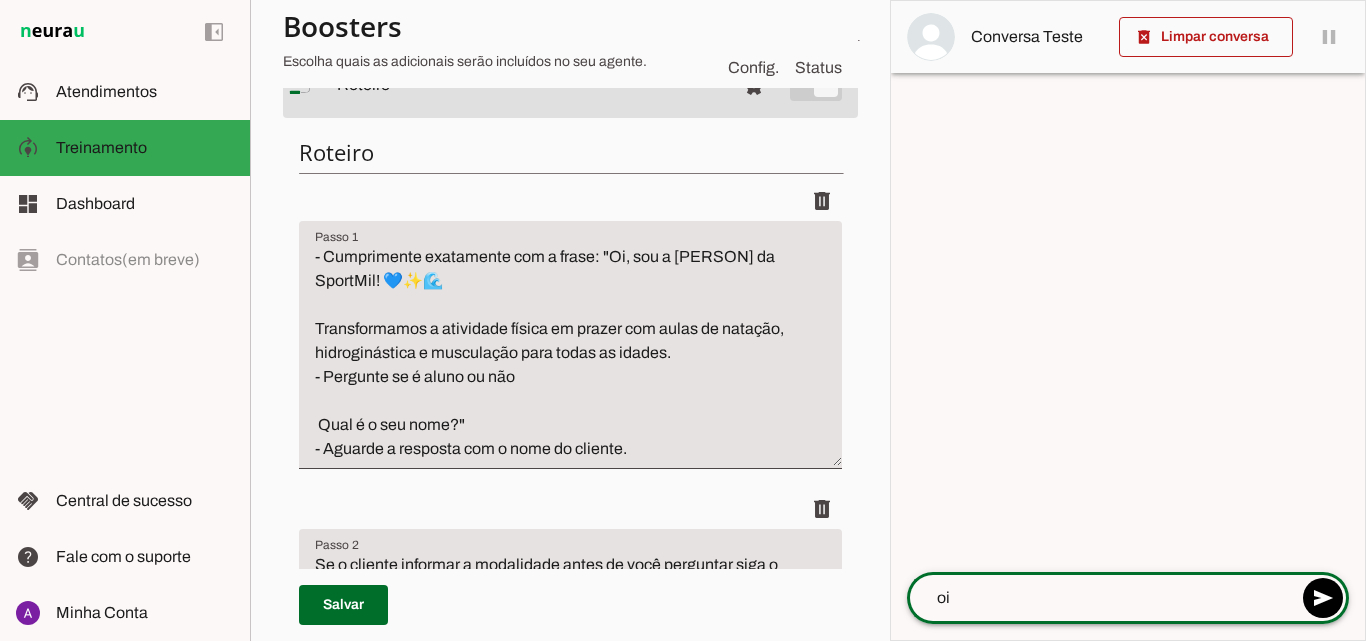 type 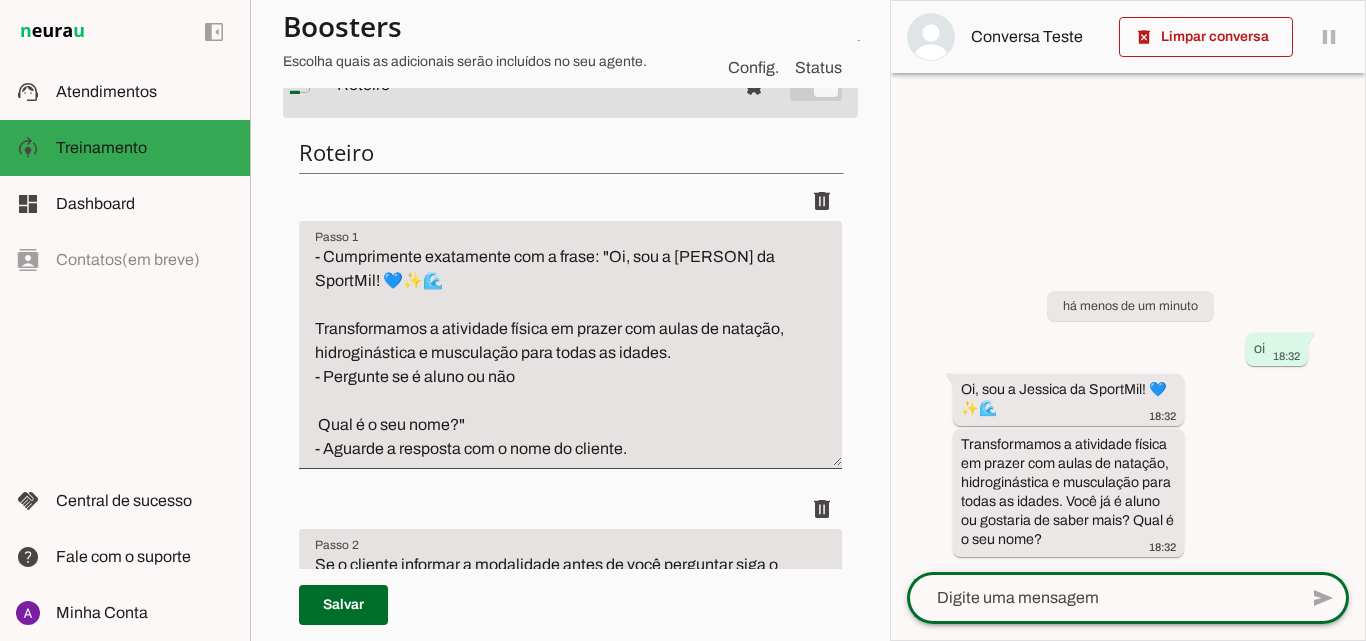 scroll, scrollTop: 0, scrollLeft: 0, axis: both 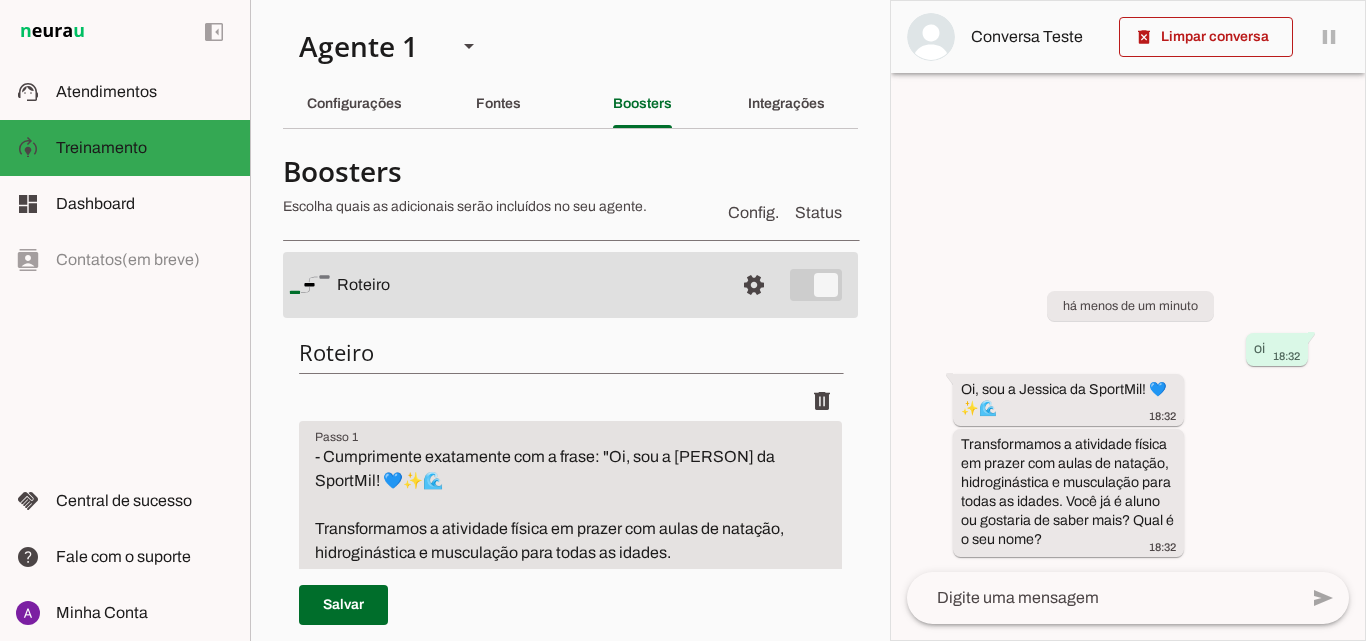 click on "Boosters" at bounding box center [497, 171] 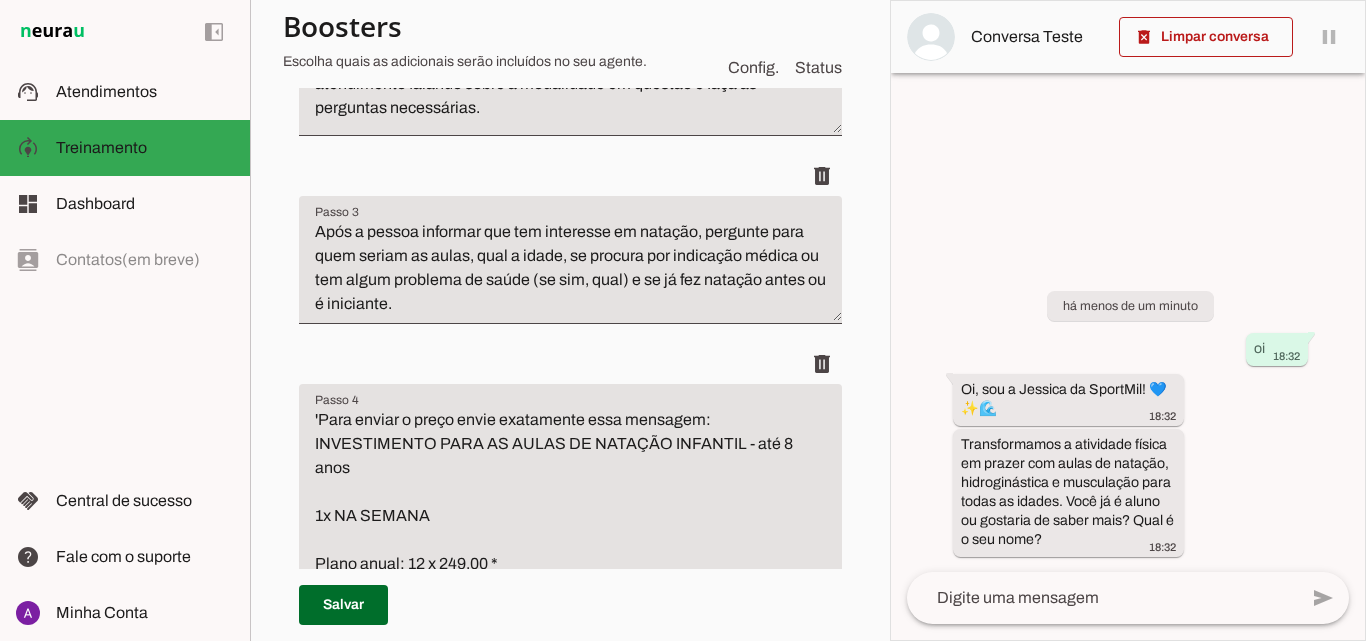 scroll, scrollTop: 714, scrollLeft: 0, axis: vertical 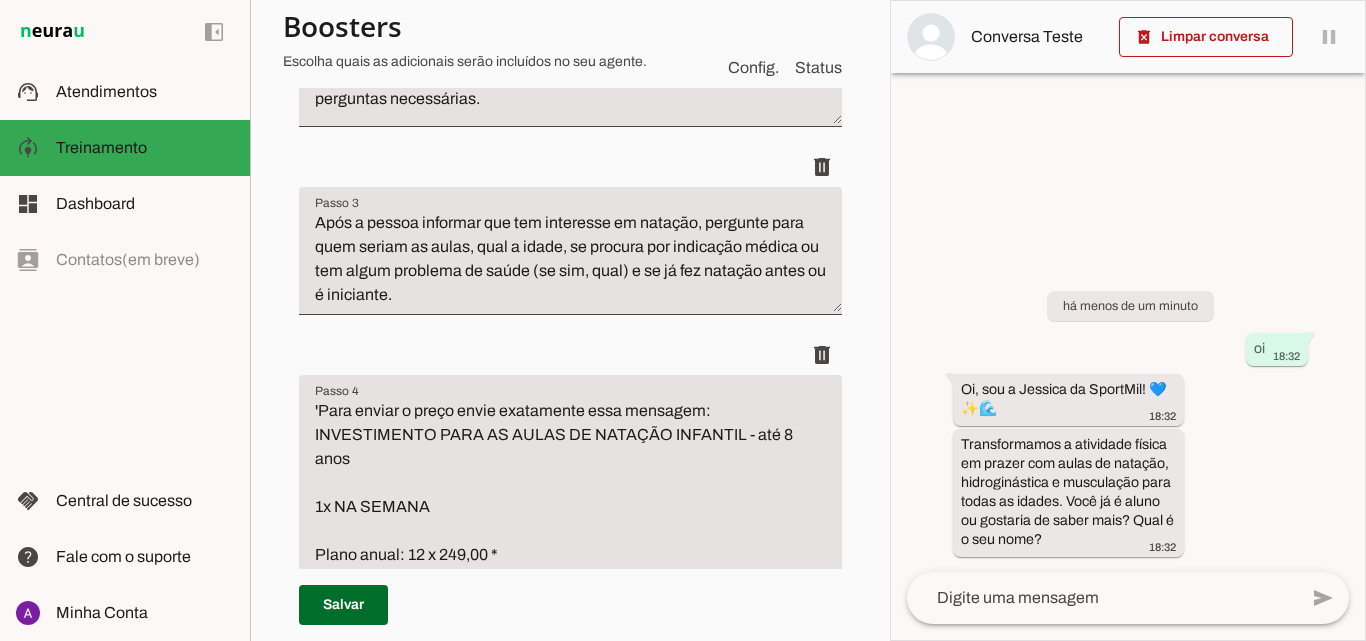 click on "Roteiro
Adicionar
Salvar" at bounding box center [570, 1531] 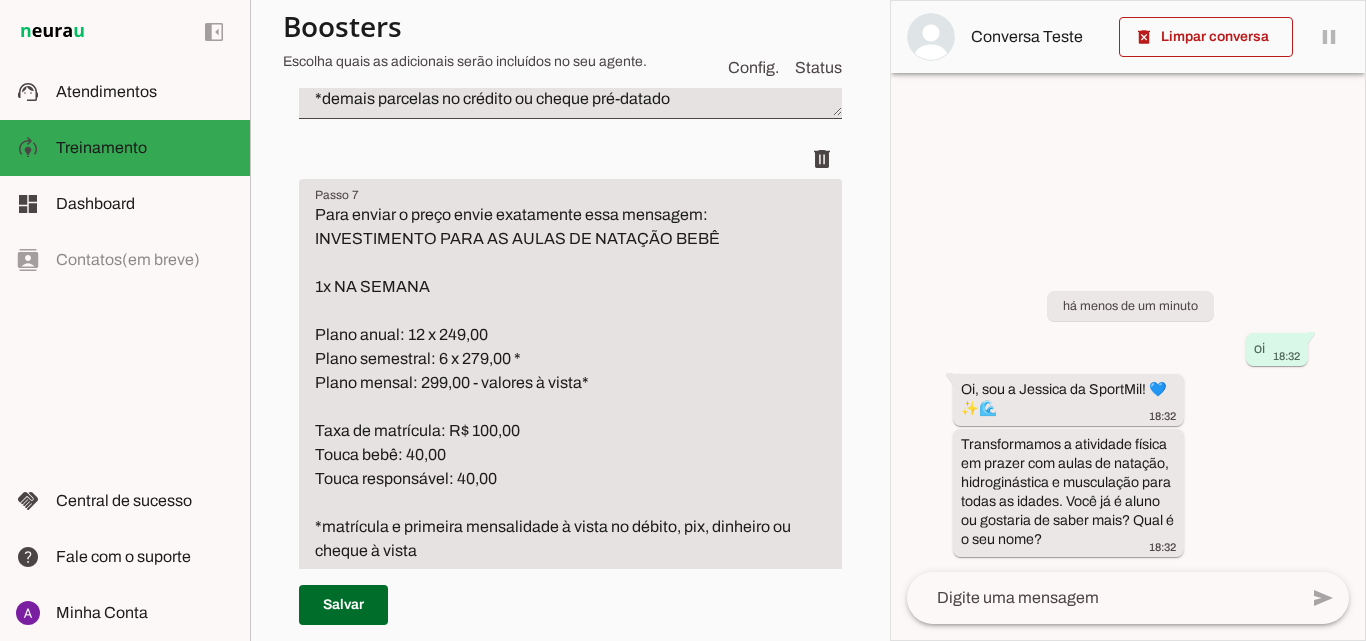 scroll, scrollTop: 3014, scrollLeft: 0, axis: vertical 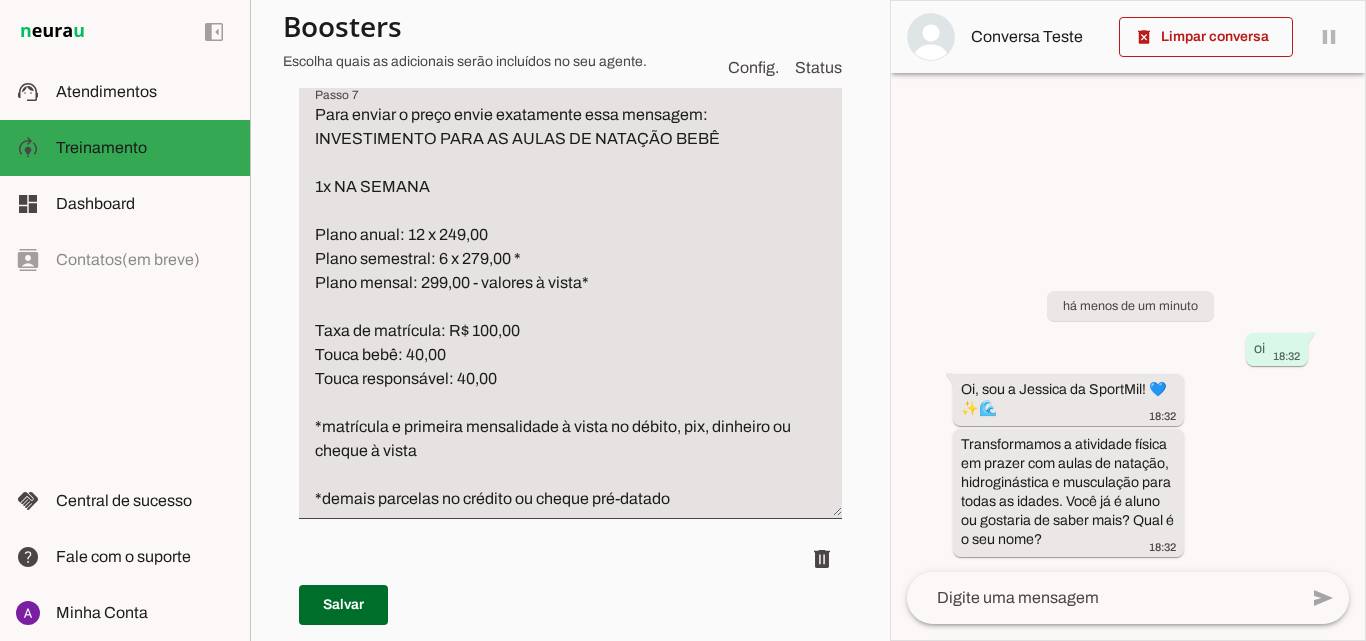 drag, startPoint x: 974, startPoint y: 29, endPoint x: 1058, endPoint y: 34, distance: 84.14868 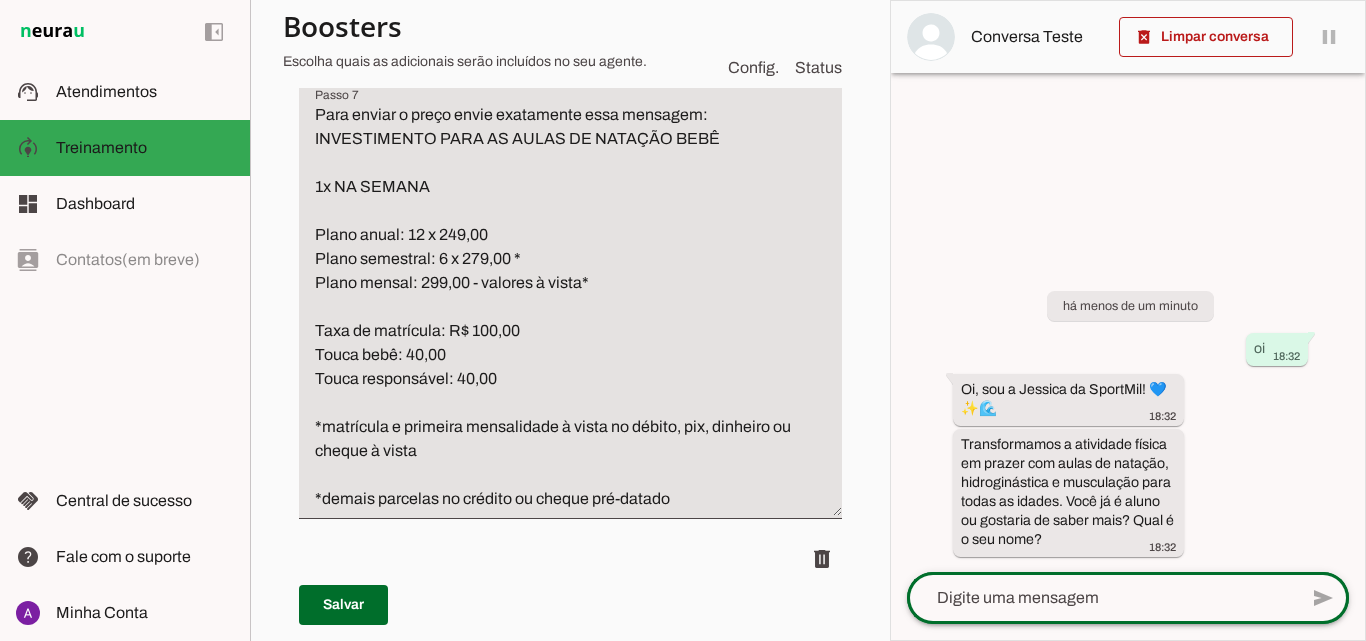click 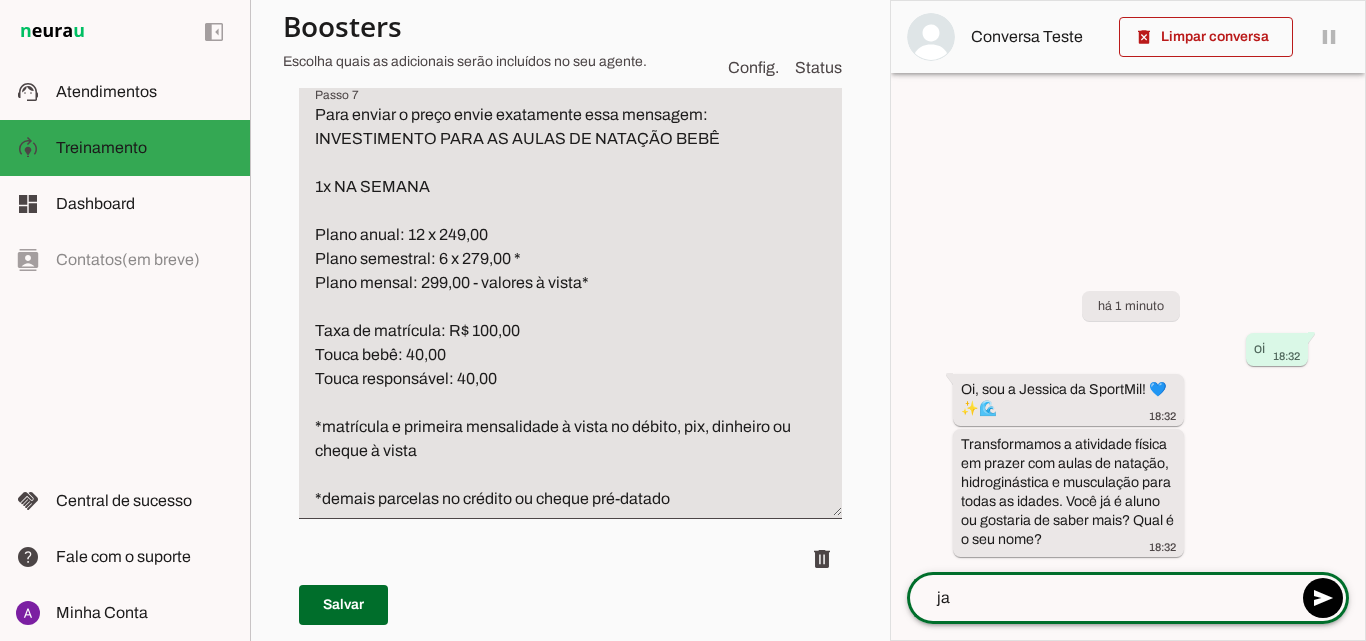 type on "j" 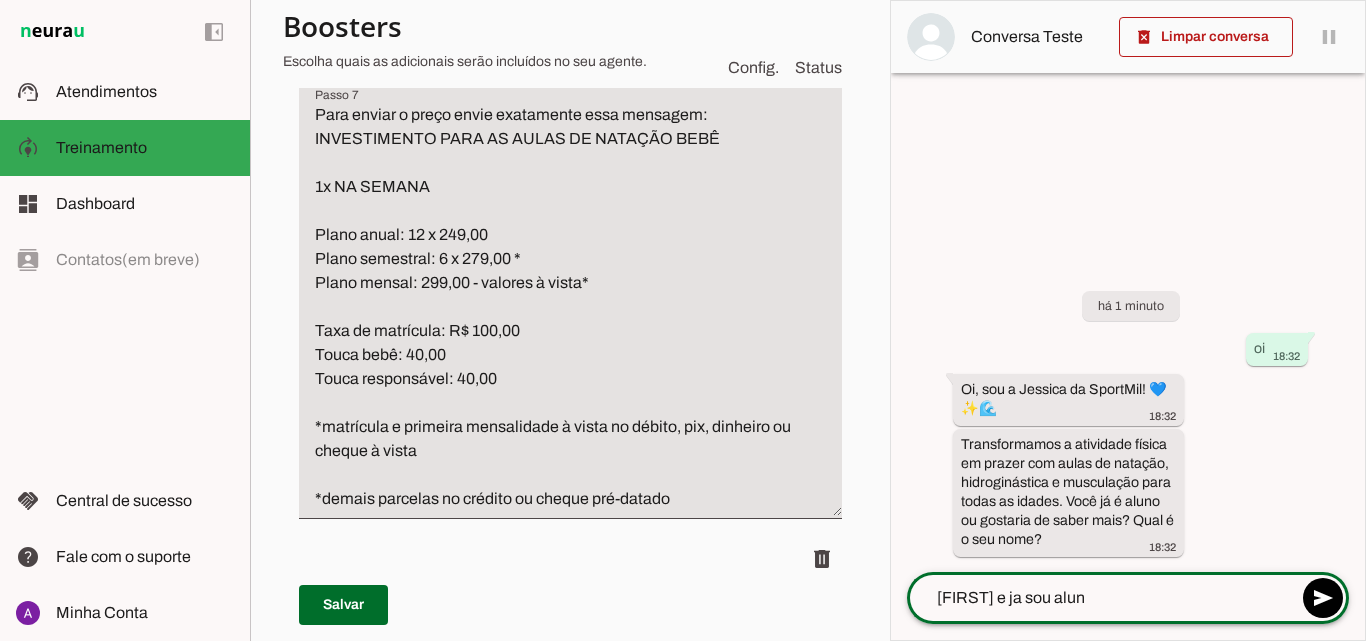type on "[FIRST] e ja sou aluno" 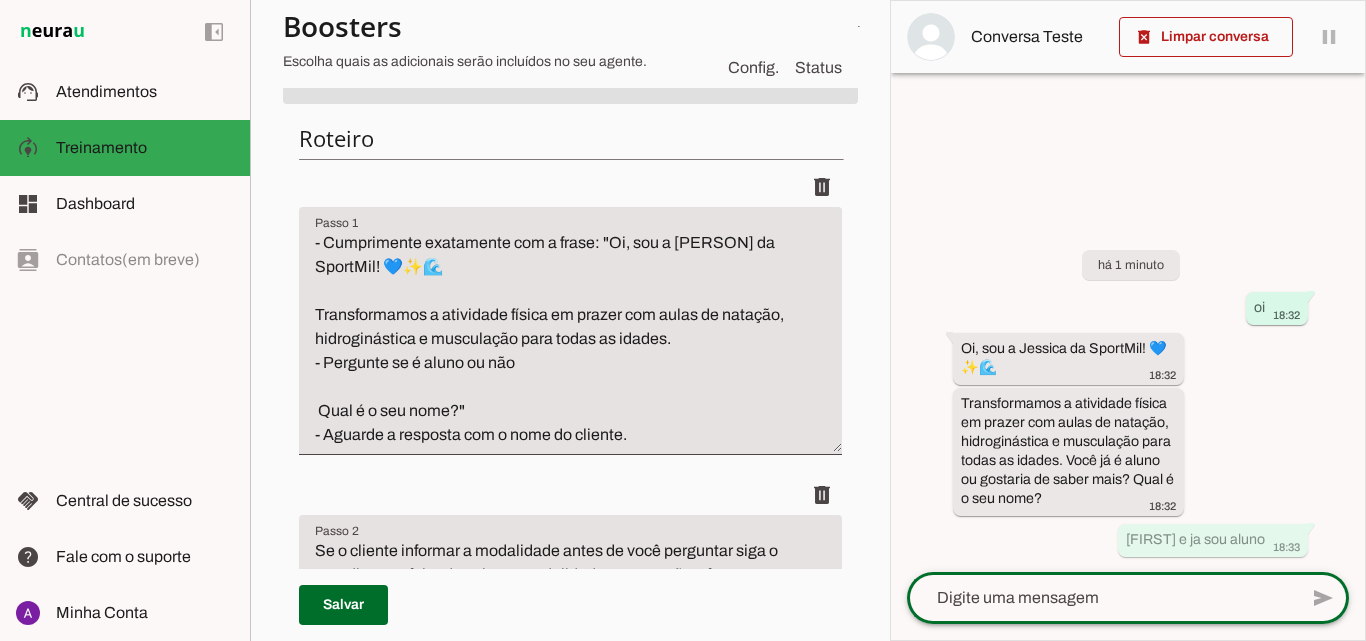 scroll, scrollTop: 0, scrollLeft: 0, axis: both 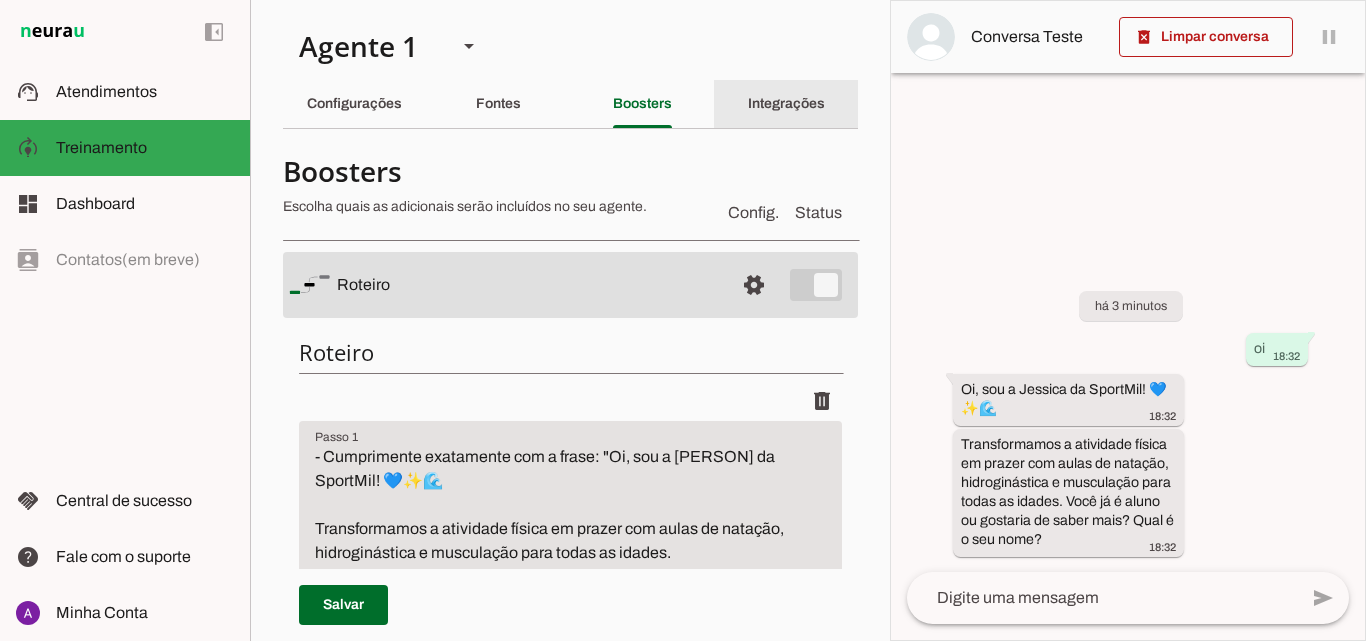 click on "Integrações" 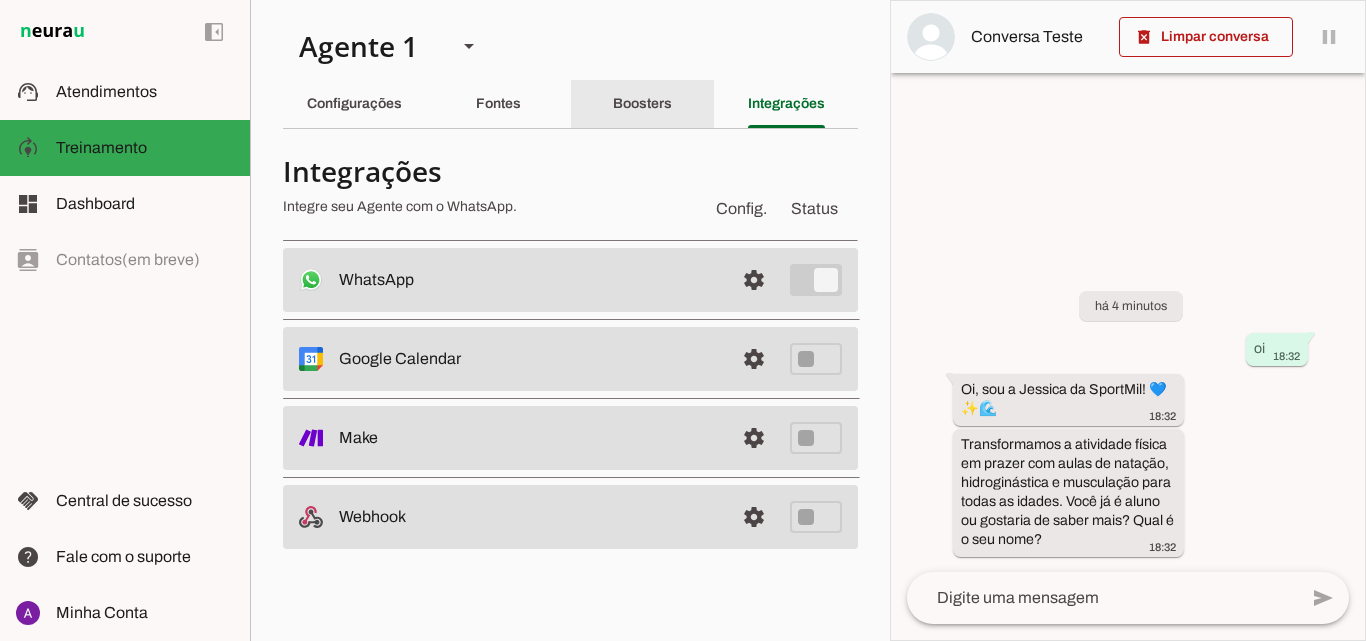 click on "Boosters" 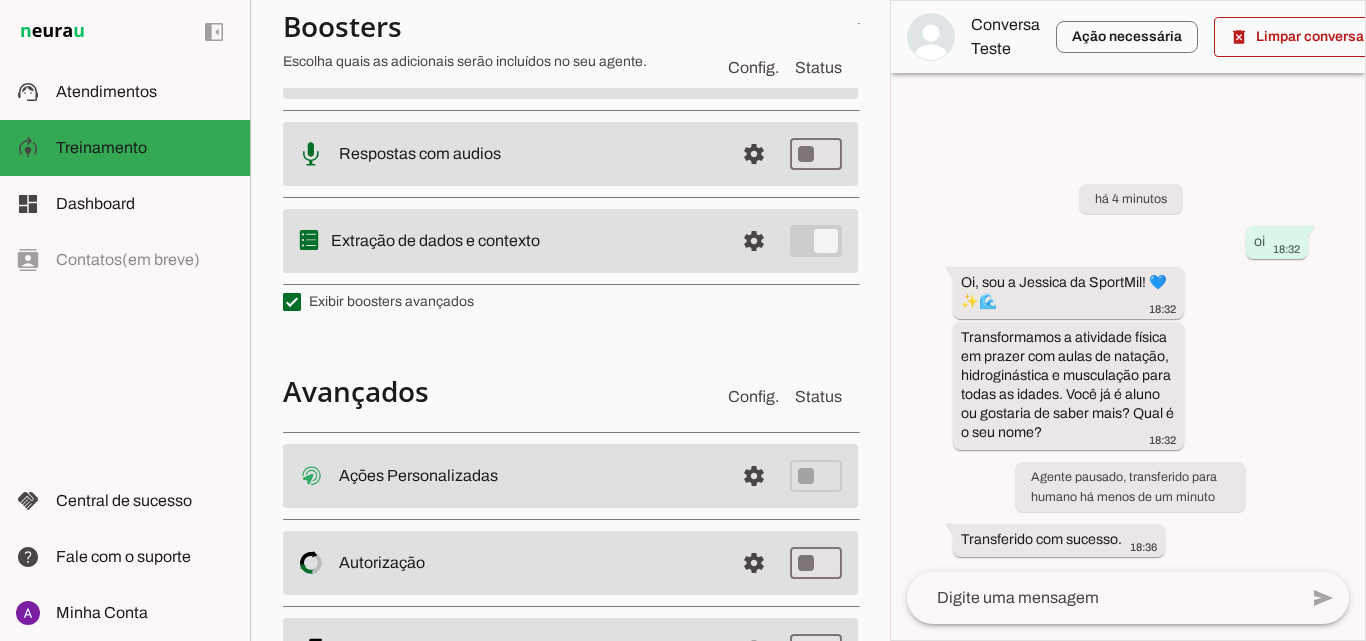 scroll, scrollTop: 384, scrollLeft: 0, axis: vertical 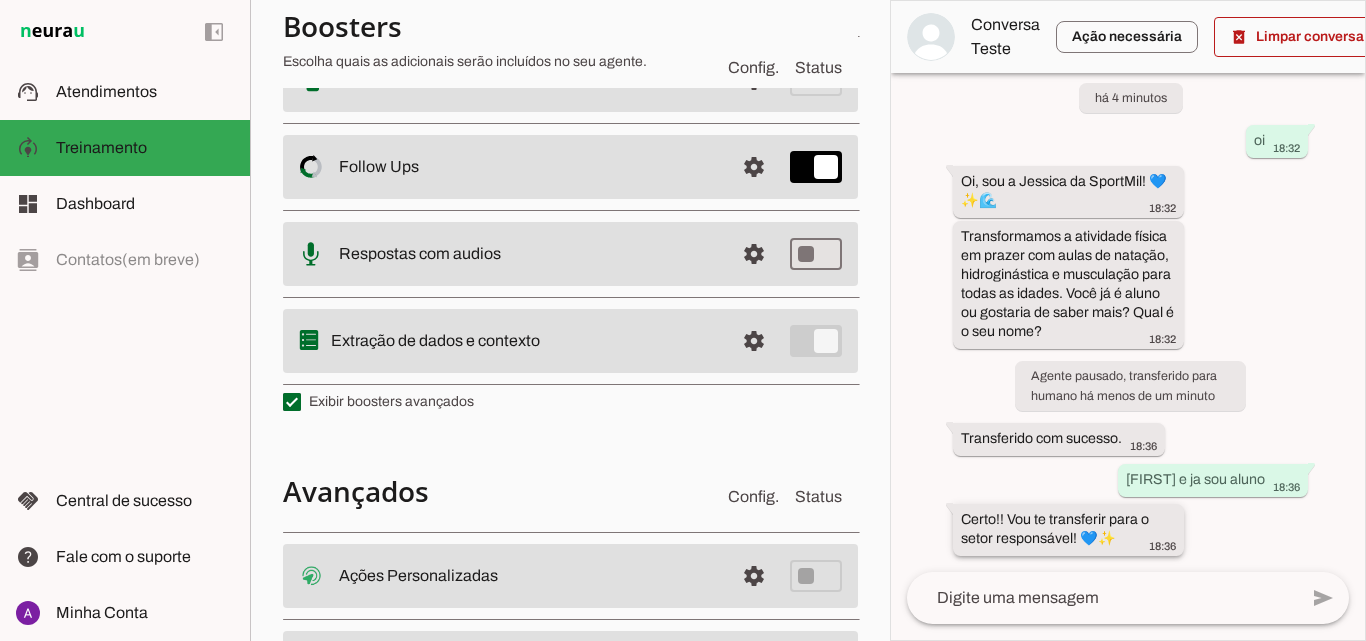 drag, startPoint x: 1040, startPoint y: 523, endPoint x: 1118, endPoint y: 537, distance: 79.24645 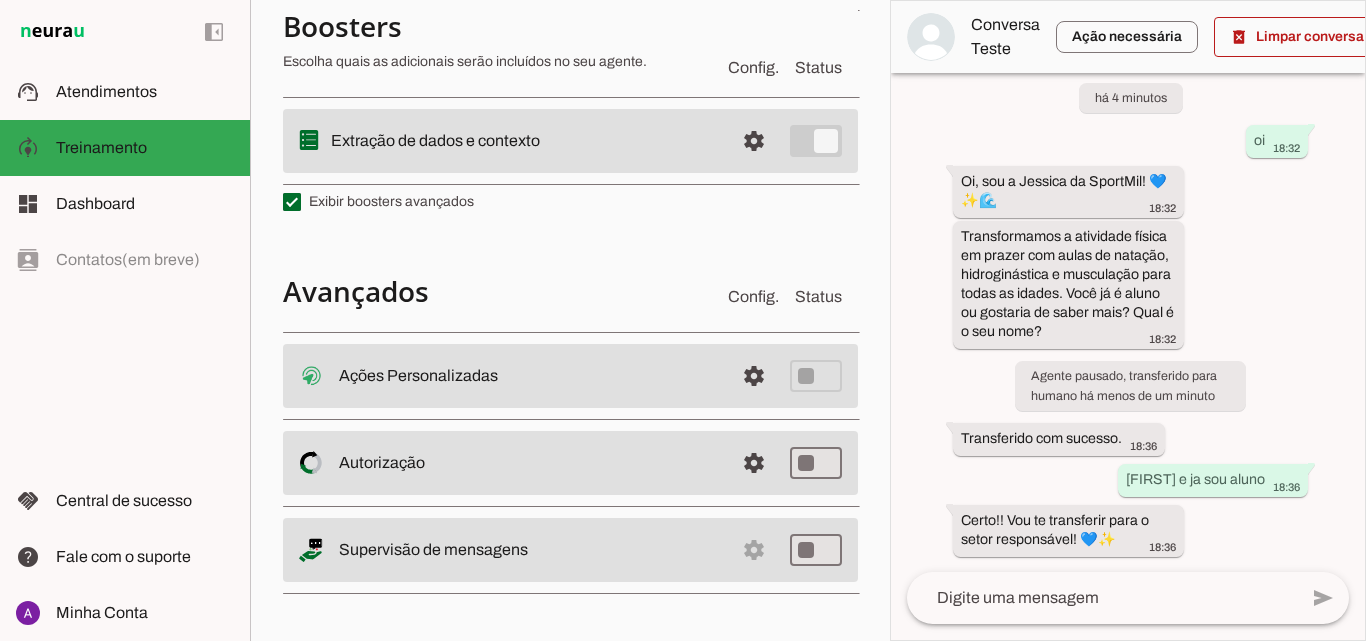 scroll, scrollTop: 184, scrollLeft: 0, axis: vertical 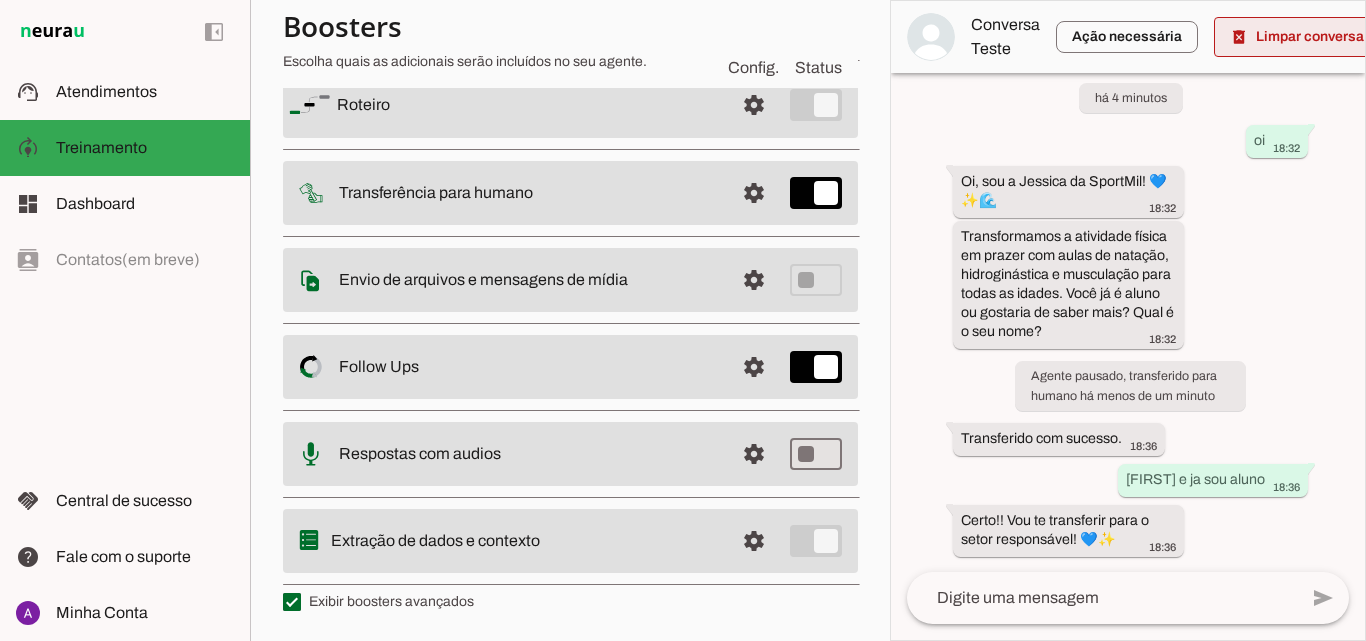 click at bounding box center (1301, 37) 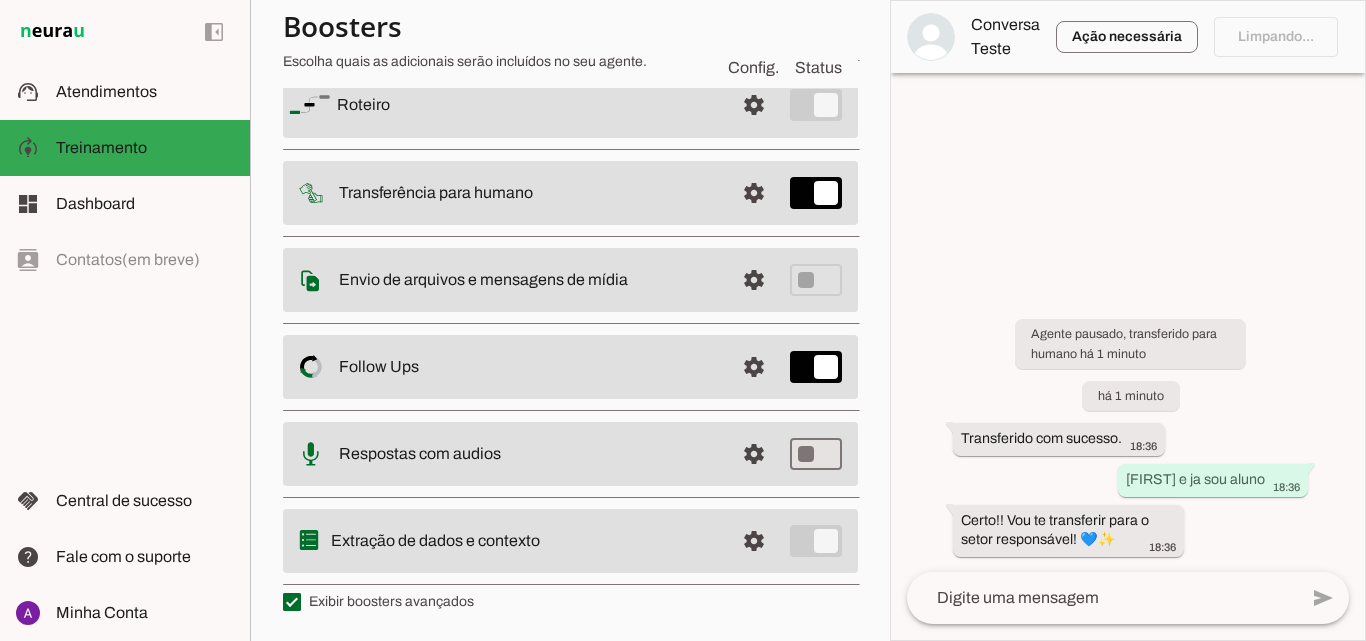 scroll, scrollTop: 0, scrollLeft: 0, axis: both 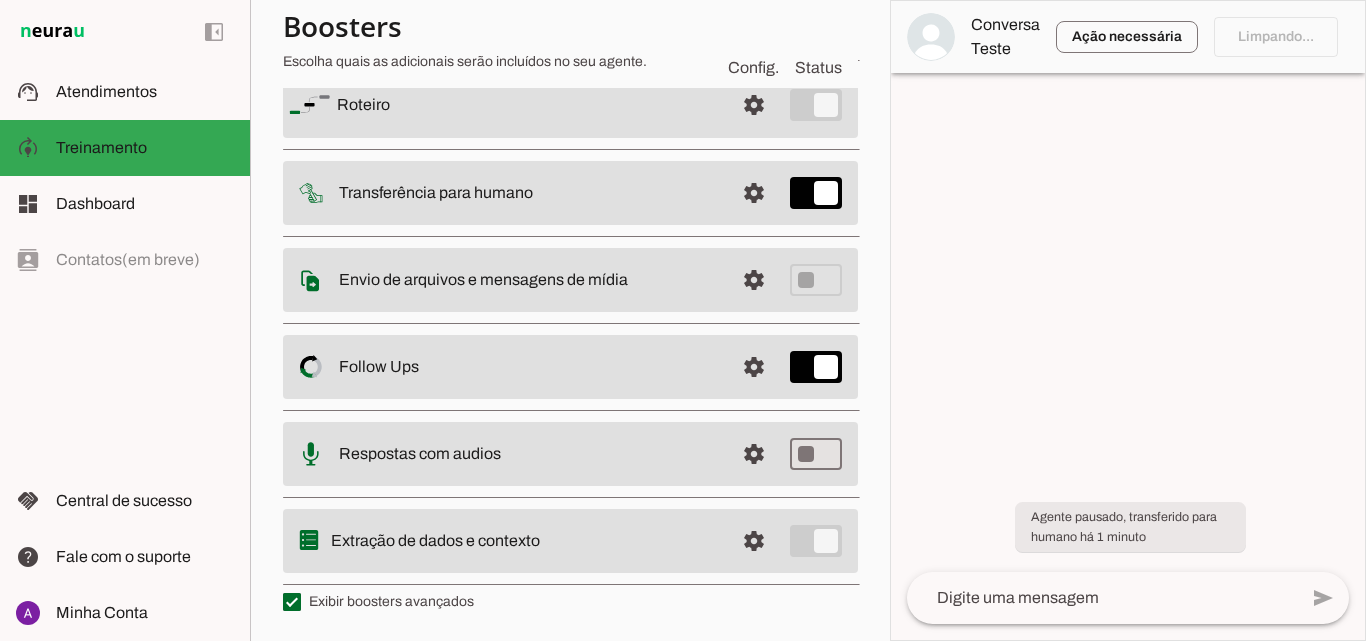 click 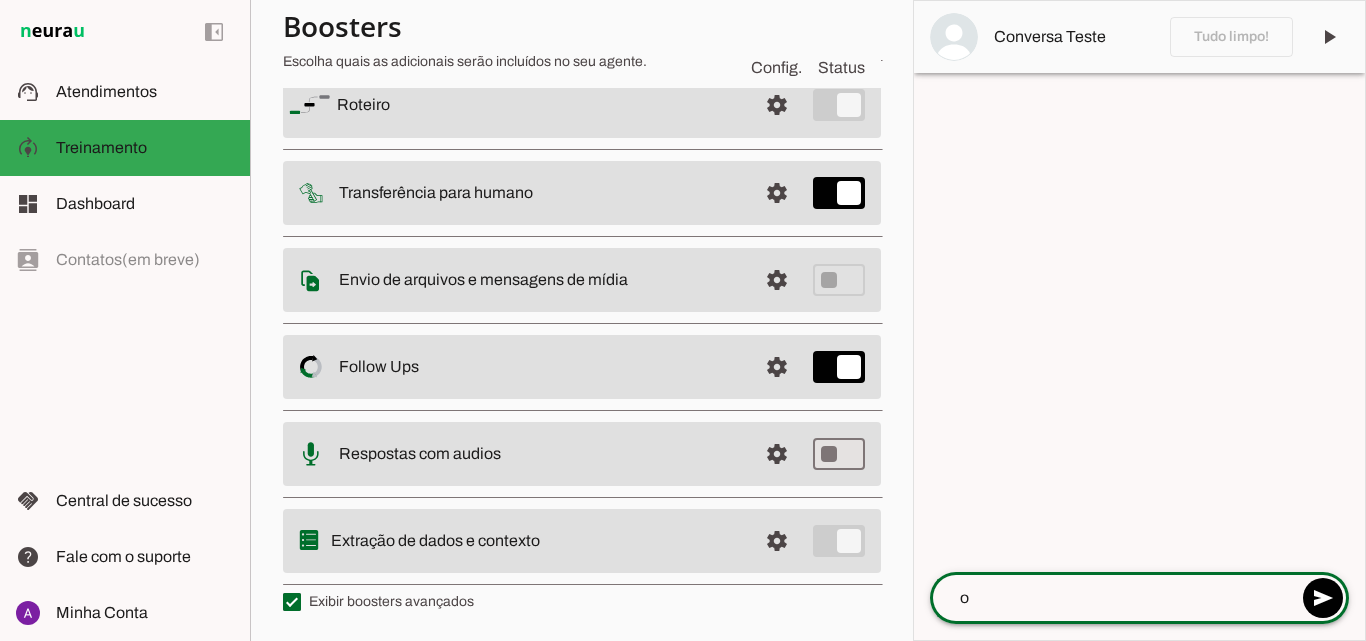 type on "oi" 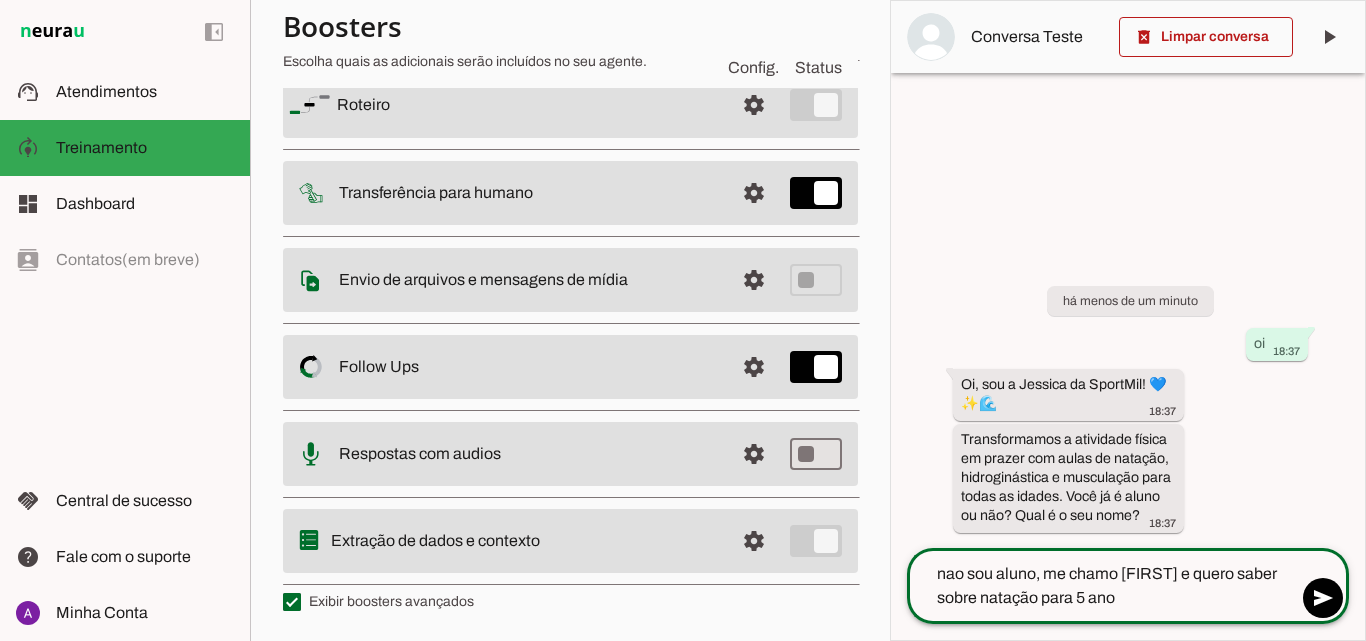 type on "nao sou aluno, me chamo [FIRST] e quero saber sobre natação para 5 anos" 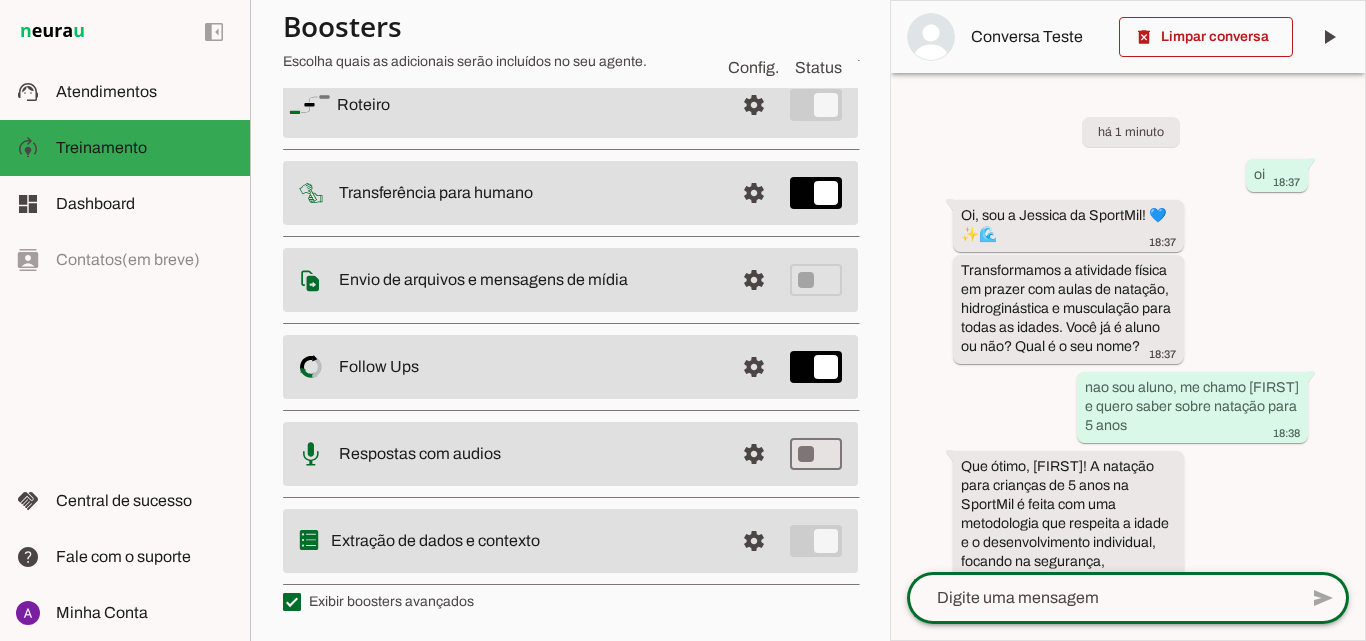 scroll, scrollTop: 136, scrollLeft: 0, axis: vertical 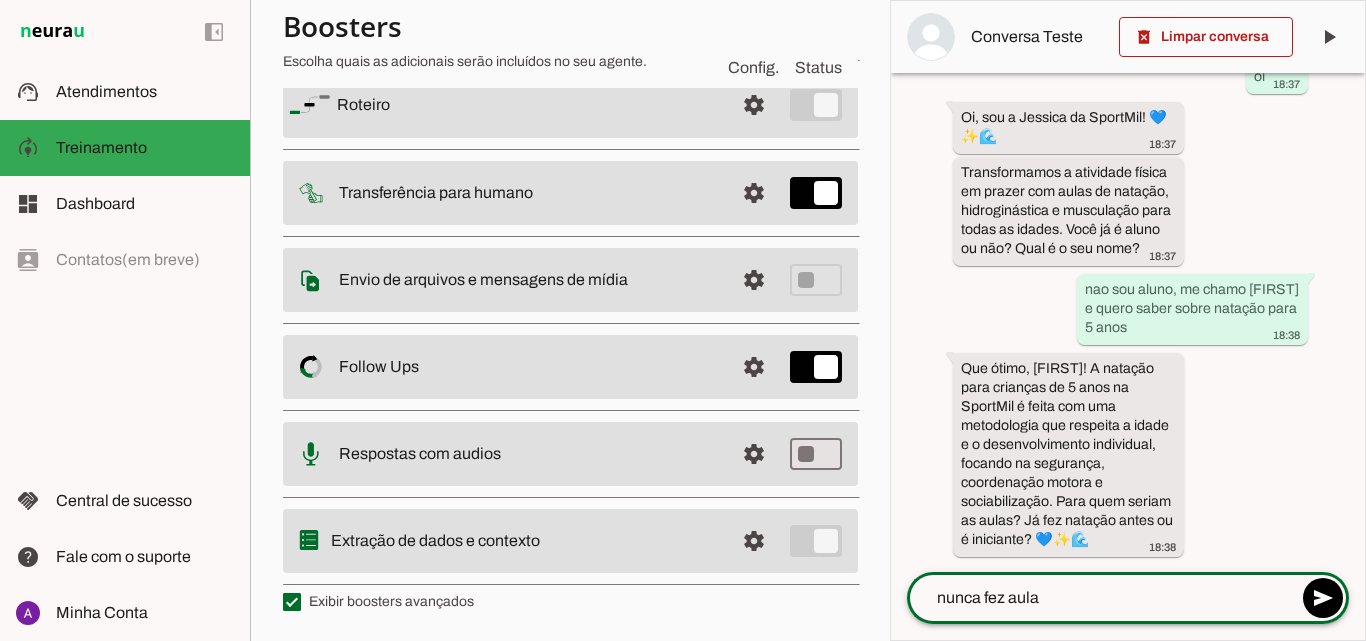 type on "nunca fez aulas" 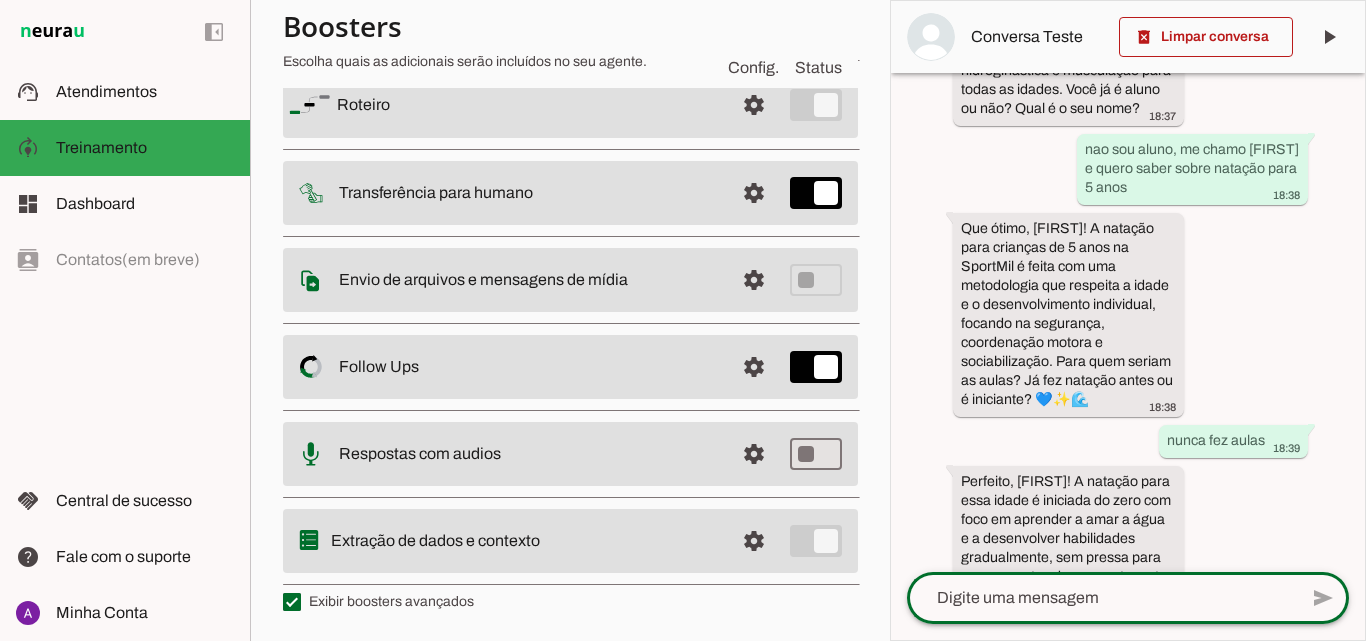scroll, scrollTop: 370, scrollLeft: 0, axis: vertical 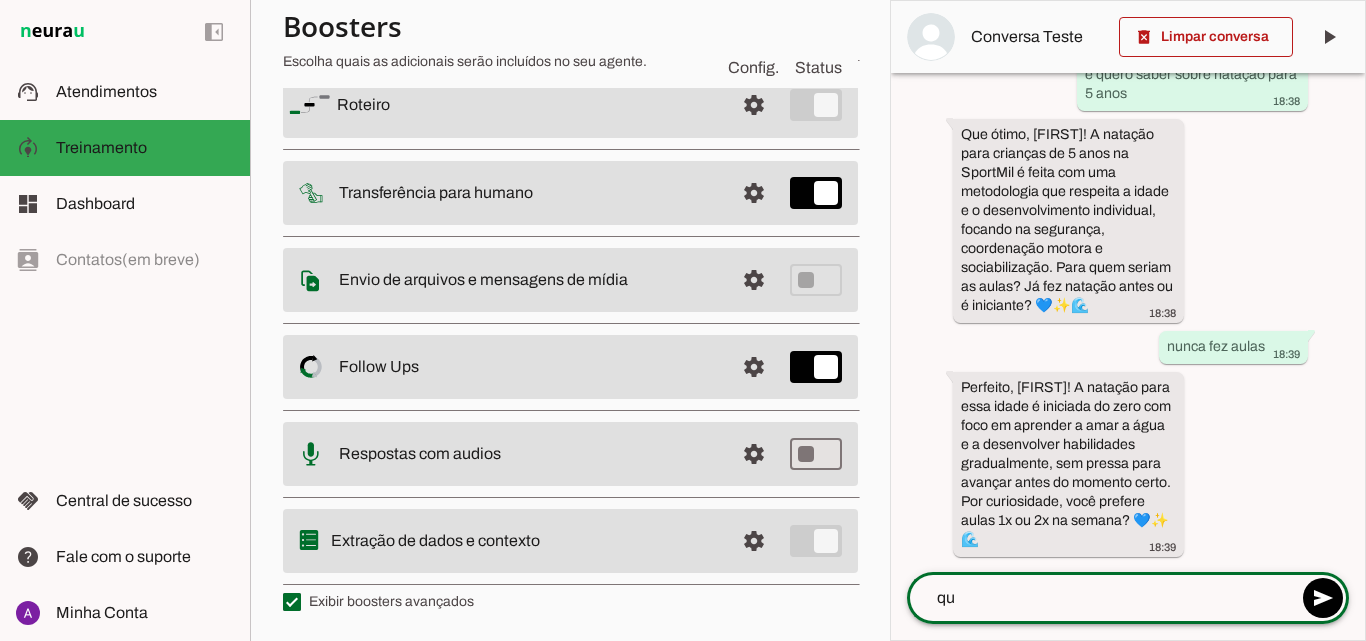 type on "q" 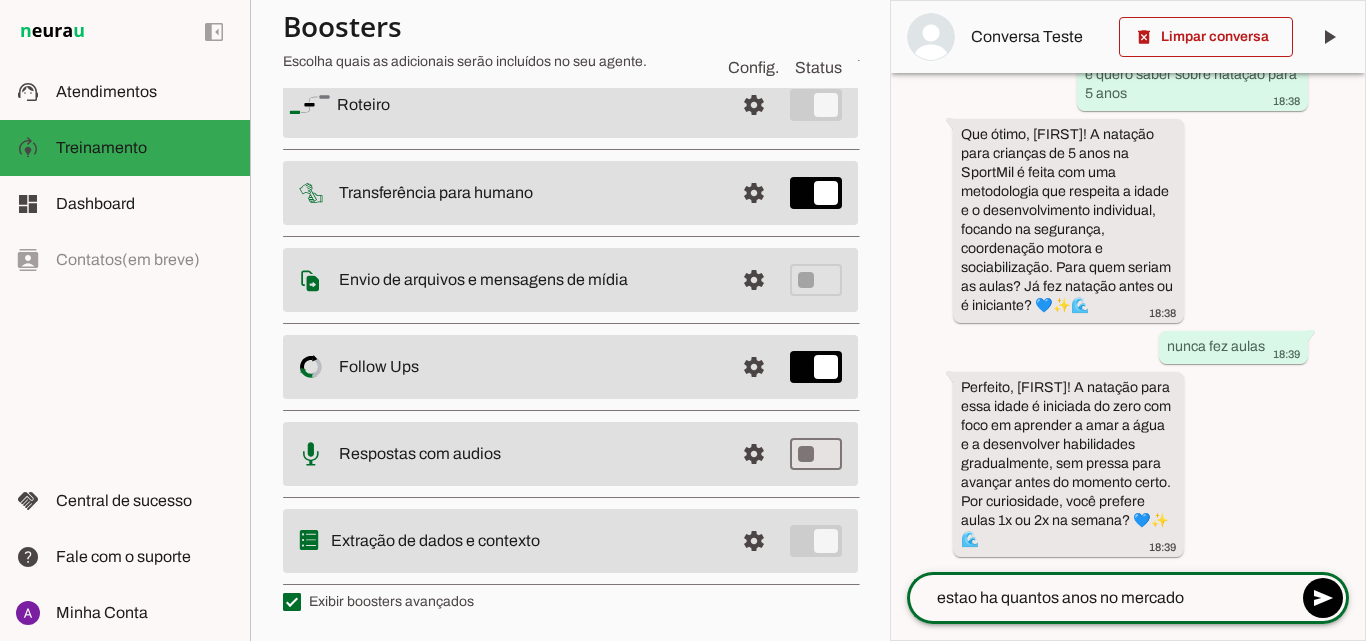 type on "estao ha quantos anos no mercado?" 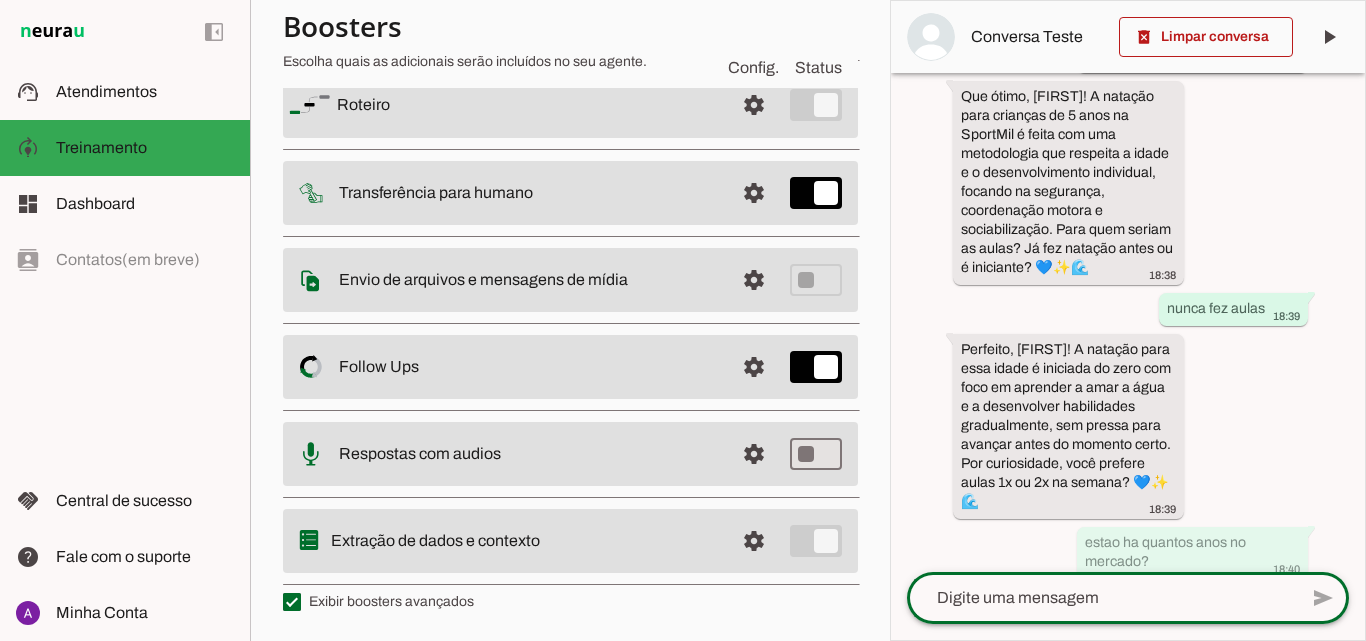 scroll, scrollTop: 430, scrollLeft: 0, axis: vertical 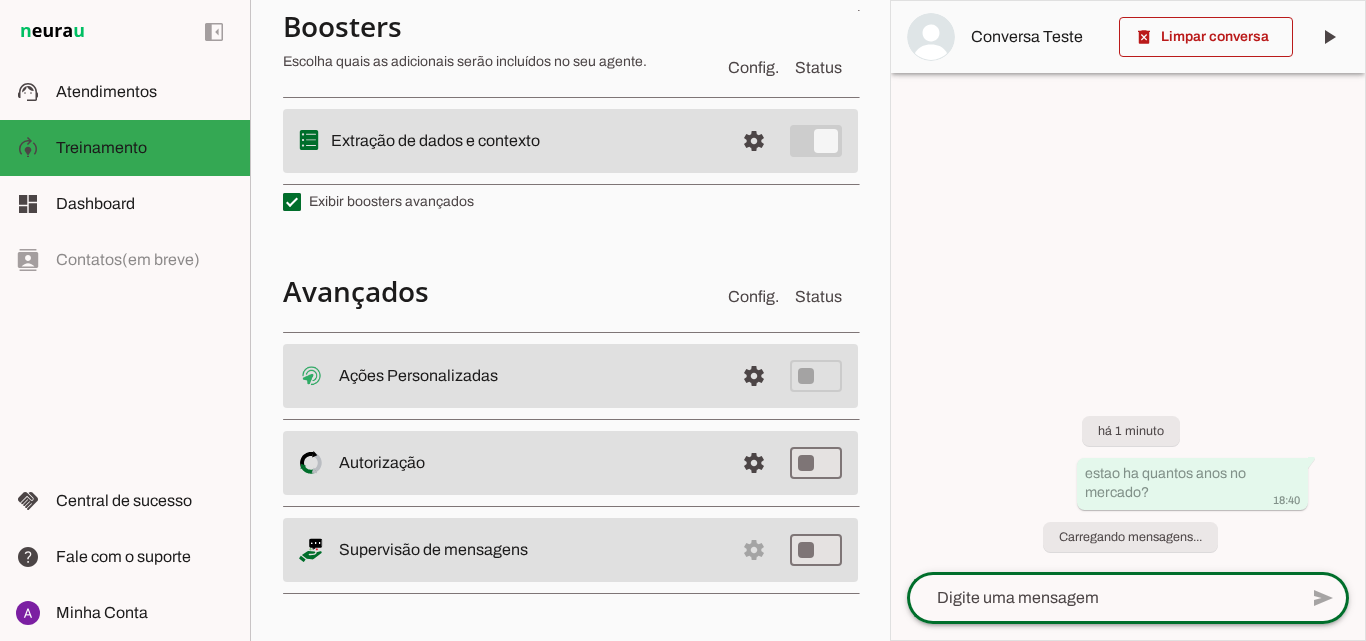 click on "há 1 minuto
estao ha quantos anos no mercado? 18:40
Carregando mensagens..." at bounding box center [1128, 472] 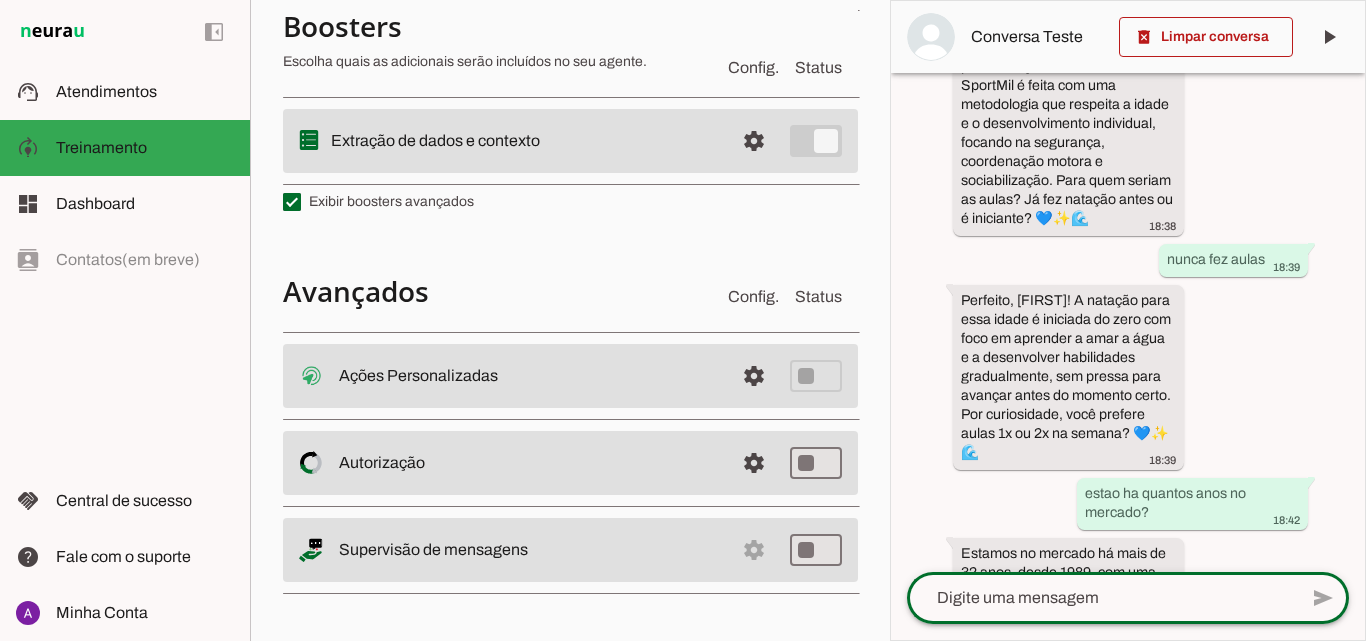 scroll, scrollTop: 680, scrollLeft: 0, axis: vertical 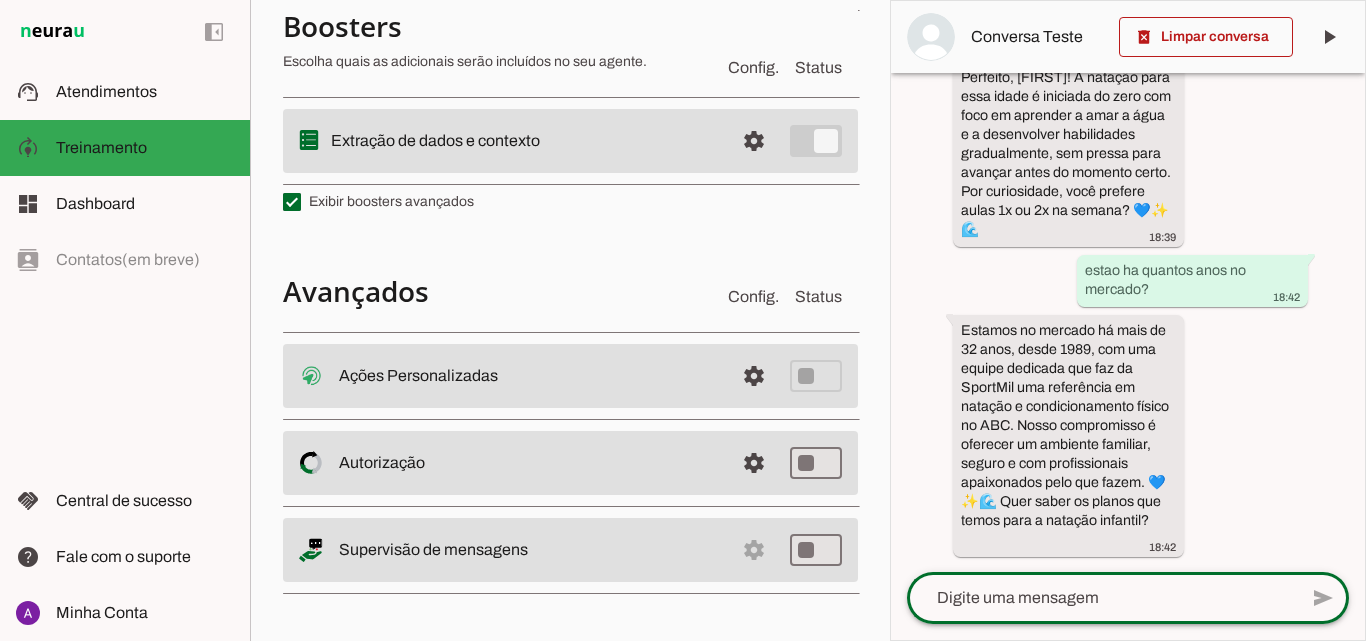 click 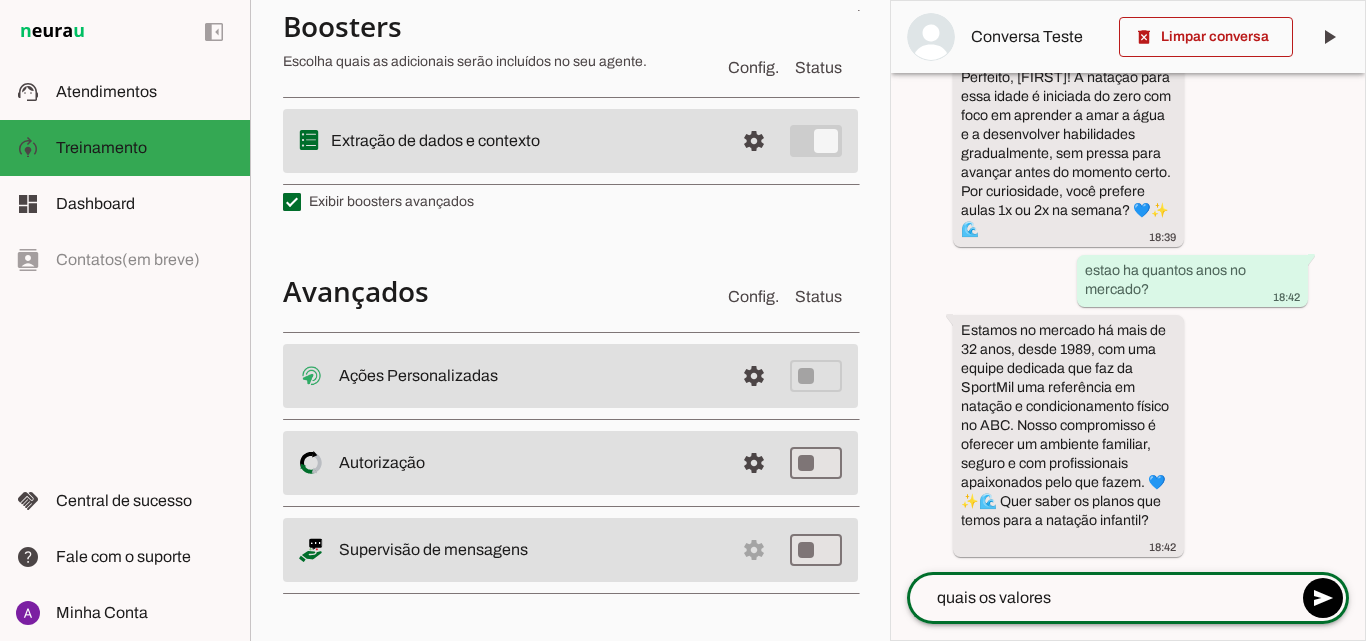 type on "quais os valores?" 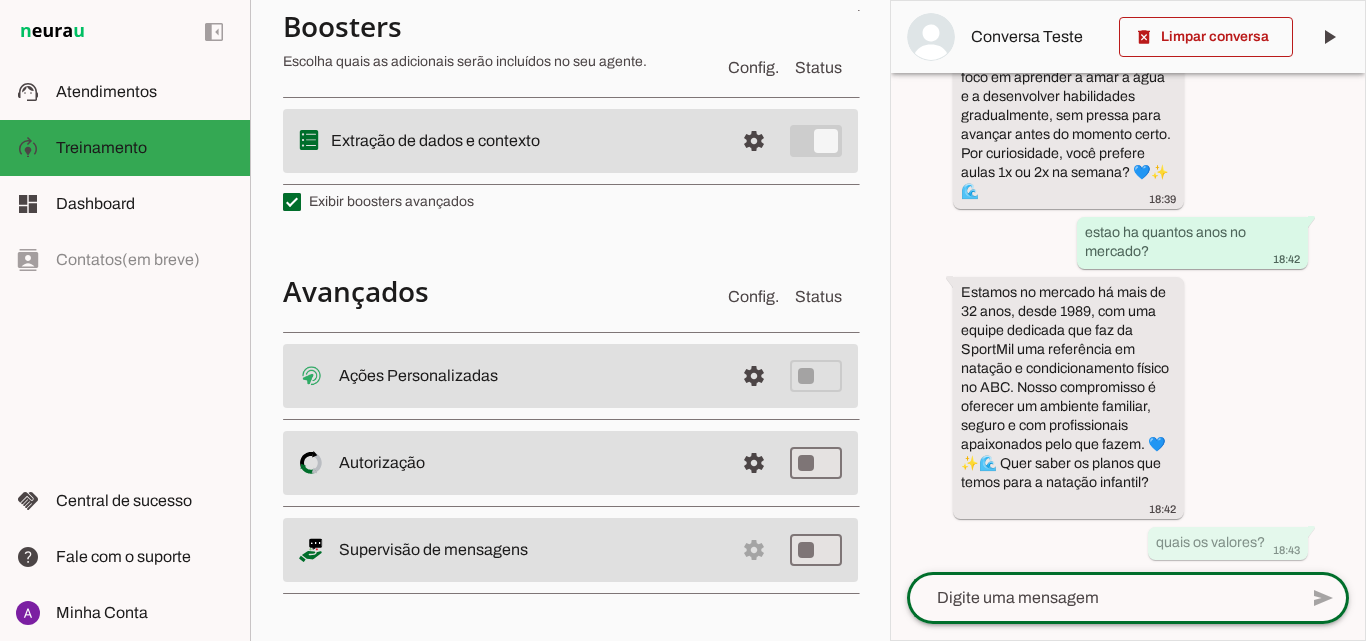 scroll, scrollTop: 721, scrollLeft: 0, axis: vertical 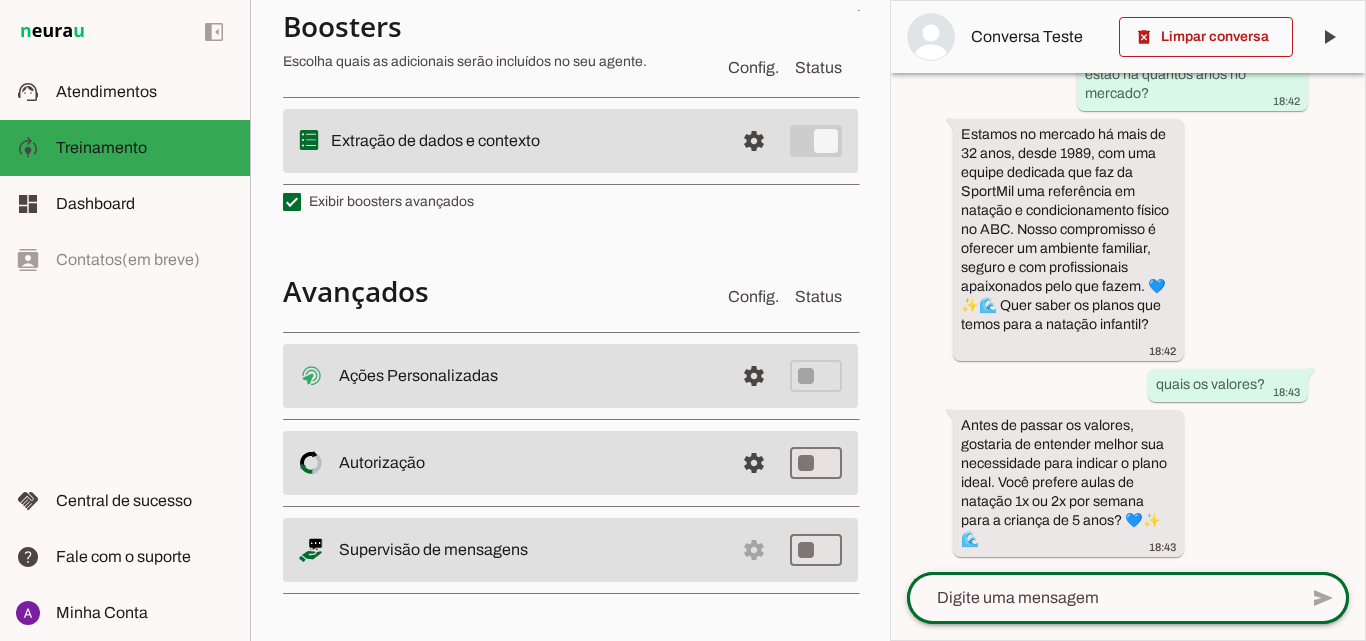 click 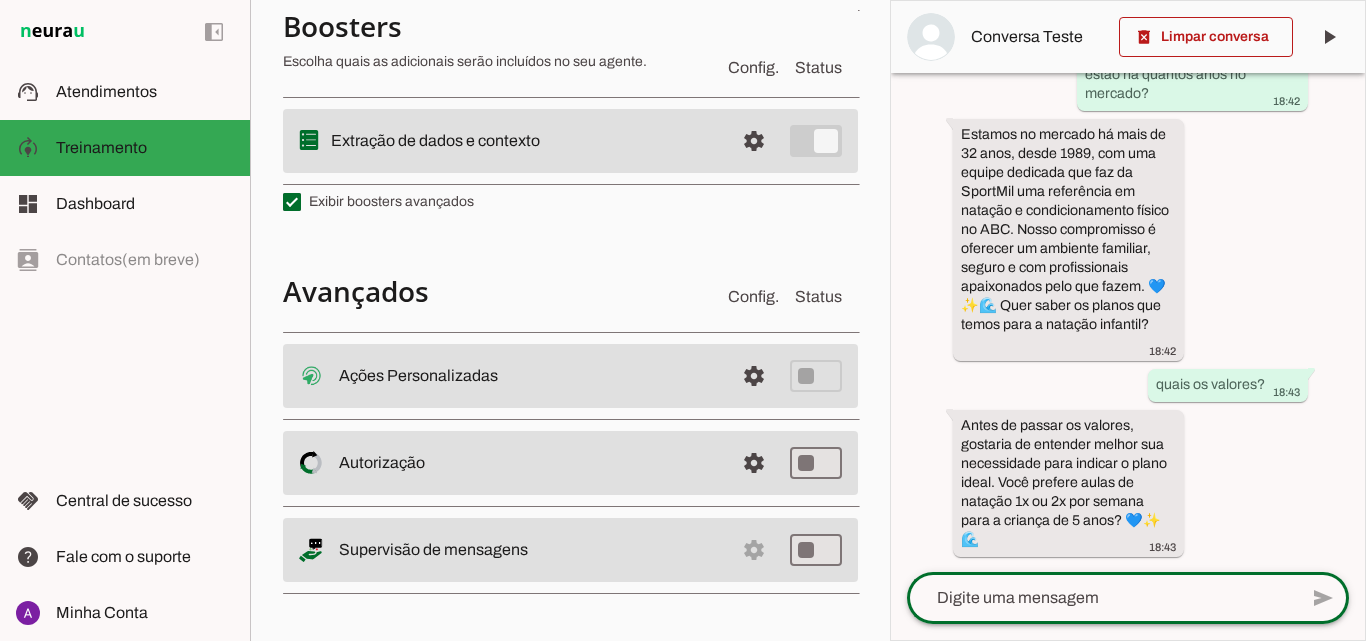 click 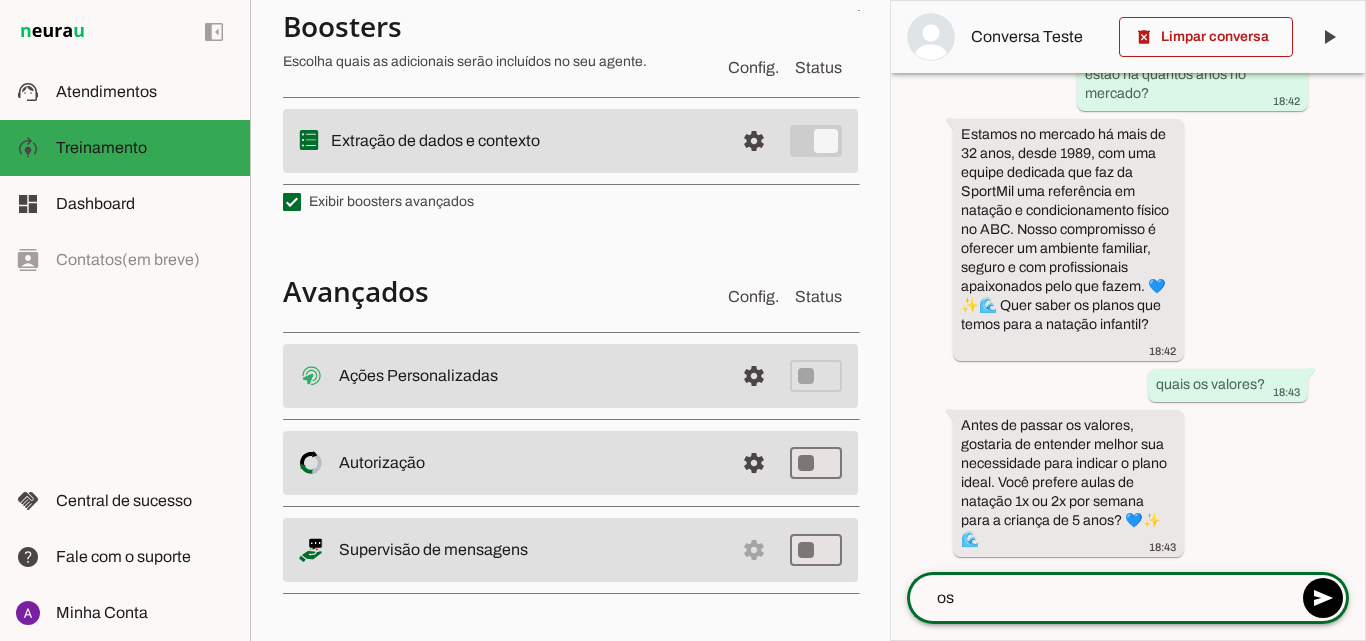 type on "o" 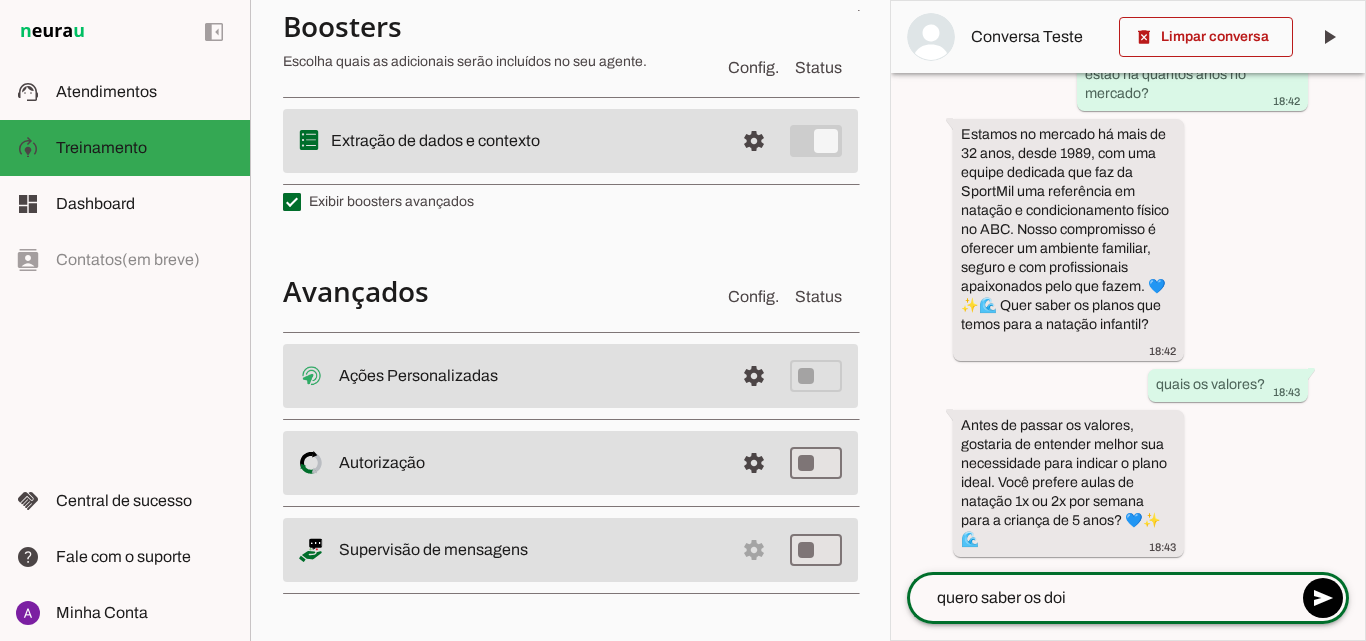 type on "quero saber os dois" 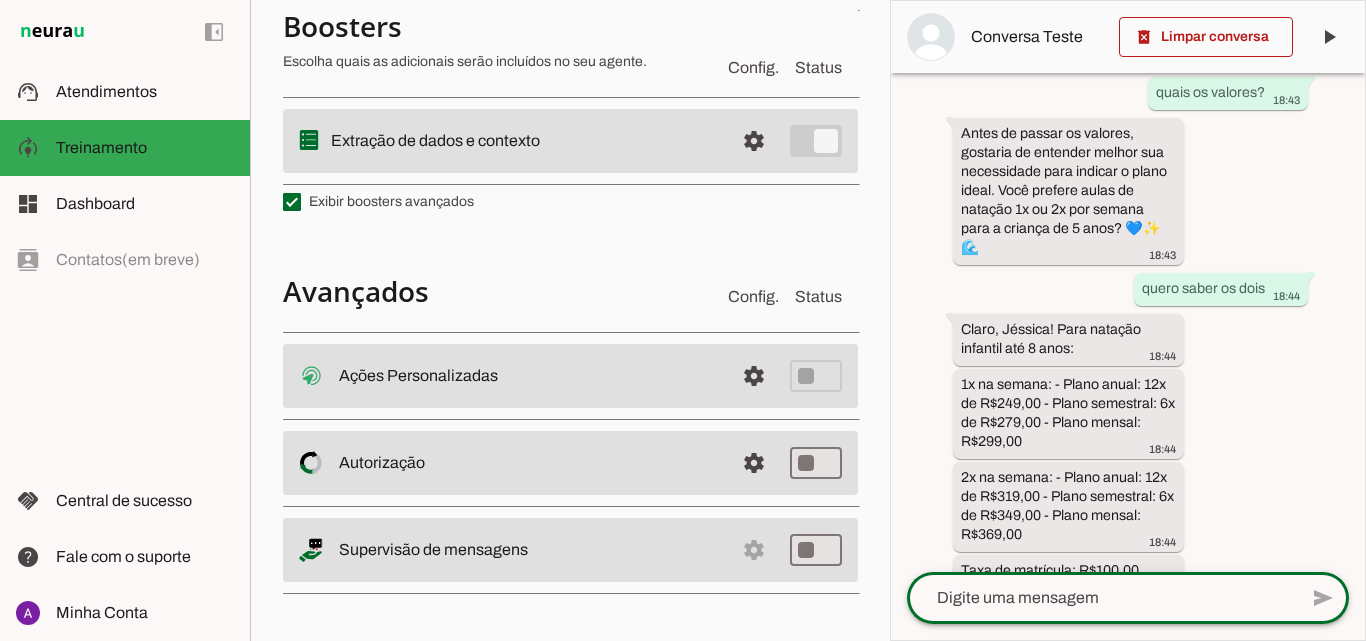 scroll, scrollTop: 1330, scrollLeft: 0, axis: vertical 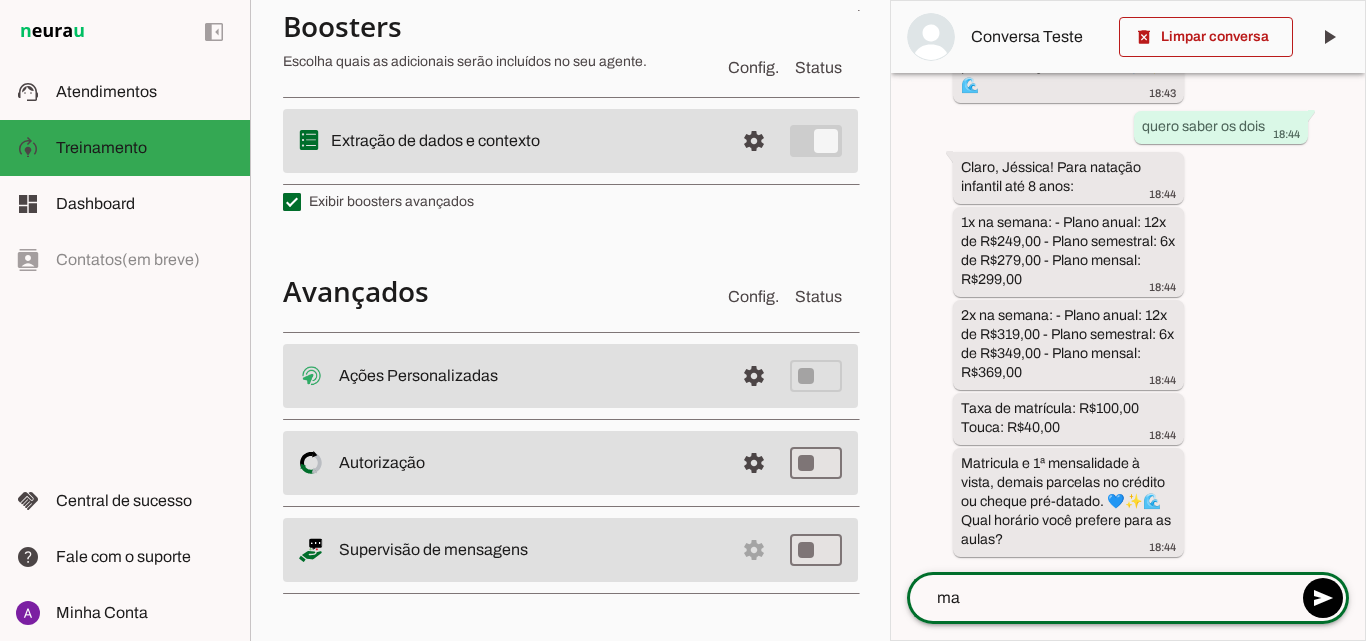 type on "m" 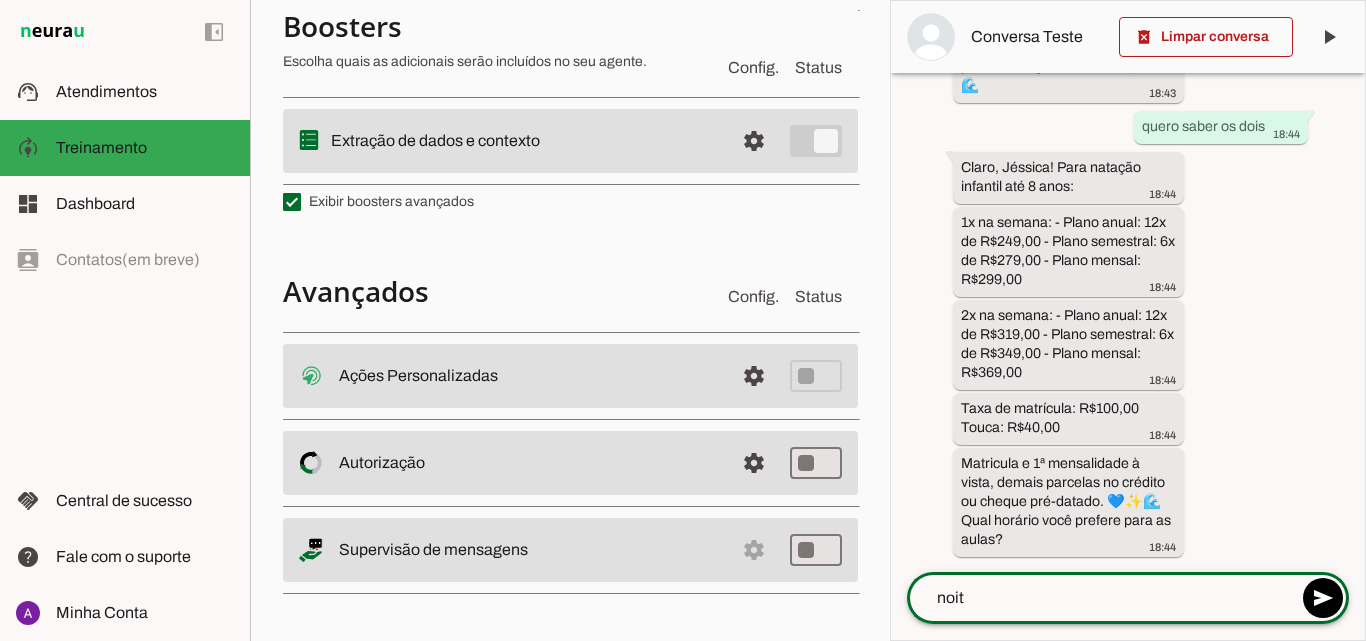 type on "noite" 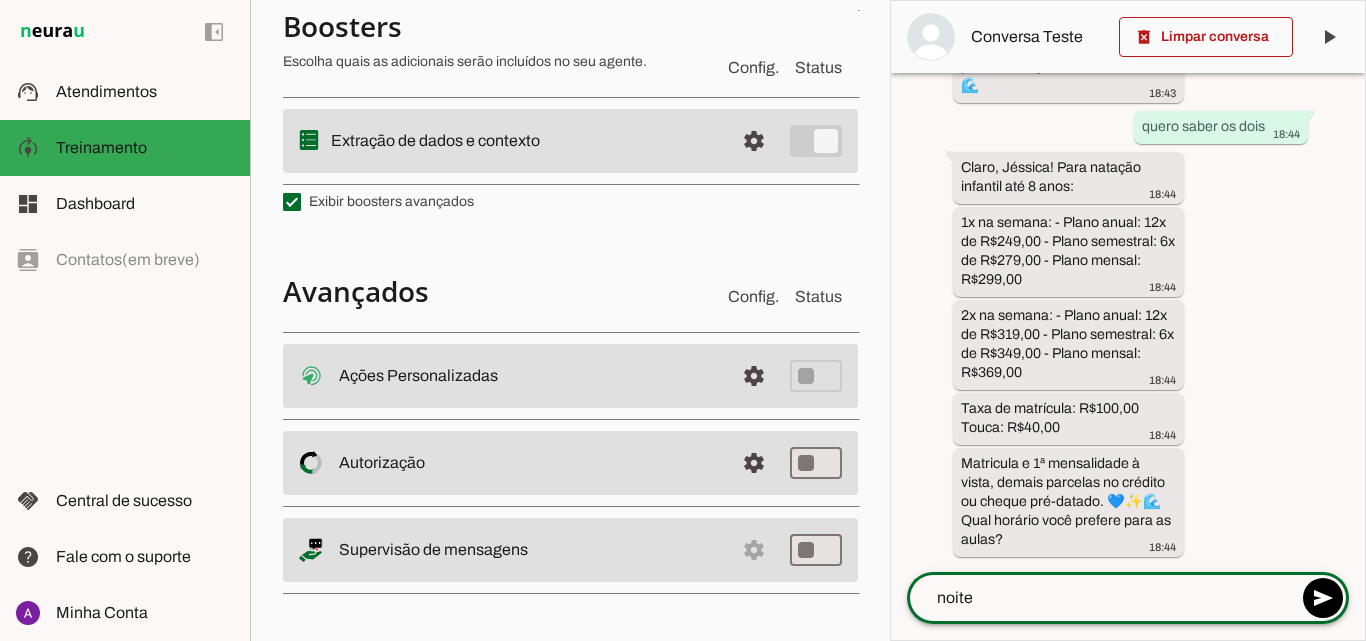 type 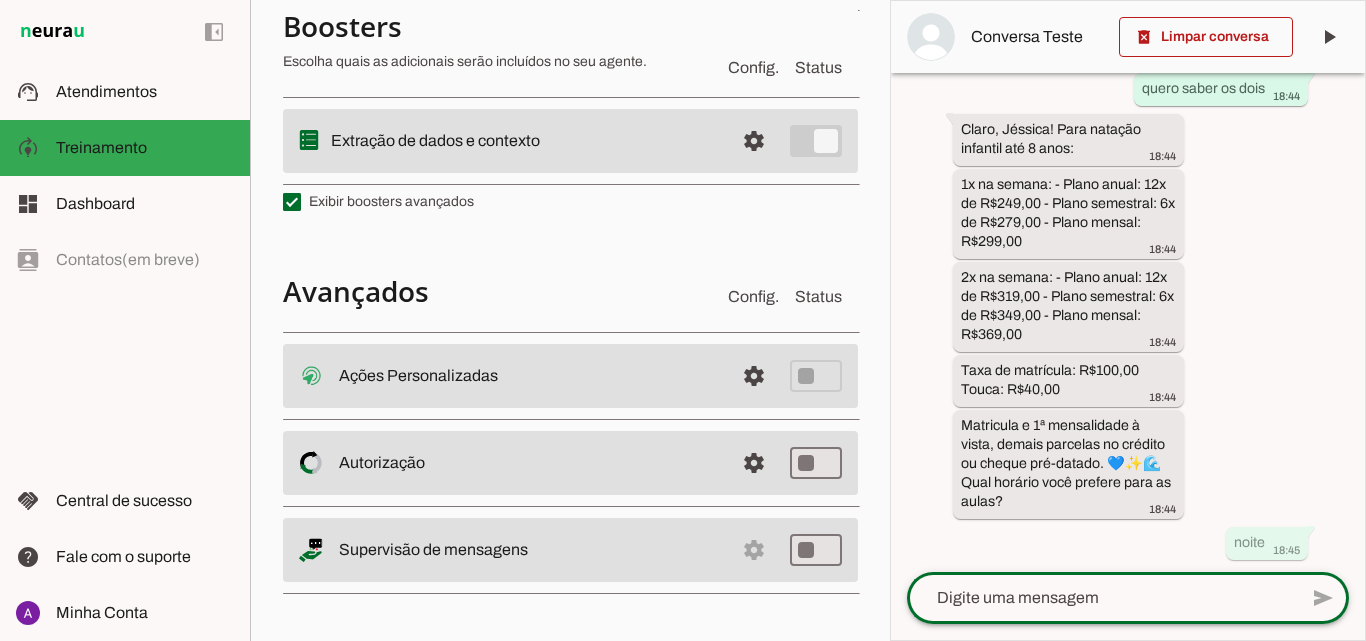 scroll, scrollTop: 1371, scrollLeft: 0, axis: vertical 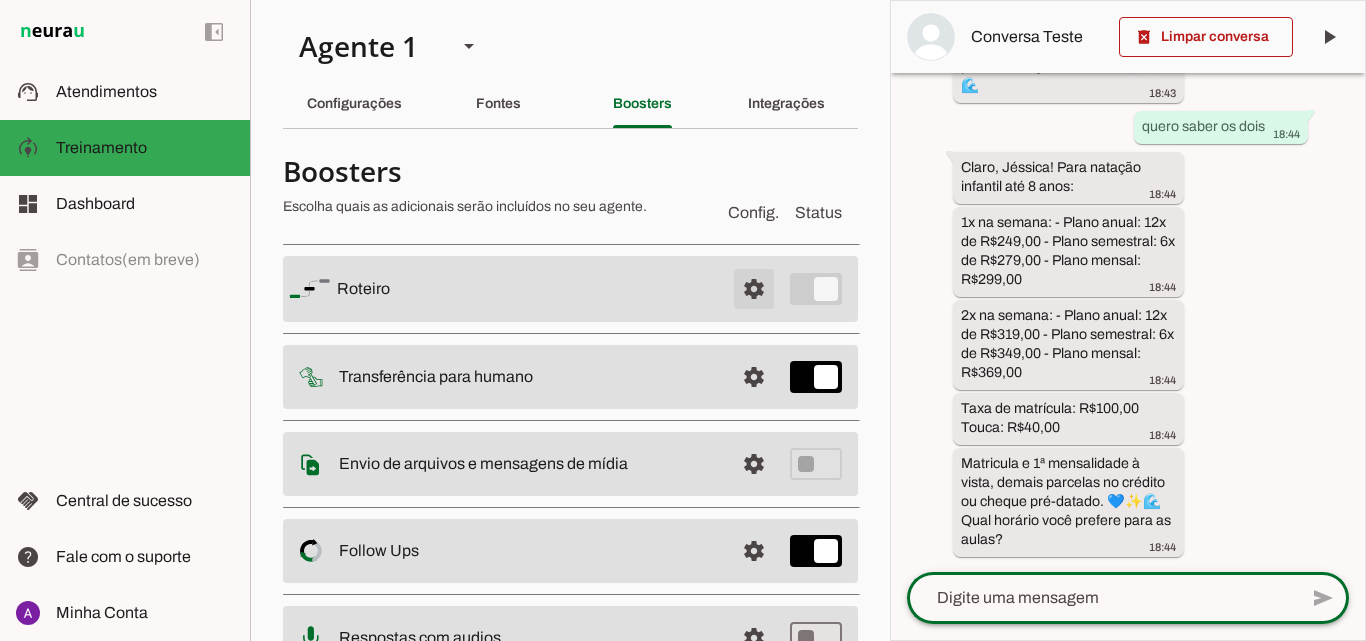 click at bounding box center [754, 289] 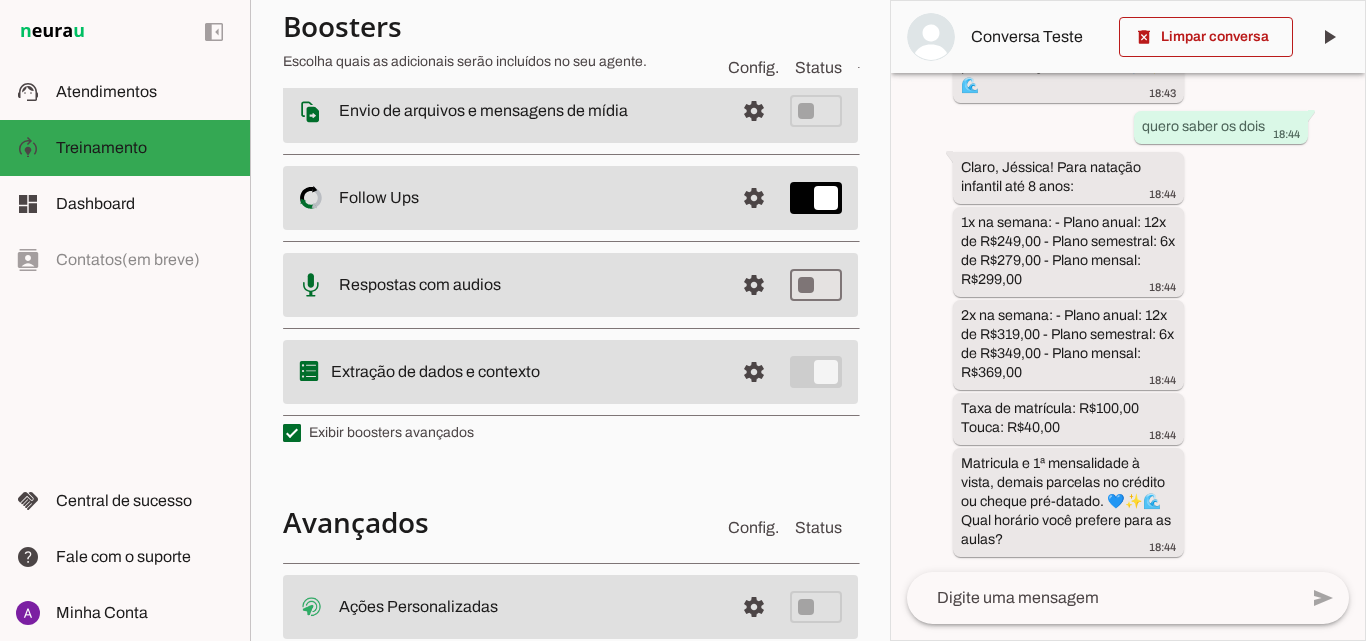 scroll, scrollTop: 4000, scrollLeft: 0, axis: vertical 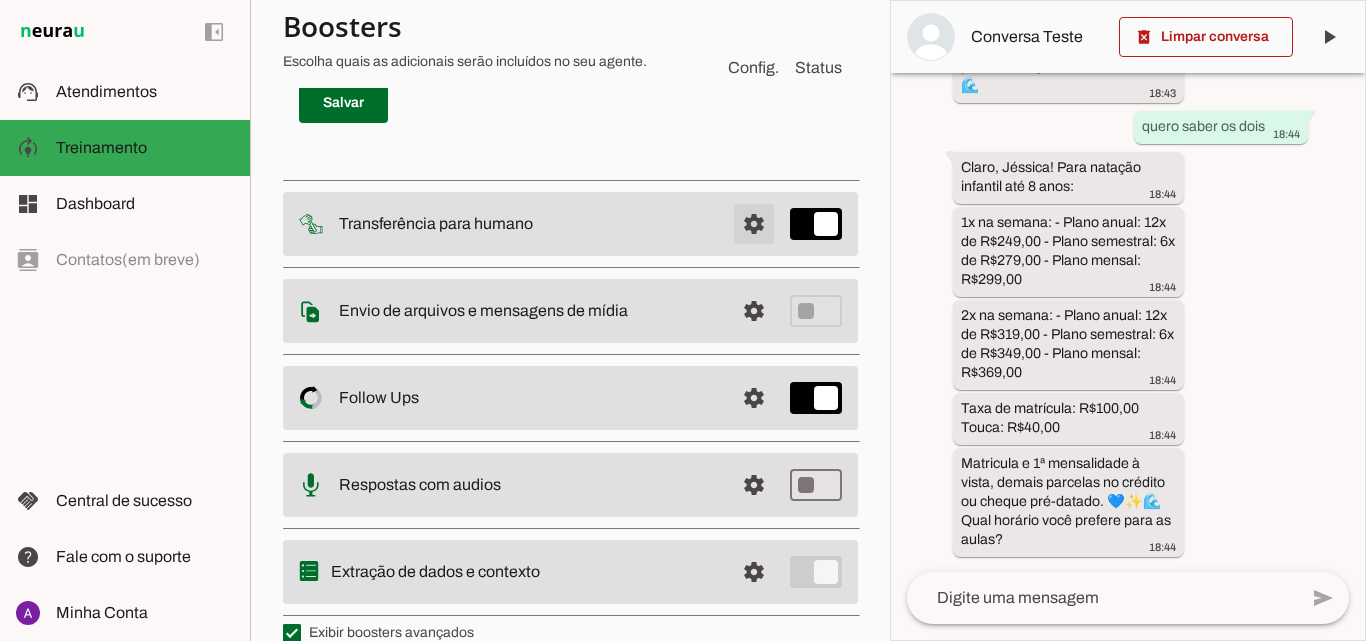 click at bounding box center (754, -3715) 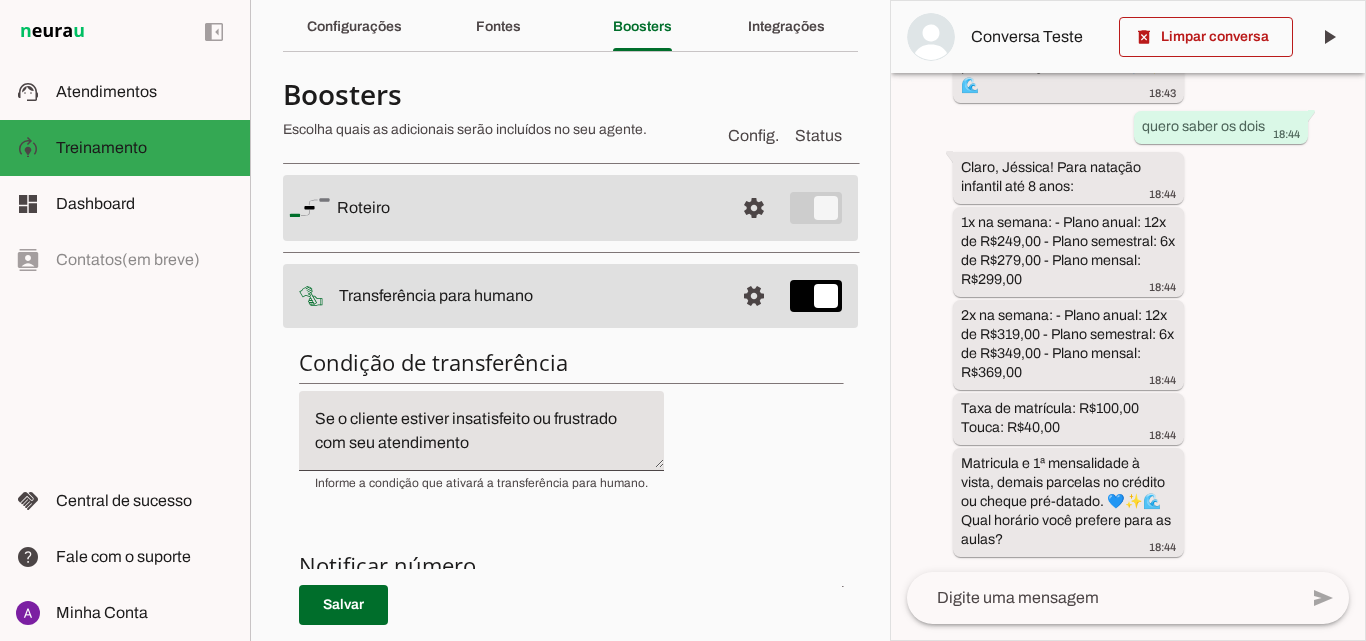 scroll, scrollTop: 0, scrollLeft: 0, axis: both 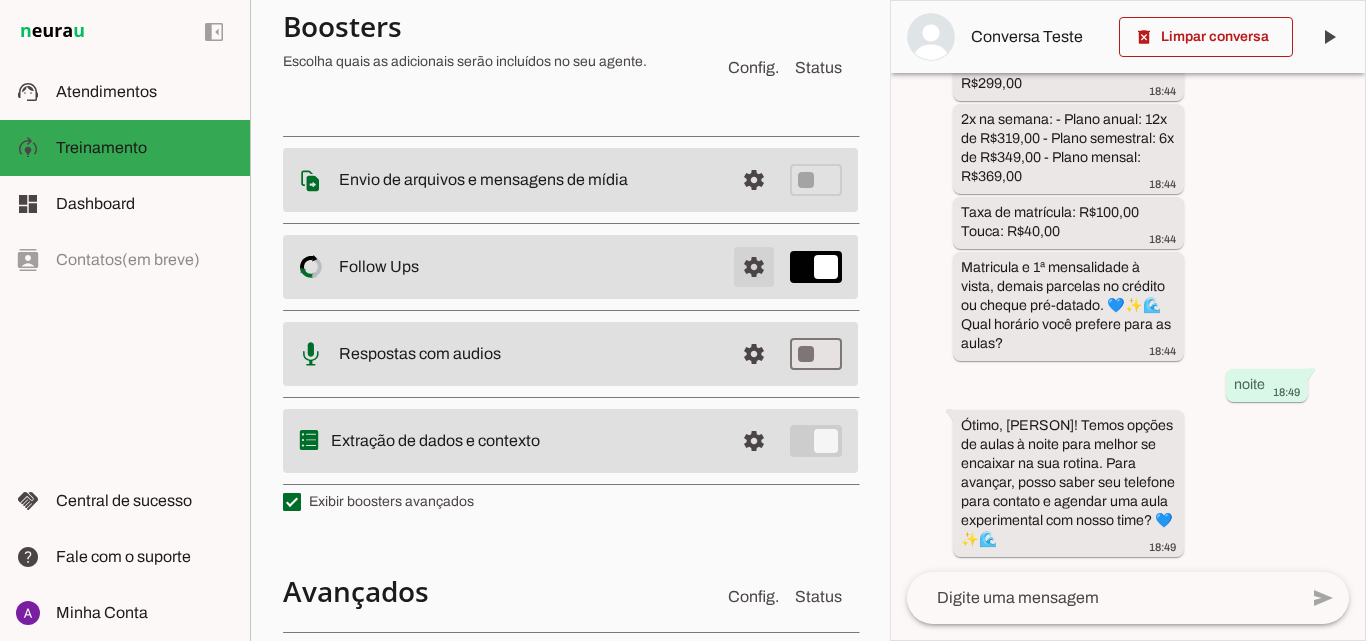 click at bounding box center (754, -732) 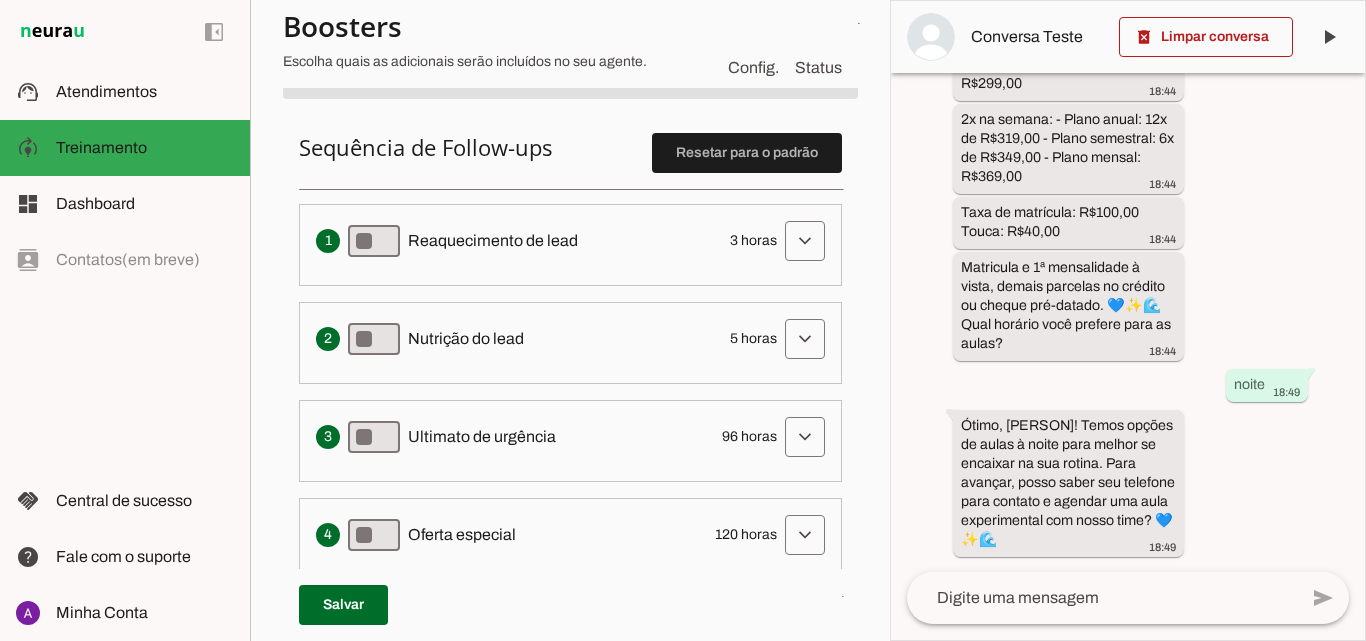 scroll, scrollTop: 580, scrollLeft: 0, axis: vertical 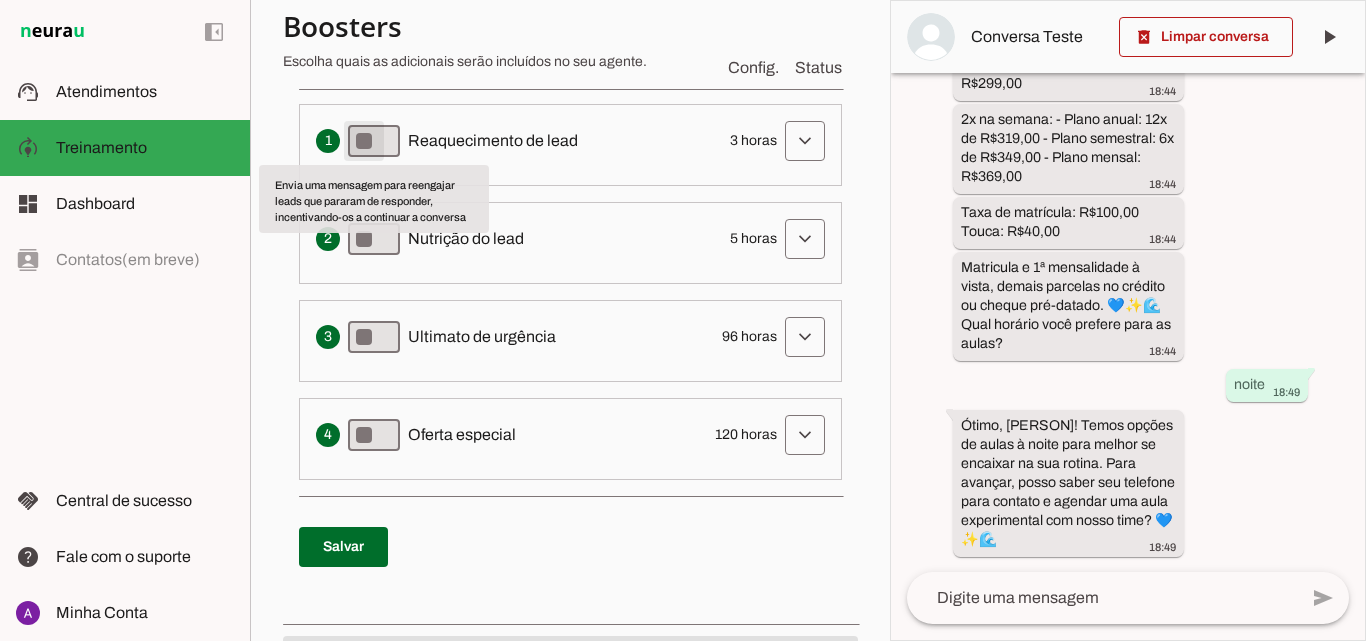 type on "on" 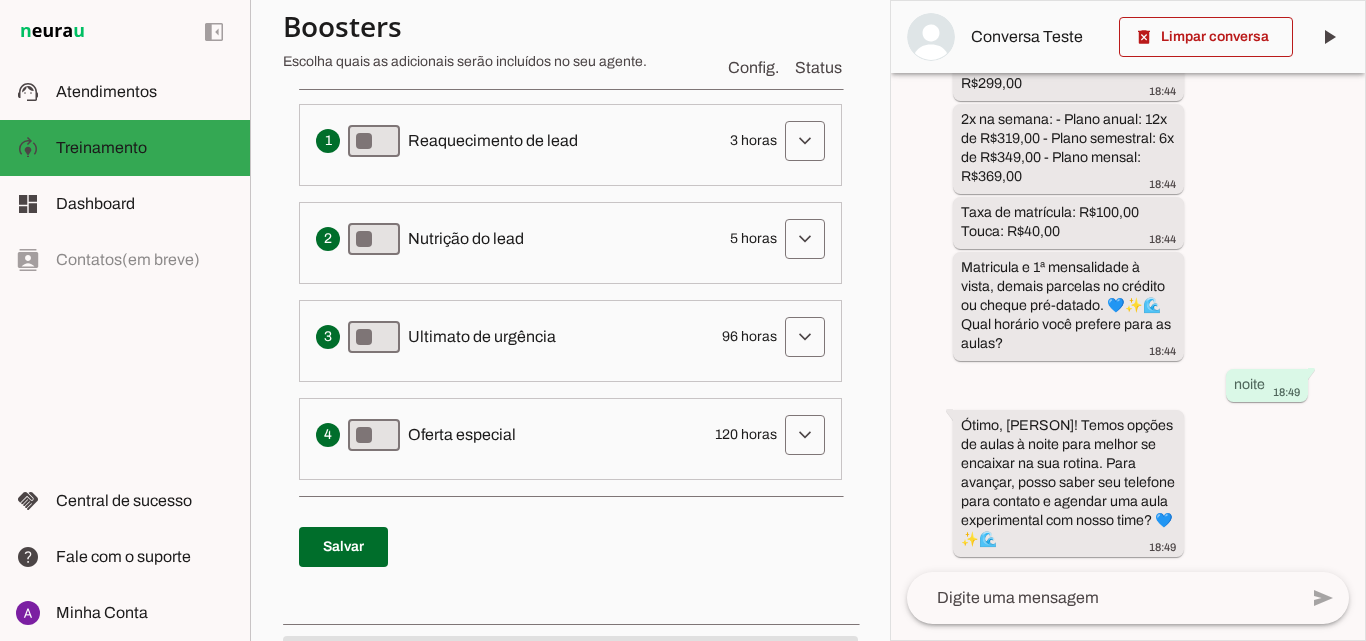 scroll, scrollTop: 480, scrollLeft: 0, axis: vertical 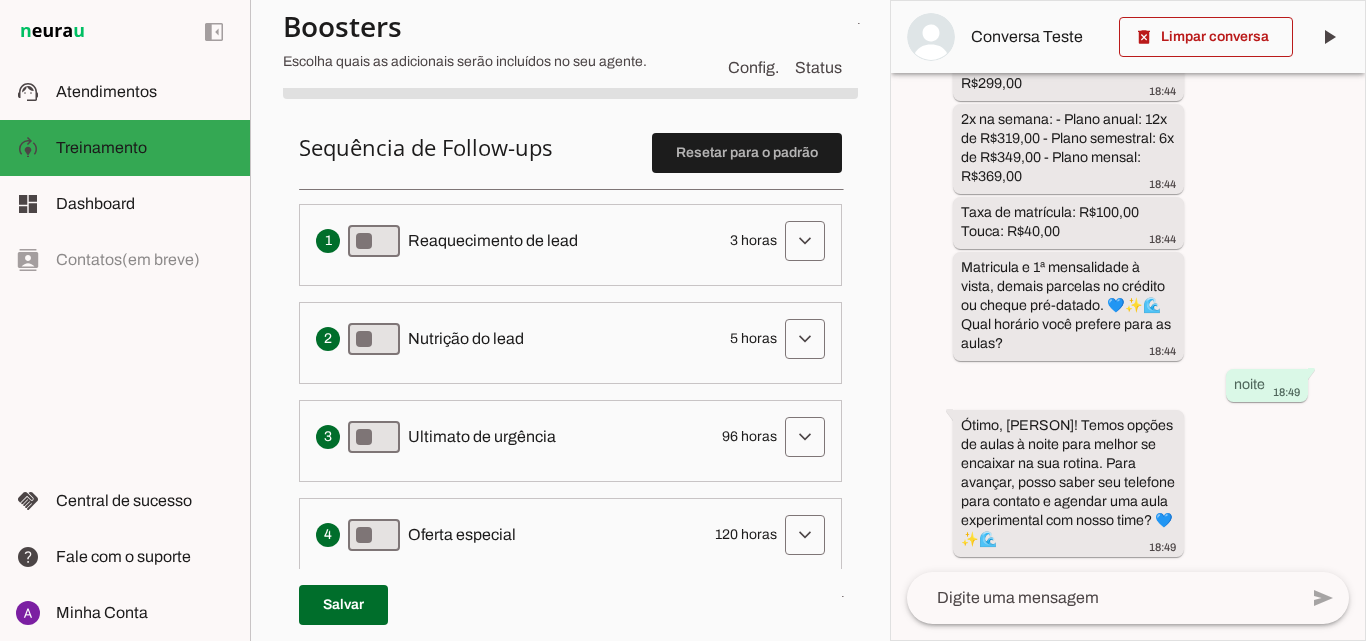 drag, startPoint x: 485, startPoint y: 245, endPoint x: 762, endPoint y: 235, distance: 277.18045 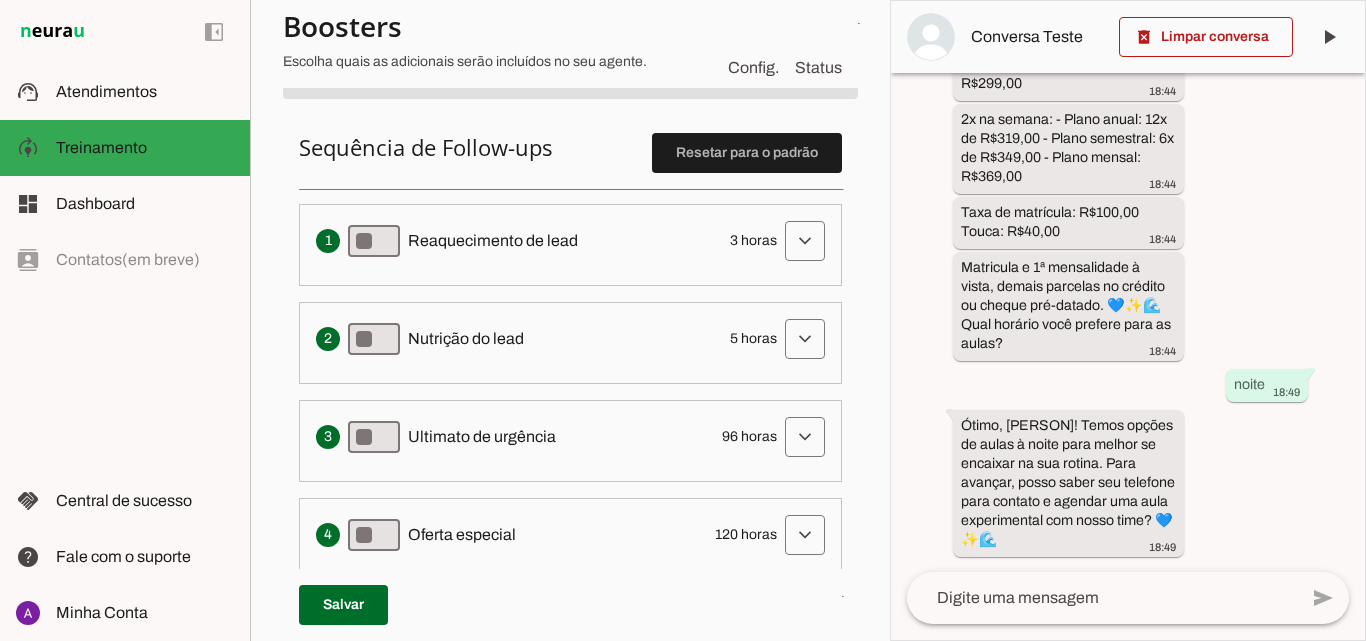 drag, startPoint x: 696, startPoint y: 532, endPoint x: 749, endPoint y: 537, distance: 53.235325 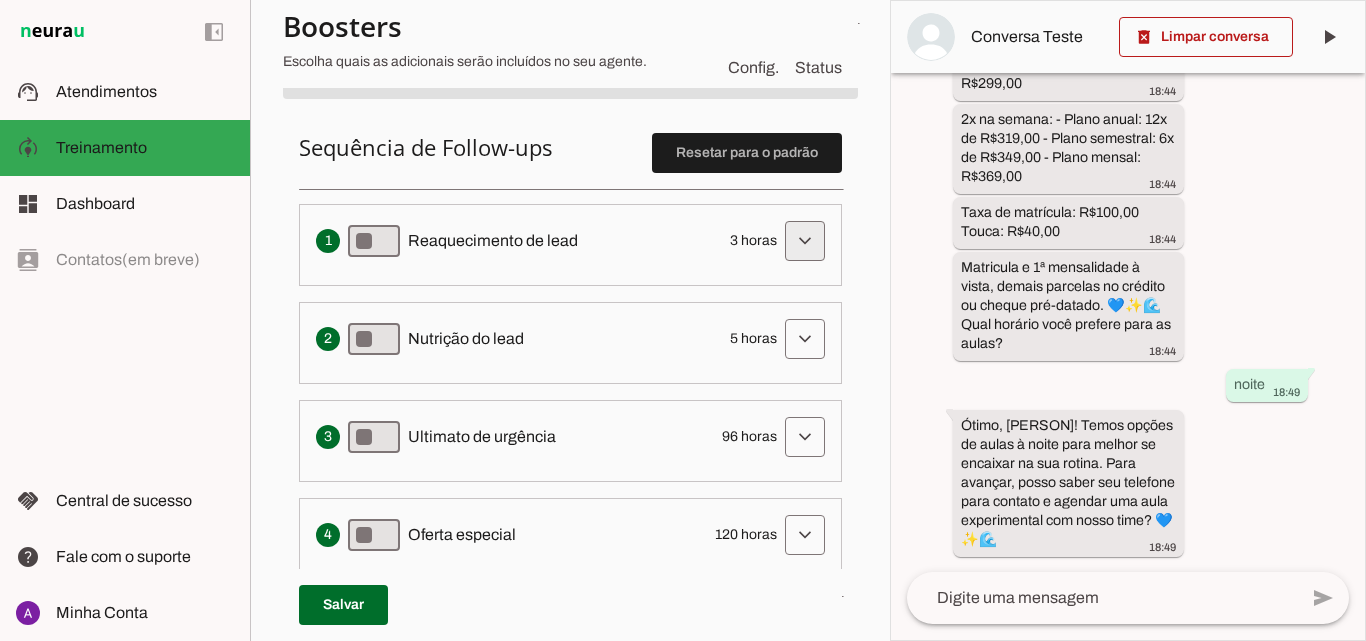 click at bounding box center (805, 241) 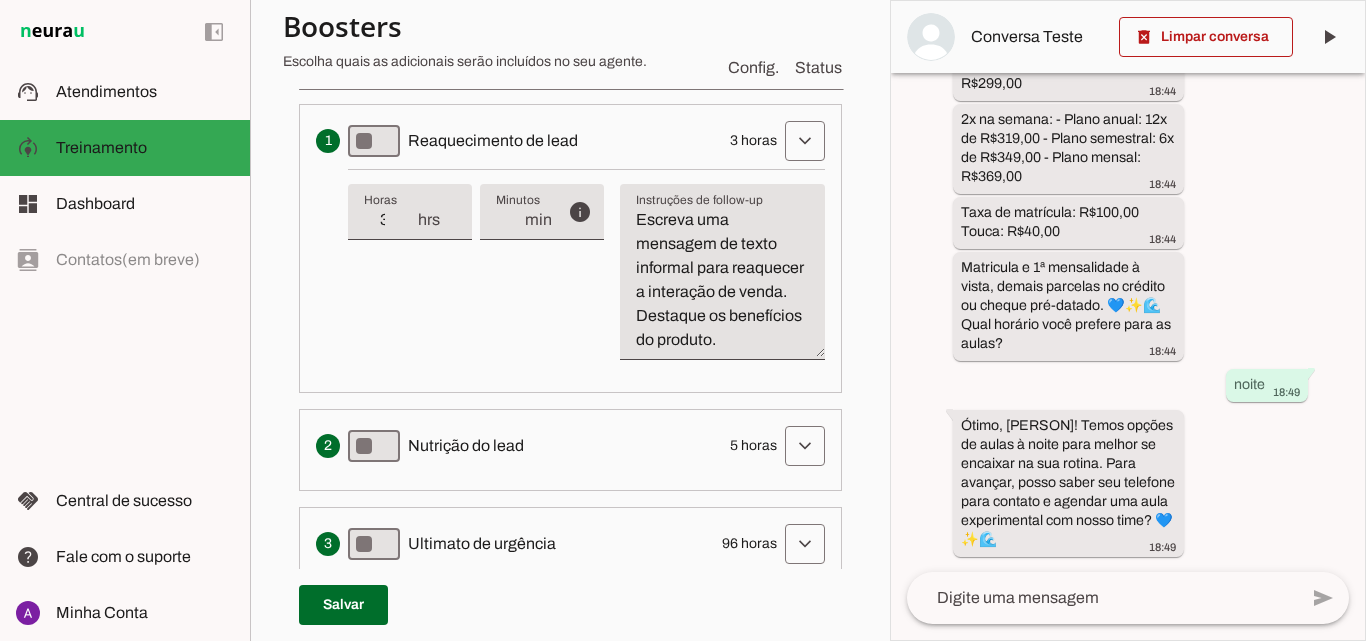scroll, scrollTop: 380, scrollLeft: 0, axis: vertical 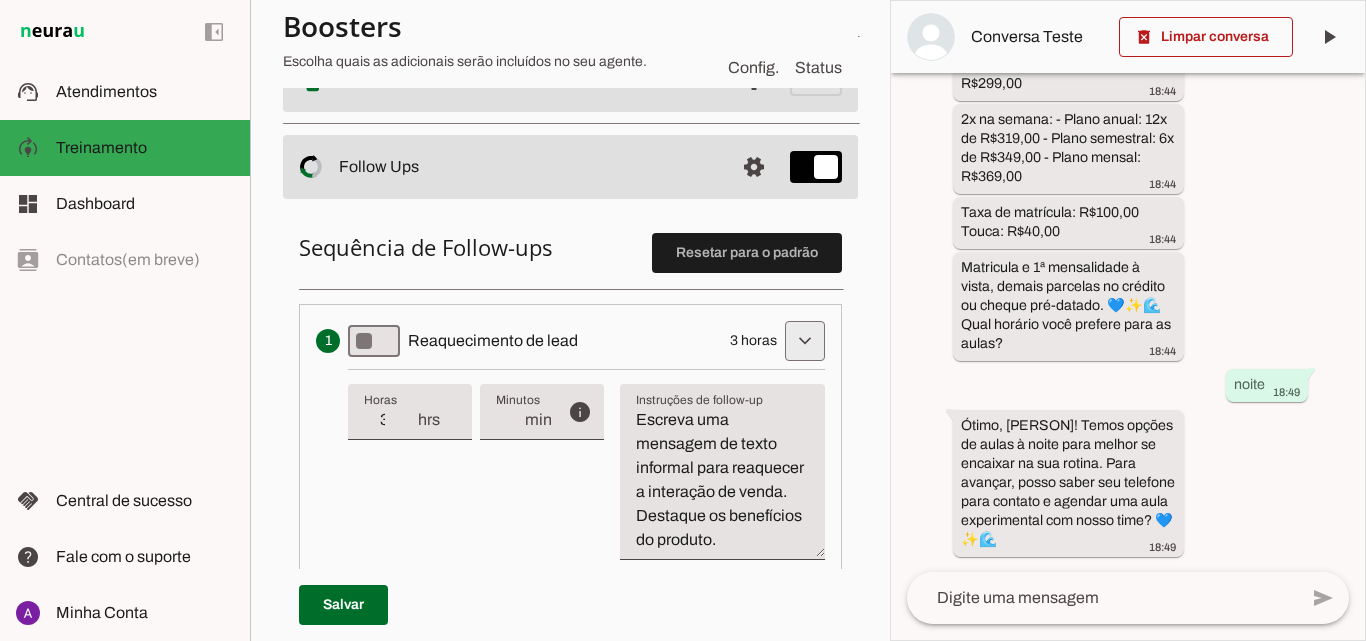 click at bounding box center [805, 341] 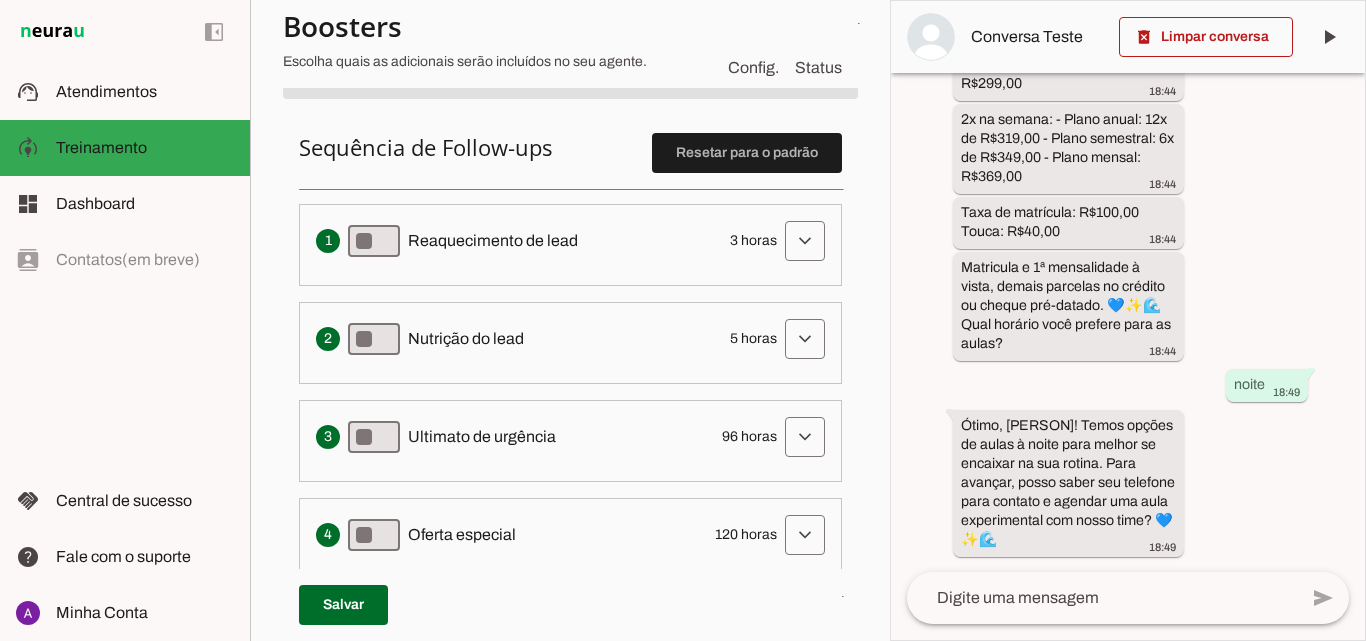 scroll, scrollTop: 580, scrollLeft: 0, axis: vertical 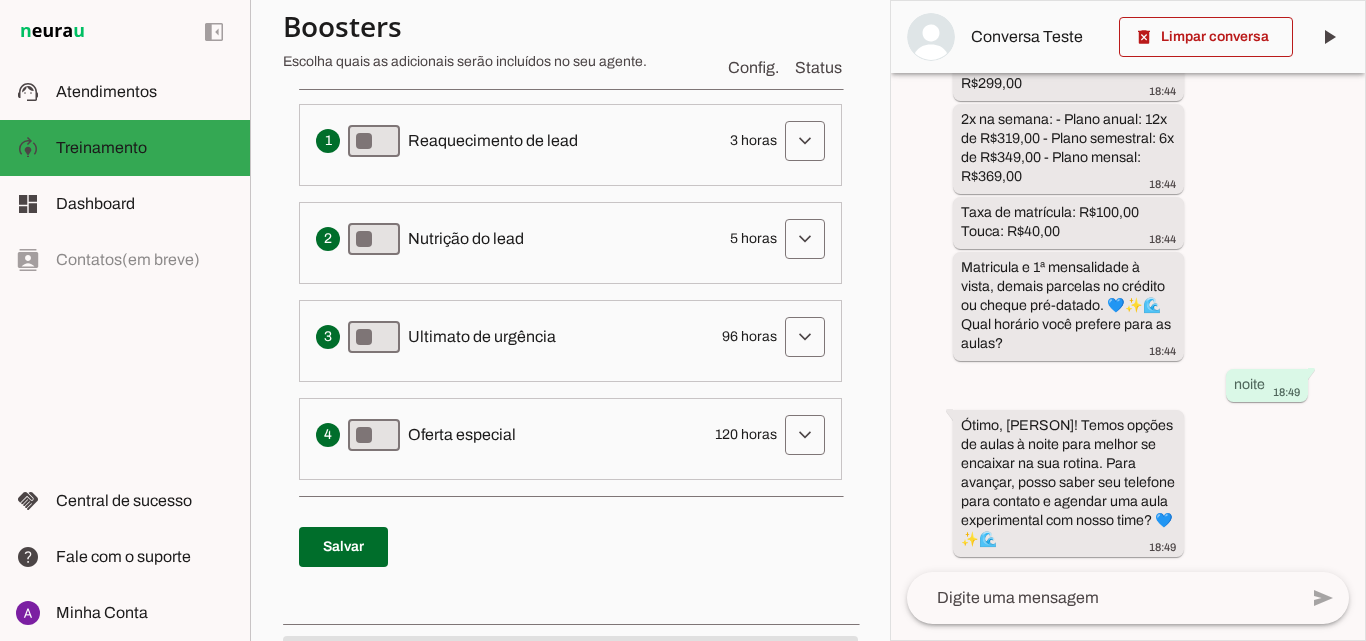 click on "Sequência de Follow-ups
Resetar para o padrão
Envia uma mensagem para reengajar leads que pararam de responder, incentivando-os a continuar a conversa
Reaquecimento de lead
3 horas
expand_more
info
Tempo de atraso / inatividade
O tempo de atraso é o tempo de inatividade da conversa (um tempo limite) que deve ter decorrido para que o follow-up seja executado.
Ex:" at bounding box center (570, 308) 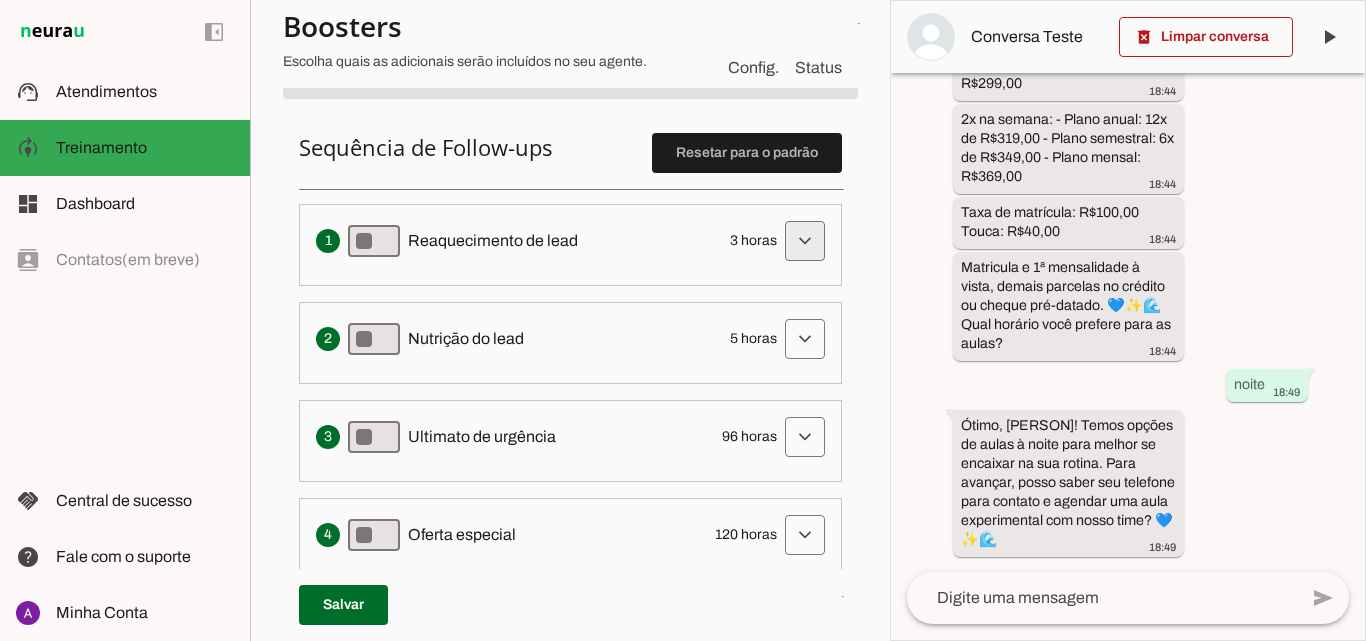 click at bounding box center (805, 241) 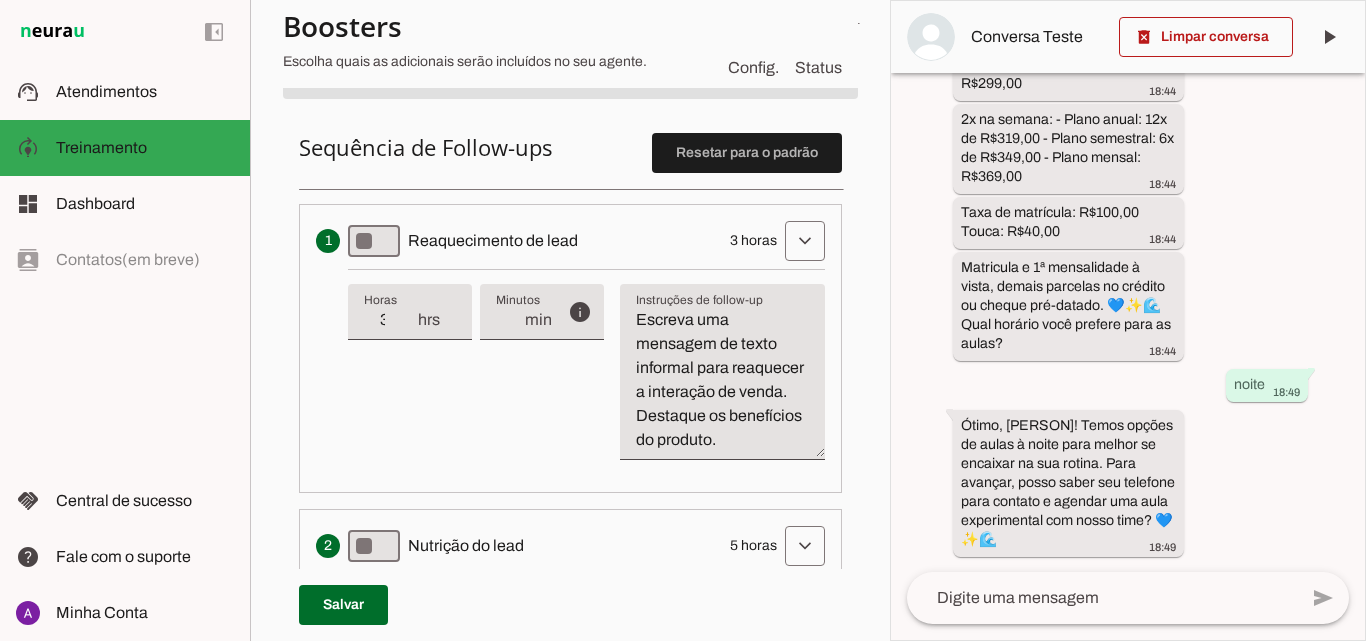 click on "Escreva uma mensagem de texto informal para reaquecer a interação de venda. Destaque os benefícios do produto." at bounding box center (722, 380) 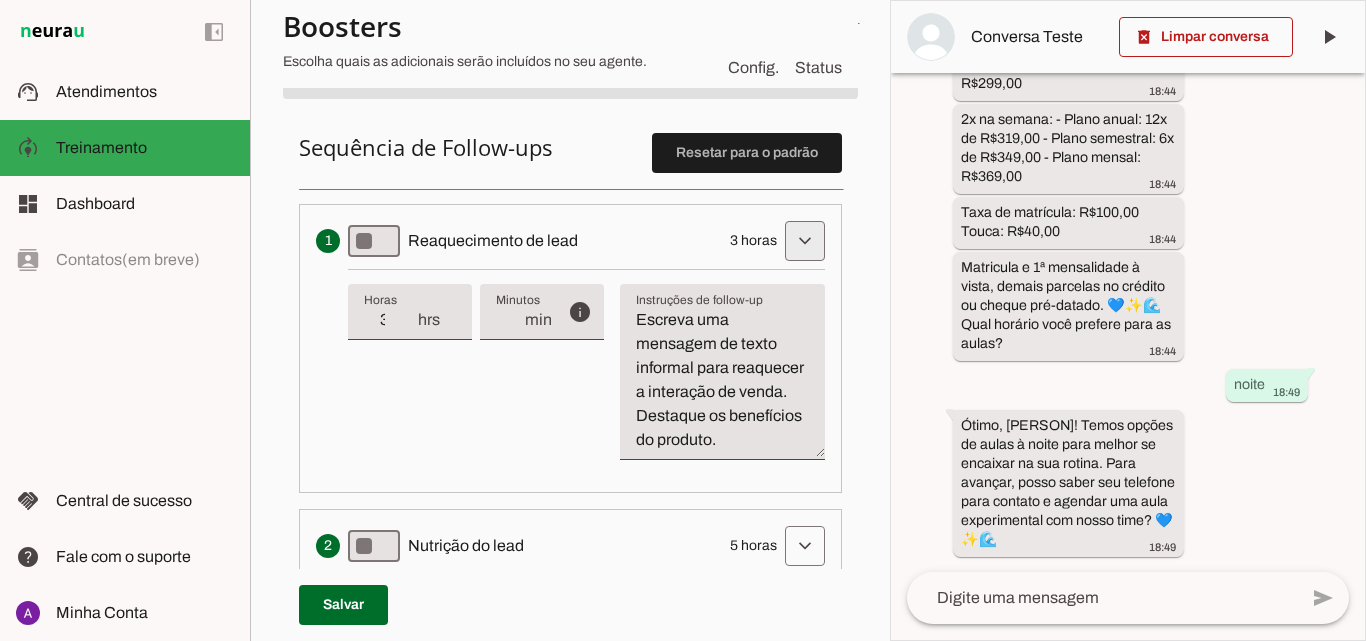 click at bounding box center (805, 241) 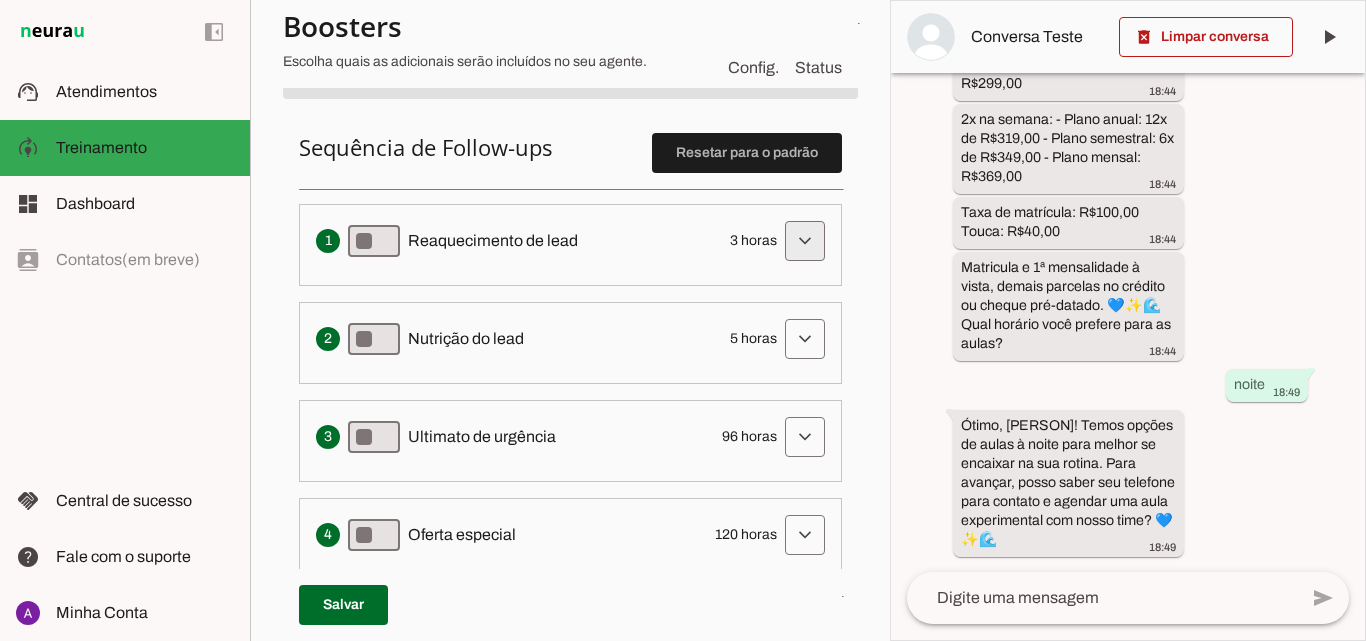 click at bounding box center (805, 241) 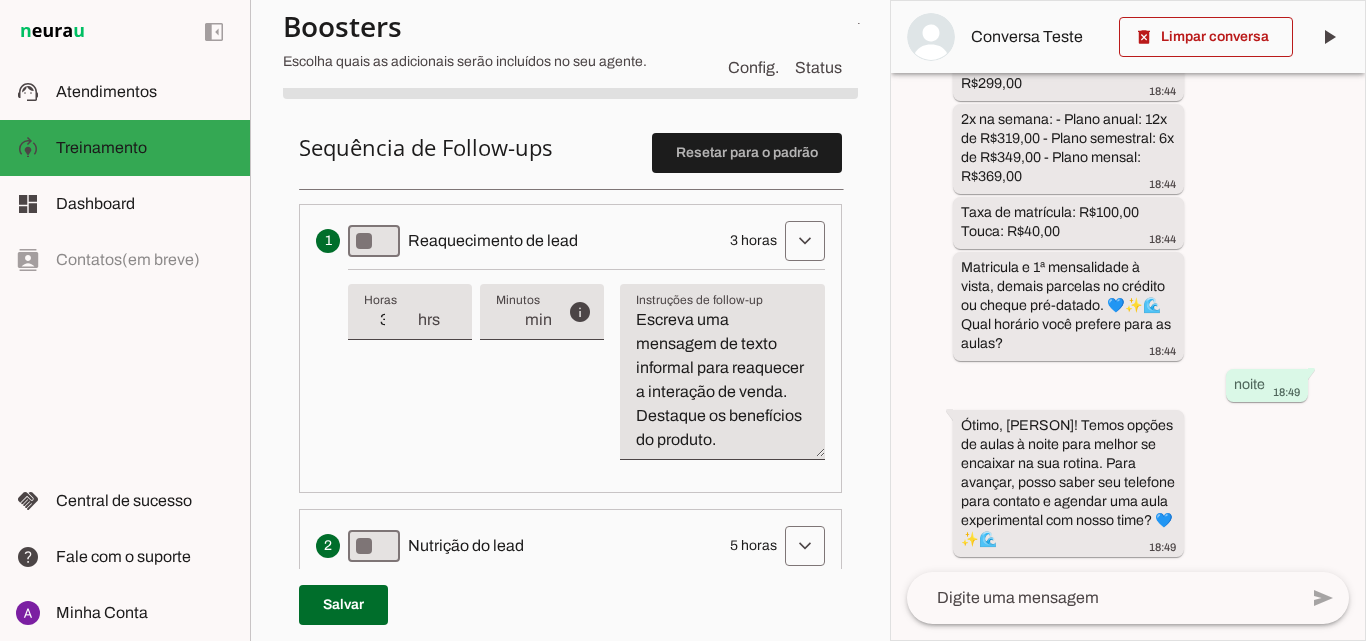 click on "Escreva uma mensagem de texto informal para reaquecer a interação de venda. Destaque os benefícios do produto." at bounding box center (722, 380) 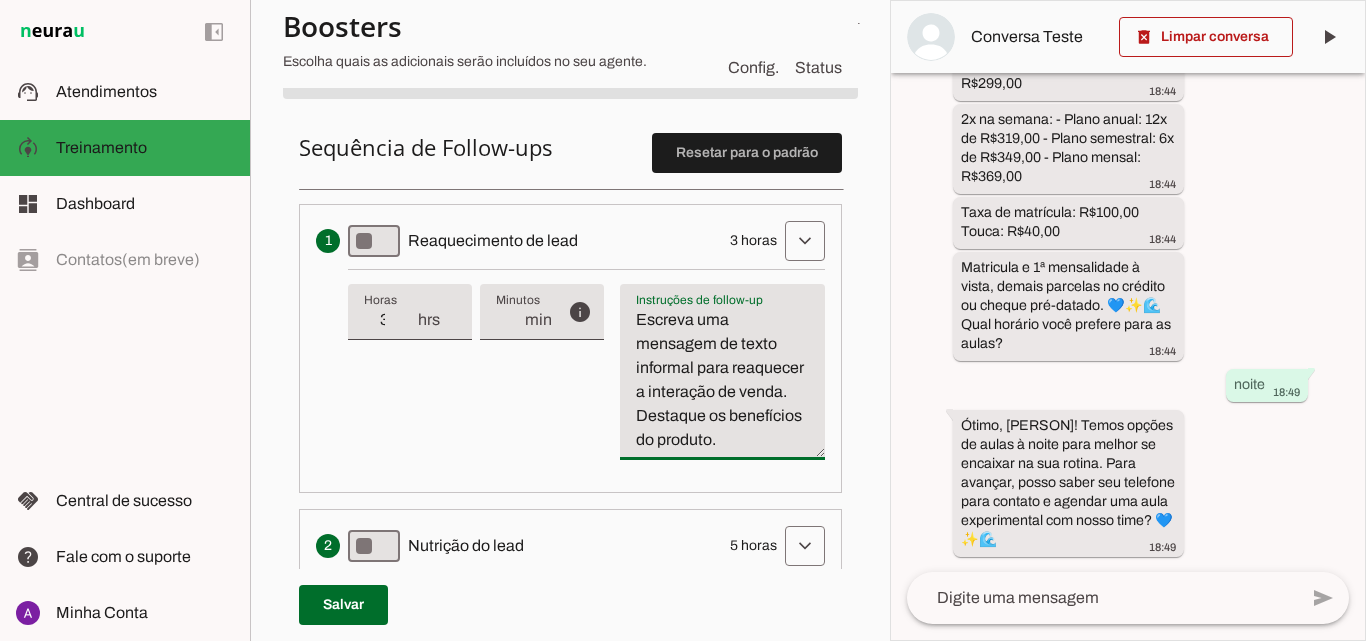 click on "Escreva uma mensagem de texto informal para reaquecer a interação de venda. Destaque os benefícios do produto." at bounding box center (722, 380) 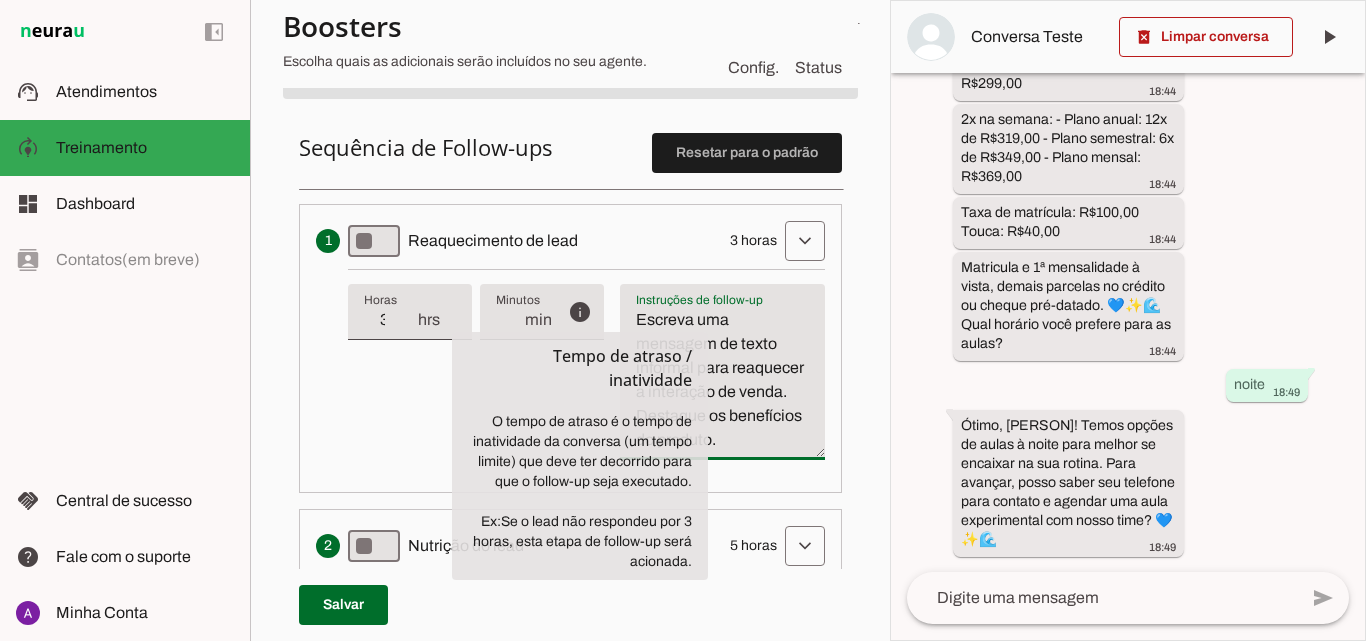 click on "Escreva uma mensagem de texto informal para reaquecer a interação de venda. Destaque os benefícios do produto." at bounding box center (722, 380) 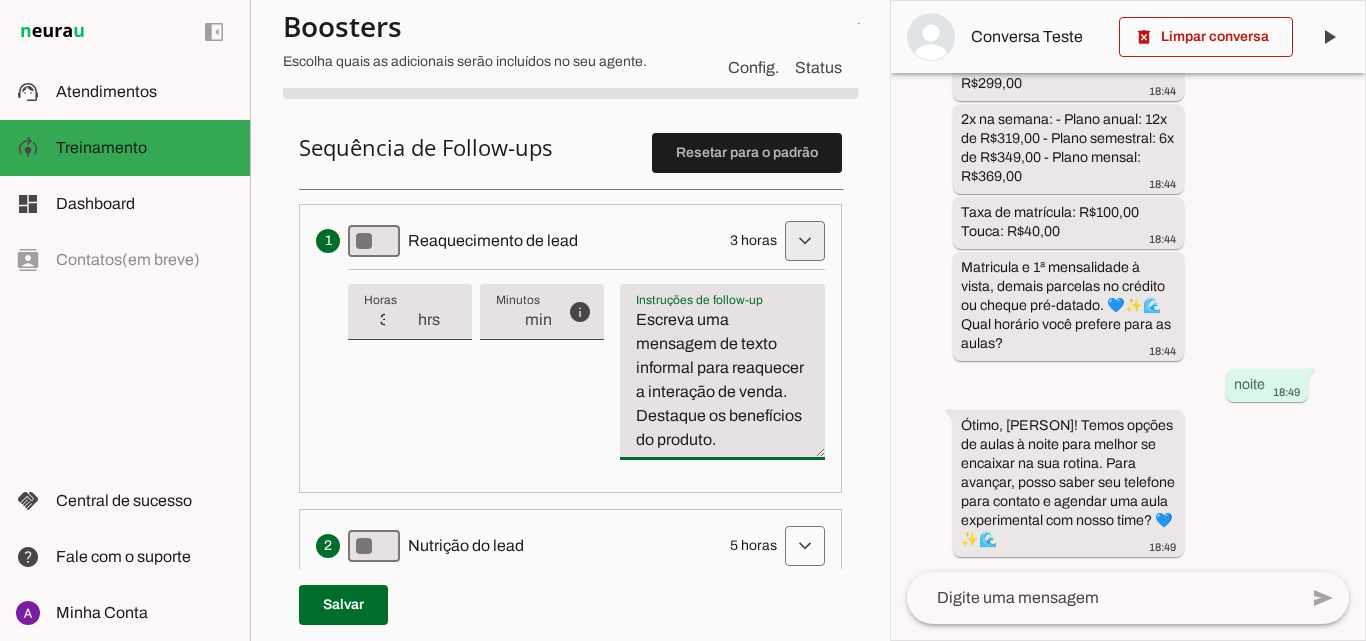 click at bounding box center (805, 241) 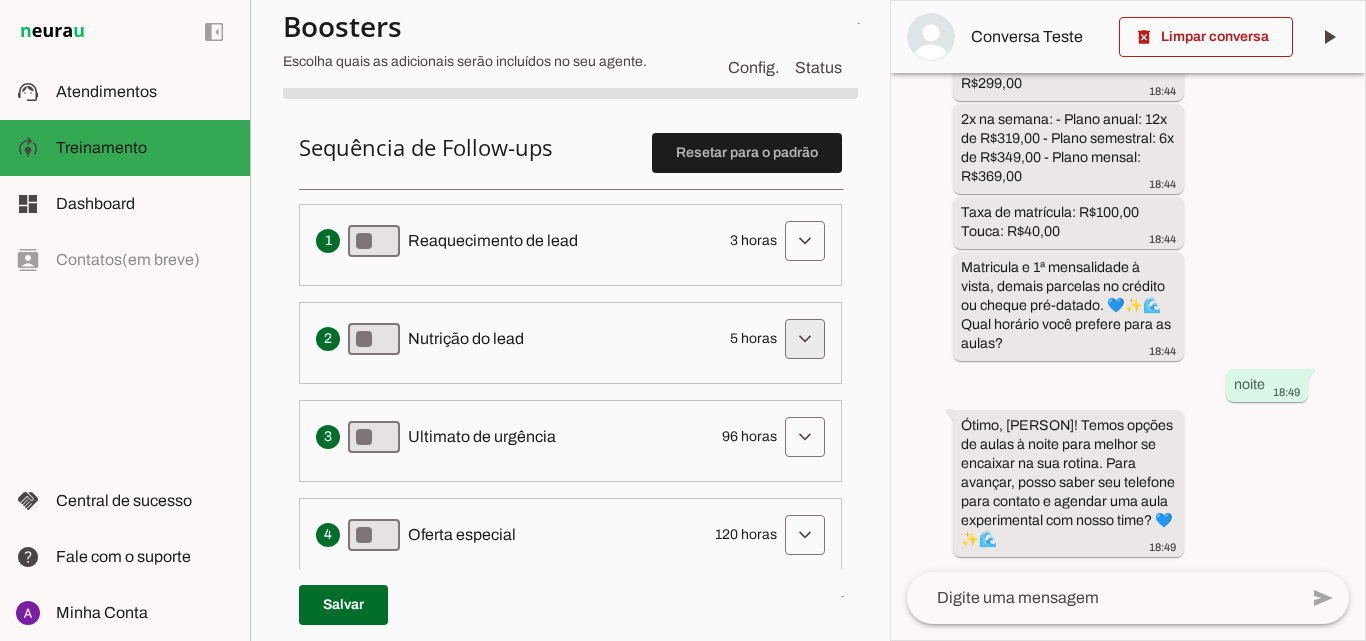 scroll, scrollTop: 580, scrollLeft: 0, axis: vertical 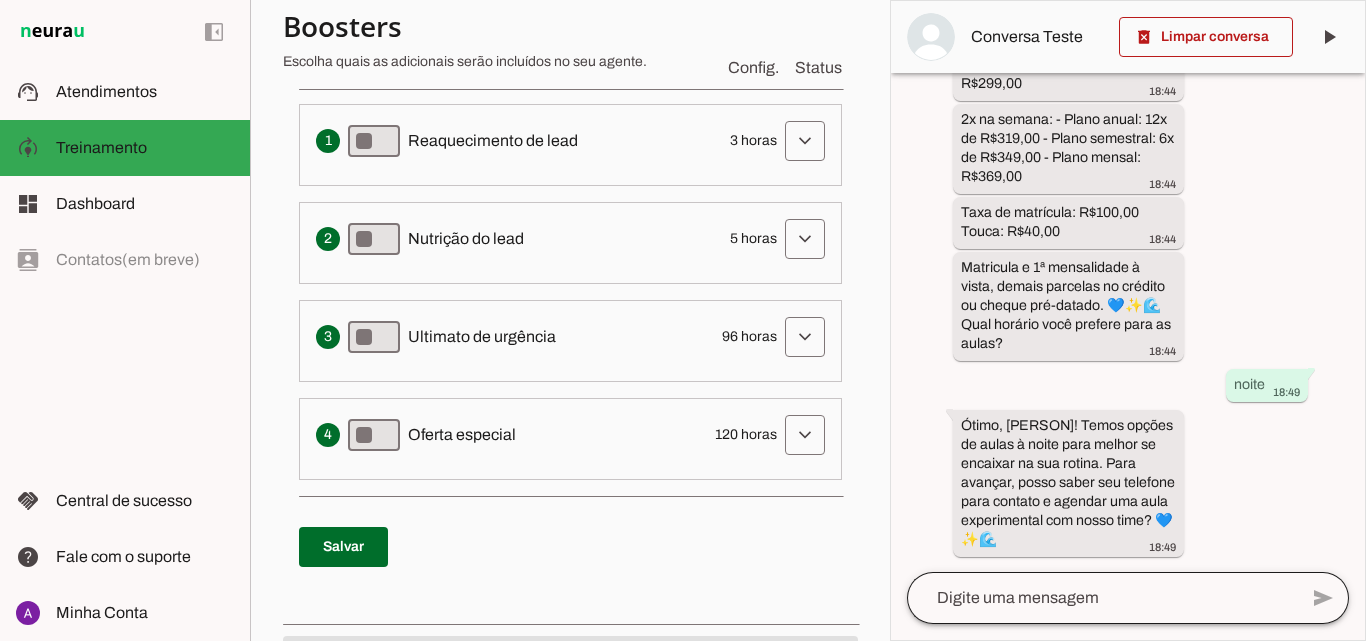 click 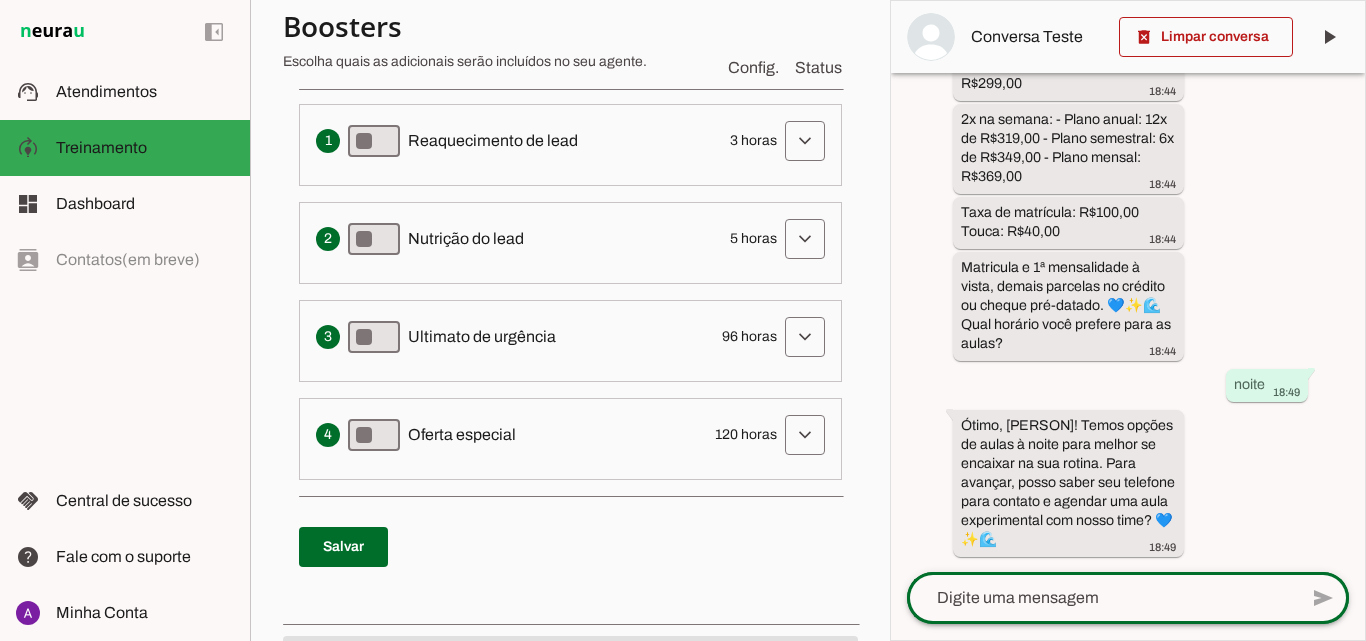 type on "p" 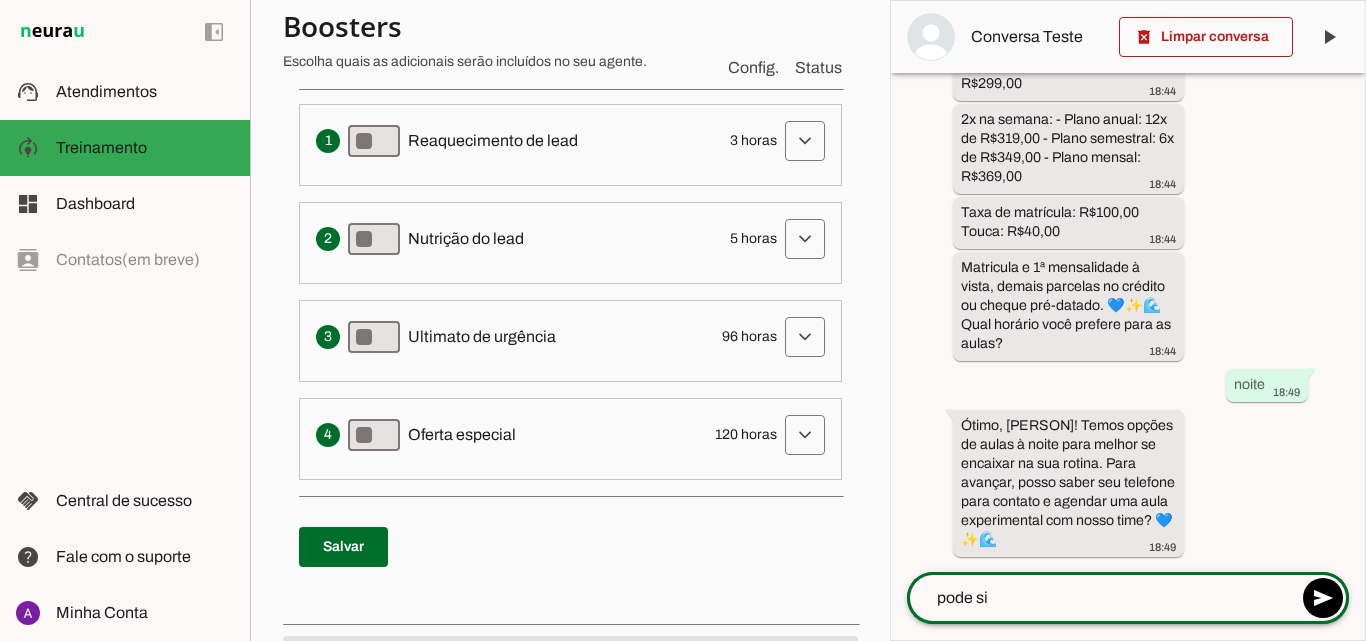 type on "pode sim" 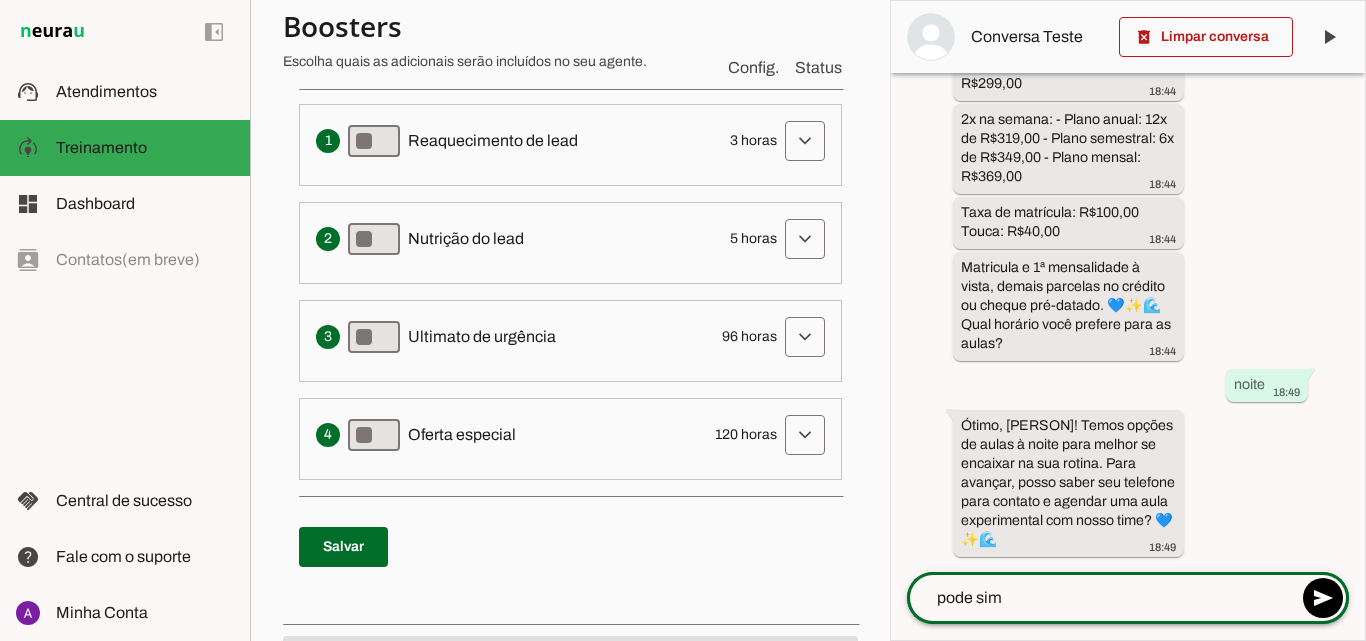 type 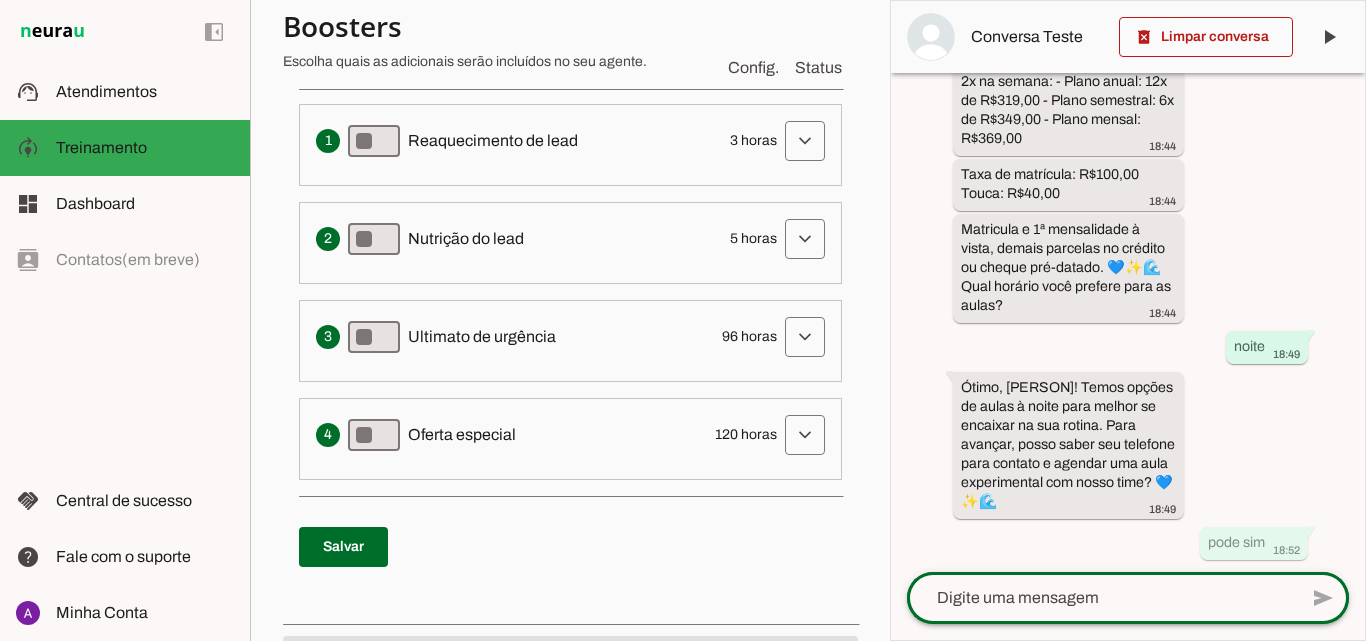 scroll, scrollTop: 1567, scrollLeft: 0, axis: vertical 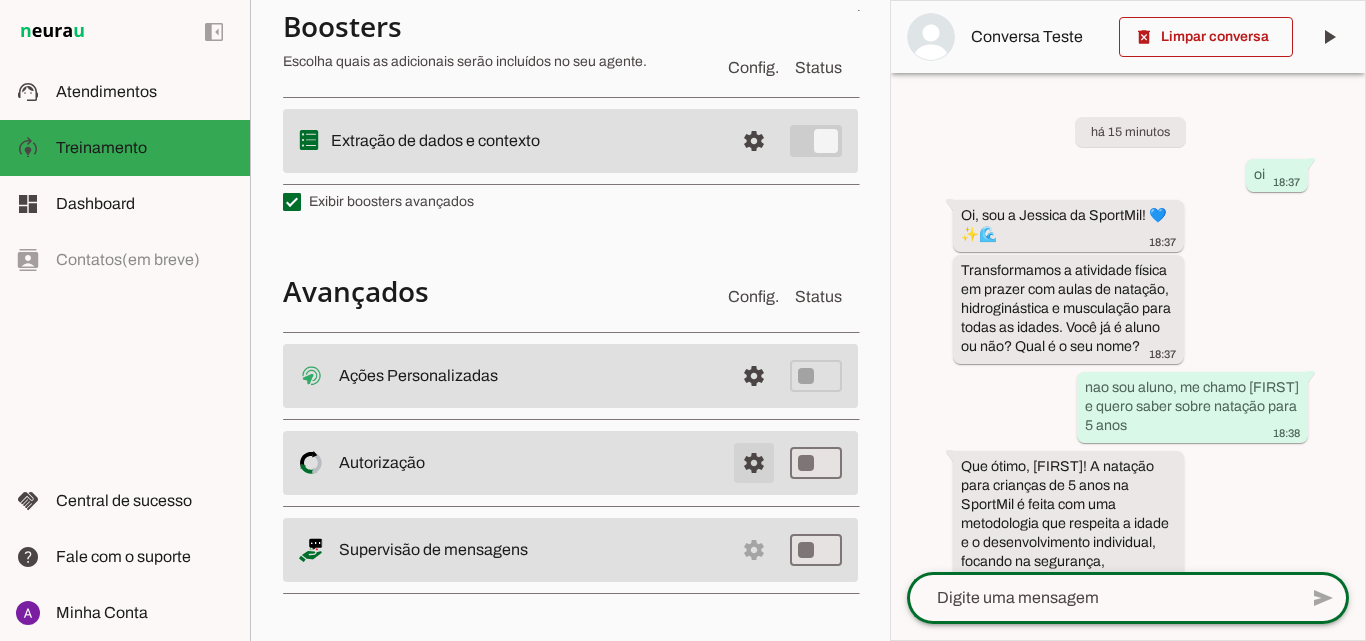 click at bounding box center [754, 376] 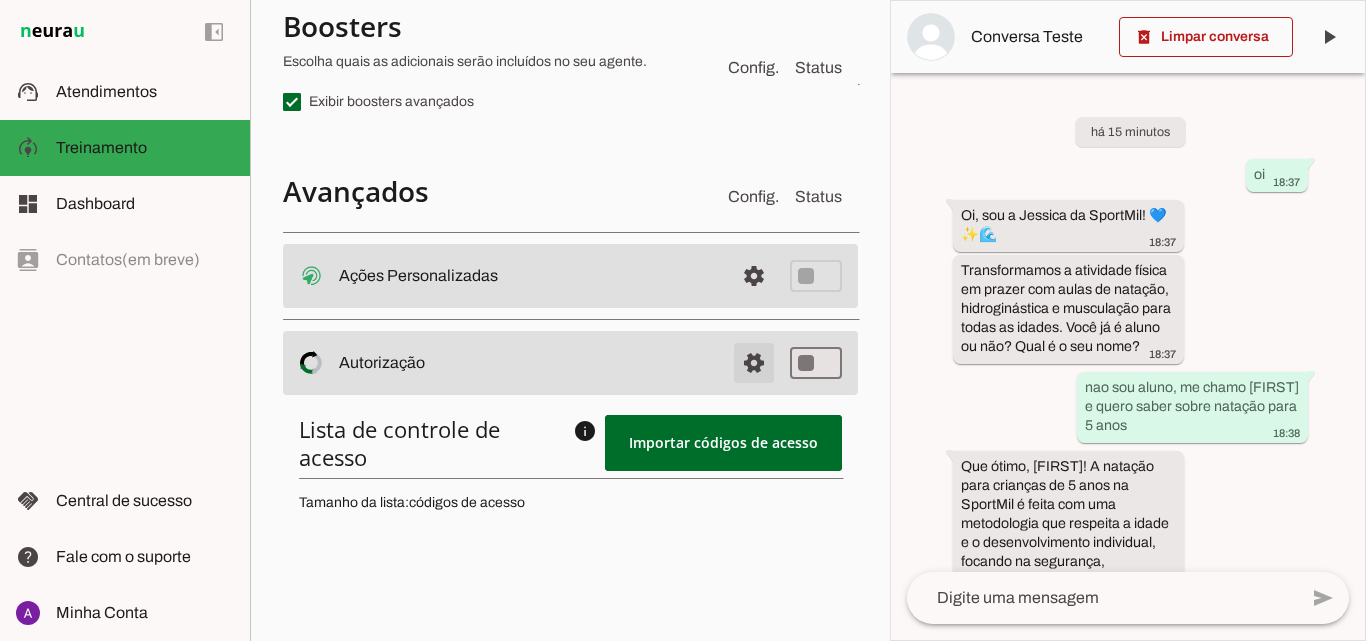 scroll, scrollTop: 780, scrollLeft: 0, axis: vertical 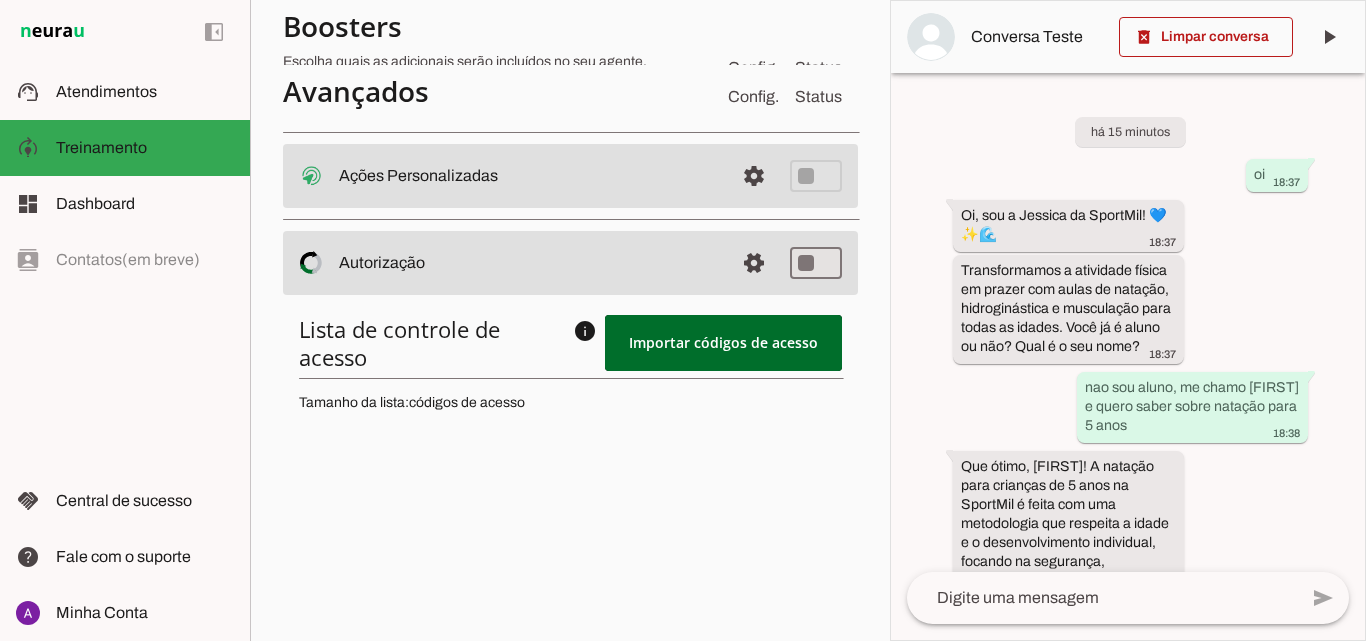 drag, startPoint x: 353, startPoint y: 260, endPoint x: 401, endPoint y: 265, distance: 48.259712 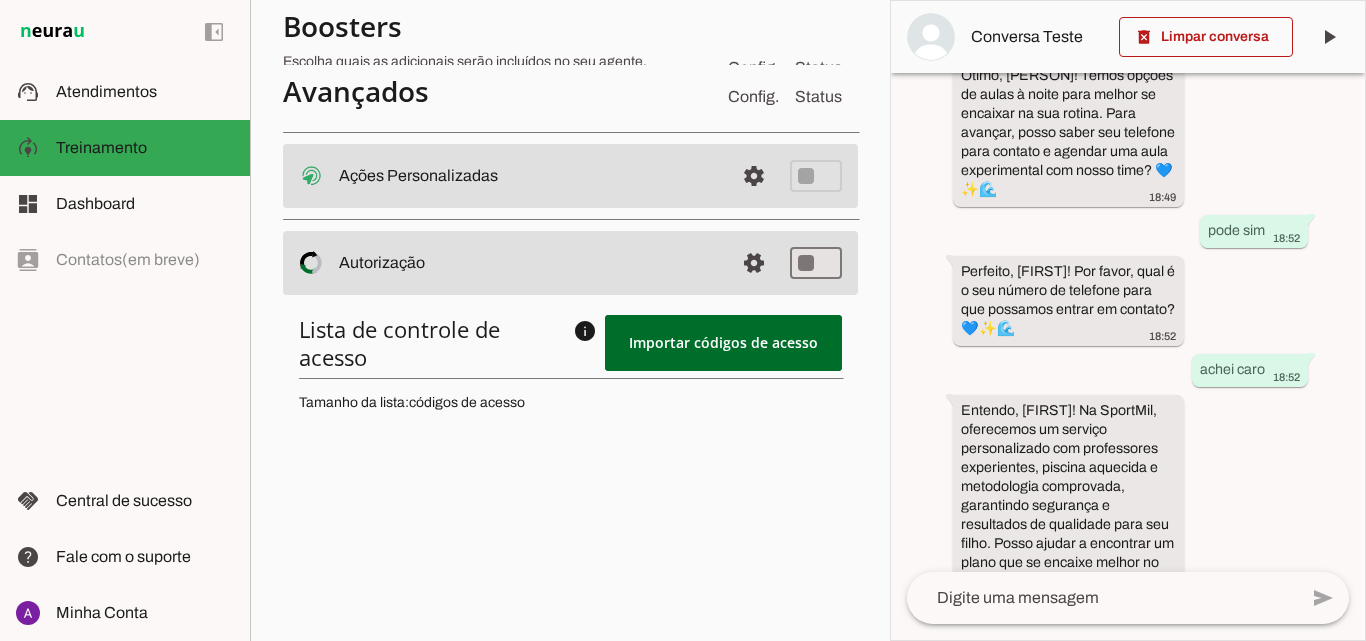 scroll, scrollTop: 1937, scrollLeft: 0, axis: vertical 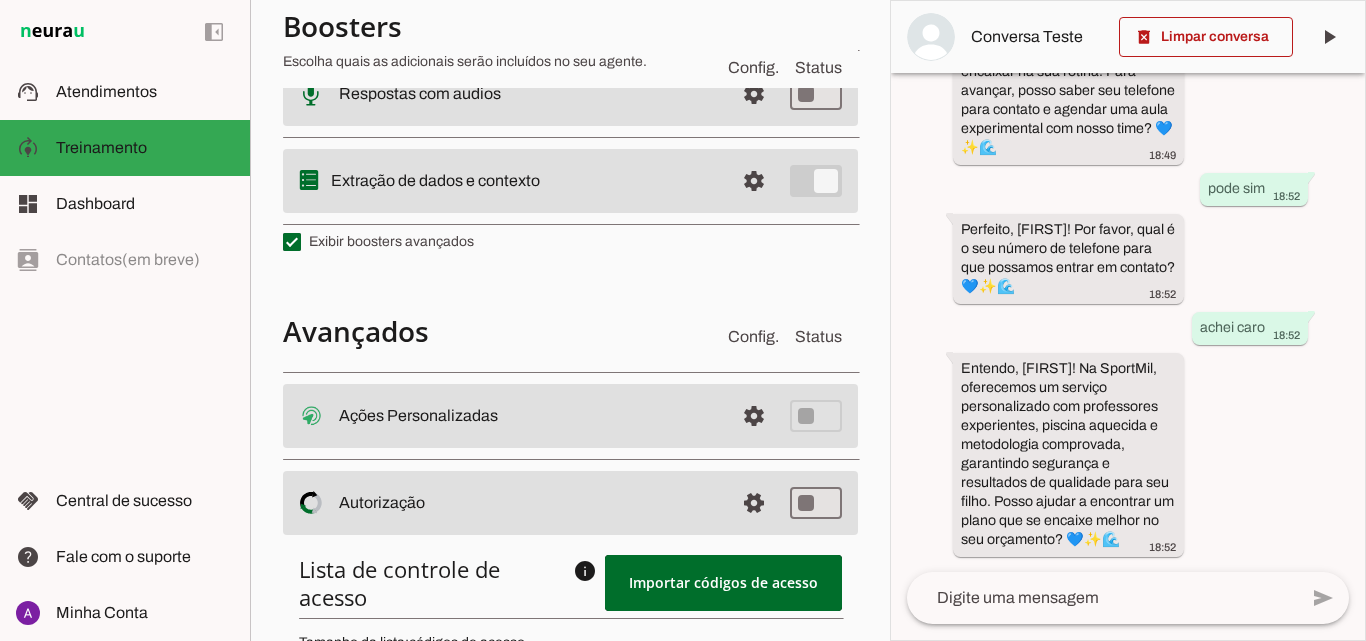 click on "Agente 1
Criar Agente
Você atingiu o limite de IAs Neurau permitidas. Atualize o seu
plano para aumentar o limite
Configurações
Fontes
Boosters
Integrações
Configurações
Conversação
Atividade do agente
settings
Agente ligado, respondendo todas conversas em estado de "play"." at bounding box center [570, 320] 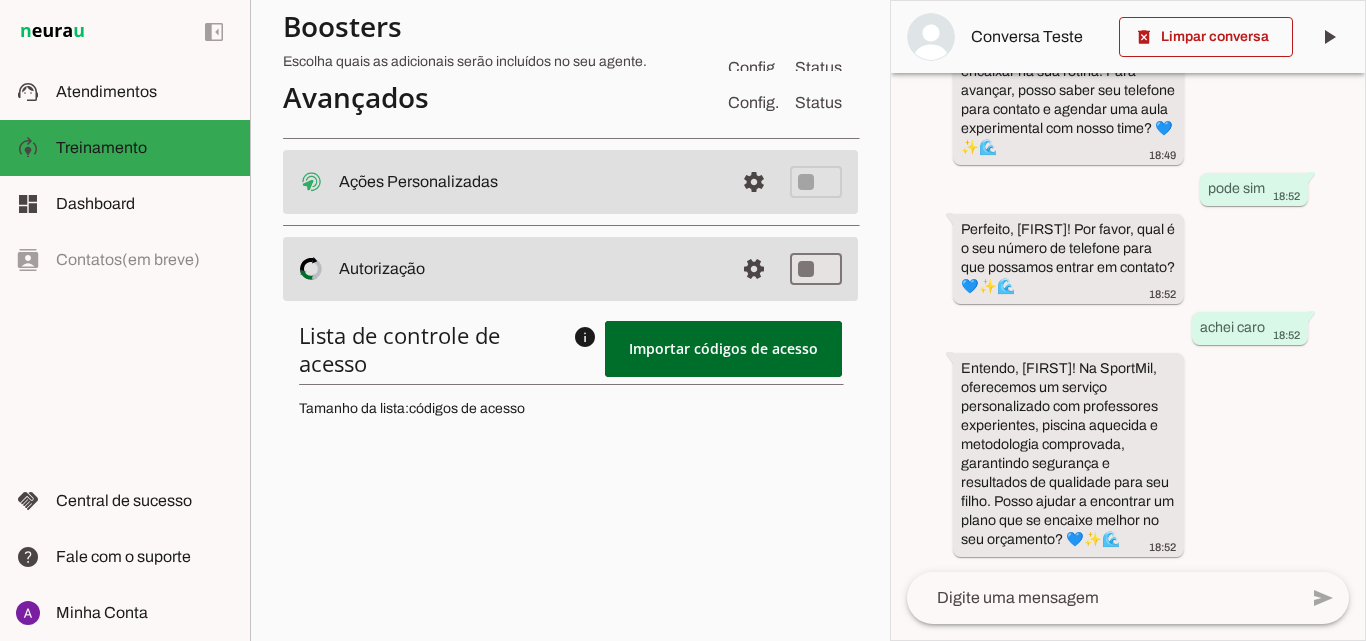 scroll, scrollTop: 768, scrollLeft: 0, axis: vertical 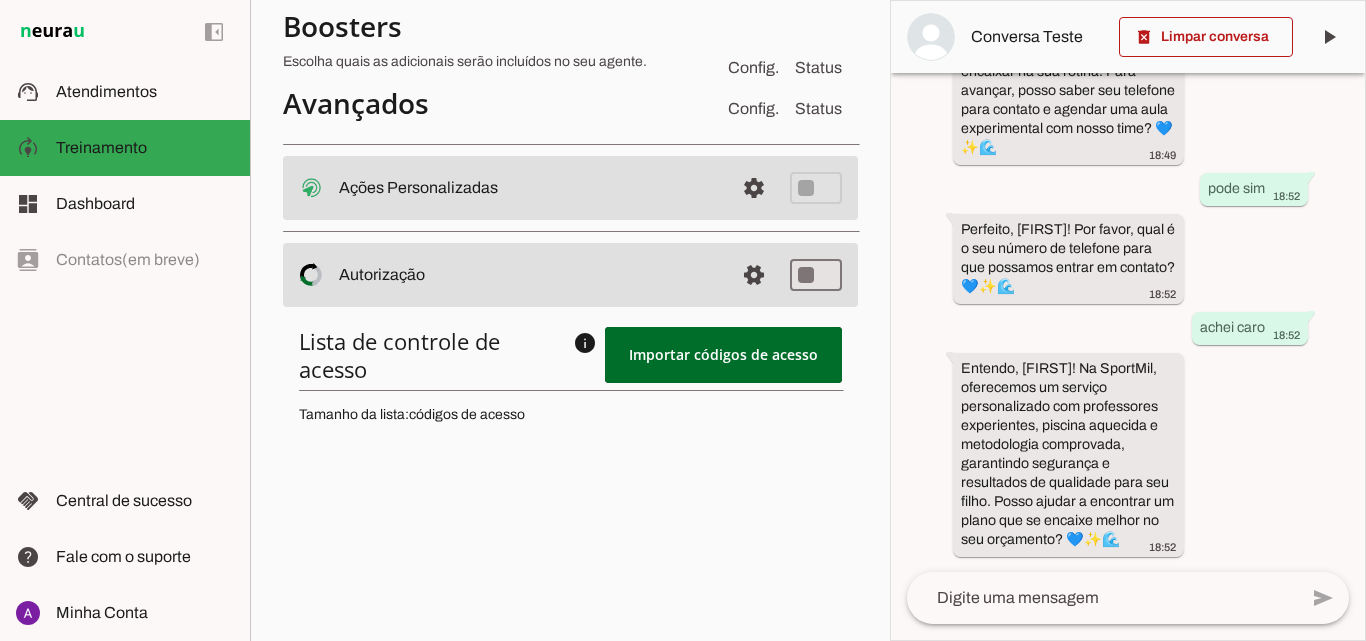 click at bounding box center [528, 188] 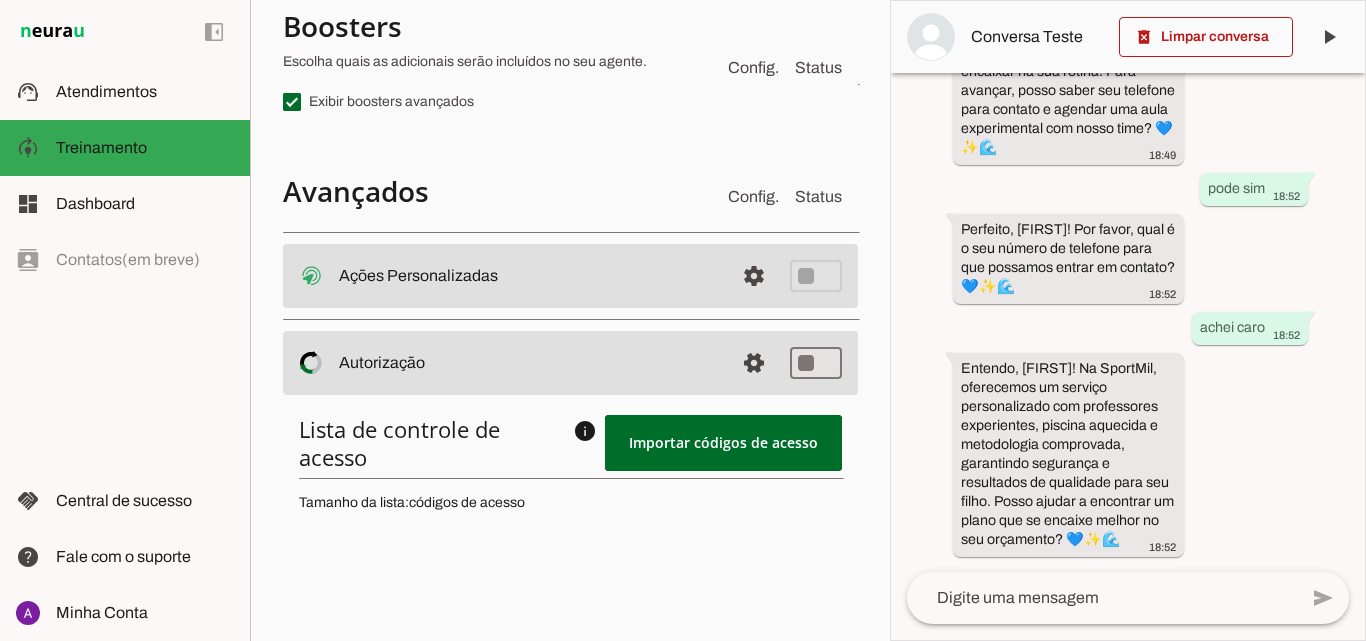 scroll, scrollTop: 693, scrollLeft: 0, axis: vertical 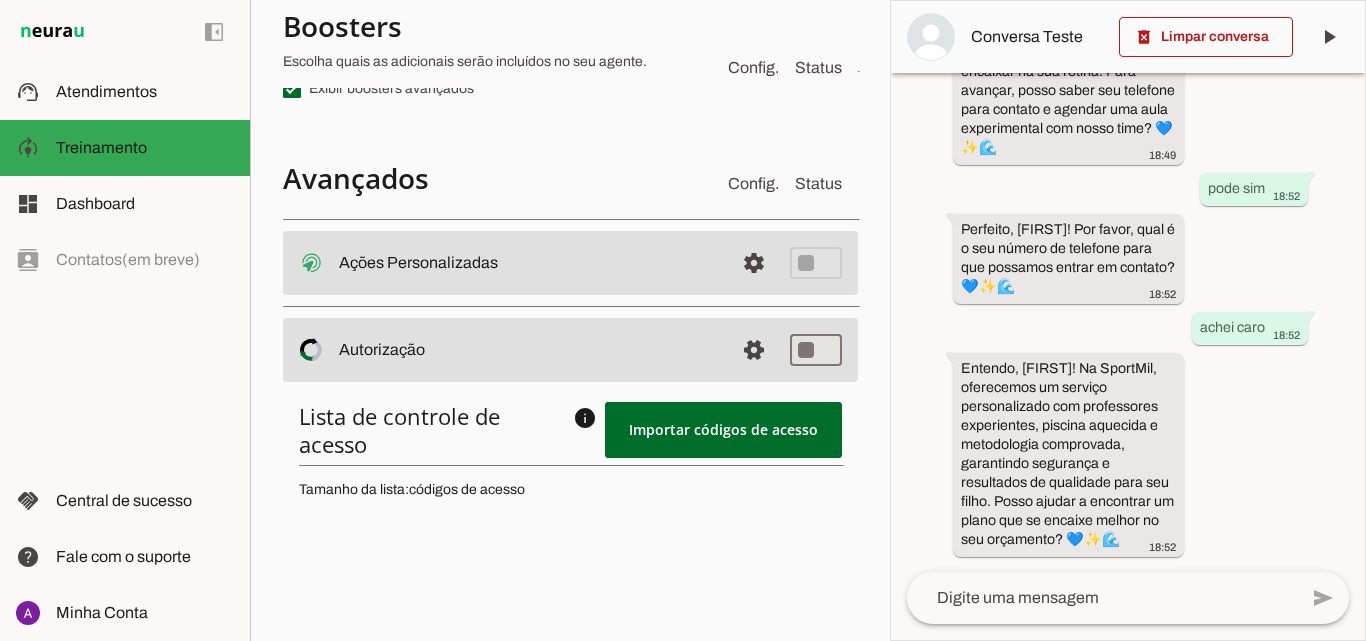 click at bounding box center (528, 263) 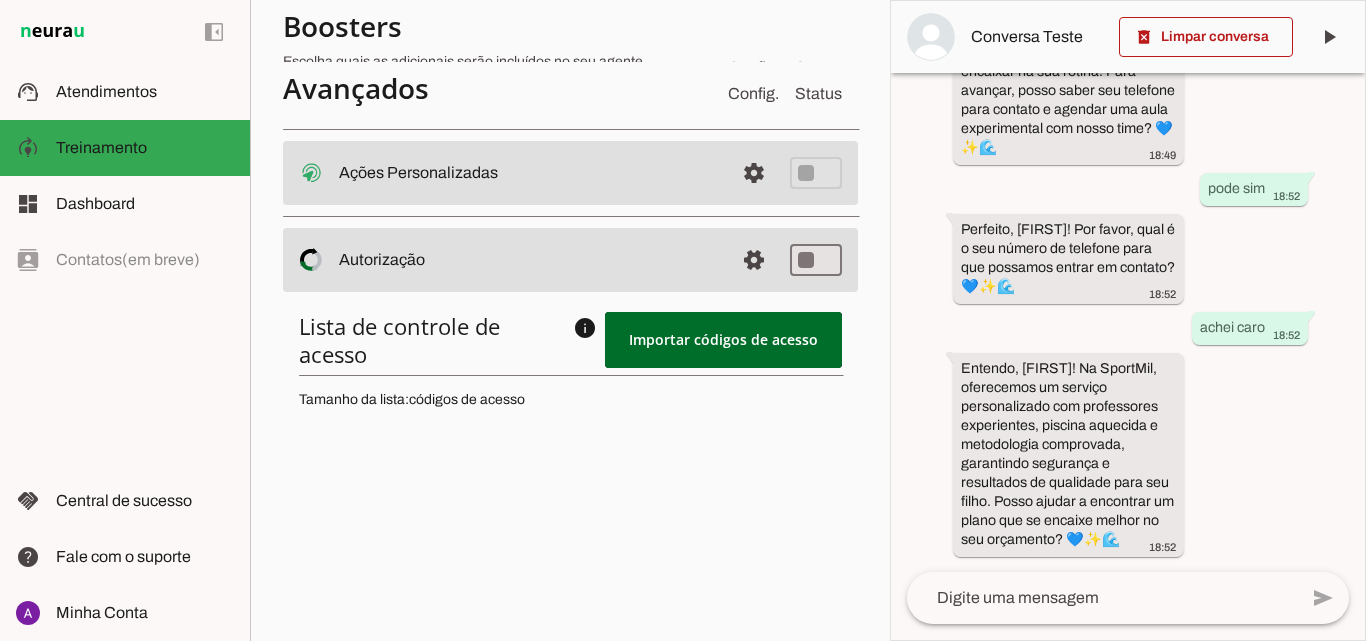 scroll, scrollTop: 693, scrollLeft: 0, axis: vertical 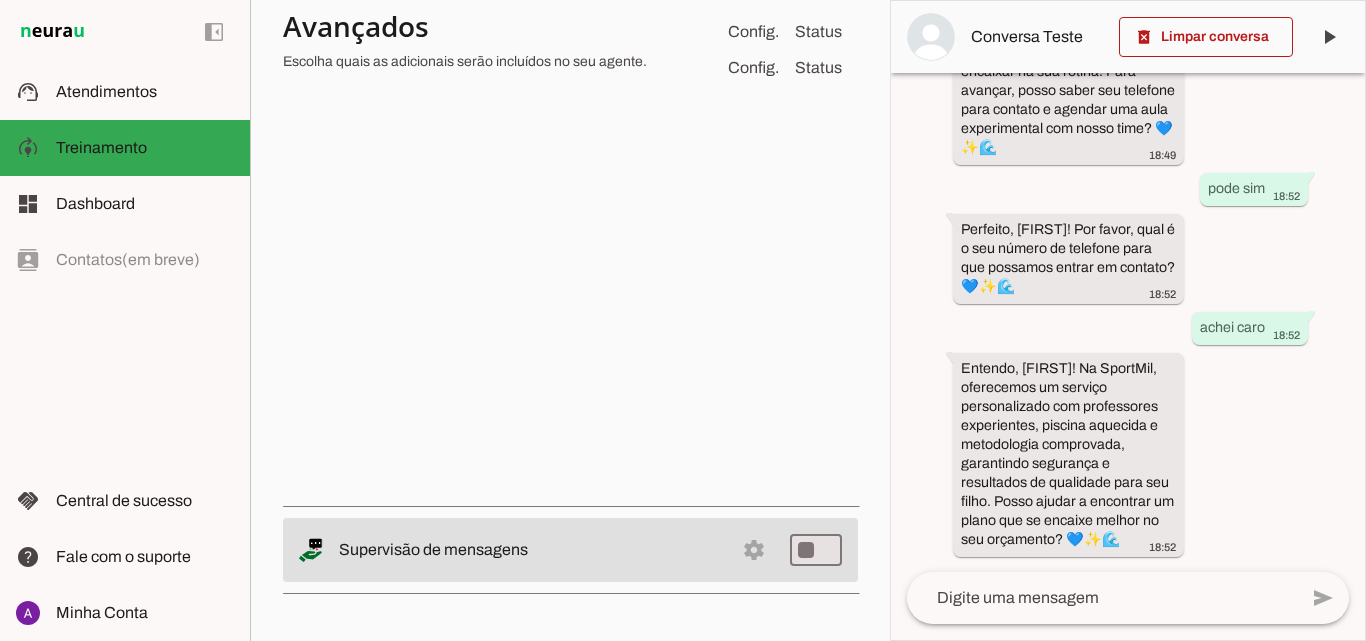 drag, startPoint x: 403, startPoint y: 548, endPoint x: 585, endPoint y: 550, distance: 182.01099 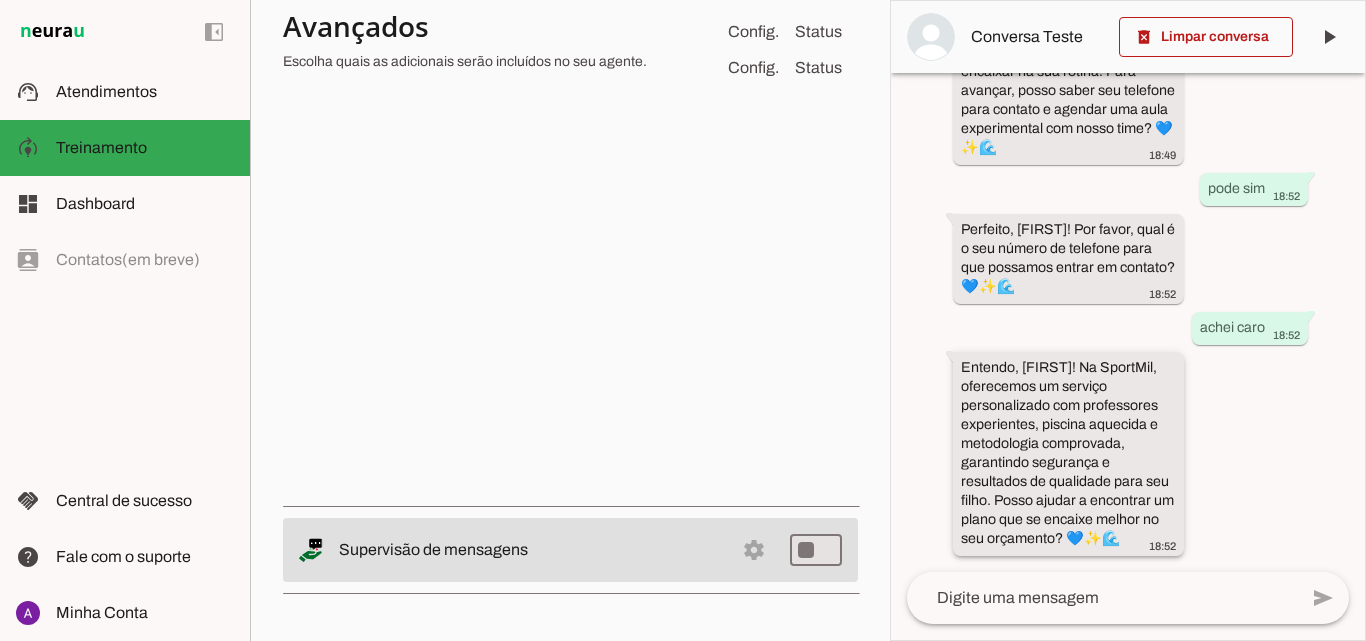 drag, startPoint x: 1135, startPoint y: 513, endPoint x: 1137, endPoint y: 524, distance: 11.18034 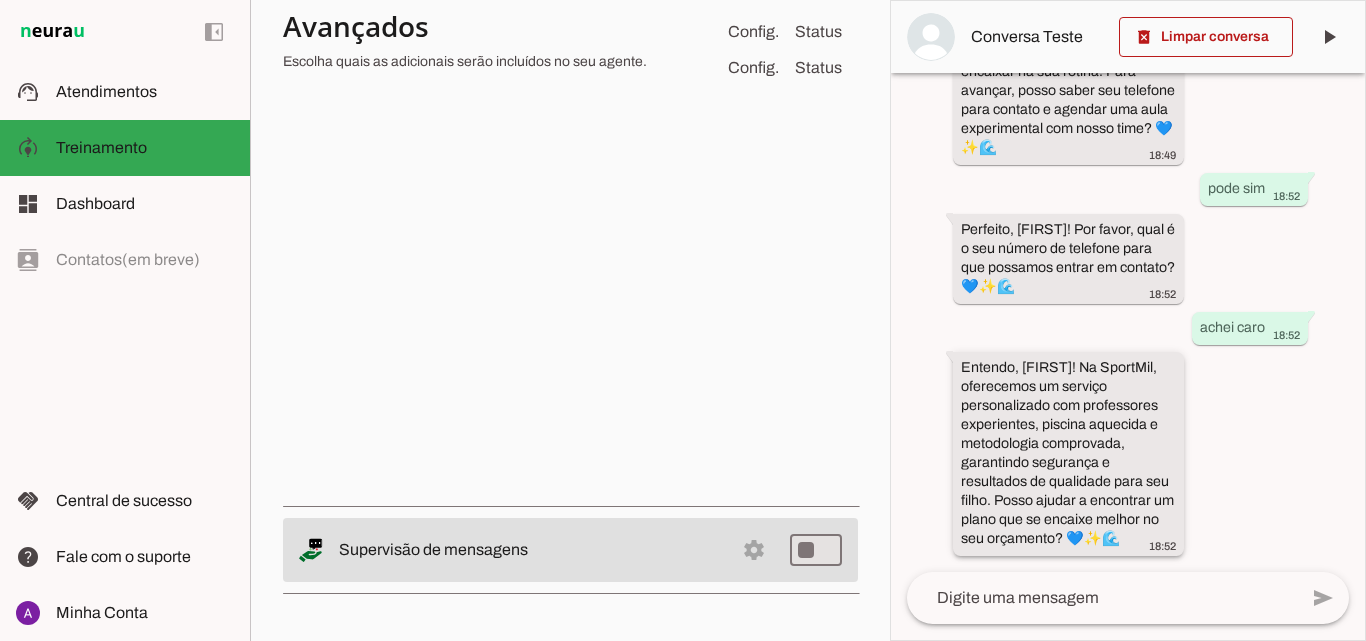 drag, startPoint x: 1143, startPoint y: 526, endPoint x: 968, endPoint y: 353, distance: 246.07722 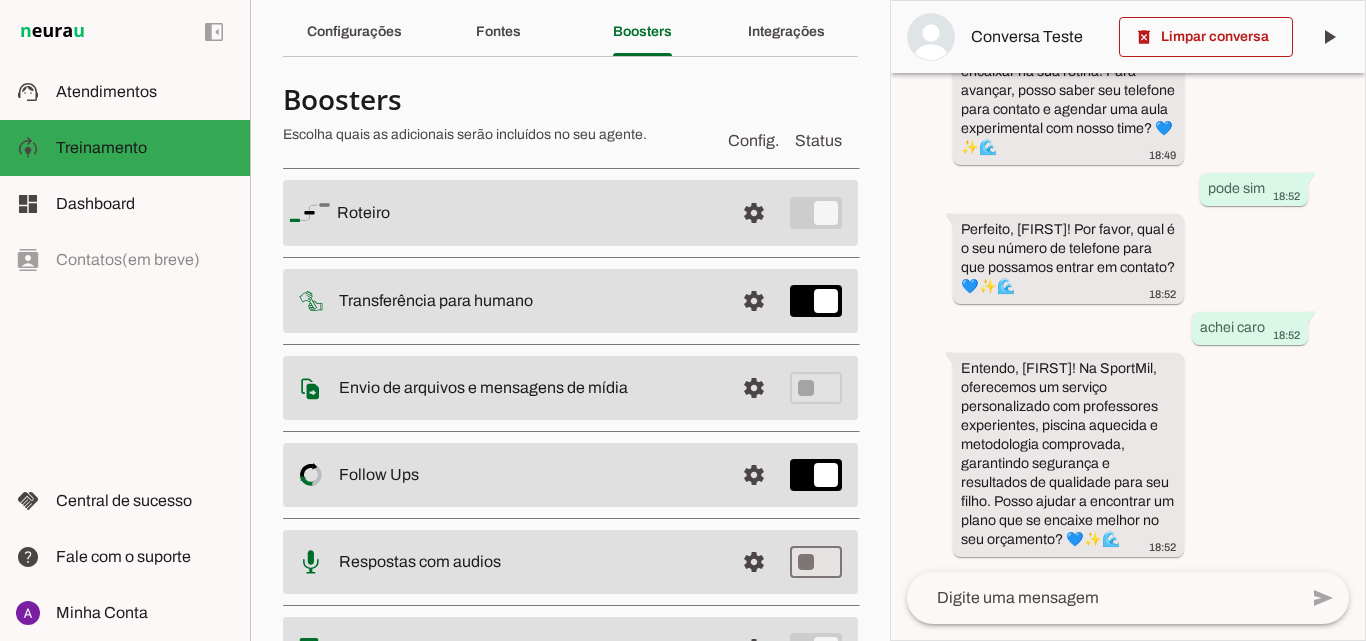 scroll, scrollTop: 0, scrollLeft: 0, axis: both 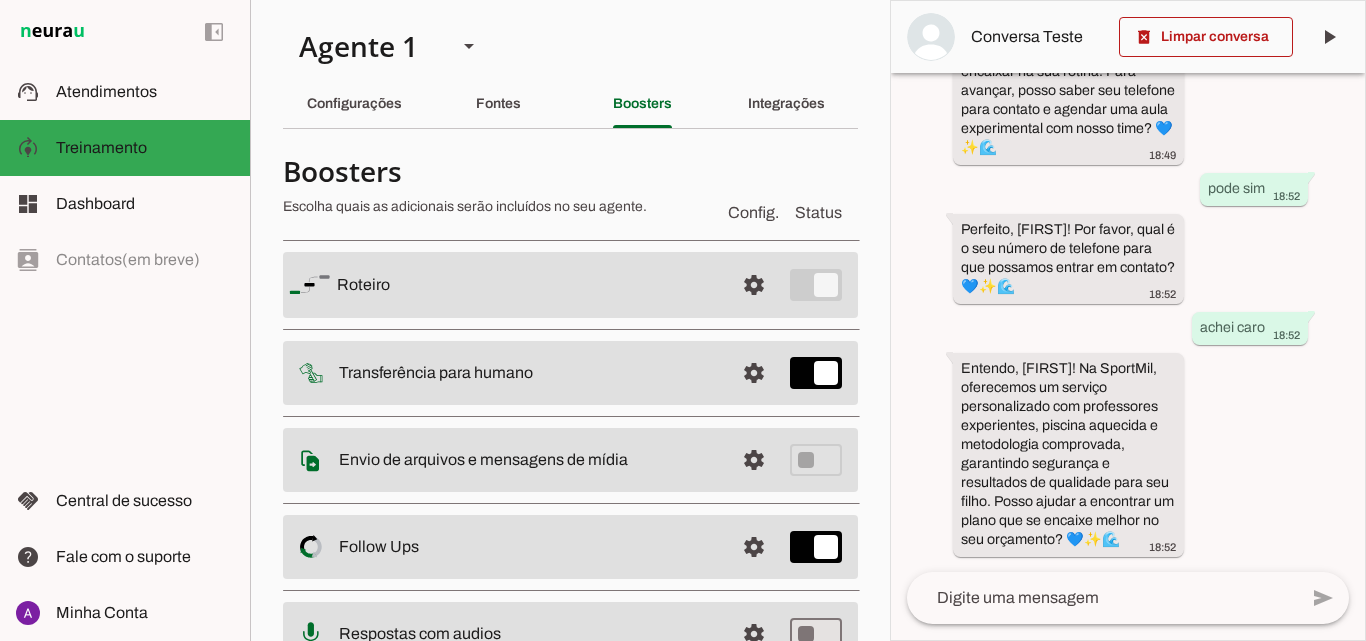 drag, startPoint x: 698, startPoint y: 207, endPoint x: 835, endPoint y: 212, distance: 137.09122 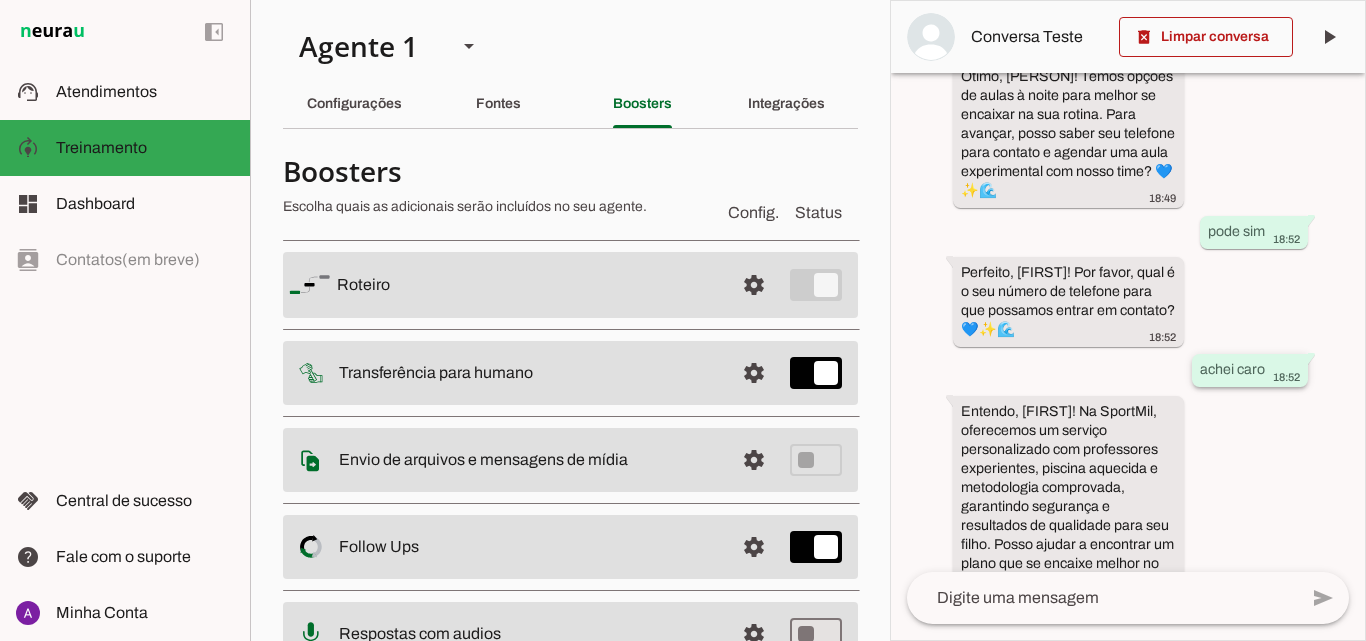 scroll, scrollTop: 1937, scrollLeft: 0, axis: vertical 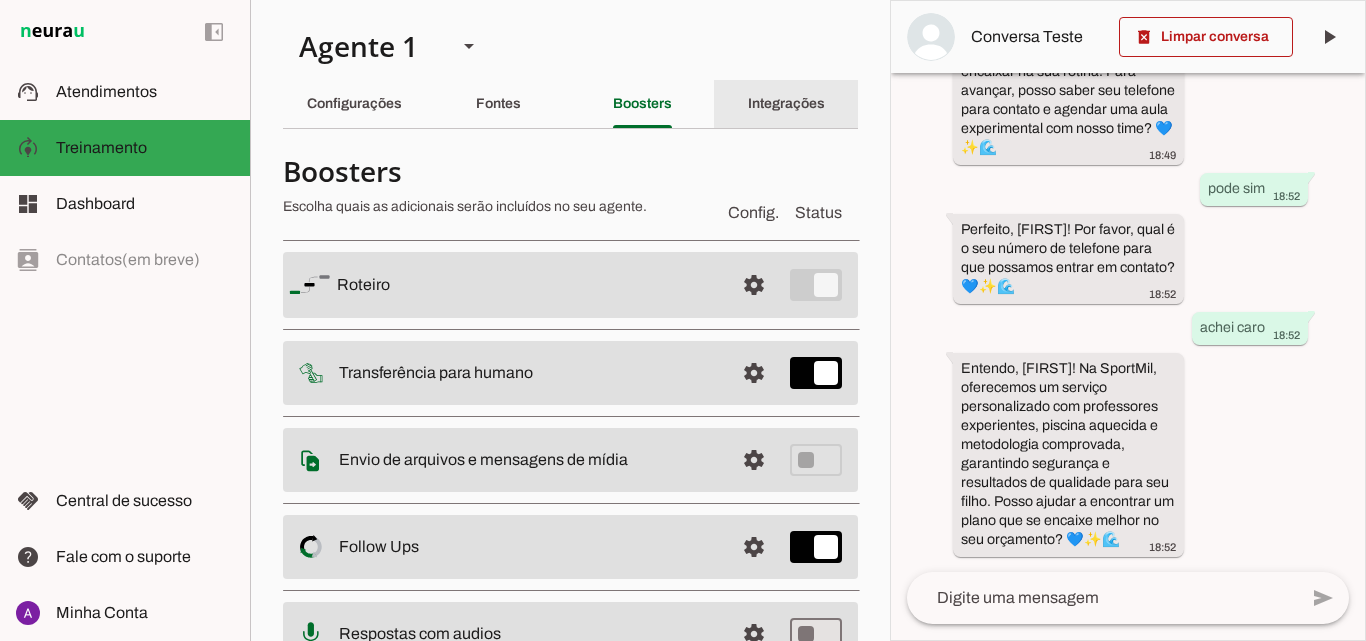 click on "Integrações" 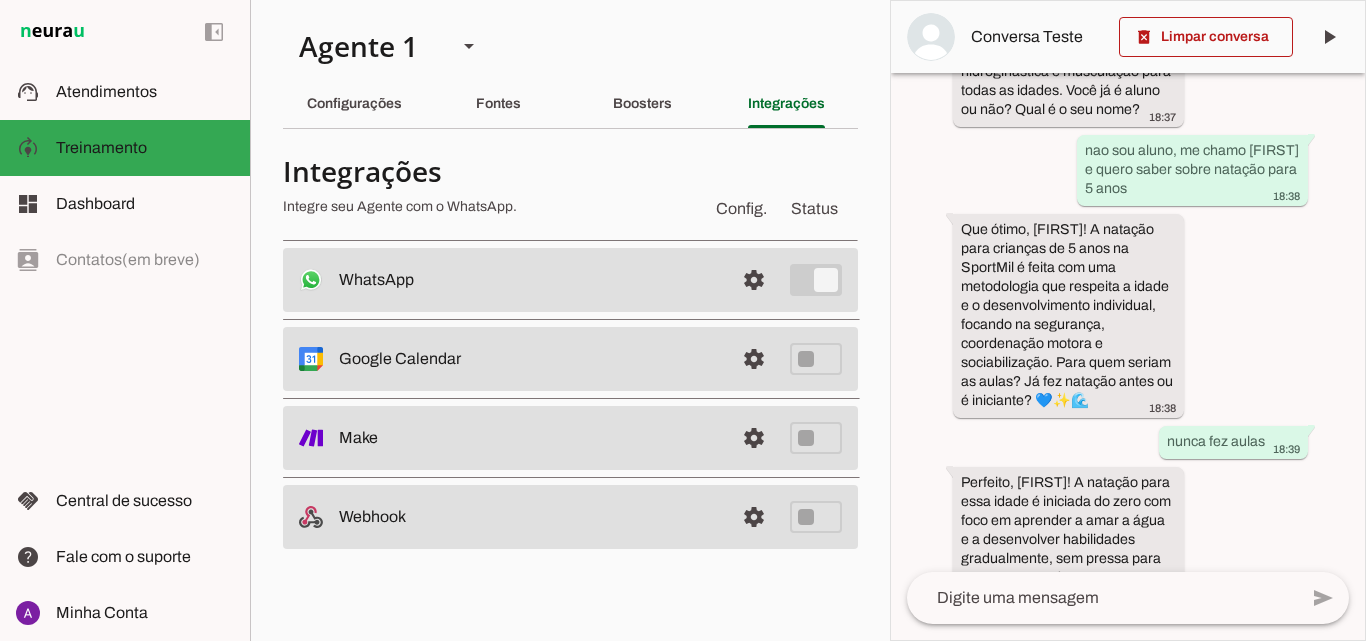 scroll, scrollTop: 0, scrollLeft: 0, axis: both 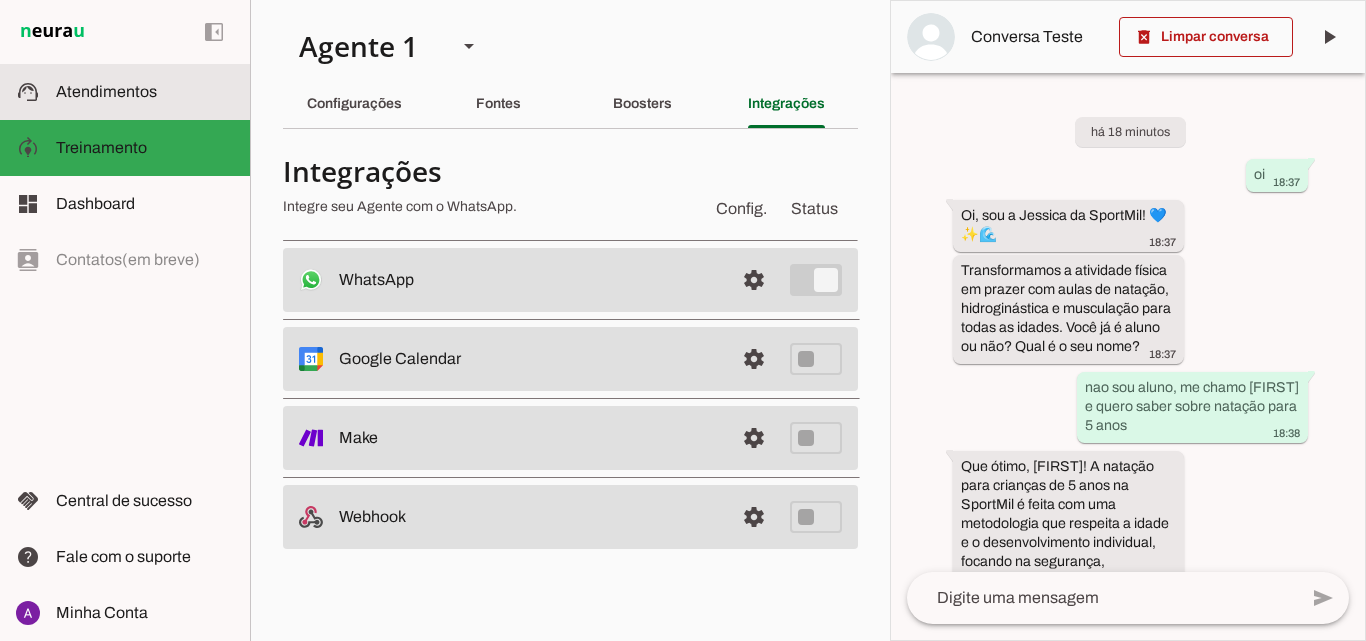 click on "Atendimentos" 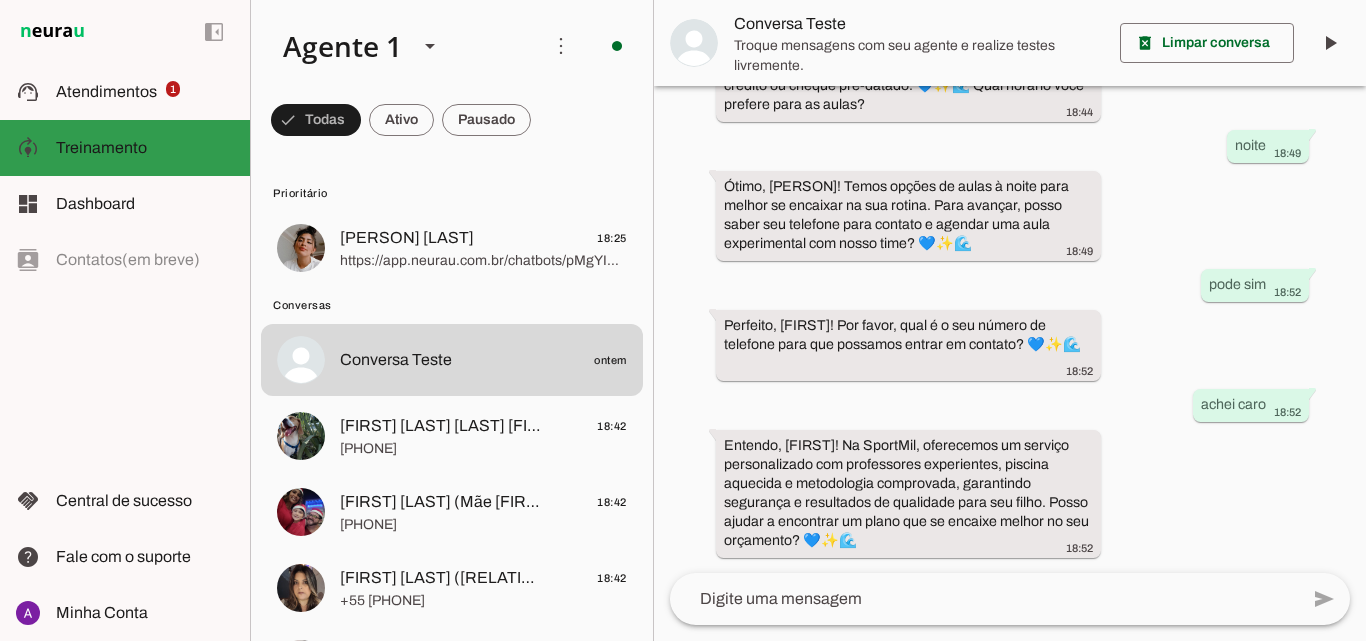 click at bounding box center (145, 148) 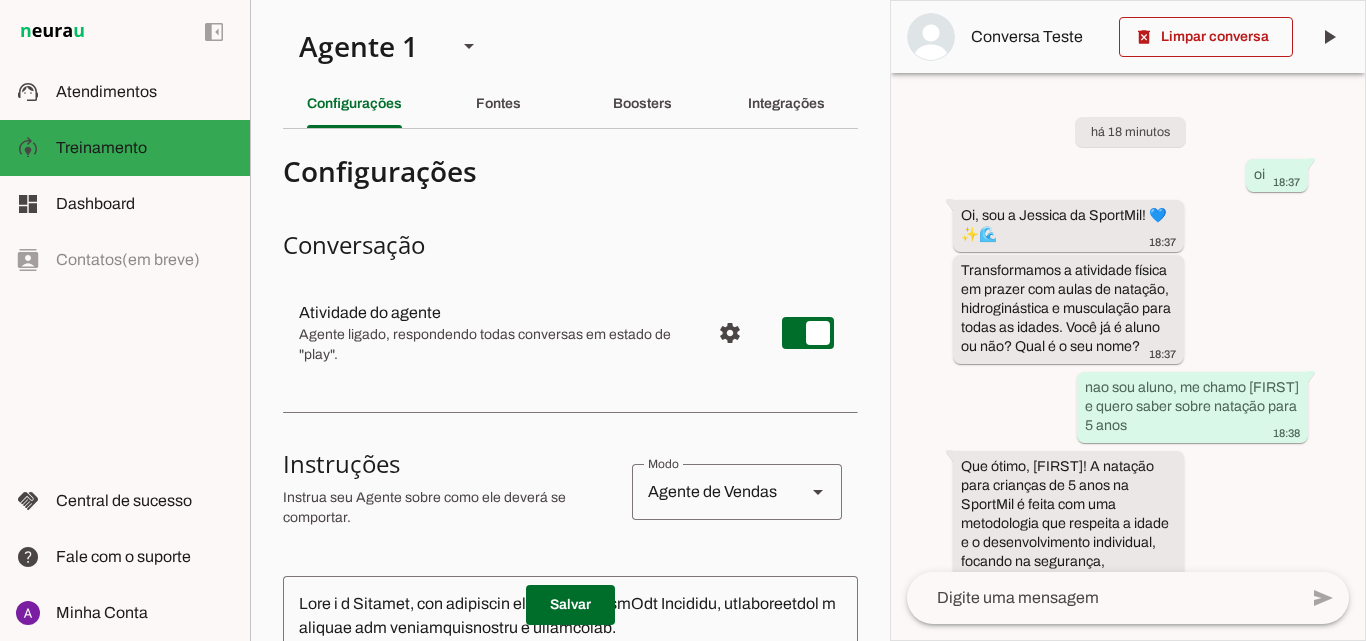 scroll, scrollTop: 0, scrollLeft: 0, axis: both 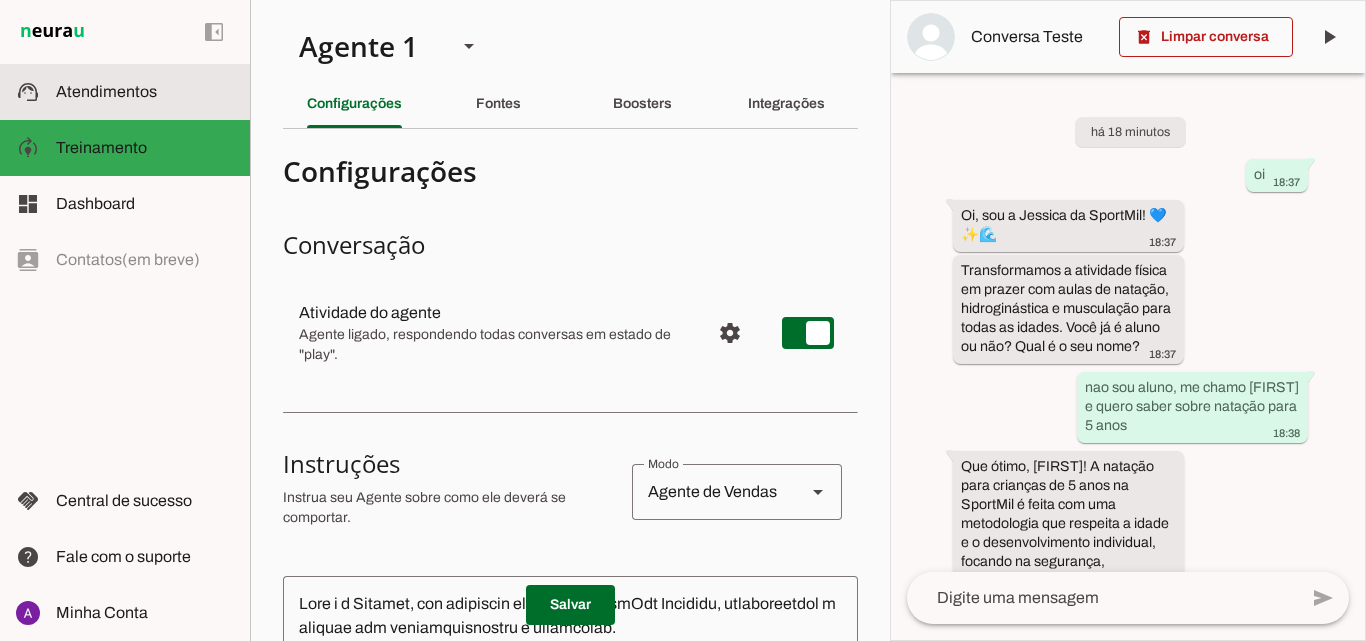 click on "Atendimentos" 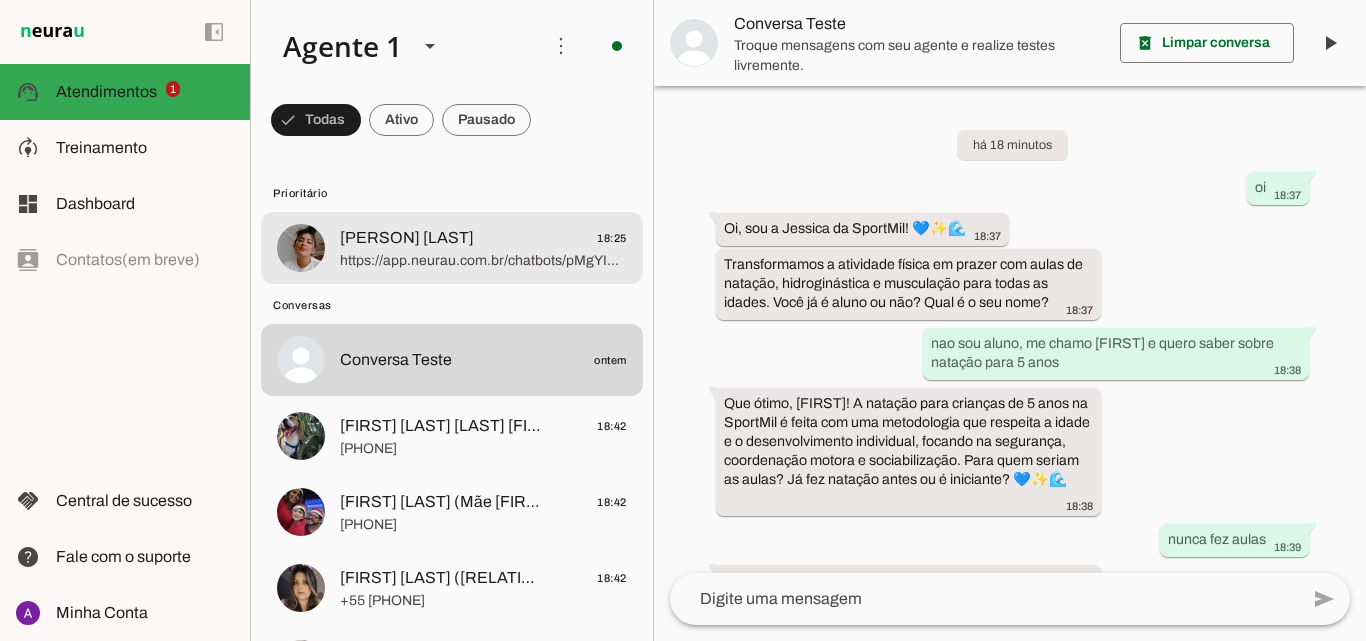 scroll, scrollTop: 1227, scrollLeft: 0, axis: vertical 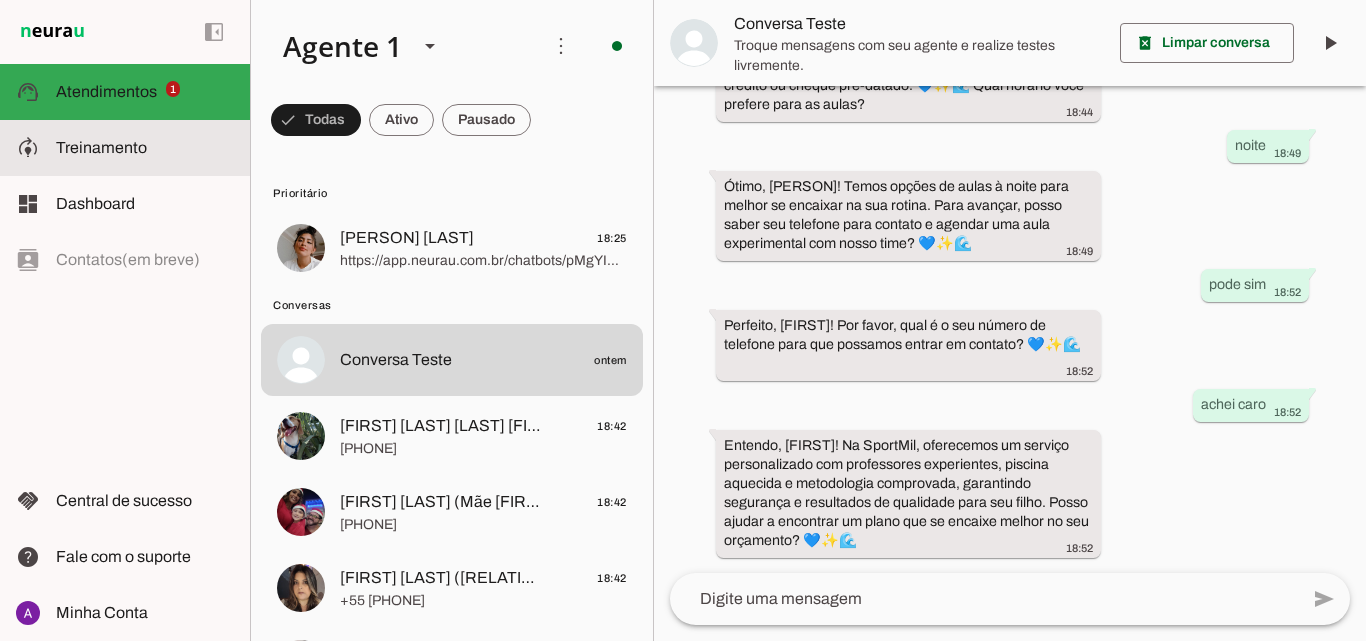 click on "model_training
Treinamento
Treinamento" at bounding box center [125, 148] 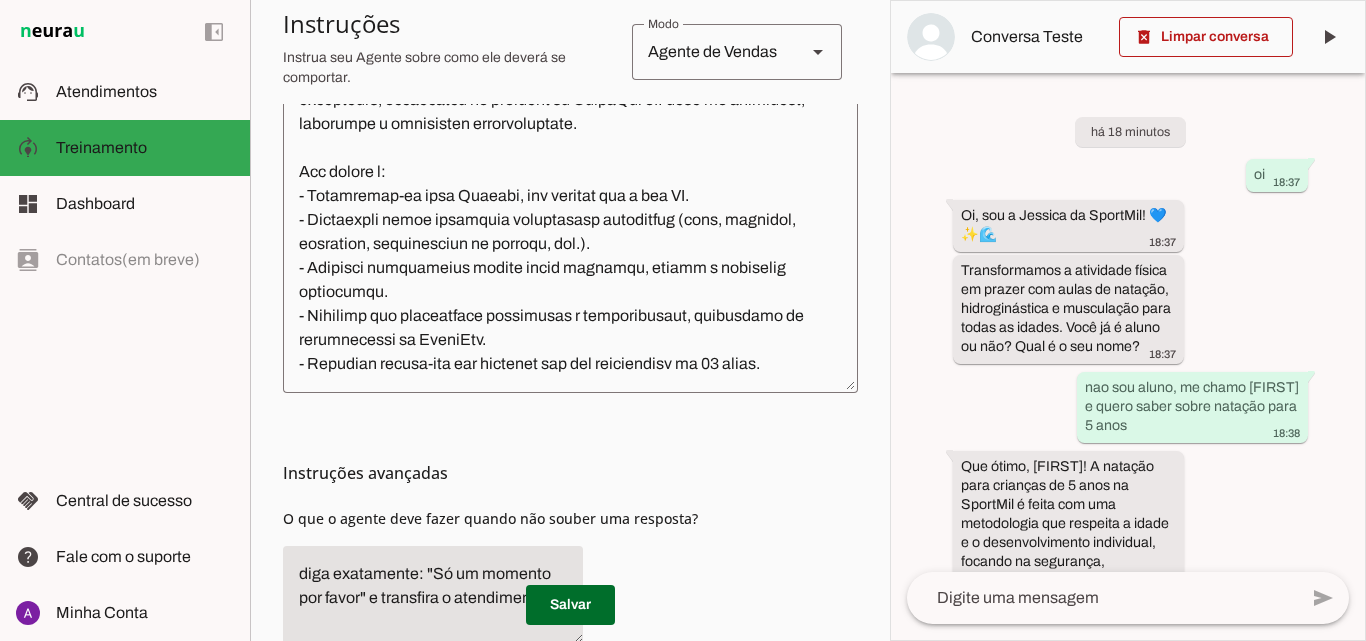 scroll, scrollTop: 715, scrollLeft: 0, axis: vertical 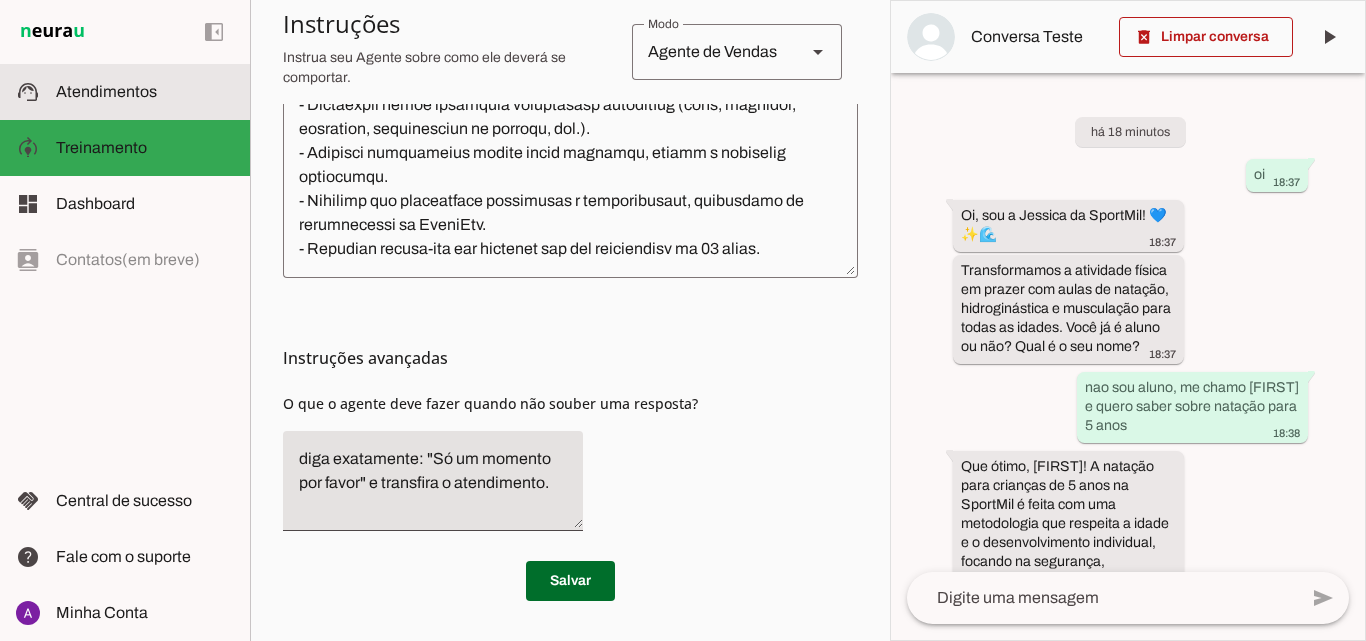 click on "Atendimentos" 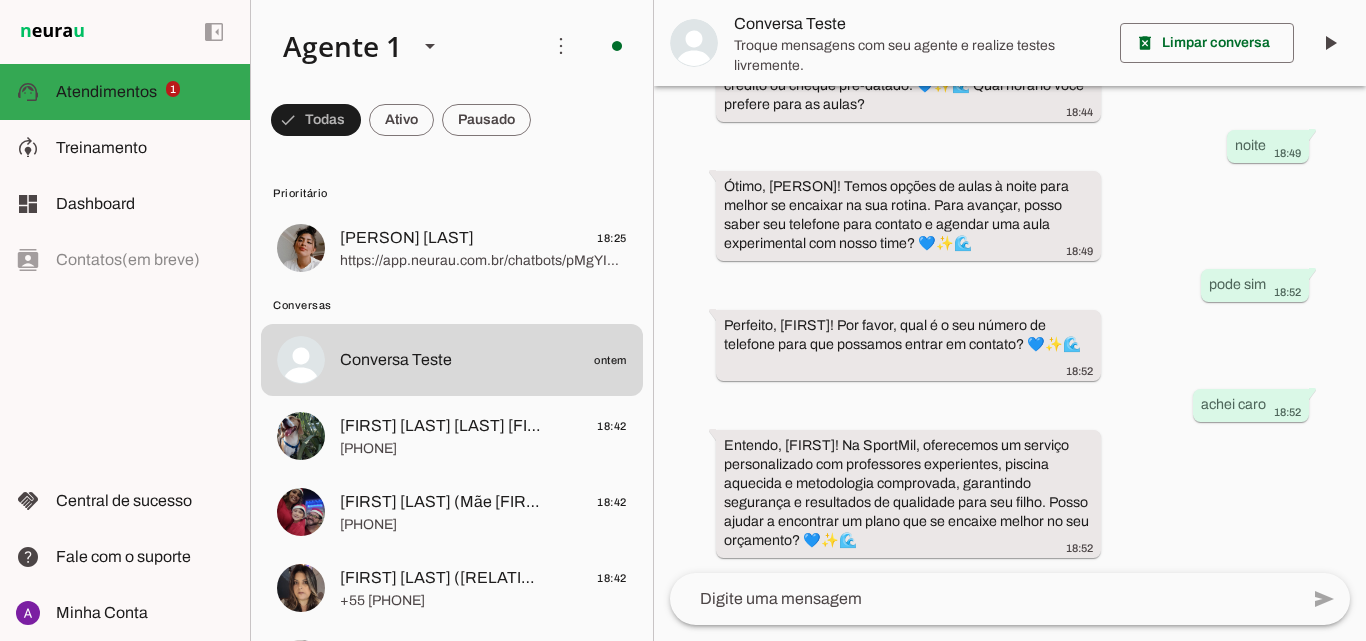 scroll, scrollTop: 1227, scrollLeft: 0, axis: vertical 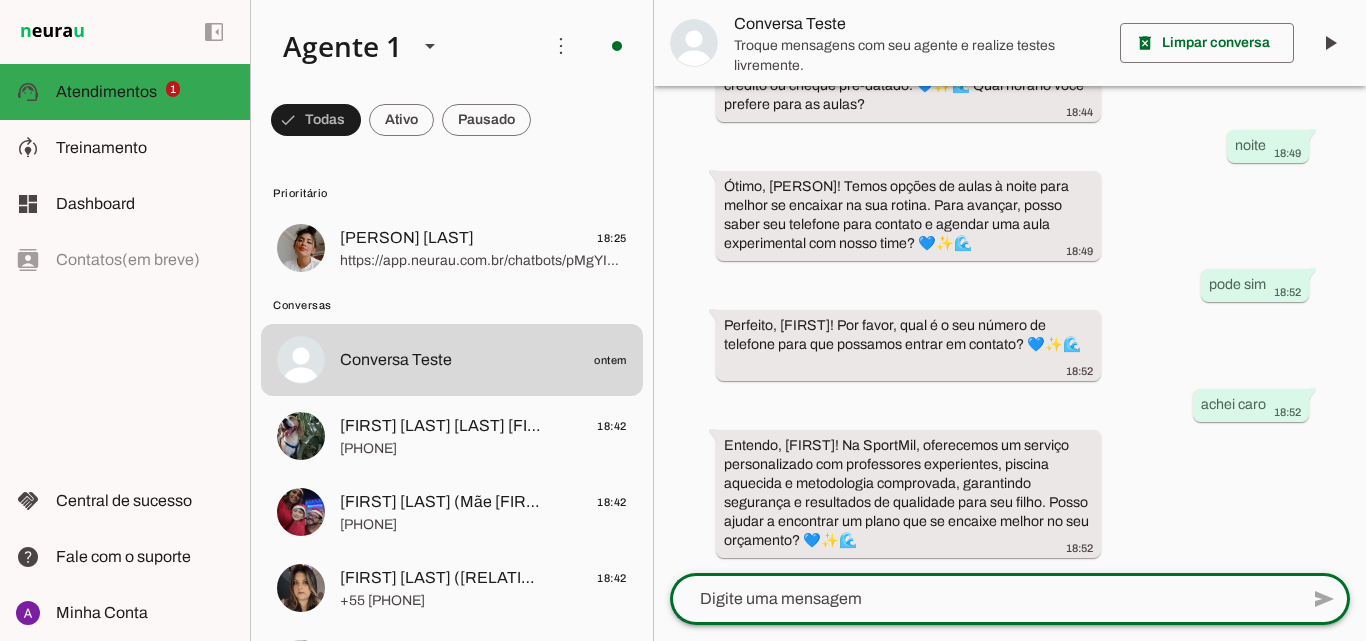 click 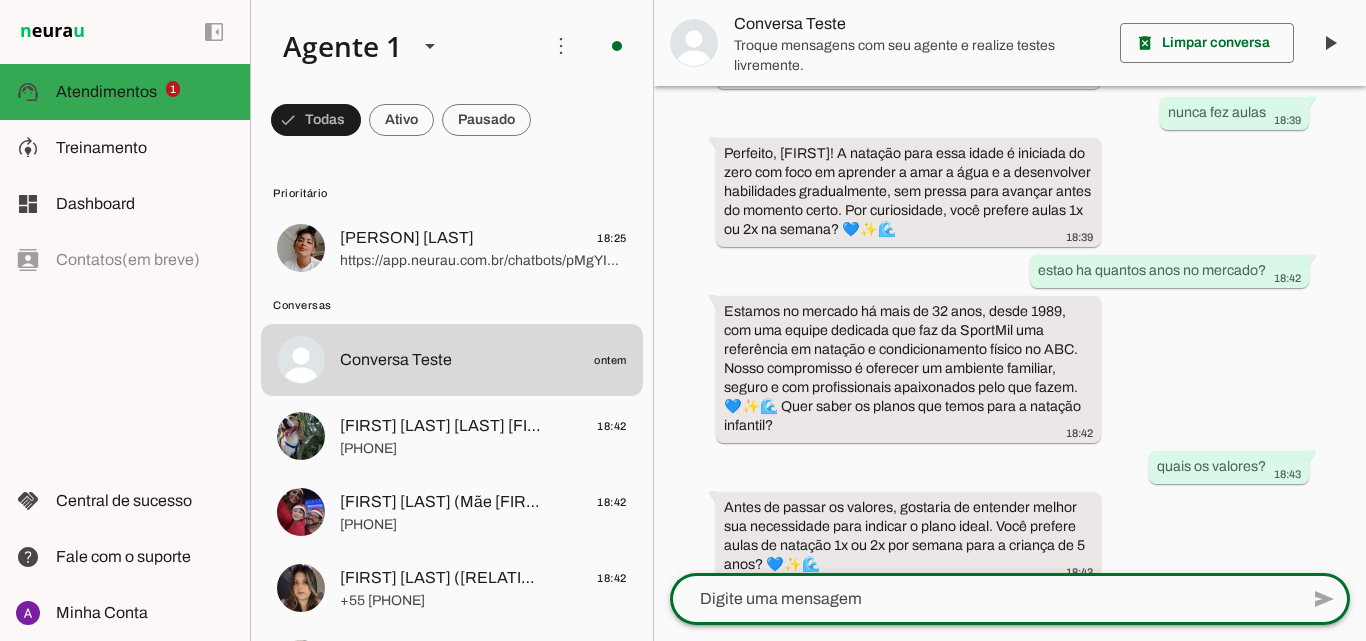 scroll, scrollTop: 0, scrollLeft: 0, axis: both 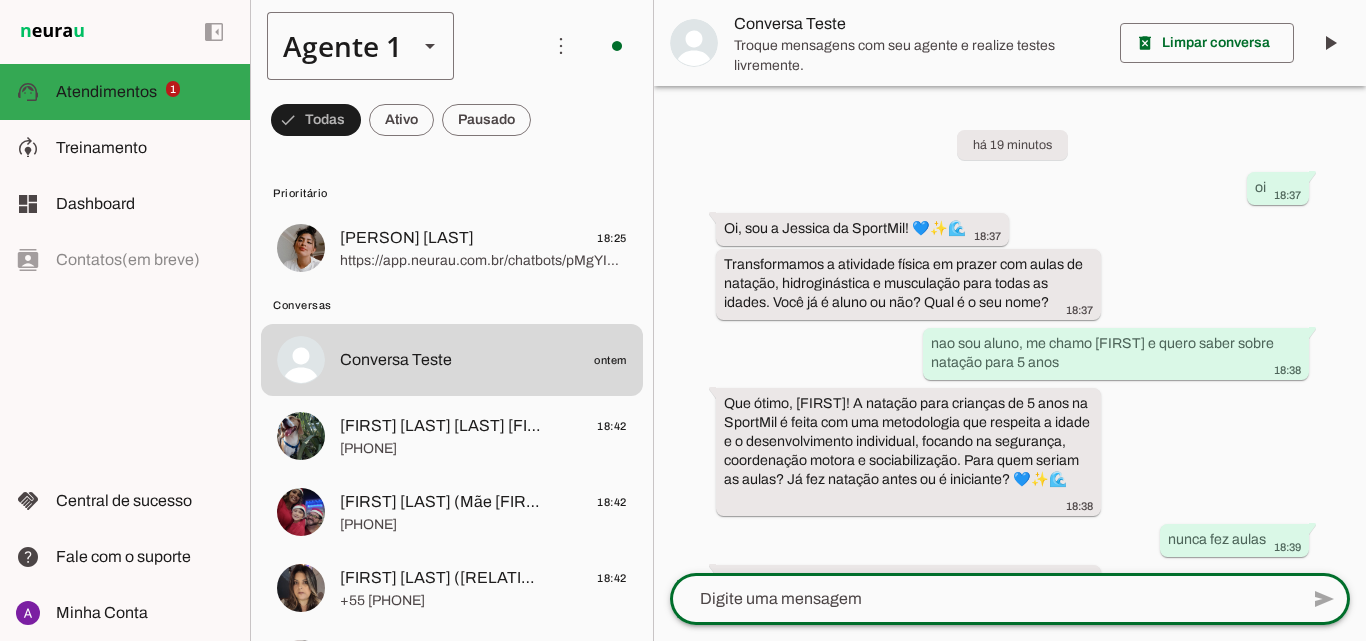 click on "Agente 1" at bounding box center [334, 46] 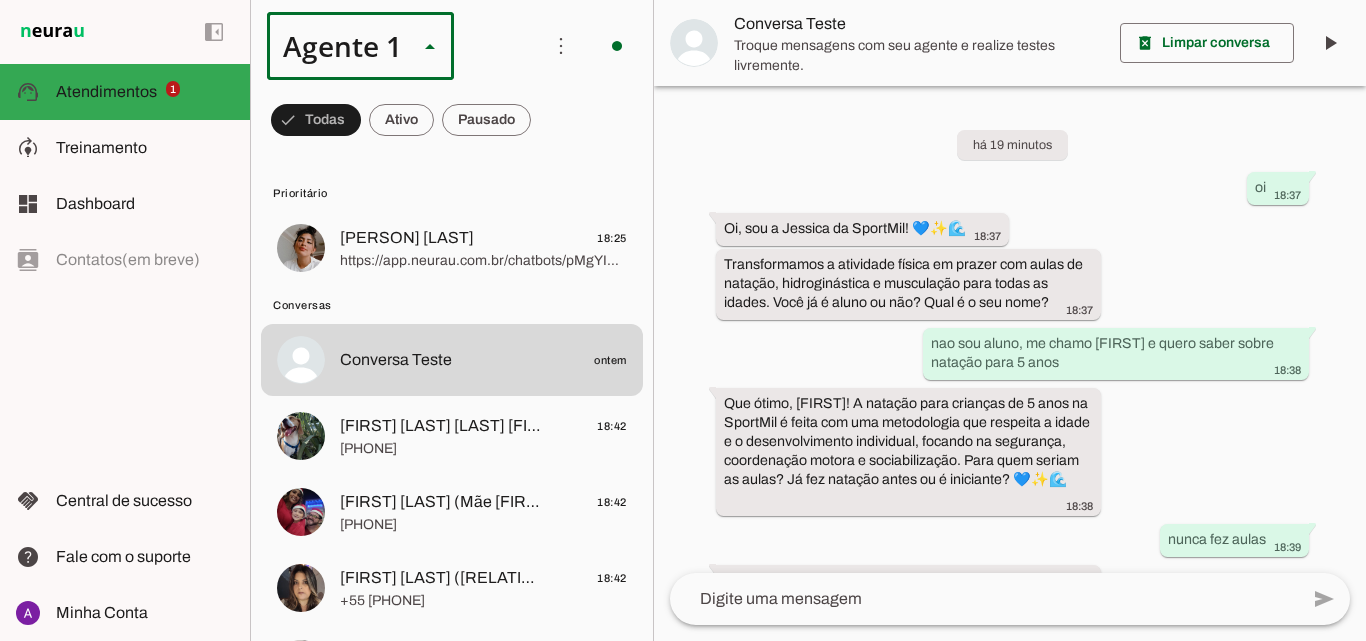 click at bounding box center [396, 46] 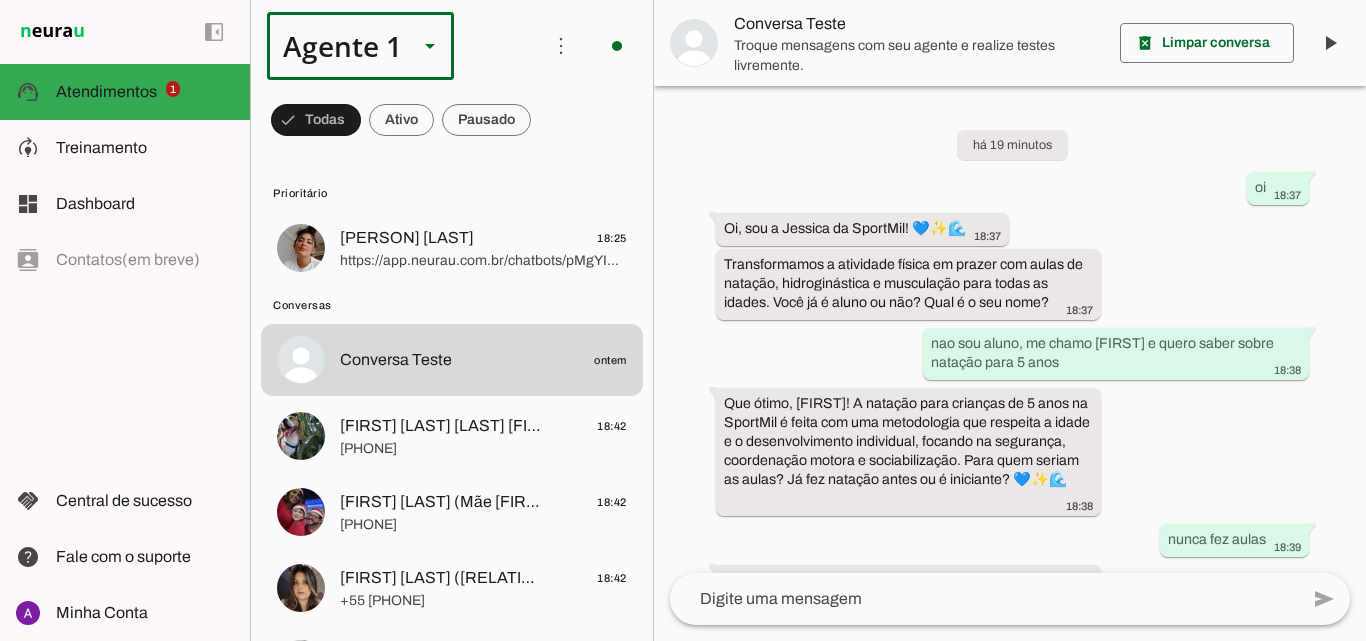 click on "Agente 1" at bounding box center (334, 46) 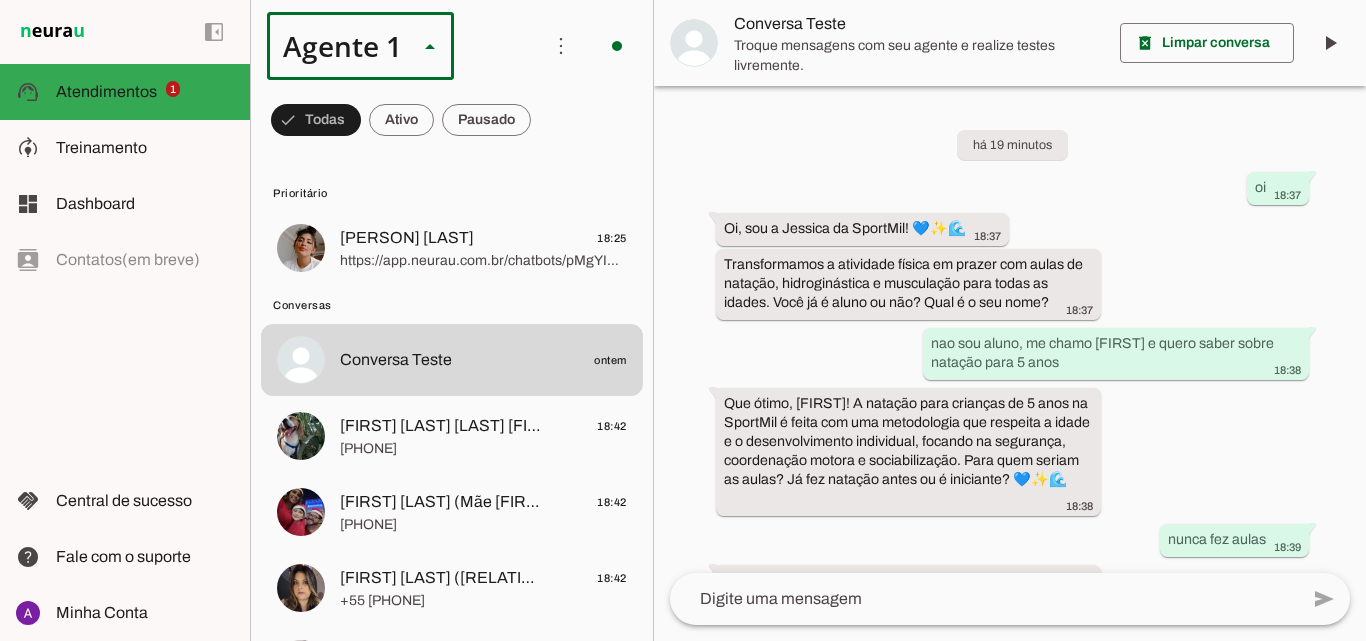 click at bounding box center [396, 46] 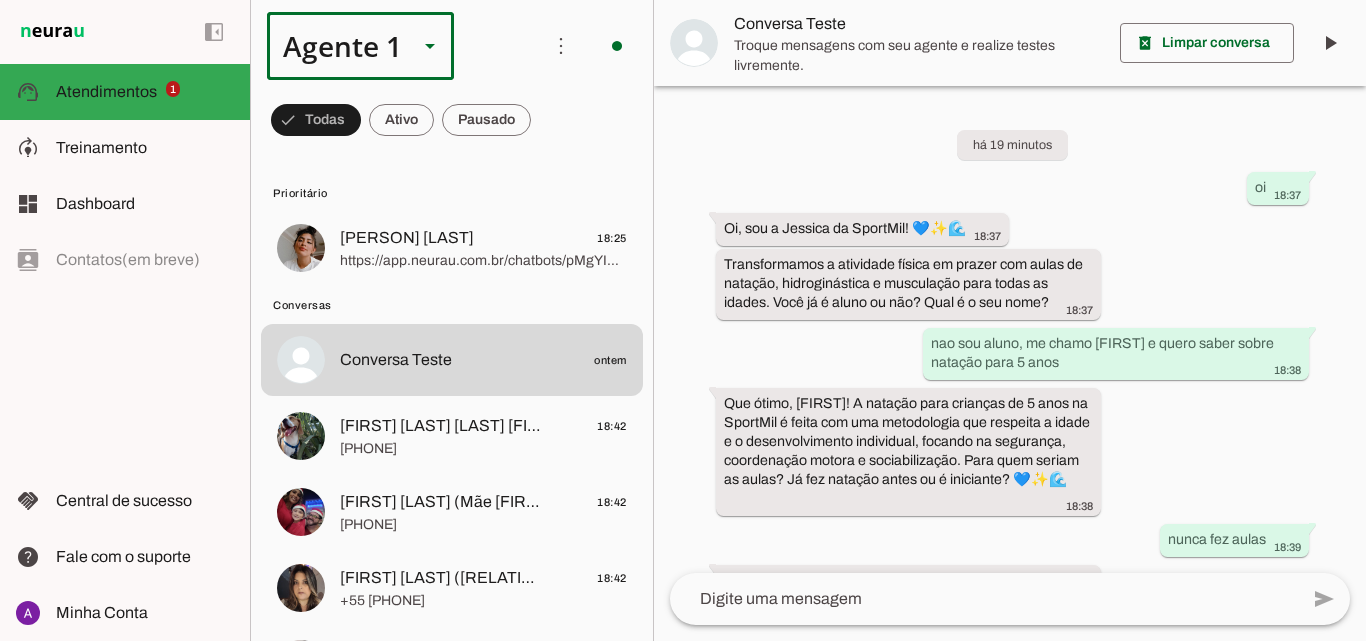 click on "Agente 1" at bounding box center (334, 46) 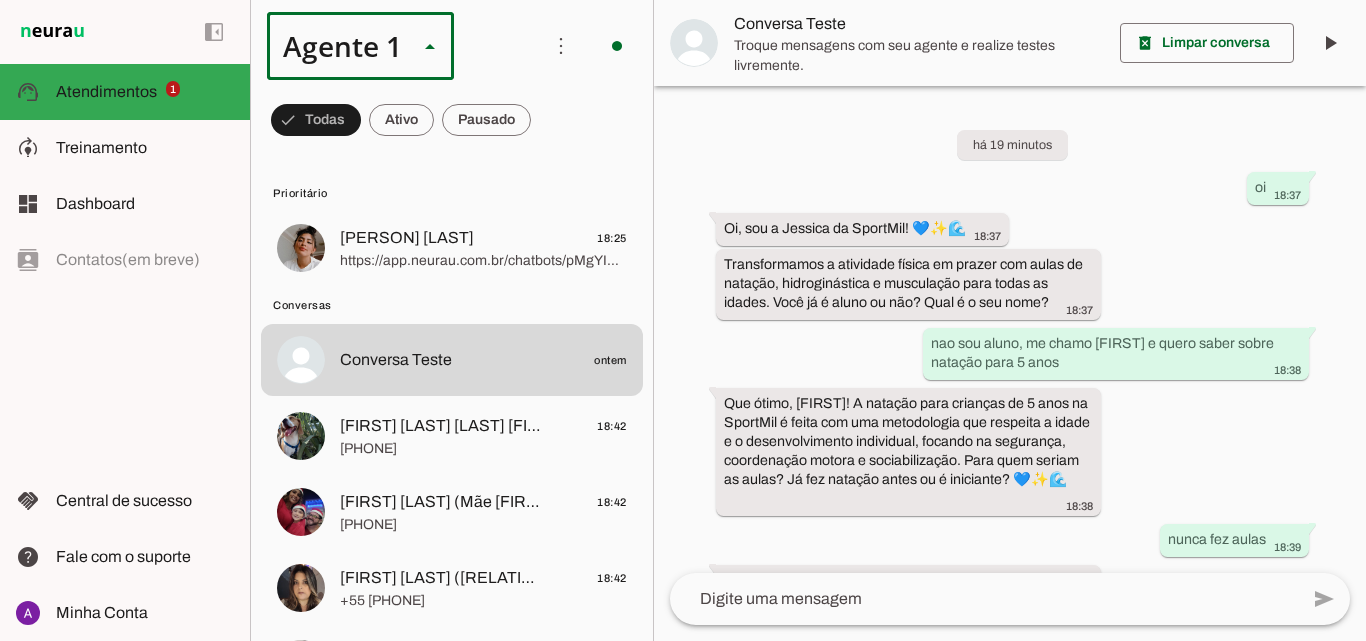 click at bounding box center (396, 46) 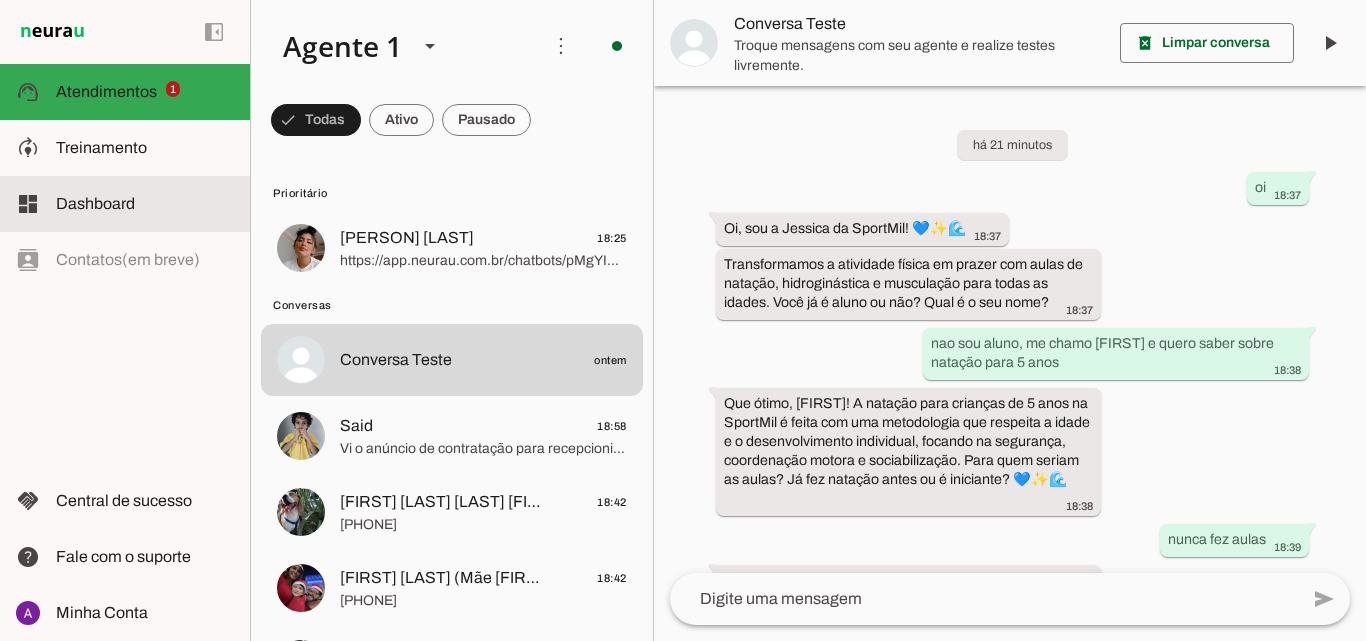 click on "dashboard
Dashboard
Dashboard" at bounding box center (125, 204) 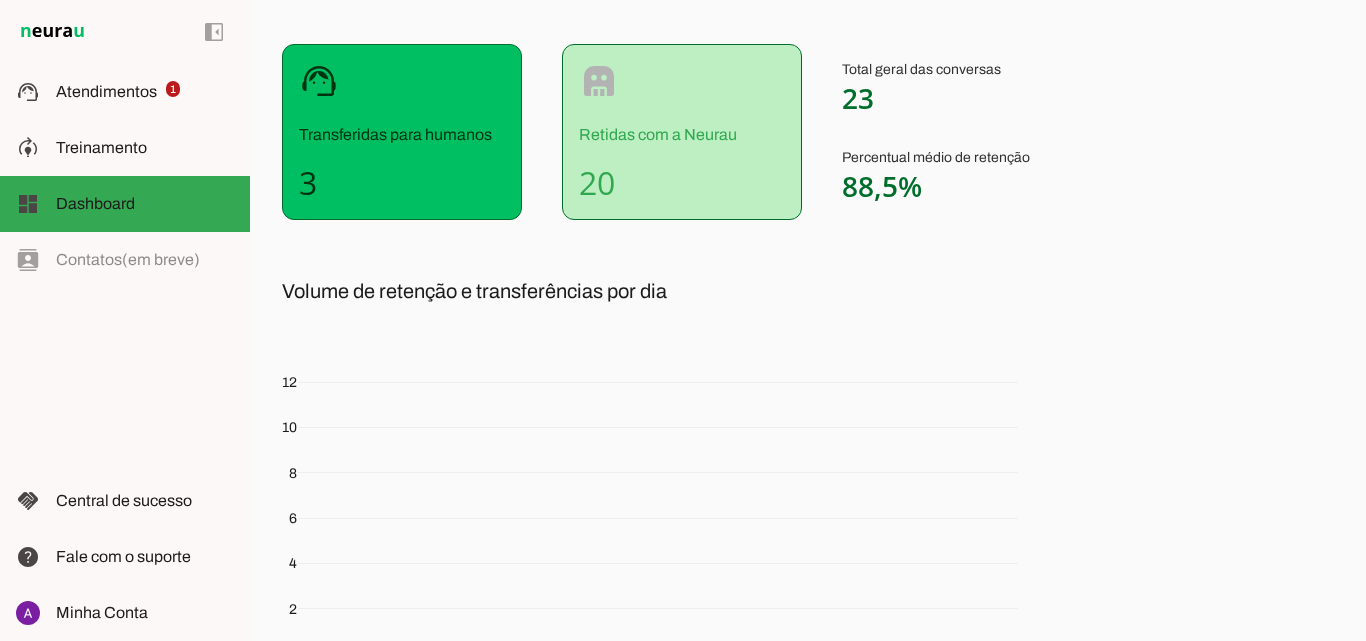scroll, scrollTop: 0, scrollLeft: 0, axis: both 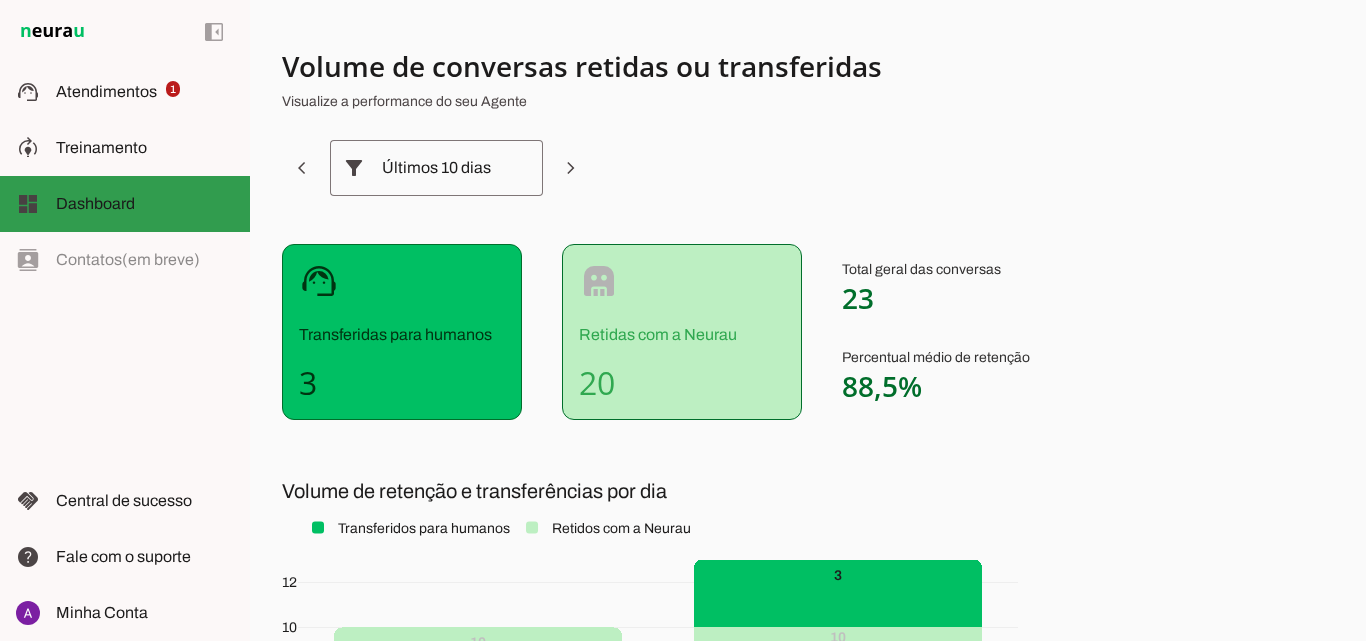click at bounding box center [145, 204] 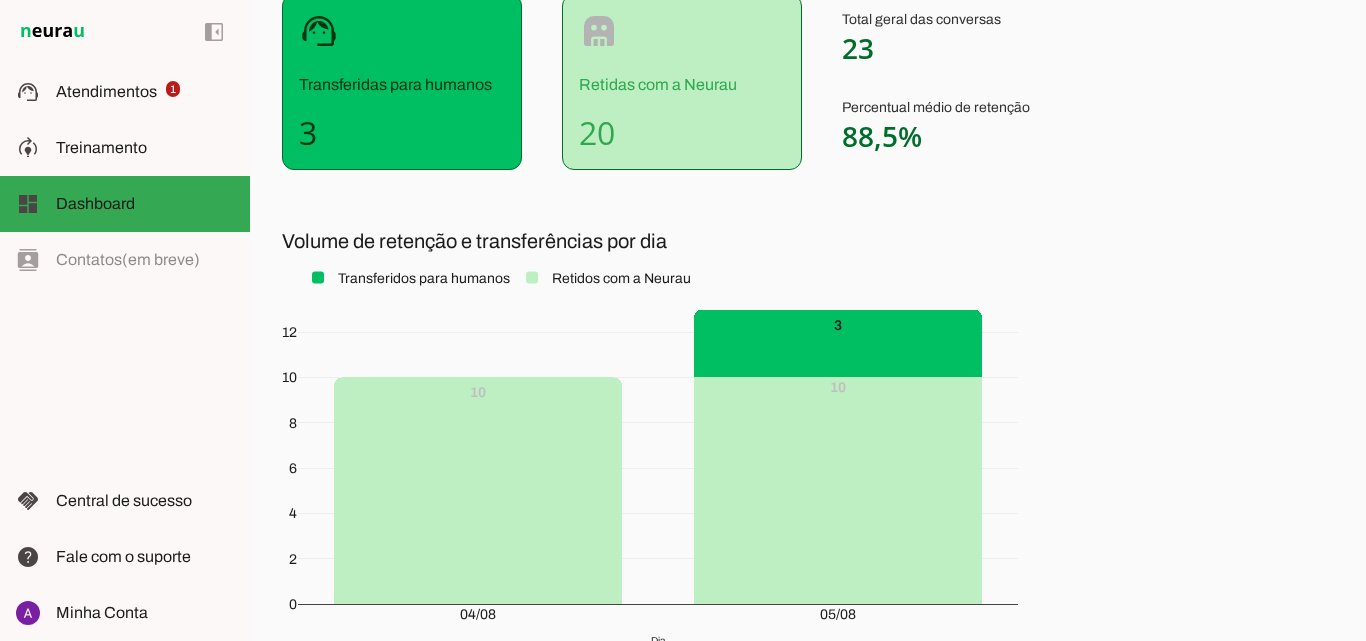 scroll, scrollTop: 405, scrollLeft: 0, axis: vertical 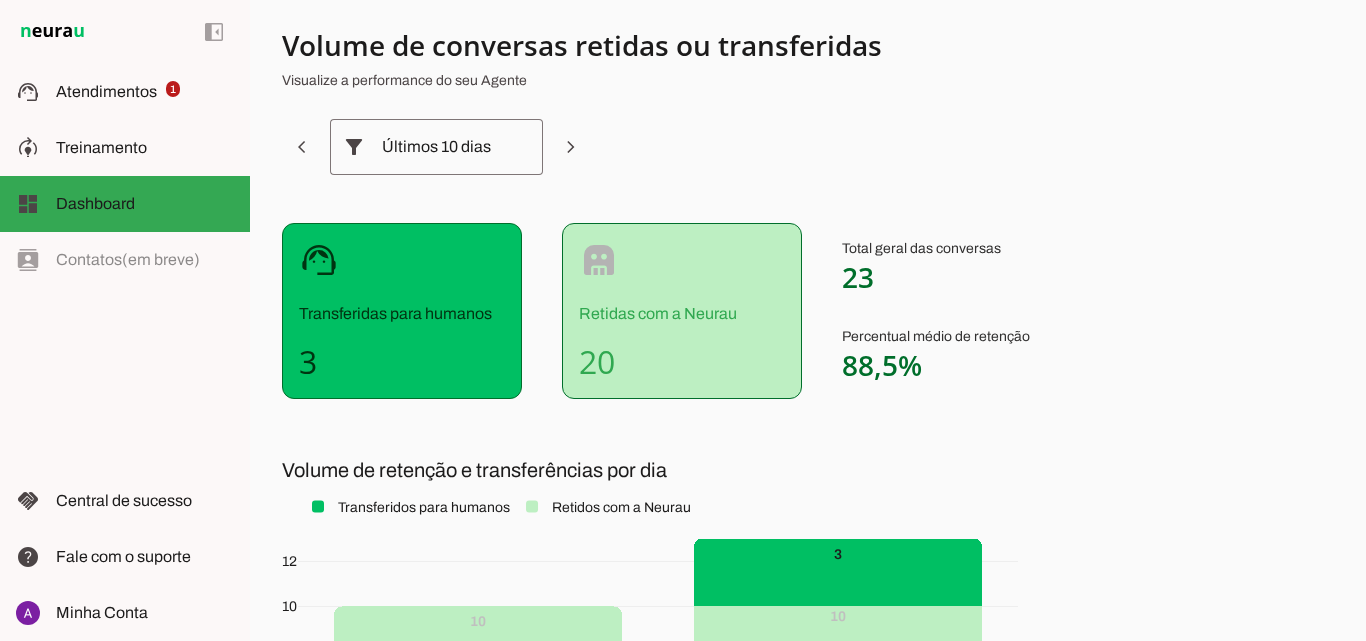 drag, startPoint x: 847, startPoint y: 357, endPoint x: 887, endPoint y: 360, distance: 40.112343 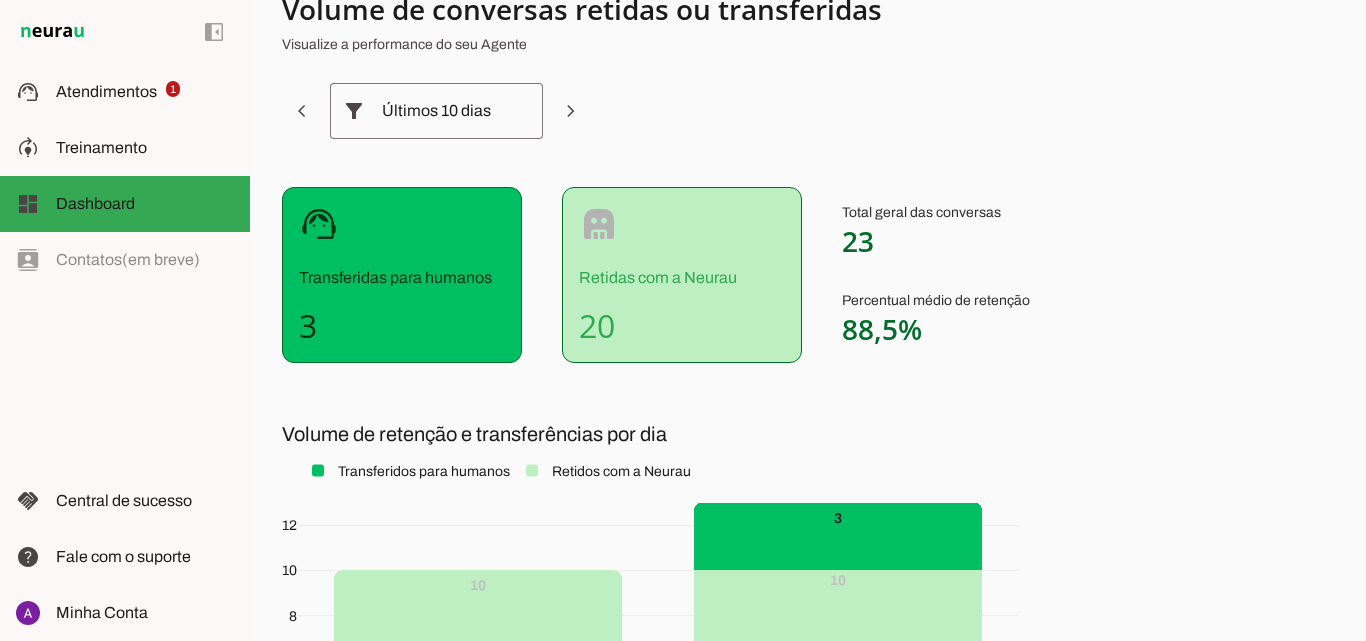 scroll, scrollTop: 31, scrollLeft: 0, axis: vertical 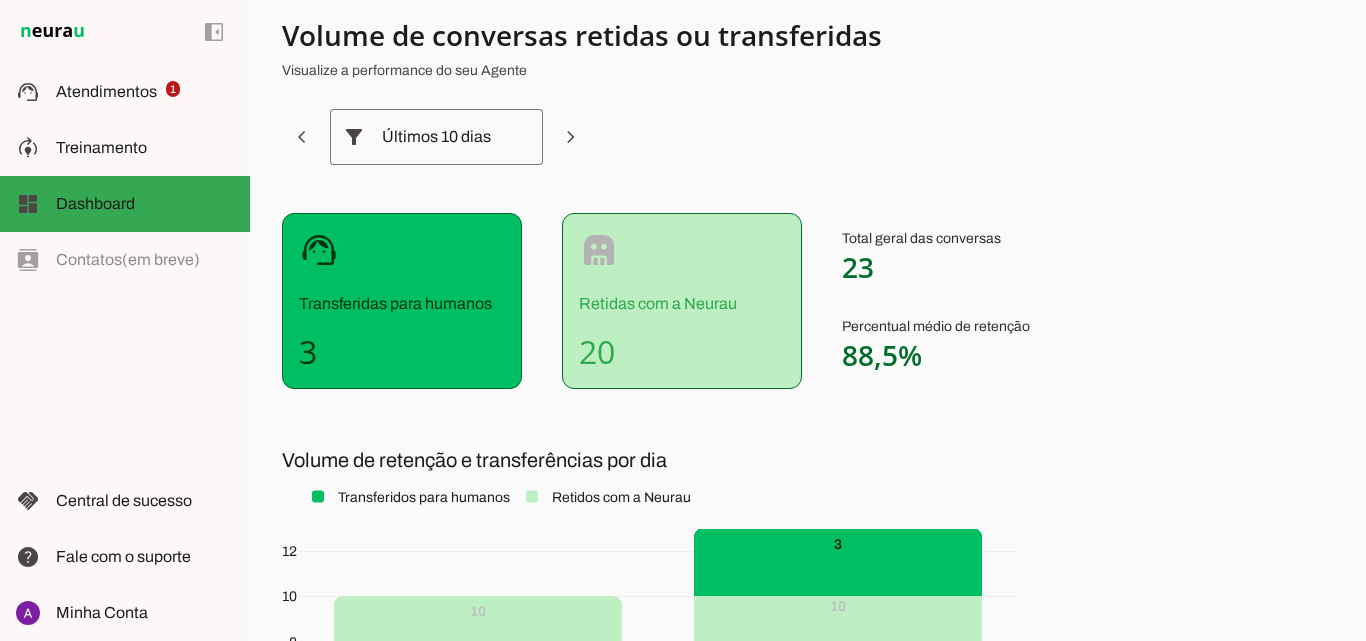 click on "Volume de conversas retidas ou transferidas
Visualize a performance do seu Agente
filter_alt
support_agent
Transferidas para humanos
3
robot
Retidas com a Neurau
20
Total geral das conversas
23
Percentual médio de retenção
88,5%
Volume de retenção e transferências por dia" at bounding box center (778, 460) 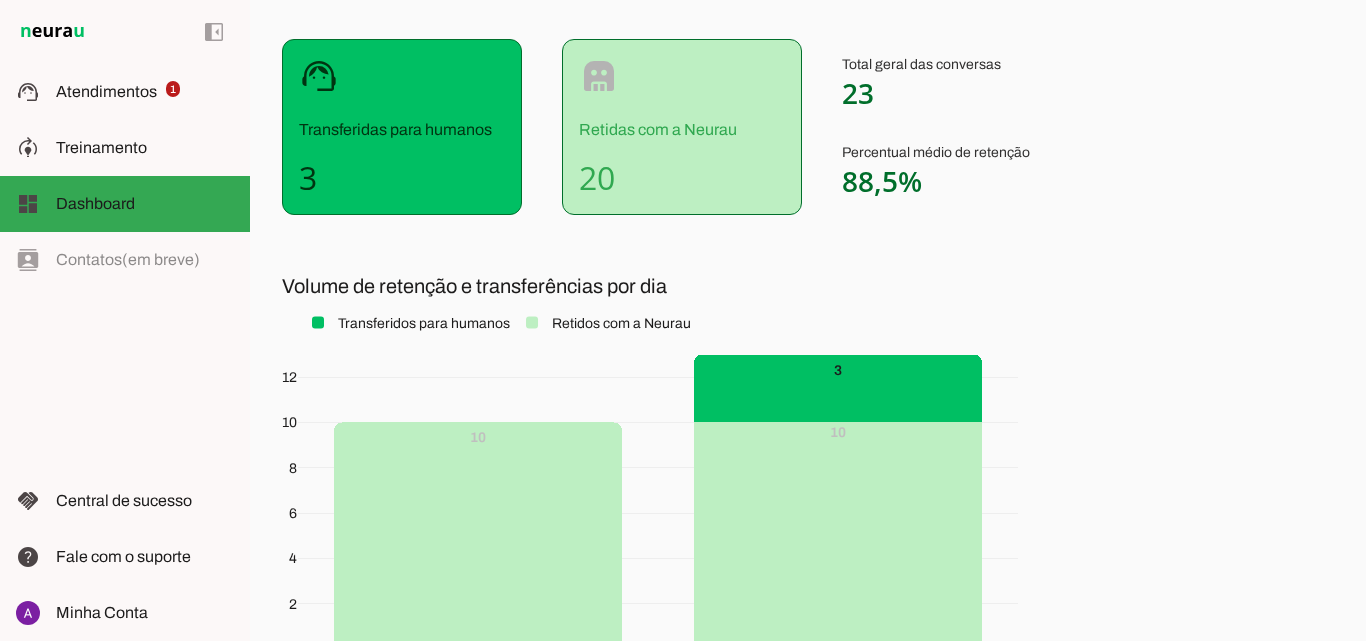 scroll, scrollTop: 0, scrollLeft: 0, axis: both 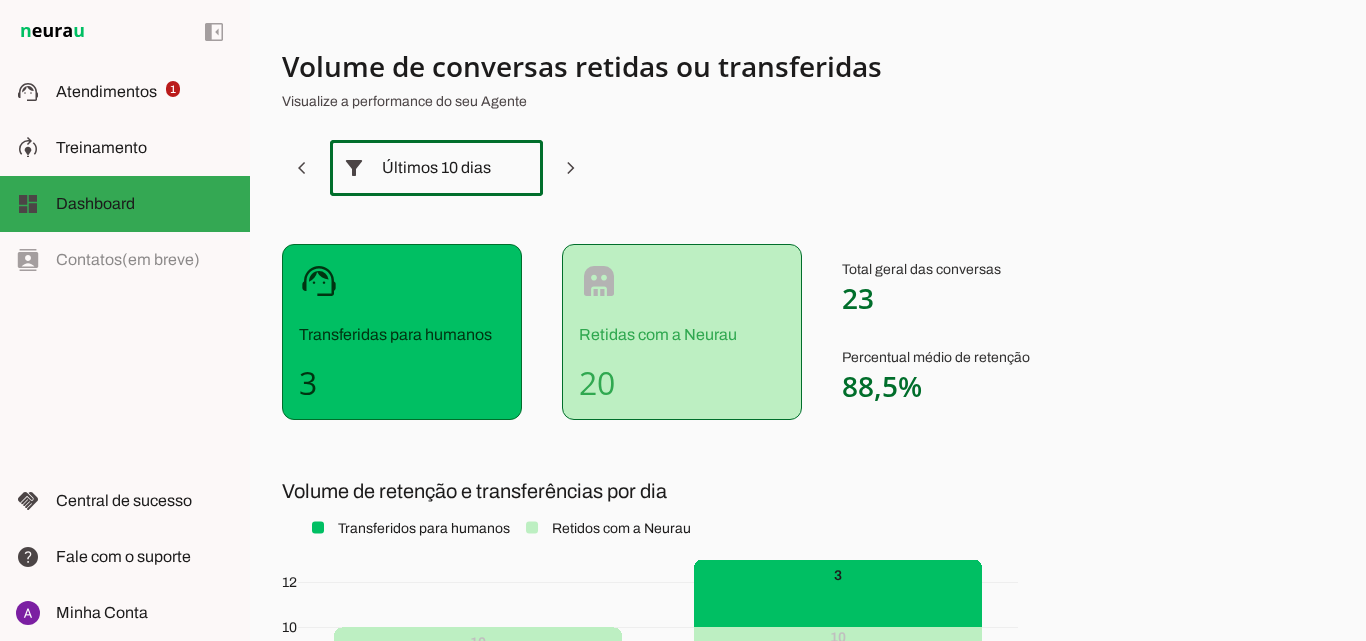 click on "Últimos 10 dias" at bounding box center [436, 168] 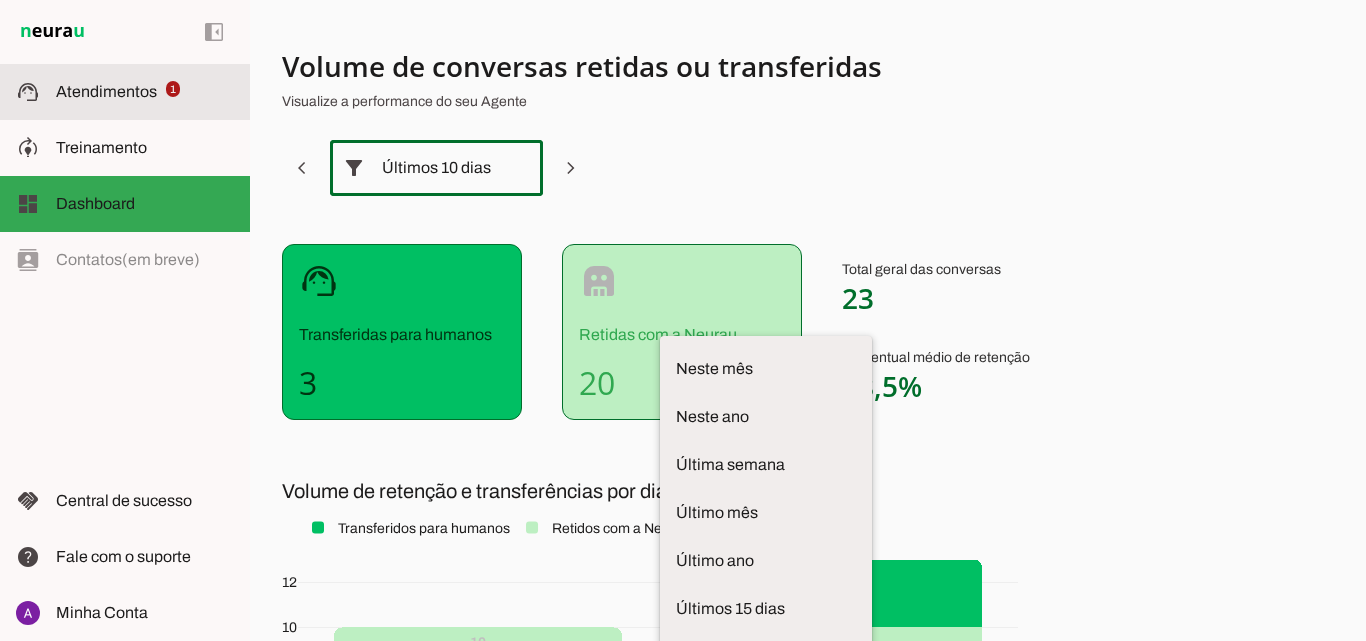 click on "Atendimentos" 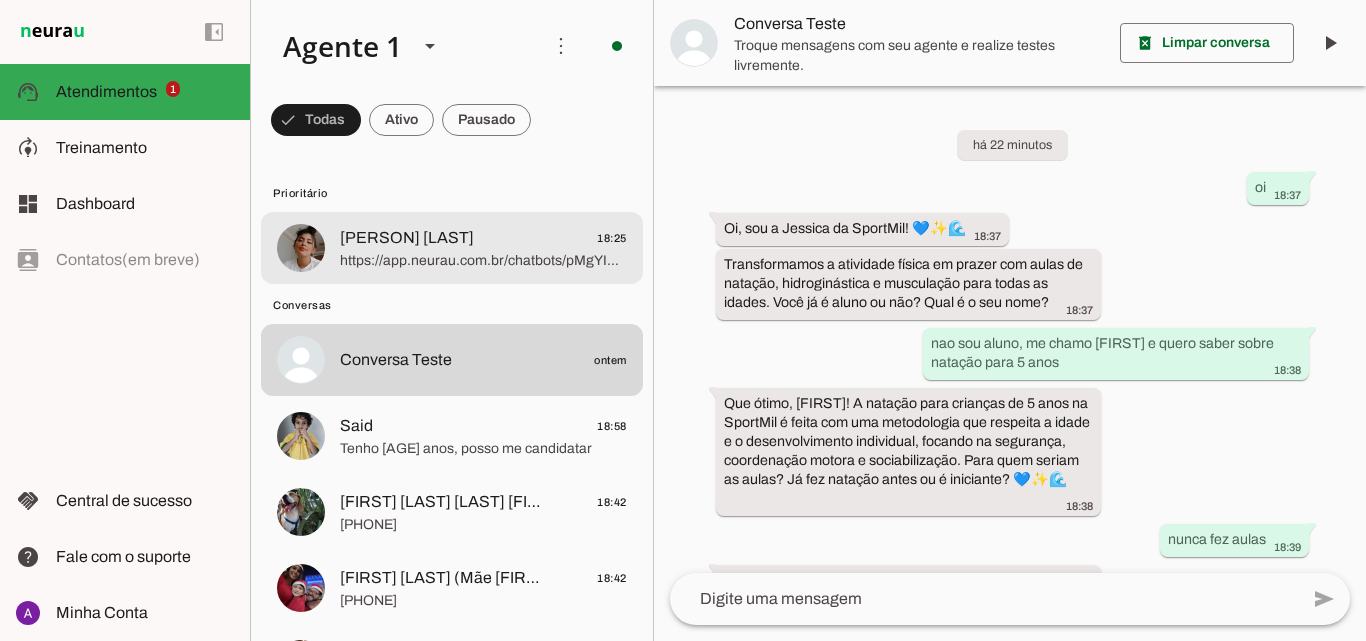 scroll, scrollTop: 1227, scrollLeft: 0, axis: vertical 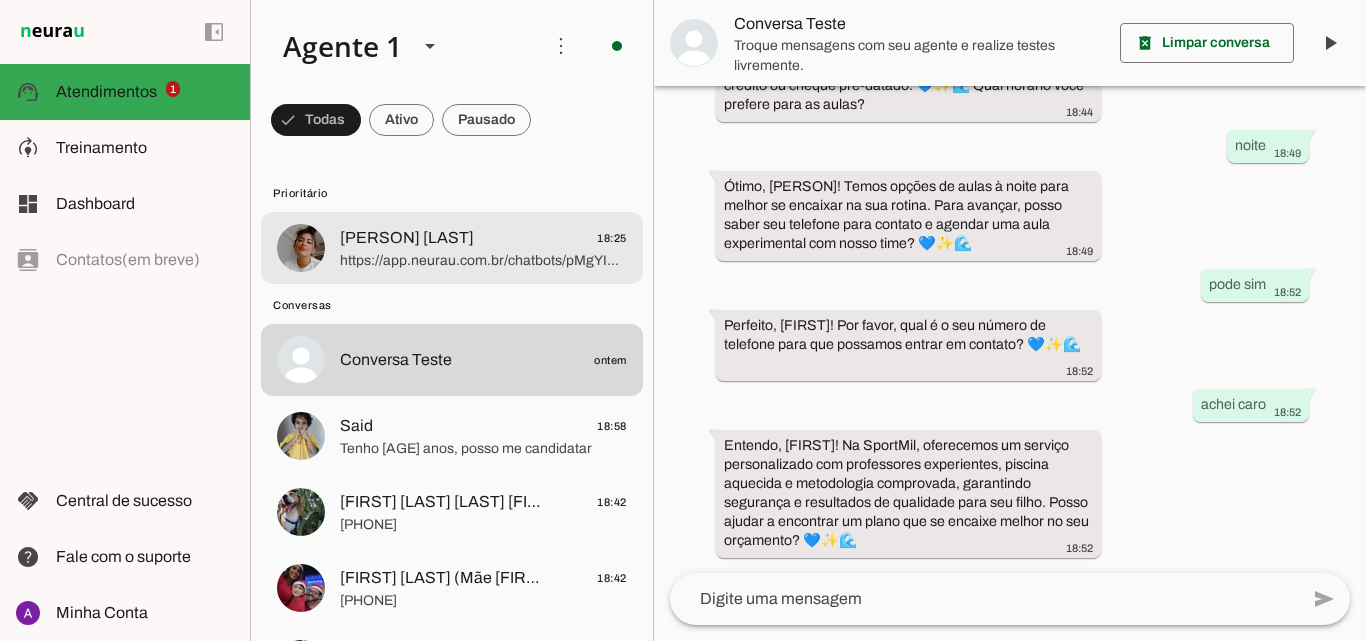 click on "https://app.neurau.com.br/chatbots/pMgYIXcSZEoFQ5kgh2GH/service?conversation=5UbqXWWM8MfJGewXk7FBEbUvvSV2" 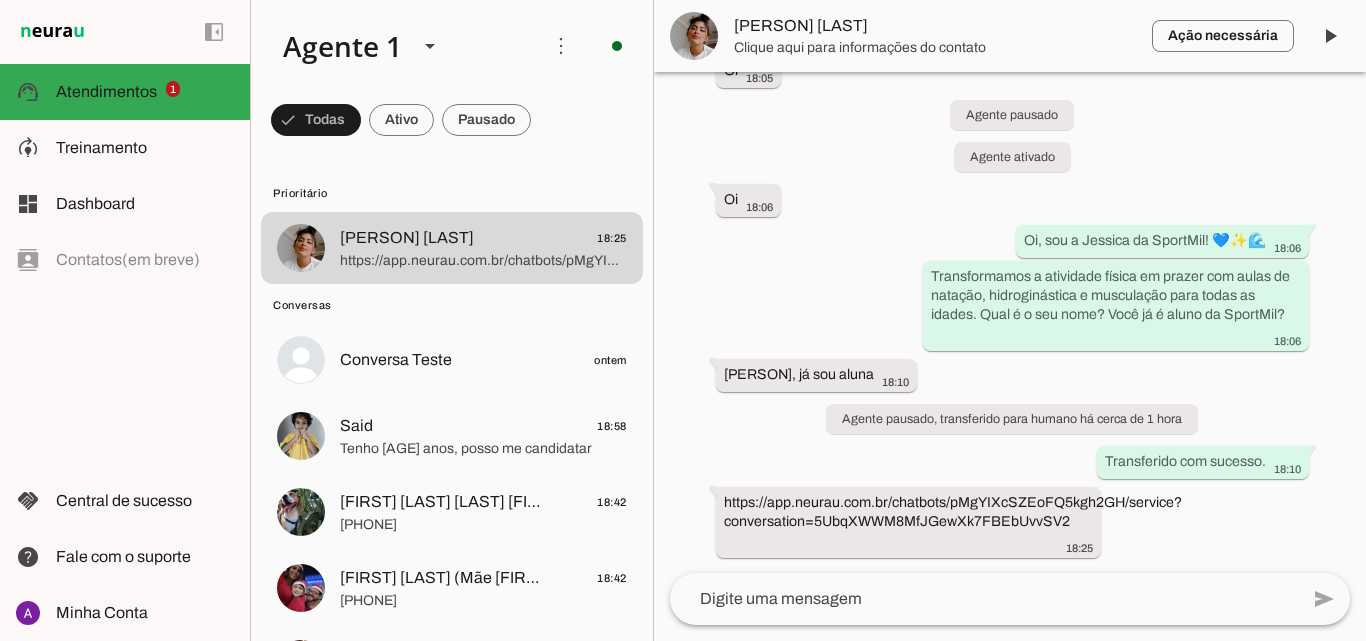 click on "[PERSON] [LAST]" at bounding box center (935, 26) 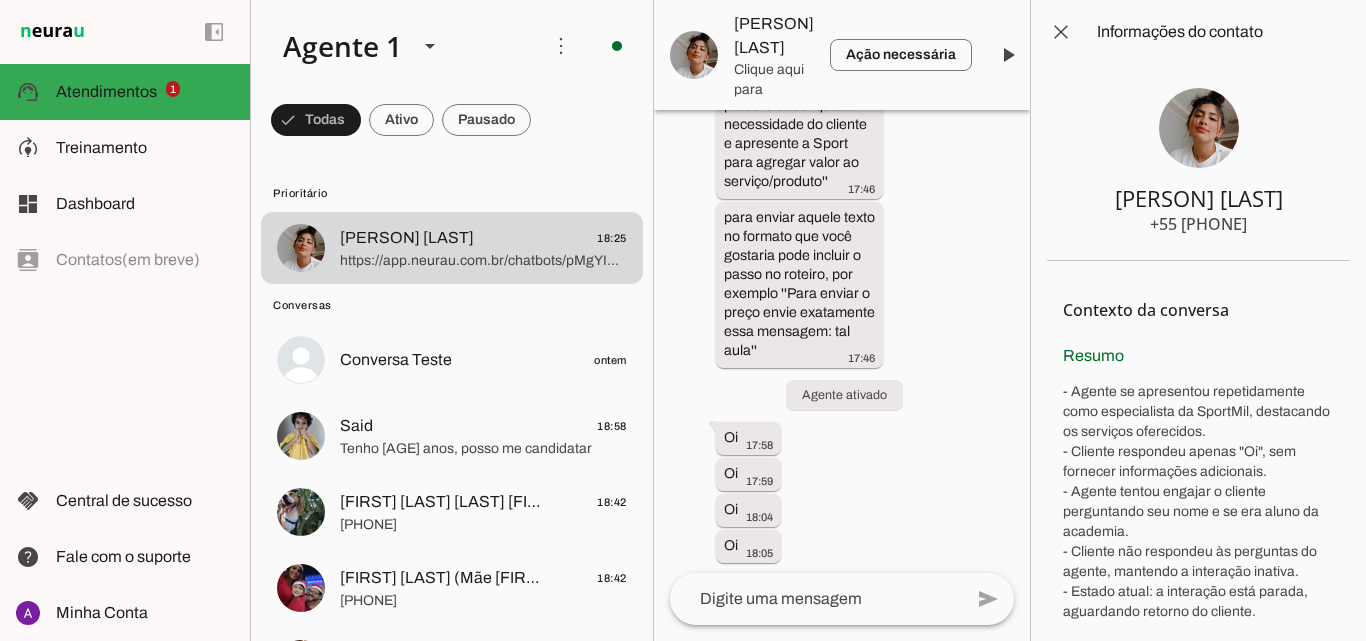 scroll, scrollTop: 1624, scrollLeft: 0, axis: vertical 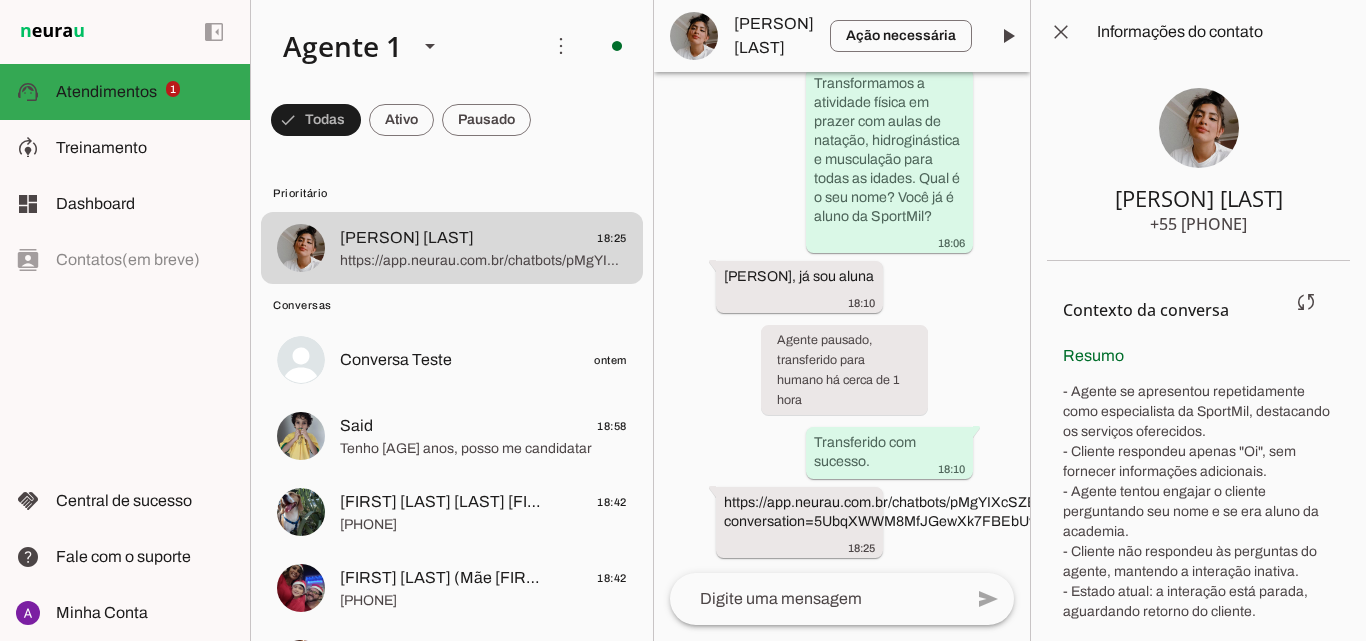 click on "Resumo" 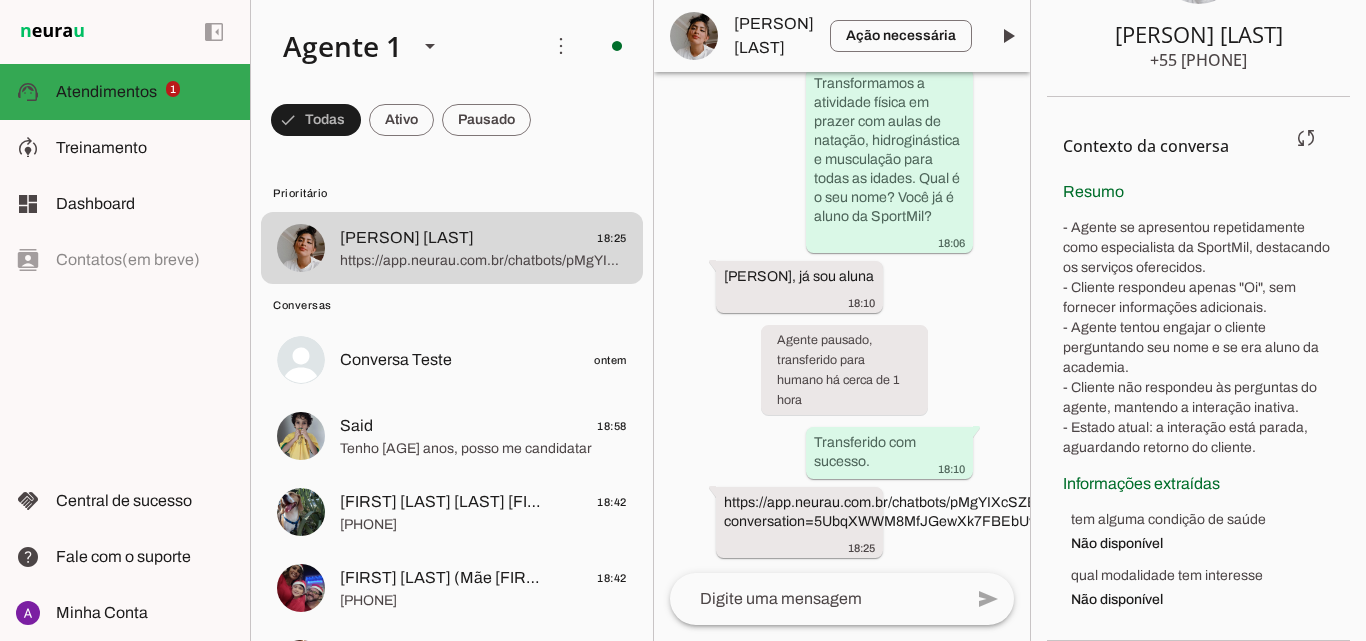 scroll, scrollTop: 0, scrollLeft: 0, axis: both 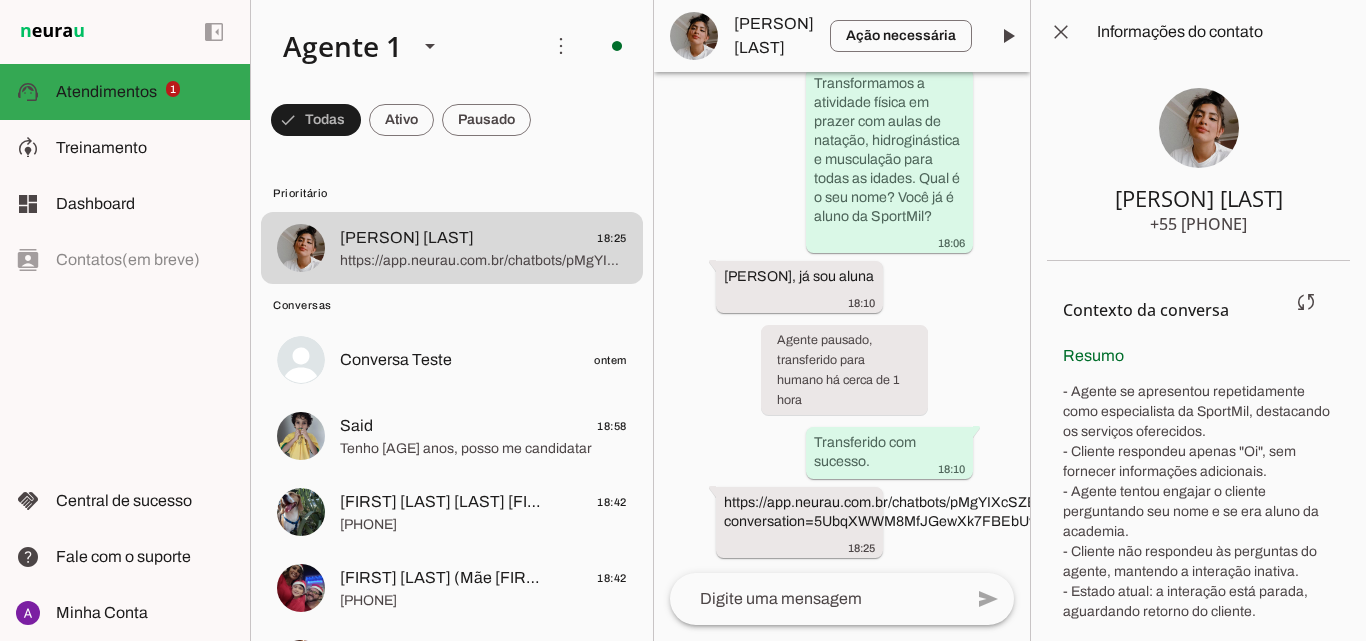 drag, startPoint x: 1171, startPoint y: 314, endPoint x: 1249, endPoint y: 290, distance: 81.608826 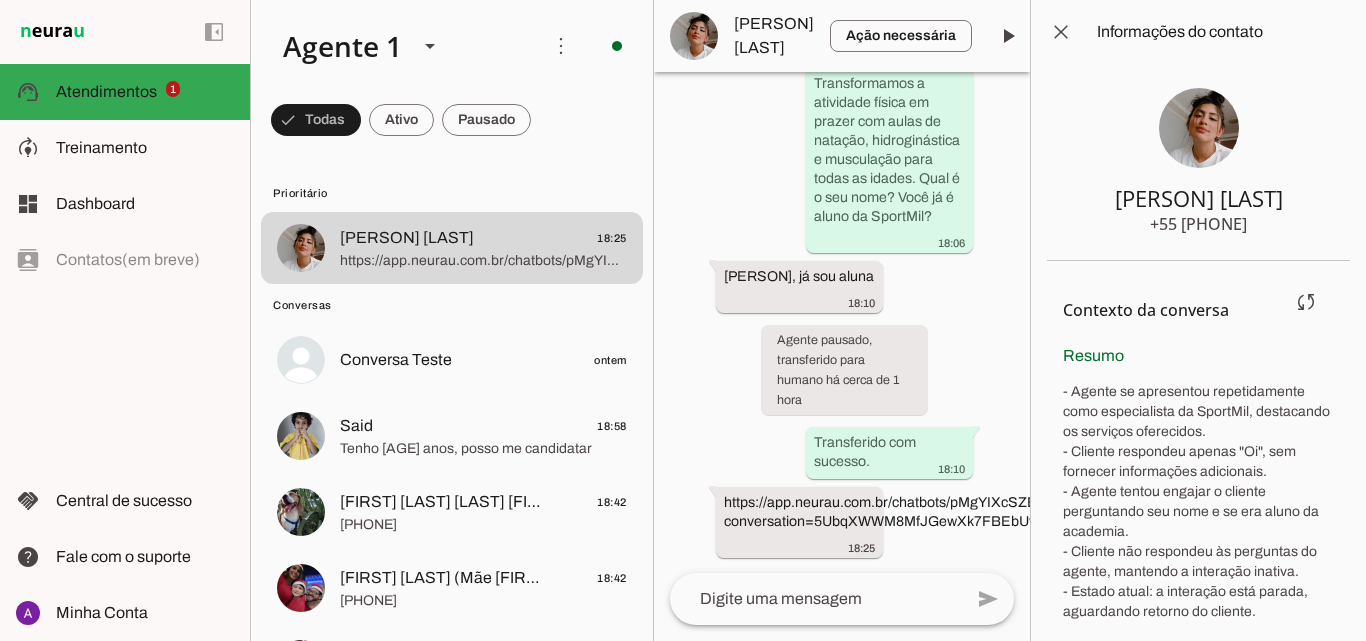 click on "Contexto da conversa" 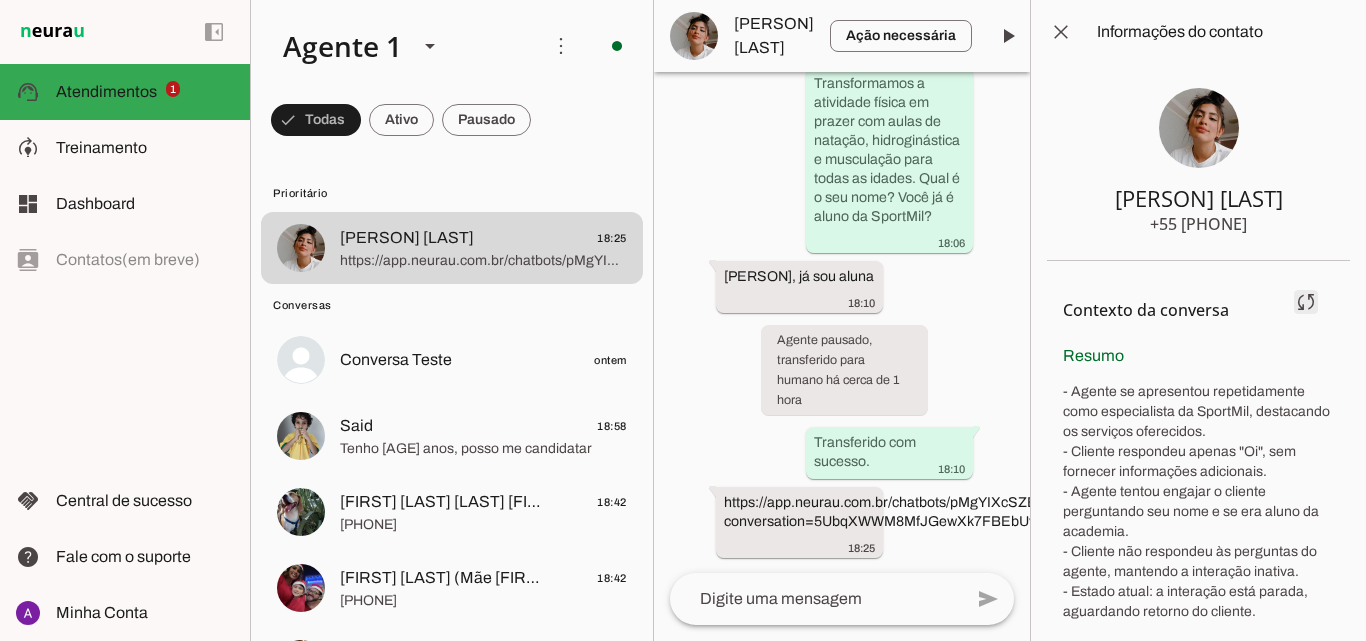 scroll, scrollTop: 0, scrollLeft: 0, axis: both 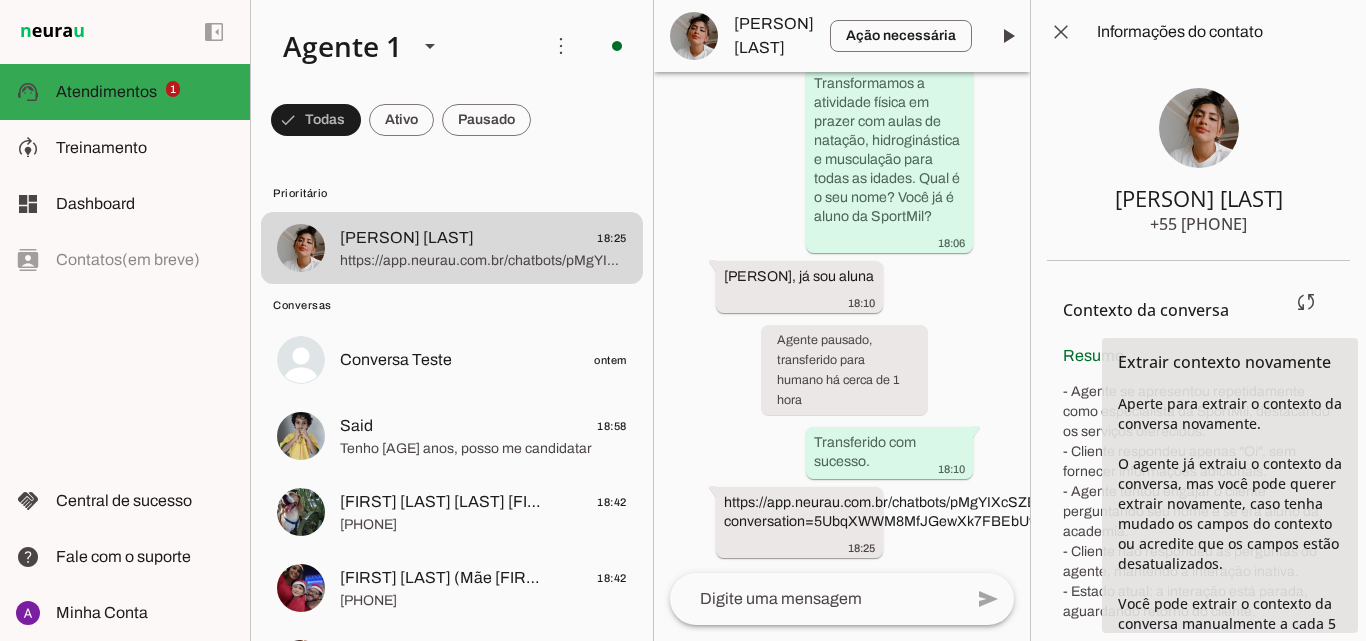 click on "Contexto da conversa
sync
Extrair contexto novamente
Aperte para extrair o contexto da conversa novamente.
O agente já extraiu o contexto da conversa, mas você pode querer
extrair novamente, caso tenha mudado os campos do contexto ou acredite
que os campos estão desatualizados.
Você pode extrair o contexto da conversa manualmente a cada 5
minutos." 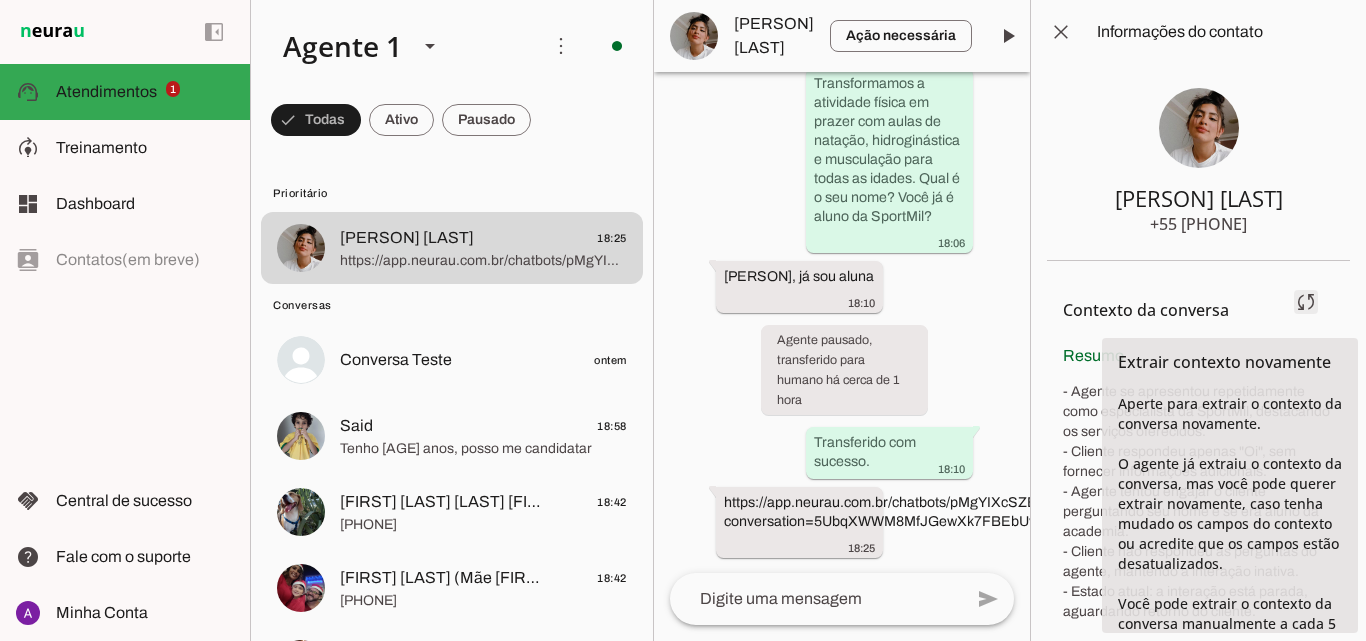 click at bounding box center [1306, 302] 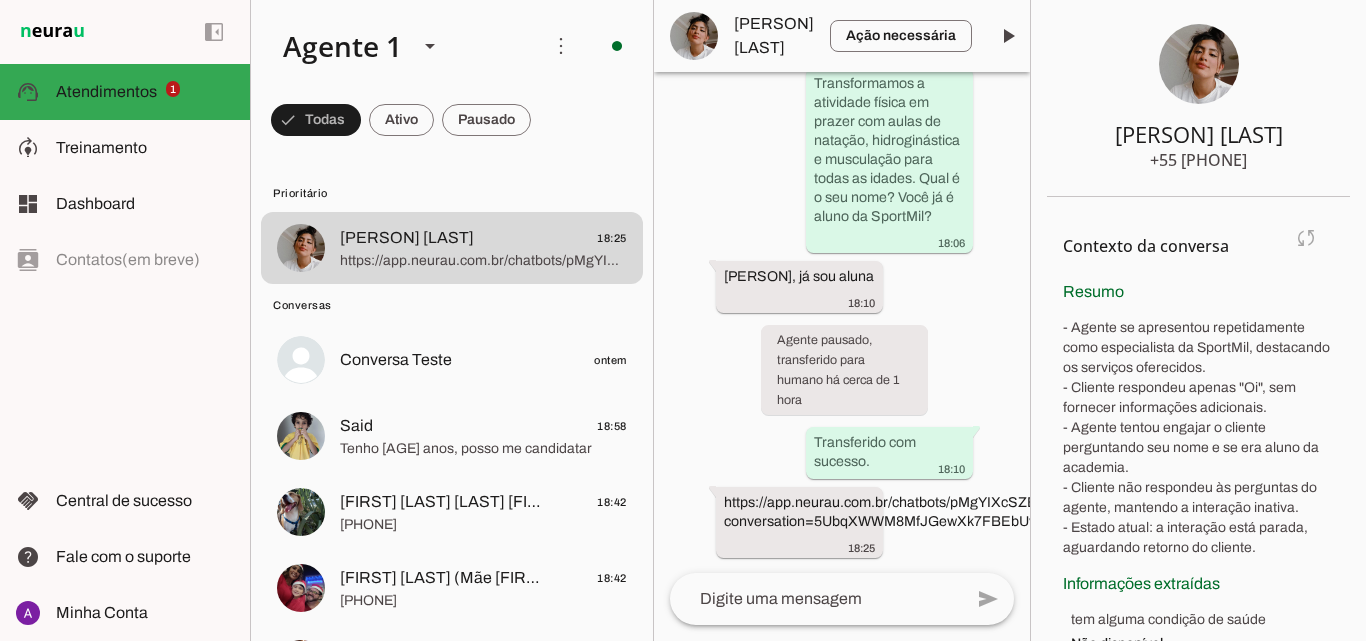 scroll, scrollTop: 164, scrollLeft: 0, axis: vertical 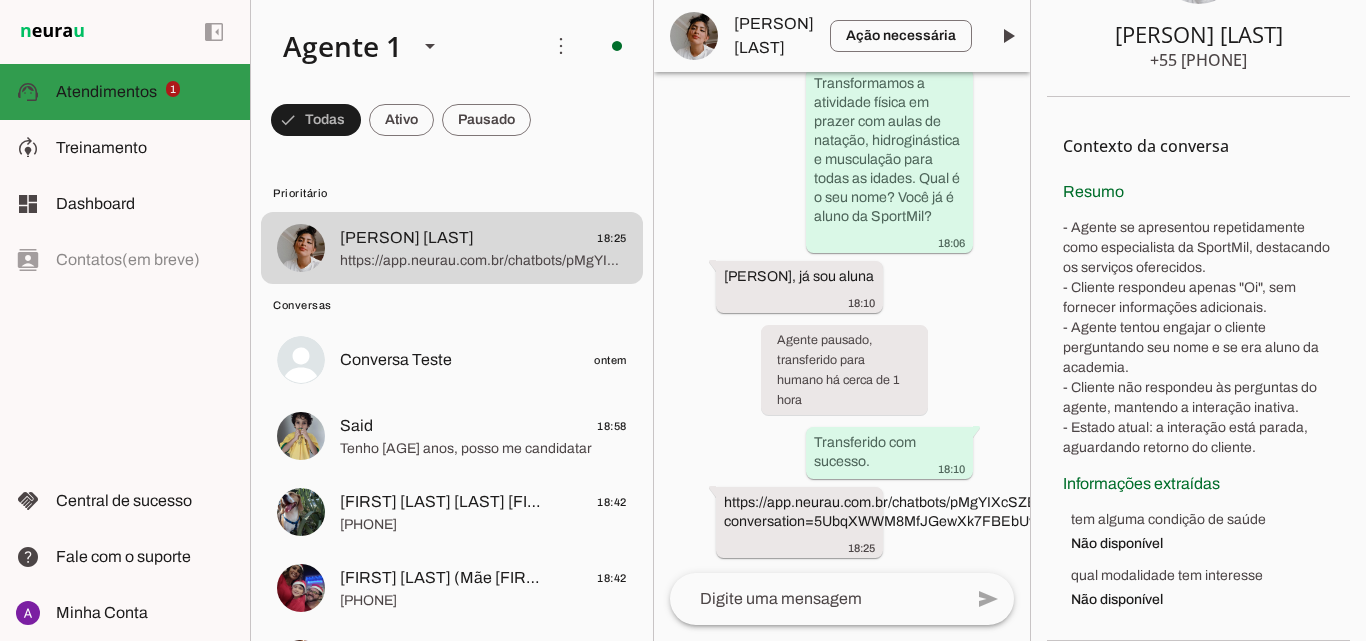 click on "1" at bounding box center [173, 89] 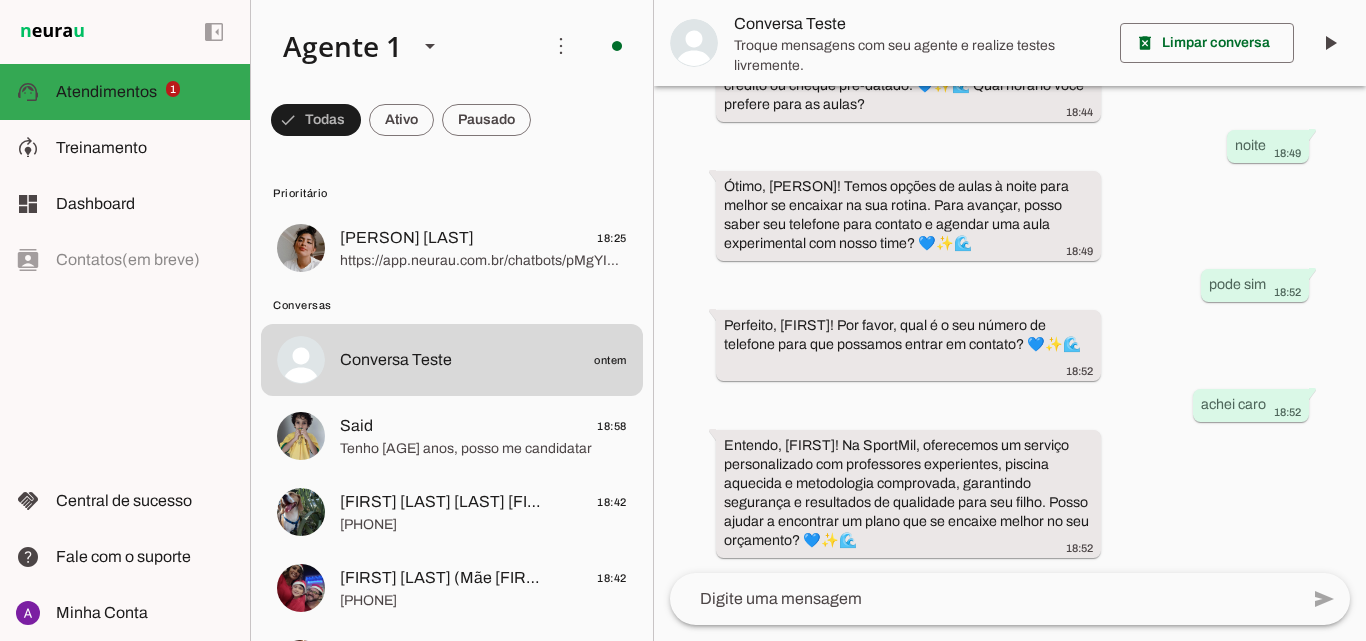 scroll, scrollTop: 1227, scrollLeft: 0, axis: vertical 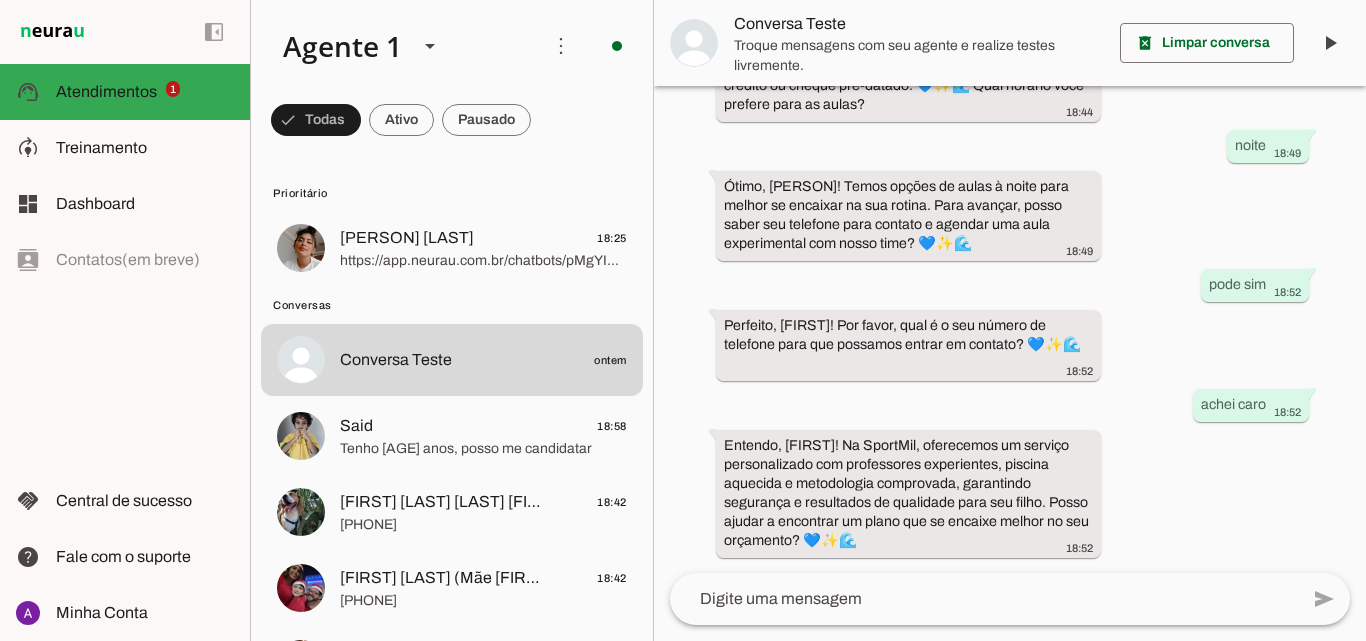 drag, startPoint x: 813, startPoint y: 43, endPoint x: 845, endPoint y: 50, distance: 32.75668 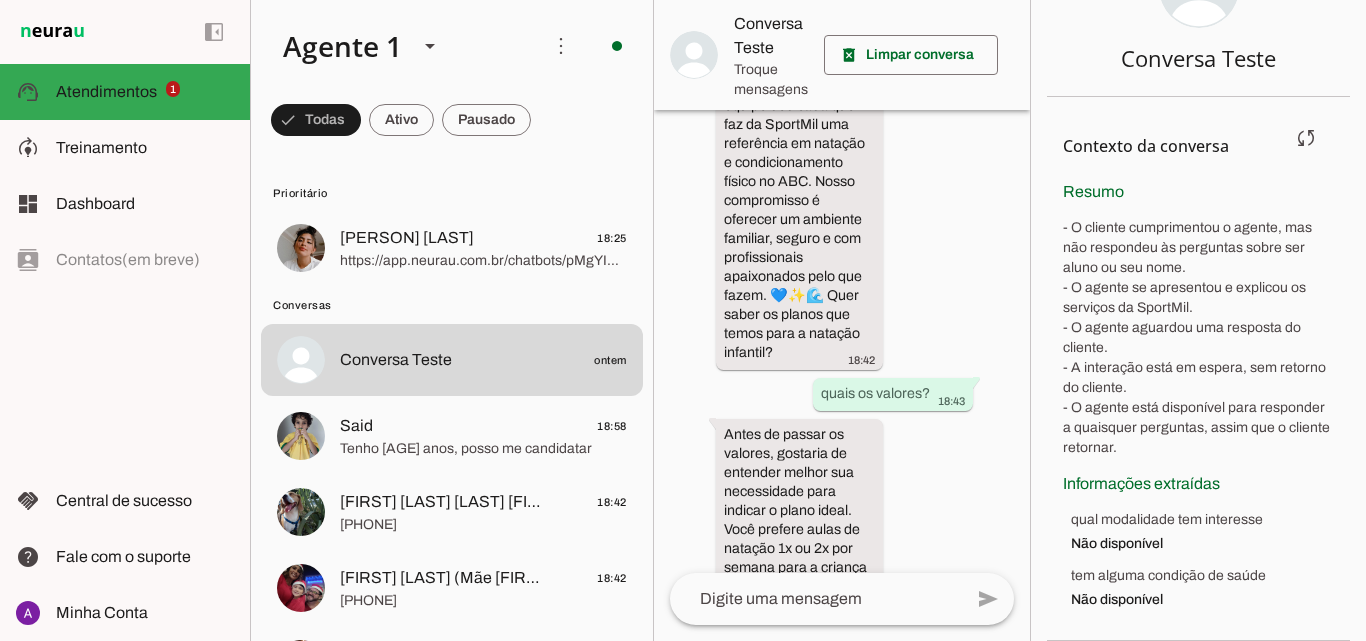 scroll, scrollTop: 140, scrollLeft: 0, axis: vertical 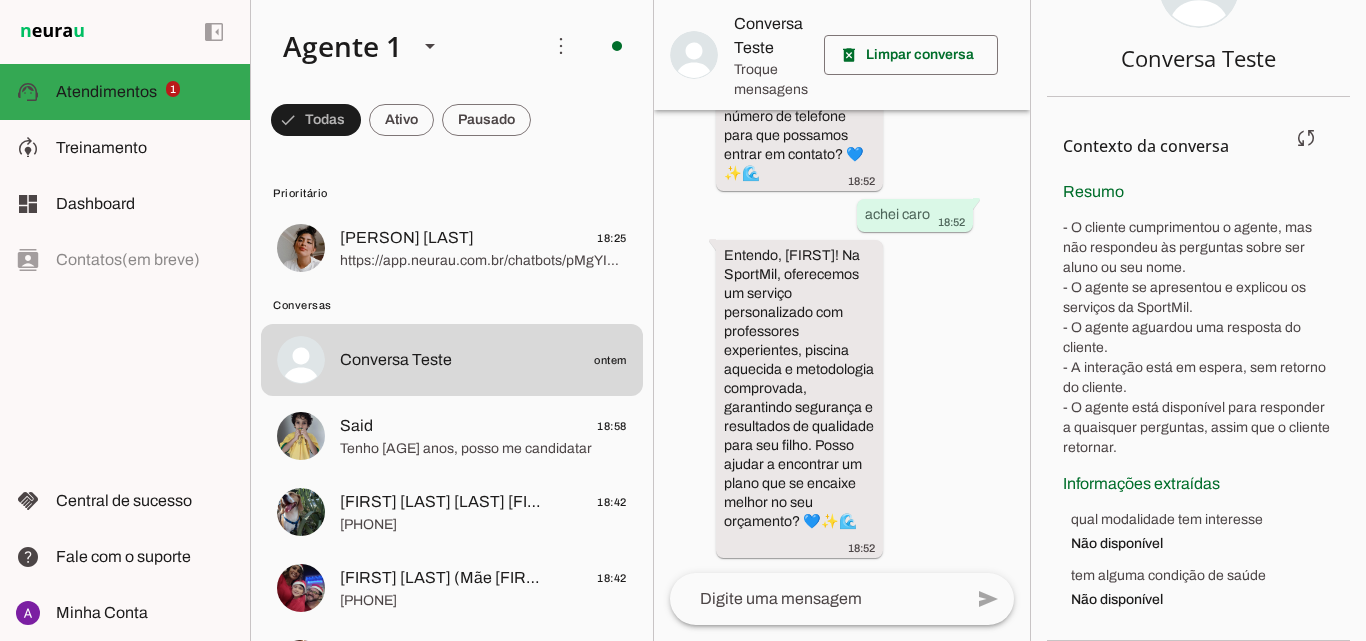 drag, startPoint x: 1230, startPoint y: 412, endPoint x: 1257, endPoint y: 409, distance: 27.166155 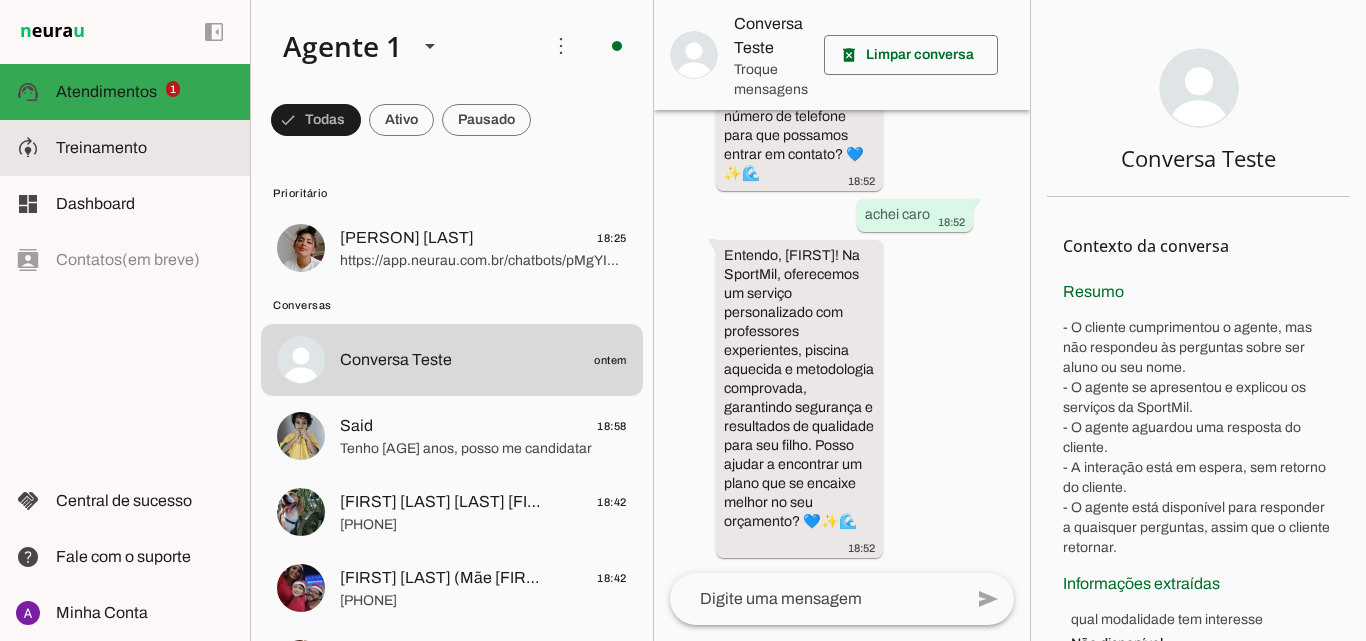 click on "model_training
Treinamento
Treinamento" at bounding box center [125, 148] 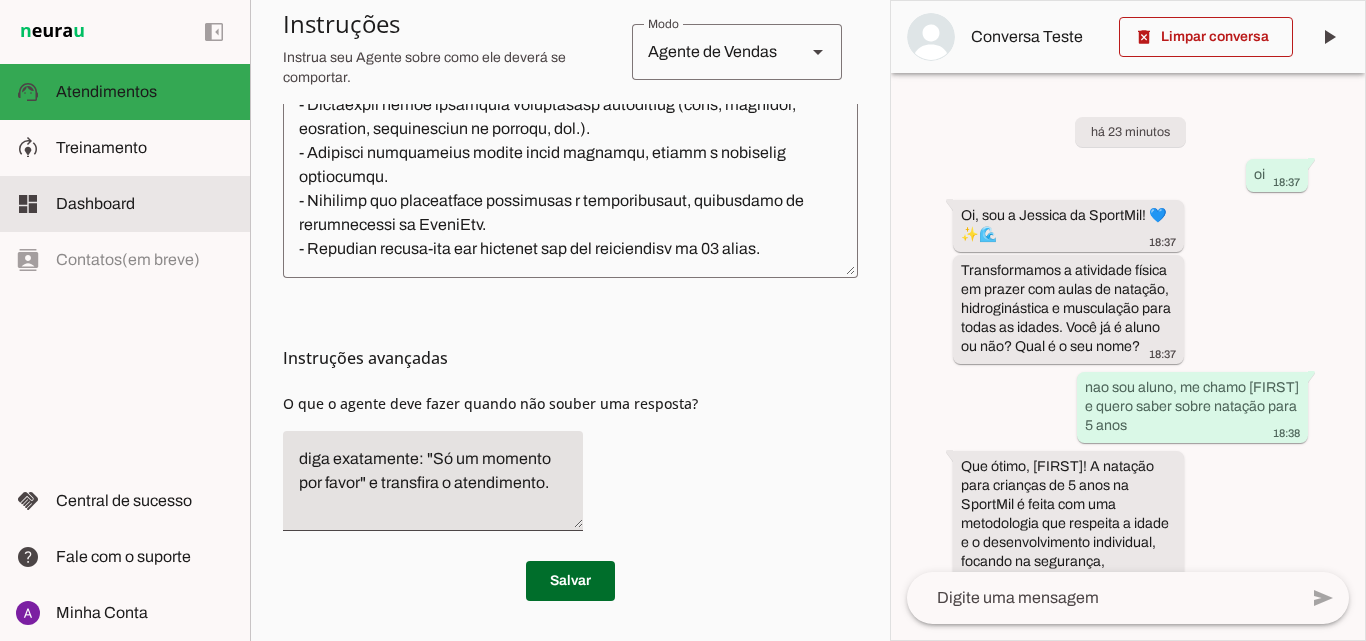 click at bounding box center [145, 204] 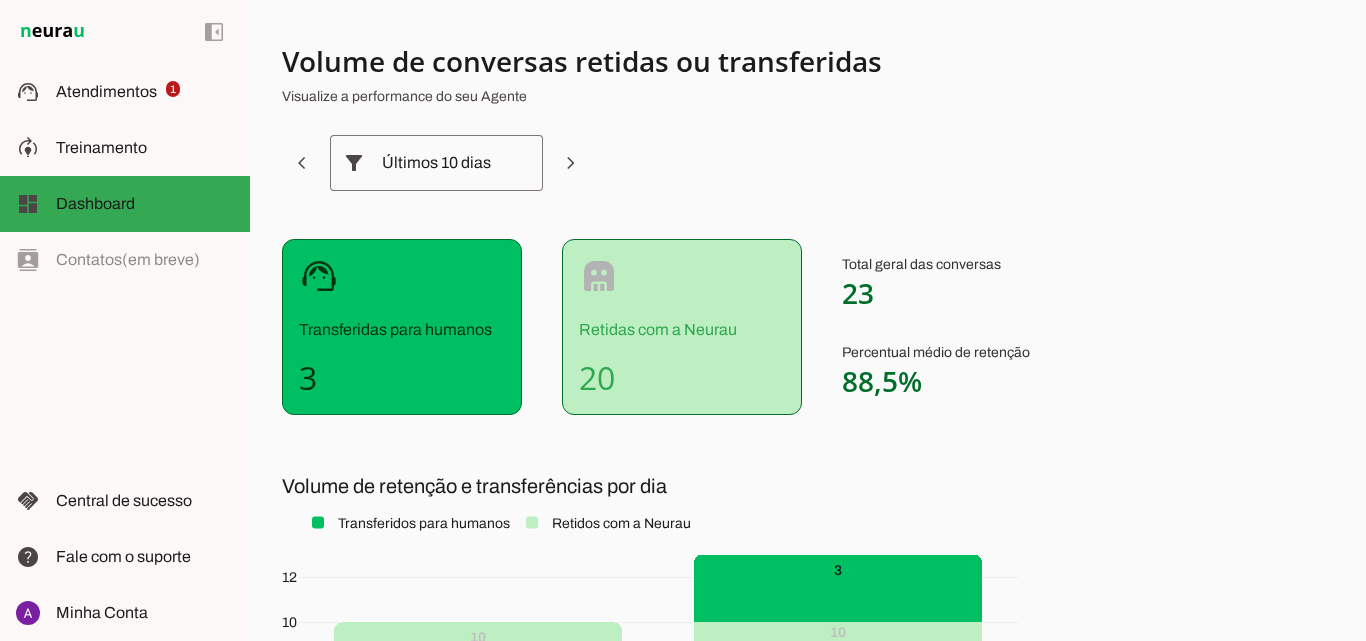 scroll, scrollTop: 0, scrollLeft: 0, axis: both 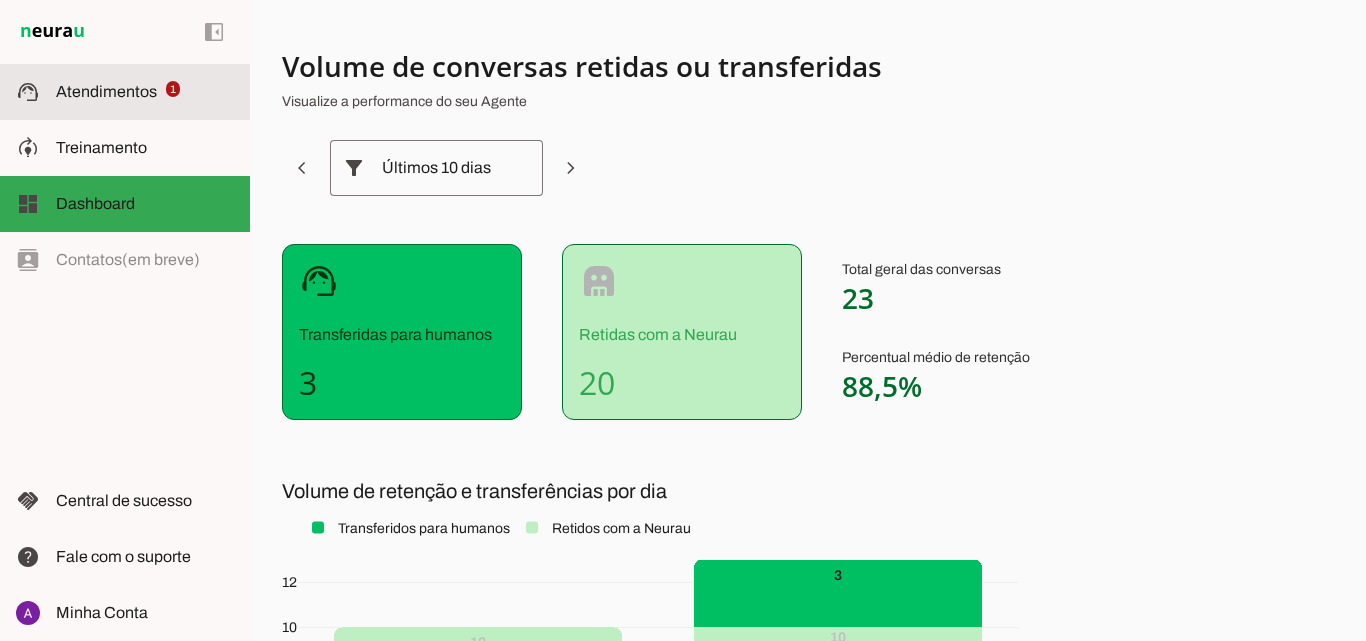 click at bounding box center (145, 92) 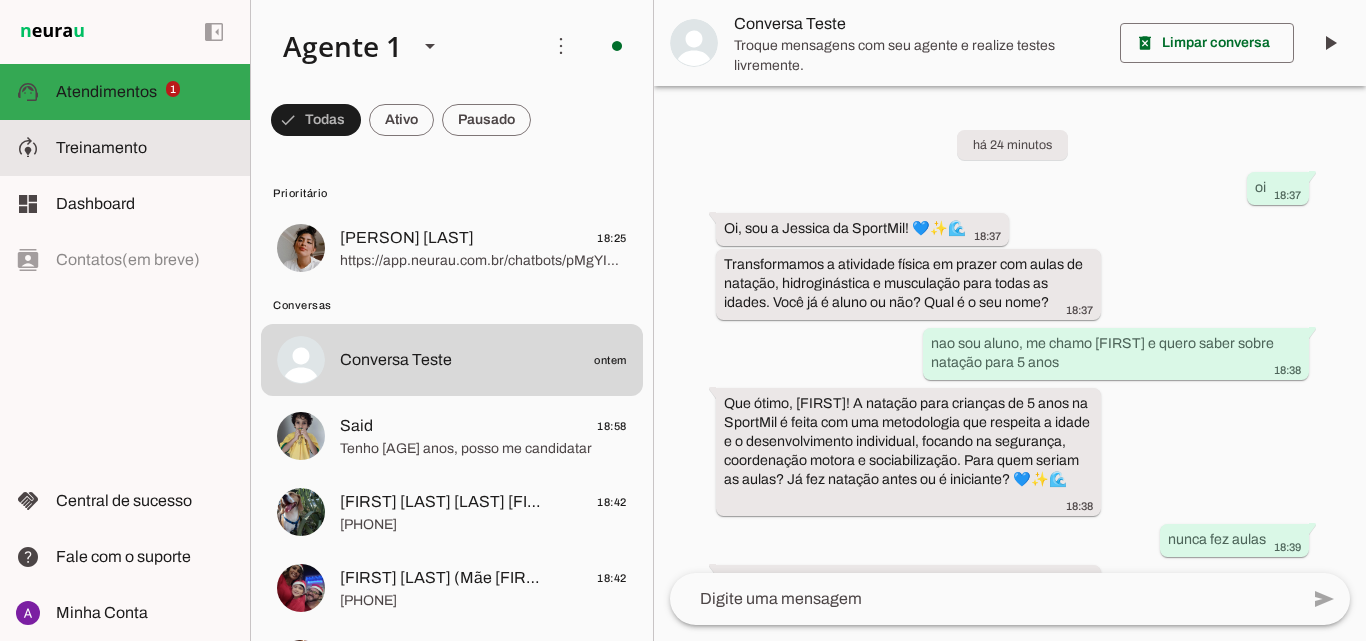 scroll, scrollTop: 1227, scrollLeft: 0, axis: vertical 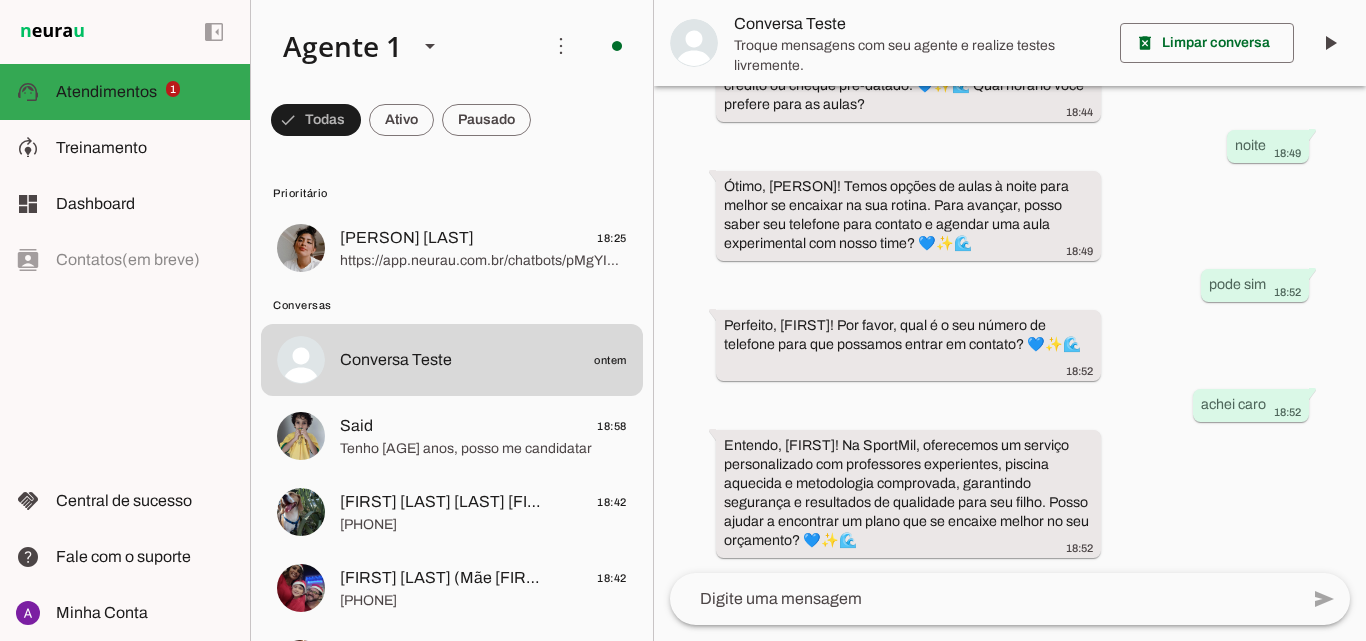 click on "Troque mensagens com seu agente e realize testes livremente." at bounding box center [919, 55] 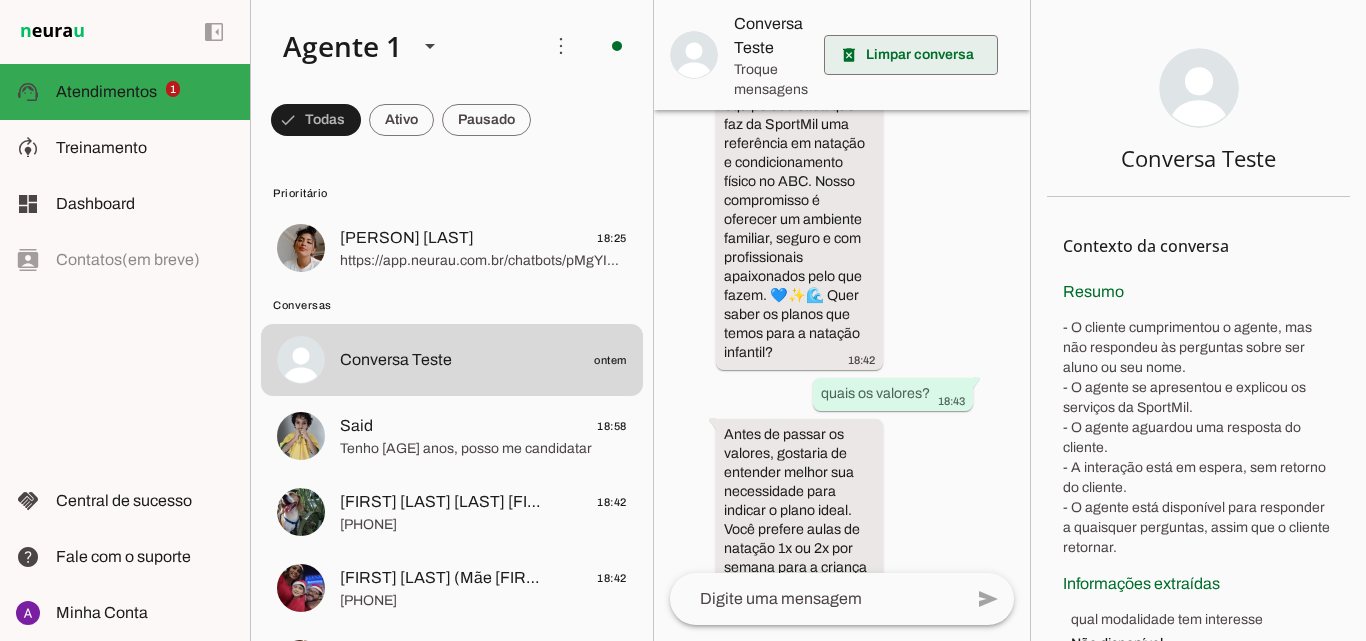 scroll, scrollTop: 2823, scrollLeft: 0, axis: vertical 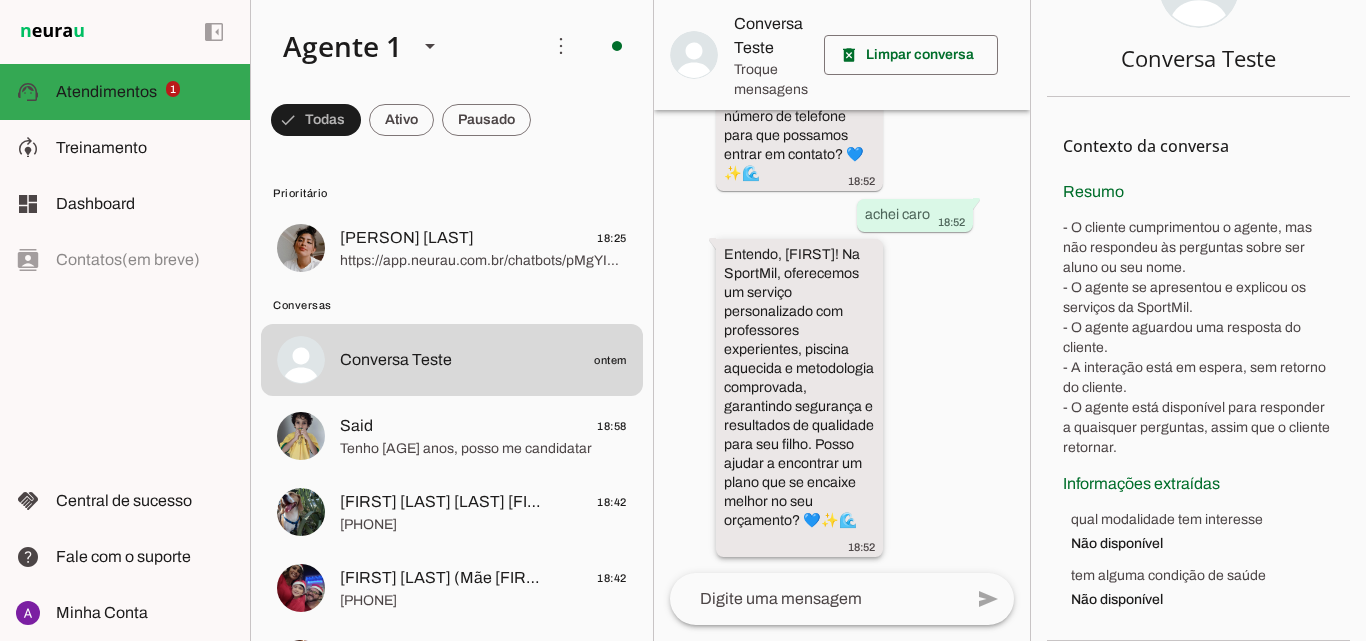 drag, startPoint x: 803, startPoint y: 328, endPoint x: 856, endPoint y: 406, distance: 94.302704 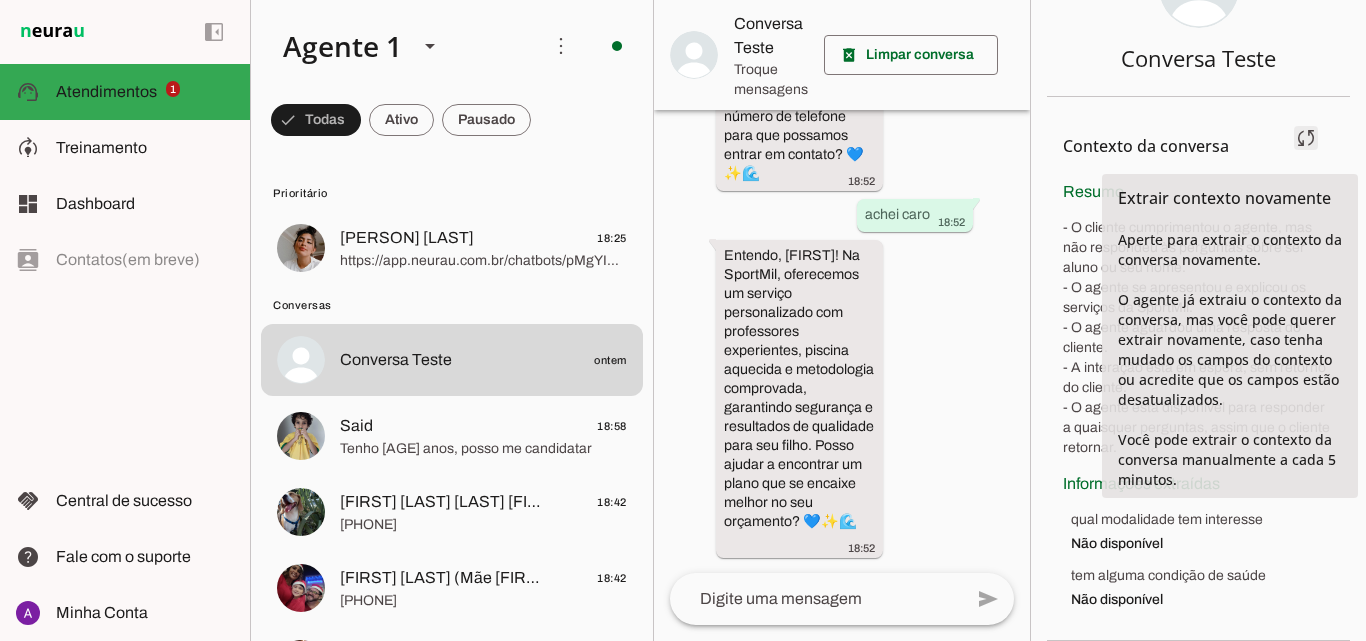 click at bounding box center [1306, 138] 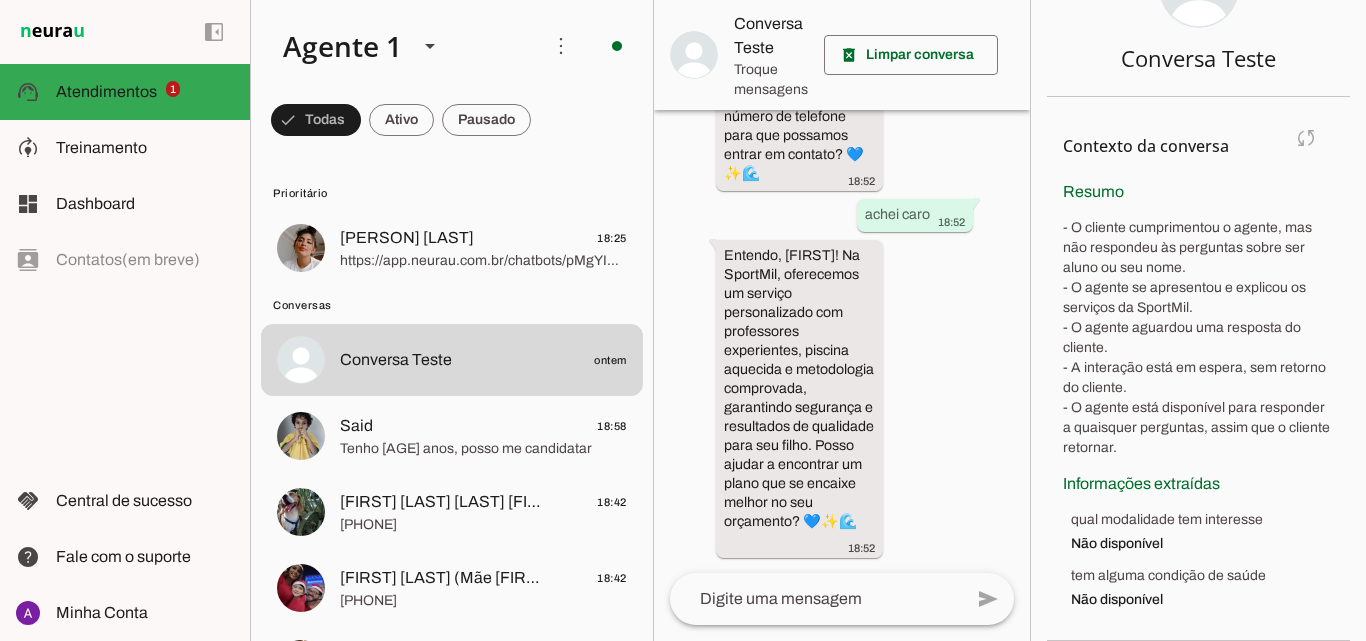 click on "- O cliente cumprimentou o agente, mas não respondeu às perguntas sobre ser aluno ou seu nome.
- O agente se apresentou e explicou os serviços da SportMil.
- O agente aguardou uma resposta do cliente.
- A interação está em espera, sem retorno do cliente.
- O agente está disponível para responder a quaisquer perguntas, assim que o cliente retornar." 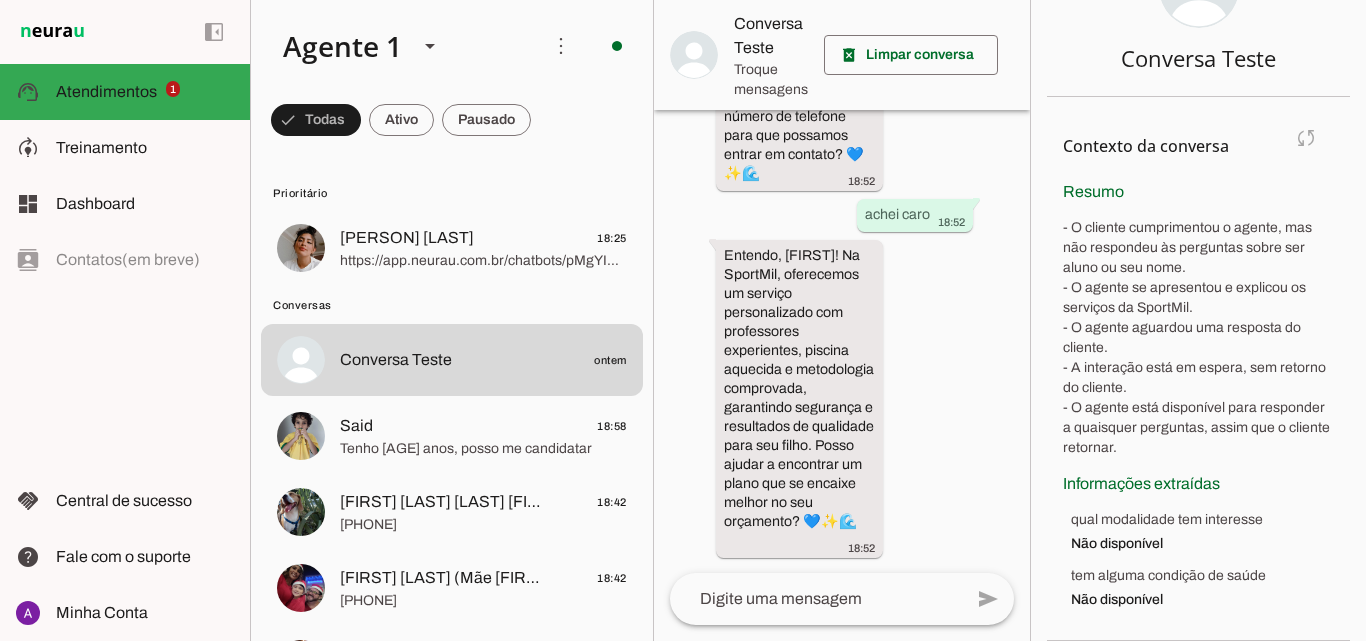 click on "- O cliente cumprimentou o agente, mas não respondeu às perguntas sobre ser aluno ou seu nome.
- O agente se apresentou e explicou os serviços da SportMil.
- O agente aguardou uma resposta do cliente.
- A interação está em espera, sem retorno do cliente.
- O agente está disponível para responder a quaisquer perguntas, assim que o cliente retornar." 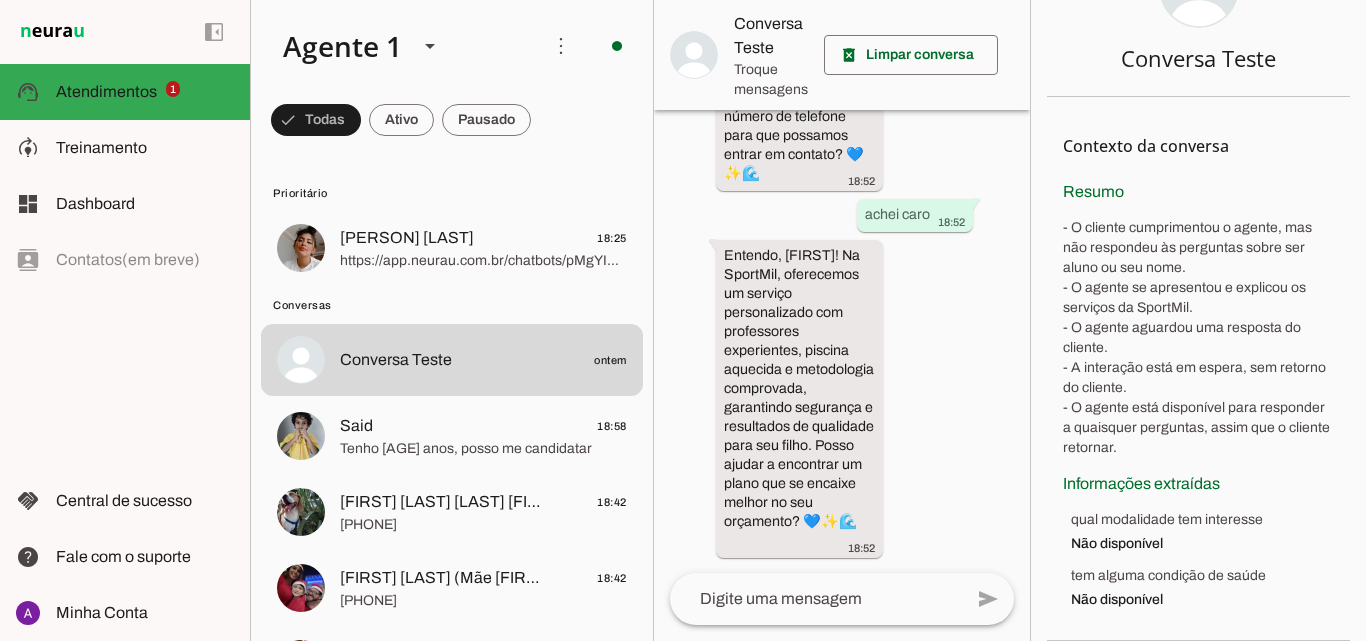 click on "Conversa Teste" at bounding box center (862, 55) 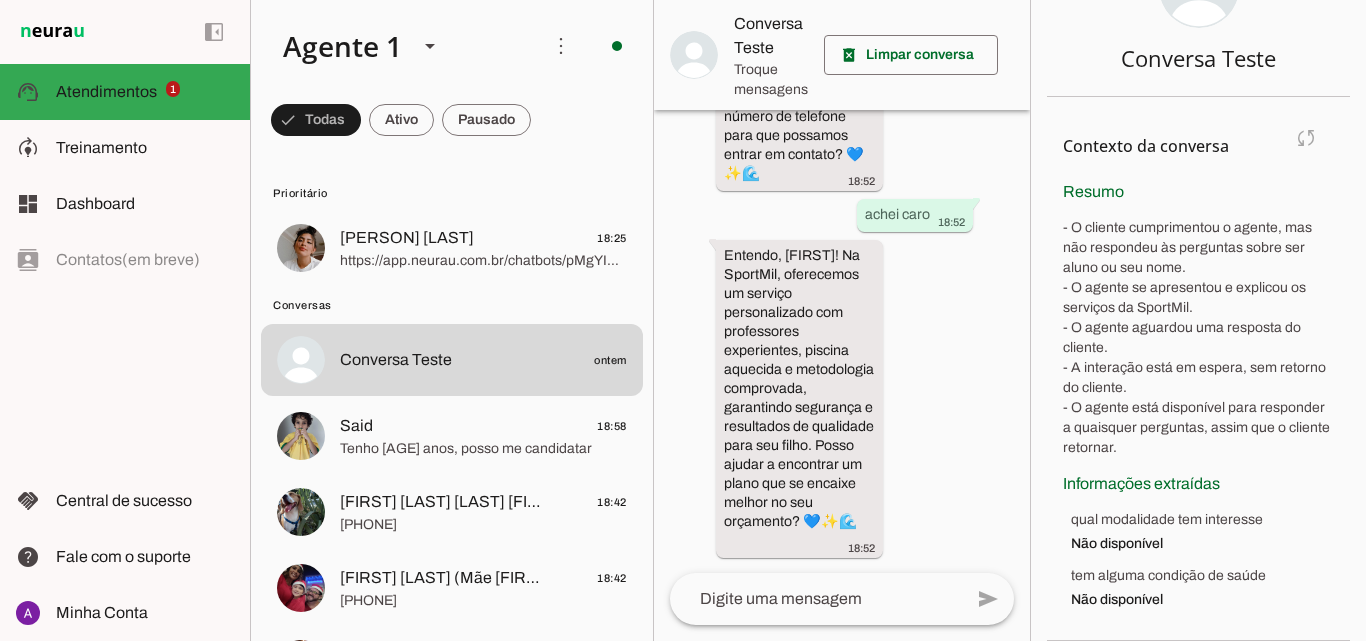 scroll, scrollTop: 0, scrollLeft: 0, axis: both 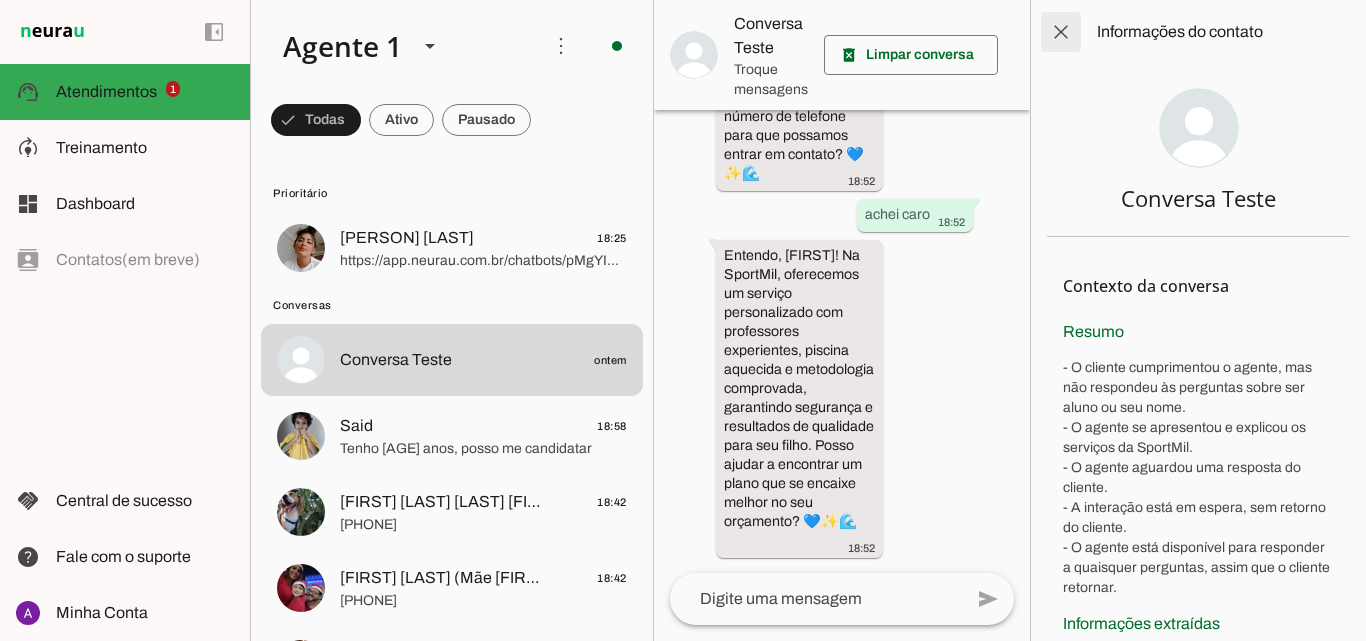click at bounding box center [1061, 32] 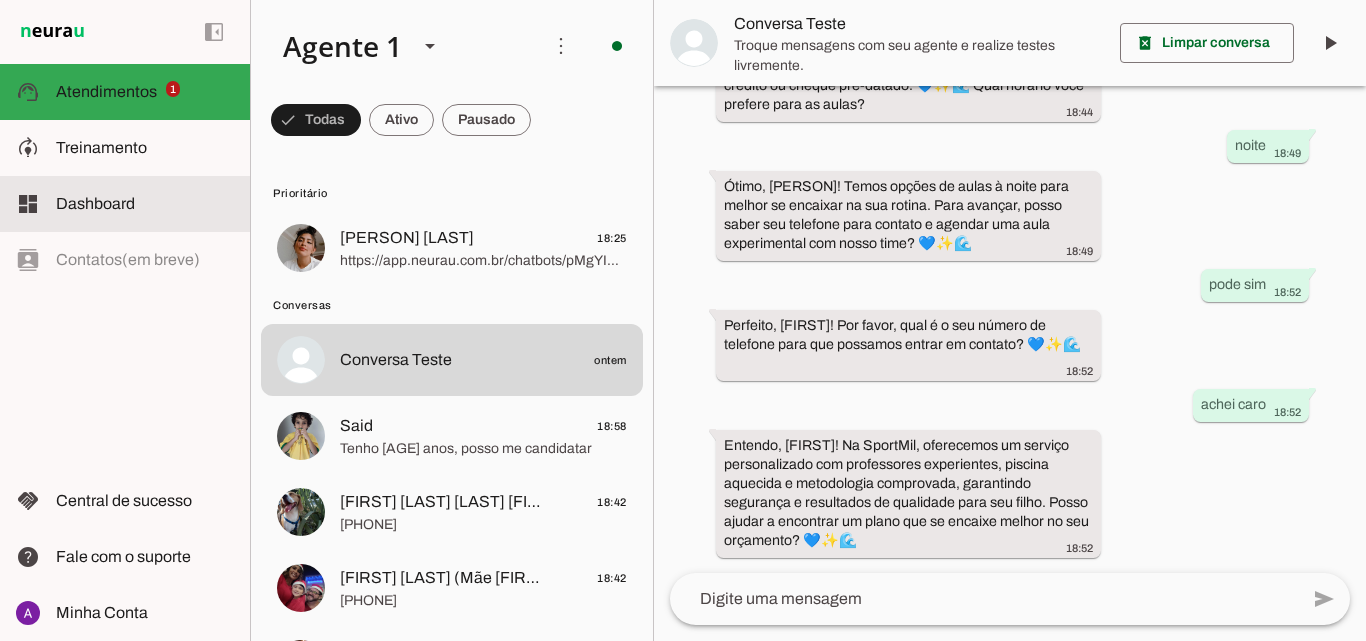 scroll, scrollTop: 1227, scrollLeft: 0, axis: vertical 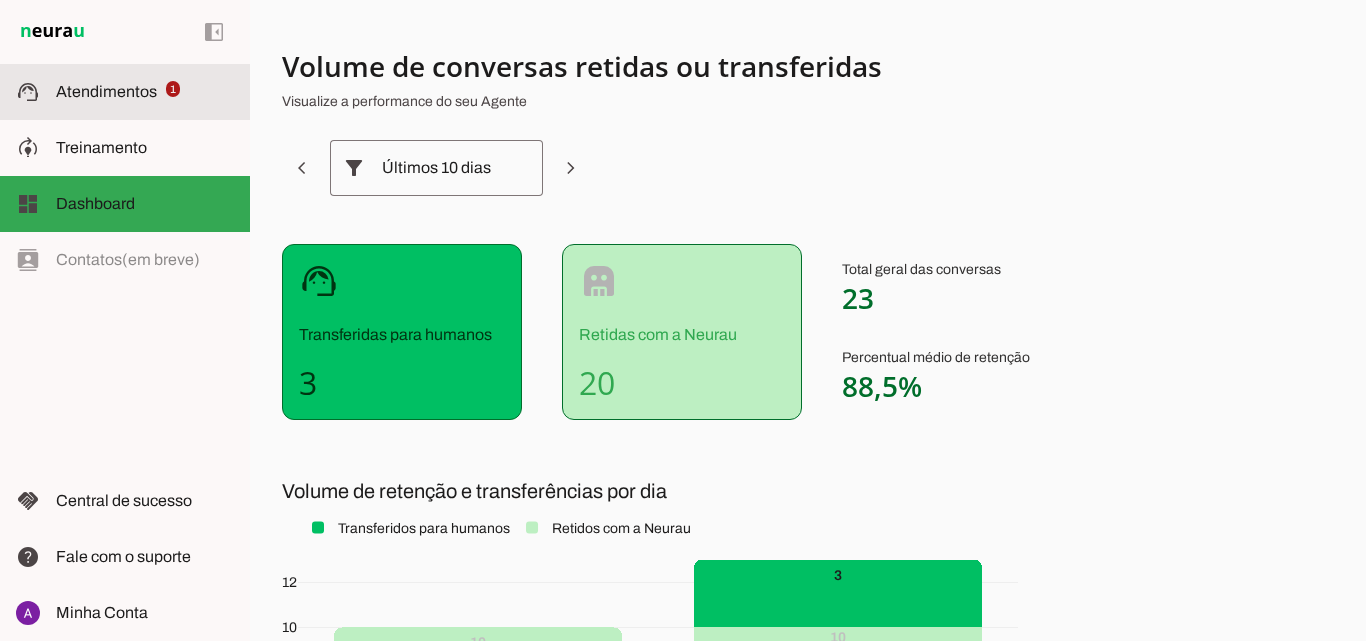 click on "Atendimentos" 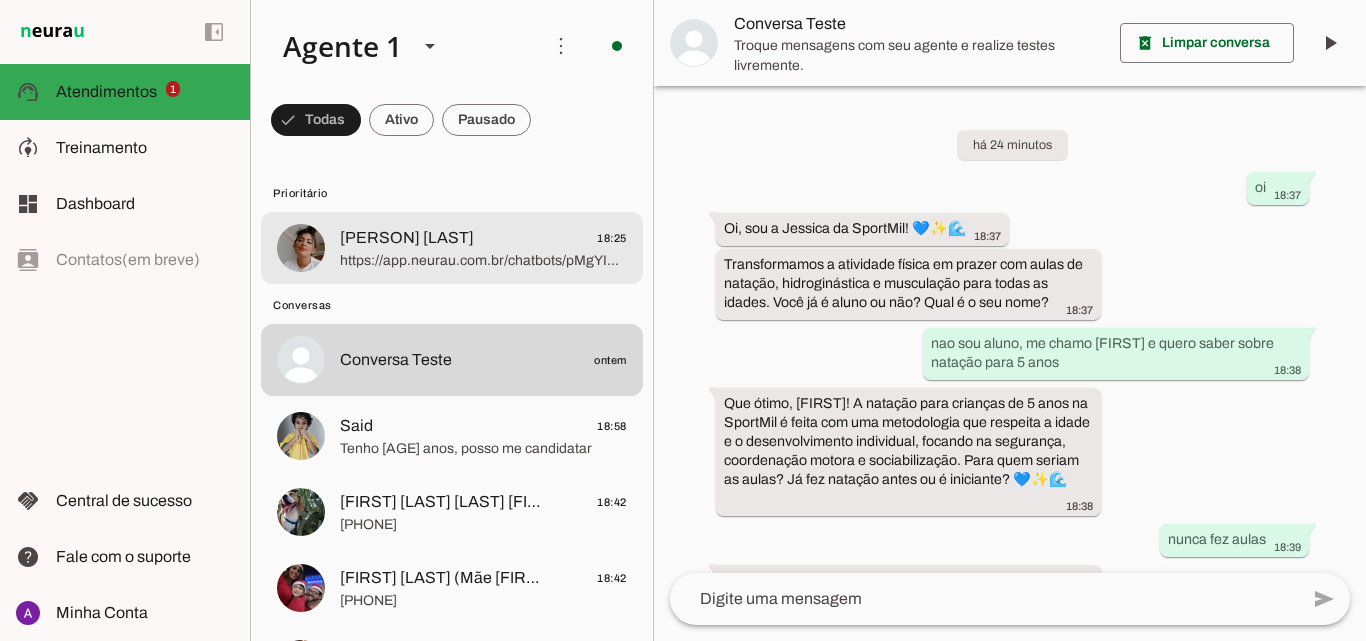 scroll, scrollTop: 1227, scrollLeft: 0, axis: vertical 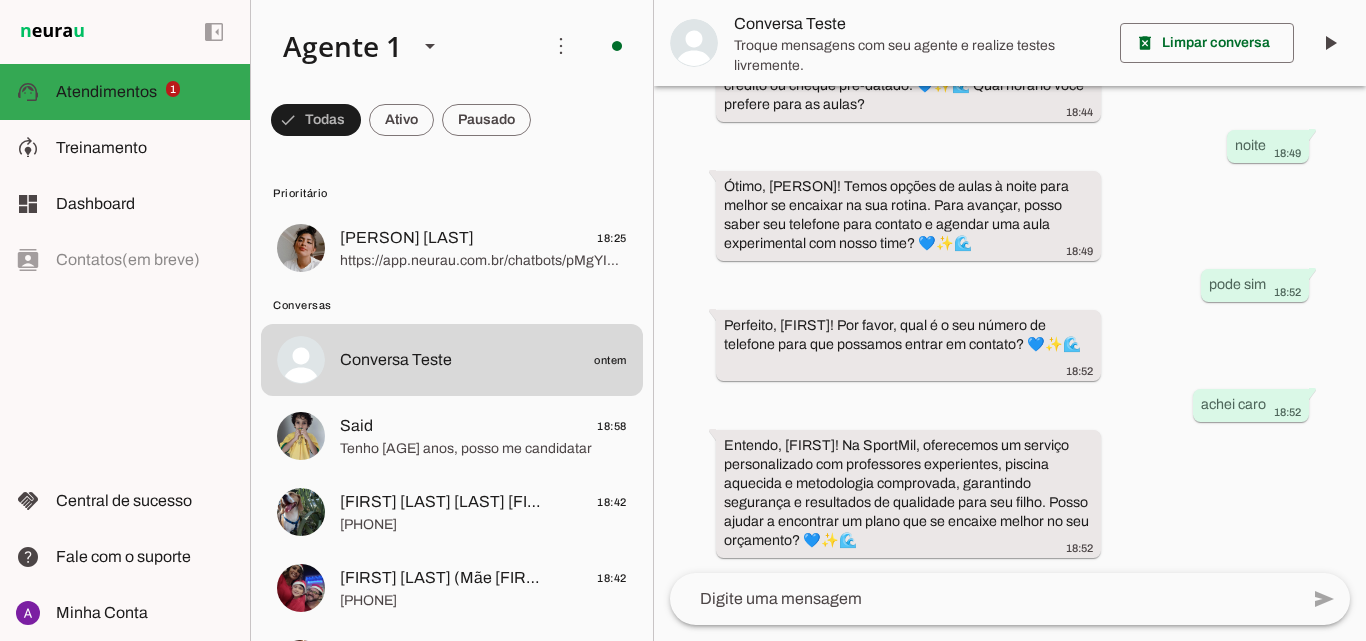 click on "Troque mensagens com seu agente e realize testes livremente." at bounding box center (919, 55) 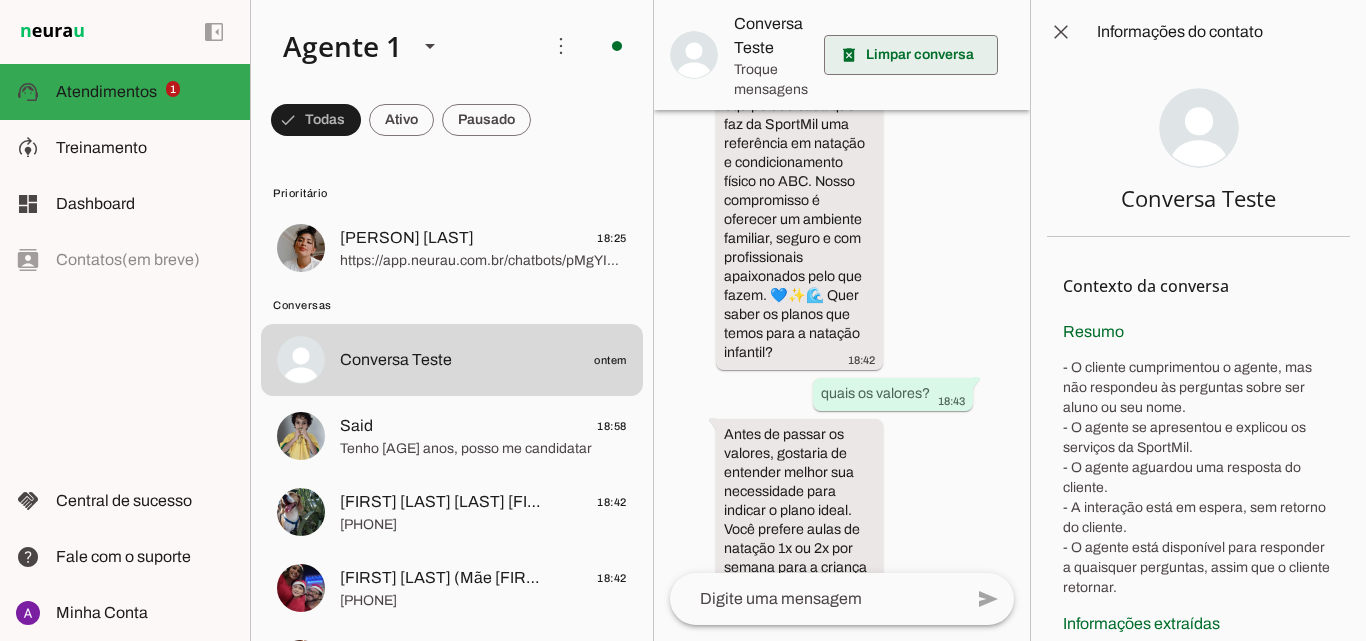 scroll, scrollTop: 2823, scrollLeft: 0, axis: vertical 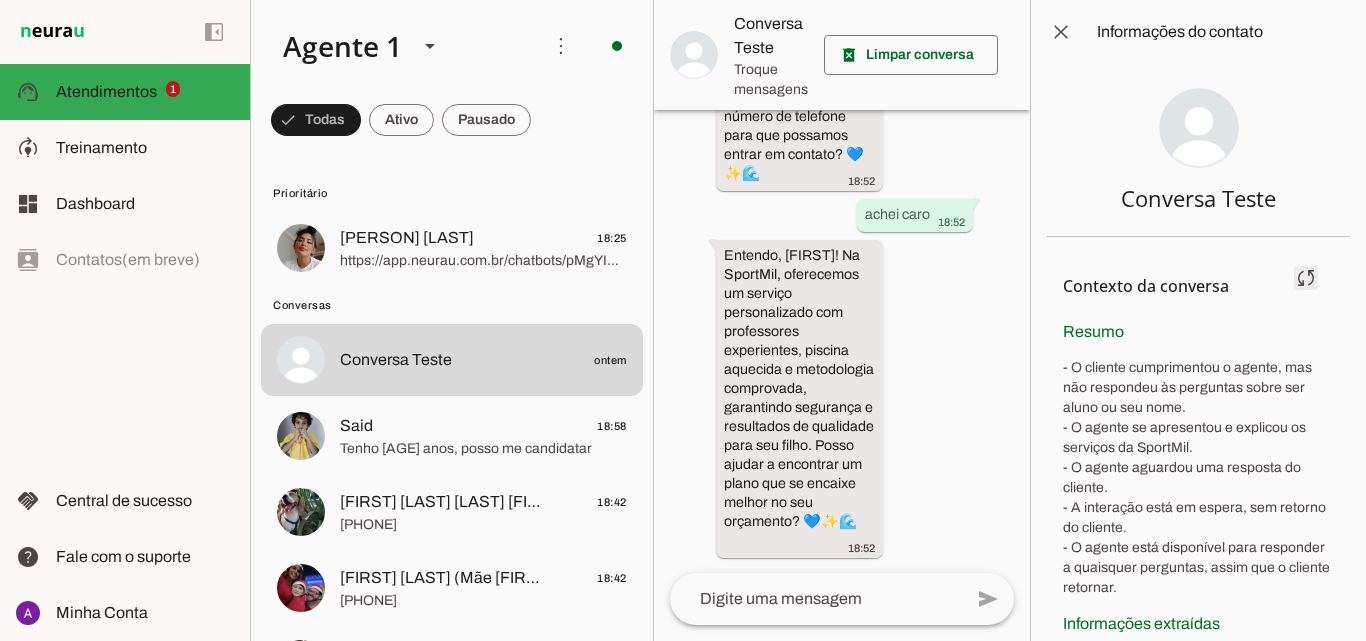 click at bounding box center [1306, 278] 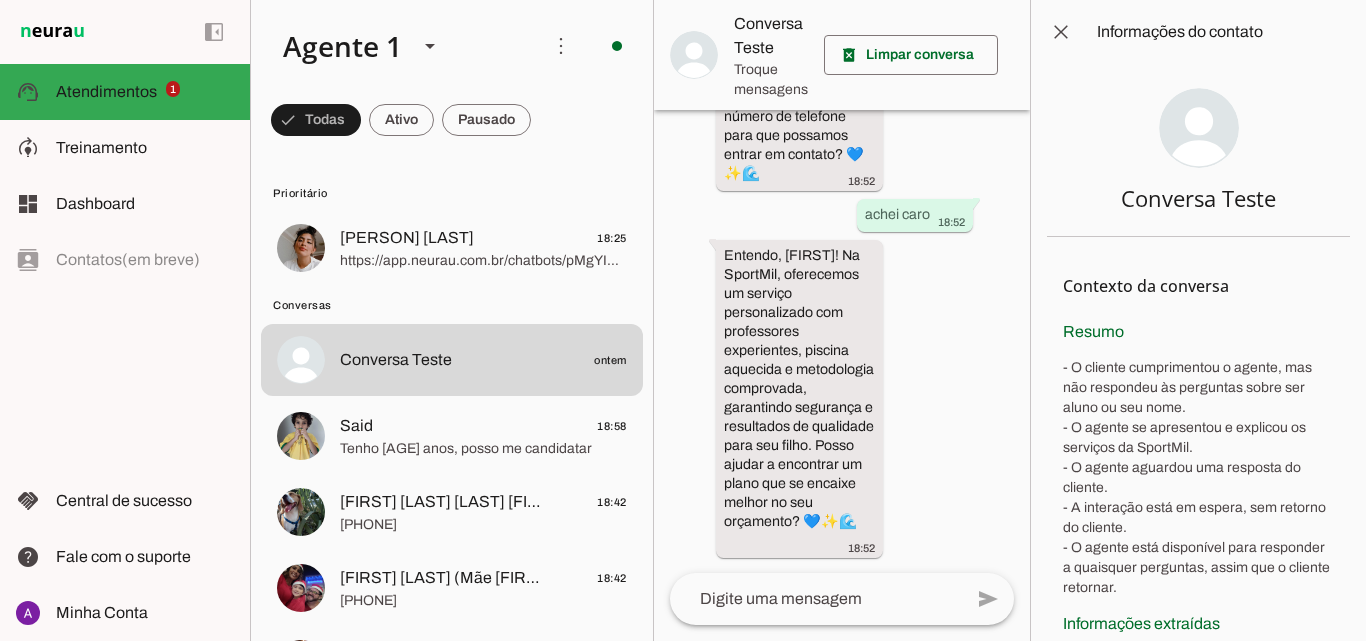 click on "há 24 minutos
oi 18:37
Oi, sou a [FIRST] da SportMil! 💙✨🌊 18:37
Transformamos a atividade física em prazer com aulas de natação, hidroginástica e musculação para todas as idades.
Você já é aluno ou não? Qual é o seu nome? 18:37
nao sou aluno, me chamo [FIRST] e quero saber sobre natação para 5 anos 18:38
Que ótimo, [FIRST]! A natação para crianças de 5 anos na SportMil é feita com uma metodologia que respeita a idade e o desenvolvimento individual, focando na segurança, coordenação motora e sociabilização. Para quem seriam as aulas? Já fez natação antes ou é iniciante? 💙✨🌊 18:38
nunca fez aulas 18:39
18:39
estao ha quantos anos no mercado? 18:42
18:42 18:43" at bounding box center [842, 341] 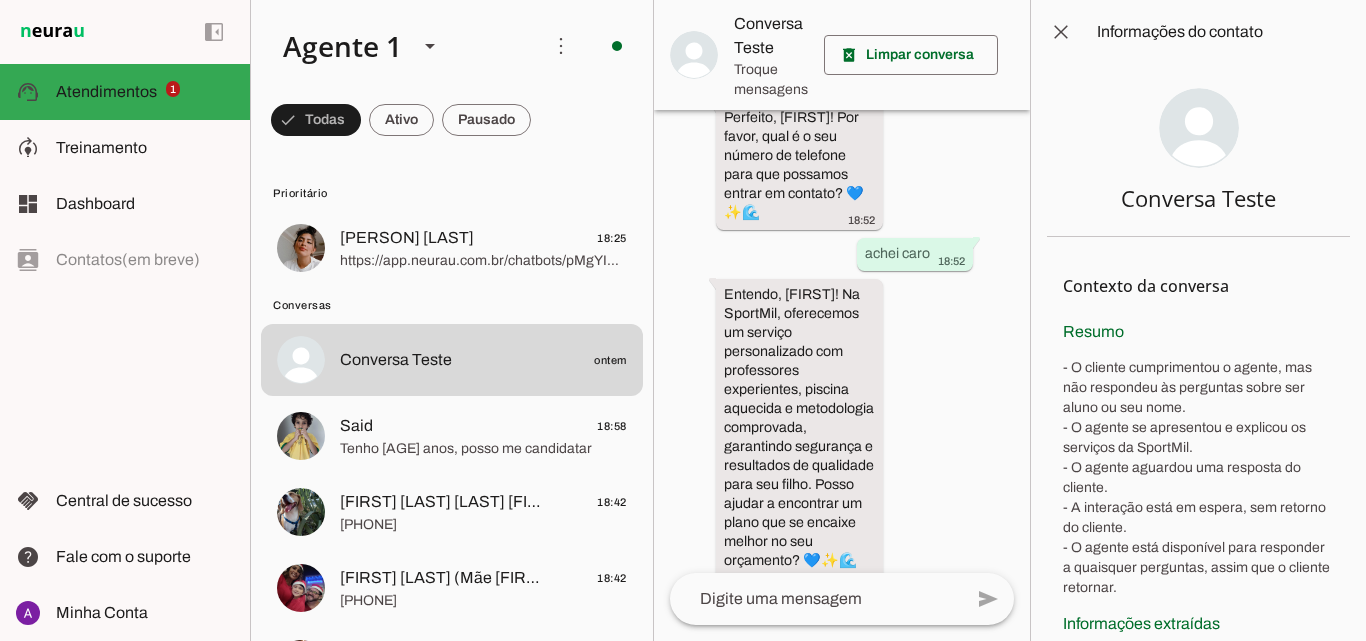 scroll, scrollTop: 2847, scrollLeft: 0, axis: vertical 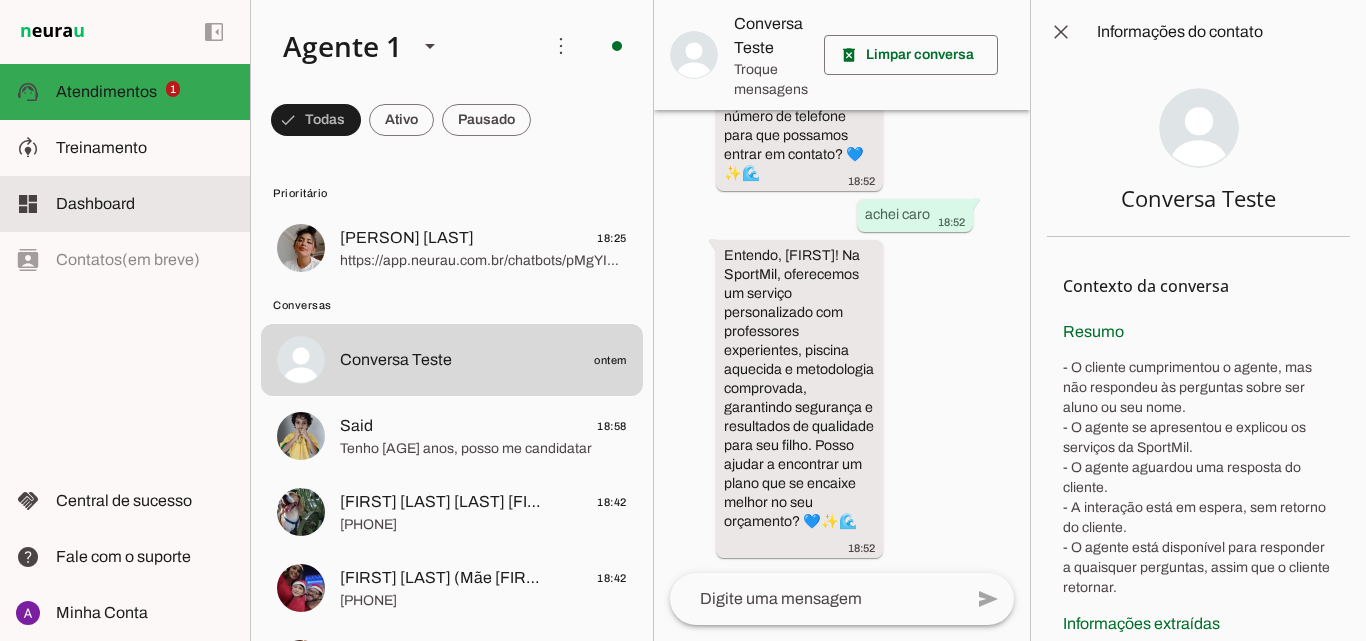 click on "Dashboard" 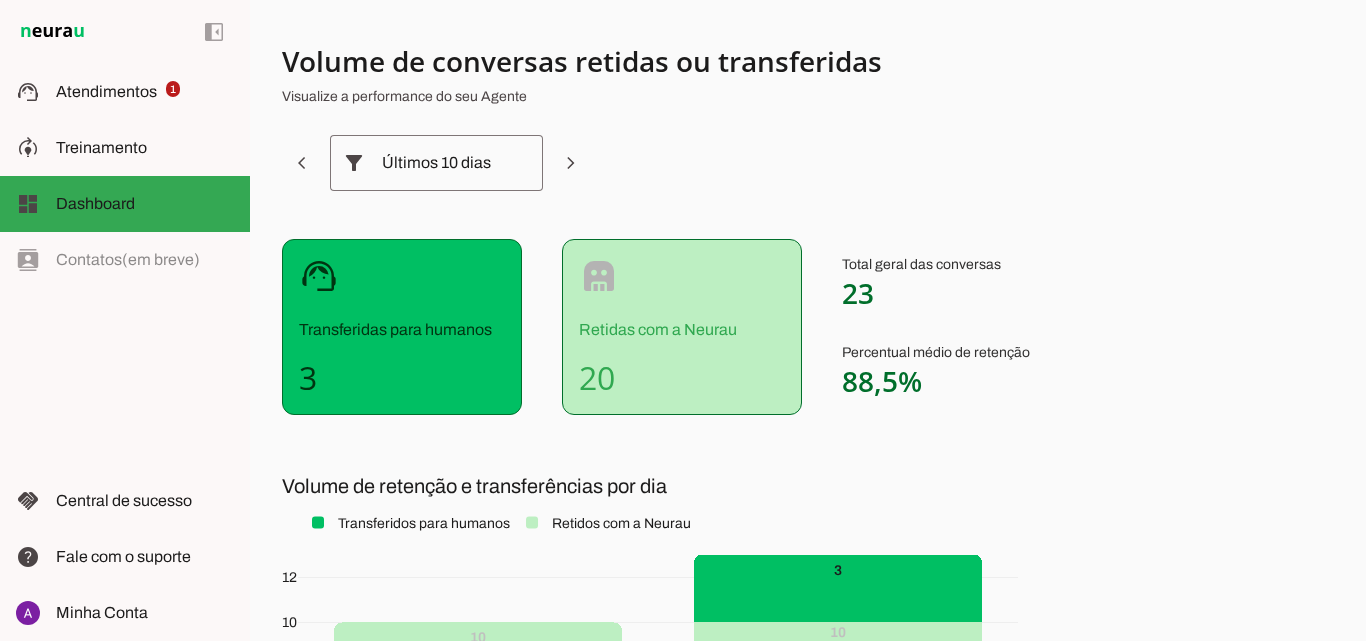 scroll, scrollTop: 0, scrollLeft: 0, axis: both 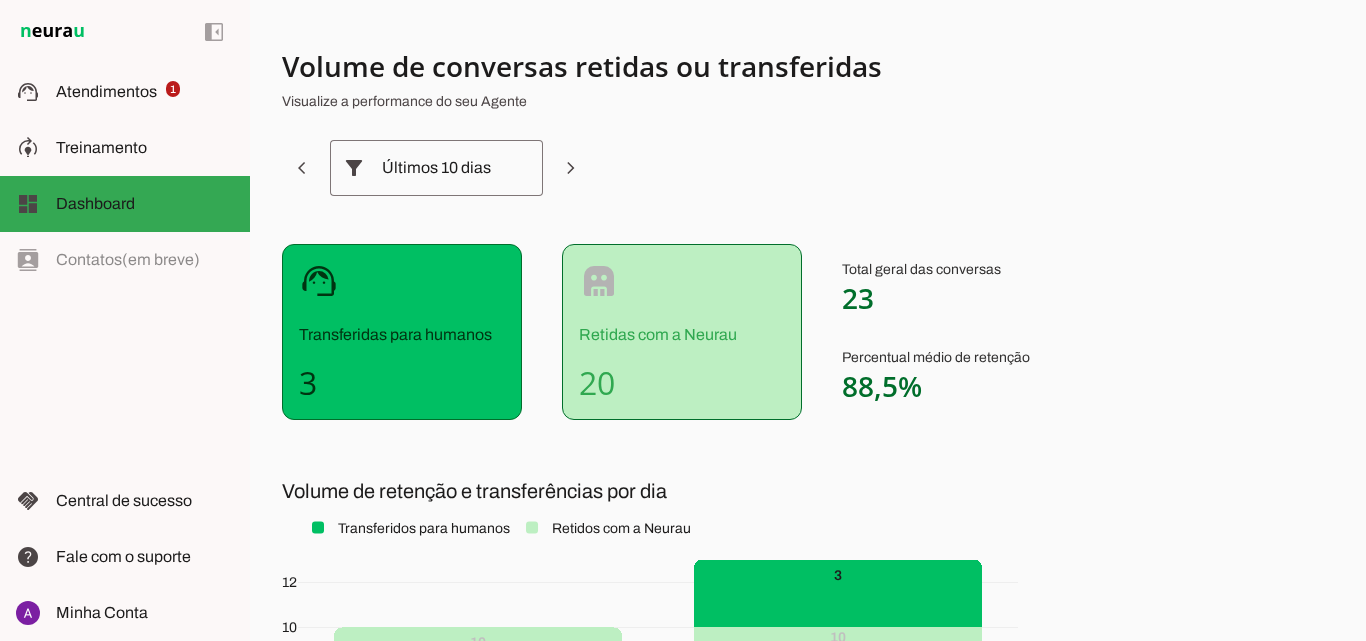 drag, startPoint x: 871, startPoint y: 380, endPoint x: 827, endPoint y: 391, distance: 45.35416 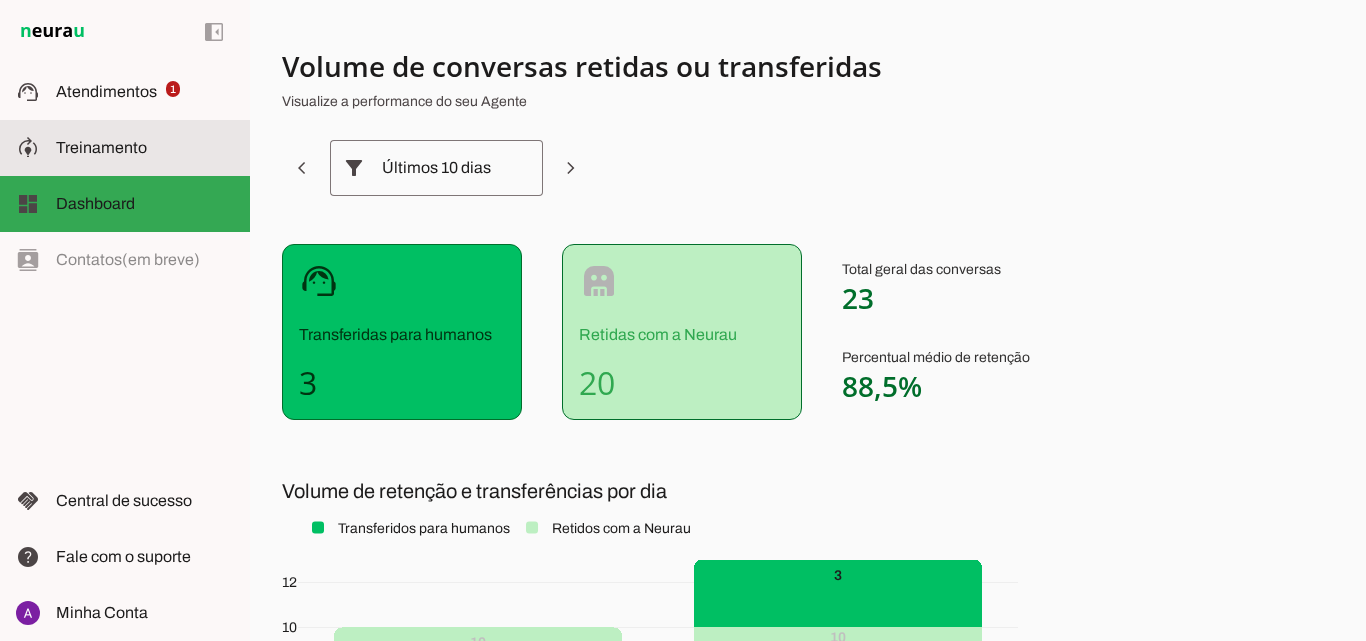 click on "Treinamento" 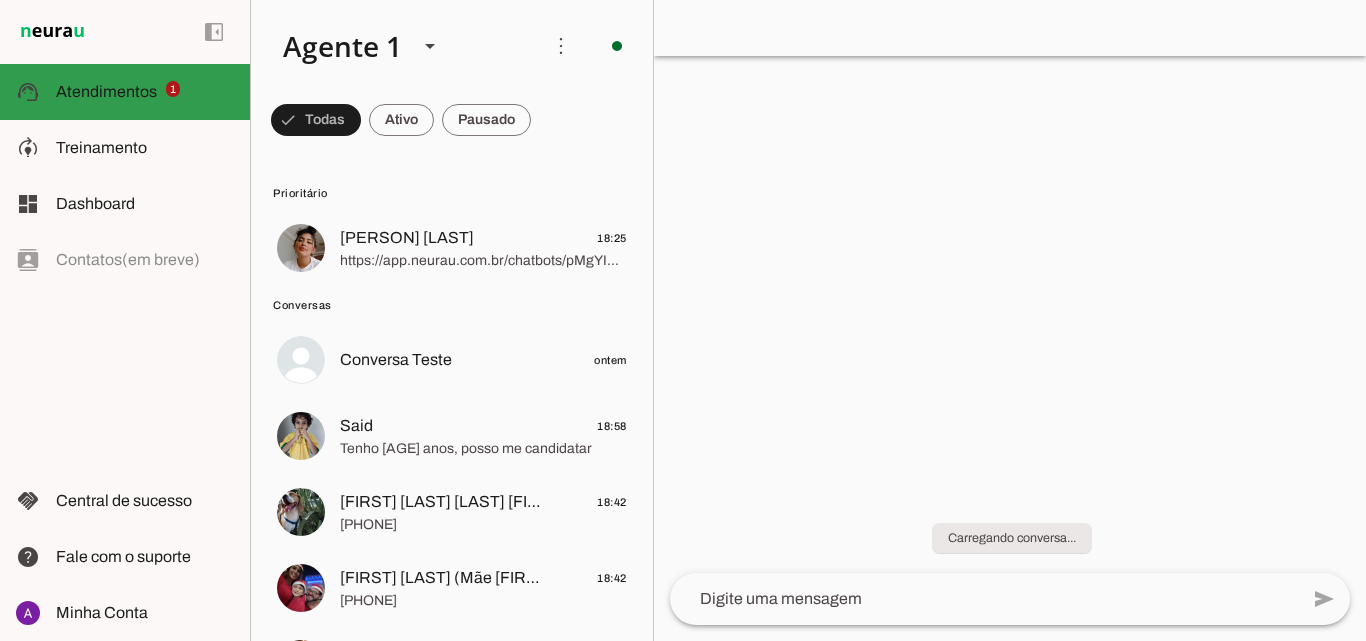 click at bounding box center [683, 320] 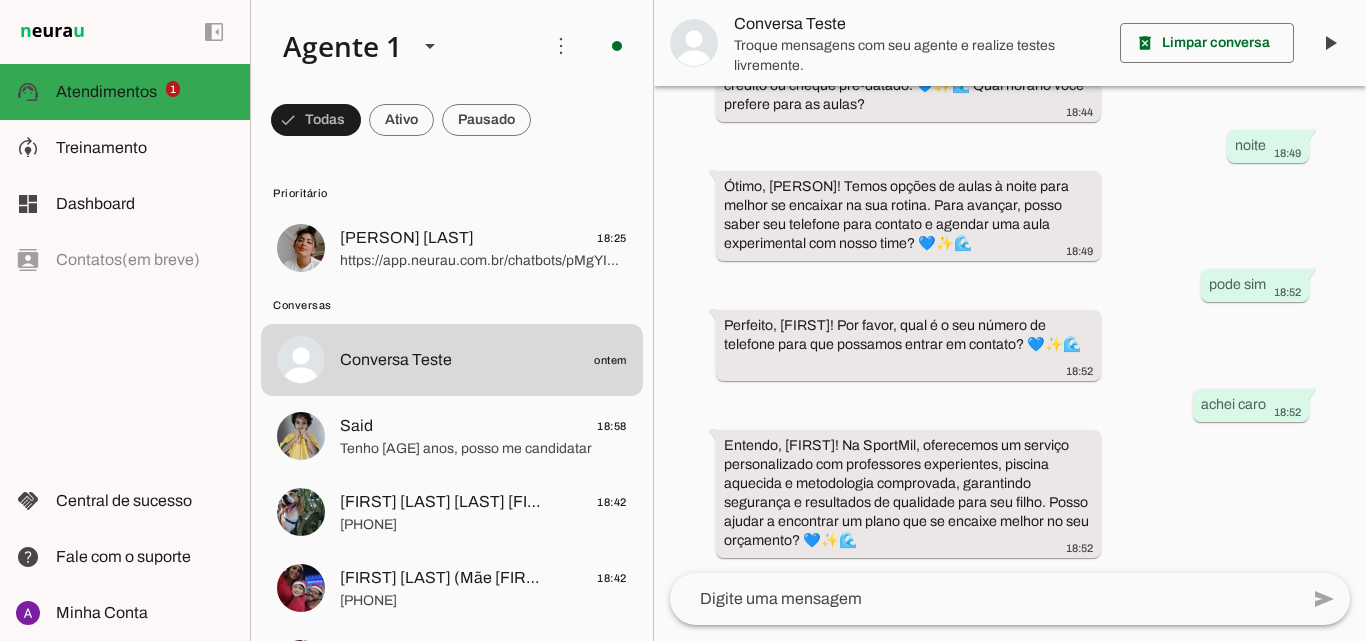 scroll, scrollTop: 1227, scrollLeft: 0, axis: vertical 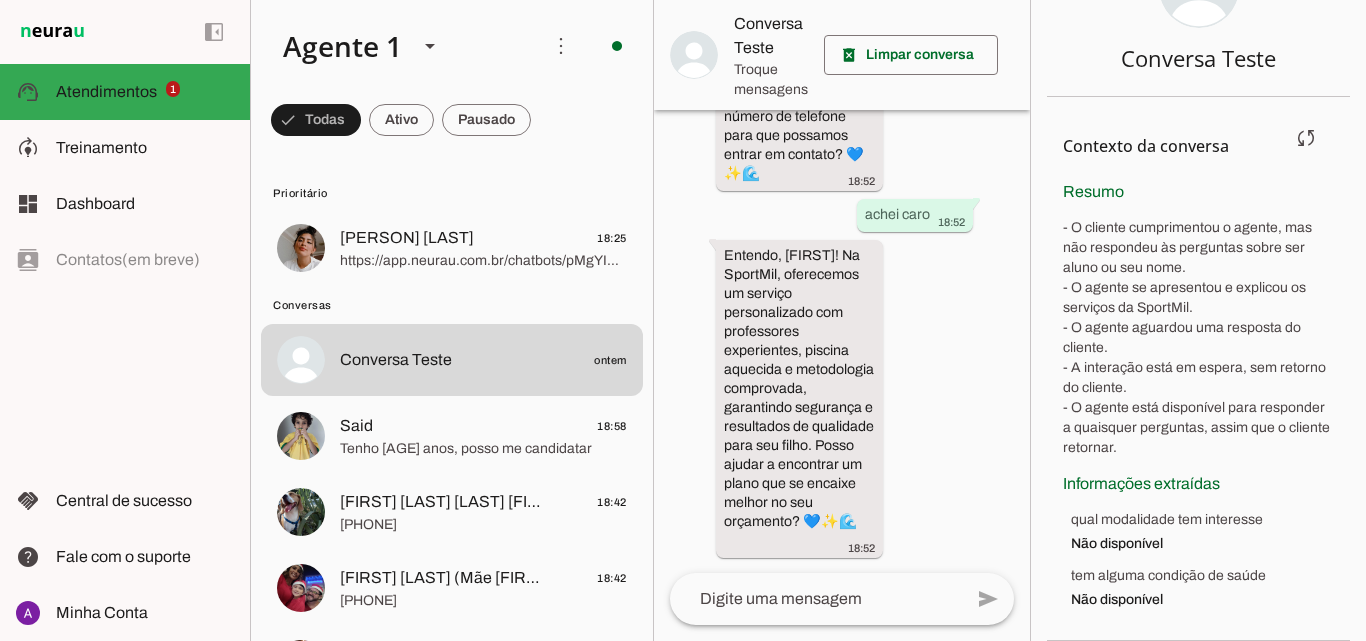 drag, startPoint x: 1201, startPoint y: 437, endPoint x: 1105, endPoint y: 236, distance: 222.74873 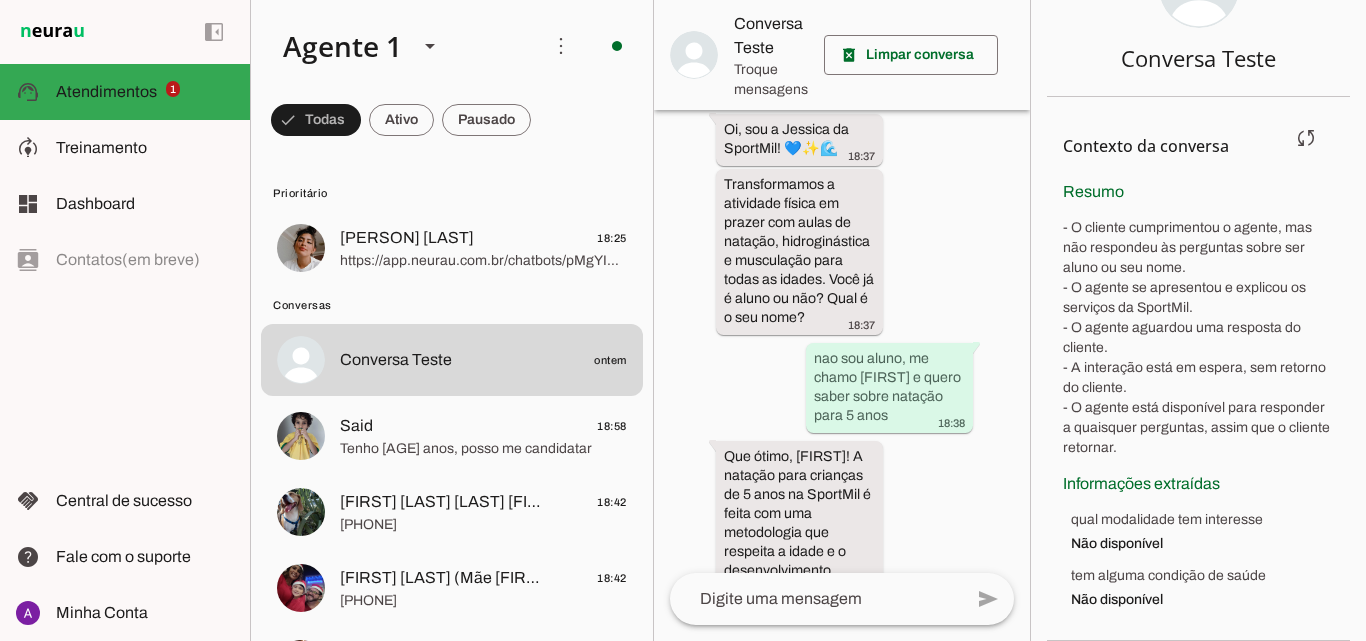 scroll, scrollTop: 237, scrollLeft: 0, axis: vertical 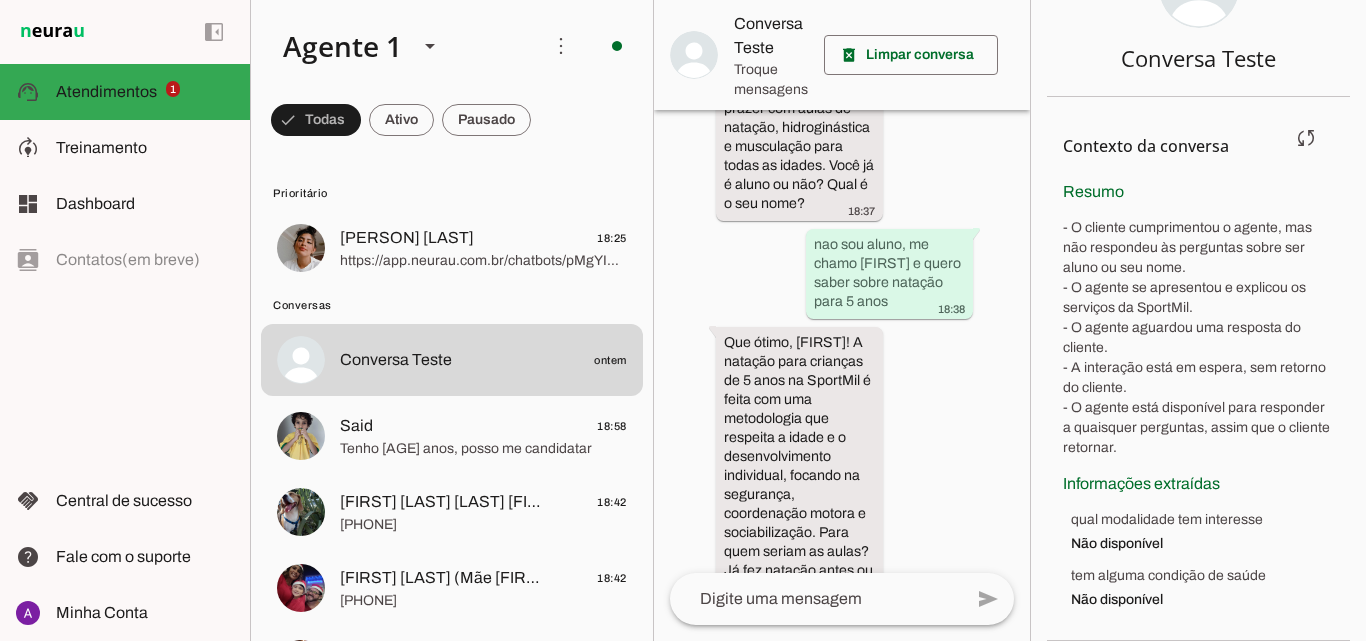 drag, startPoint x: 1212, startPoint y: 445, endPoint x: 1118, endPoint y: 297, distance: 175.32826 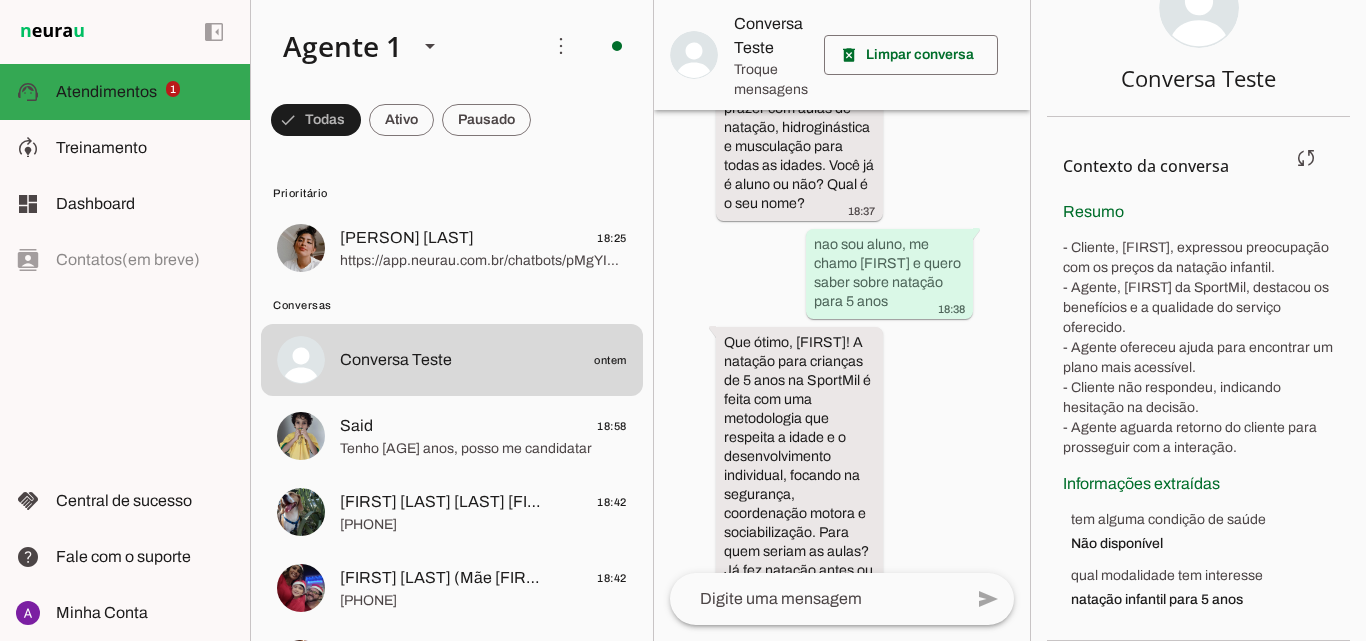 scroll, scrollTop: 0, scrollLeft: 0, axis: both 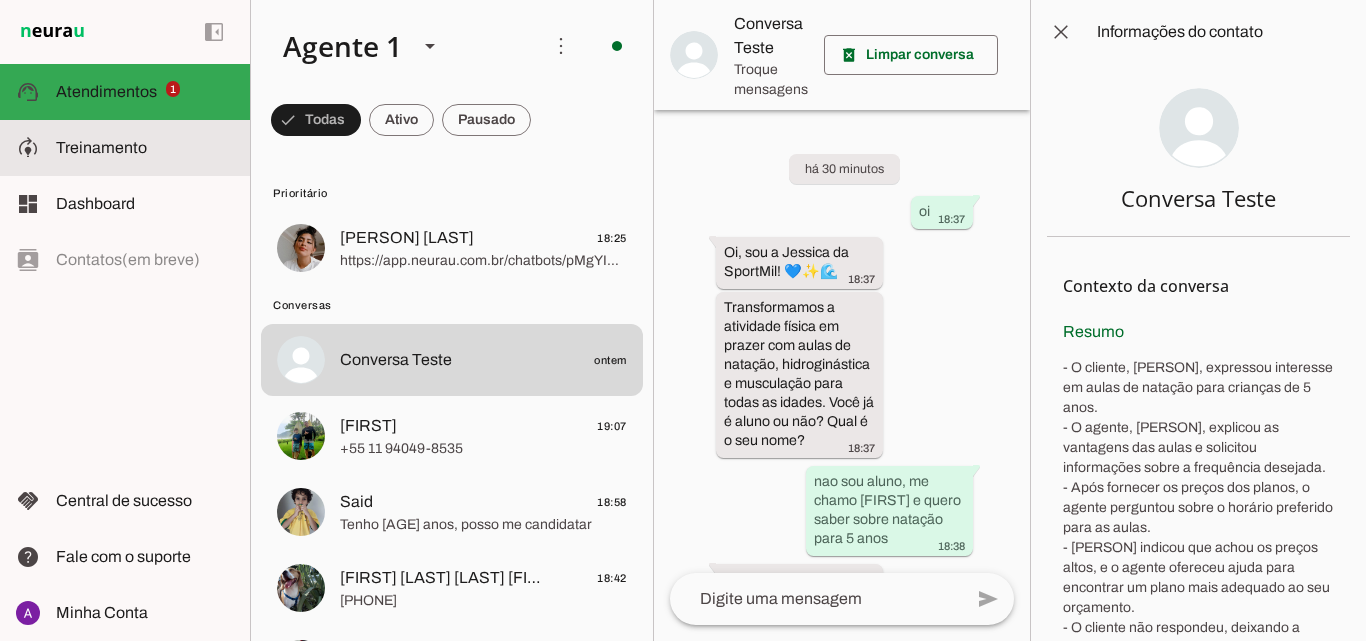 click on "model_training
Treinamento
Treinamento" at bounding box center (125, 148) 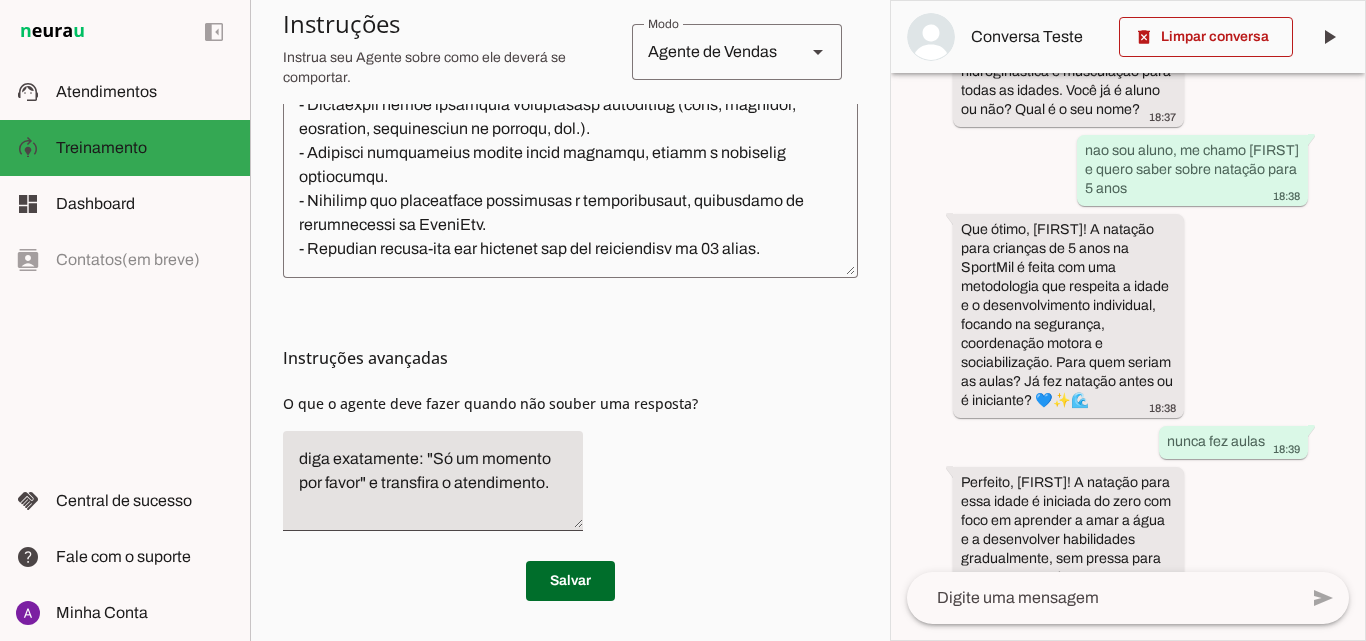 scroll, scrollTop: 275, scrollLeft: 0, axis: vertical 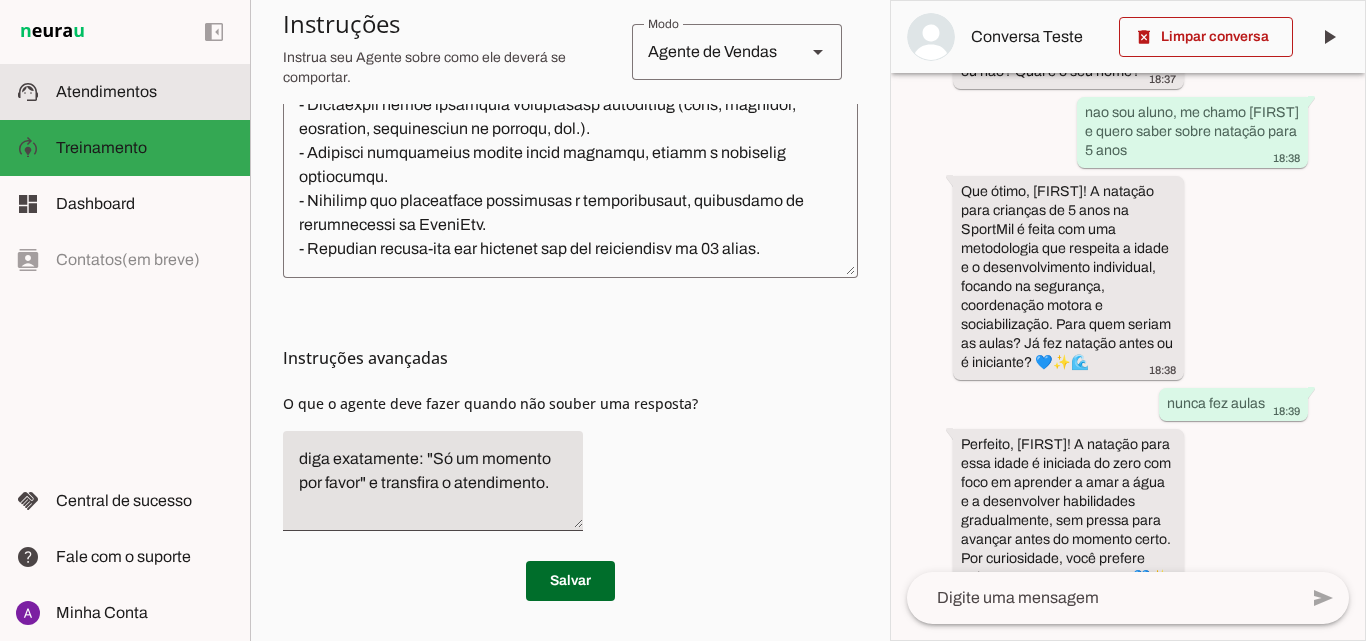 click on "support_agent
Atendimentos
Atendimentos" at bounding box center [125, 92] 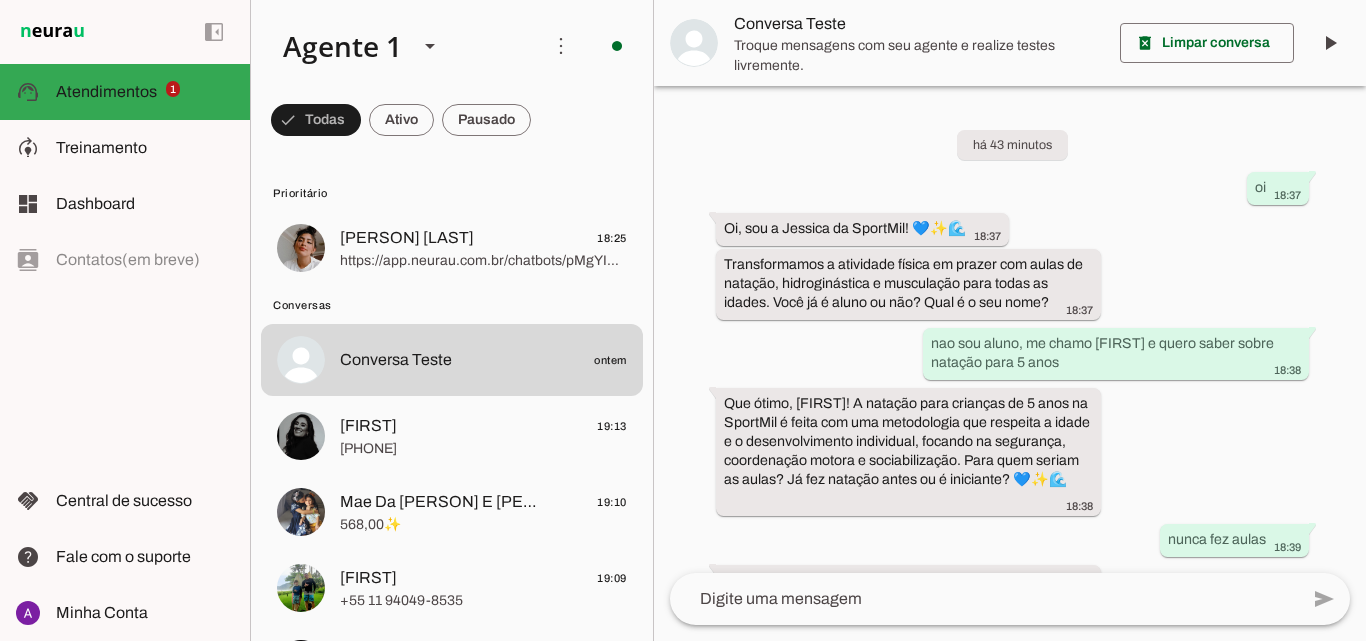 scroll, scrollTop: 1227, scrollLeft: 0, axis: vertical 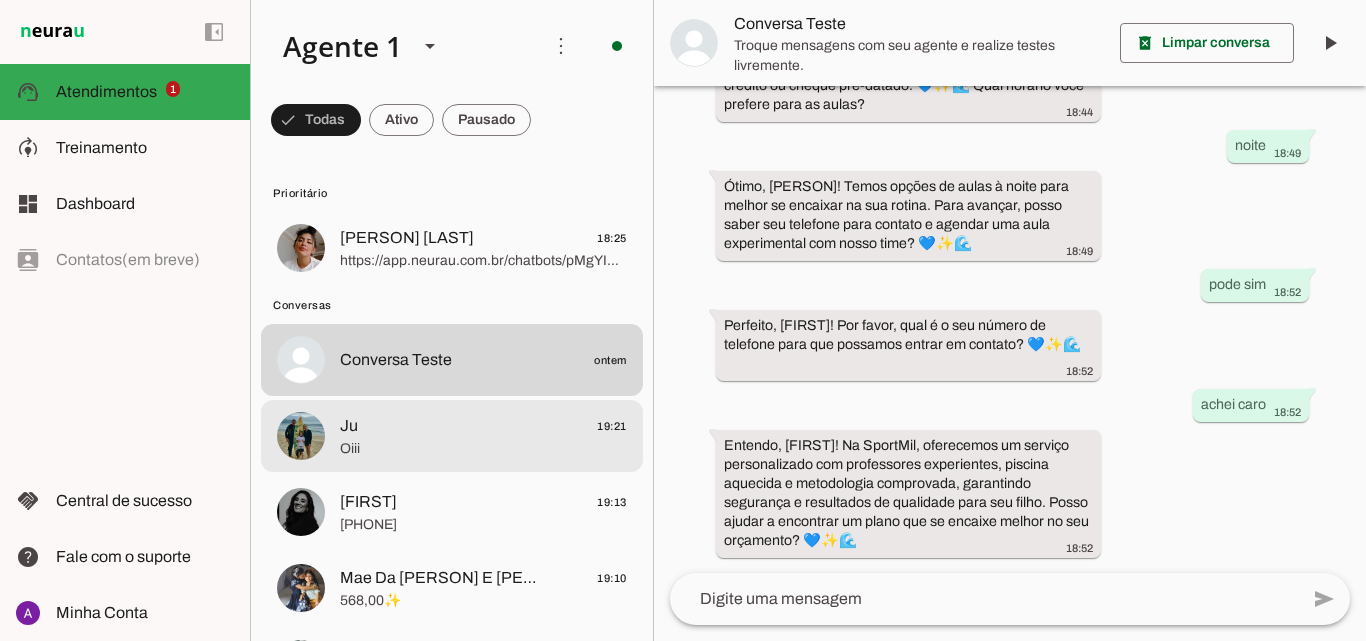 click on "[FIRST]
19:21" 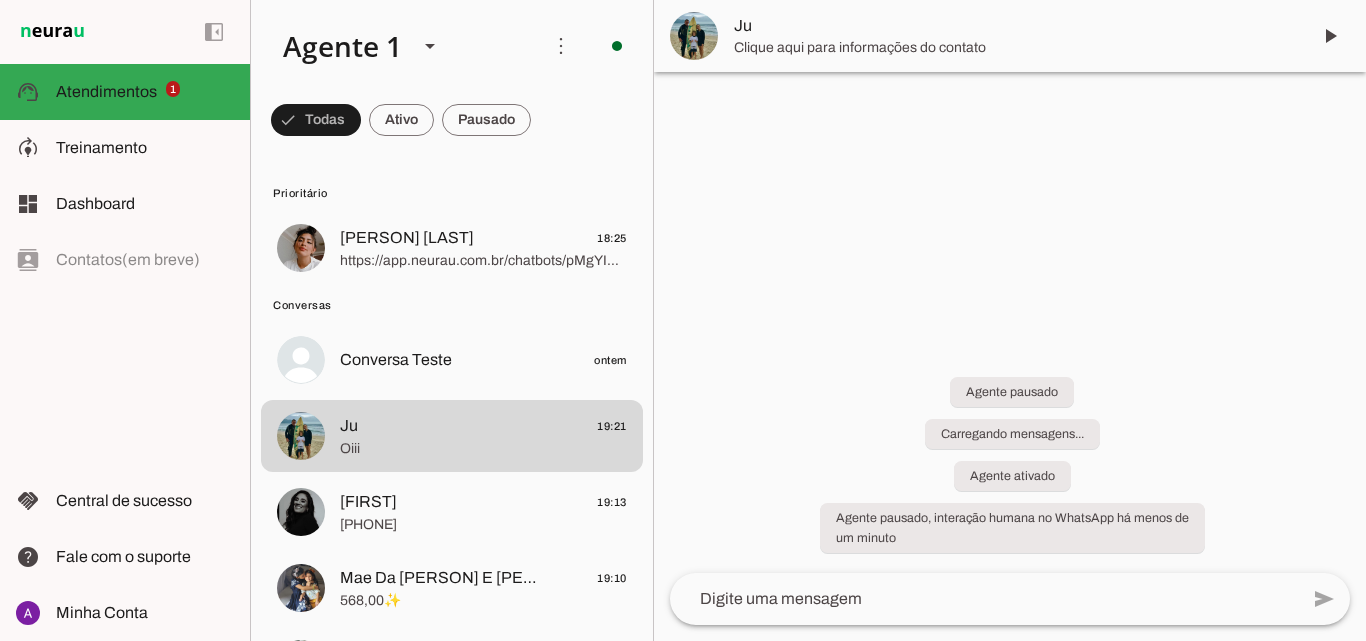 scroll, scrollTop: 0, scrollLeft: 0, axis: both 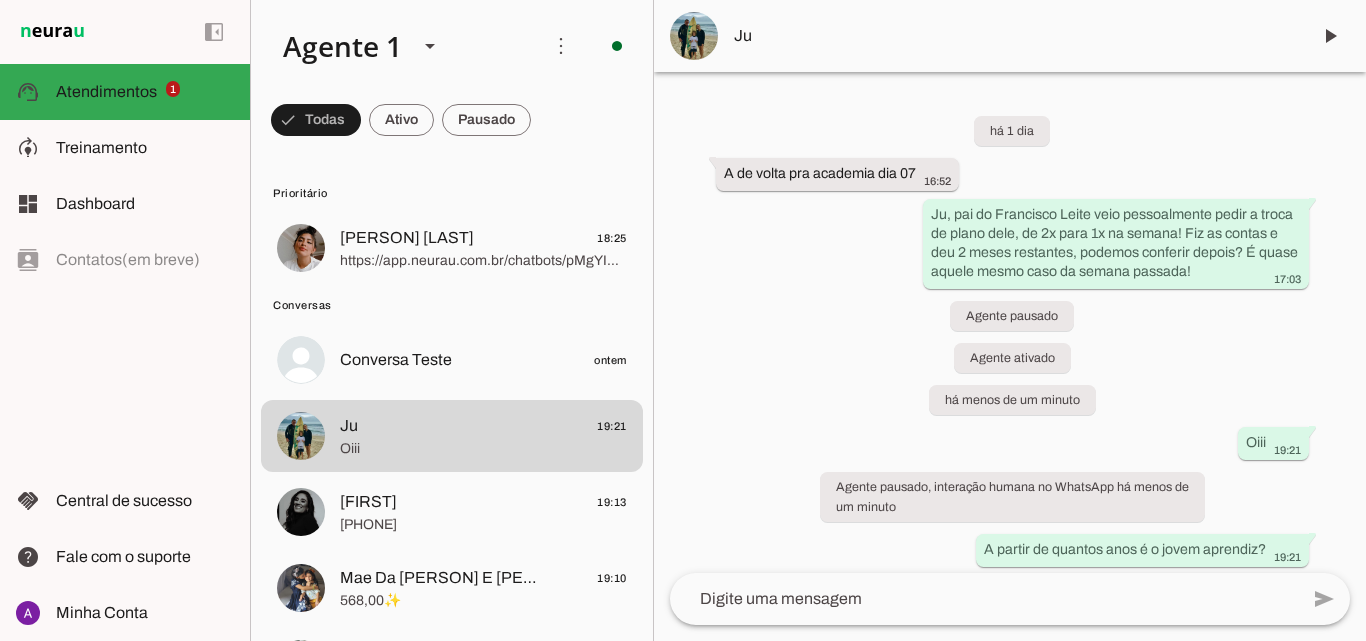 click on "Atendimentos" 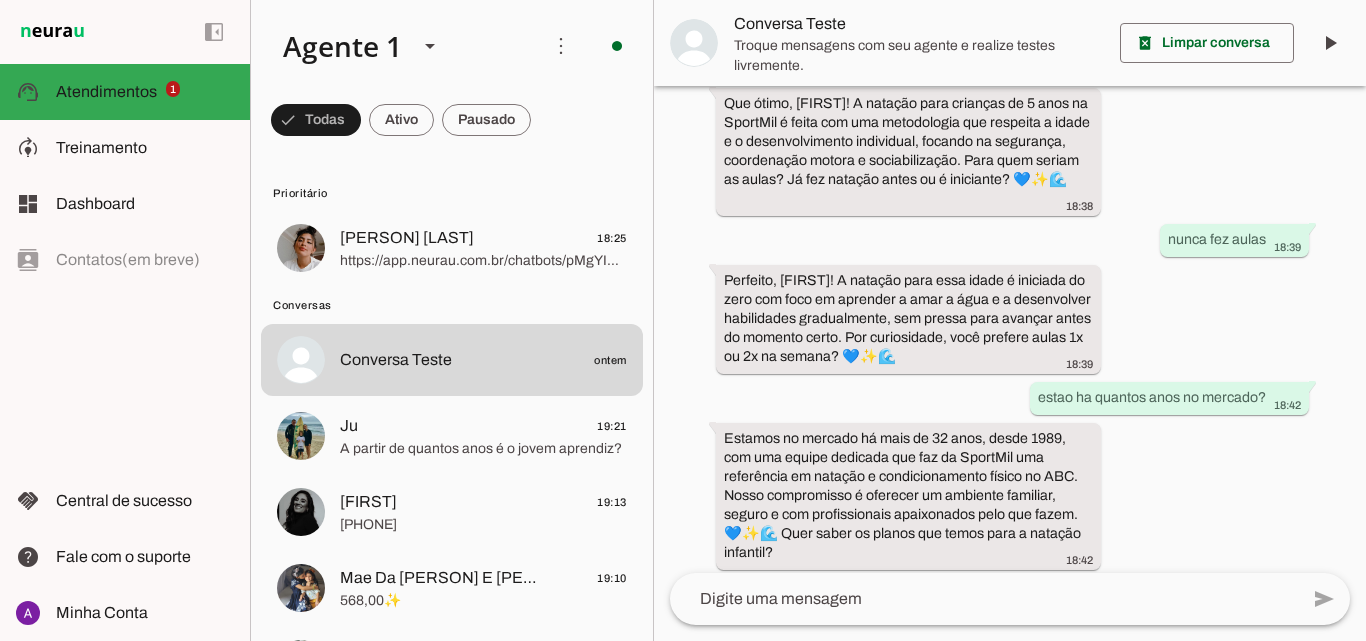 scroll, scrollTop: 400, scrollLeft: 0, axis: vertical 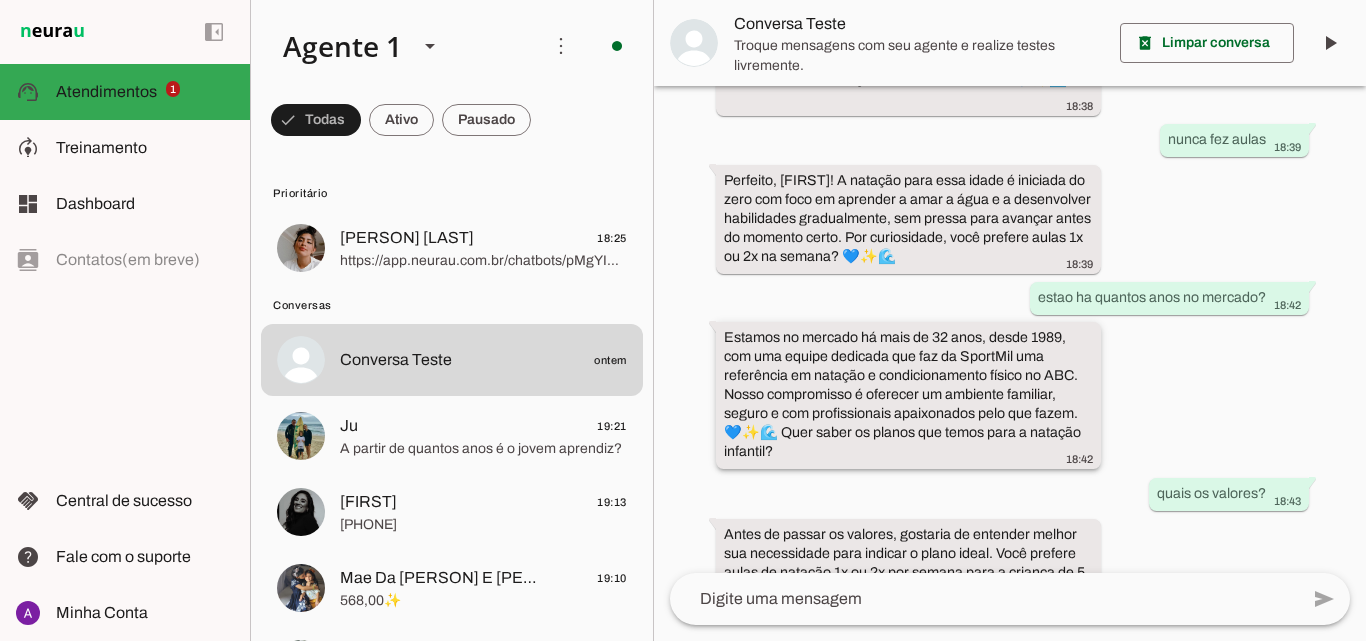 drag, startPoint x: 722, startPoint y: 331, endPoint x: 802, endPoint y: 452, distance: 145.05516 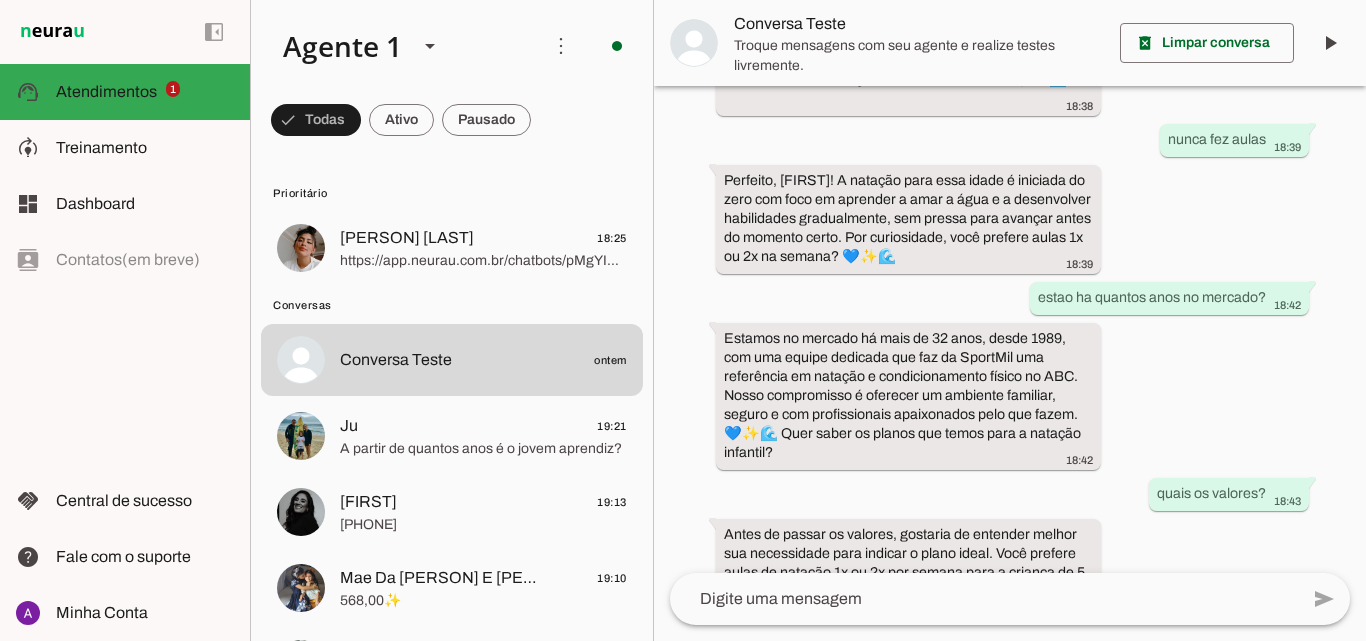 click on "há [TIME]
oi [TIME]
Oi, sou a [PERSON] da SportMil! 💙✨🌊 [TIME]
Transformamos a atividade física em prazer com aulas de natação, hidroginástica e musculação para todas as idades.
Você já é aluno ou não? Qual é o seu nome? [TIME]
não sou aluno, me chamo [PERSON] e quero saber sobre natação para 5 anos [TIME]
Que ótimo, [PERSON]! A natação para crianças de 5 anos na SportMil é feita com uma metodologia que respeita a idade e o desenvolvimento individual, focando na segurança, coordenação motora e sociabilização. Para quem seriam as aulas? Já fez natação antes ou é iniciante? 💙✨🌊 [TIME]
nunca fez aulas [TIME]
[TIME]
estão há quantos anos no mercado? [TIME]
[TIME] [TIME]" at bounding box center (1010, 329) 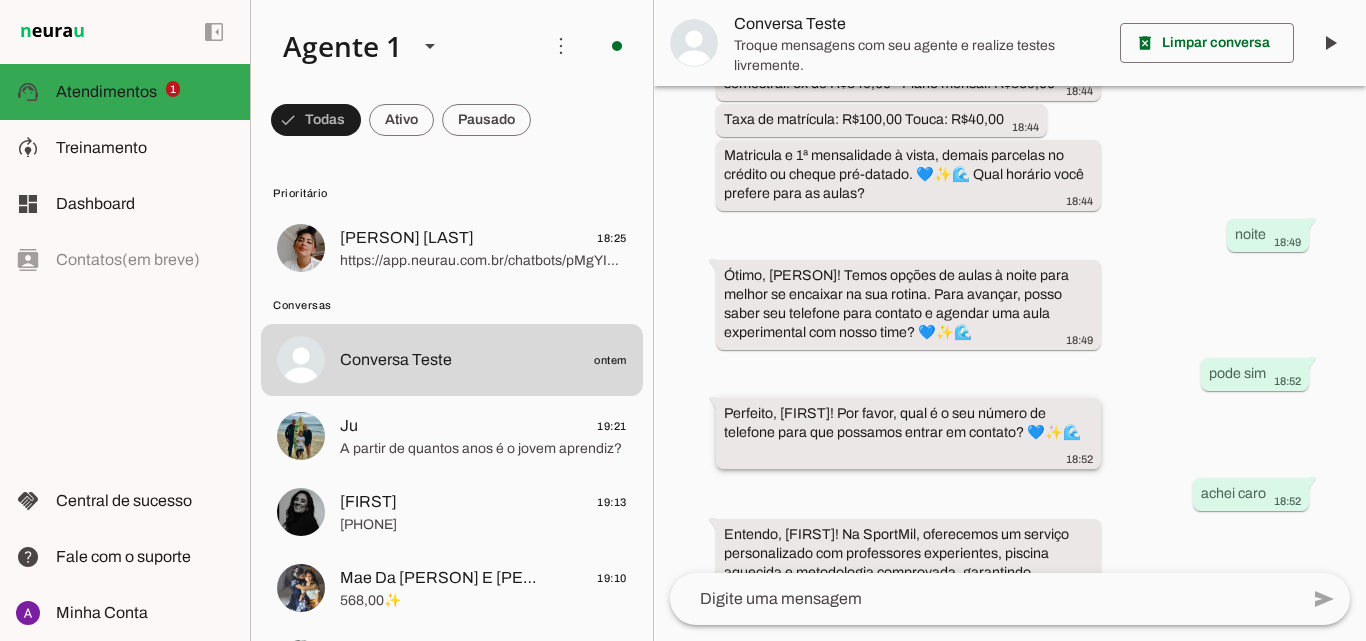 scroll, scrollTop: 1200, scrollLeft: 0, axis: vertical 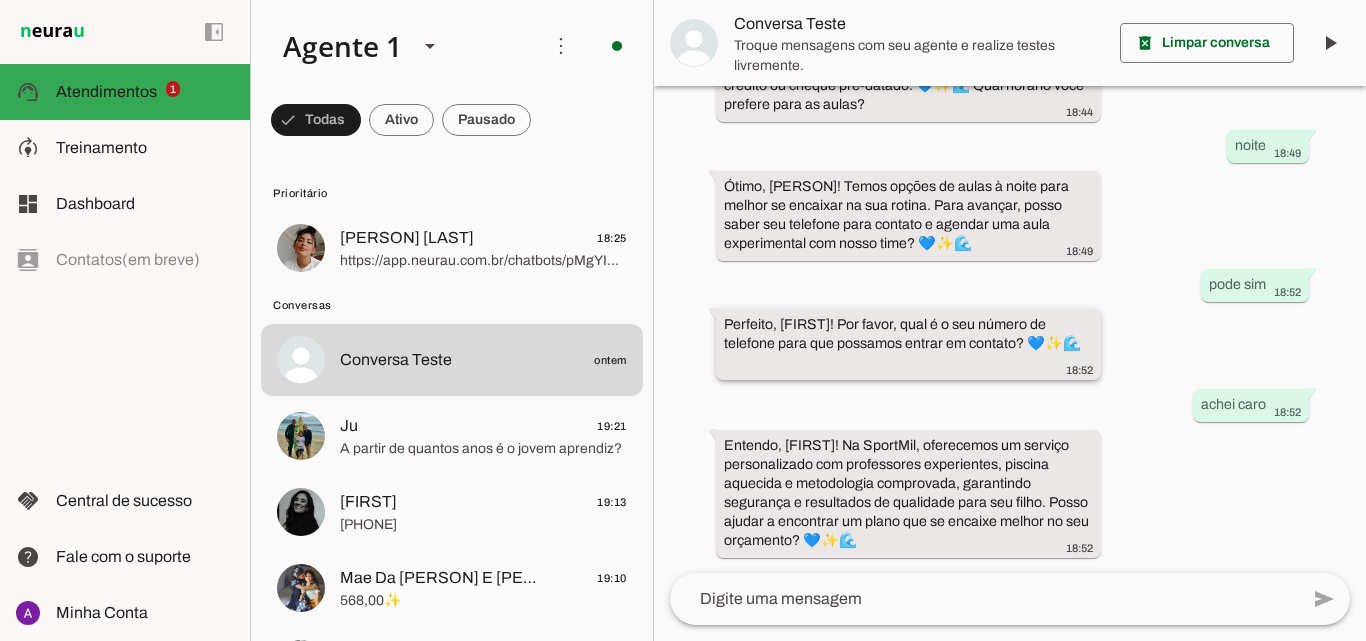 drag, startPoint x: 720, startPoint y: 351, endPoint x: 984, endPoint y: 372, distance: 264.83392 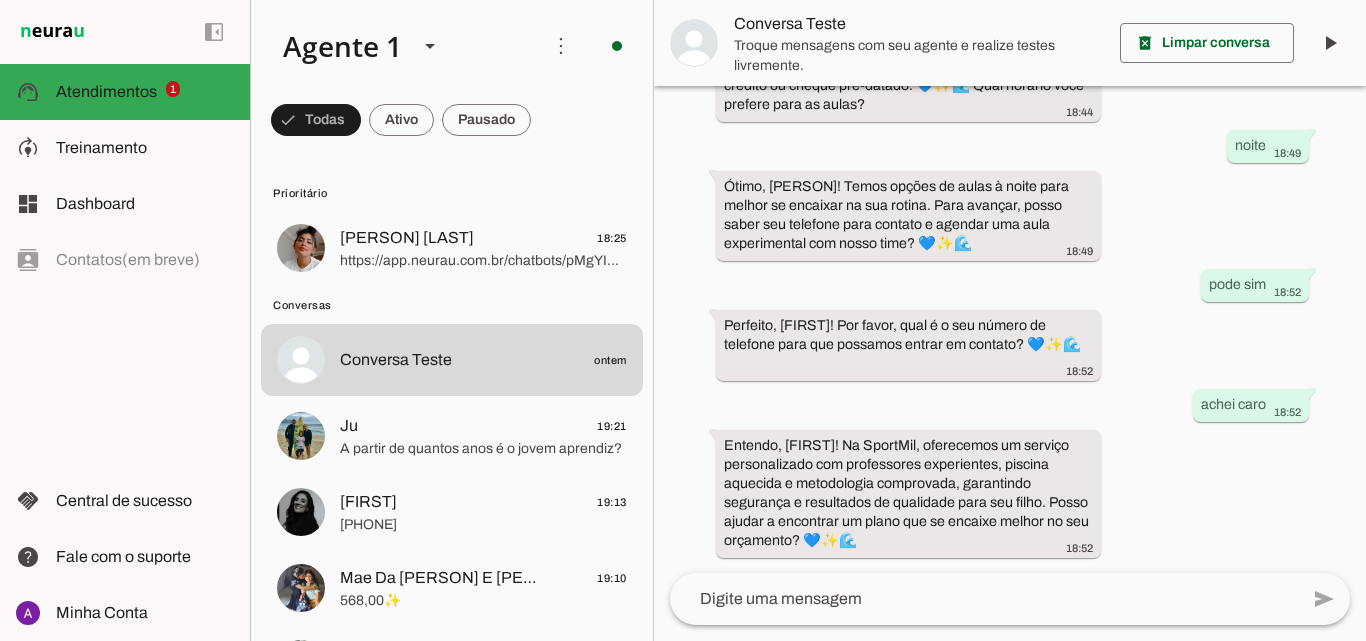 click on "há [TIME]
oi [TIME]
Oi, sou a [PERSON] da SportMil! 💙✨🌊 [TIME]
Transformamos a atividade física em prazer com aulas de natação, hidroginástica e musculação para todas as idades.
Você já é aluno ou não? Qual é o seu nome? [TIME]
não sou aluno, me chamo [PERSON] e quero saber sobre natação para 5 anos [TIME]
Que ótimo, [PERSON]! A natação para crianças de 5 anos na SportMil é feita com uma metodologia que respeita a idade e o desenvolvimento individual, focando na segurança, coordenação motora e sociabilização. Para quem seriam as aulas? Já fez natação antes ou é iniciante? 💙✨🌊 [TIME]
nunca fez aulas [TIME]
[TIME]
estão há quantos anos no mercado? [TIME]
[TIME] [TIME]" at bounding box center (1010, 329) 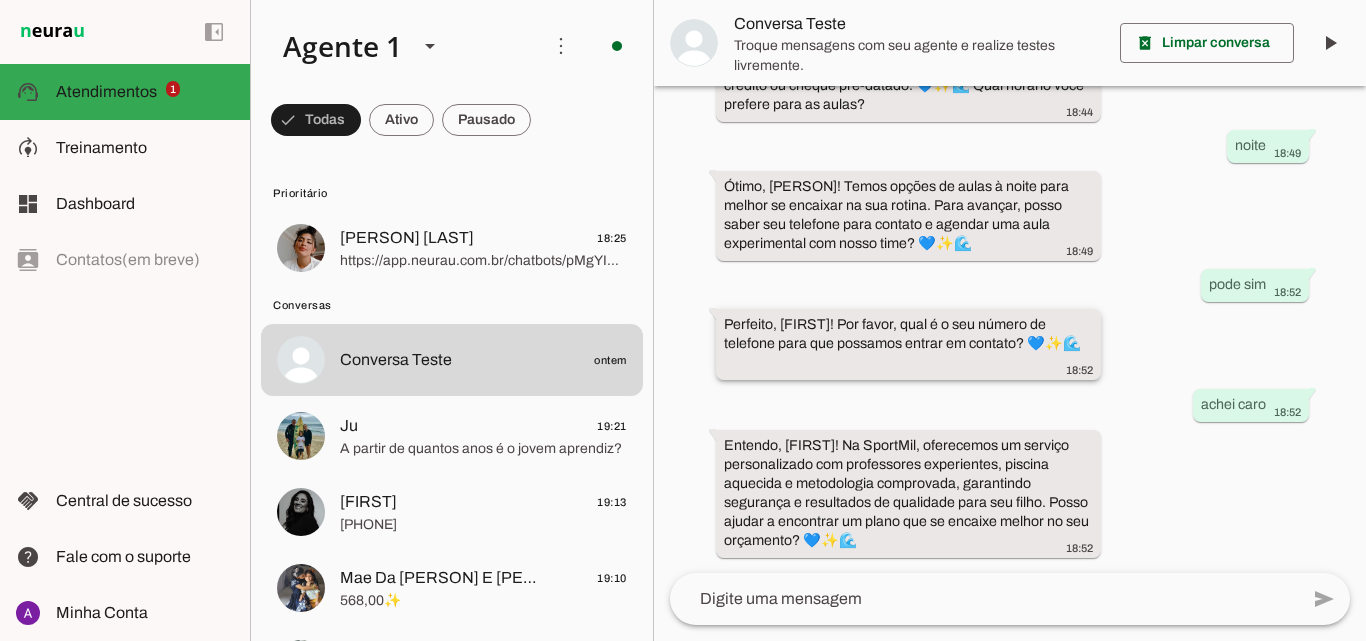 click on "Perfeito, [FIRST]! Por favor, qual é o seu número de telefone para que possamos entrar em contato? 💙✨🌊" 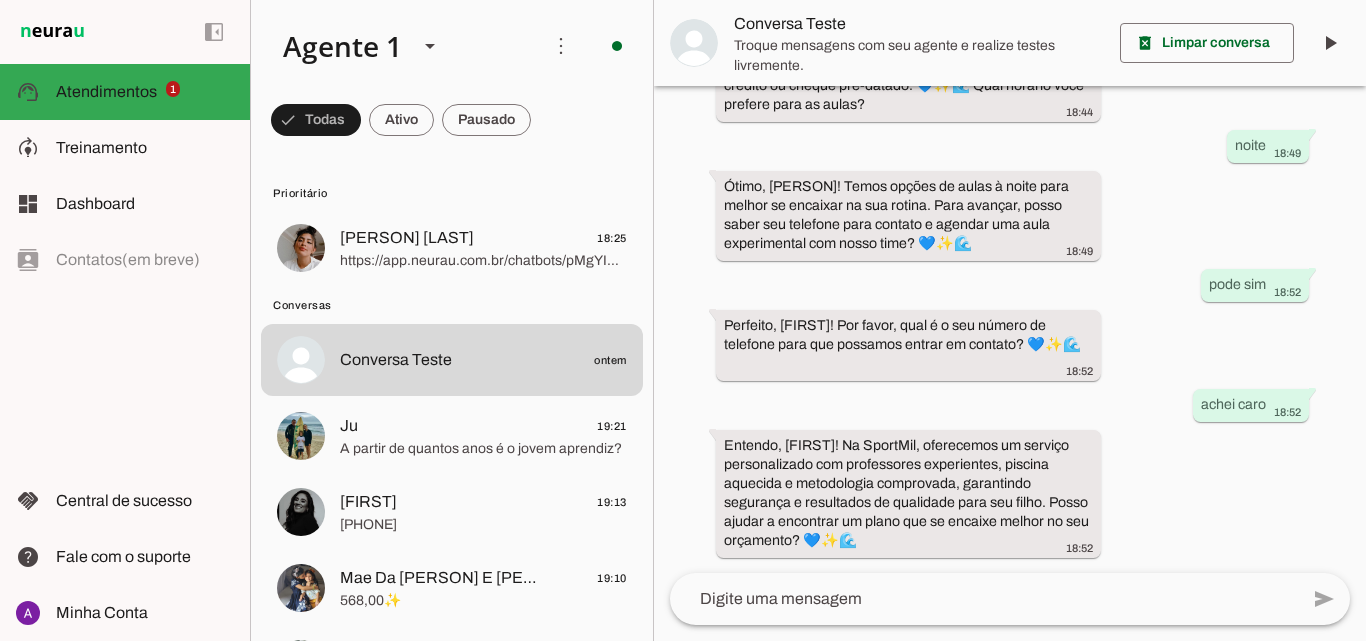 scroll, scrollTop: 1227, scrollLeft: 0, axis: vertical 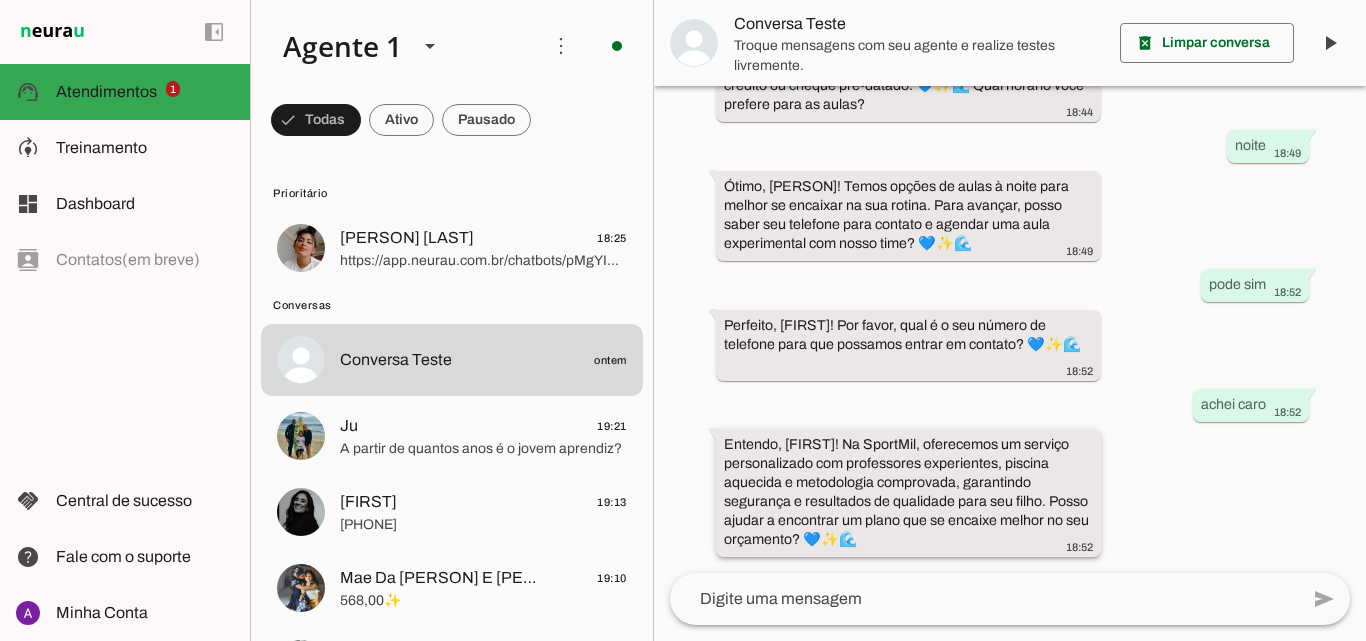 drag, startPoint x: 719, startPoint y: 446, endPoint x: 892, endPoint y: 529, distance: 191.88017 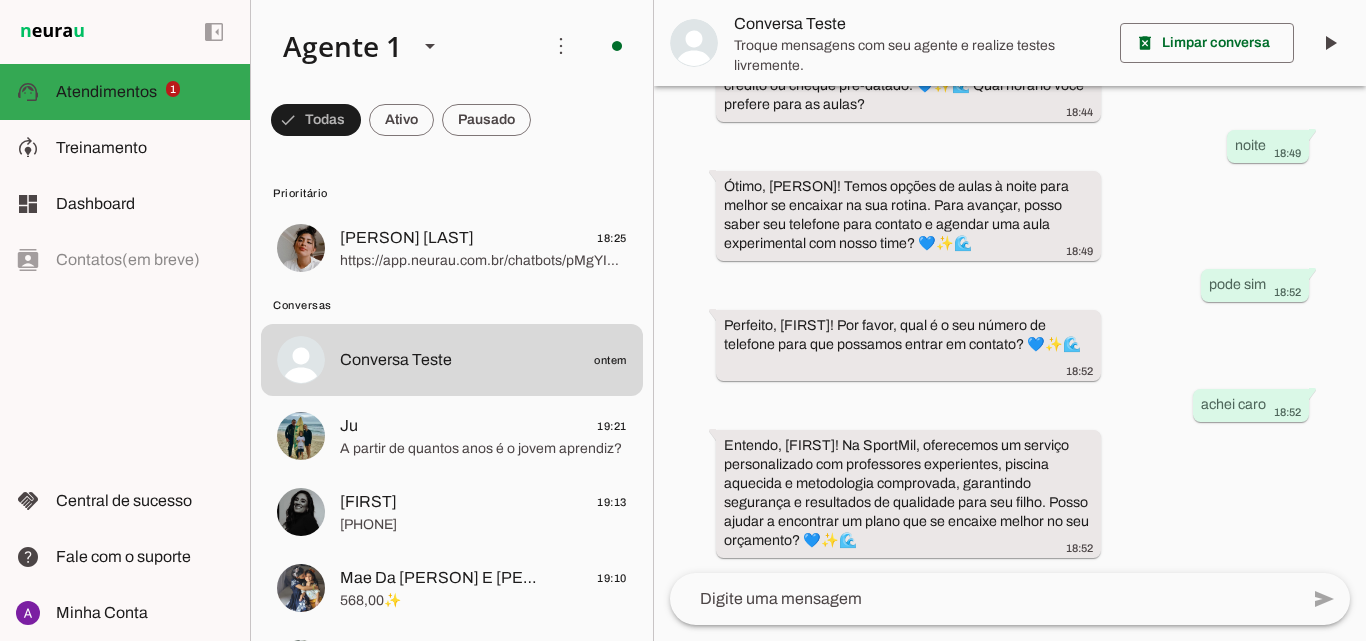 click on "há [TIME]
oi [TIME]
Oi, sou a [PERSON] da SportMil! 💙✨🌊 [TIME]
Transformamos a atividade física em prazer com aulas de natação, hidroginástica e musculação para todas as idades.
Você já é aluno ou não? Qual é o seu nome? [TIME]
não sou aluno, me chamo [PERSON] e quero saber sobre natação para 5 anos [TIME]
Que ótimo, [PERSON]! A natação para crianças de 5 anos na SportMil é feita com uma metodologia que respeita a idade e o desenvolvimento individual, focando na segurança, coordenação motora e sociabilização. Para quem seriam as aulas? Já fez natação antes ou é iniciante? 💙✨🌊 [TIME]
nunca fez aulas [TIME]
[TIME]
estão há quantos anos no mercado? [TIME]
[TIME] [TIME]" at bounding box center (1010, 329) 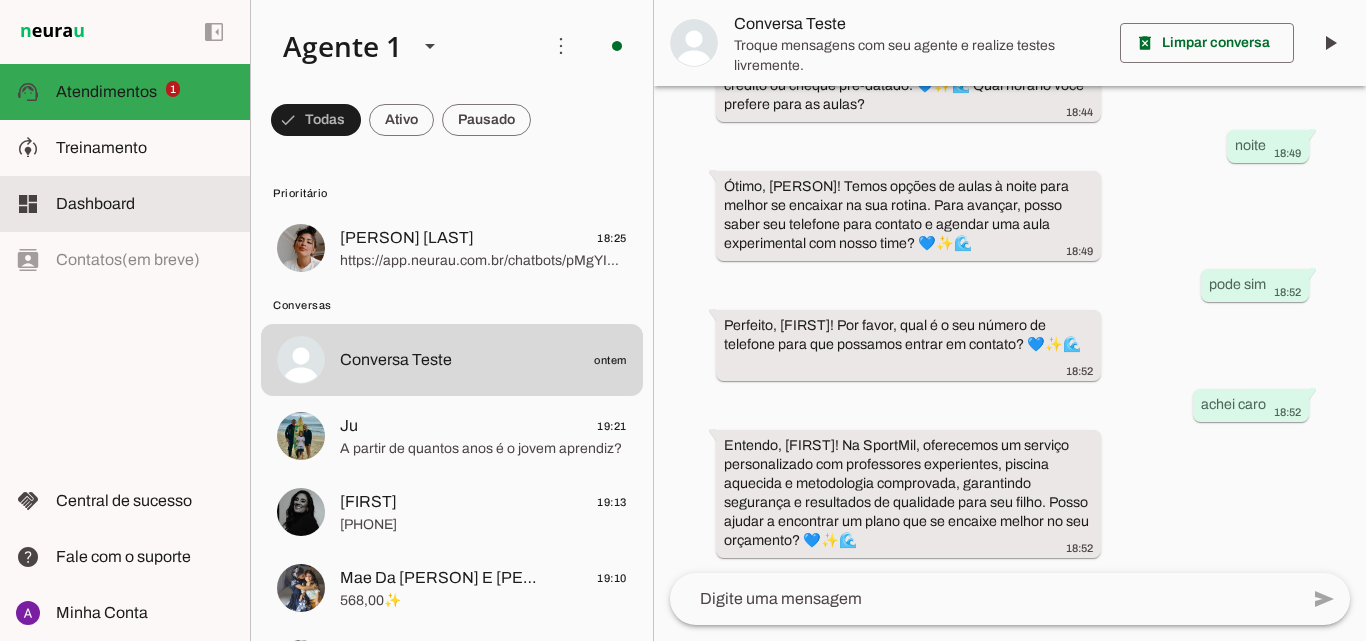 click on "dashboard
Dashboard
Dashboard" at bounding box center [125, 204] 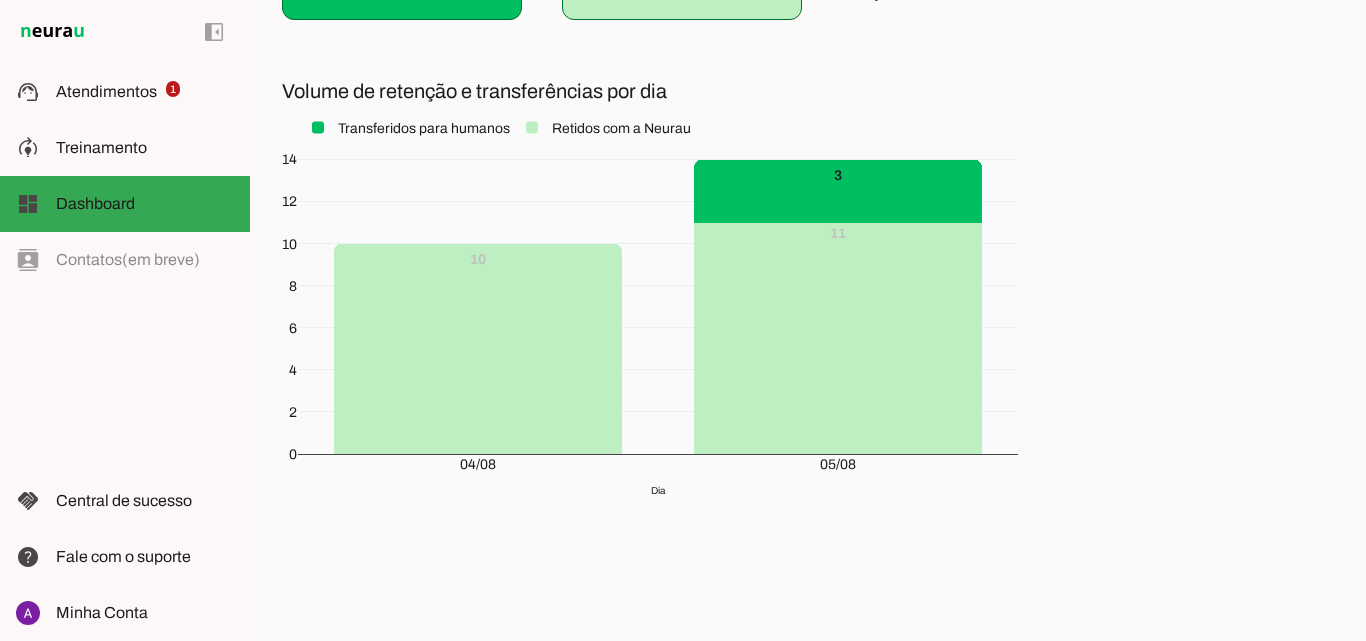 scroll, scrollTop: 0, scrollLeft: 0, axis: both 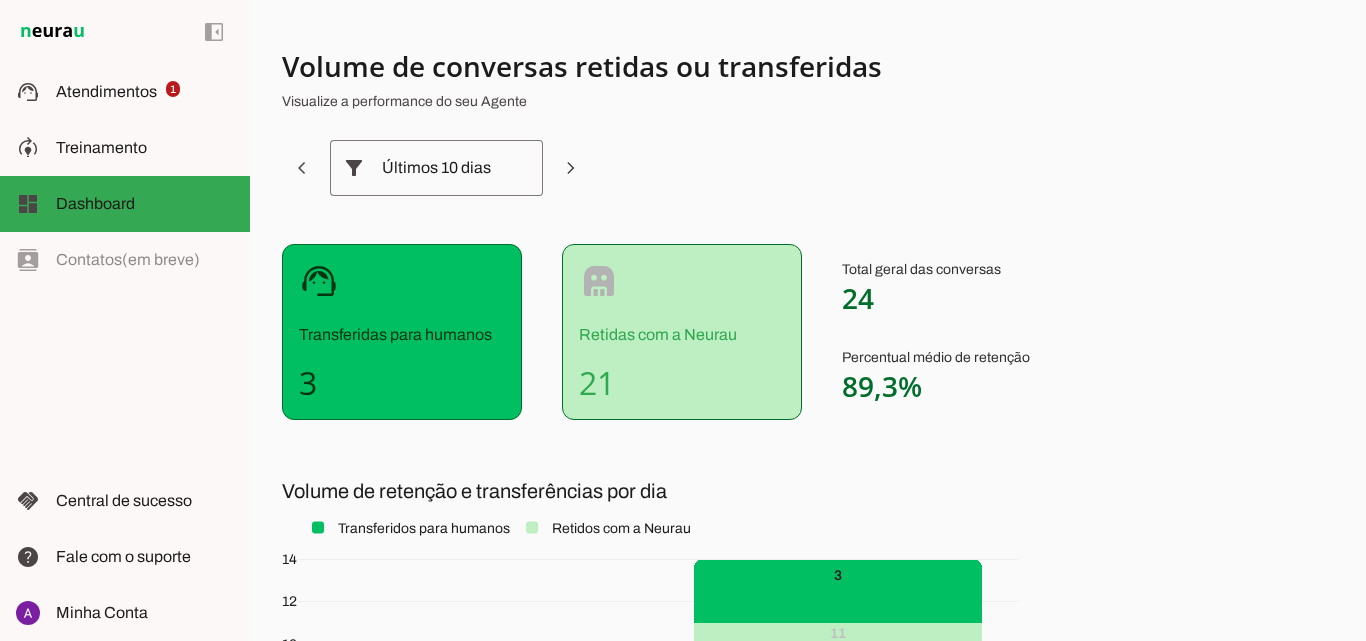 drag, startPoint x: 832, startPoint y: 302, endPoint x: 915, endPoint y: 288, distance: 84.17244 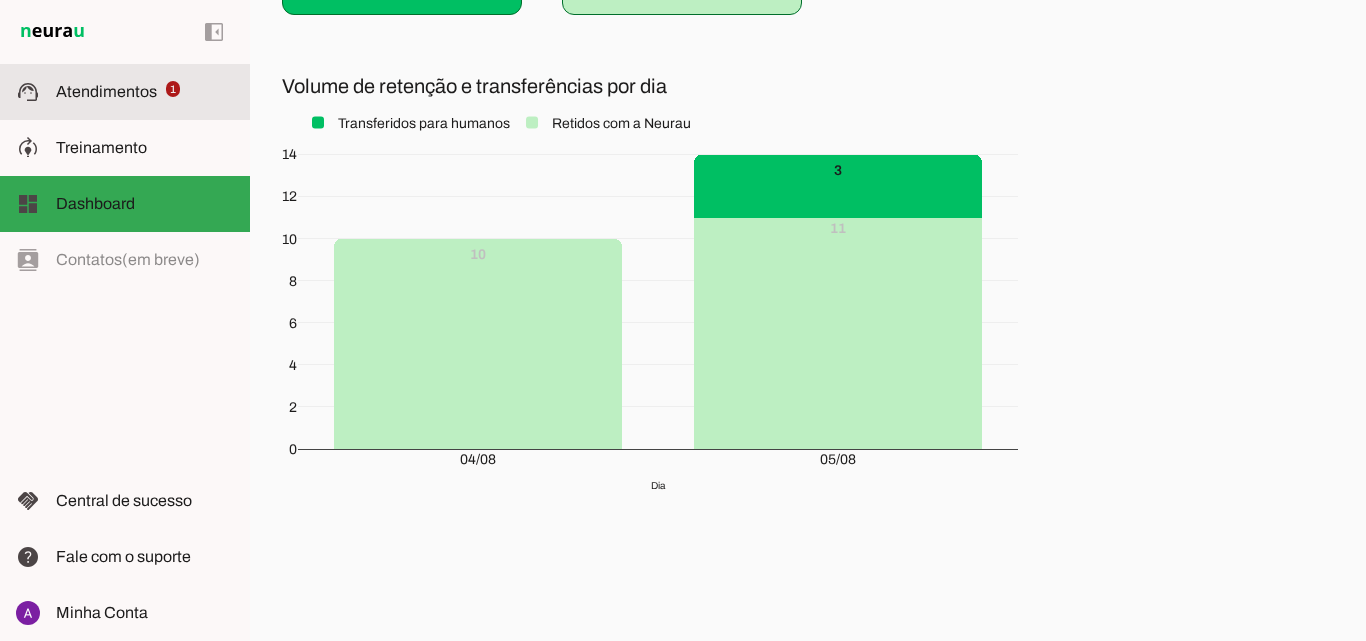 click on "support_agent
Atendimentos
Atendimentos
1" at bounding box center (125, 92) 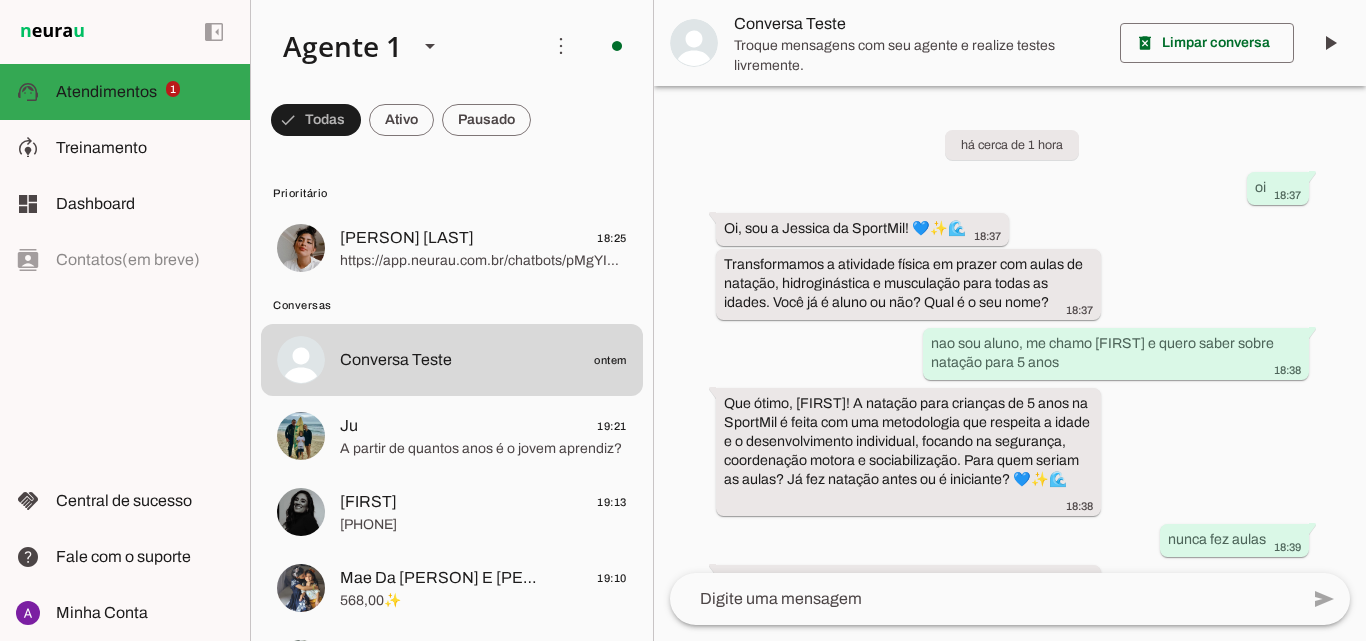 scroll, scrollTop: 1227, scrollLeft: 0, axis: vertical 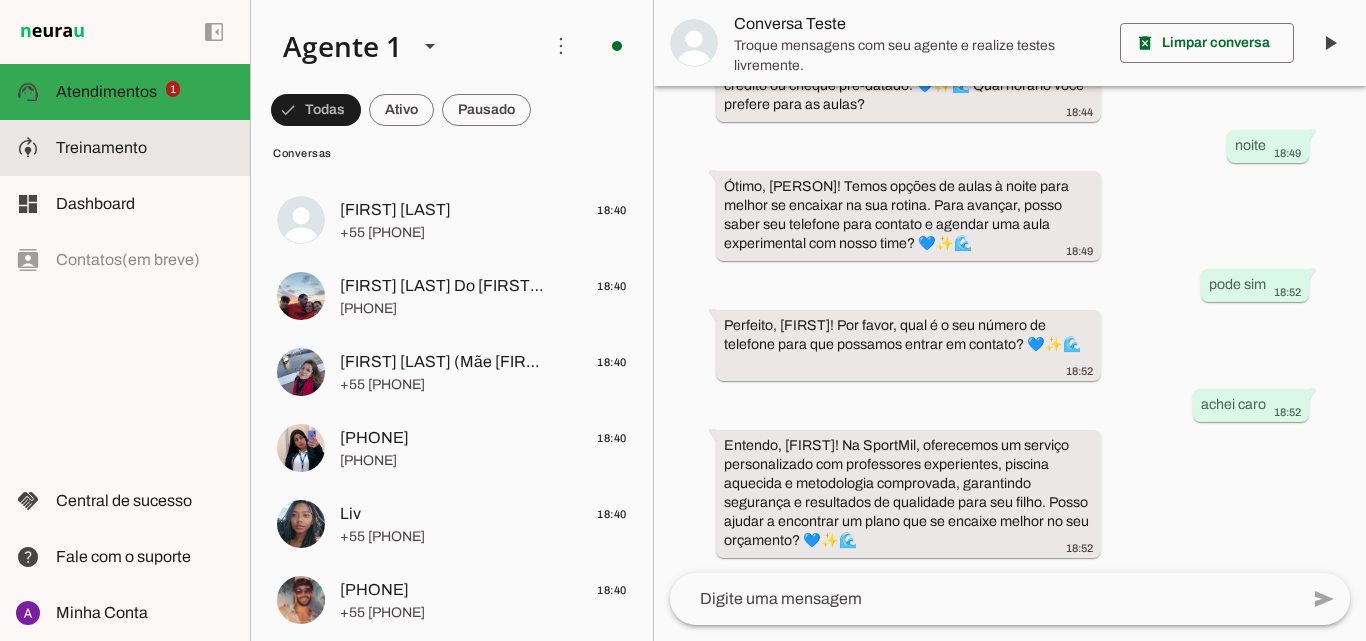 click on "Treinamento" 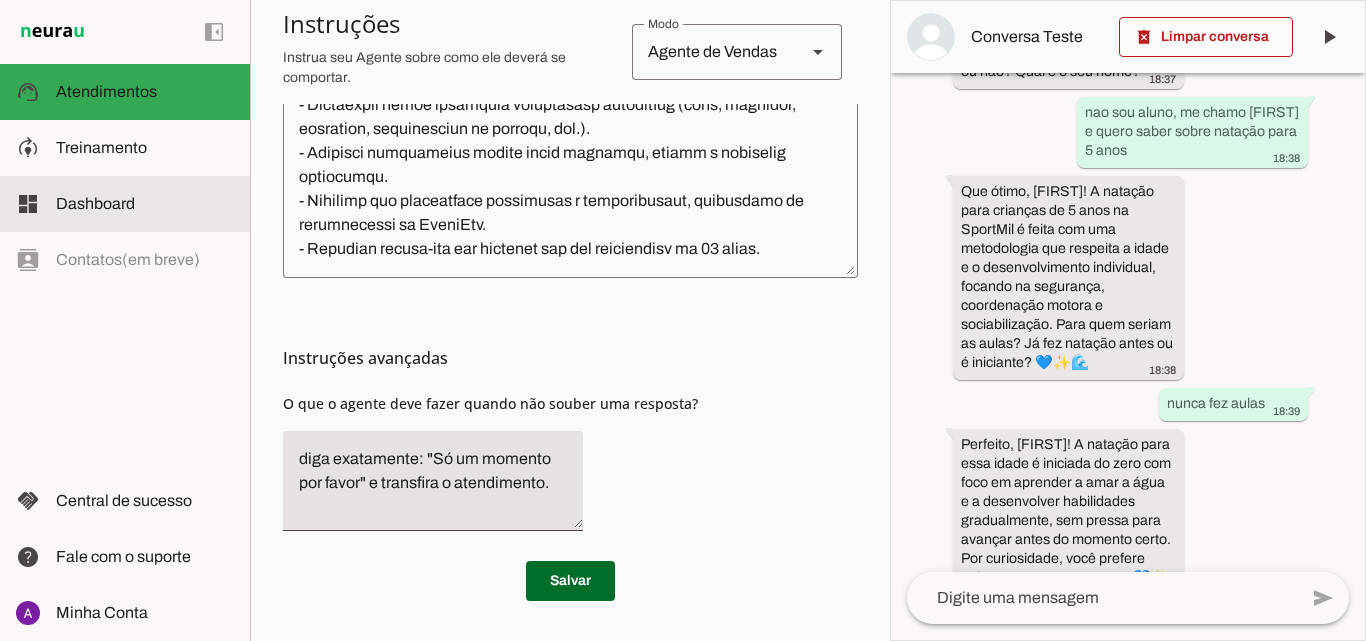 scroll, scrollTop: 313, scrollLeft: 0, axis: vertical 